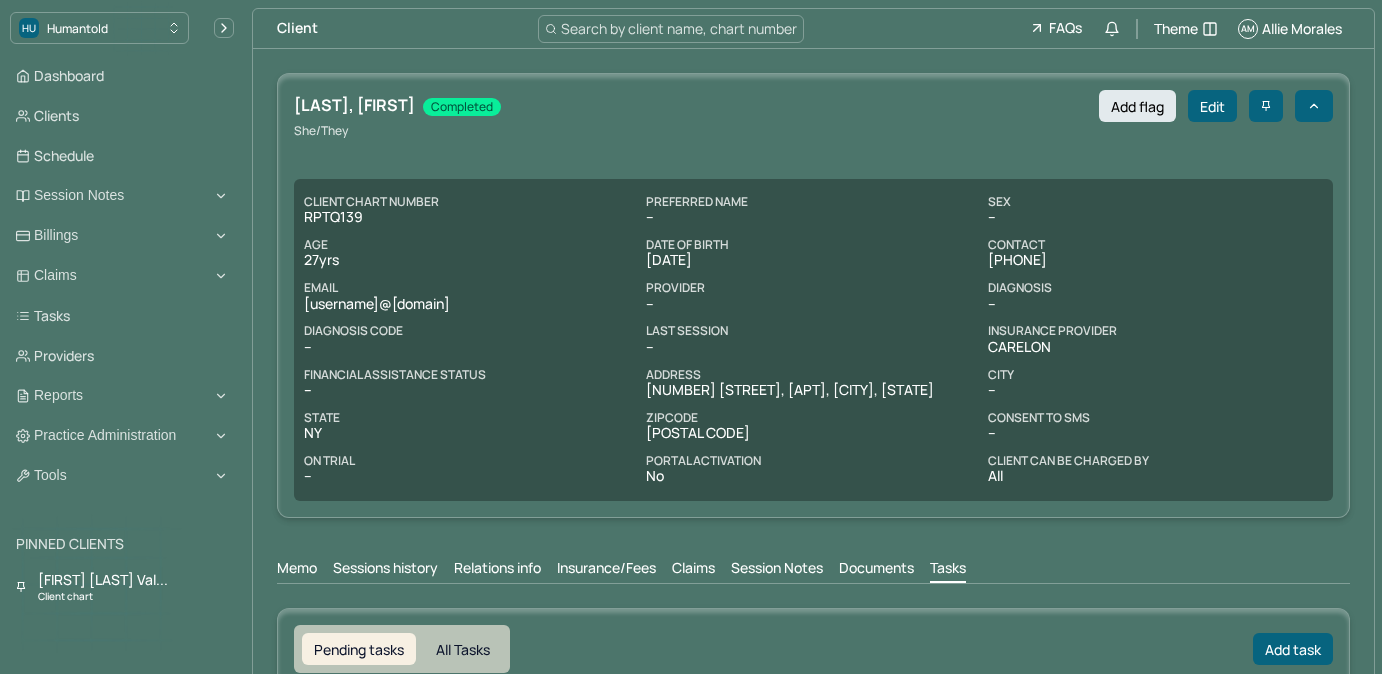 scroll, scrollTop: 210, scrollLeft: 0, axis: vertical 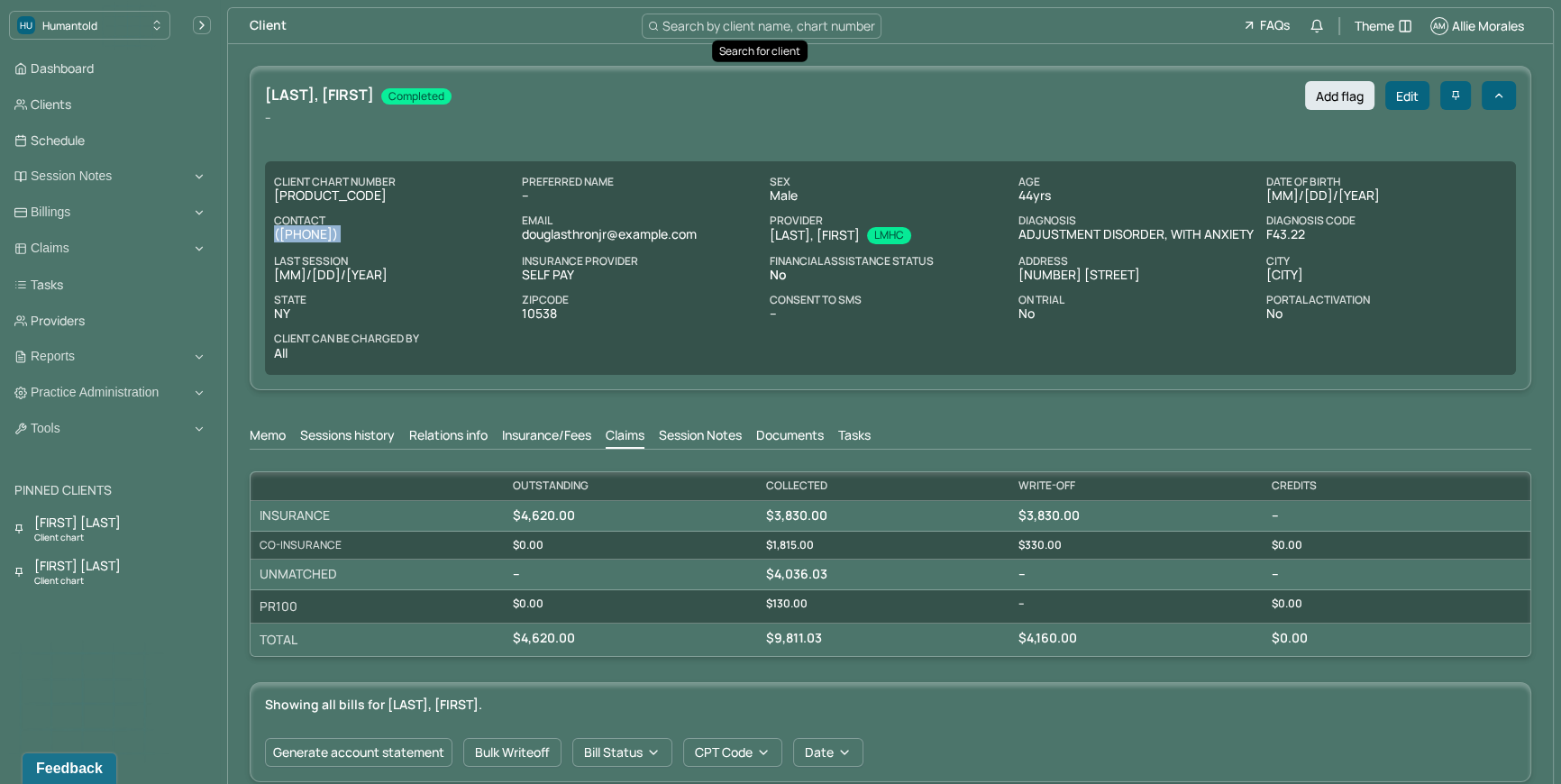 type 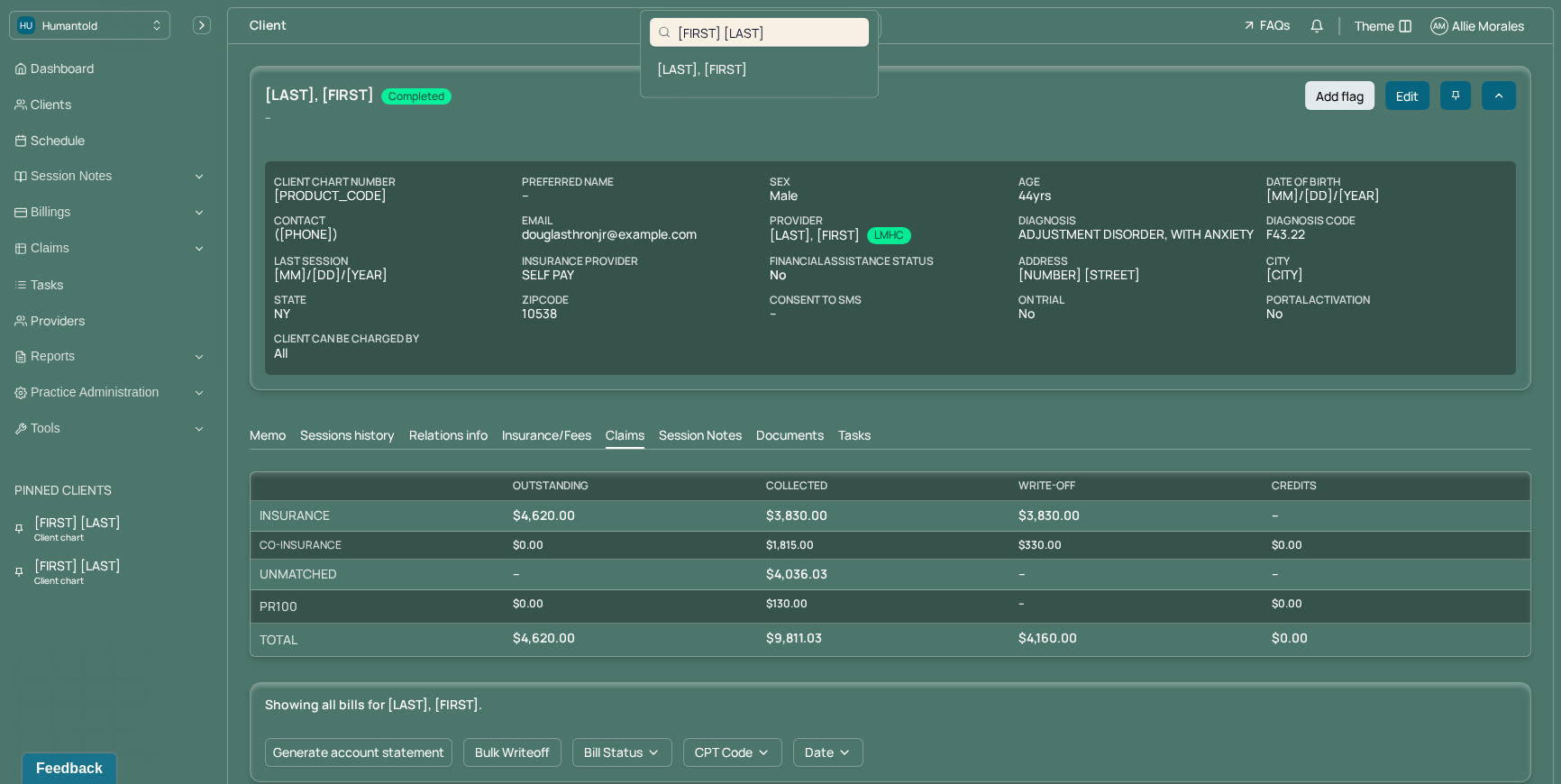 type on "[FIRST] [LAST]" 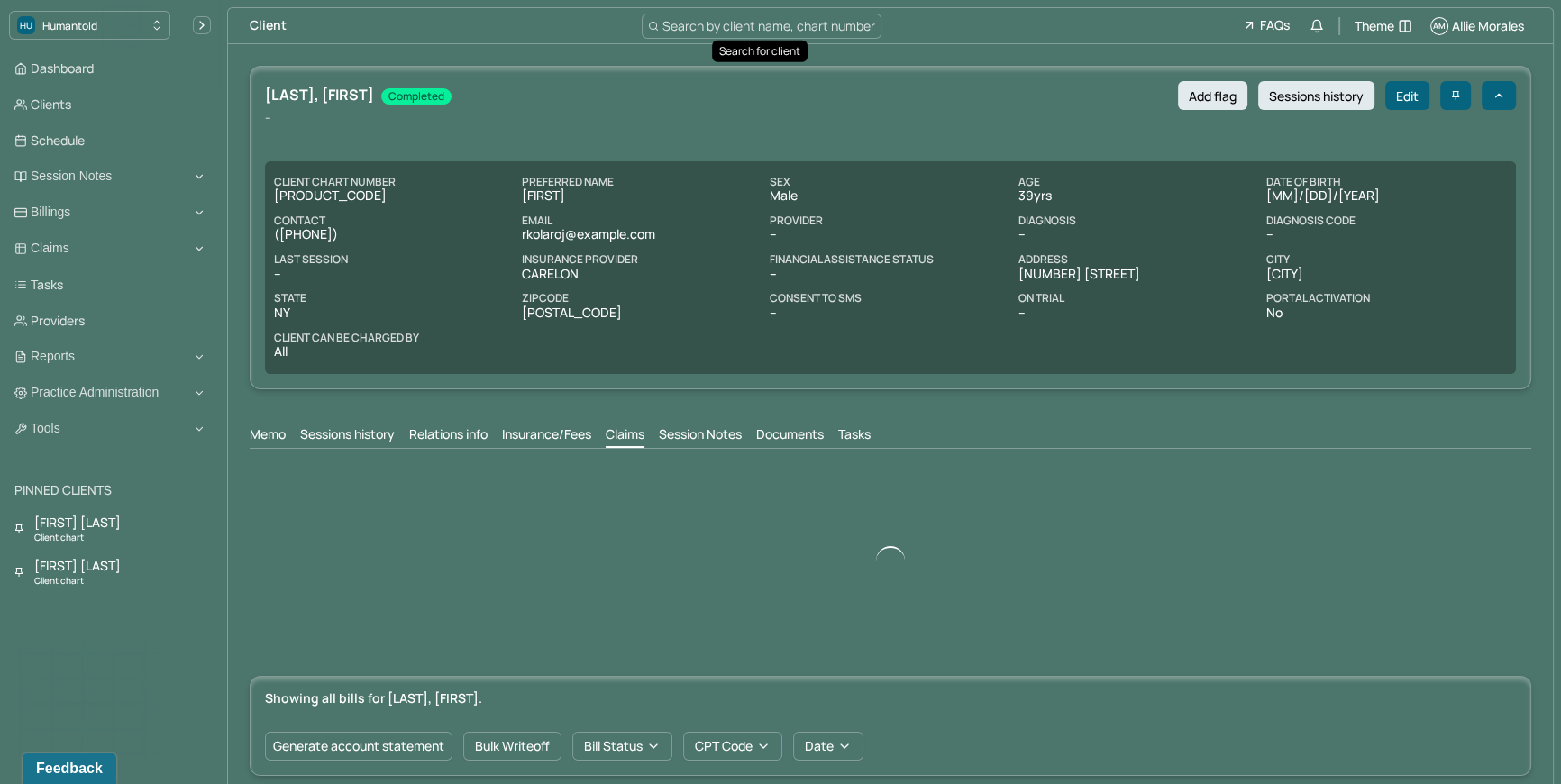 scroll, scrollTop: 0, scrollLeft: 0, axis: both 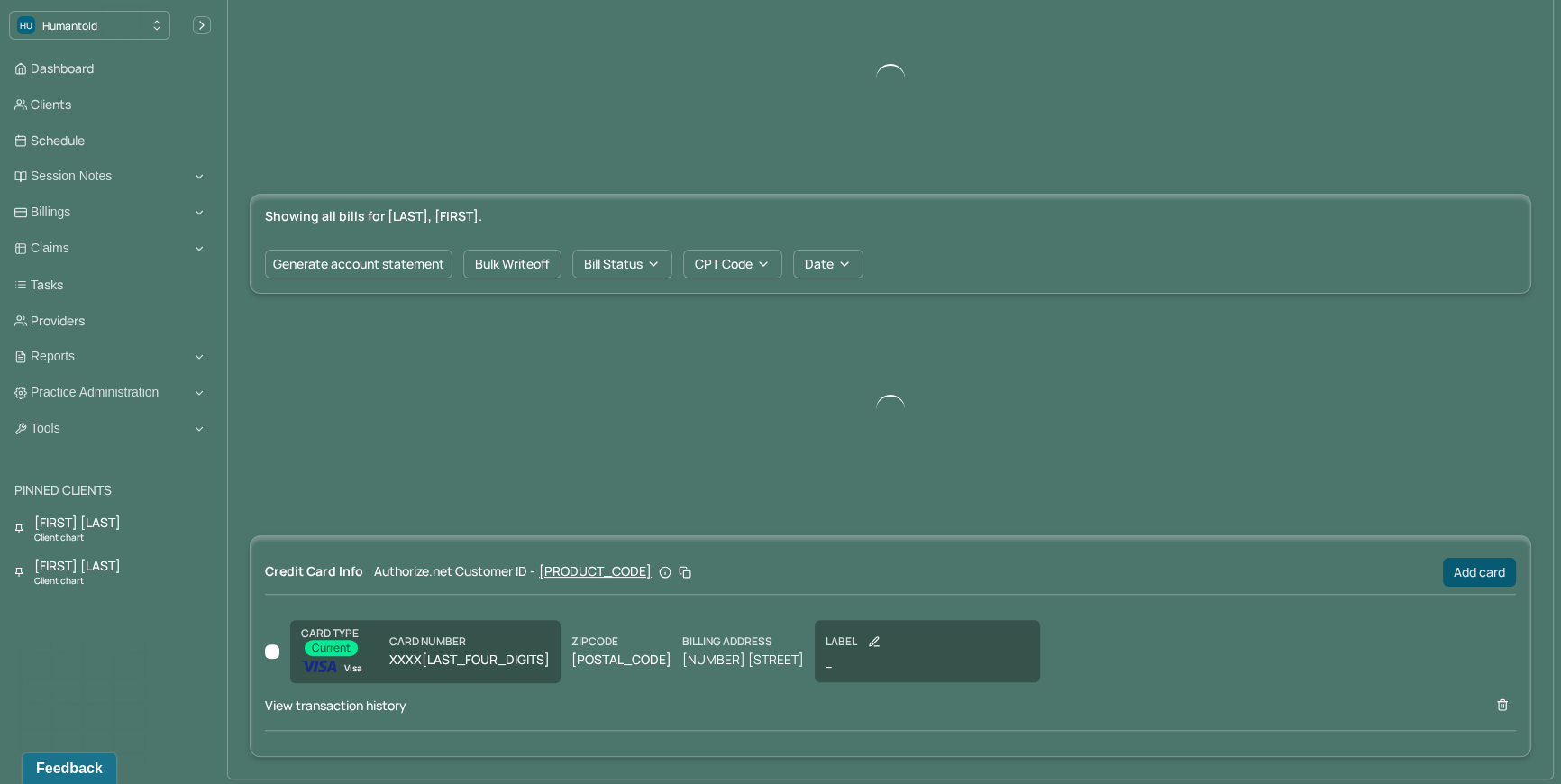click on "Add card" at bounding box center (1479, 572) 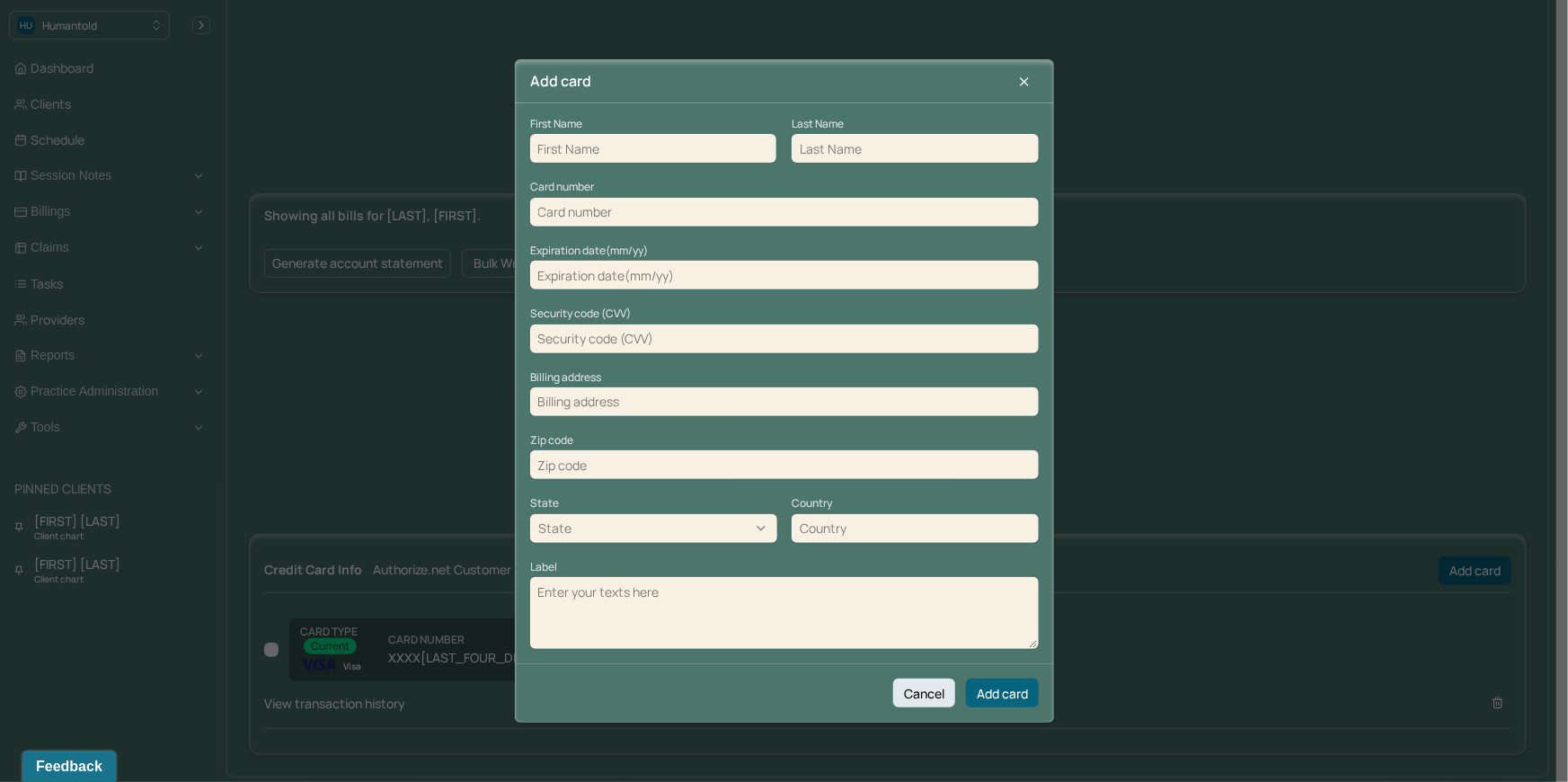 click at bounding box center (653, 148) 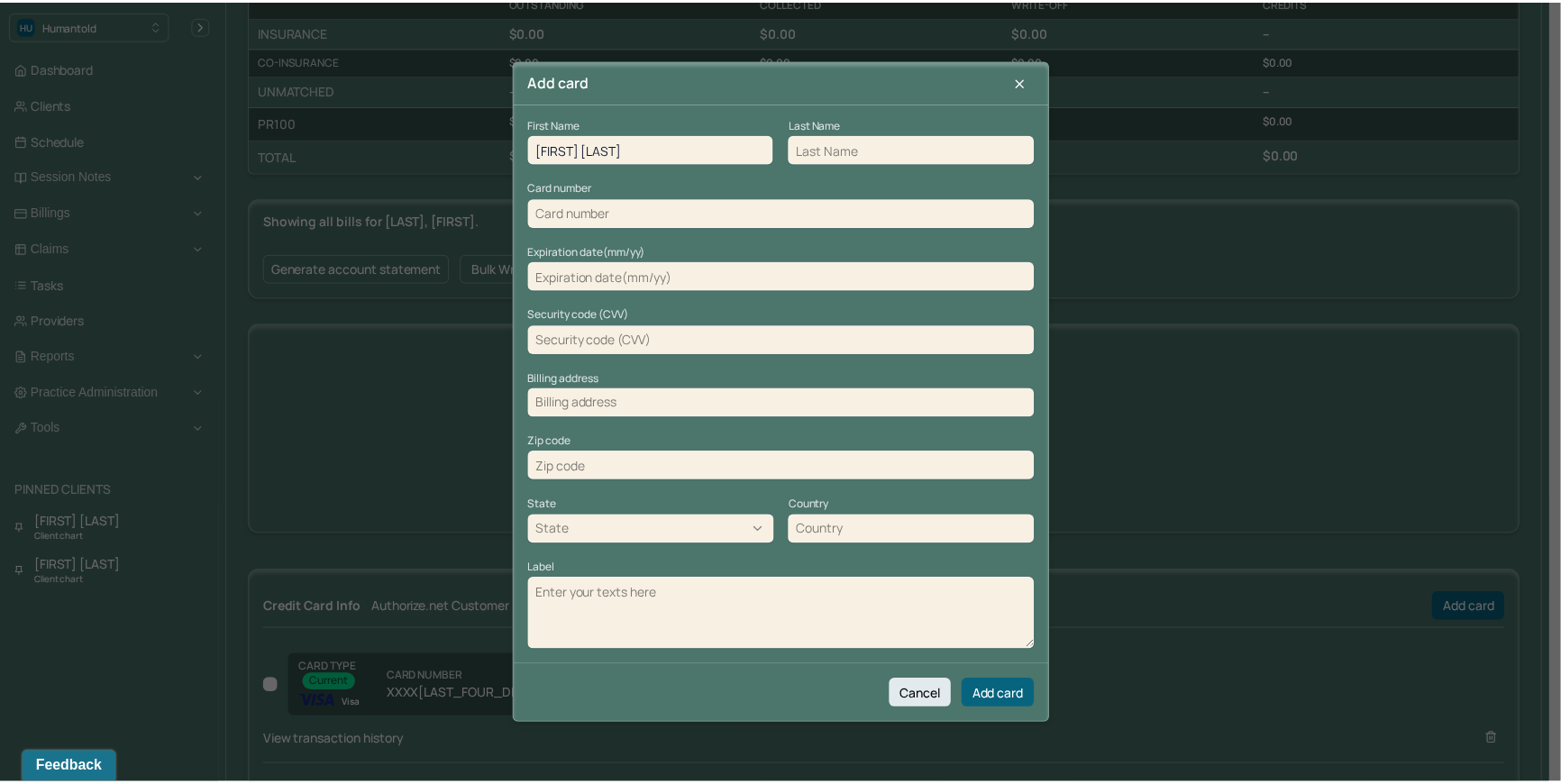 scroll, scrollTop: 487, scrollLeft: 0, axis: vertical 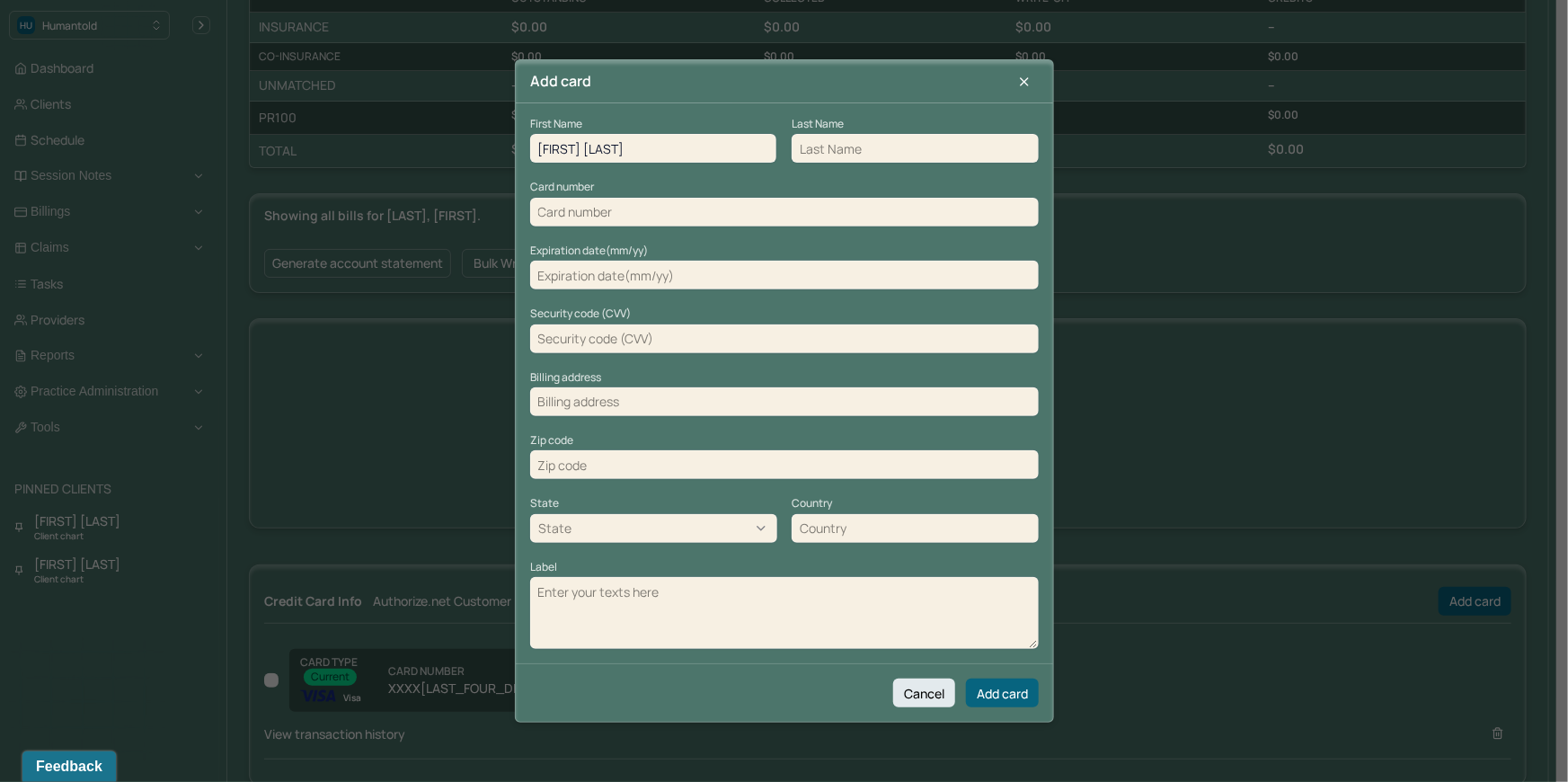 drag, startPoint x: 647, startPoint y: 137, endPoint x: 574, endPoint y: 144, distance: 73.334848 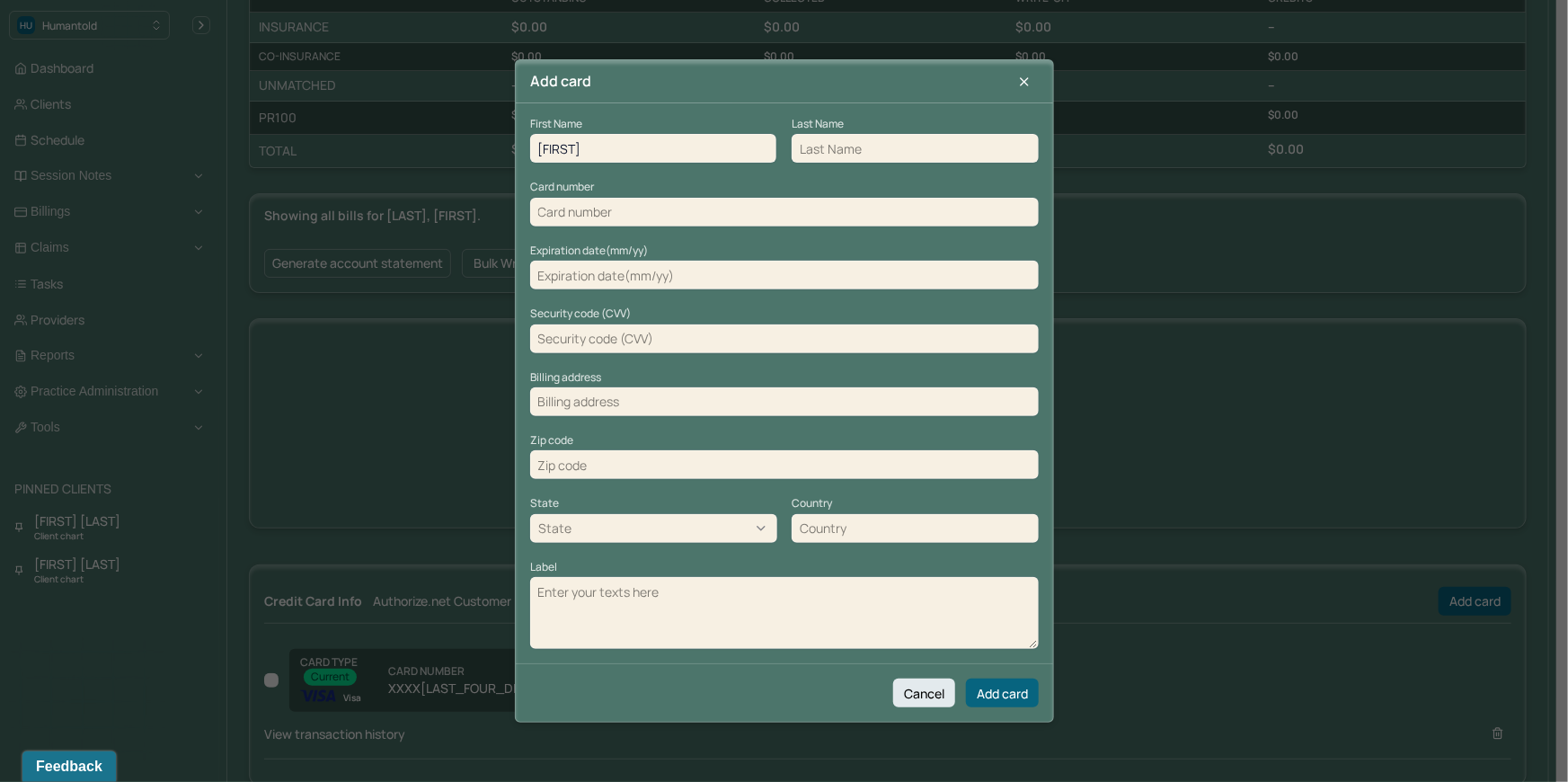 type on "Rejep" 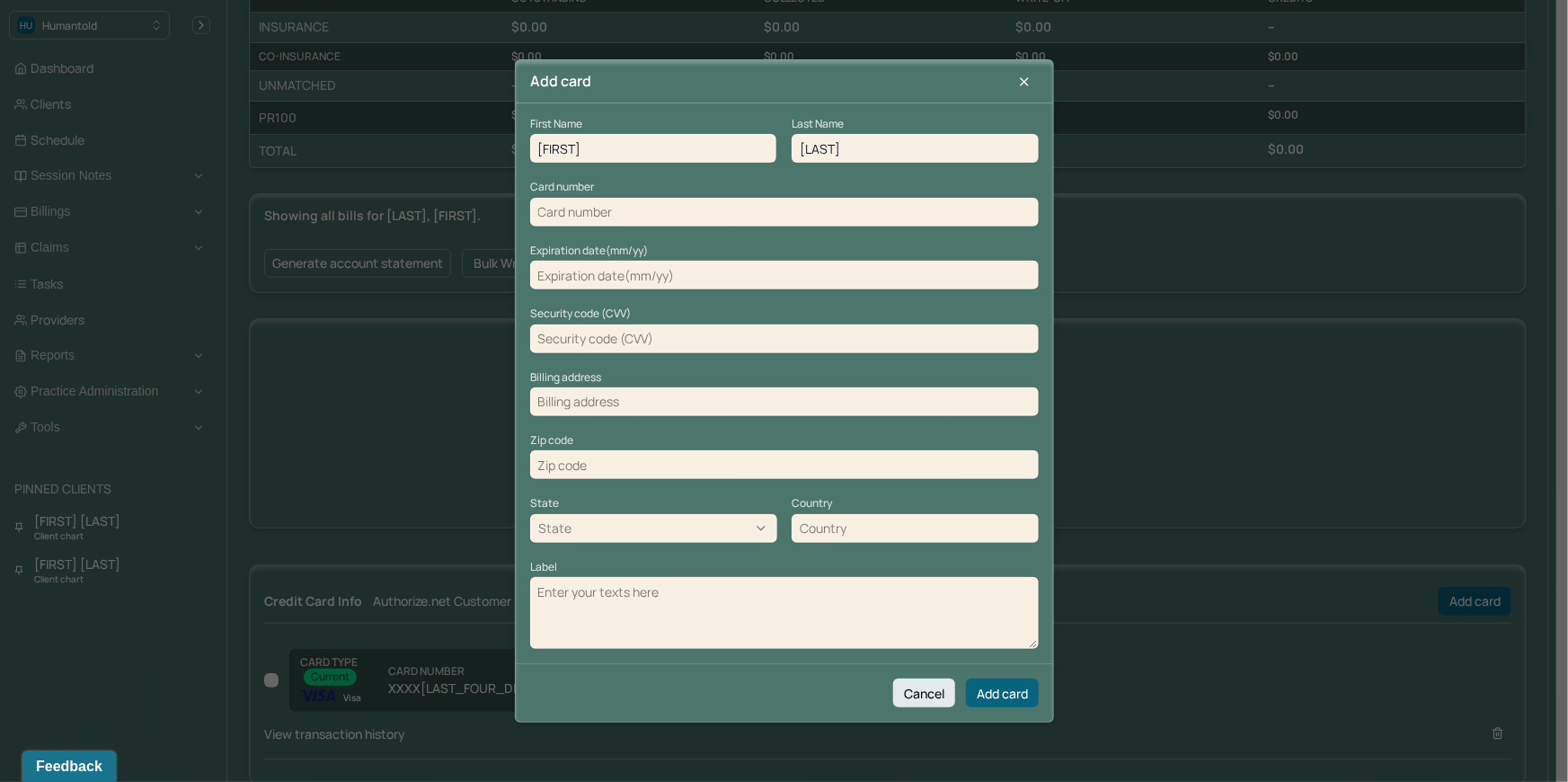 type on "Kolar" 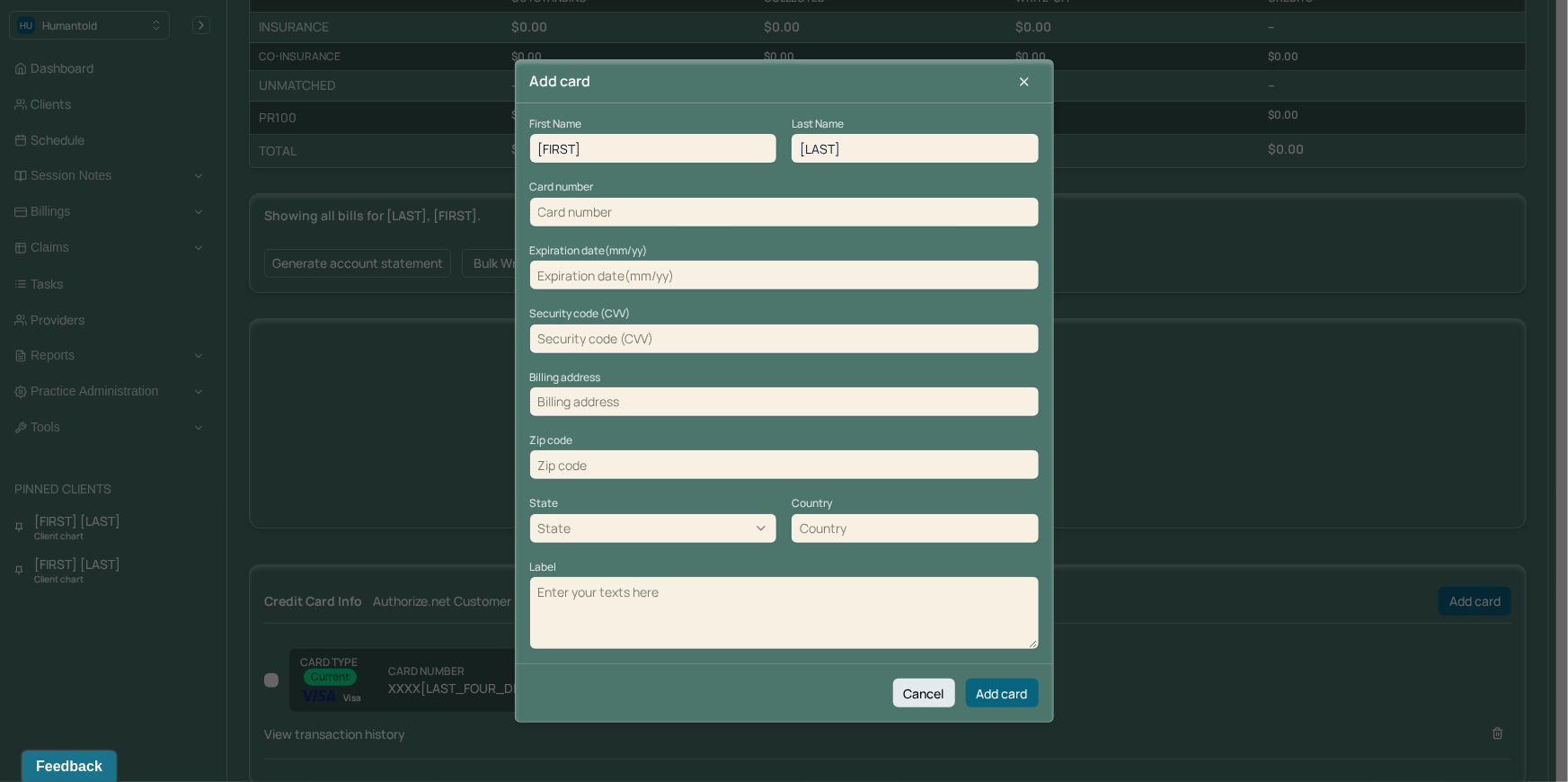 click at bounding box center (784, 212) 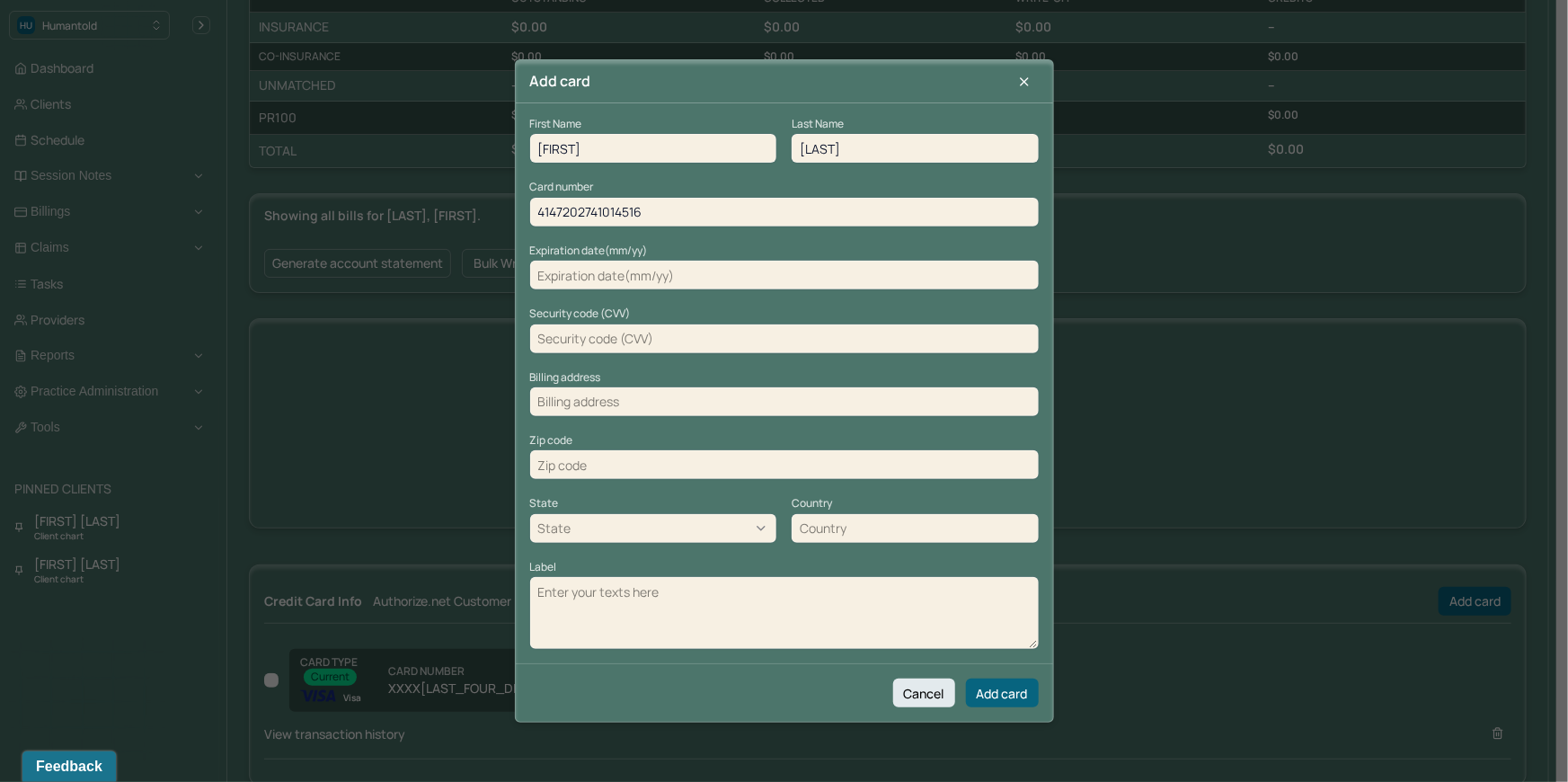 type on "4147202741014516" 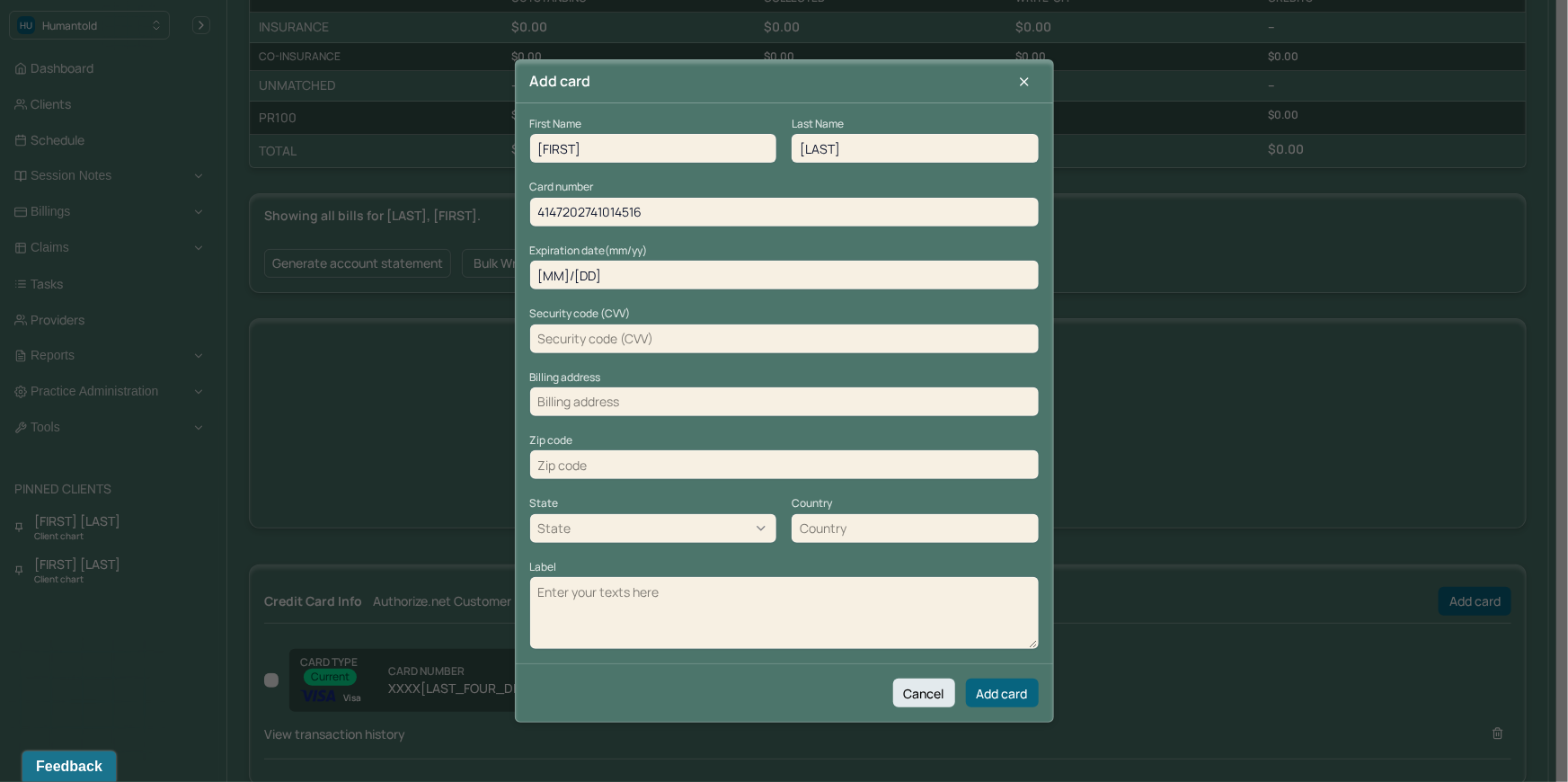 type on "04/30" 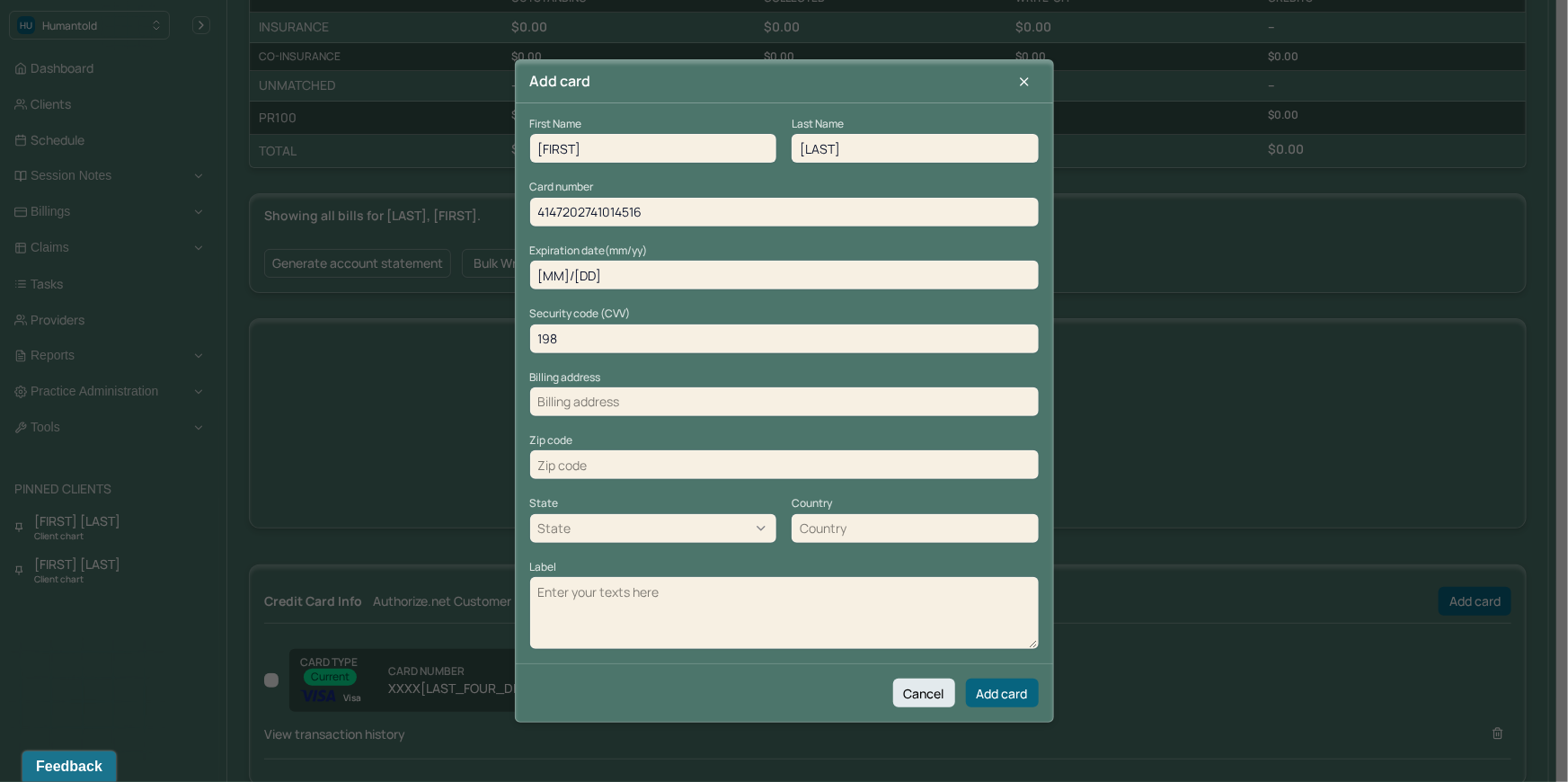 type on "198" 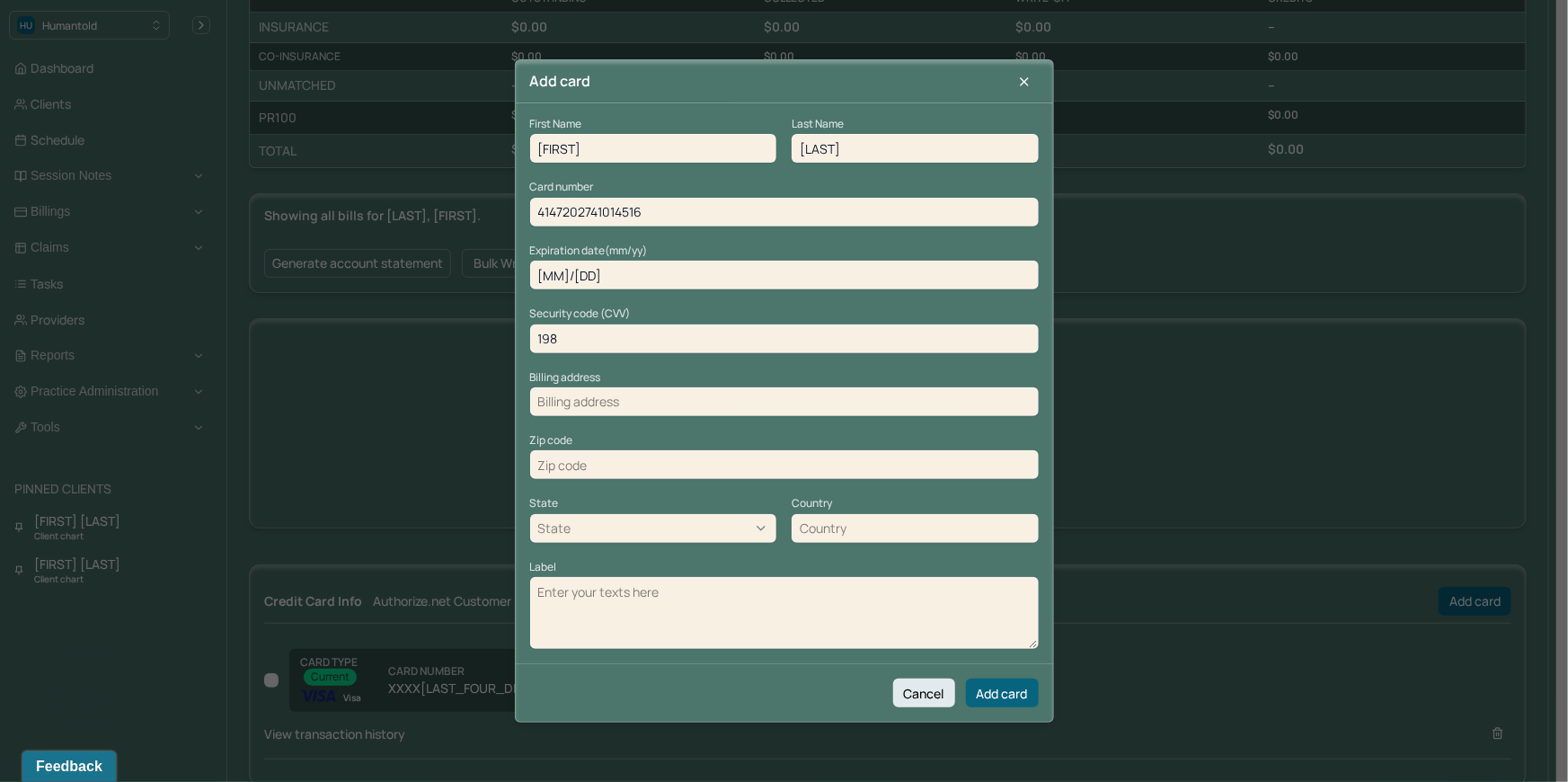 click at bounding box center [784, 402] 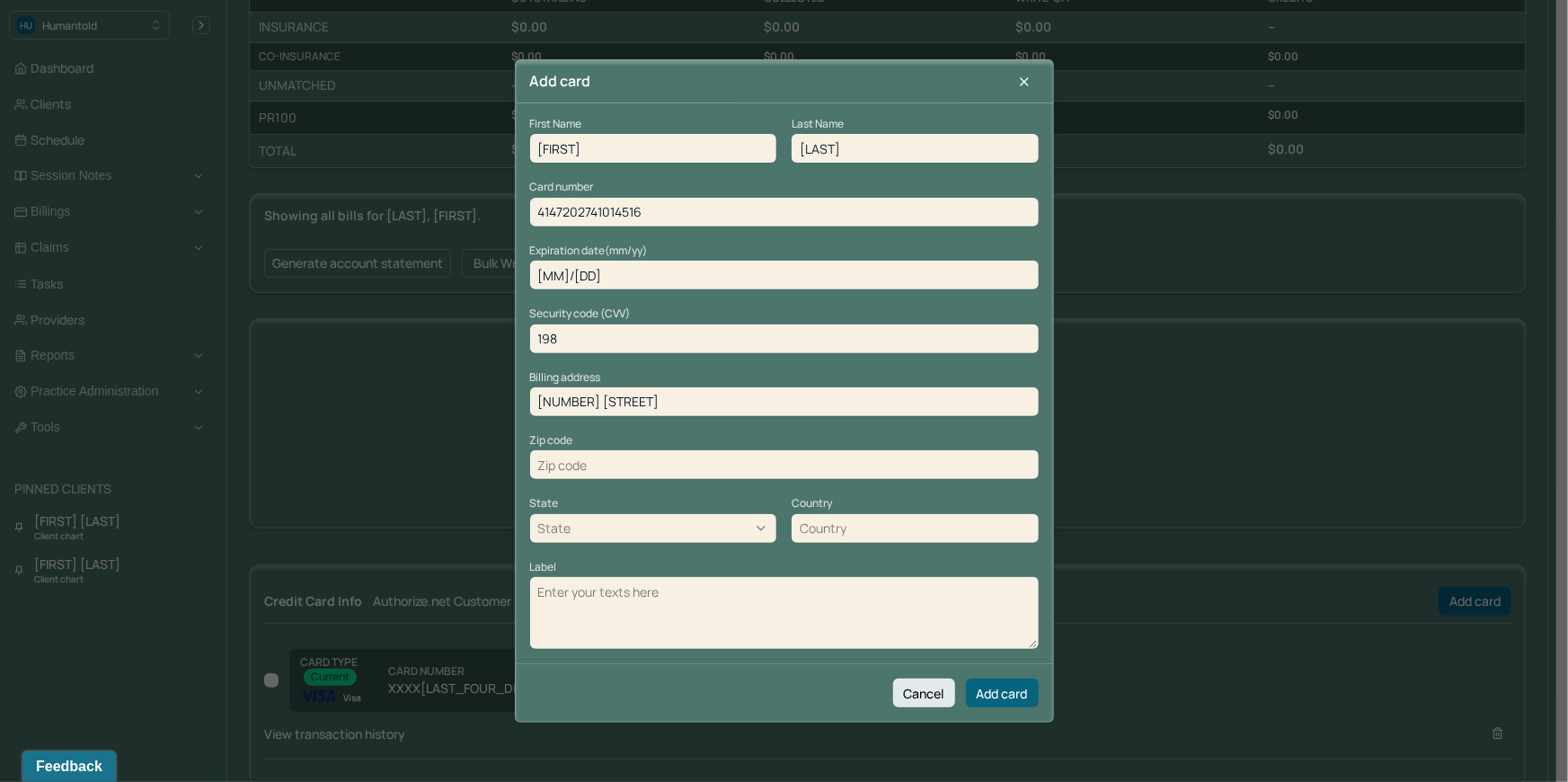 type on "206 Wetherill Road" 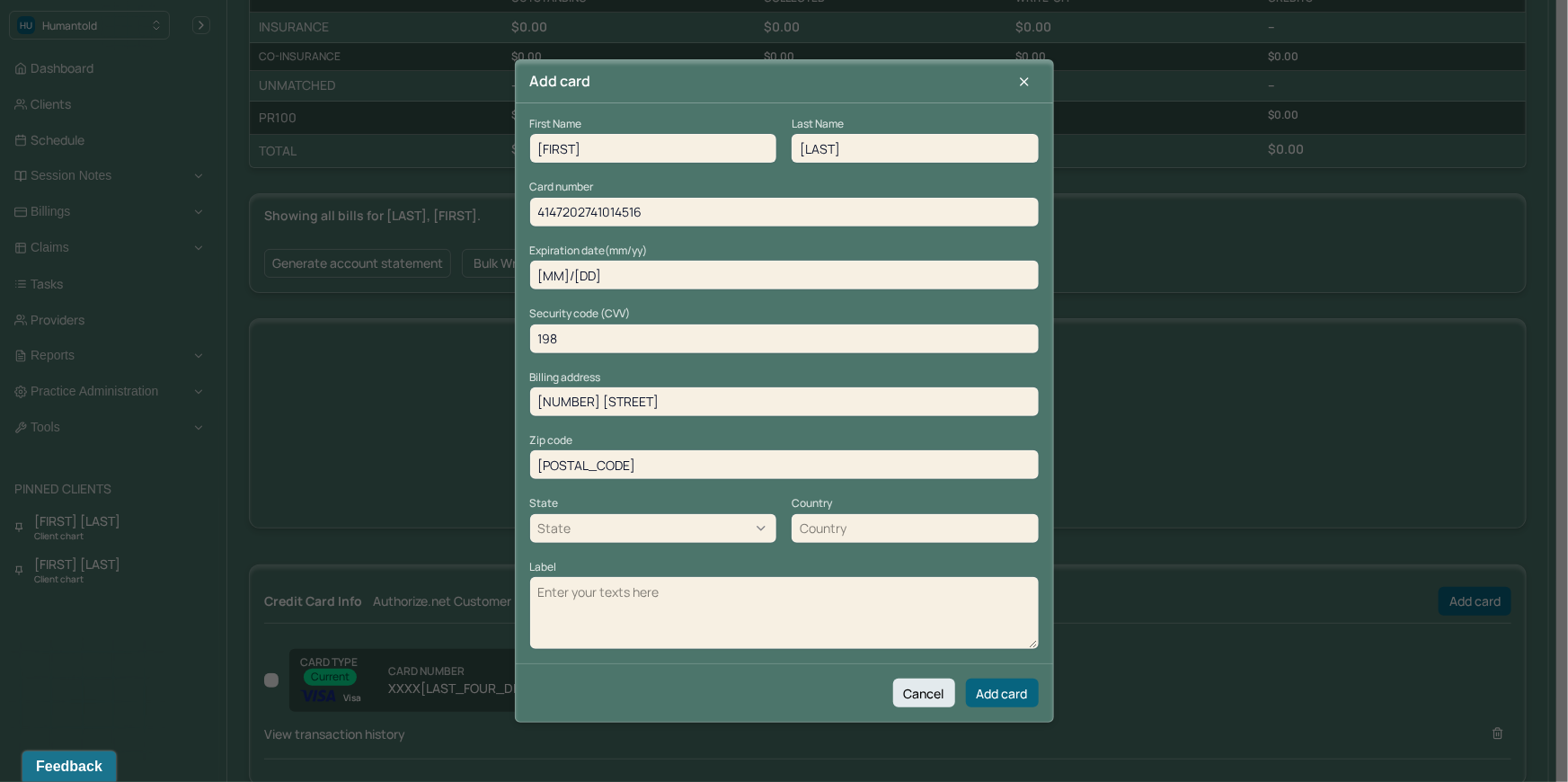 type on "11530" 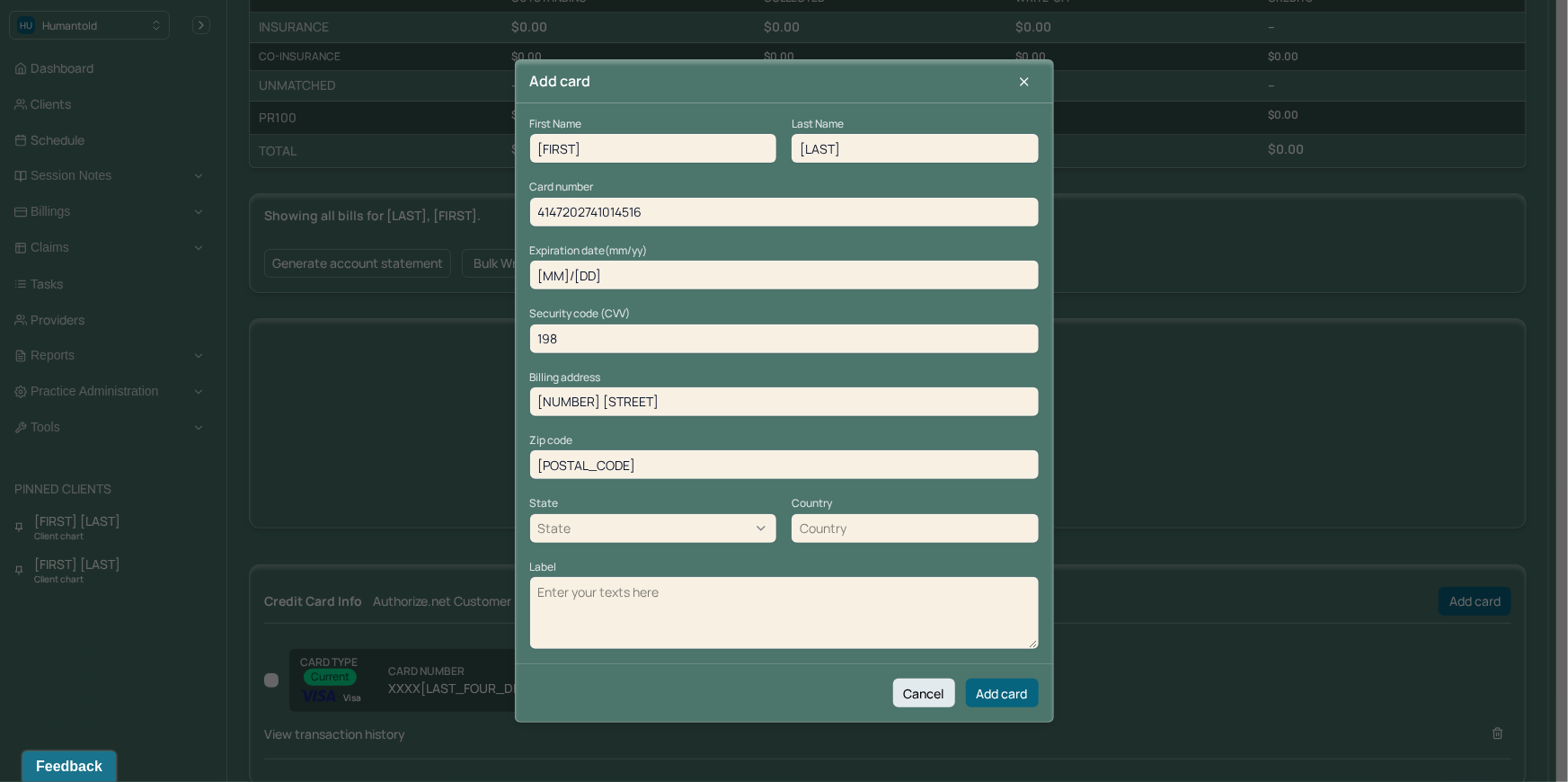 type on "a" 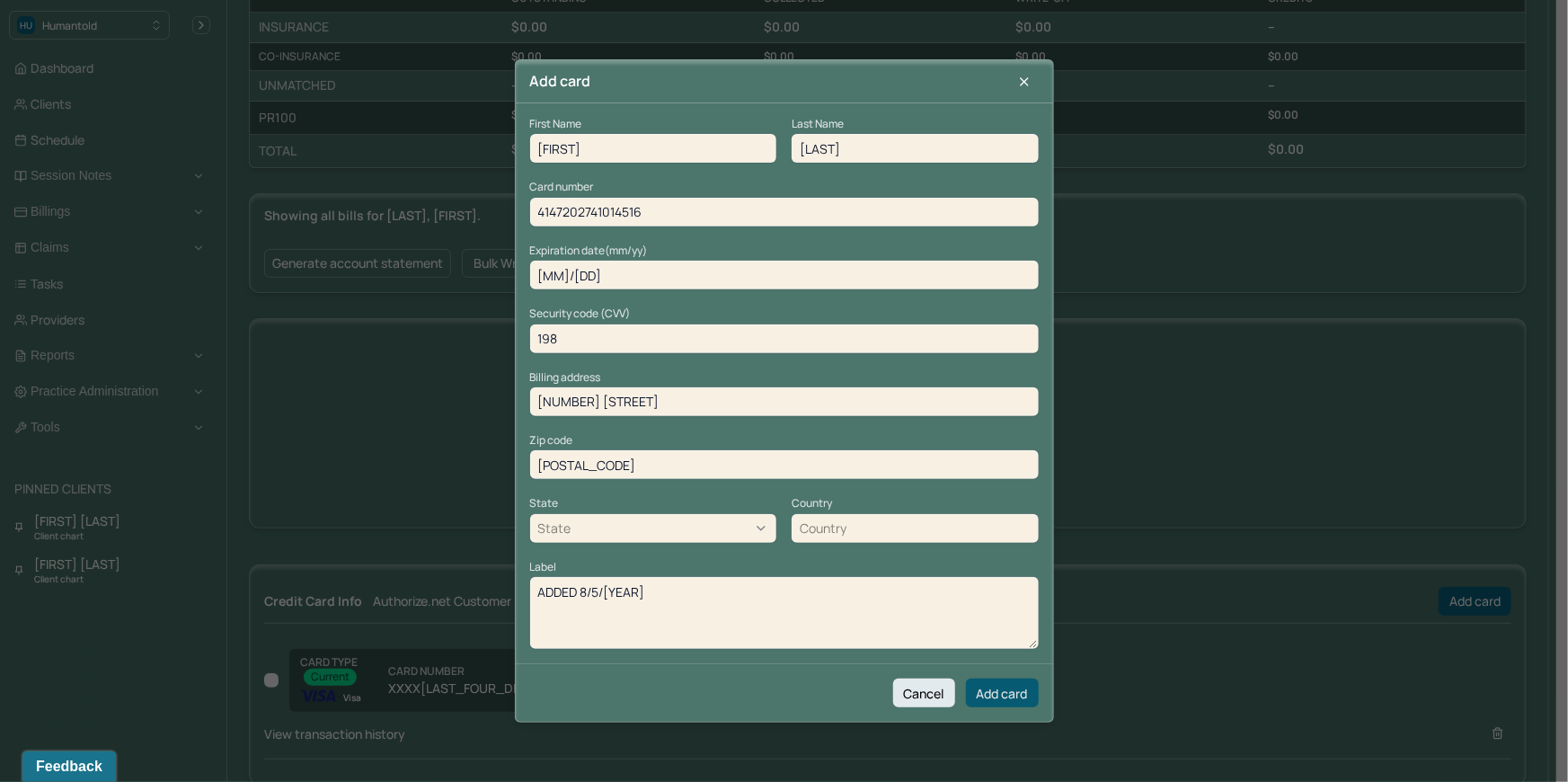 type on "ADDED 8/5/25" 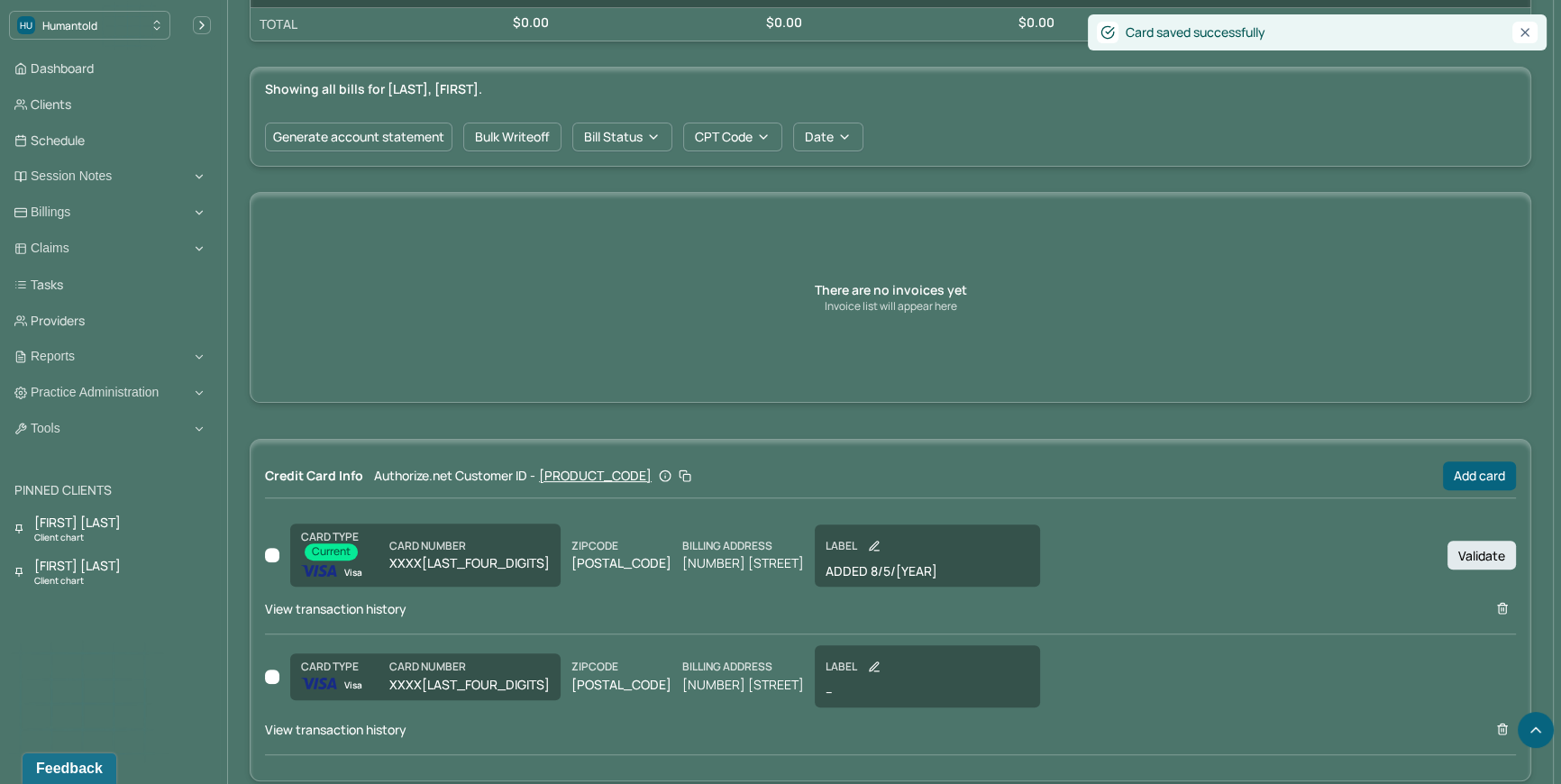 scroll, scrollTop: 637, scrollLeft: 0, axis: vertical 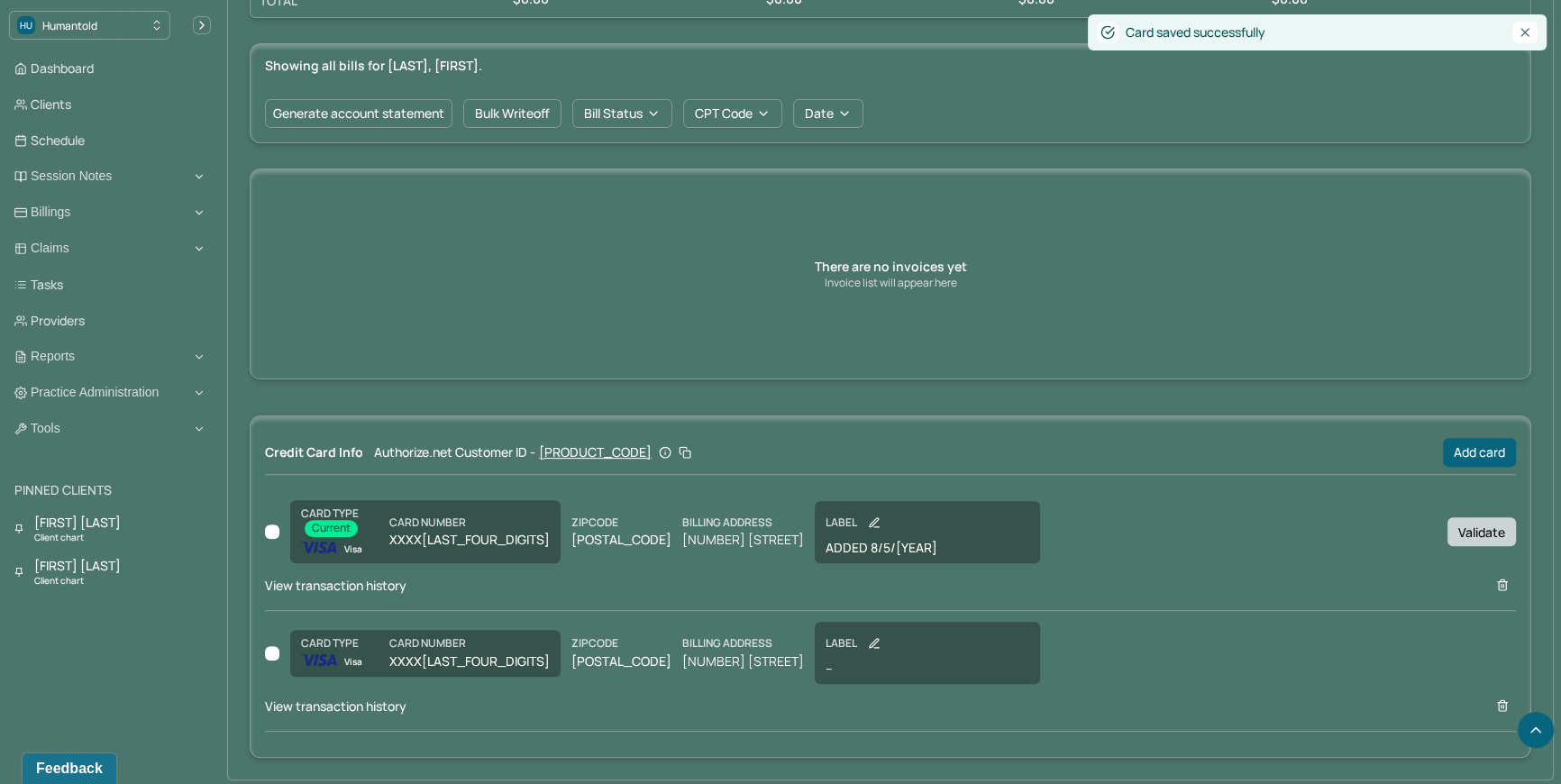 click on "Validate" at bounding box center [1482, 532] 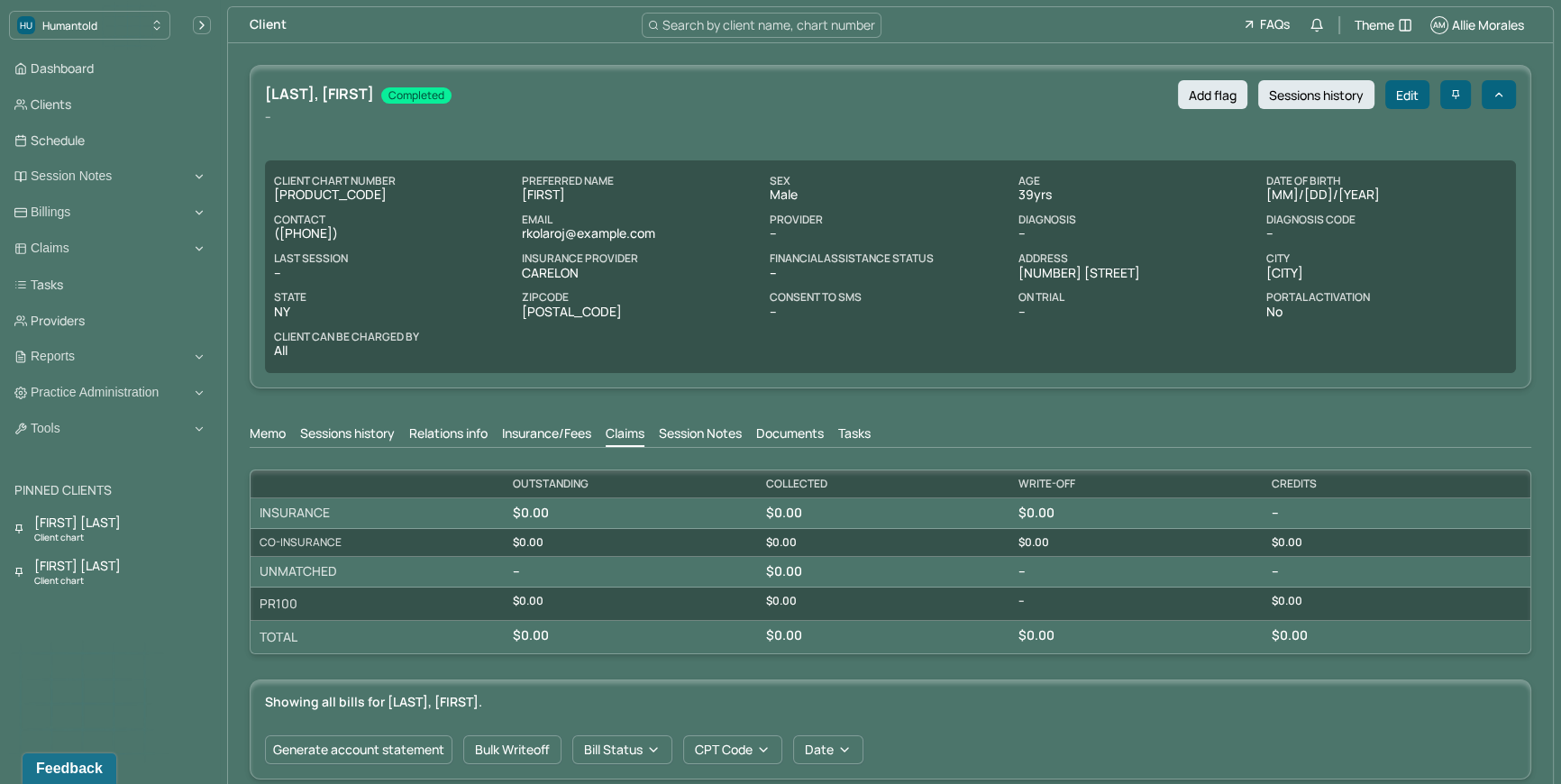 scroll, scrollTop: 0, scrollLeft: 0, axis: both 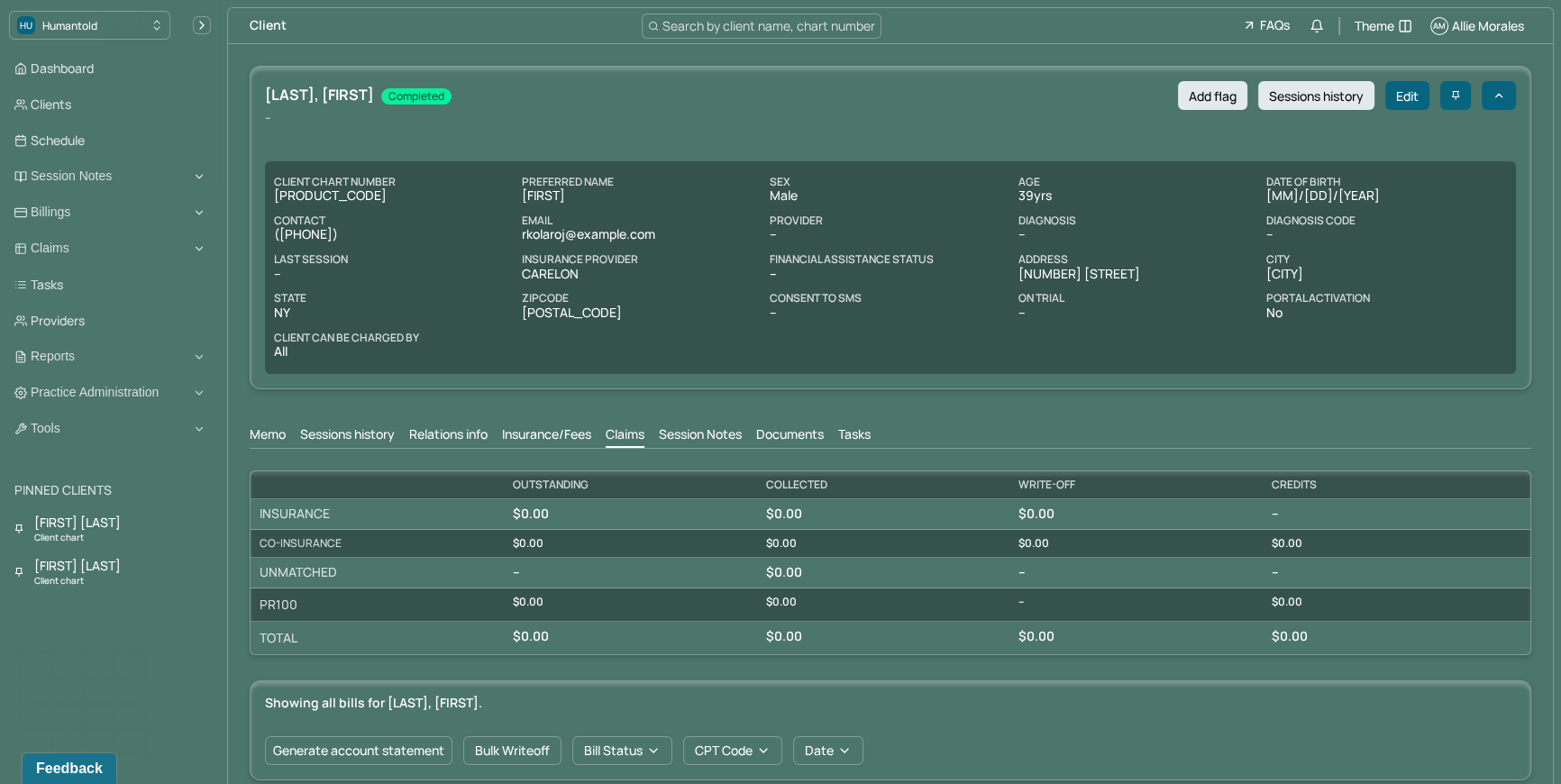 click on "Search by client name, chart number" at bounding box center [762, 26] 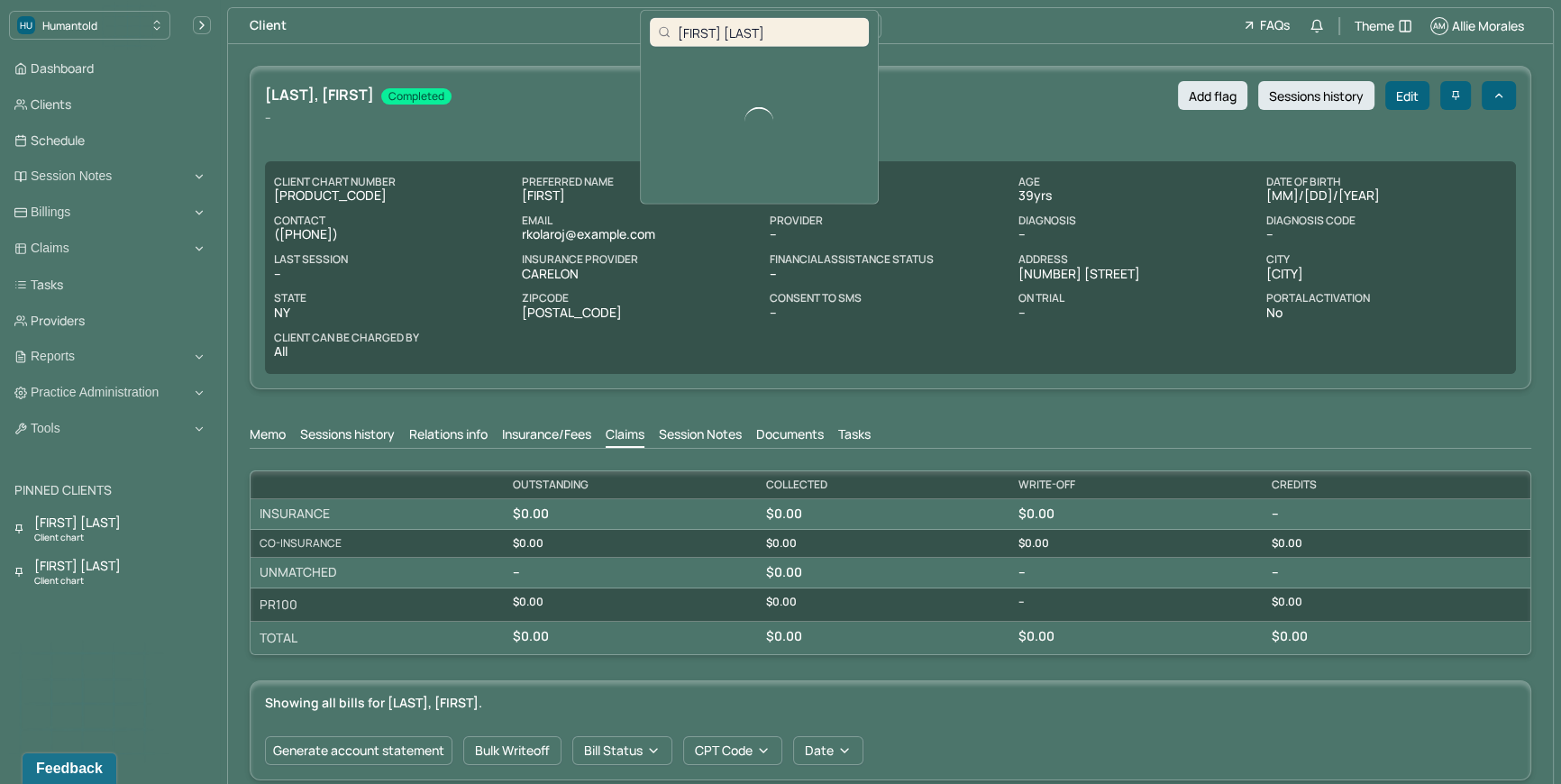type on "Kate Altman" 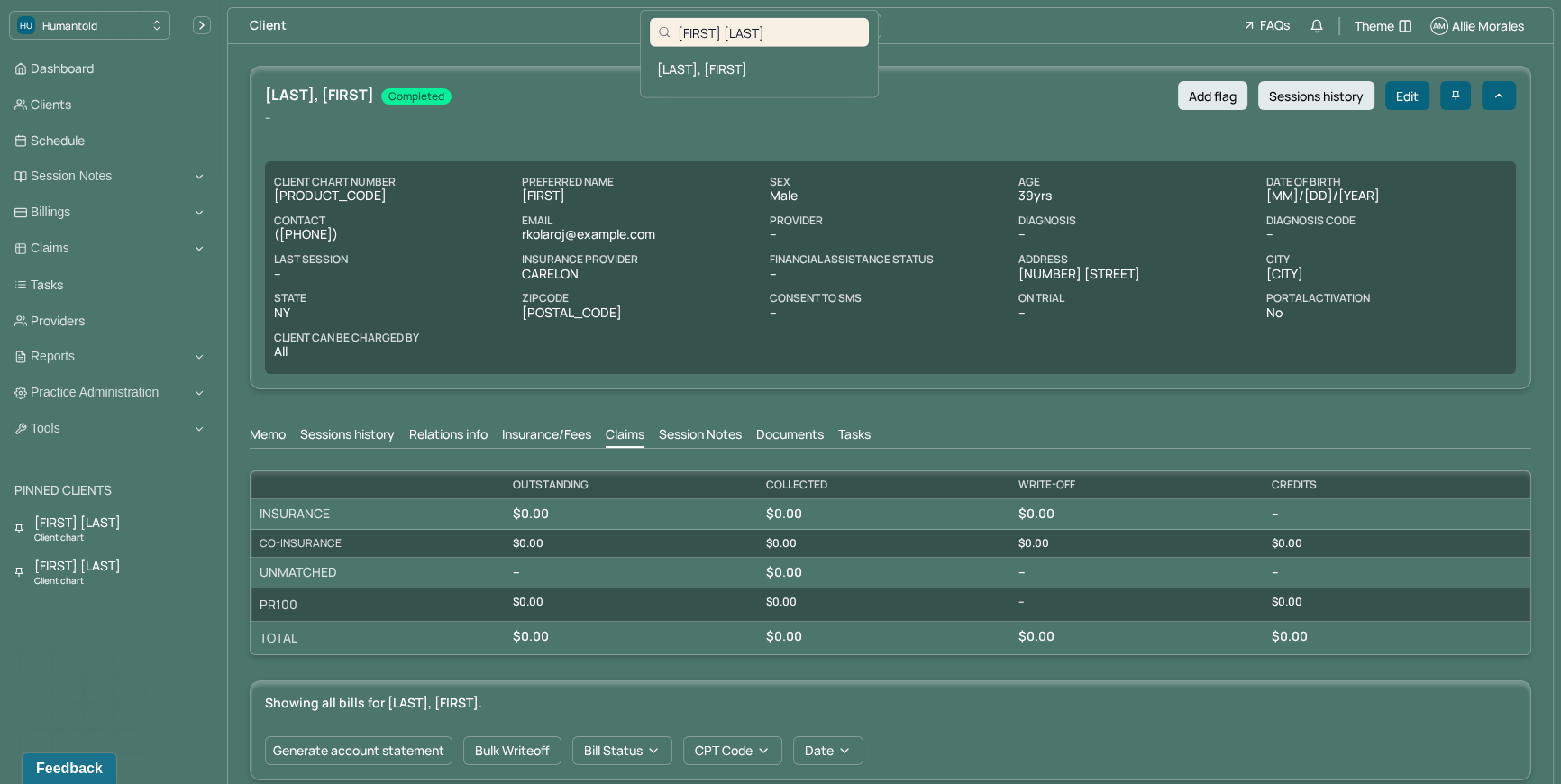 click on "ALTMAN, KATE" at bounding box center [759, 68] 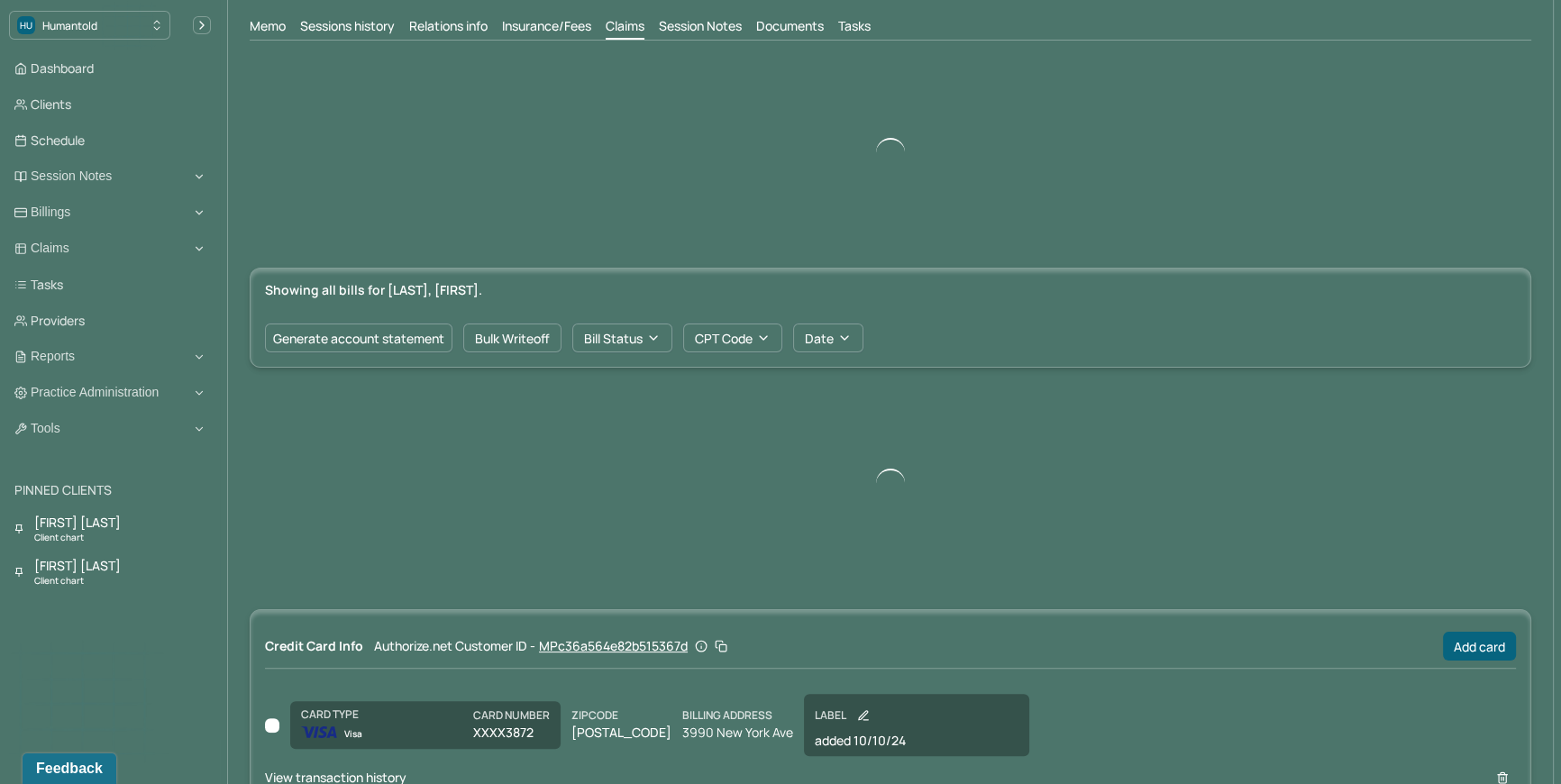 scroll, scrollTop: 443, scrollLeft: 0, axis: vertical 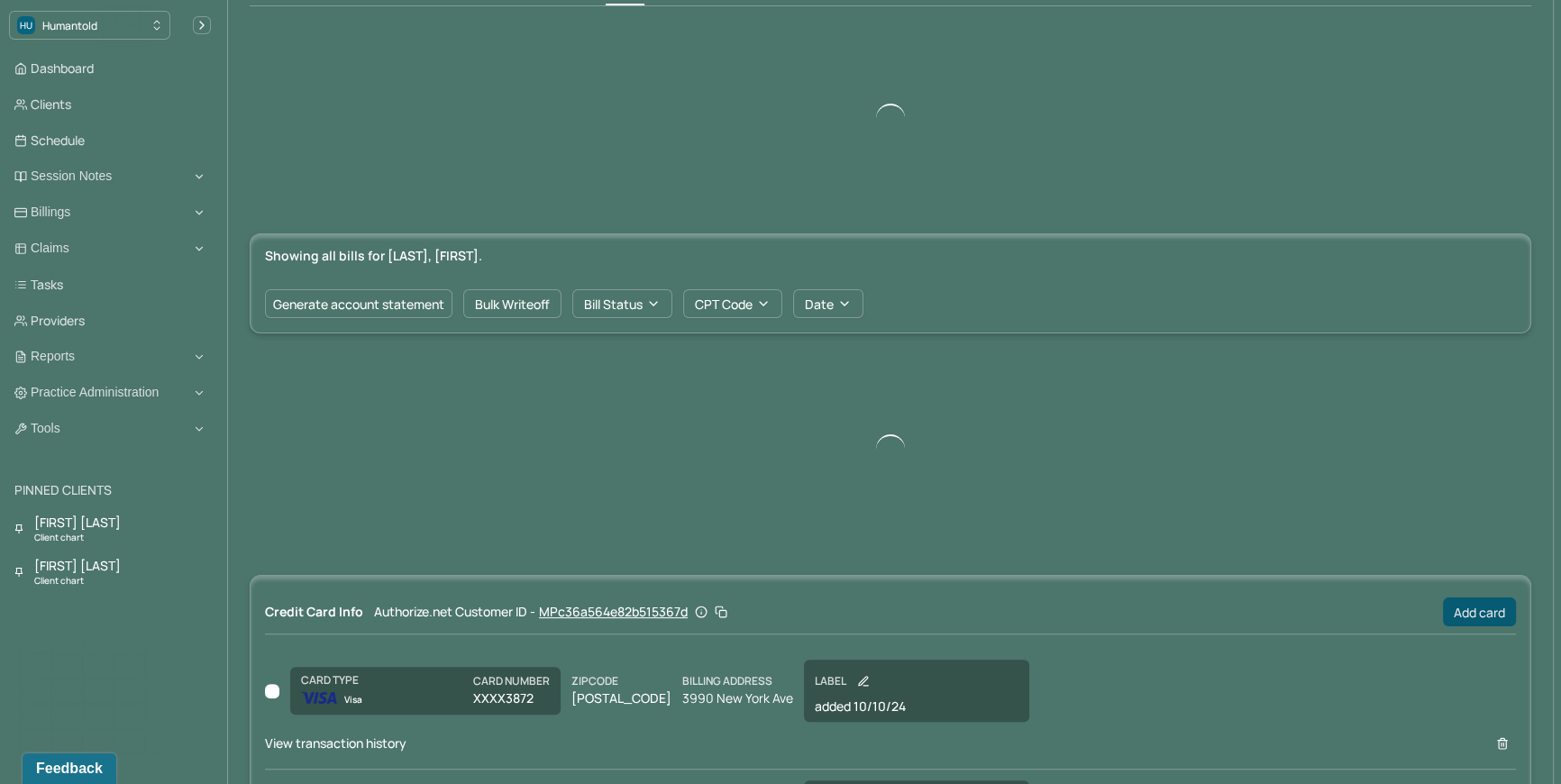 click on "Add card" at bounding box center (1479, 612) 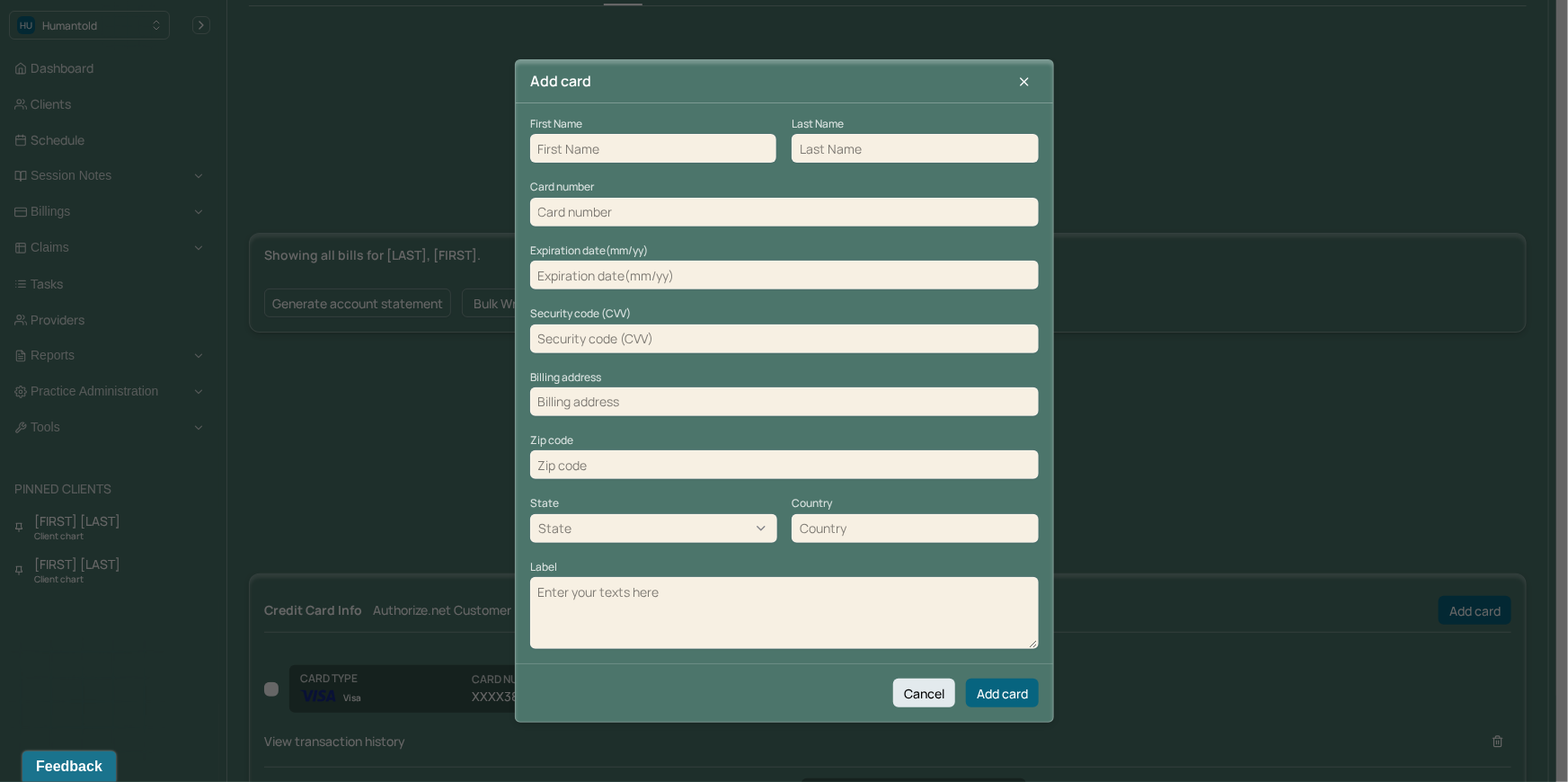 click at bounding box center (653, 148) 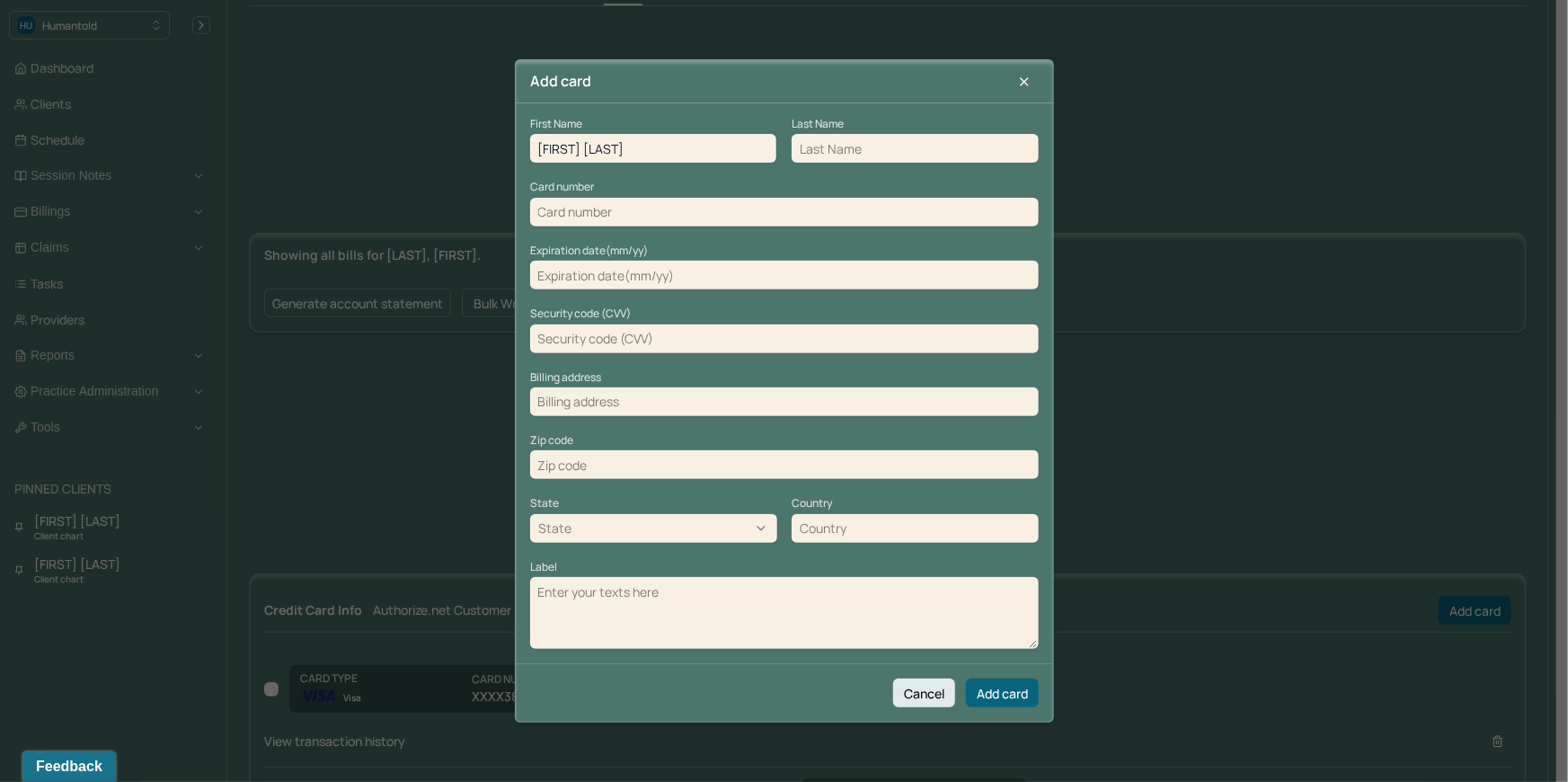 drag, startPoint x: 605, startPoint y: 150, endPoint x: 568, endPoint y: 149, distance: 37.01351 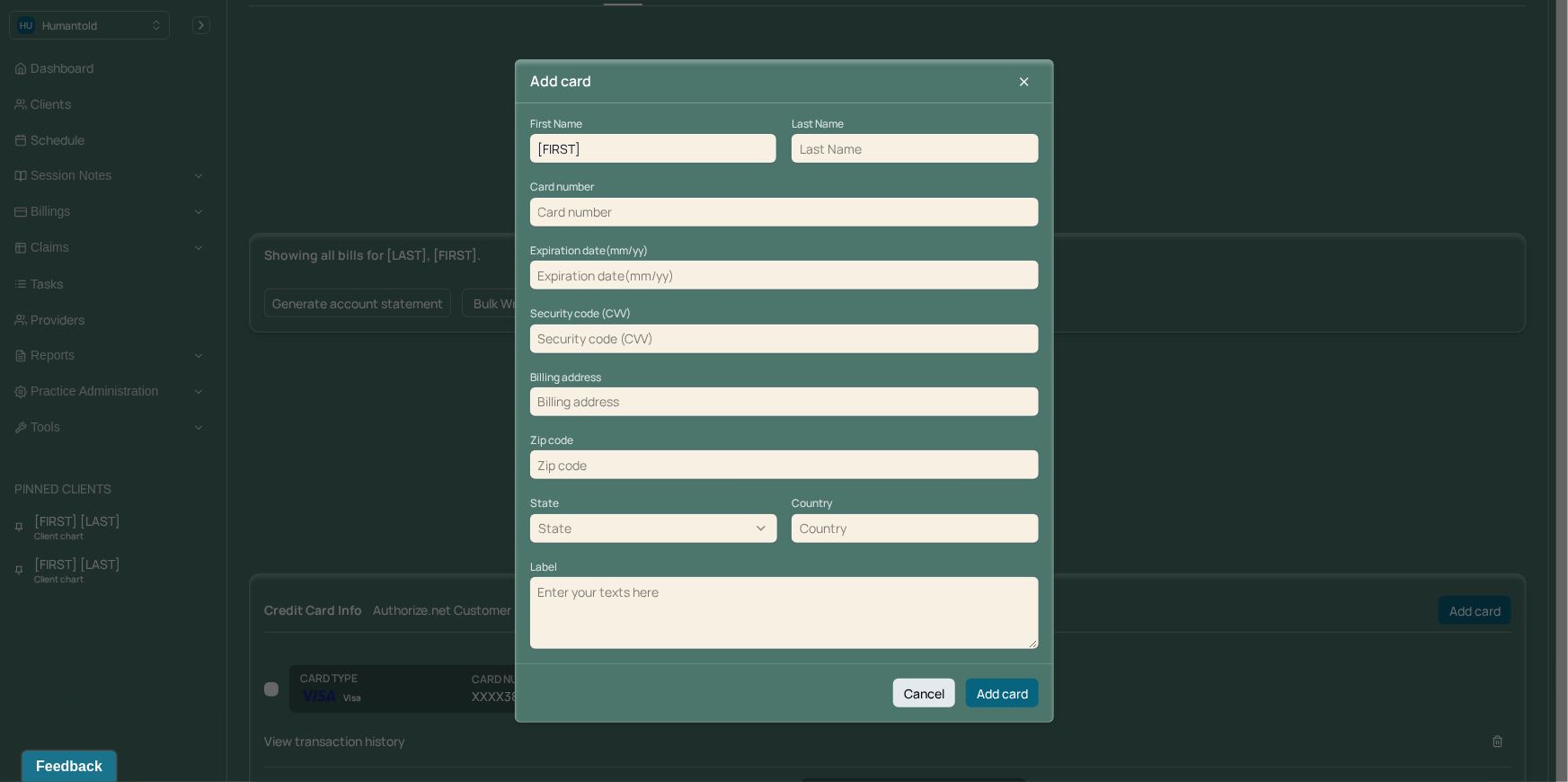 type on "Kate" 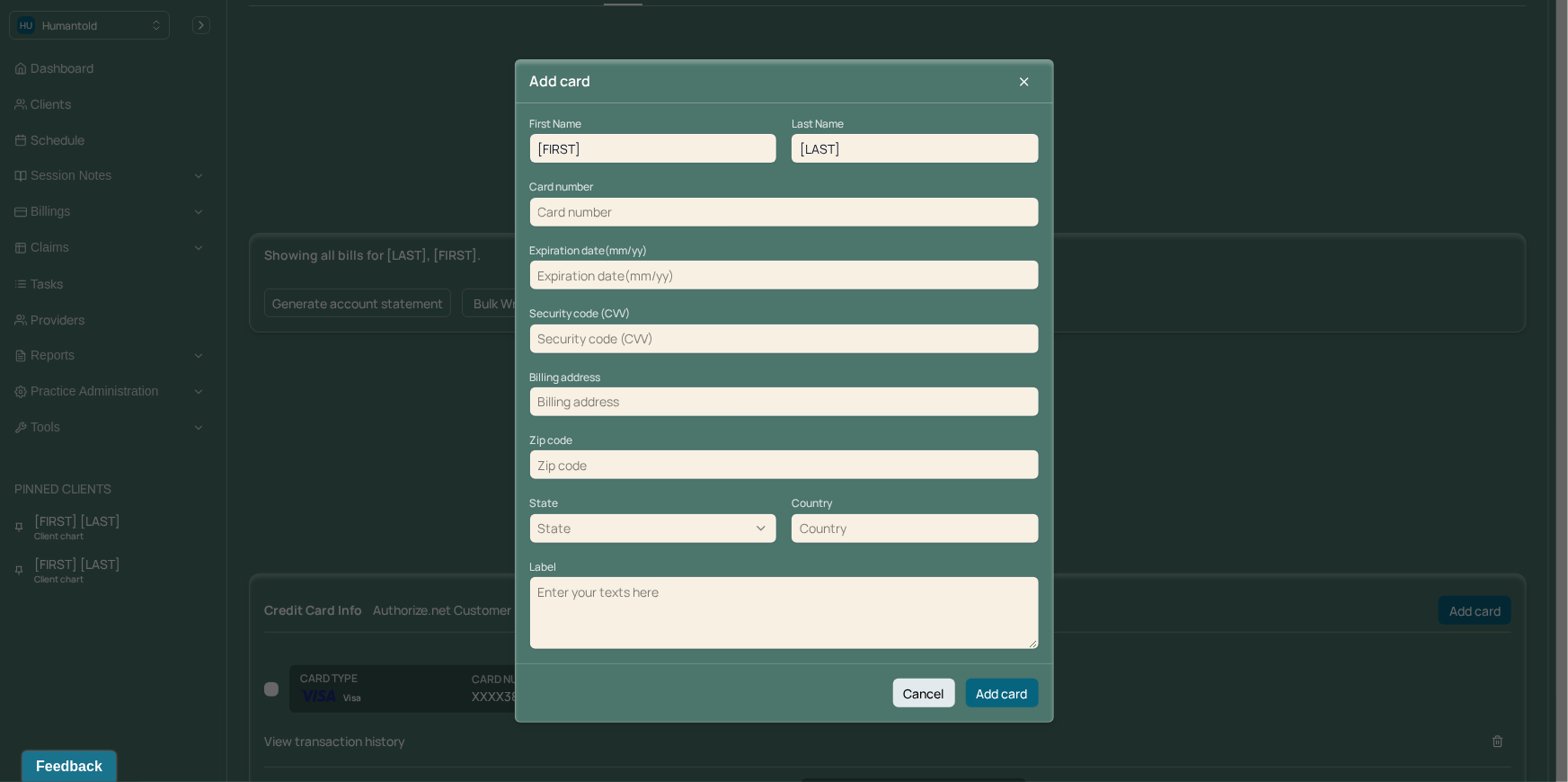 type on "Altman" 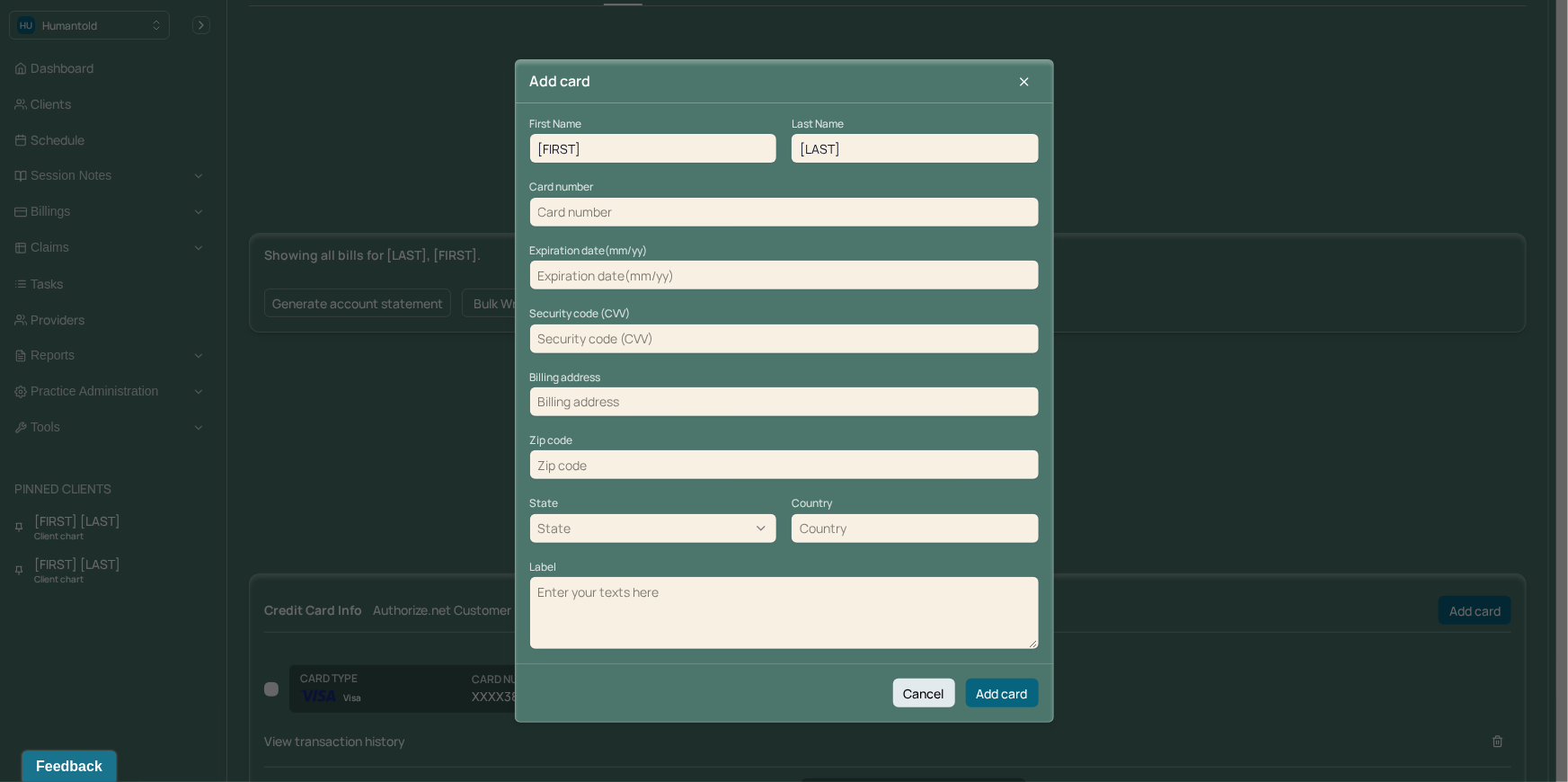 click at bounding box center [784, 212] 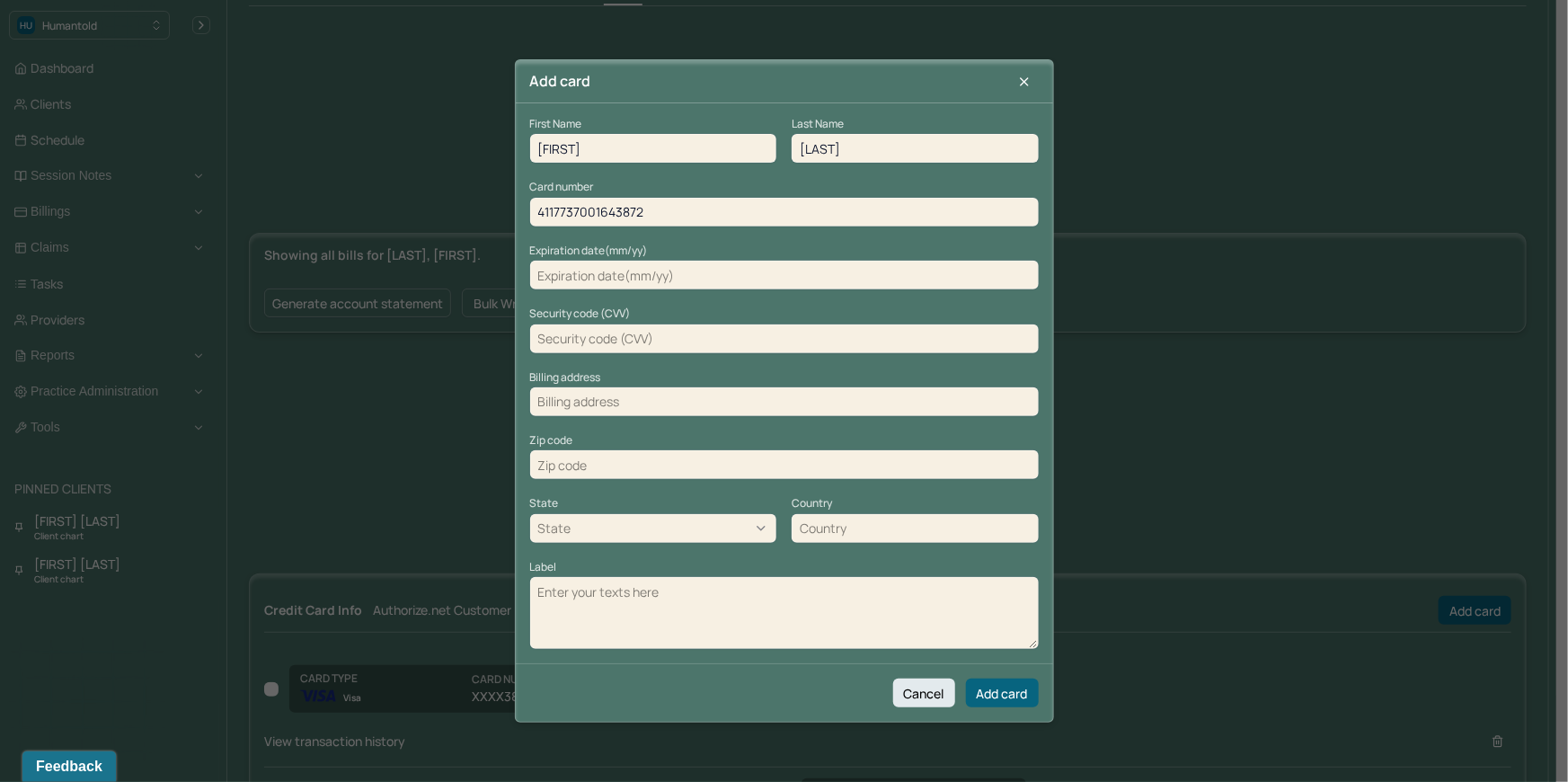 type on "4117737001643872" 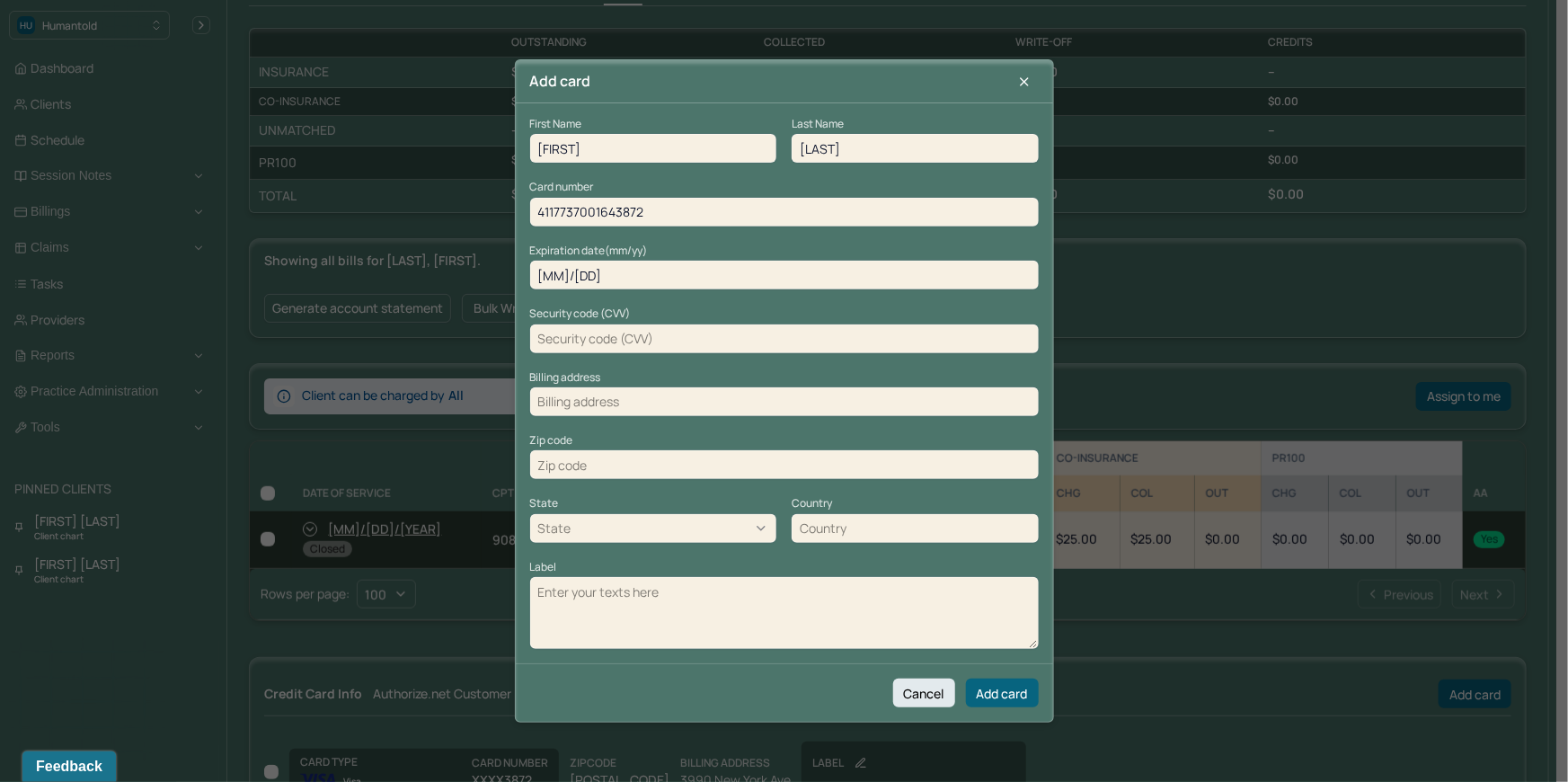 type on "01/27" 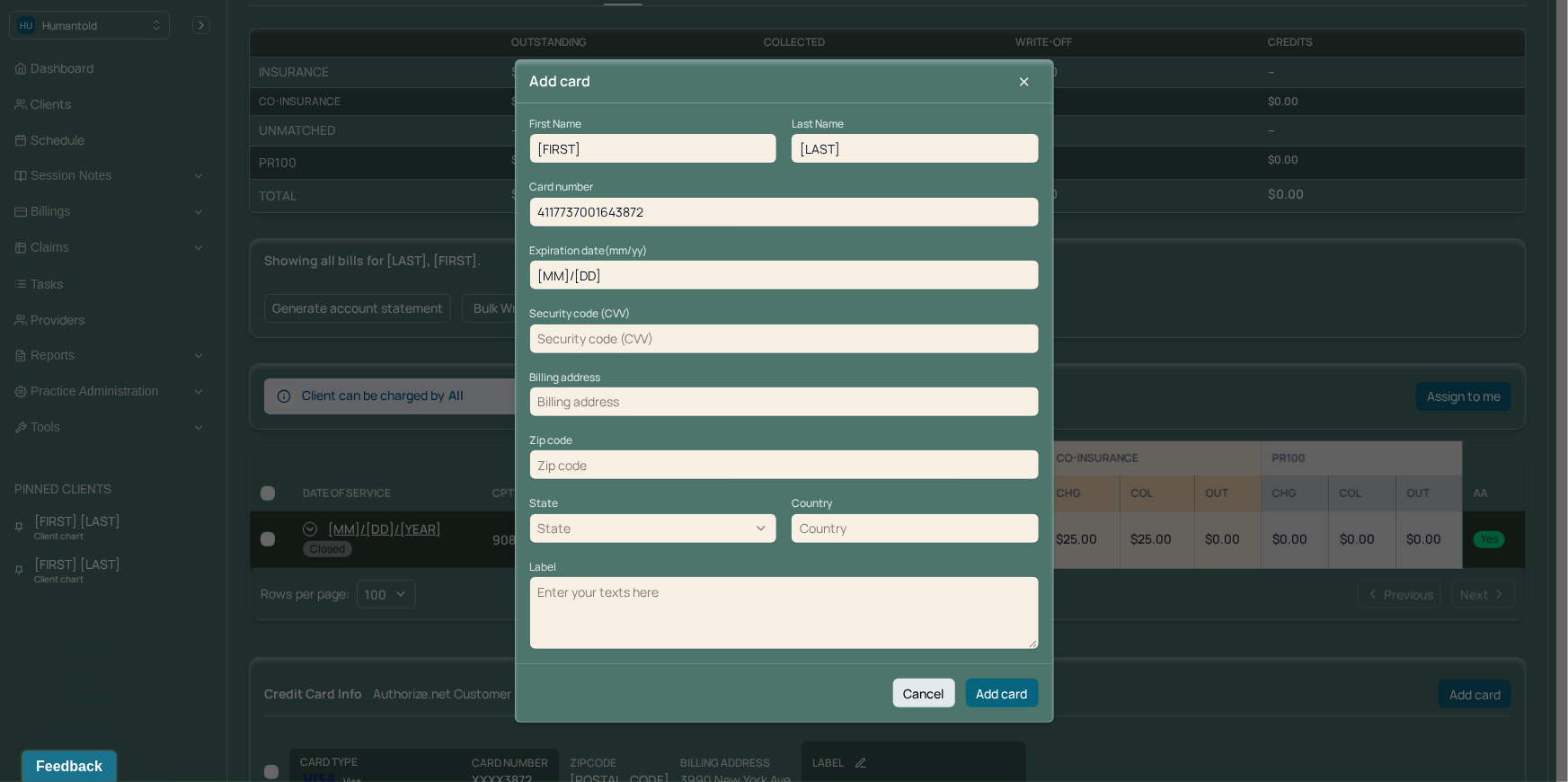 click at bounding box center [784, 339] 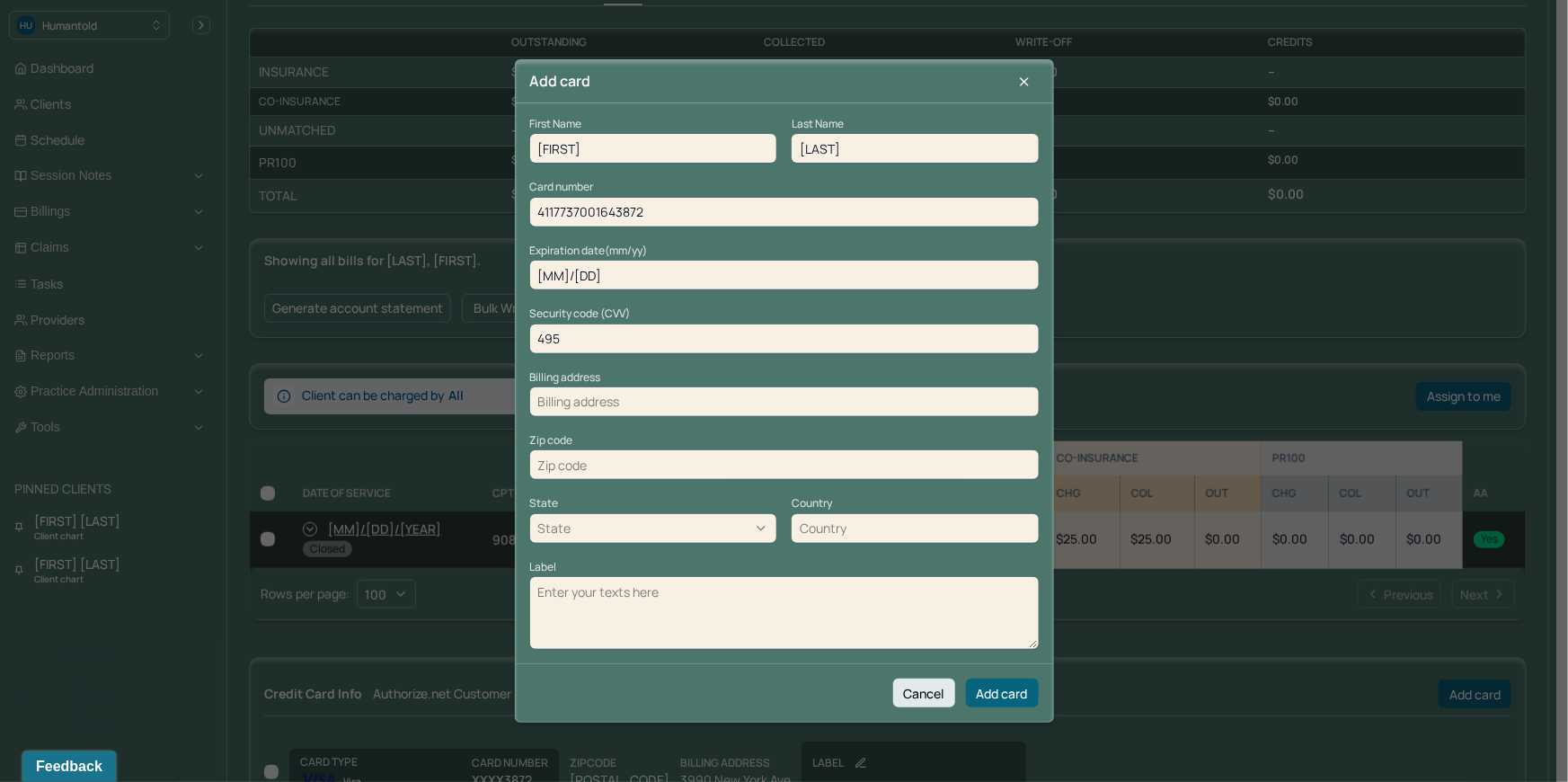 type on "495" 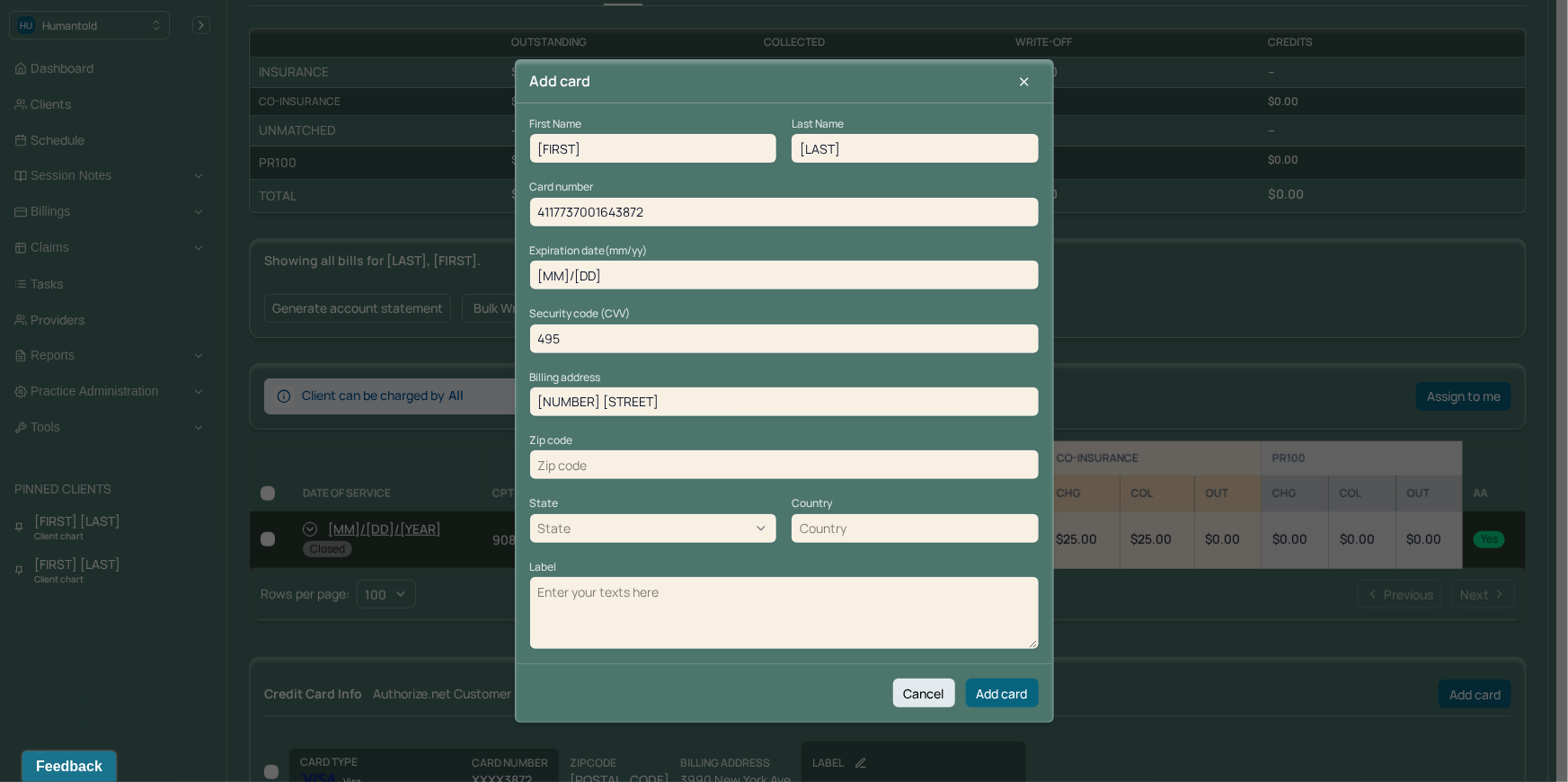 type on "3990 New York Avenue" 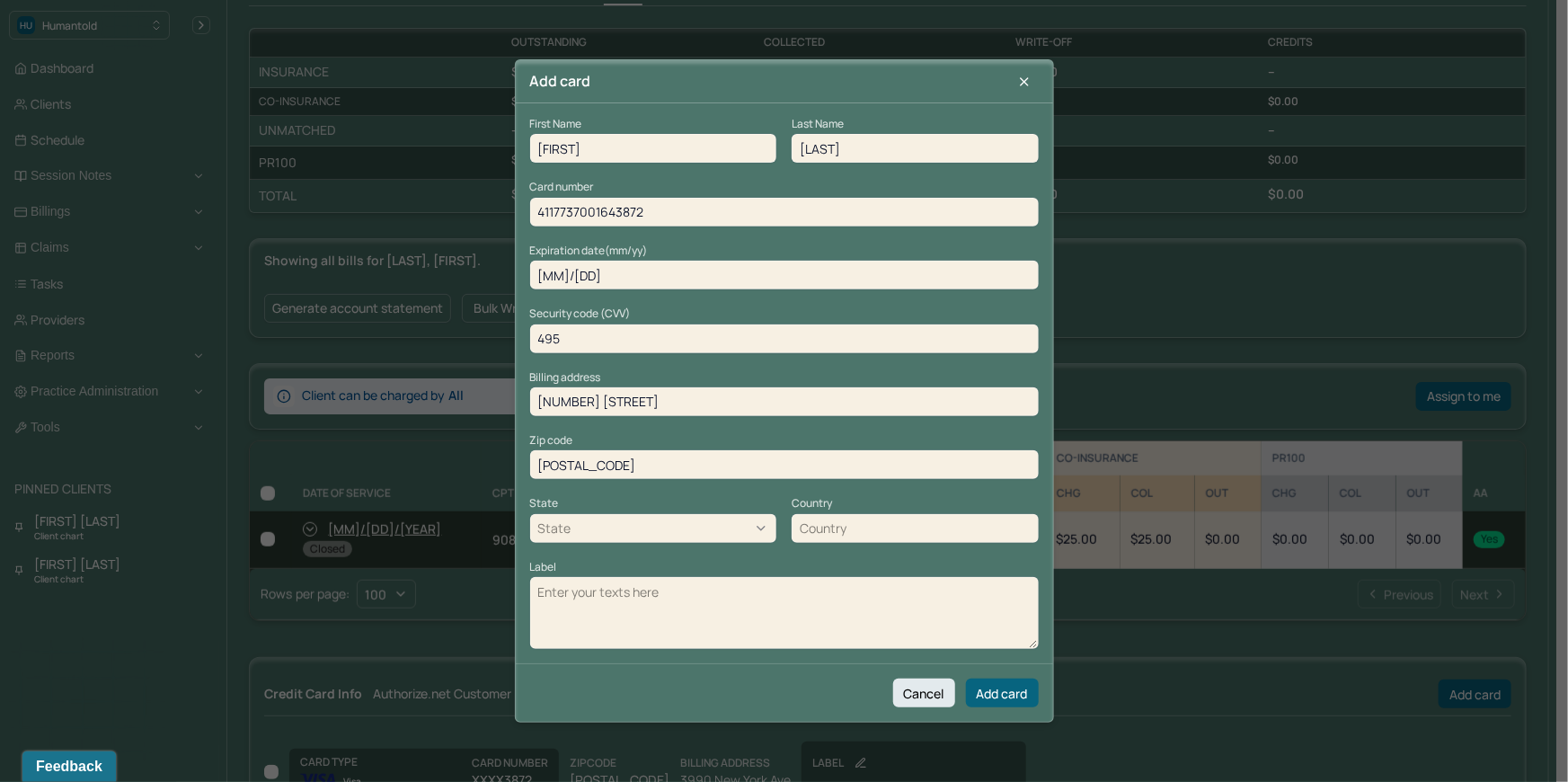type on "11783" 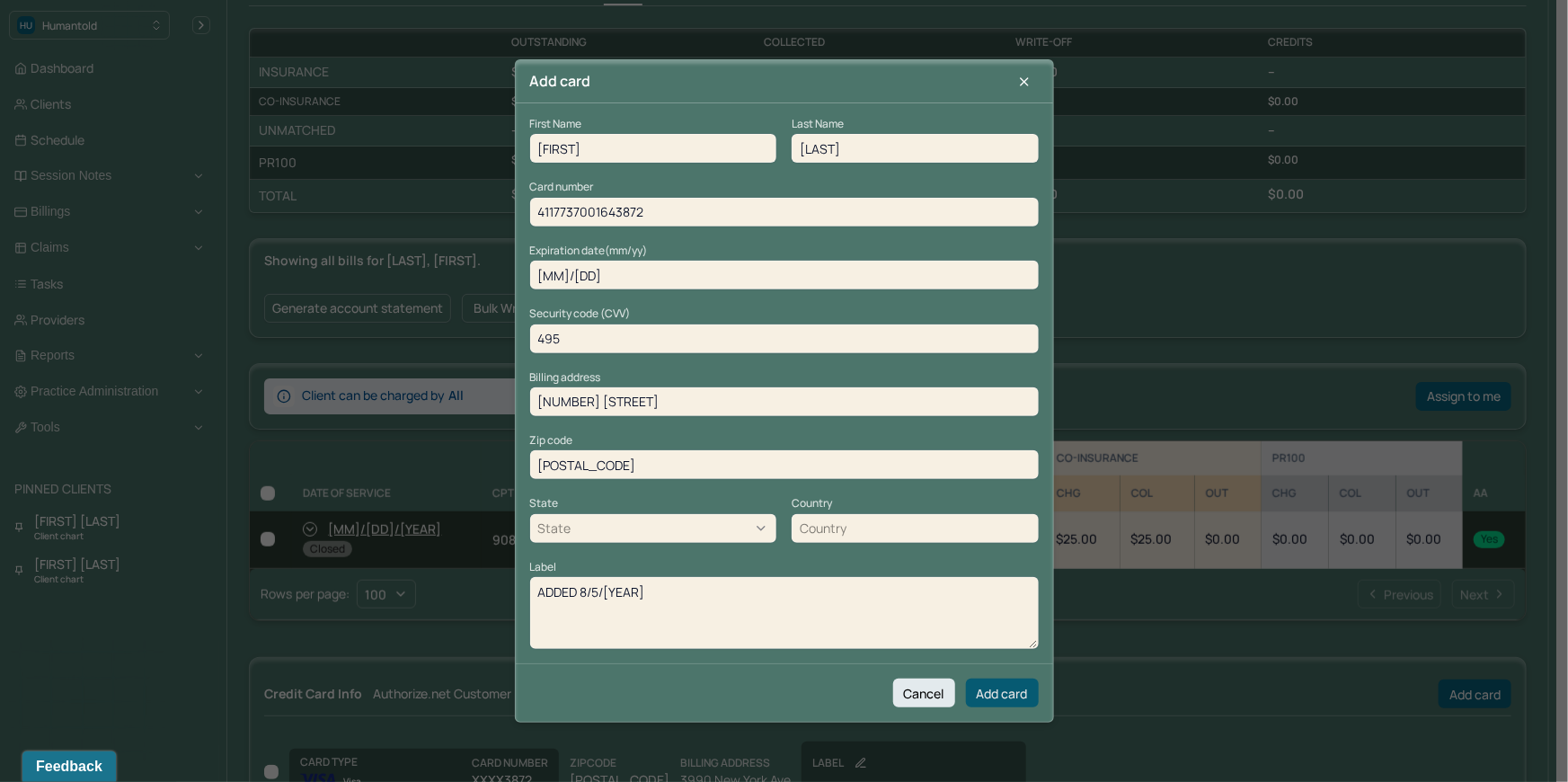 type on "ADDED 8/5/25" 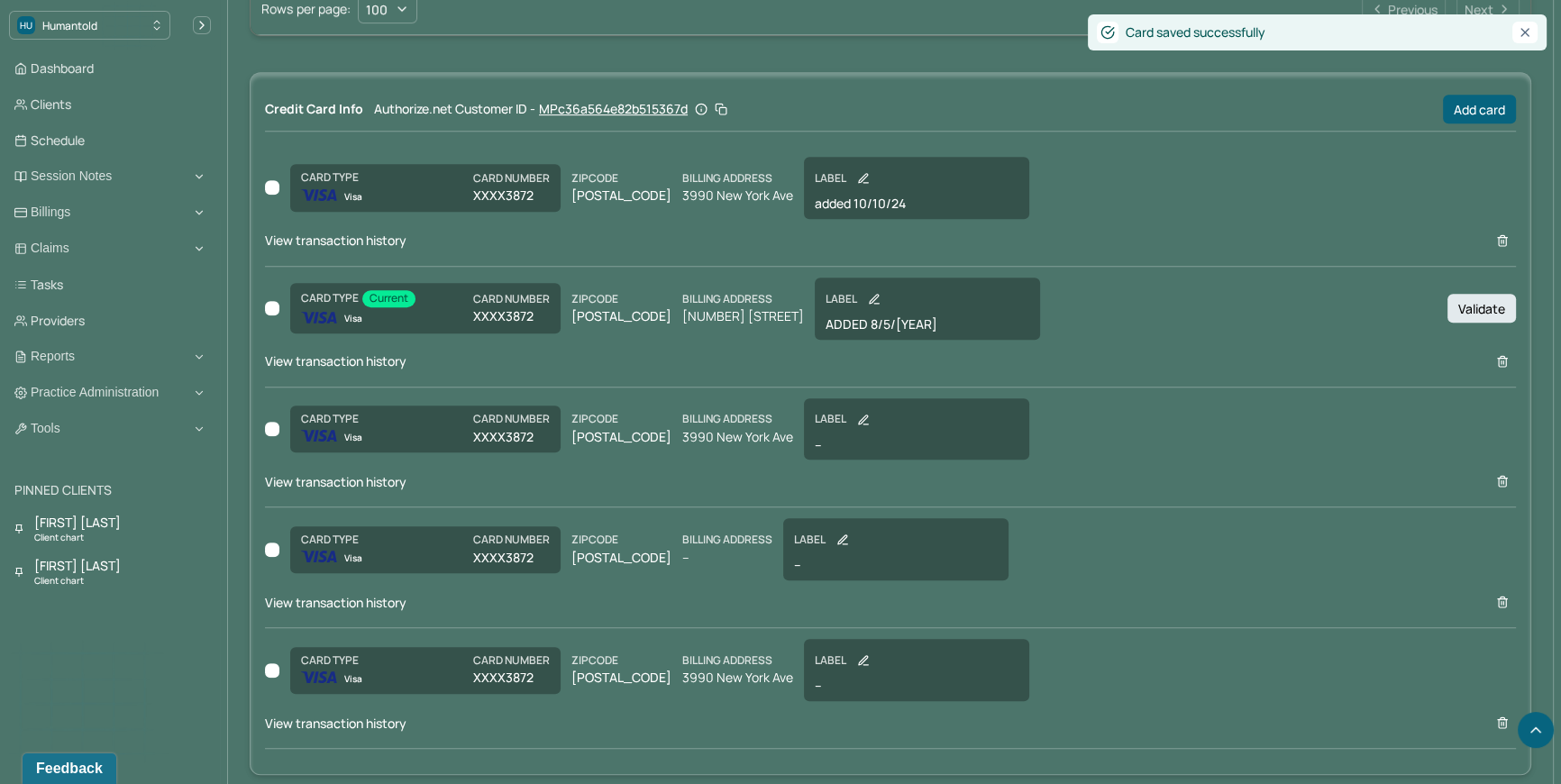 scroll, scrollTop: 1047, scrollLeft: 0, axis: vertical 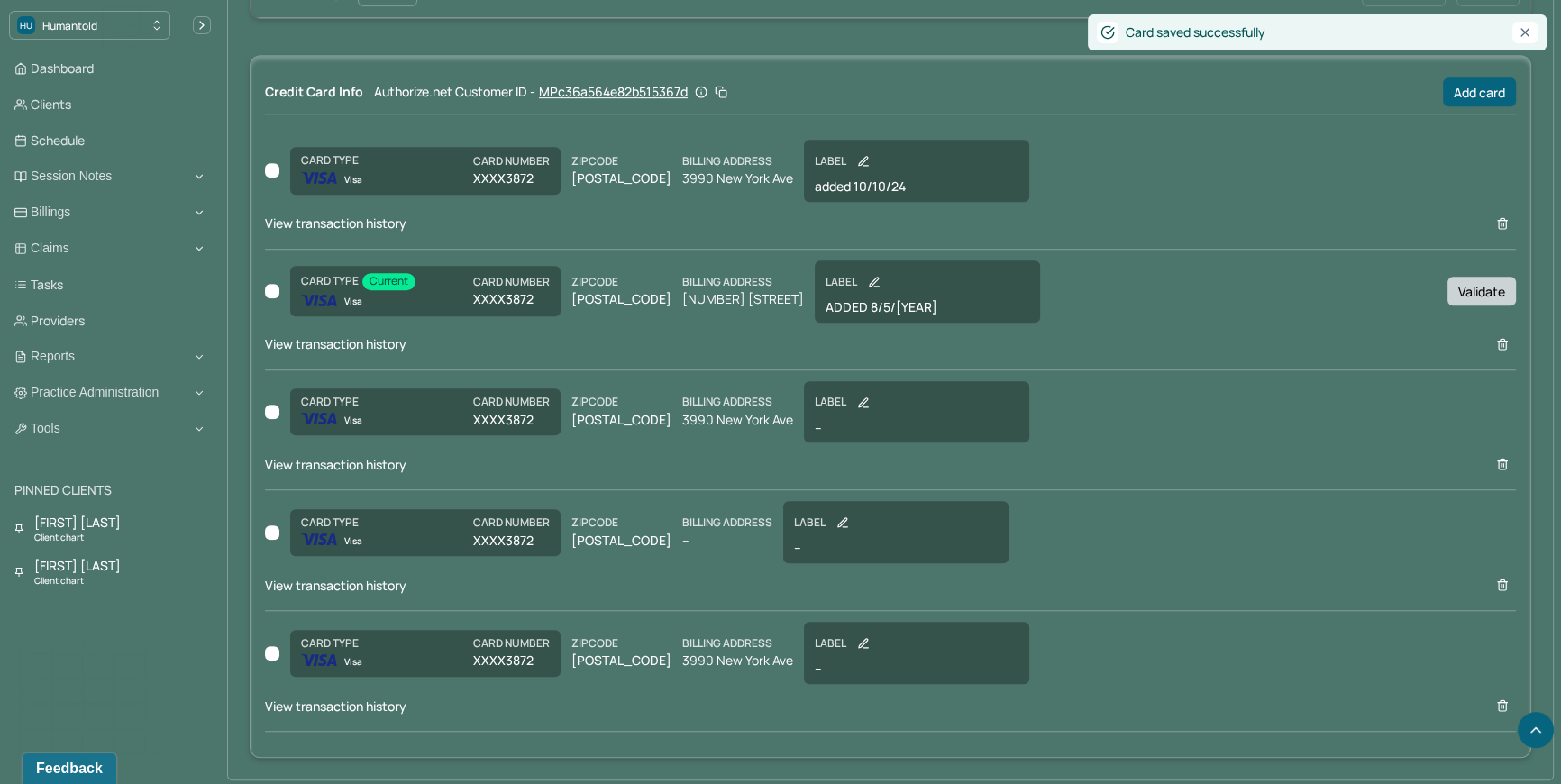 click on "Validate" at bounding box center [1482, 291] 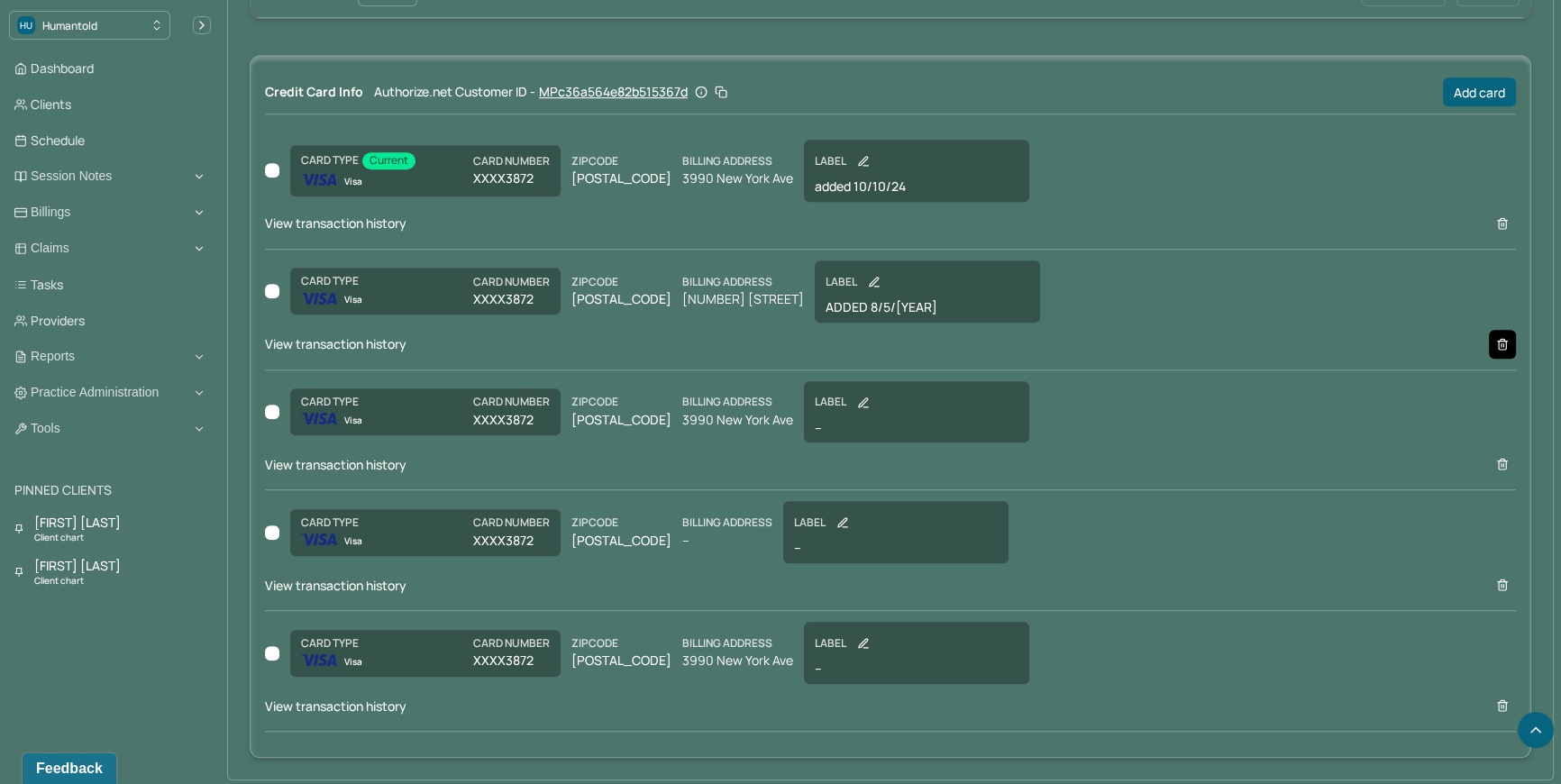 click 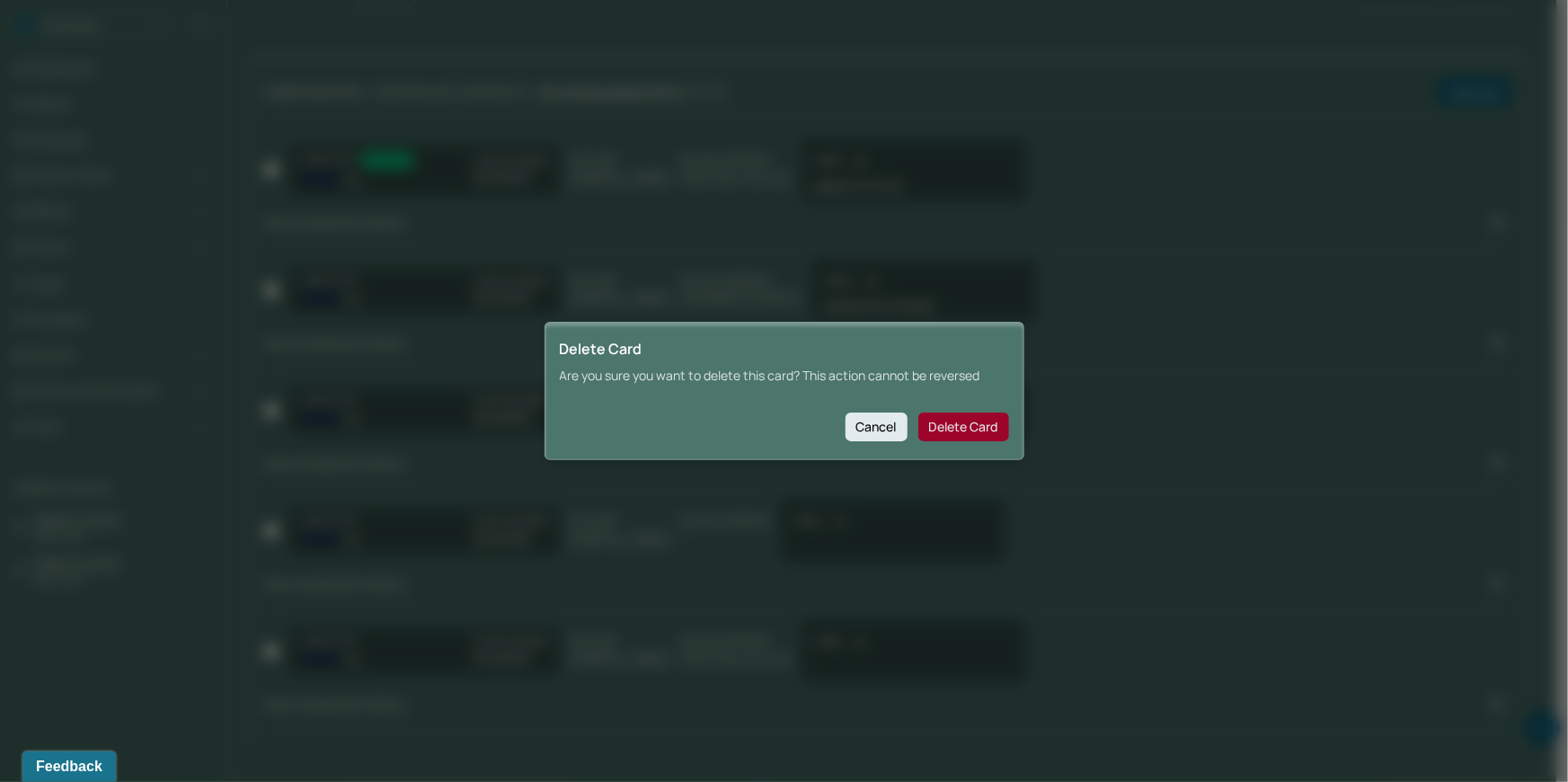 click on "Delete Card" at bounding box center (963, 427) 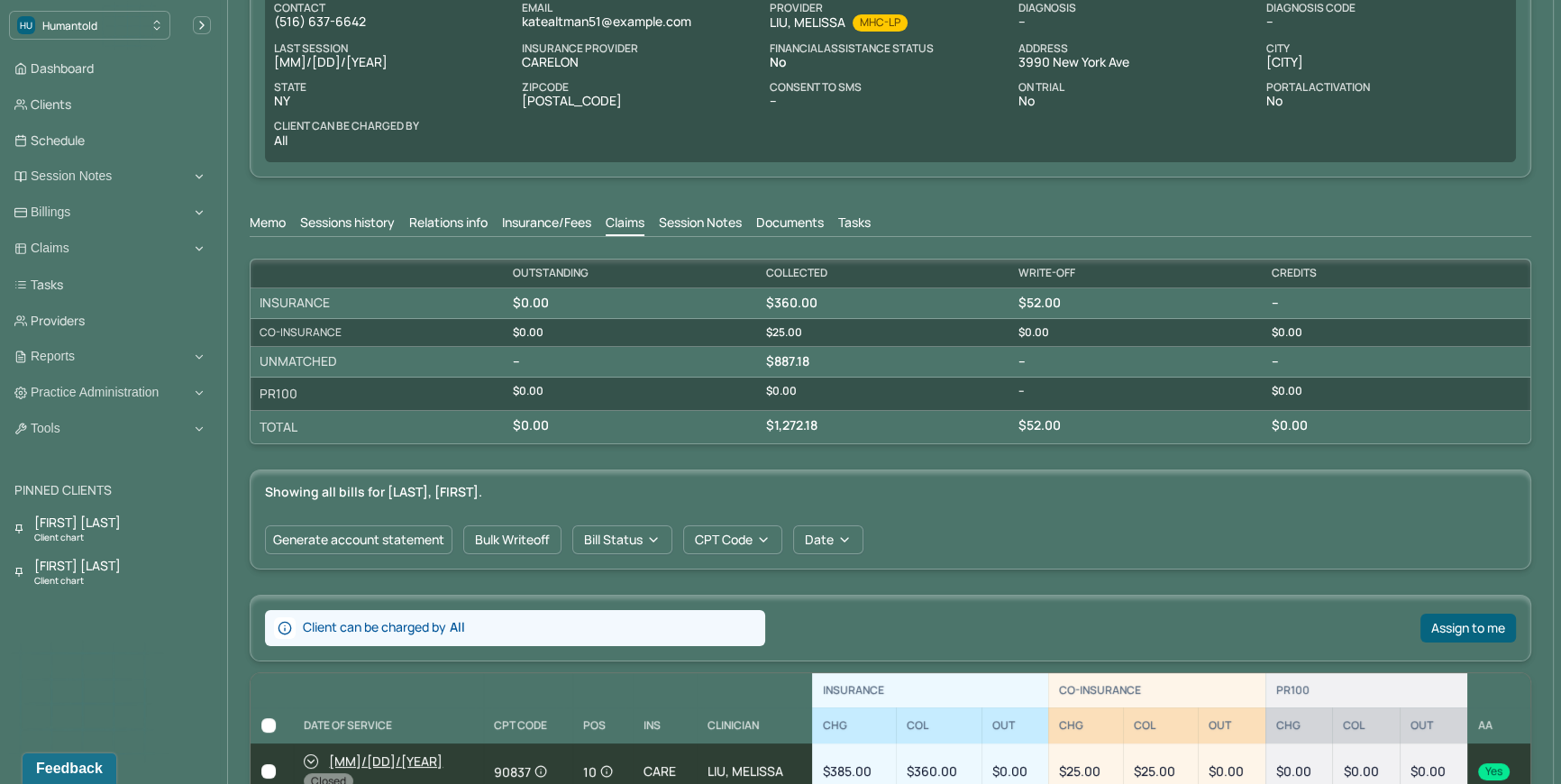scroll, scrollTop: 0, scrollLeft: 0, axis: both 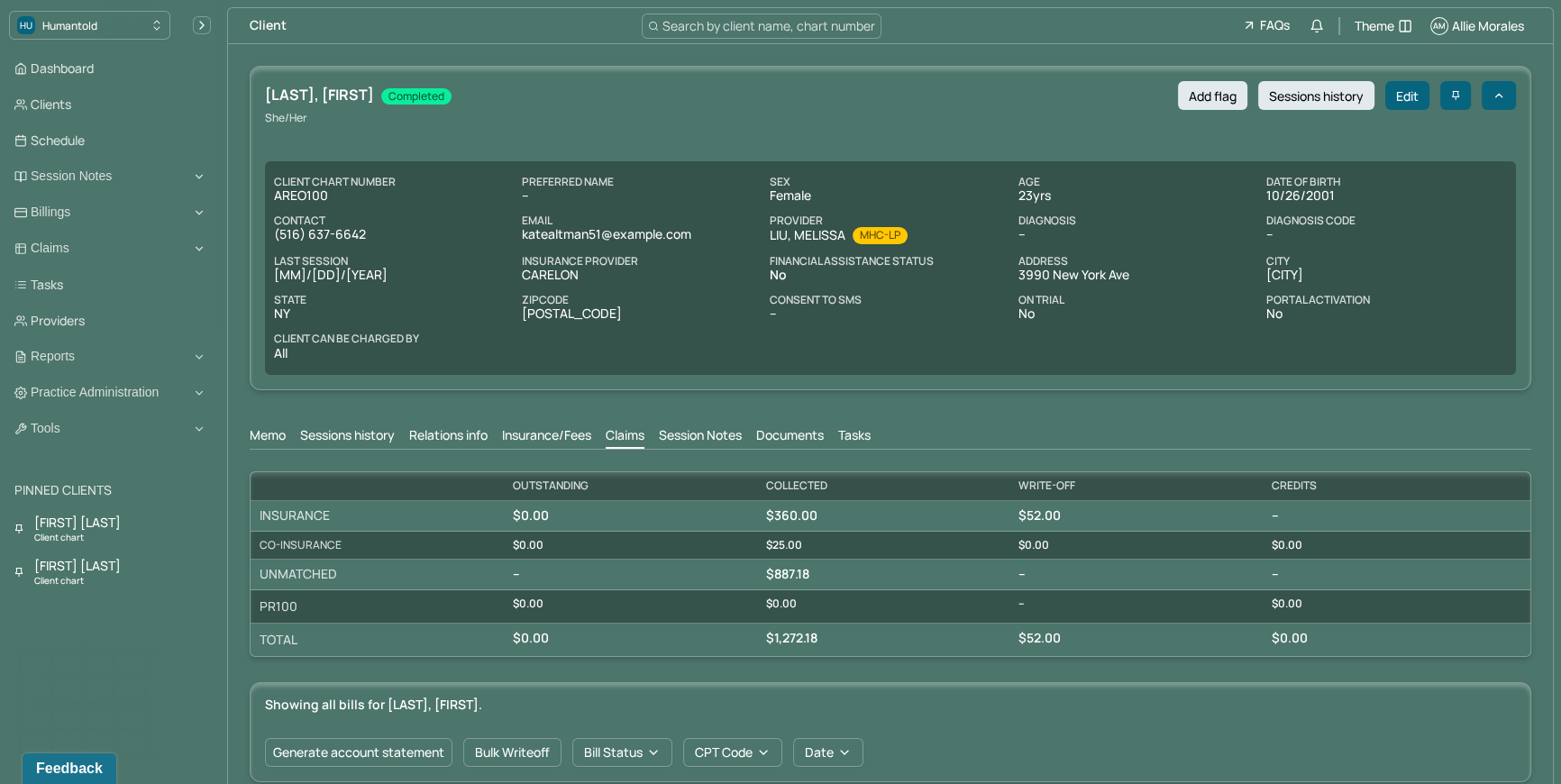 click on "Search by client name, chart number" at bounding box center (769, 25) 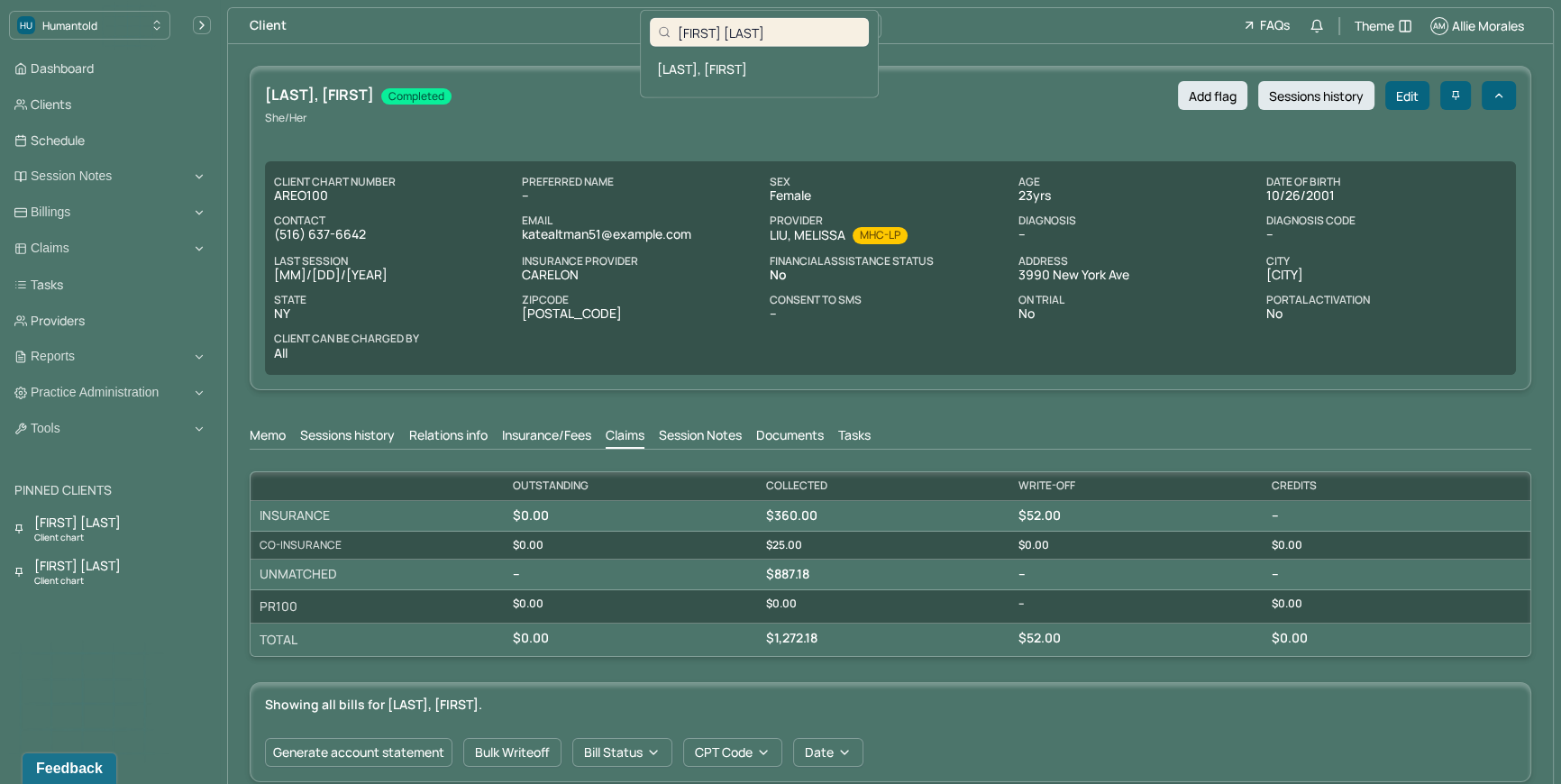 drag, startPoint x: 771, startPoint y: 21, endPoint x: 755, endPoint y: 32, distance: 19.416488 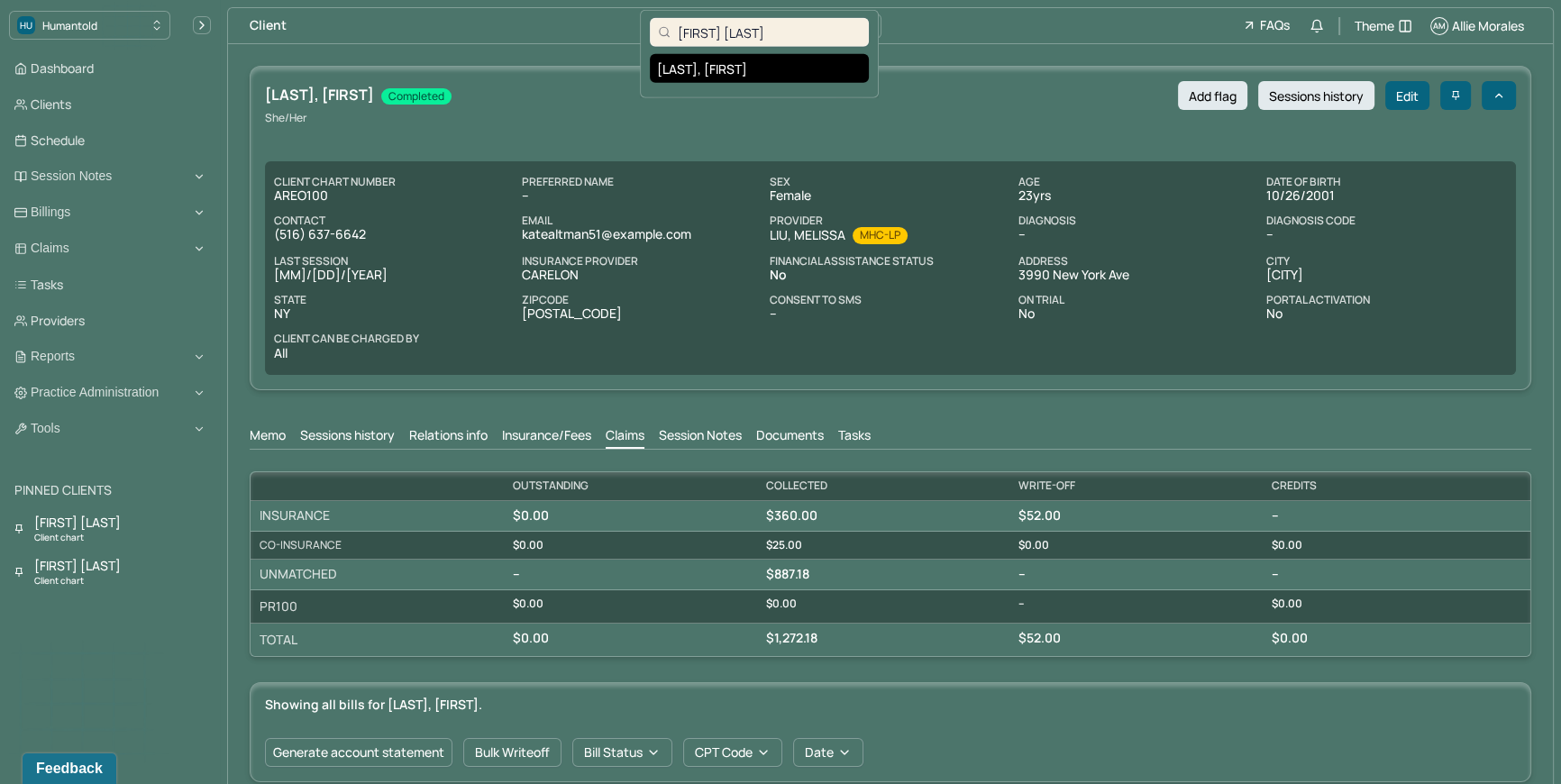 type on "Luka Pulisi" 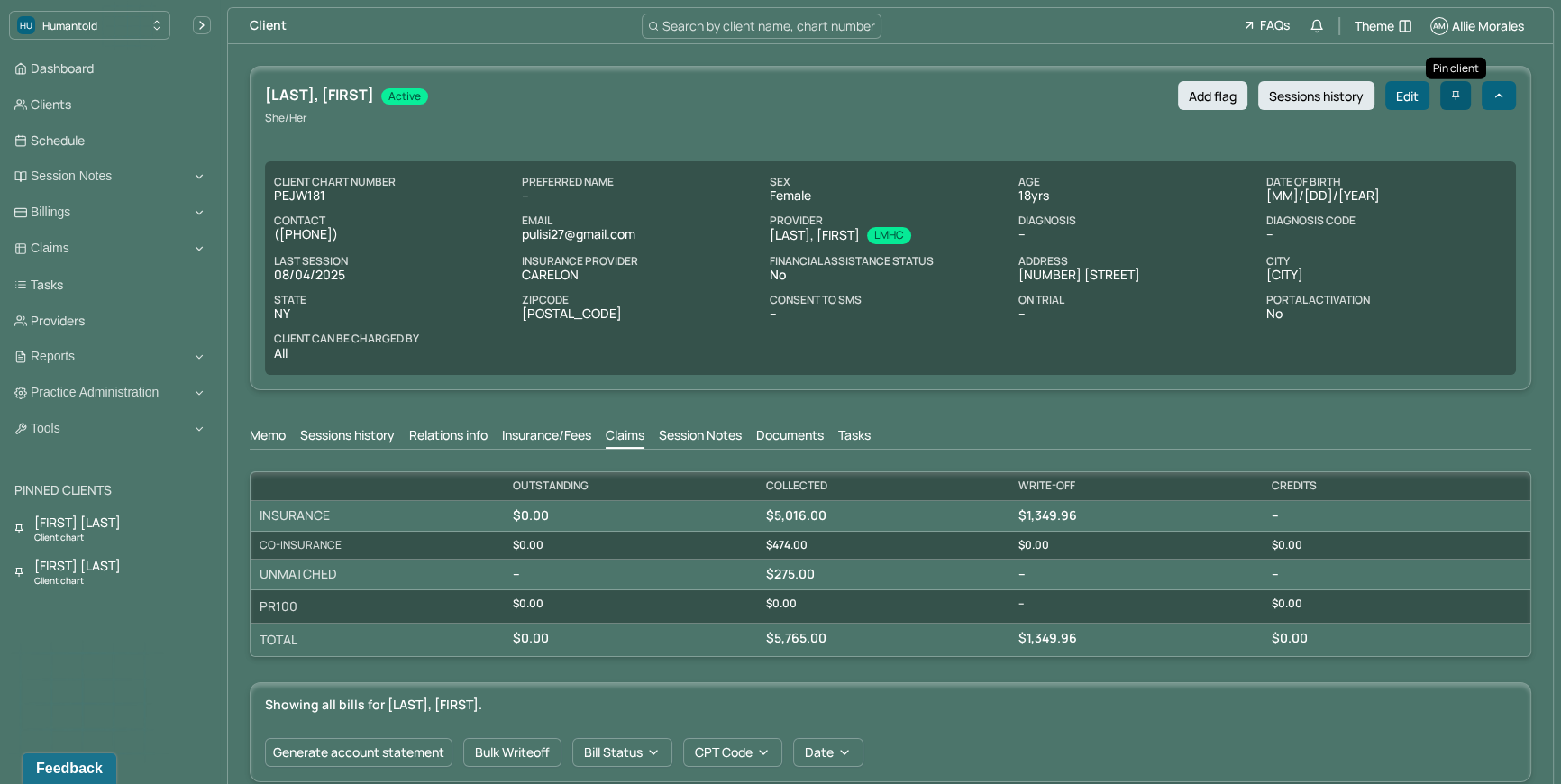 click at bounding box center (1456, 96) 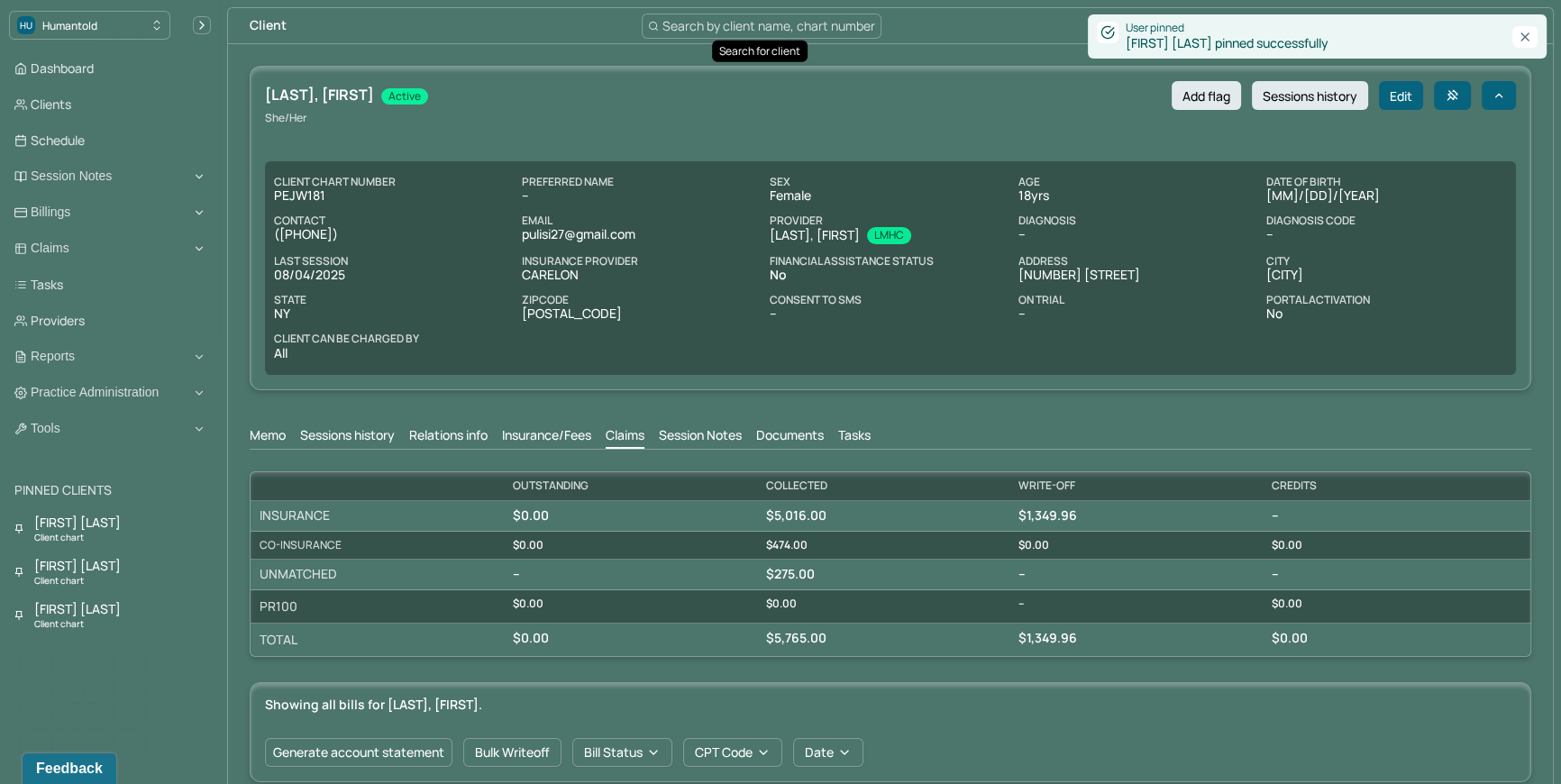 click on "Search by client name, chart number" at bounding box center [769, 25] 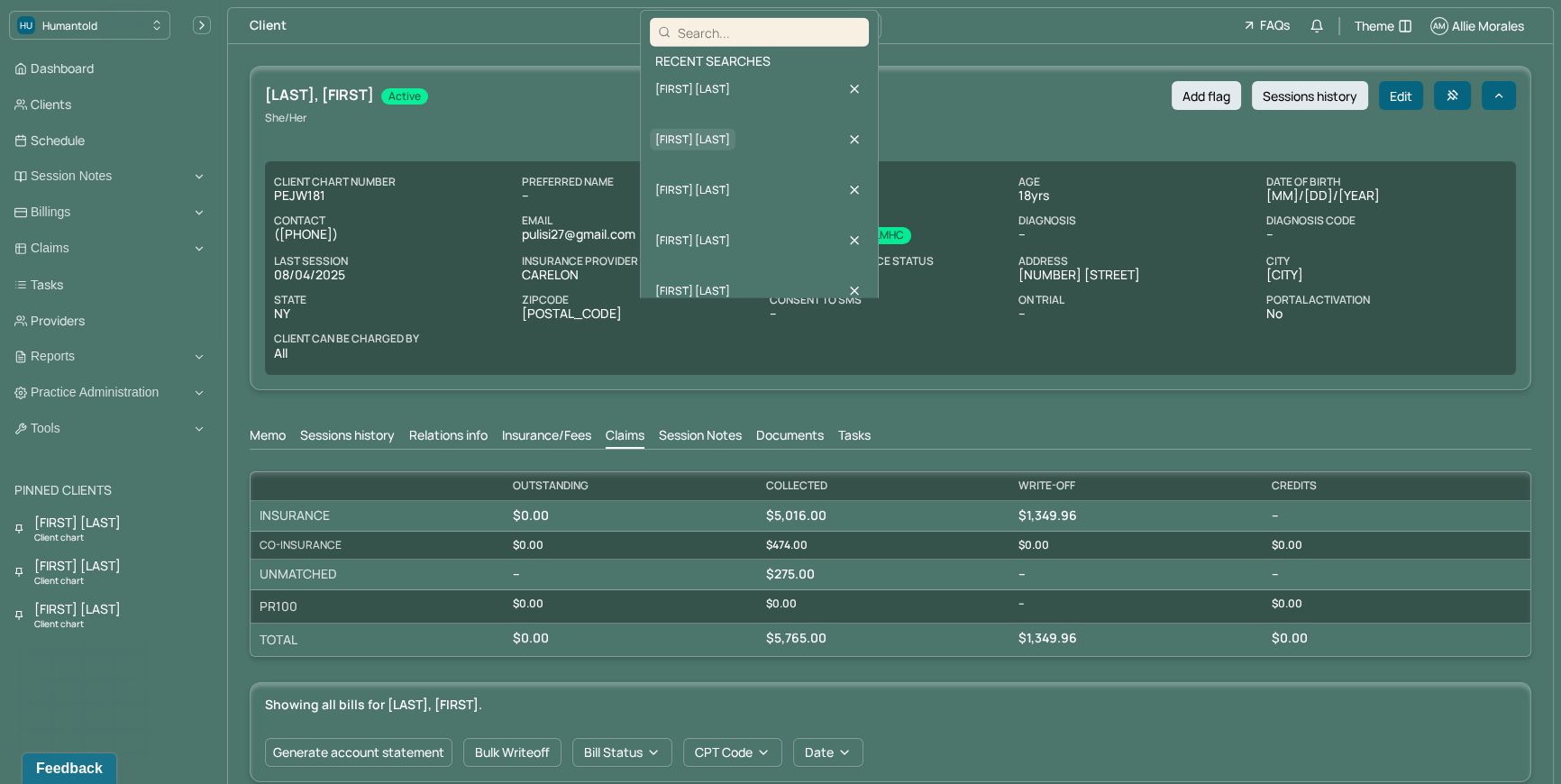 type 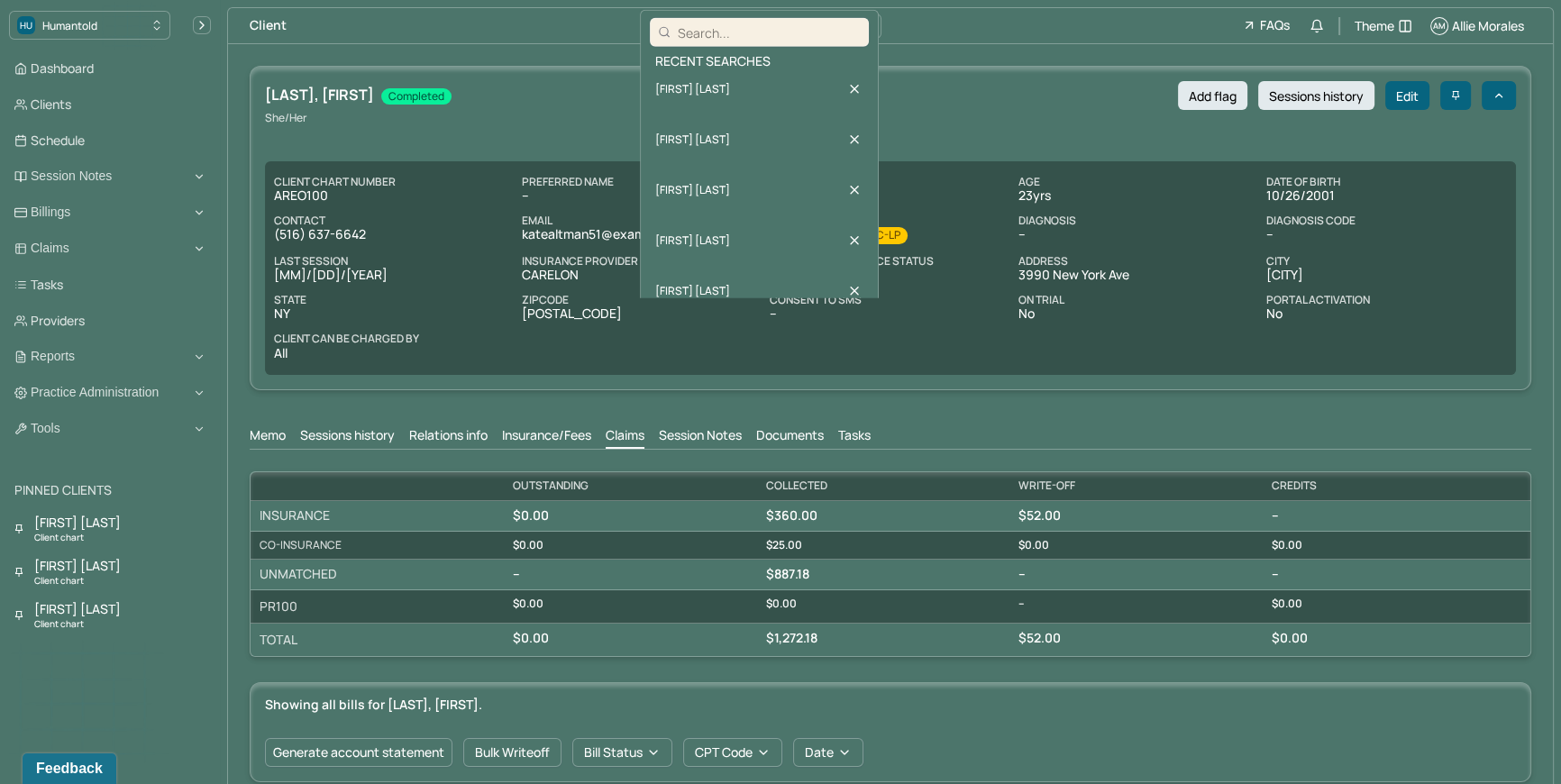 click on "CLIENT CHART NUMBER AREO100 PREFERRED NAME -- SEX female AGE 23  yrs DATE OF BIRTH 10/26/2001  CONTACT (516) 637-6642 EMAIL katealtman51@gmail.com PROVIDER LIU, MELISSA MHC-LP DIAGNOSIS -- DIAGNOSIS CODE -- LAST SESSION 01/16/2025 insurance provider CARELON FINANCIAL ASSISTANCE STATUS no Address 3990 New York Ave City Seaford State NY Zipcode 11783 Consent to Sms -- On Trial No Portal Activation No Client can be charged by All" at bounding box center (890, 269) 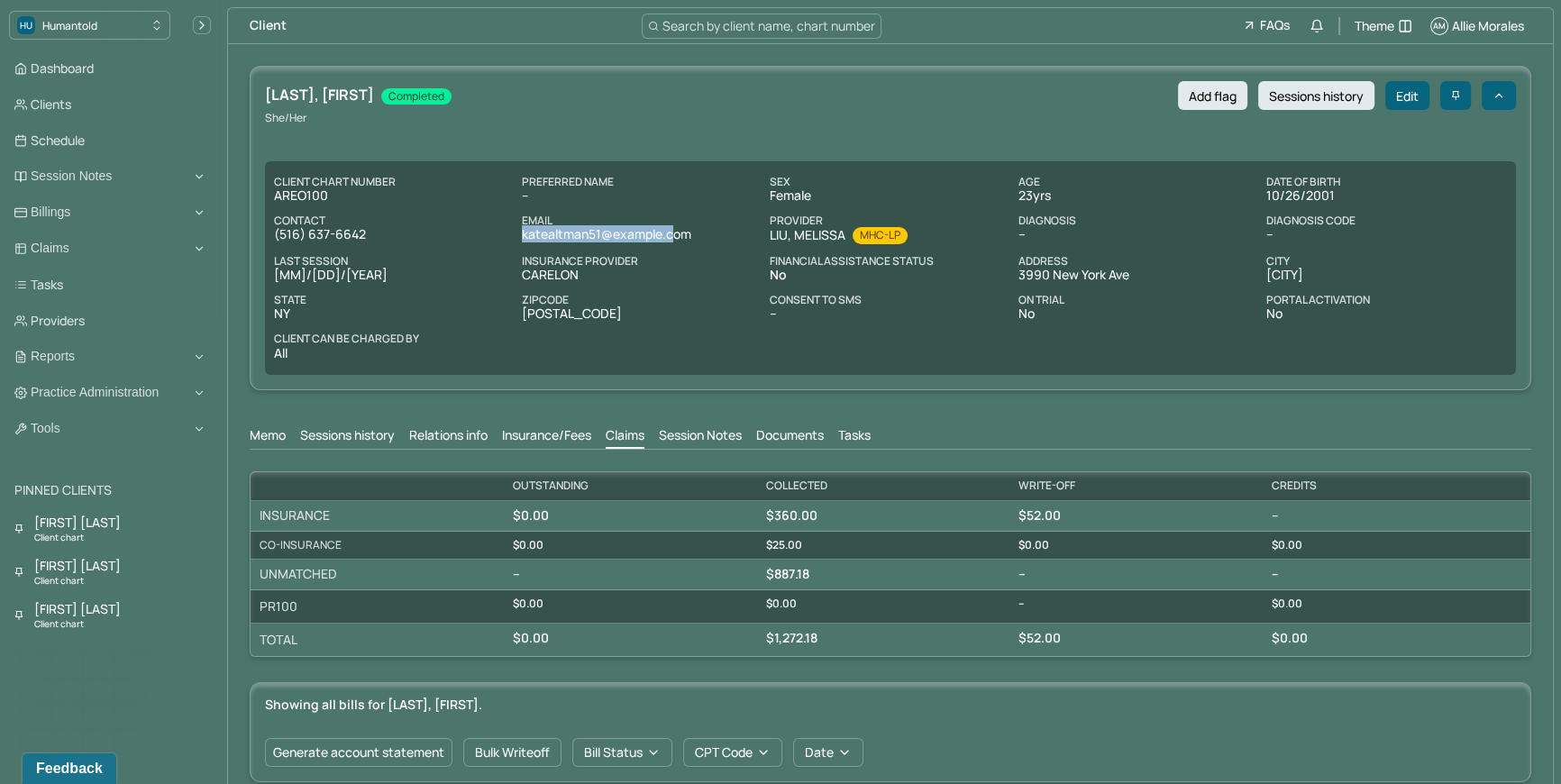 drag, startPoint x: 518, startPoint y: 234, endPoint x: 680, endPoint y: 242, distance: 162.19741 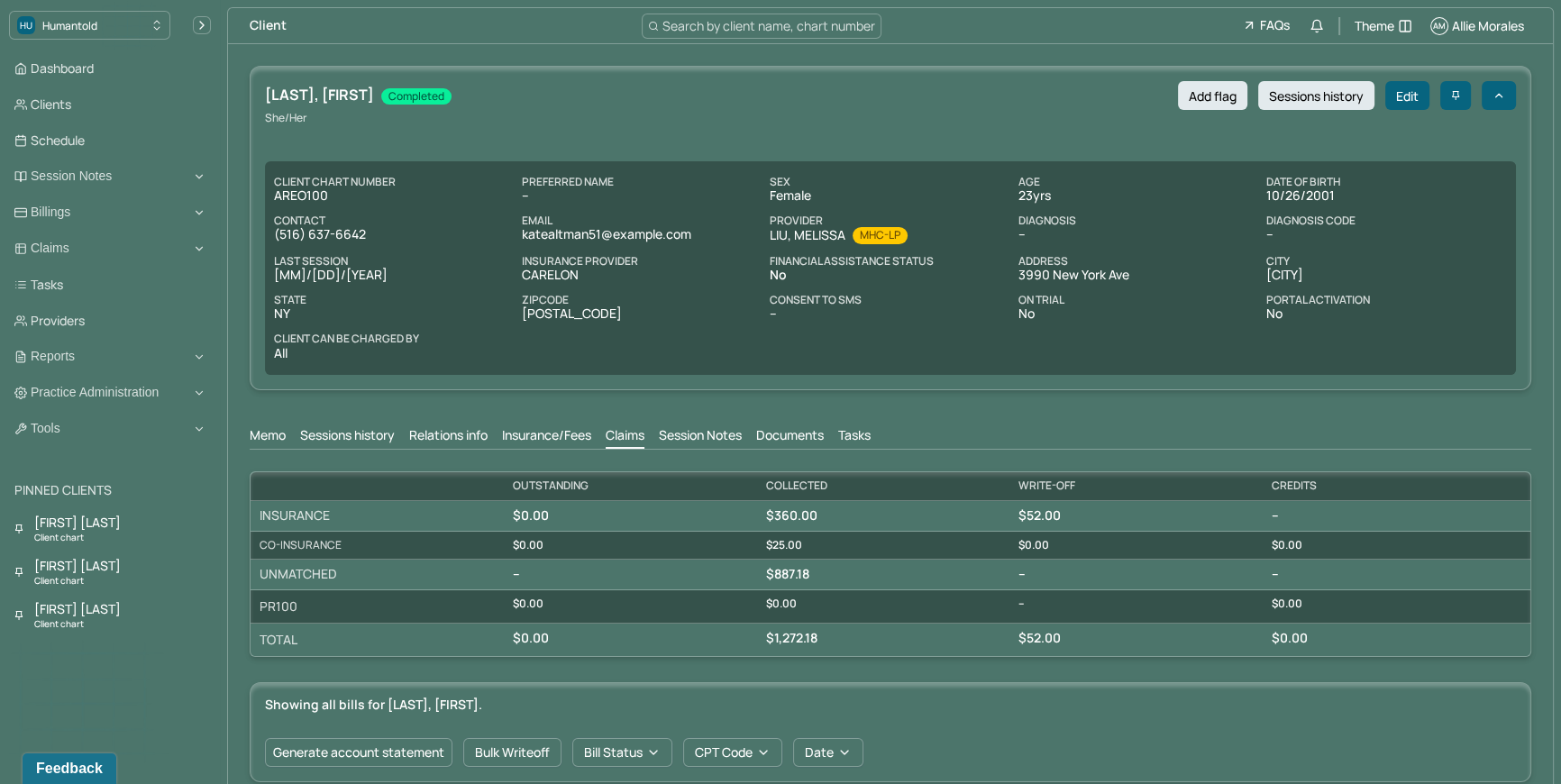 click on "CLIENT CHART NUMBER AREO100 PREFERRED NAME -- SEX female AGE 23  yrs DATE OF BIRTH 10/26/2001  CONTACT (516) 637-6642 EMAIL katealtman51@gmail.com PROVIDER LIU, MELISSA MHC-LP DIAGNOSIS -- DIAGNOSIS CODE -- LAST SESSION 01/16/2025 insurance provider CARELON FINANCIAL ASSISTANCE STATUS no Address 3990 New York Ave City Seaford State NY Zipcode 11783 Consent to Sms -- On Trial No Portal Activation No Client can be charged by All" at bounding box center (890, 269) 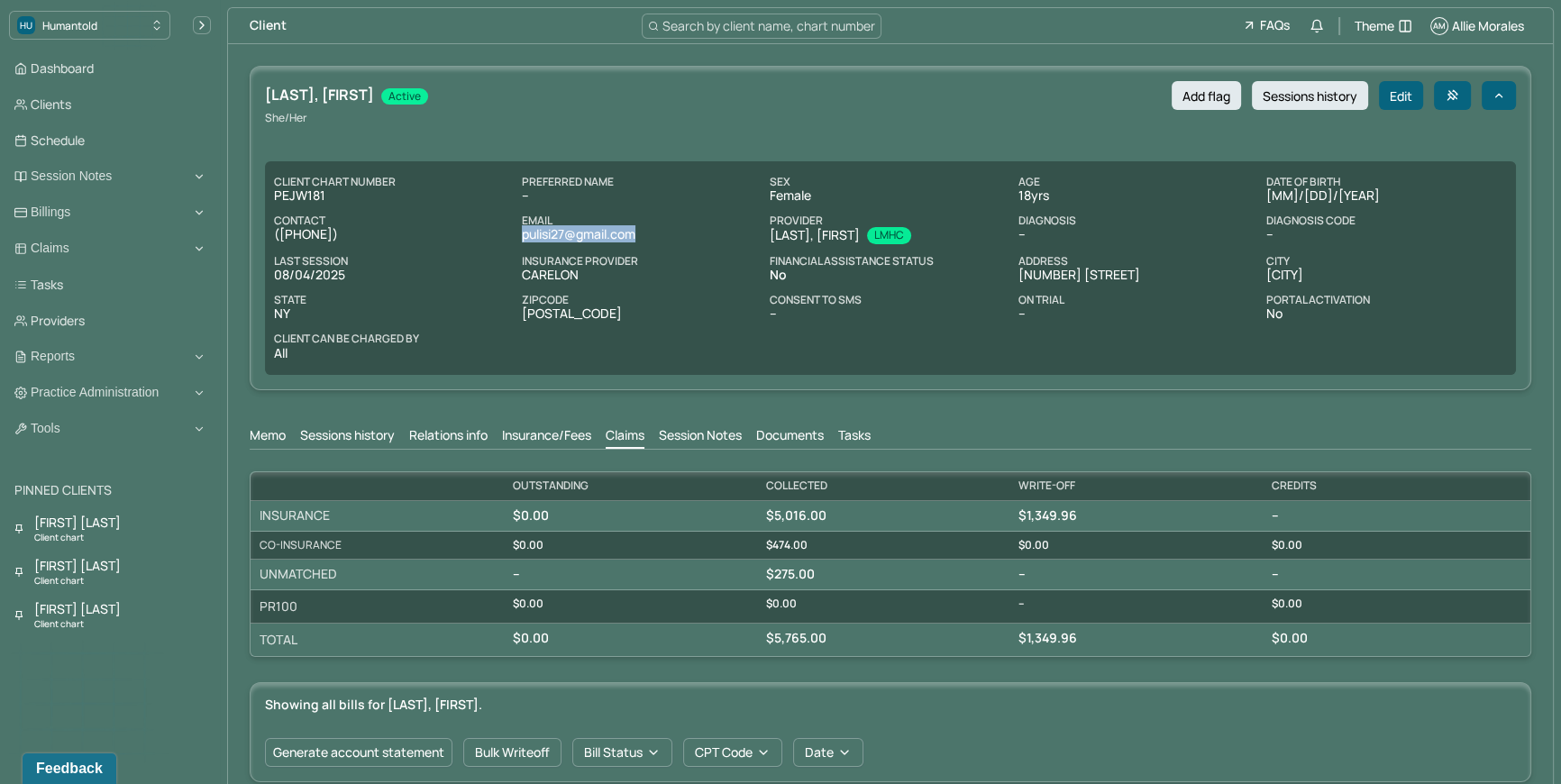 copy on "pulisi27@gmail.com" 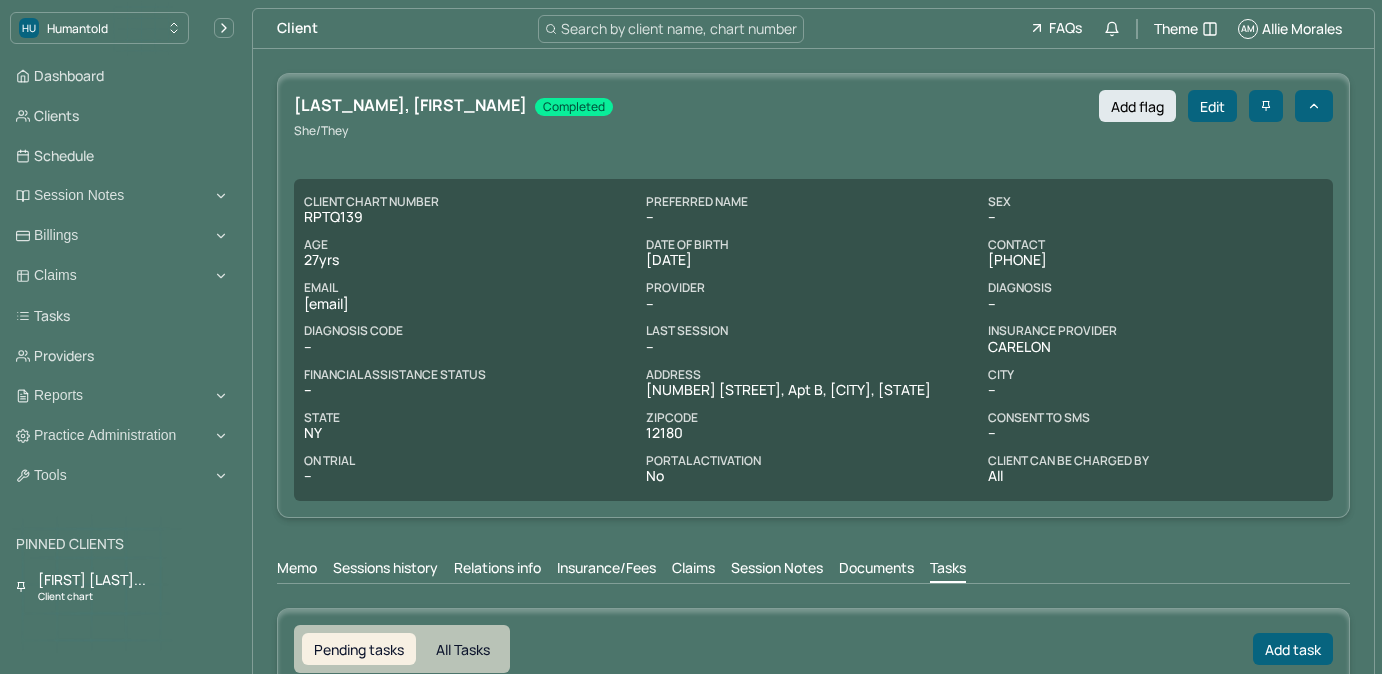 scroll, scrollTop: 48, scrollLeft: 0, axis: vertical 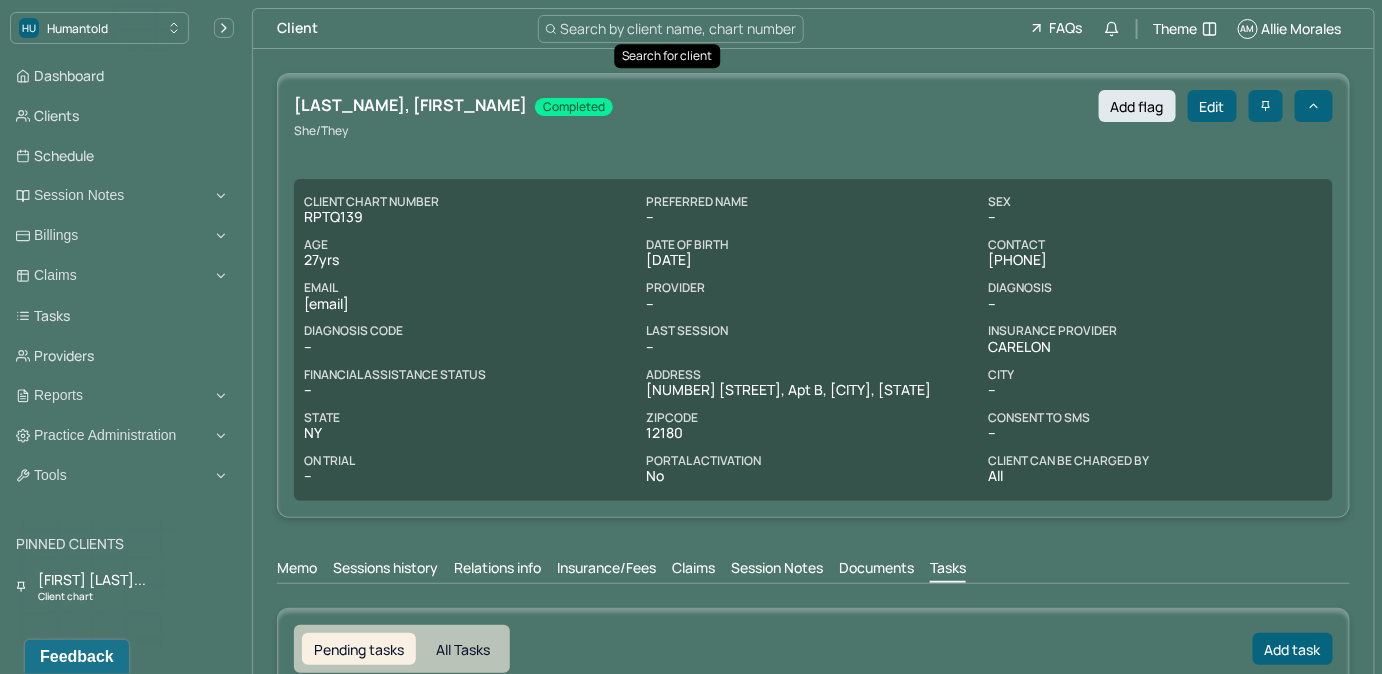 click on "Search by client name, chart number" at bounding box center (679, 28) 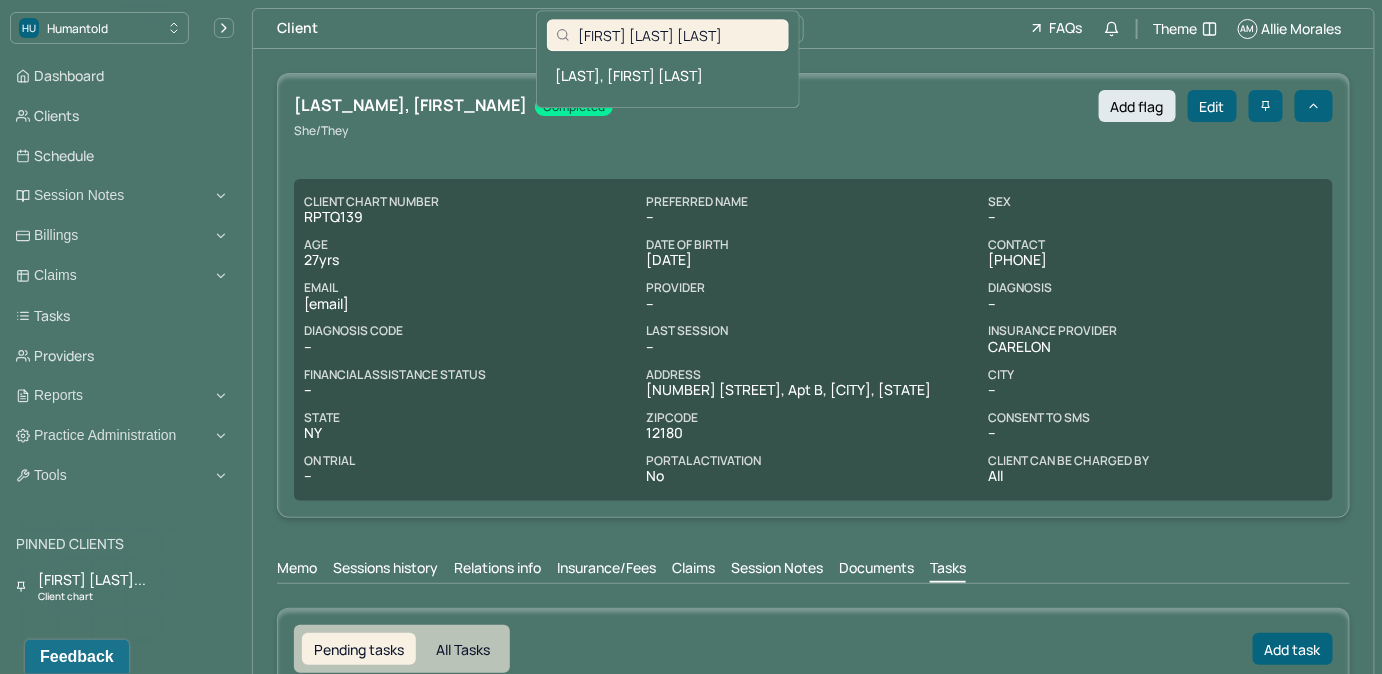 type on "Anna Marie Flores" 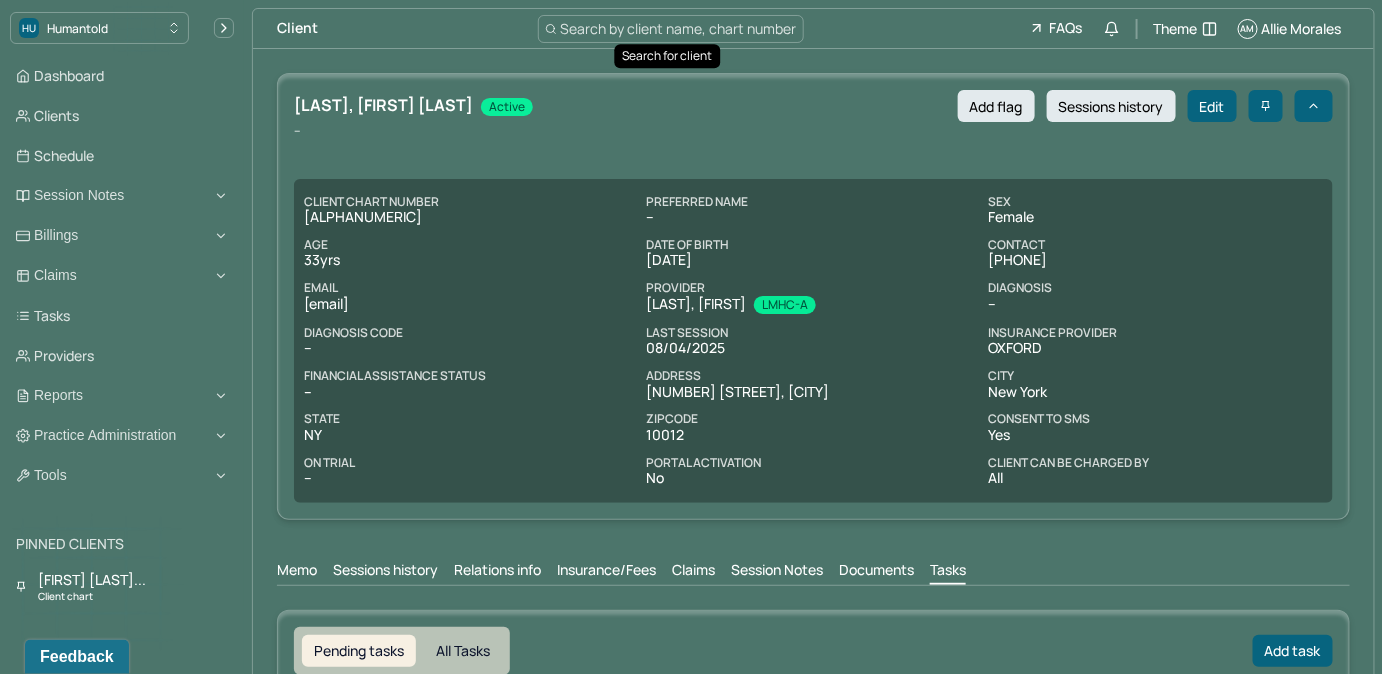 click on "Claims" at bounding box center (693, 572) 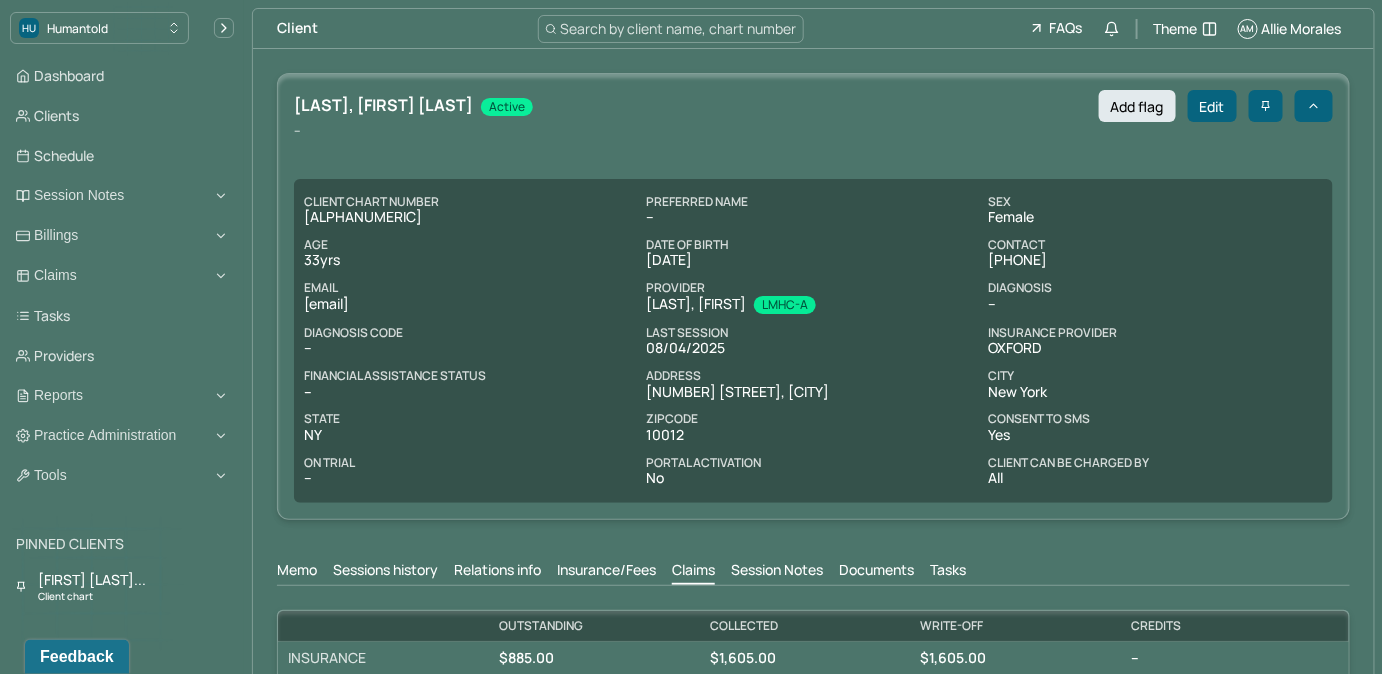 scroll, scrollTop: 0, scrollLeft: 0, axis: both 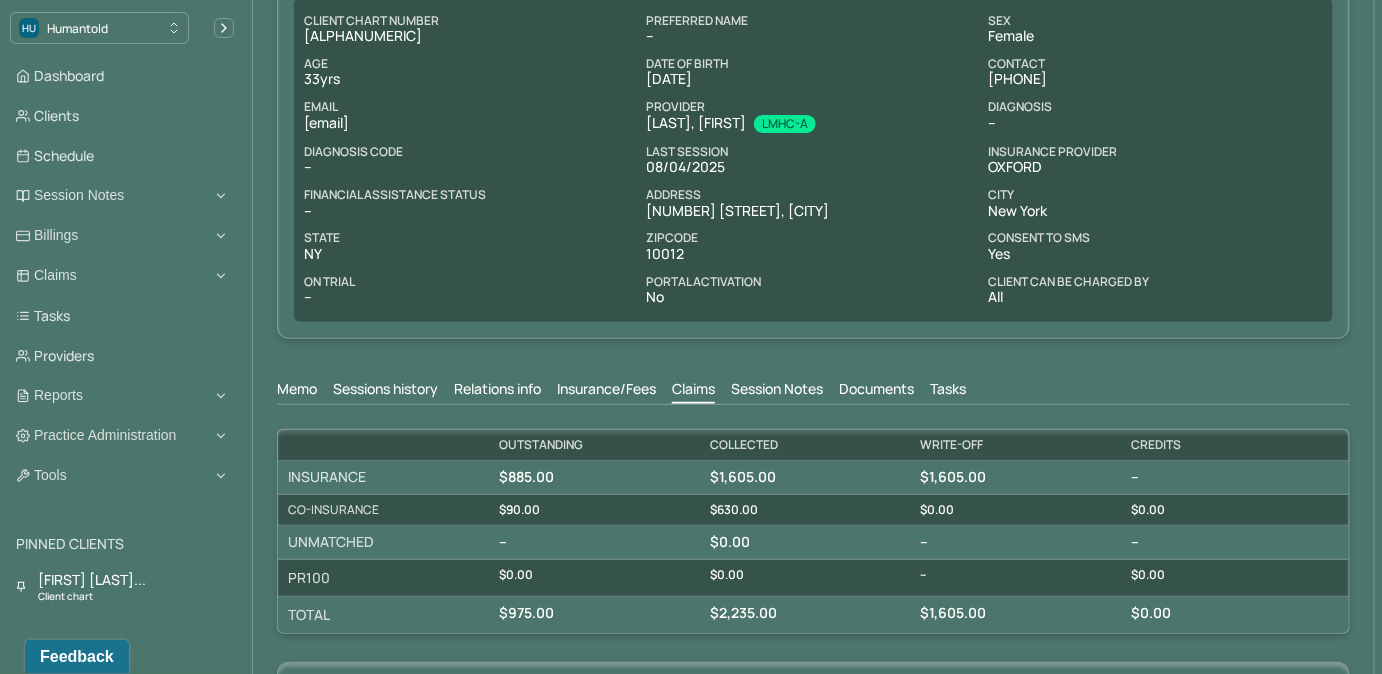 drag, startPoint x: 978, startPoint y: 76, endPoint x: 1084, endPoint y: 78, distance: 106.01887 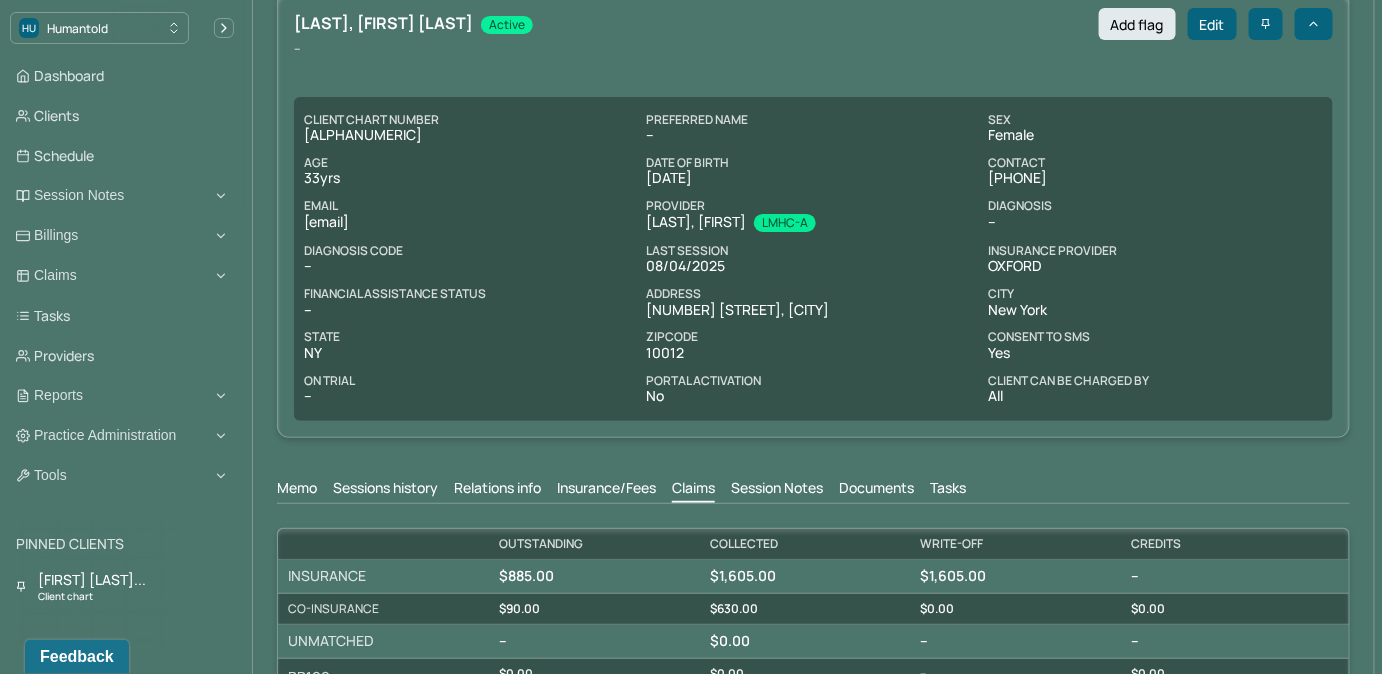 scroll, scrollTop: 0, scrollLeft: 0, axis: both 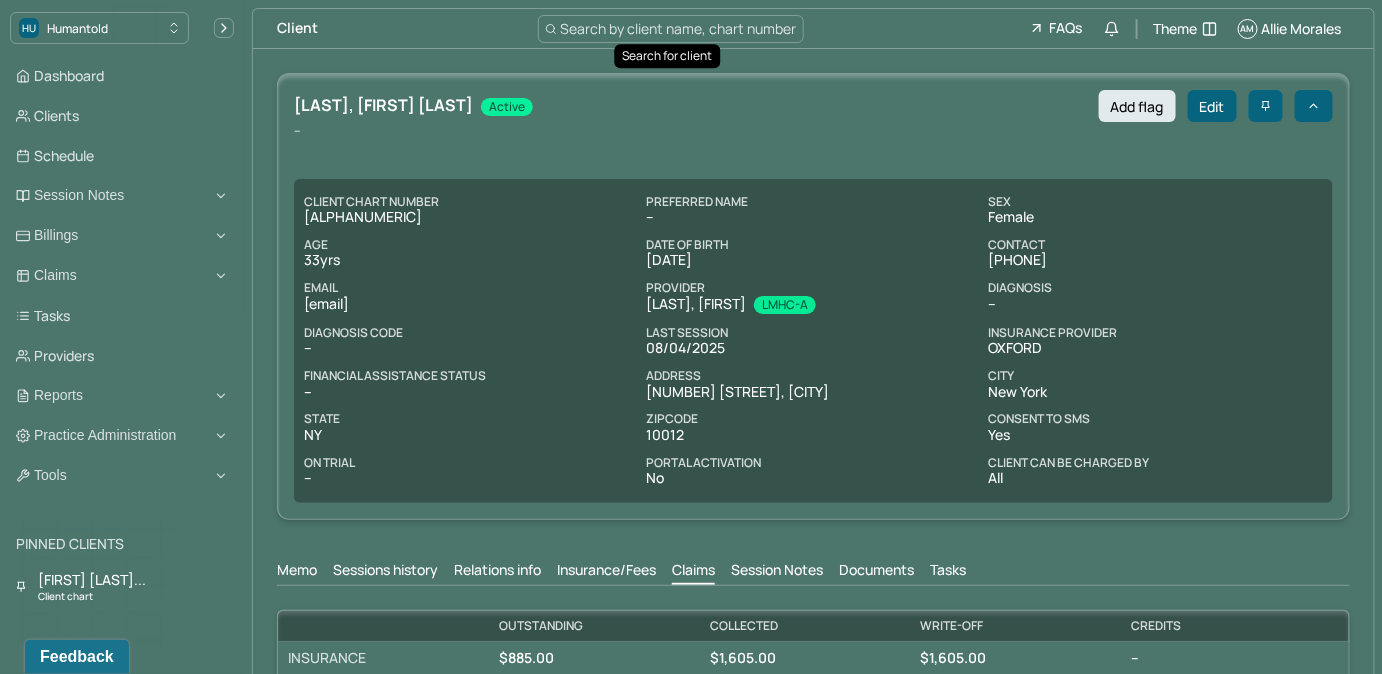 click on "Search by client name, chart number" at bounding box center (679, 28) 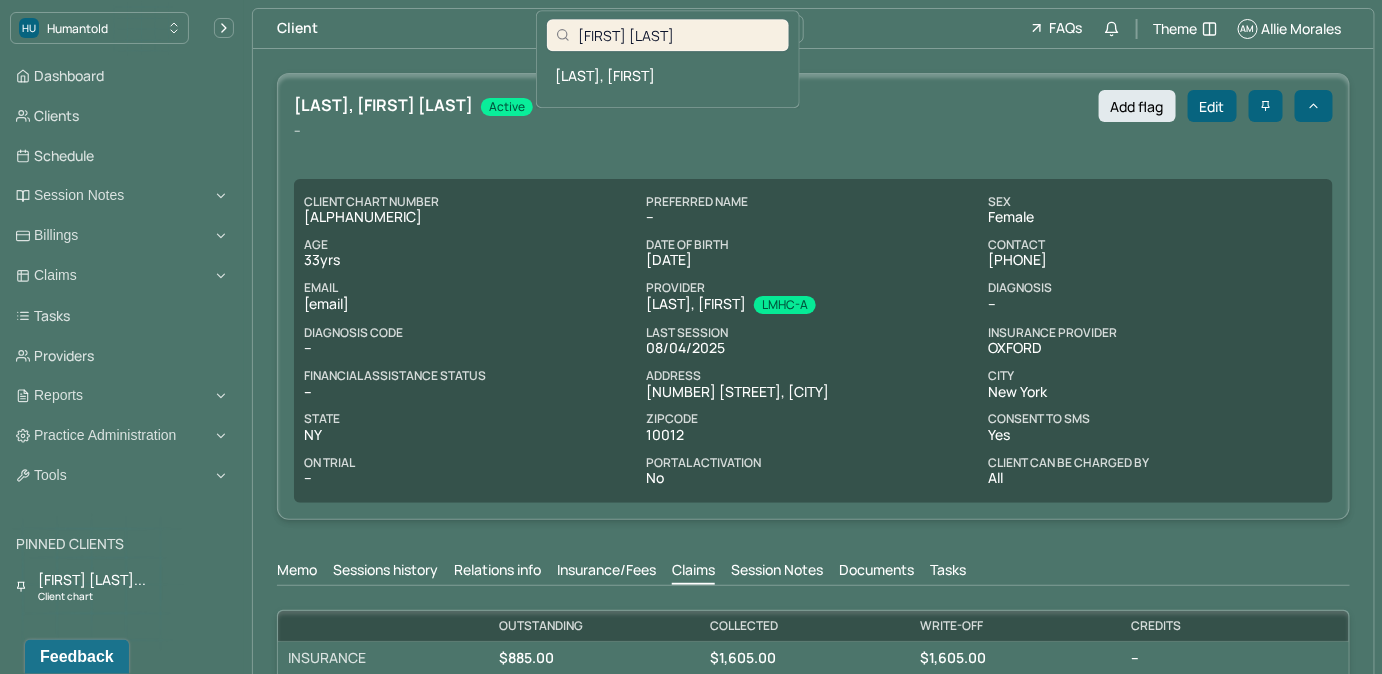 type on "Raymond Mendez" 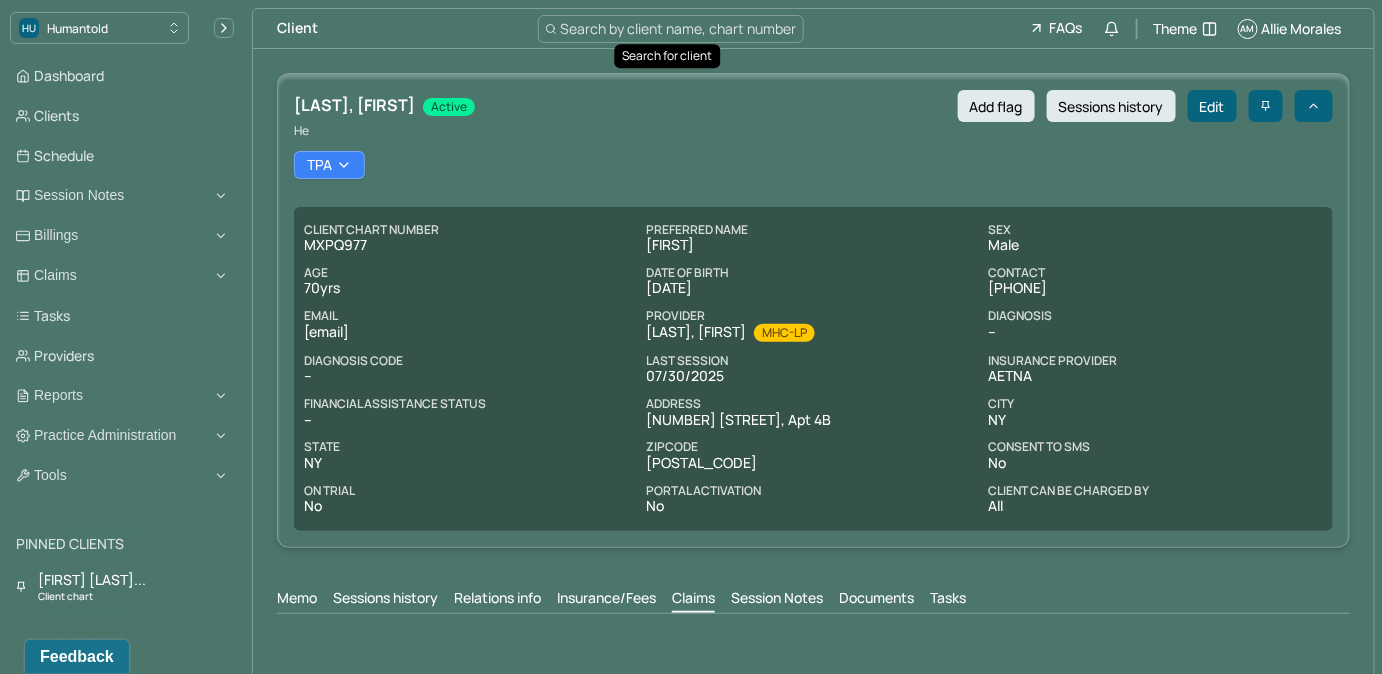 scroll, scrollTop: 1, scrollLeft: 0, axis: vertical 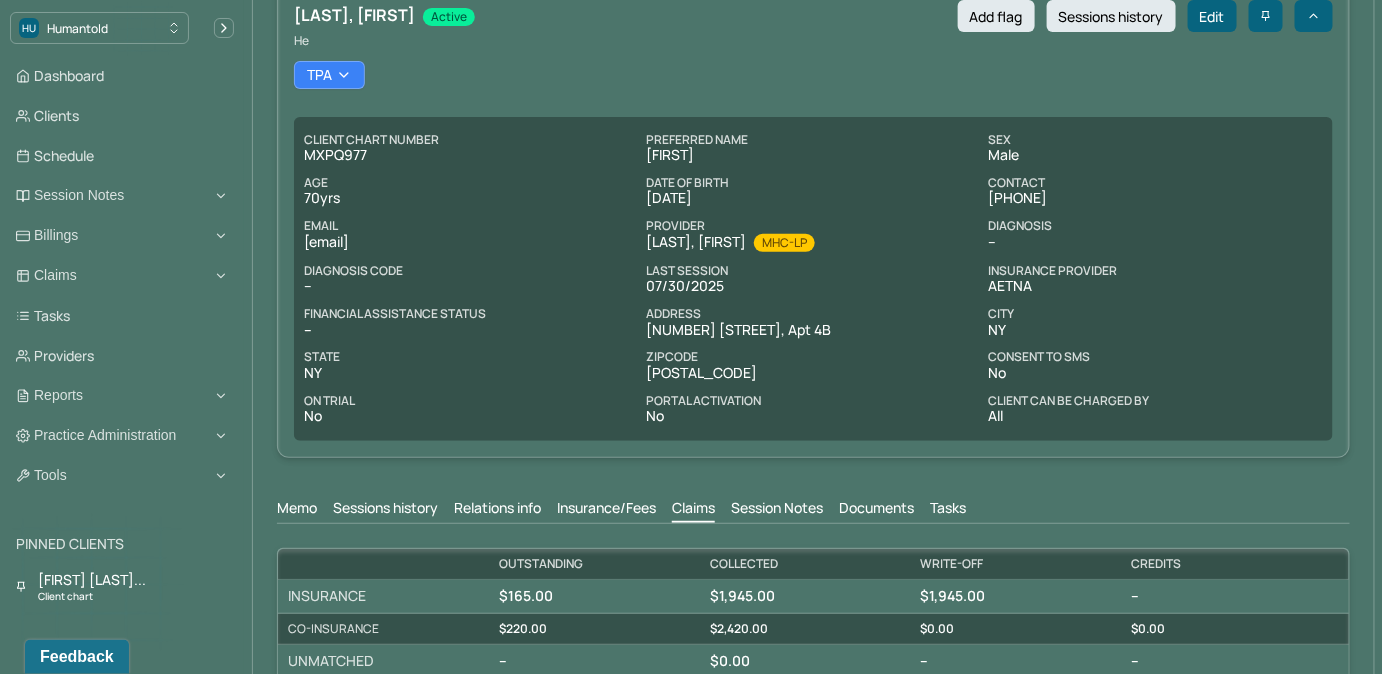 drag, startPoint x: 980, startPoint y: 198, endPoint x: 1107, endPoint y: 191, distance: 127.192764 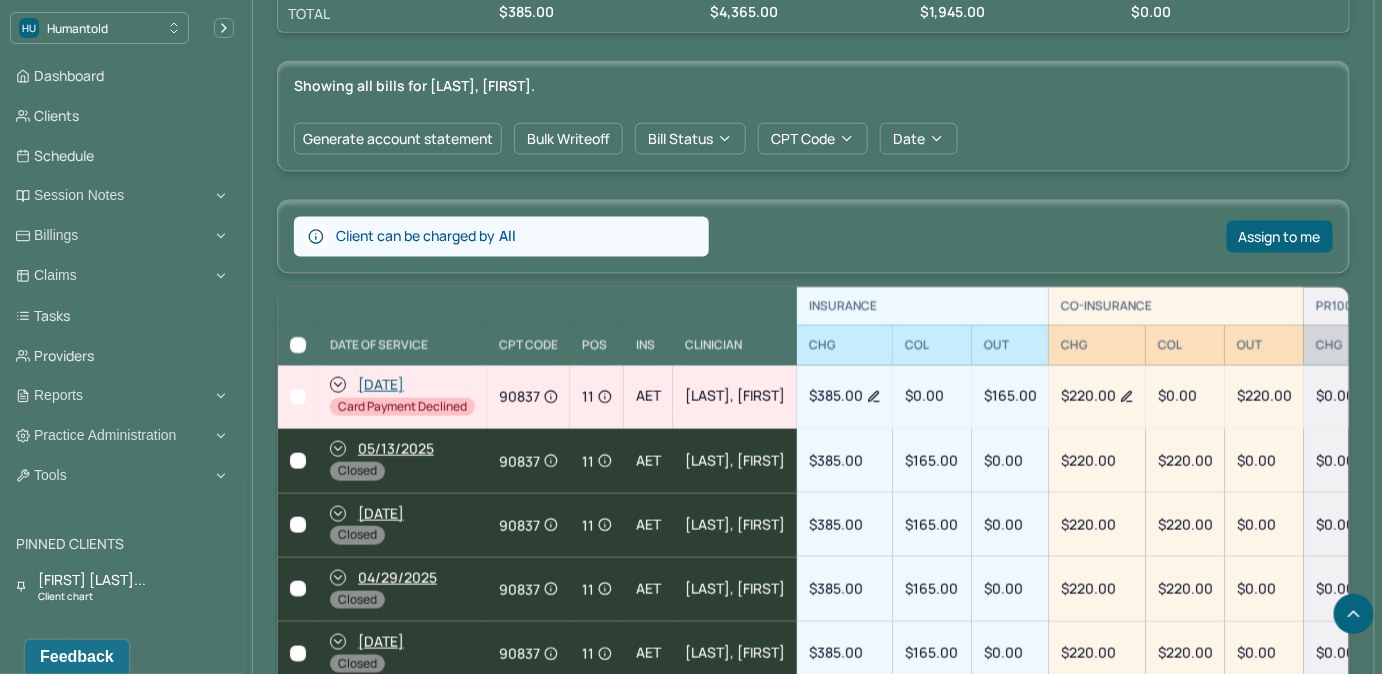 scroll, scrollTop: 818, scrollLeft: 0, axis: vertical 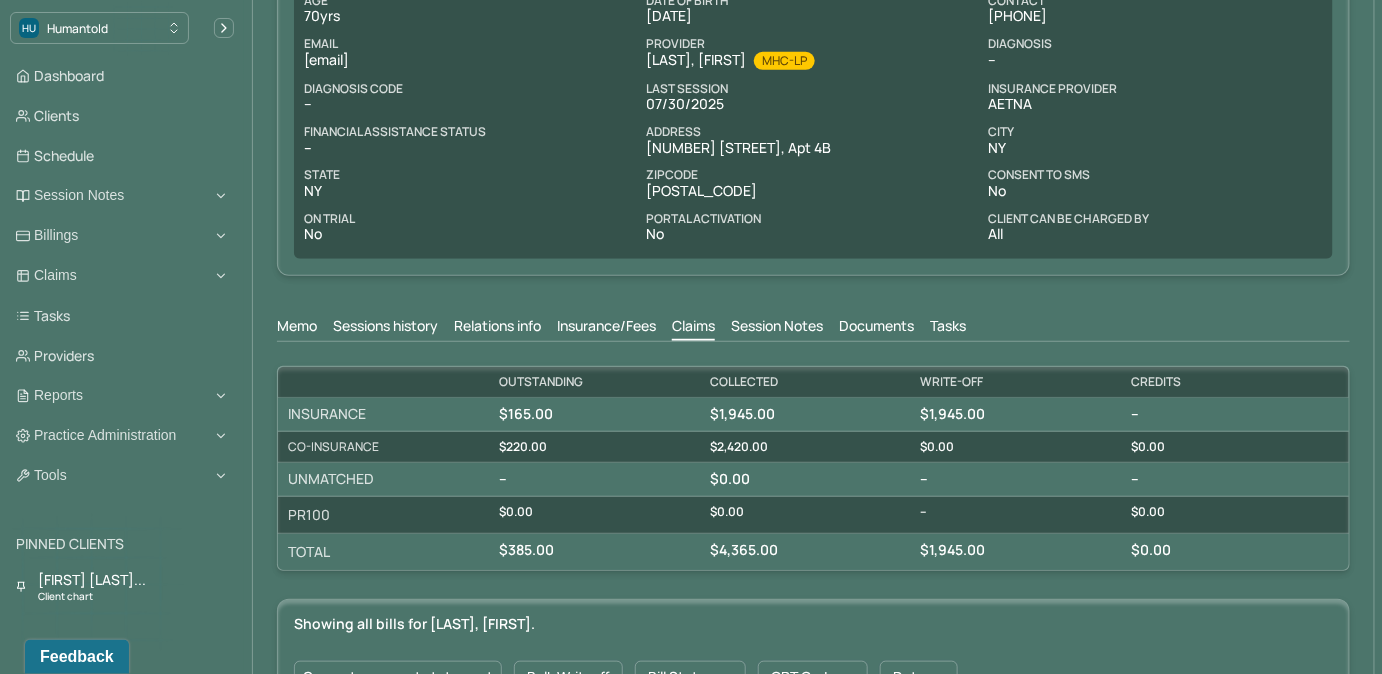 click on "Tasks" at bounding box center (948, 328) 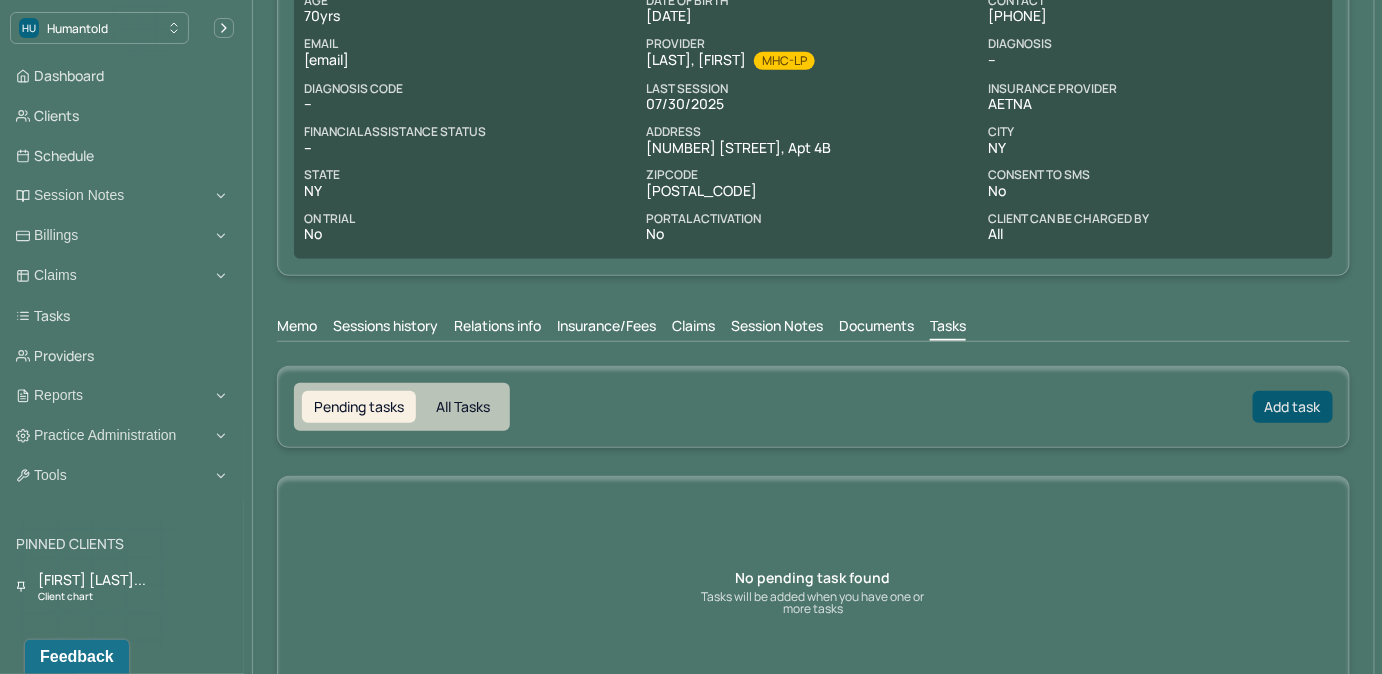 click on "Add task" at bounding box center [1293, 407] 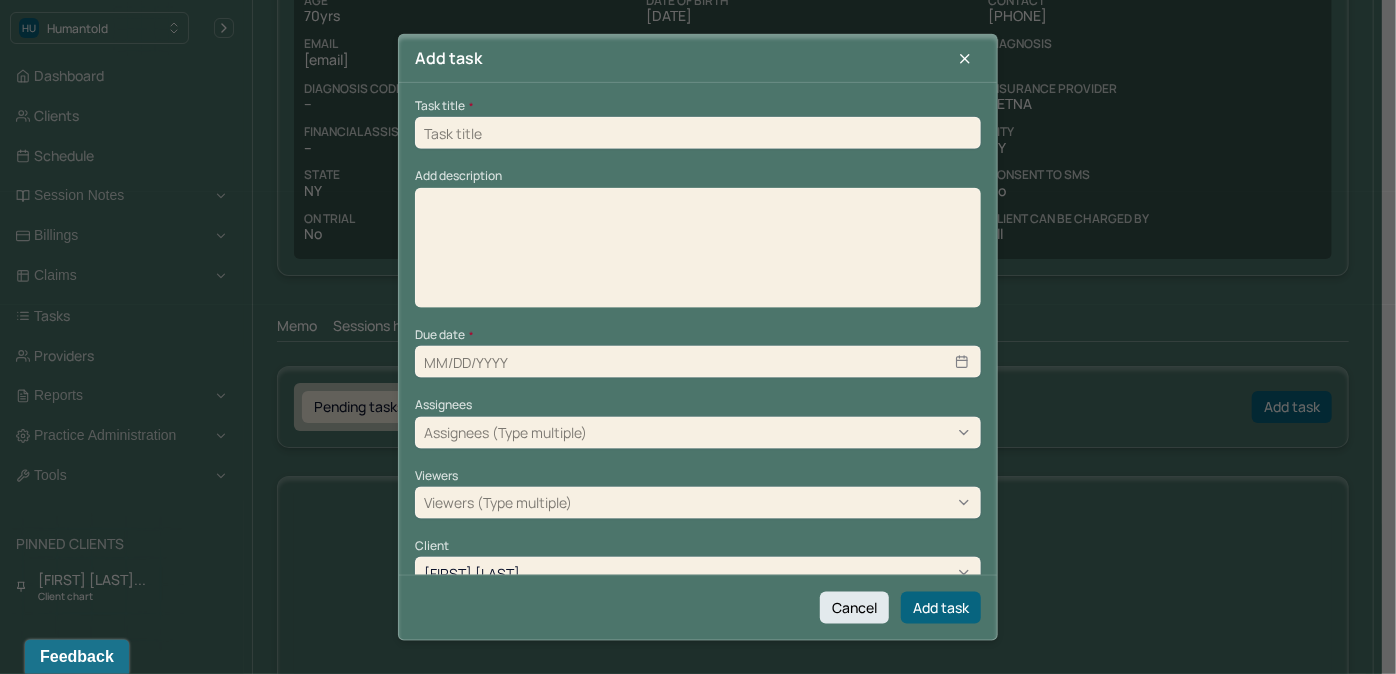 click at bounding box center [698, 133] 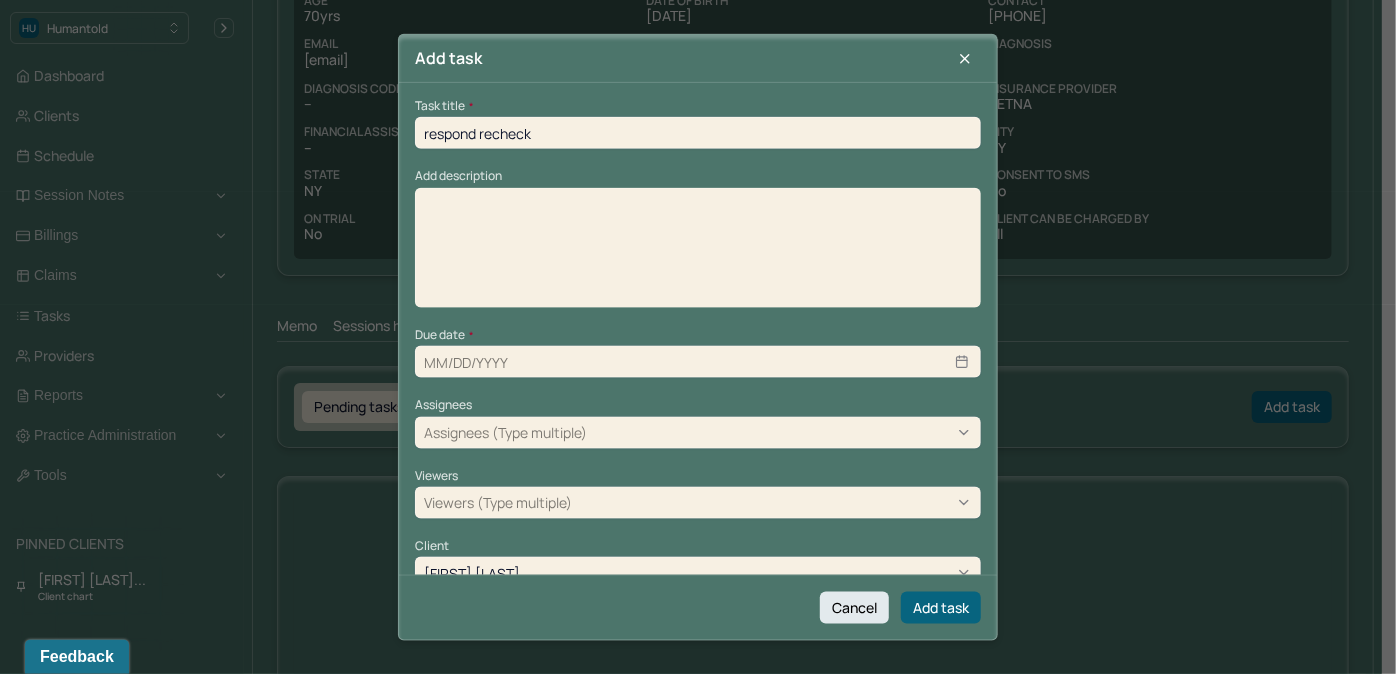 type on "08/22/2025" 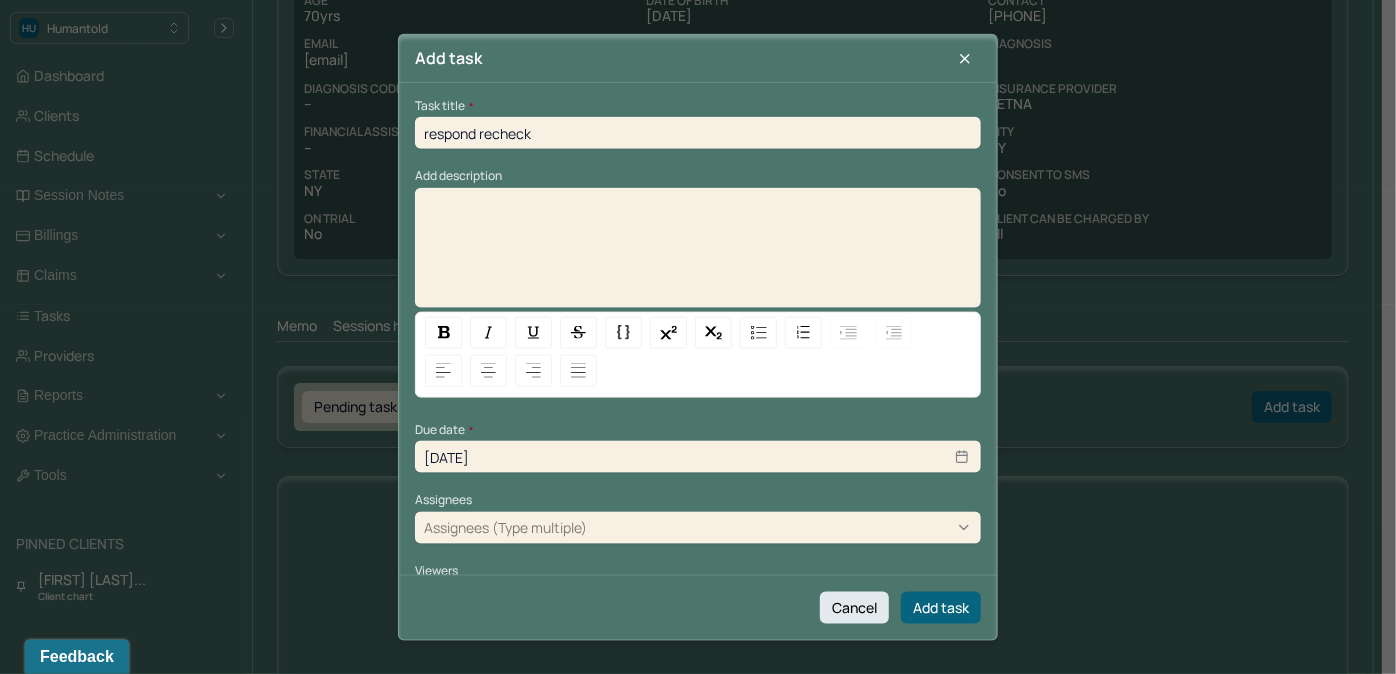 click at bounding box center [698, 254] 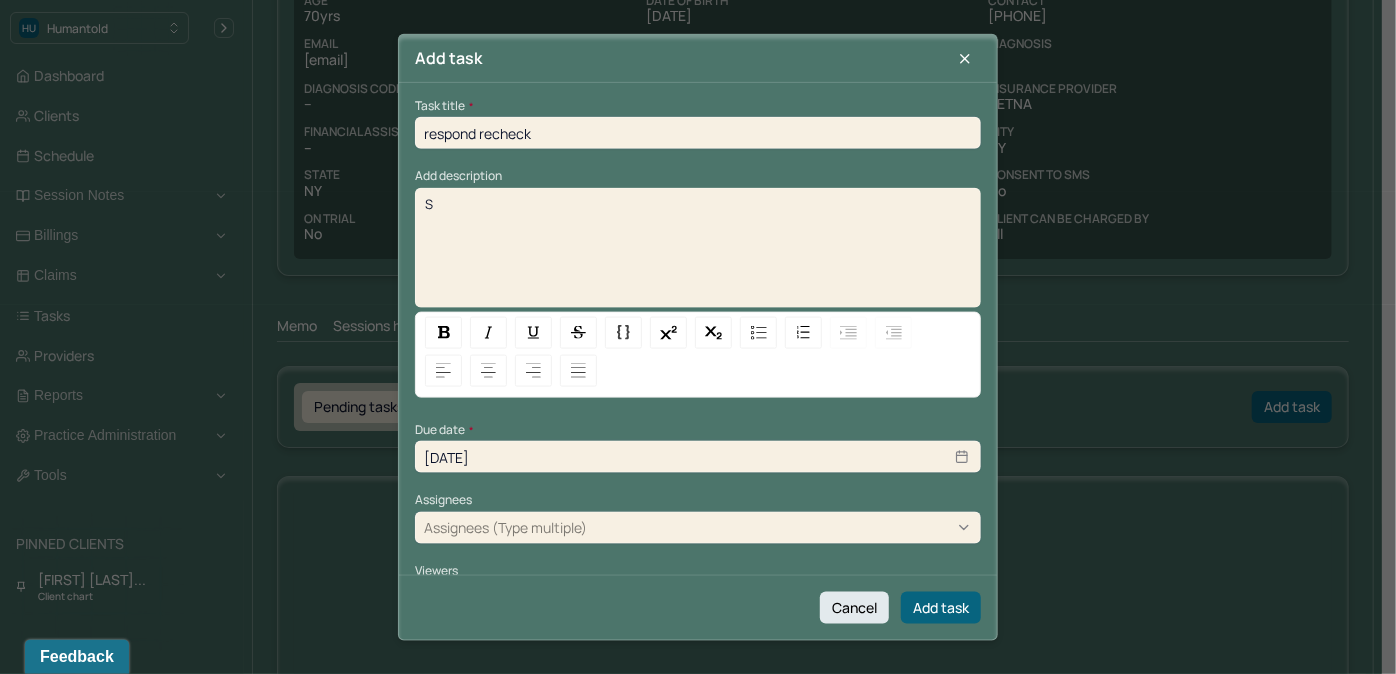 type 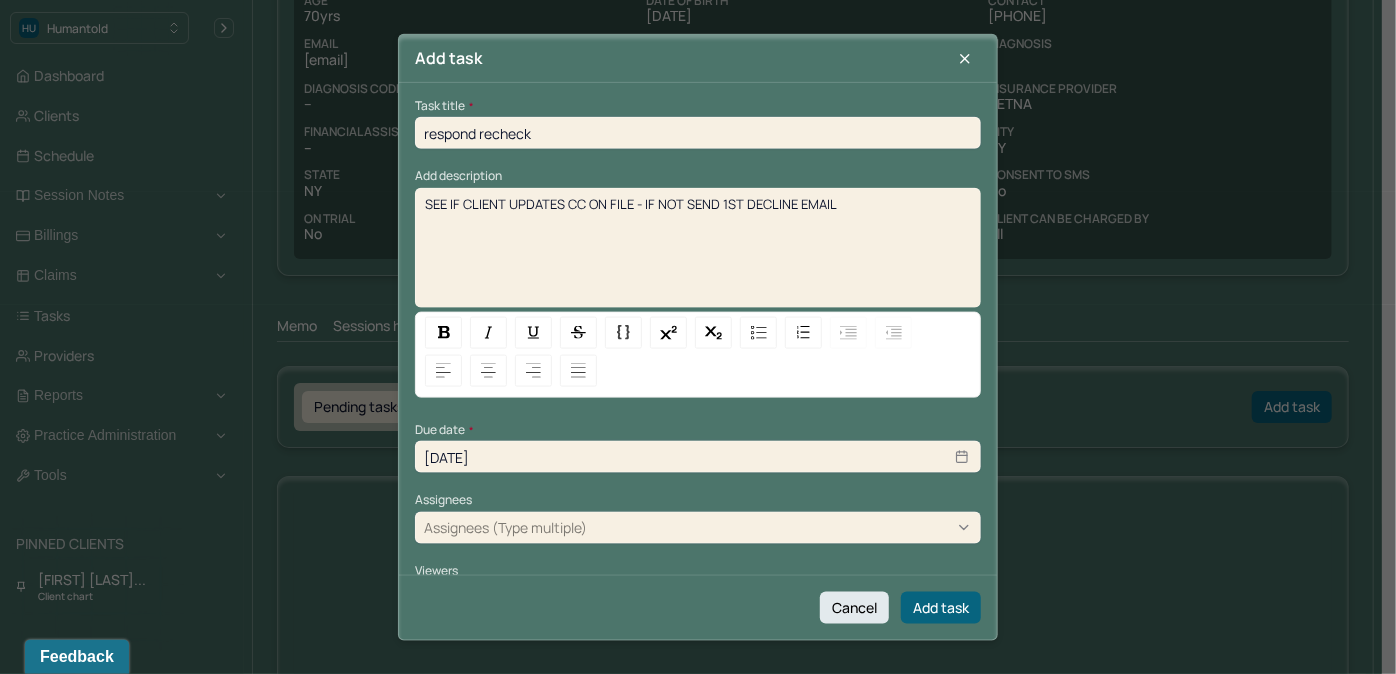 click on "08/22/2025" at bounding box center (698, 457) 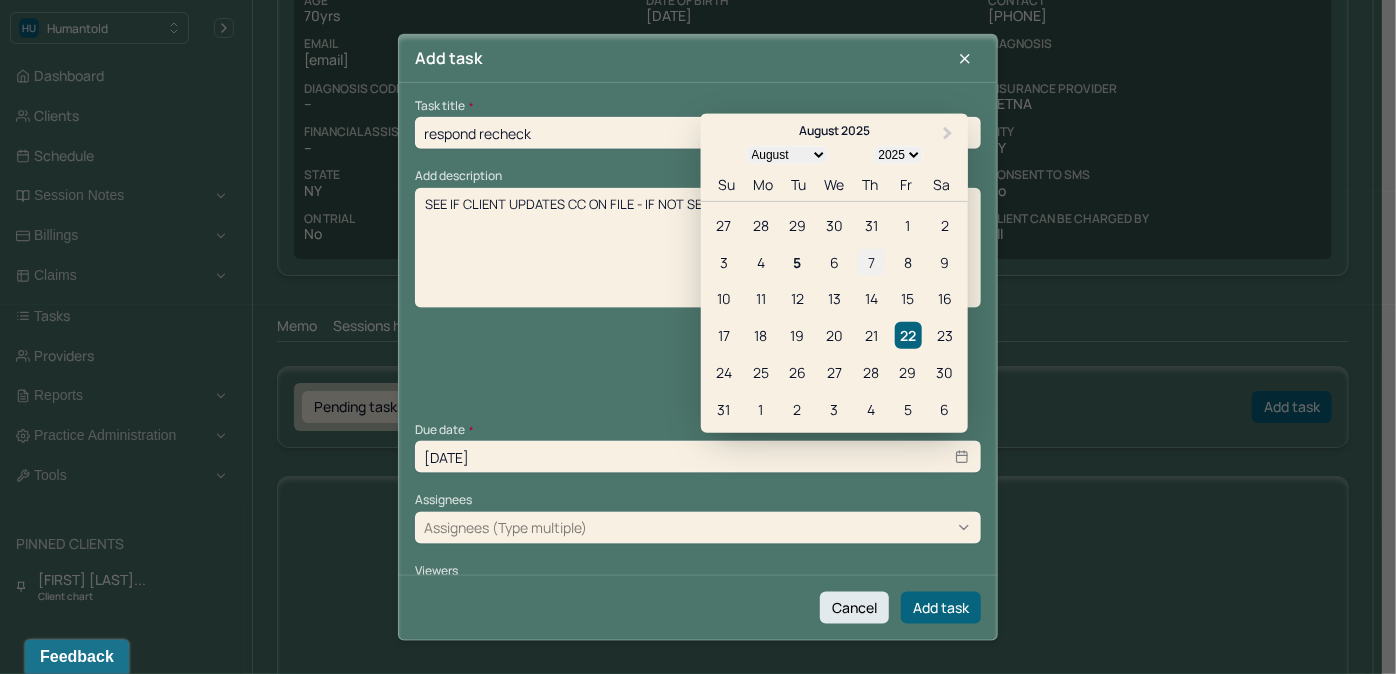 click on "7" at bounding box center [871, 261] 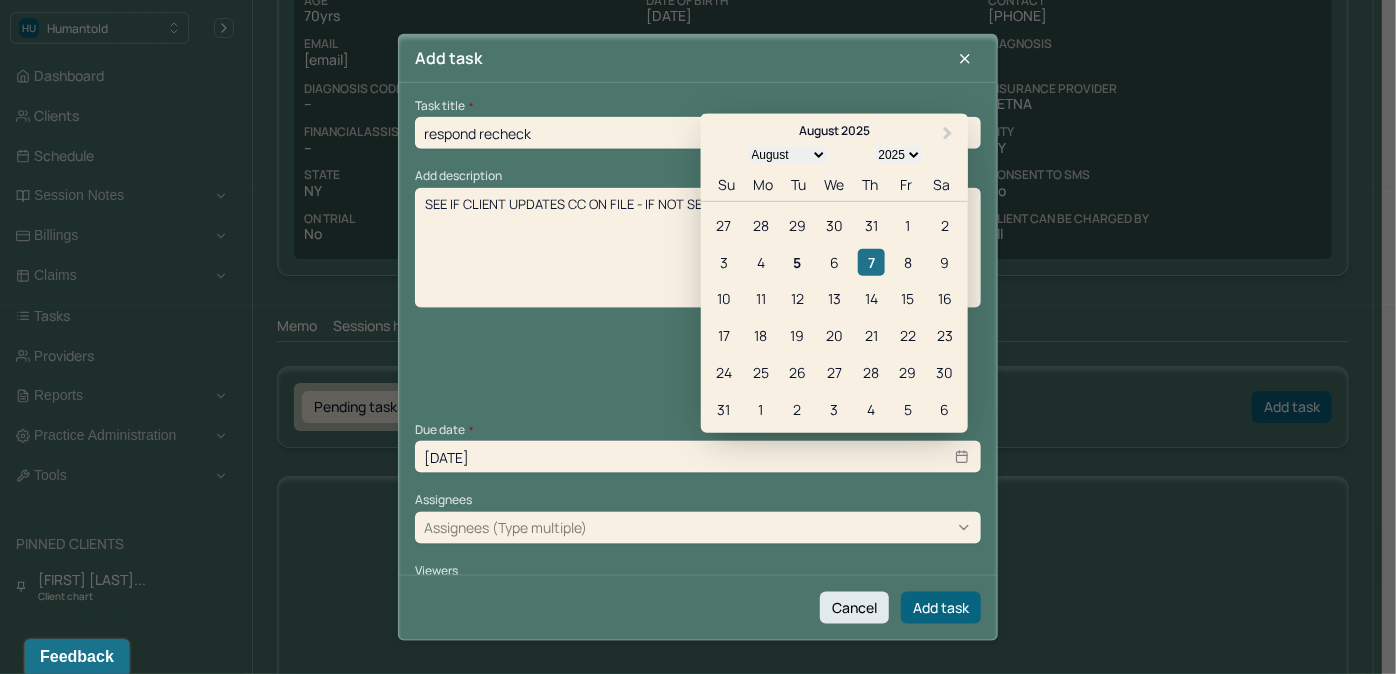 type on "08/07/2025" 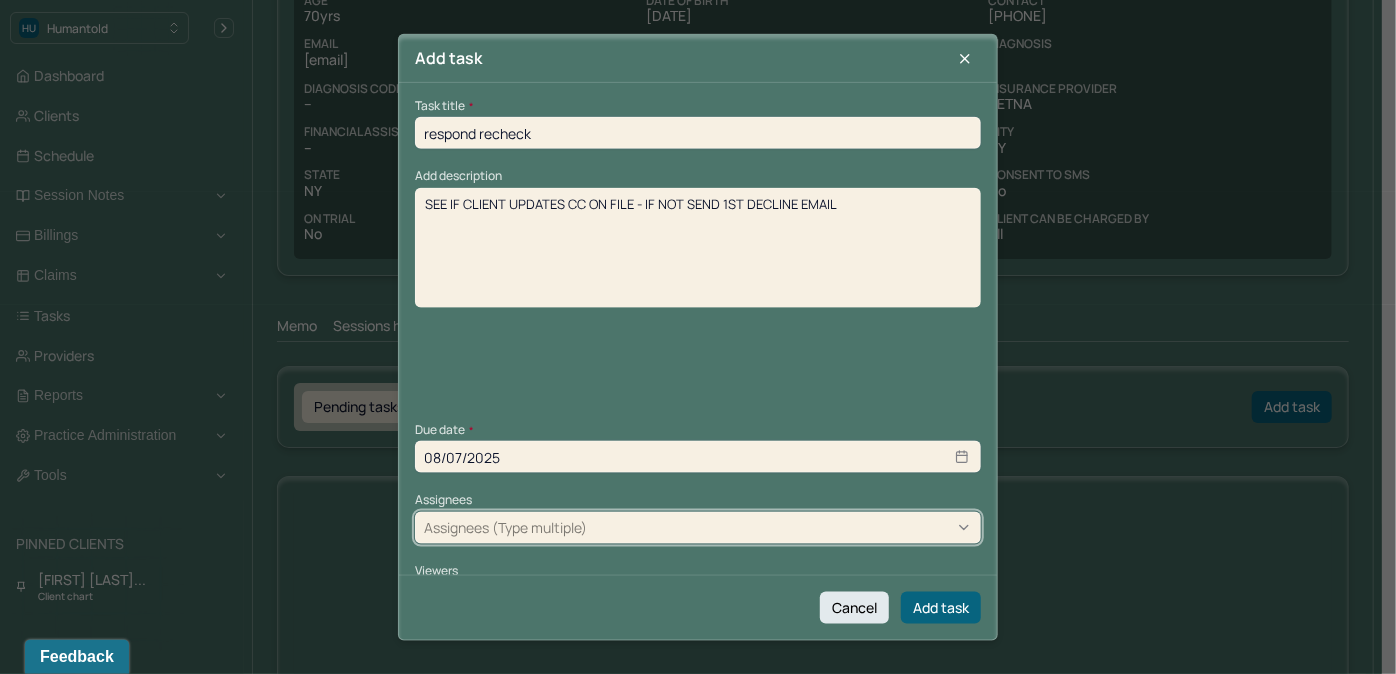 click at bounding box center [781, 527] 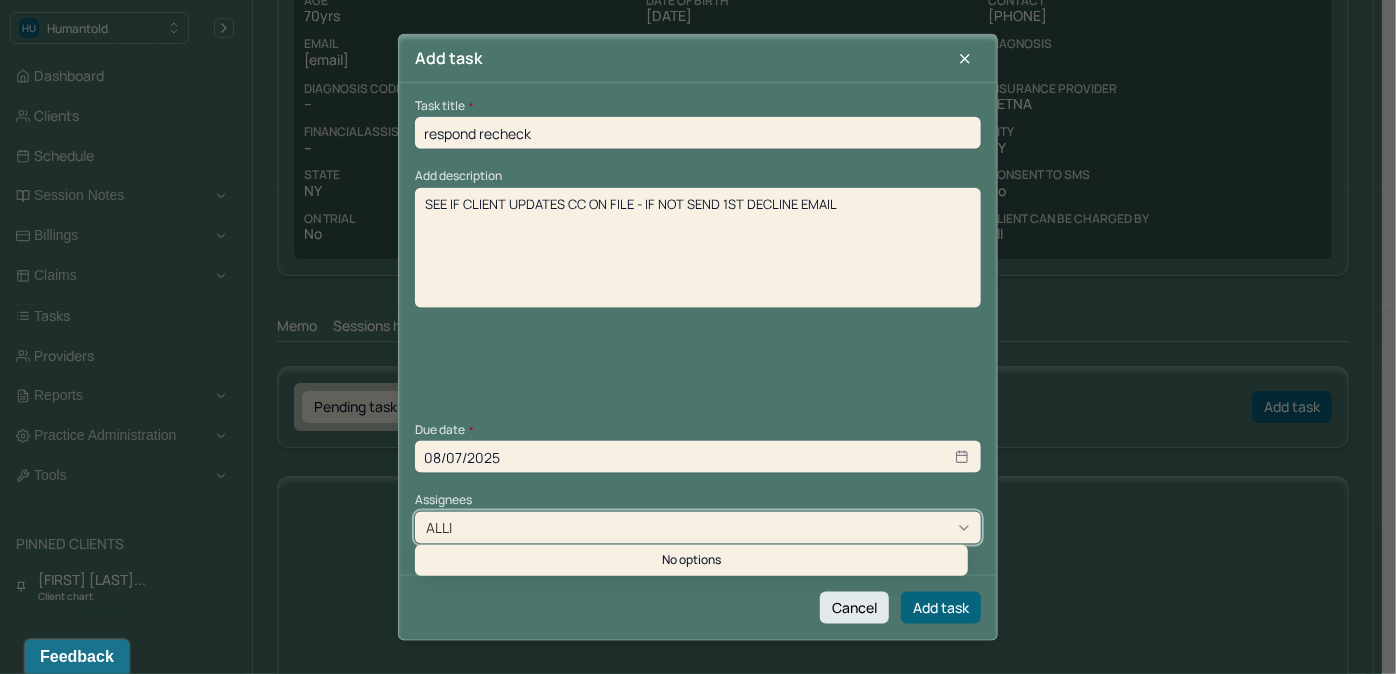 type on "ALLIE" 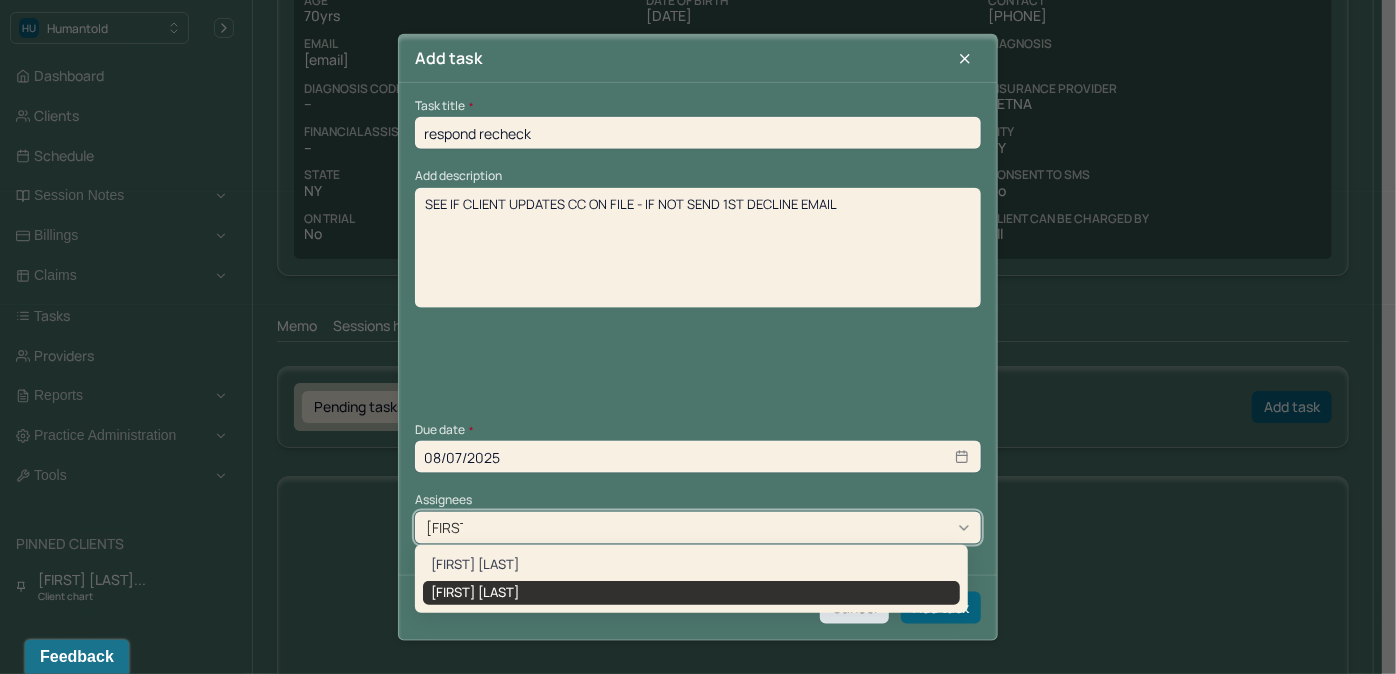 click on "Allie Morales" at bounding box center [691, 593] 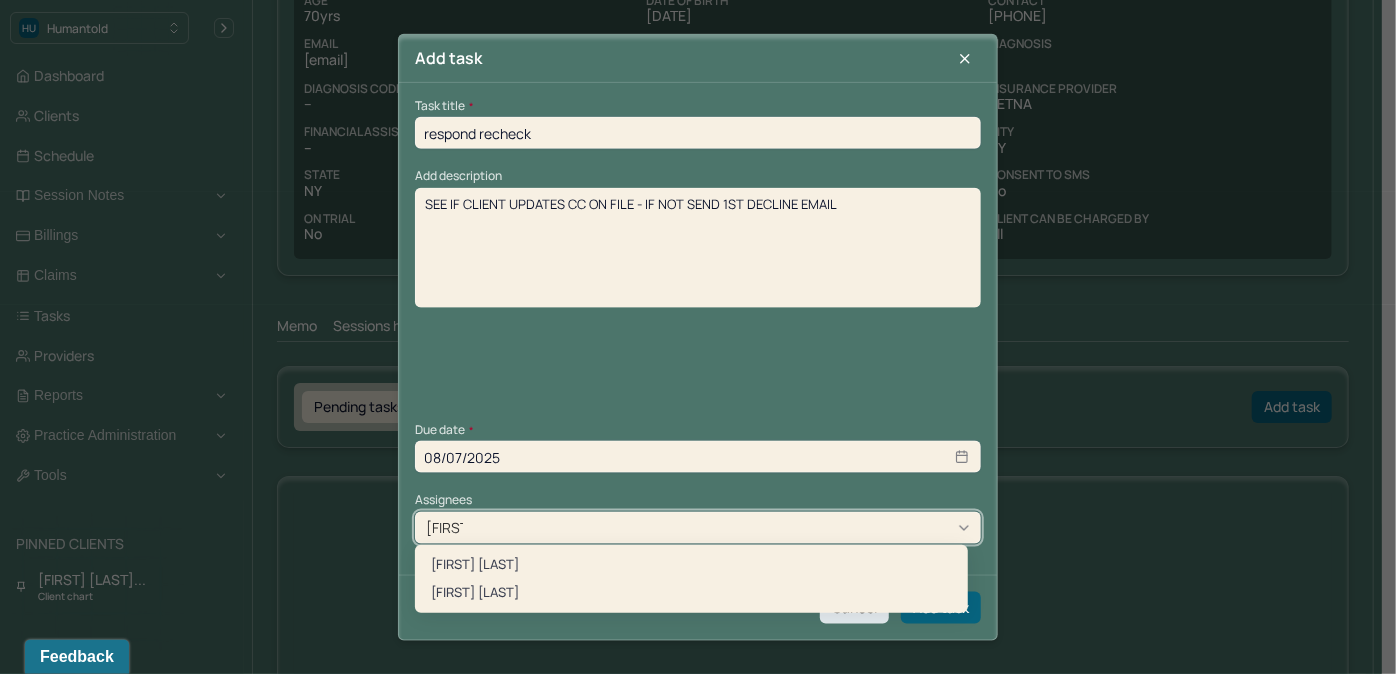 type 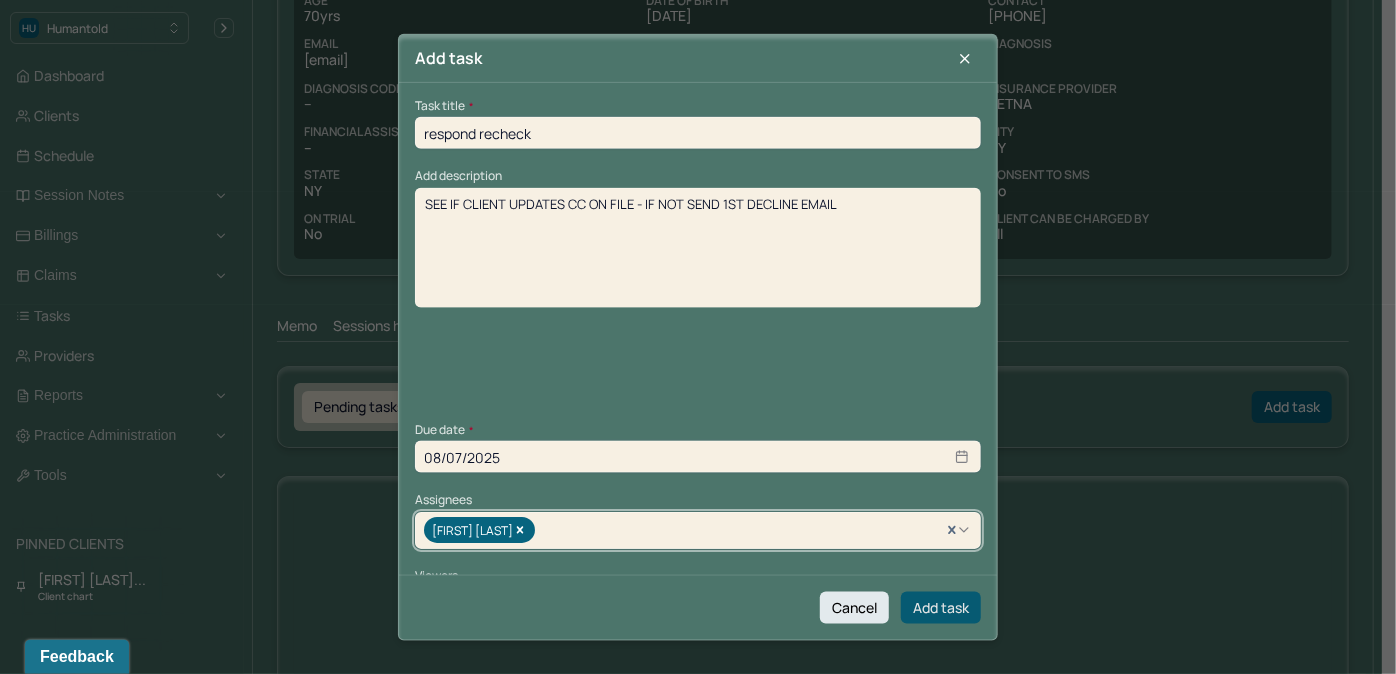 click on "Add task" at bounding box center (941, 607) 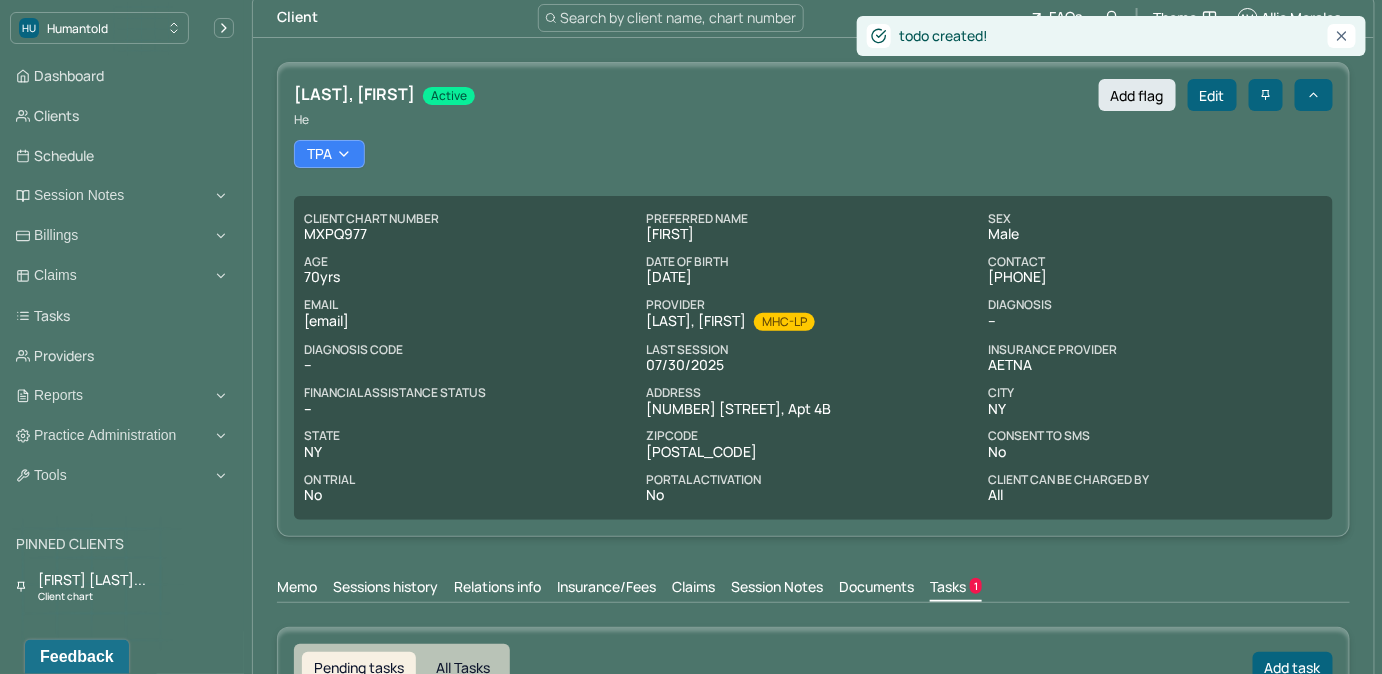 scroll, scrollTop: 0, scrollLeft: 0, axis: both 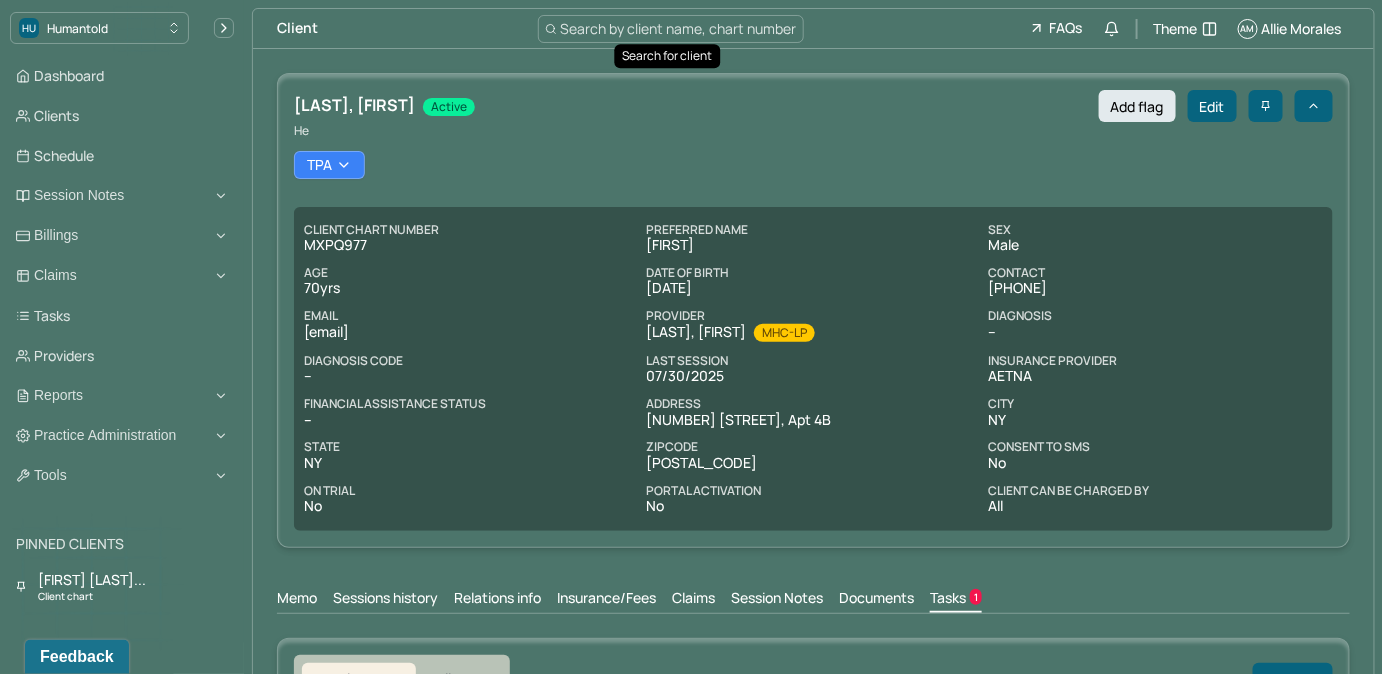 type 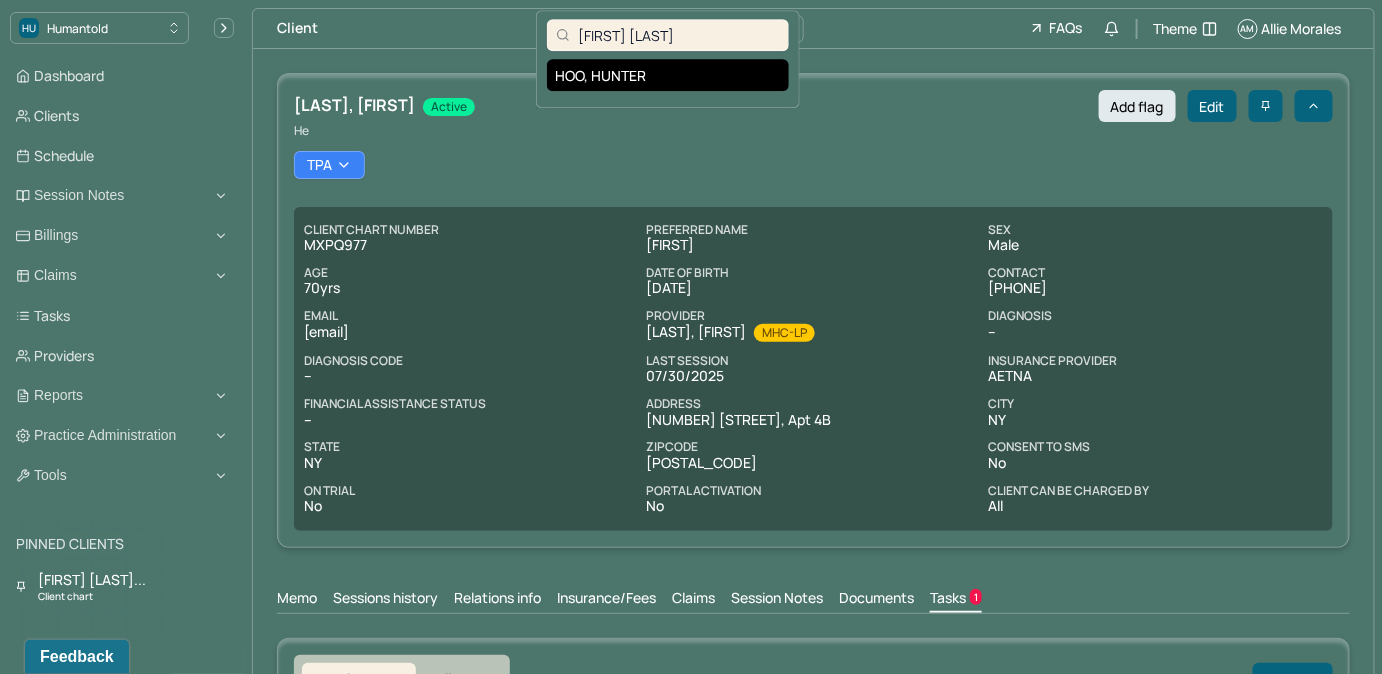 type on "Hunter Hoo" 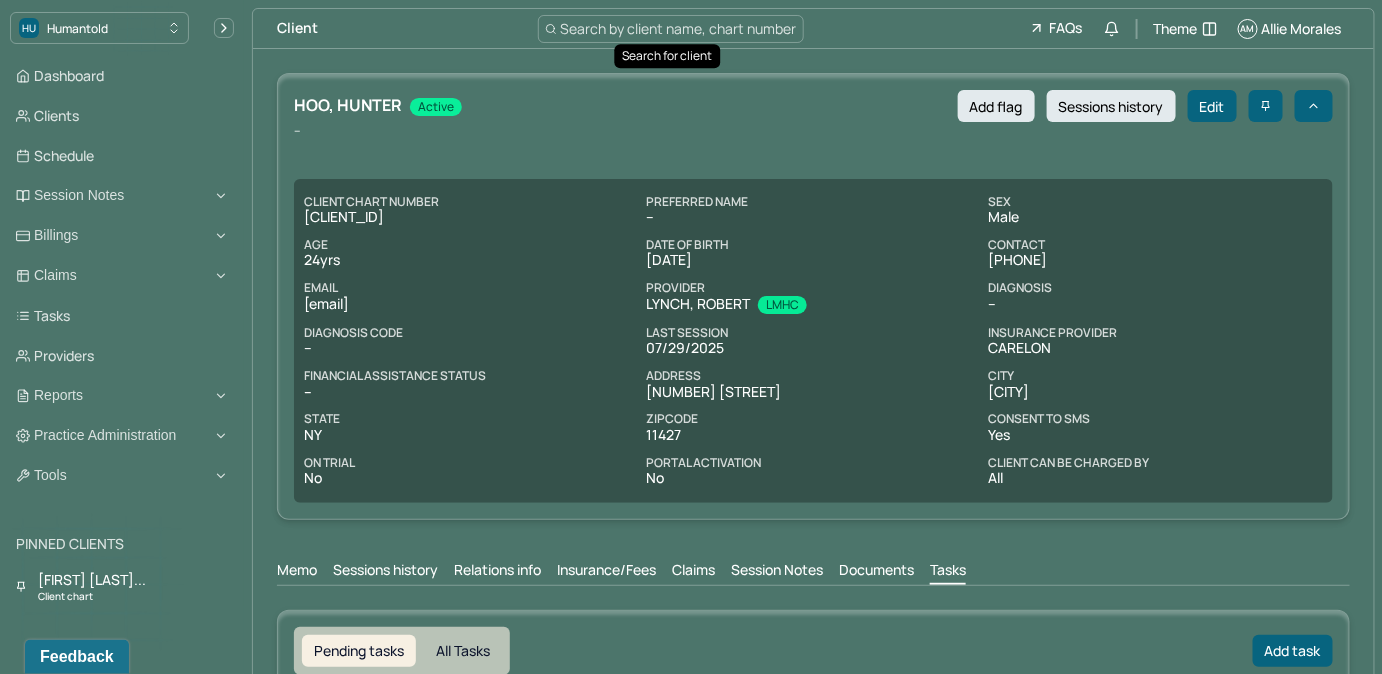 scroll, scrollTop: 0, scrollLeft: 0, axis: both 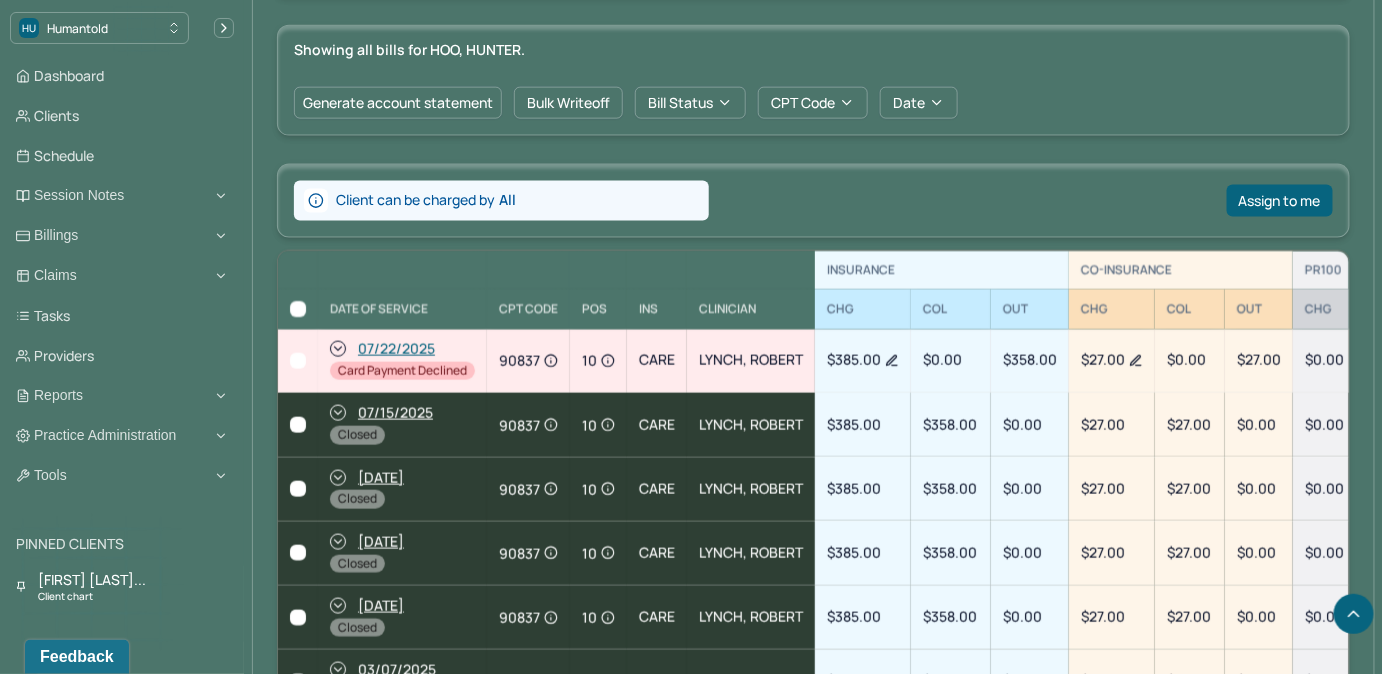 click at bounding box center [298, 361] 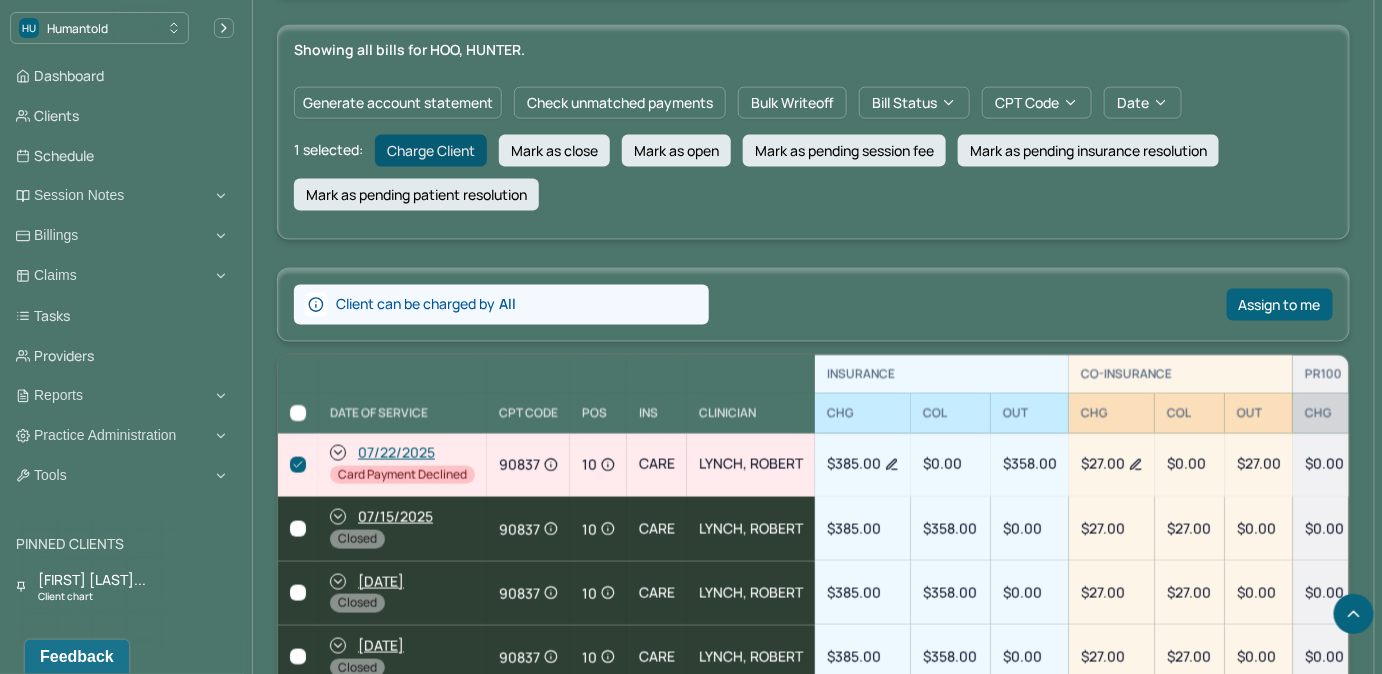 click on "Charge Client" at bounding box center (431, 151) 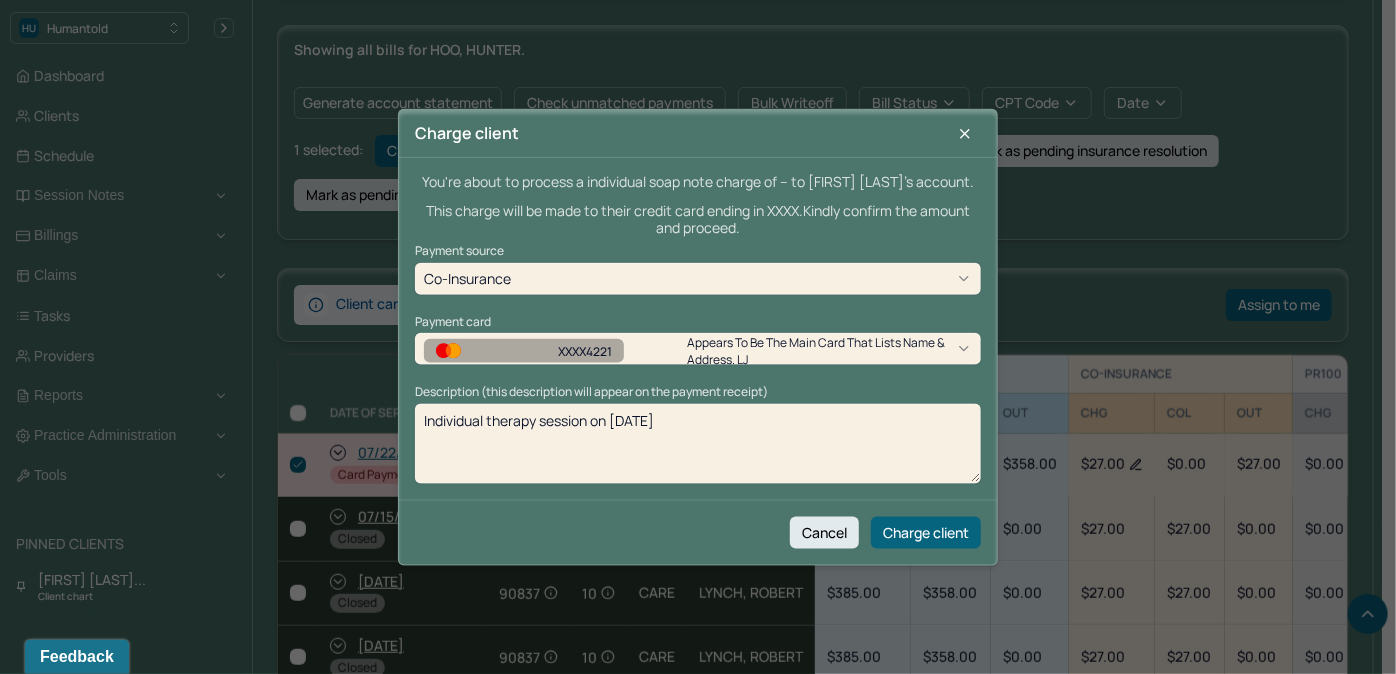 click on "Payment source Co-Insurance Payment card XXXX4221 Appears to be the main card that lists name & address. LJ Description (this description will appear on the payment receipt) Individual therapy session on 07/22/2025" at bounding box center (698, 363) 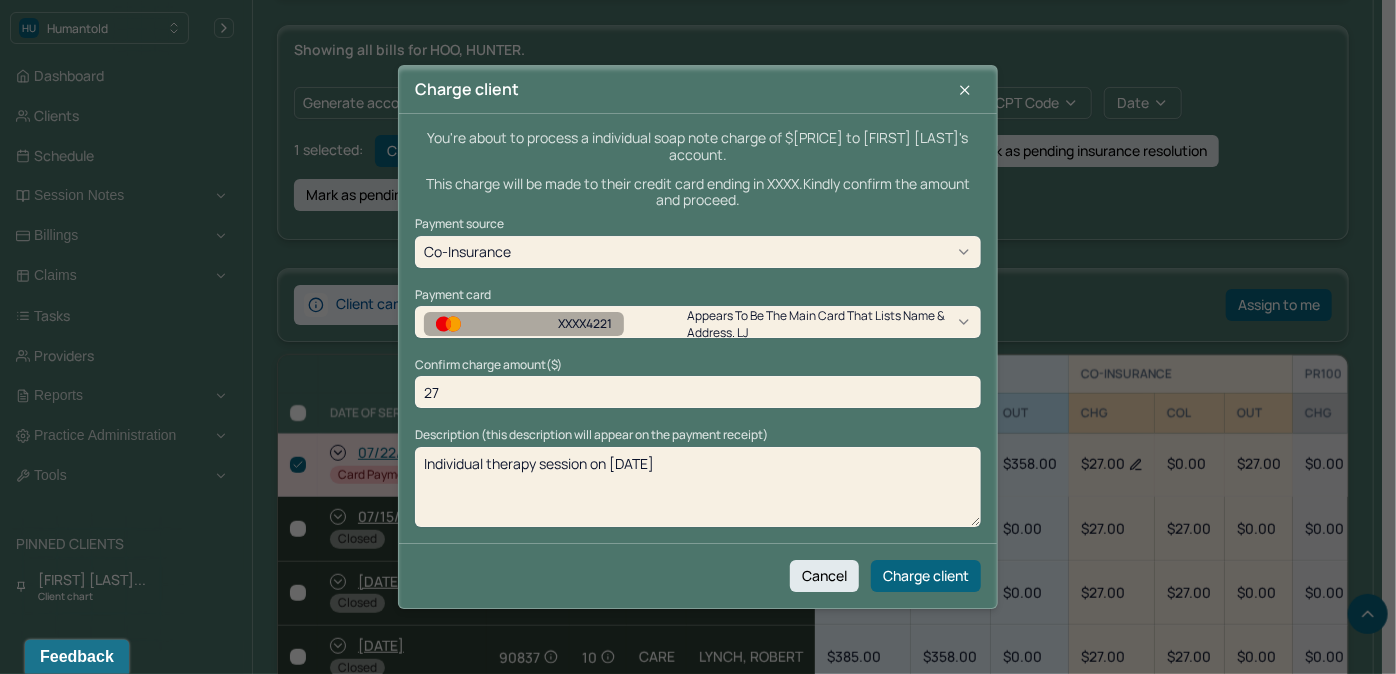 click on "Payment source Co-Insurance Payment card XXXX4221 Appears to be the main card that lists name & address. LJ Confirm charge amount($) 27 Description (this description will appear on the payment receipt) Individual therapy session on 07/22/2025" at bounding box center (698, 372) 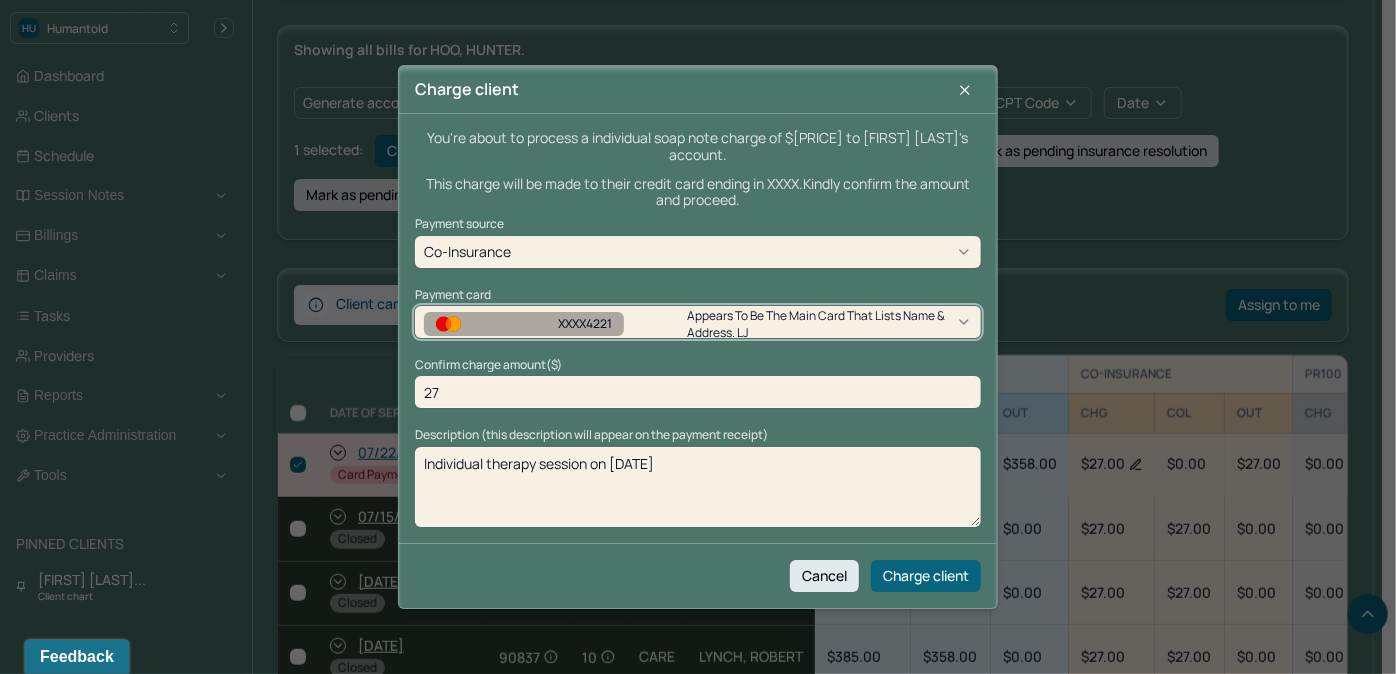 click on "XXXX4221 Appears to be the main card that lists name & address. LJ" at bounding box center (691, 1523) 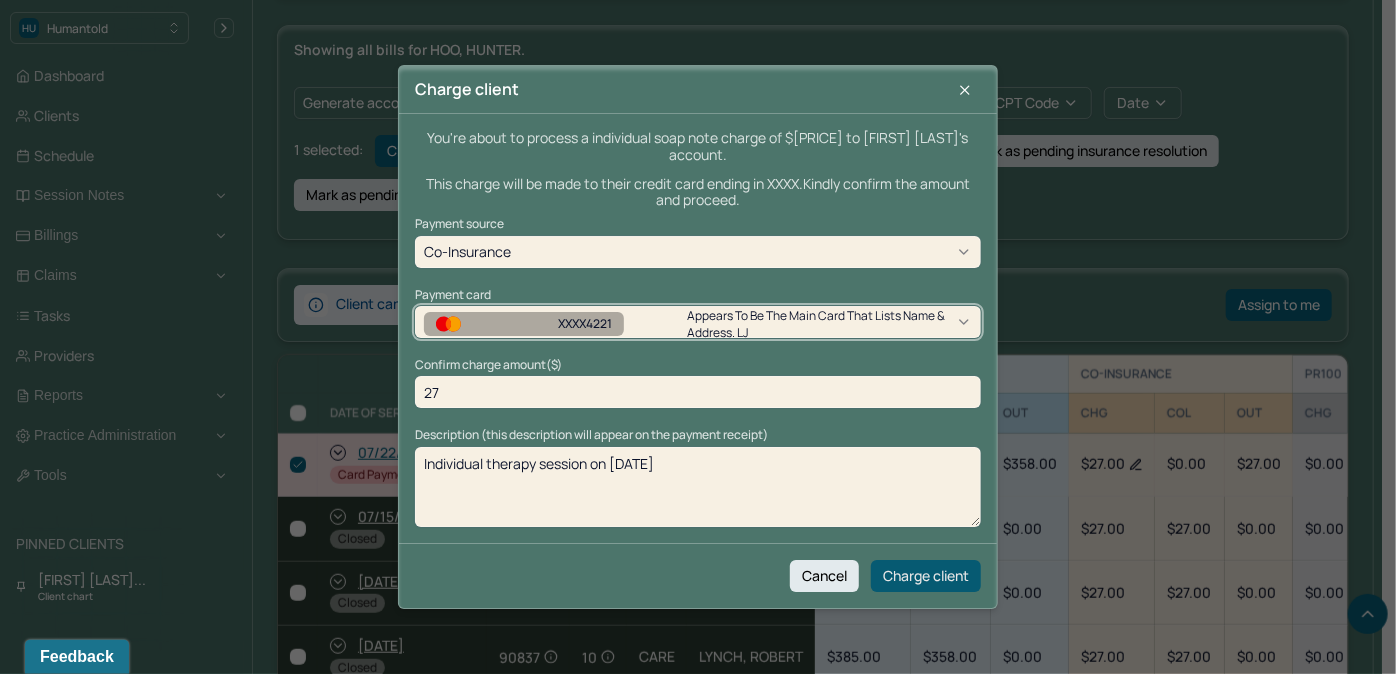 click on "Charge client" at bounding box center [926, 576] 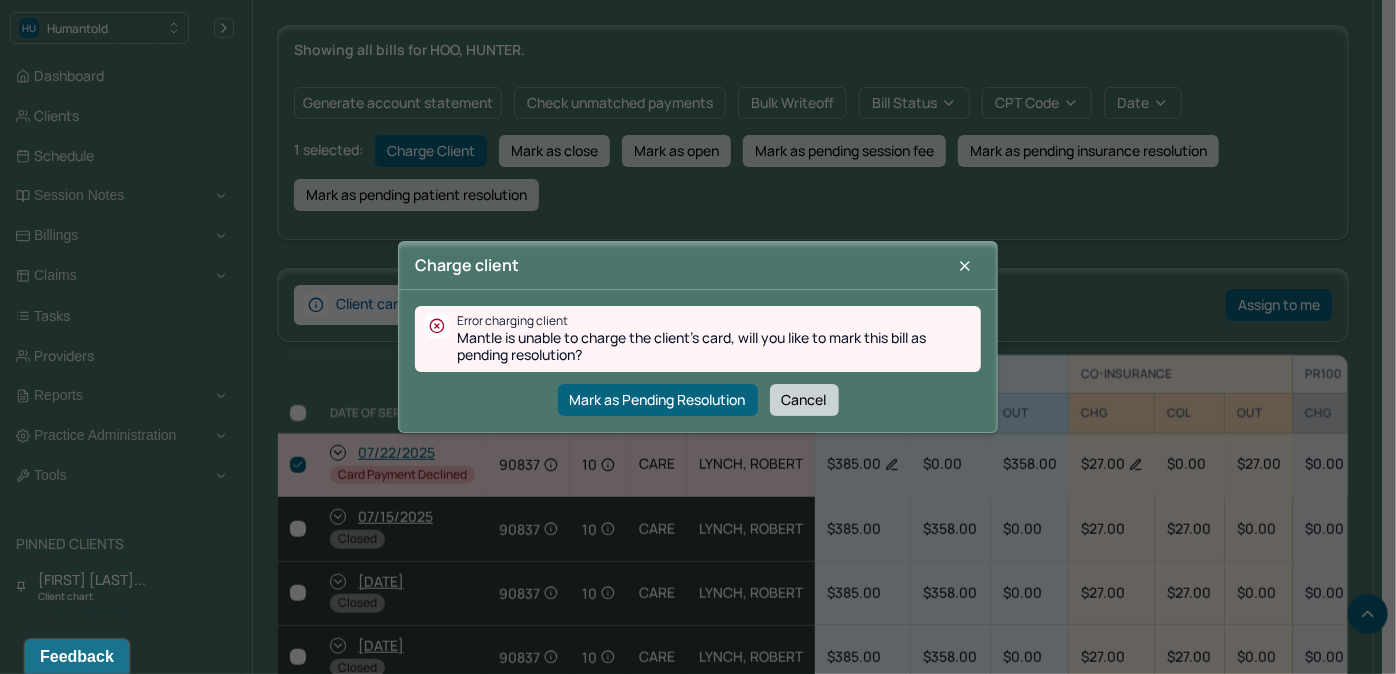 click on "Cancel" at bounding box center [804, 400] 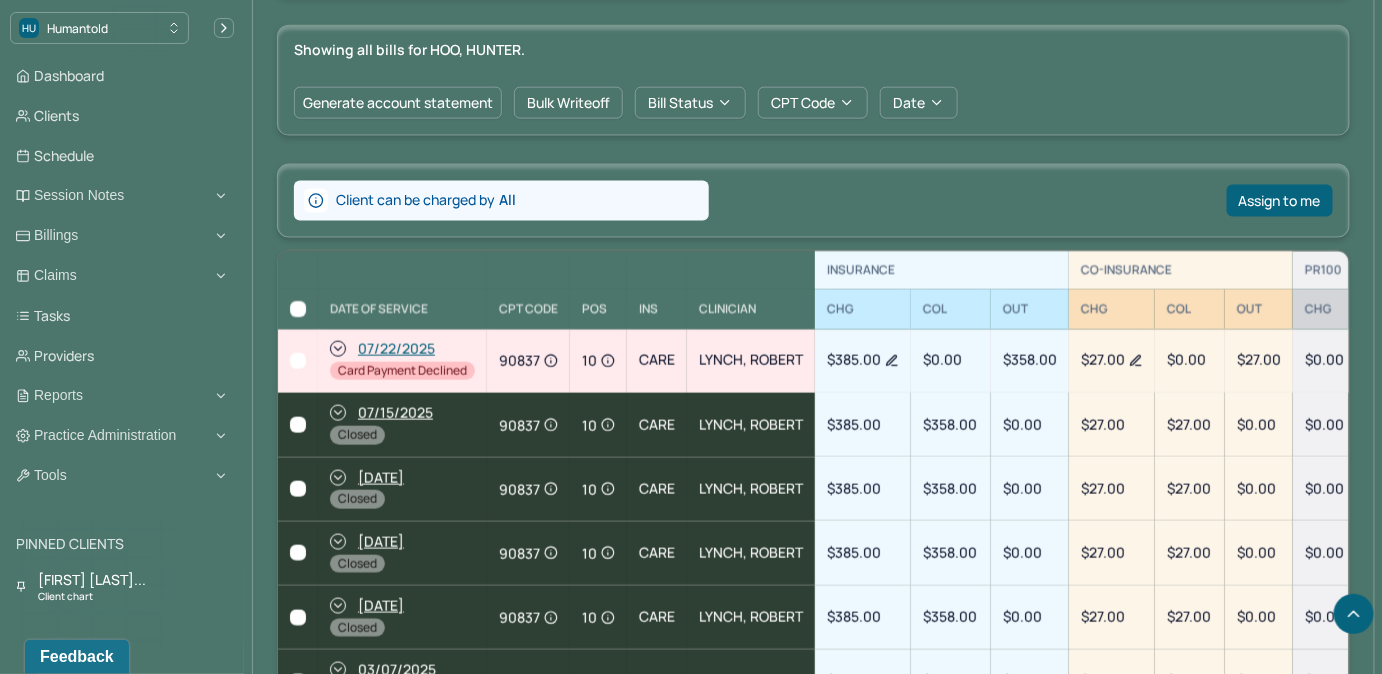 click at bounding box center [298, 361] 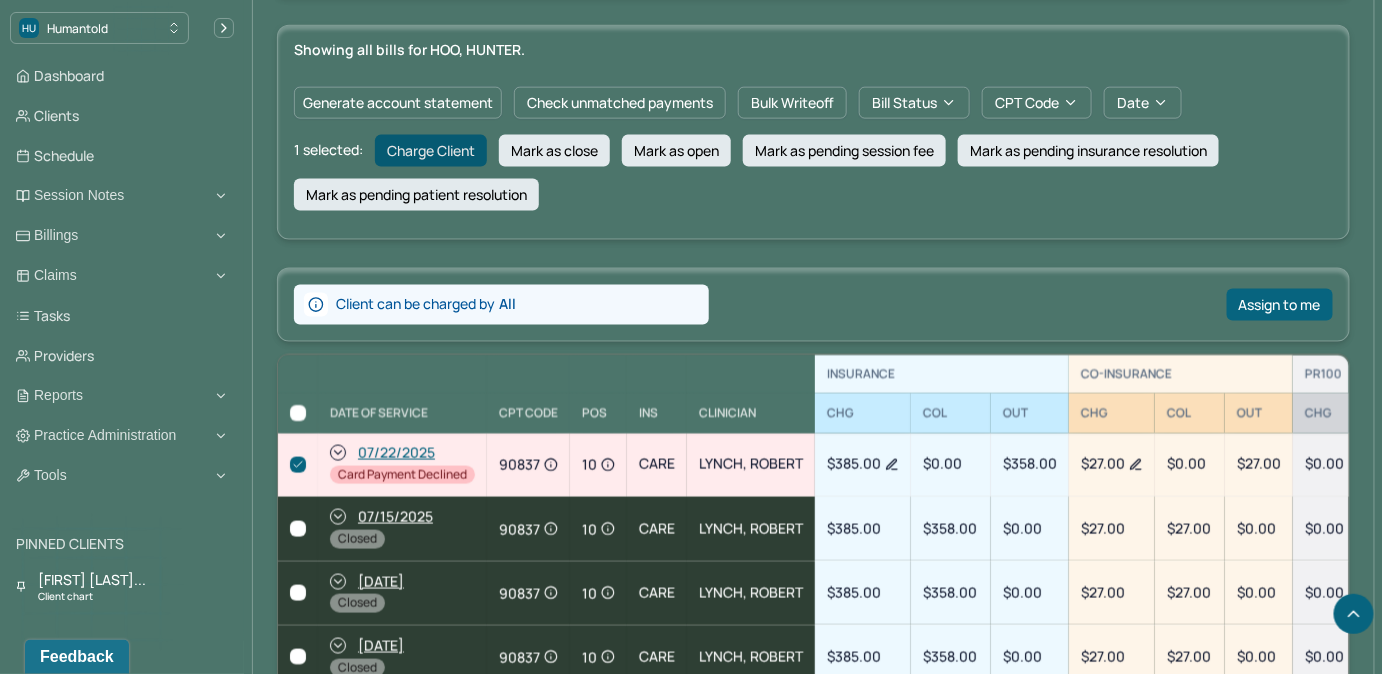click on "Charge Client" at bounding box center (431, 151) 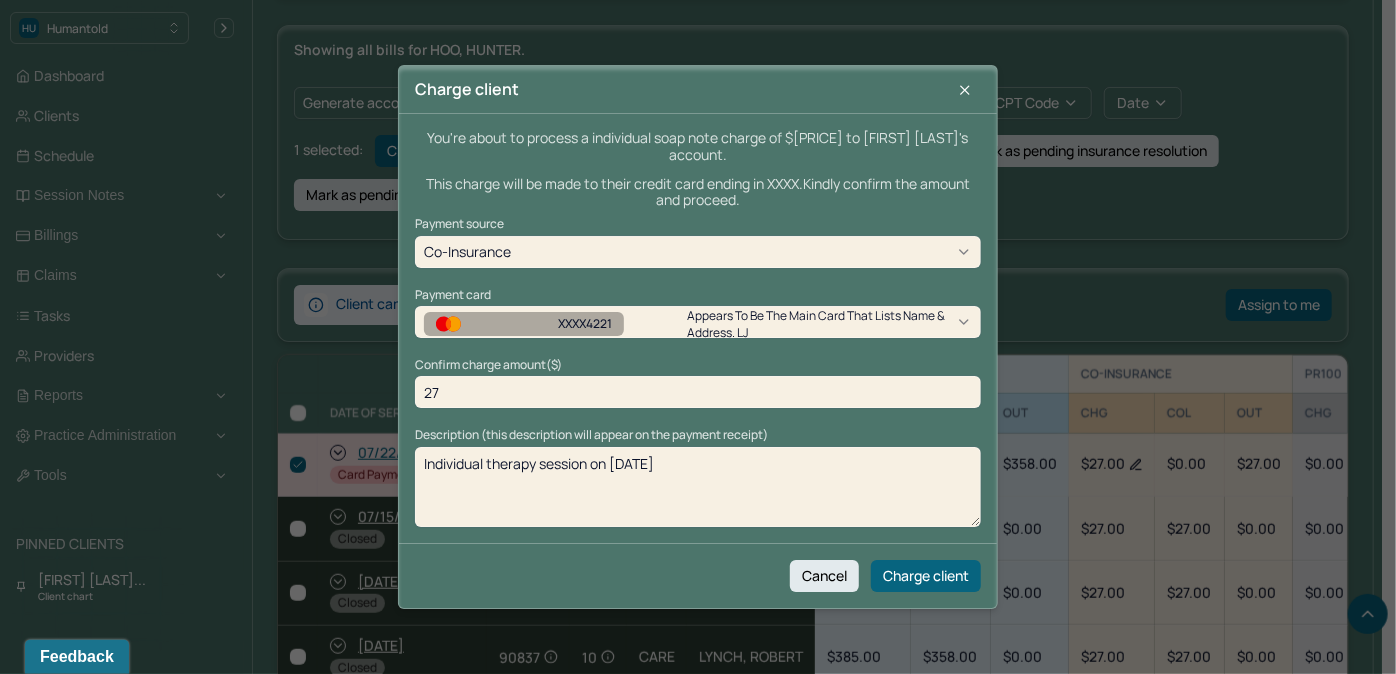 click on "XXXX4221" at bounding box center (524, 324) 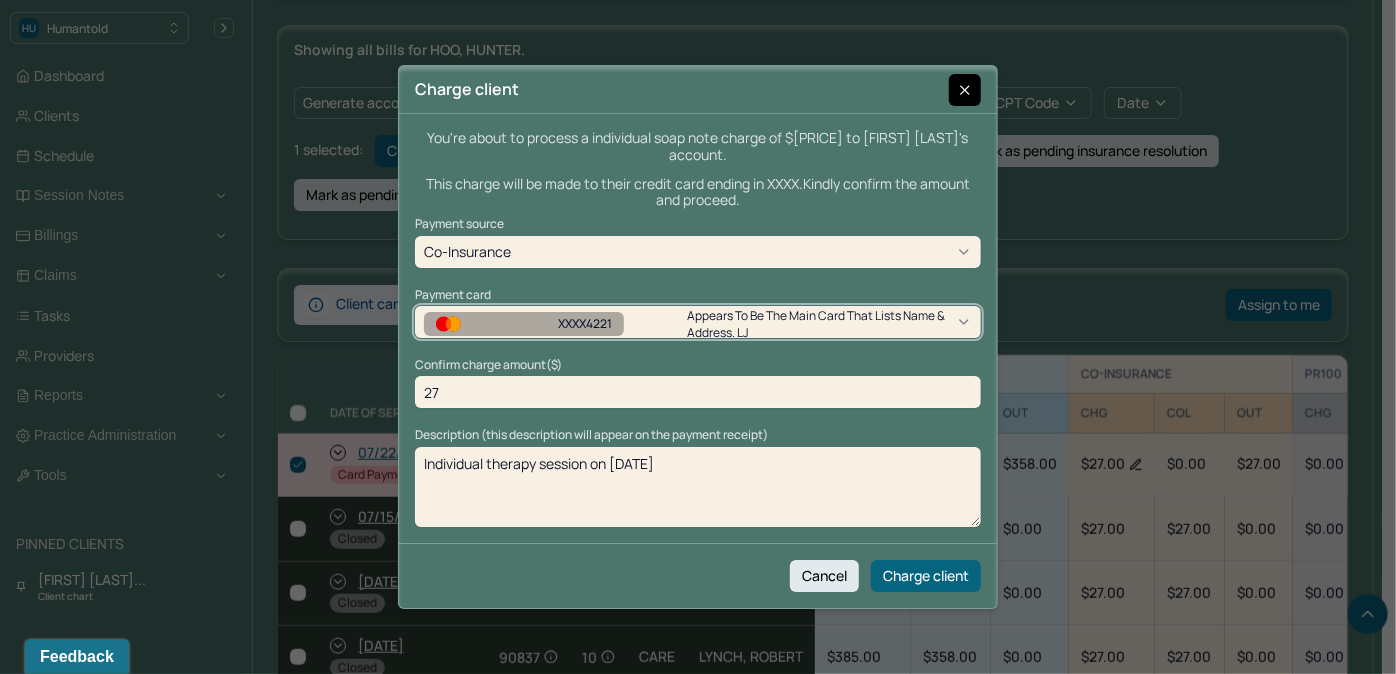 click 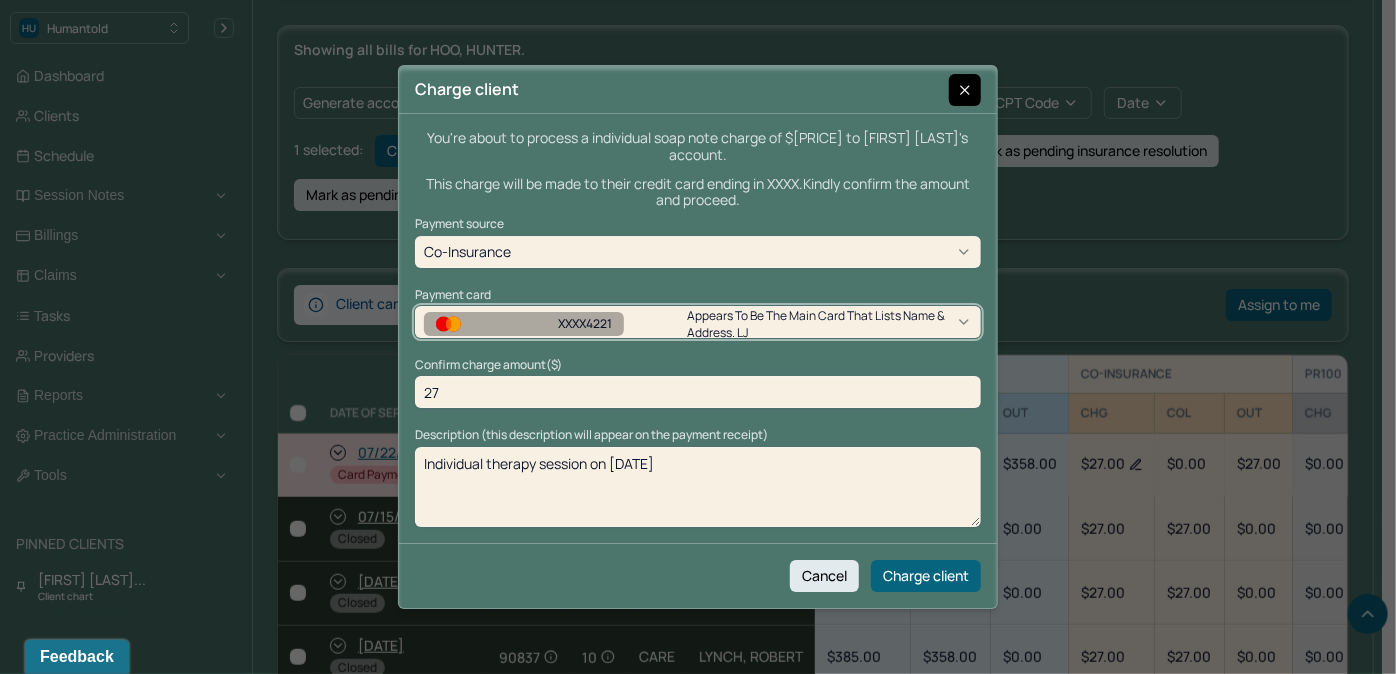 checkbox on "false" 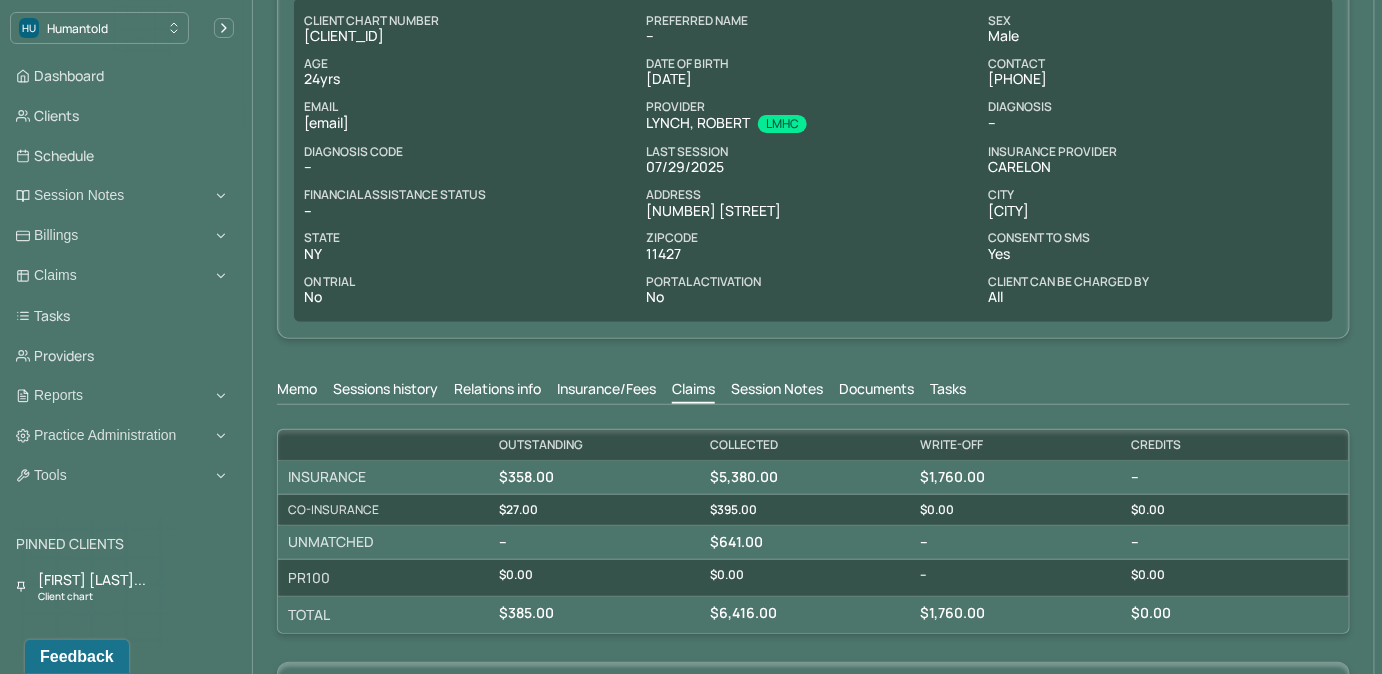 scroll, scrollTop: 90, scrollLeft: 0, axis: vertical 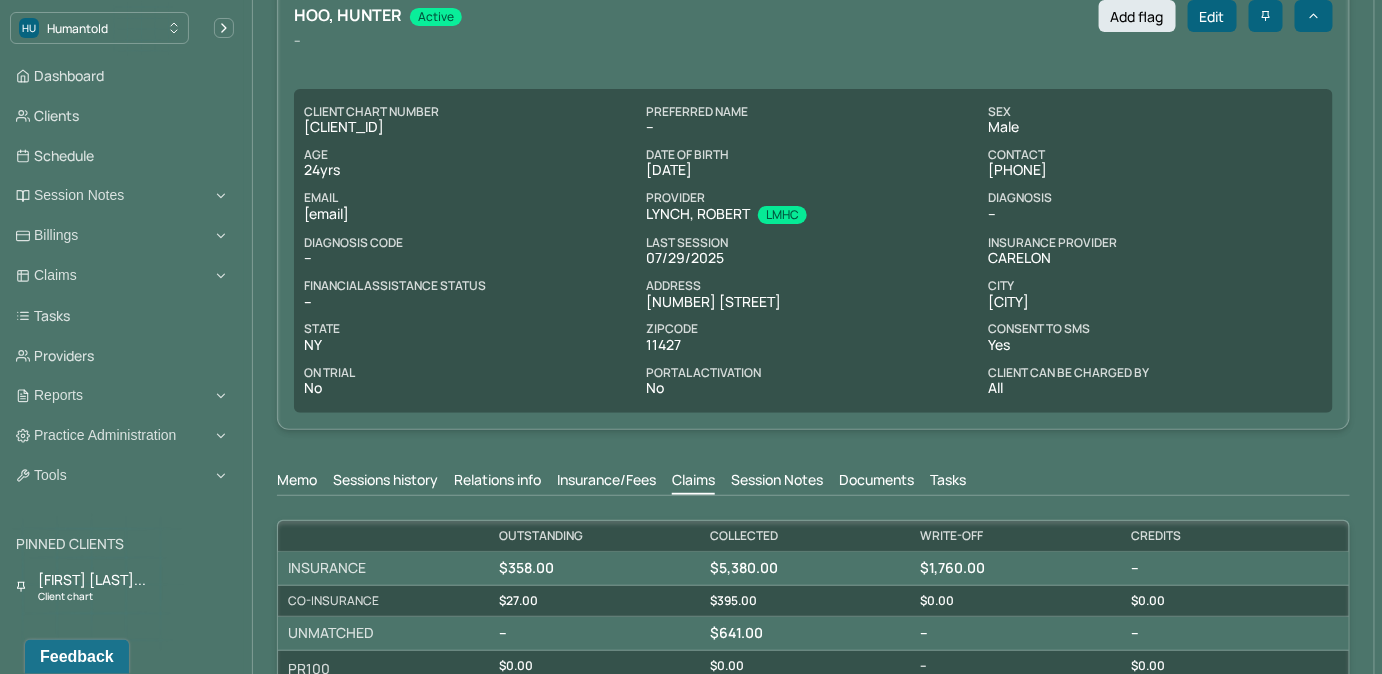drag, startPoint x: 982, startPoint y: 172, endPoint x: 1095, endPoint y: 166, distance: 113.15918 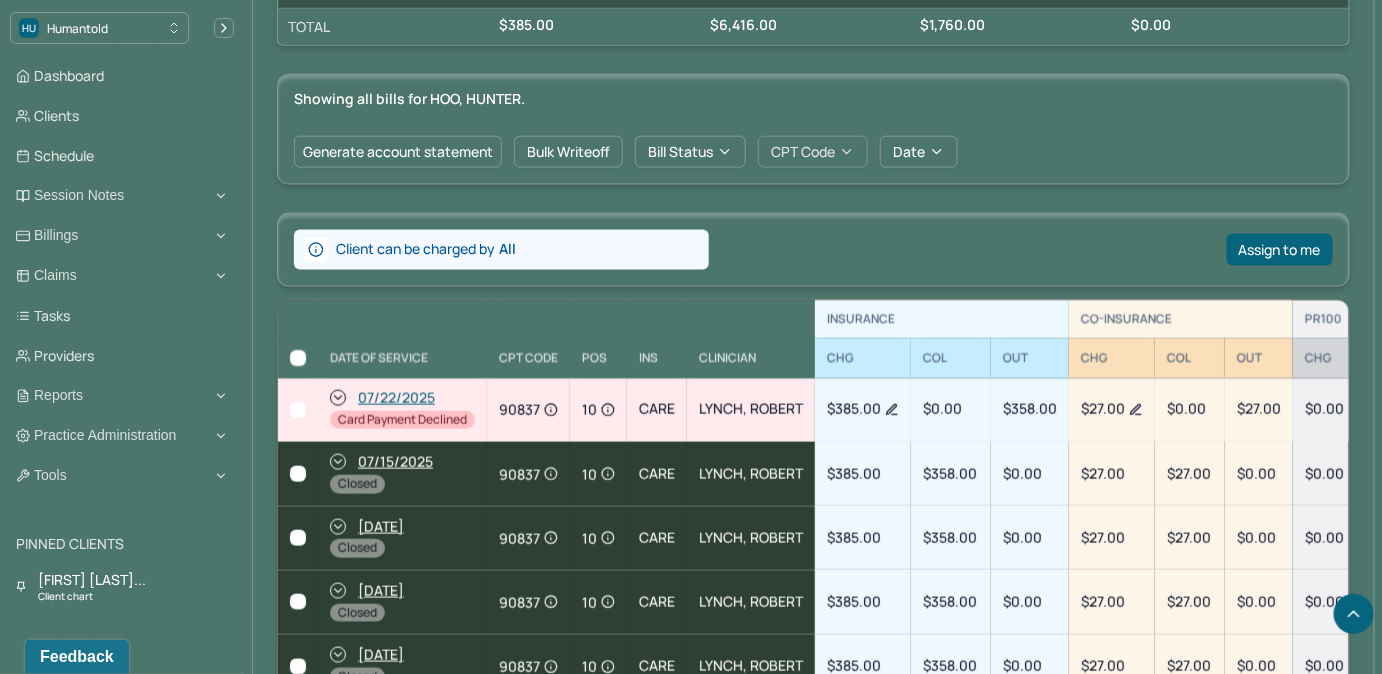 scroll, scrollTop: 818, scrollLeft: 0, axis: vertical 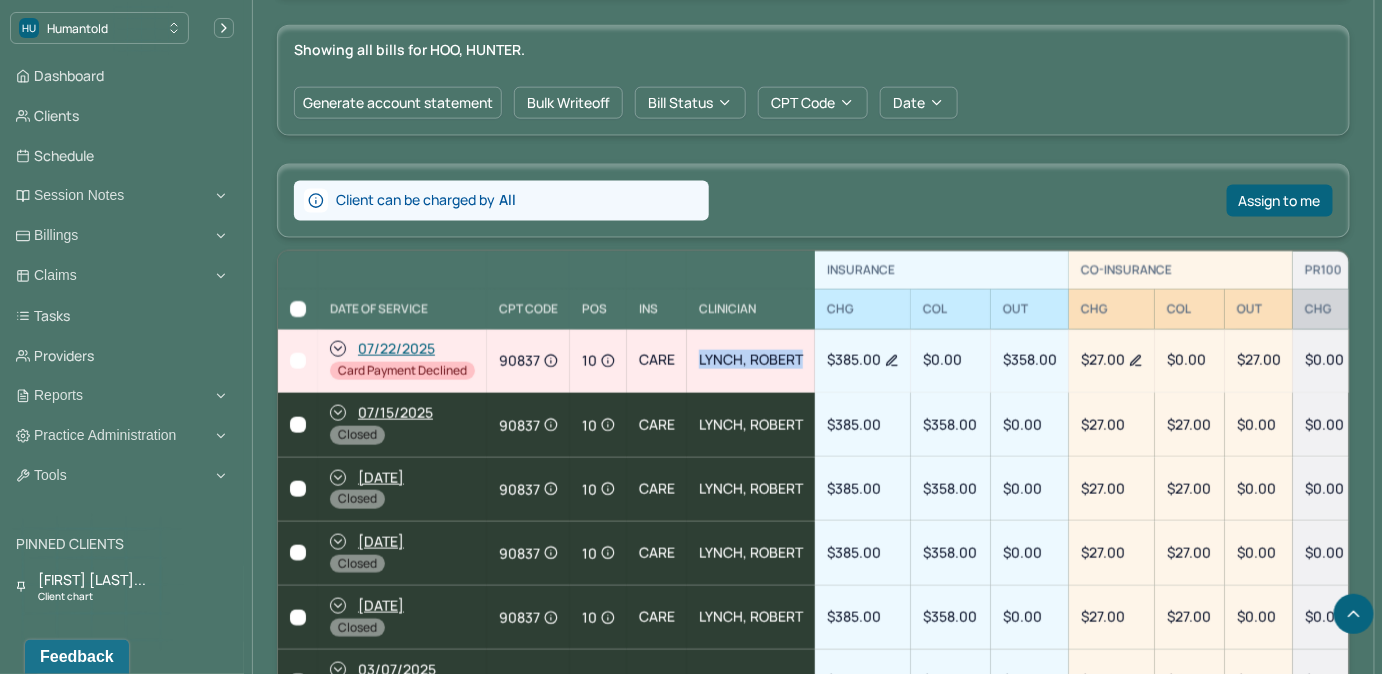 drag, startPoint x: 701, startPoint y: 360, endPoint x: 807, endPoint y: 351, distance: 106.381386 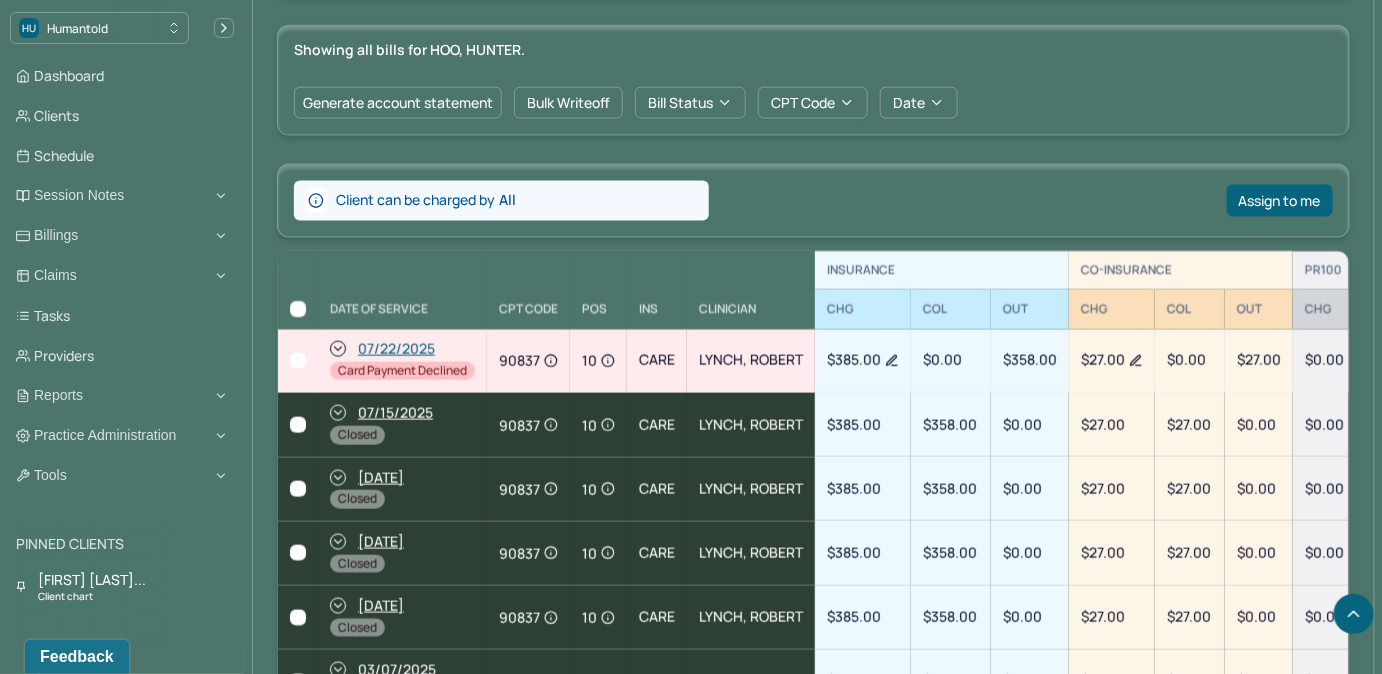 drag, startPoint x: 807, startPoint y: 351, endPoint x: 768, endPoint y: 191, distance: 164.68454 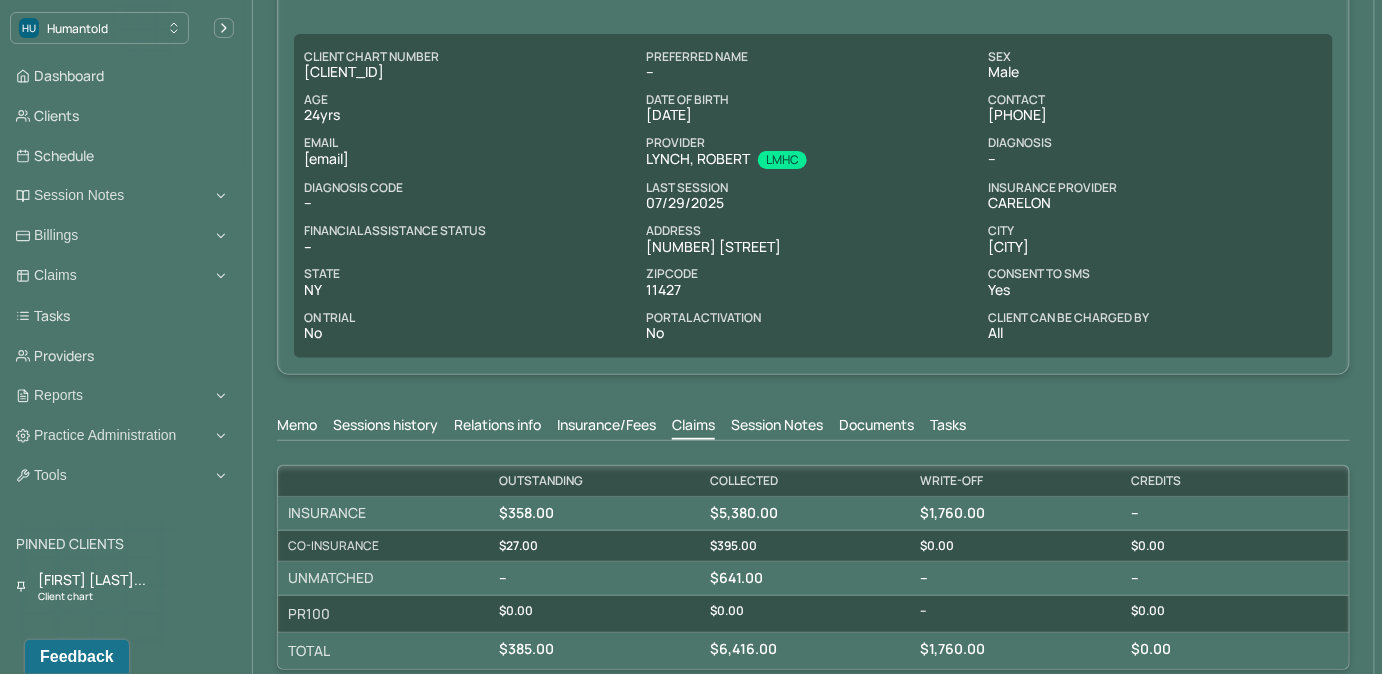 scroll, scrollTop: 0, scrollLeft: 0, axis: both 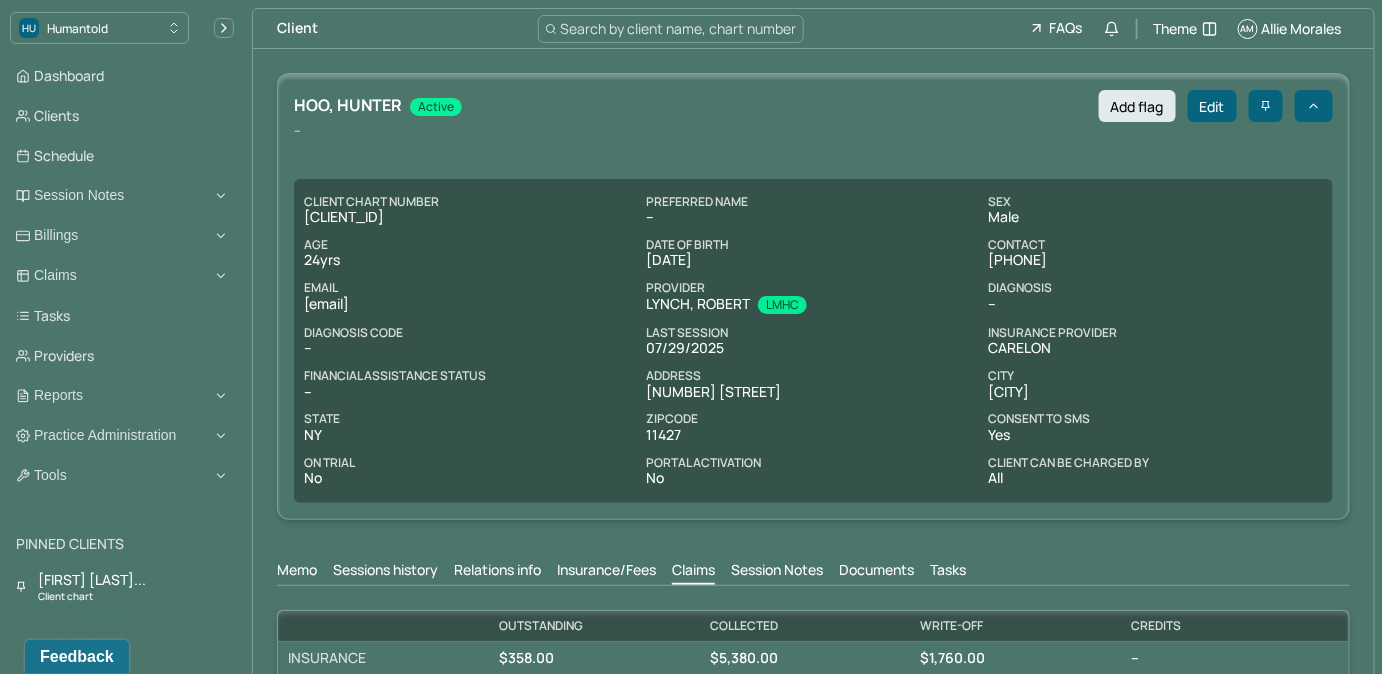 drag, startPoint x: 304, startPoint y: 305, endPoint x: 509, endPoint y: 307, distance: 205.00975 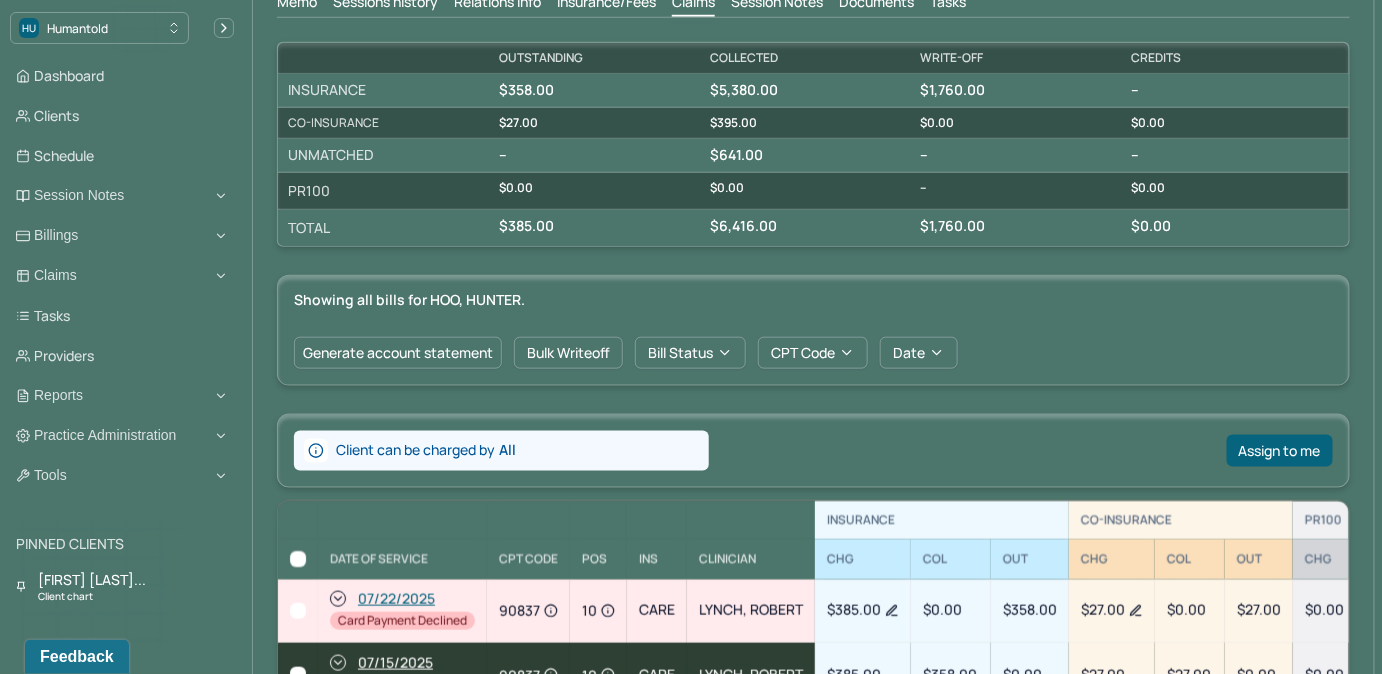 scroll, scrollTop: 166, scrollLeft: 0, axis: vertical 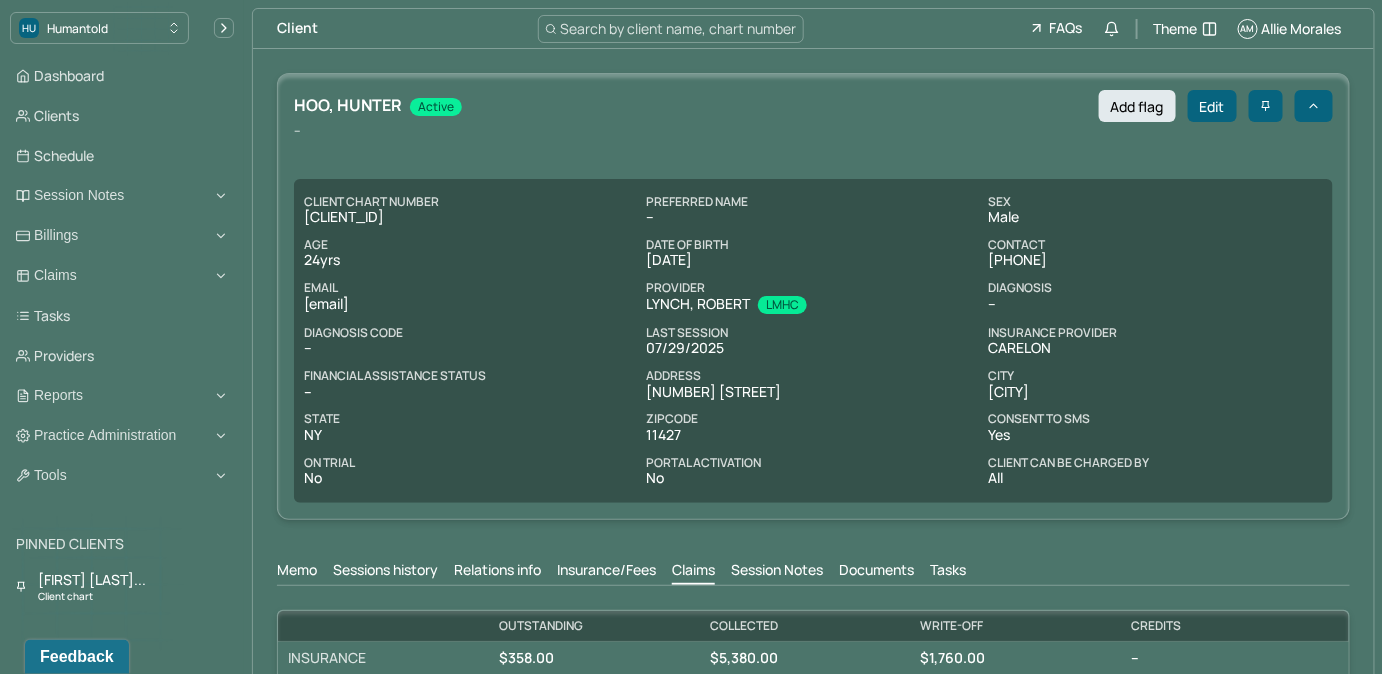click on "Search by client name, chart number" at bounding box center [679, 28] 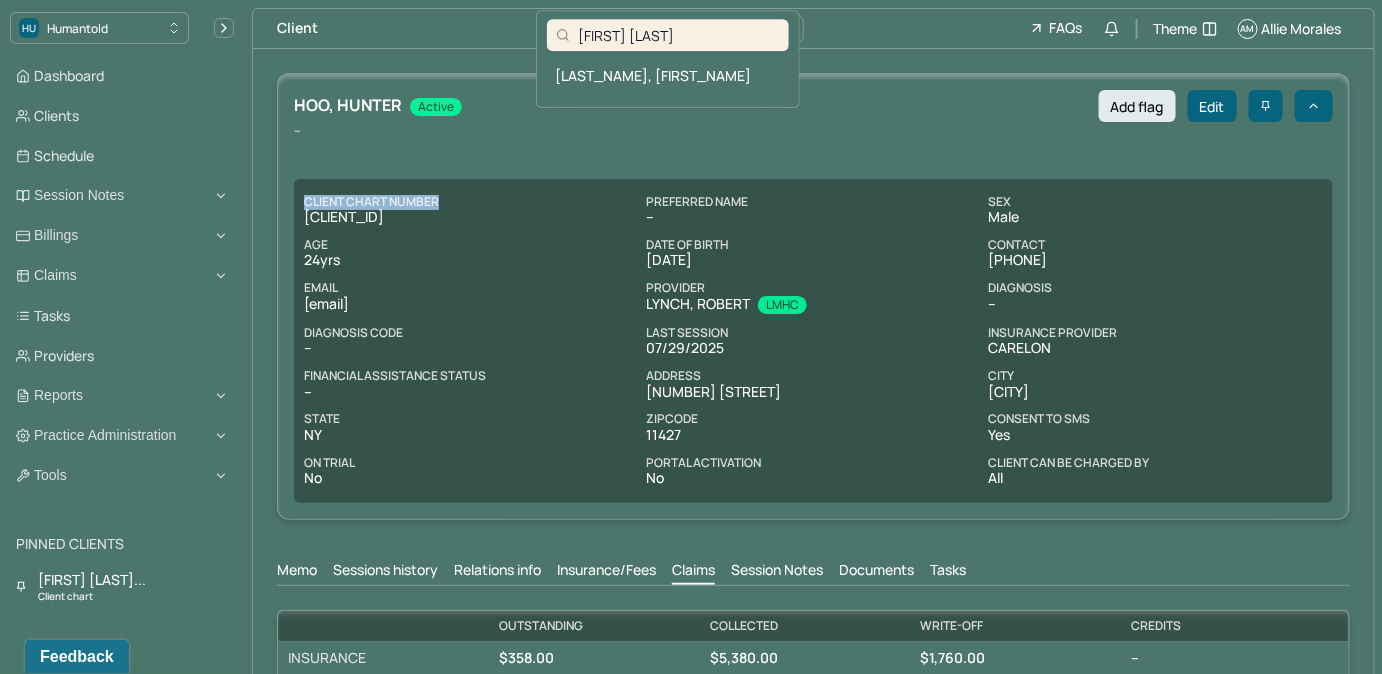 drag, startPoint x: 504, startPoint y: 136, endPoint x: 512, endPoint y: 154, distance: 19.697716 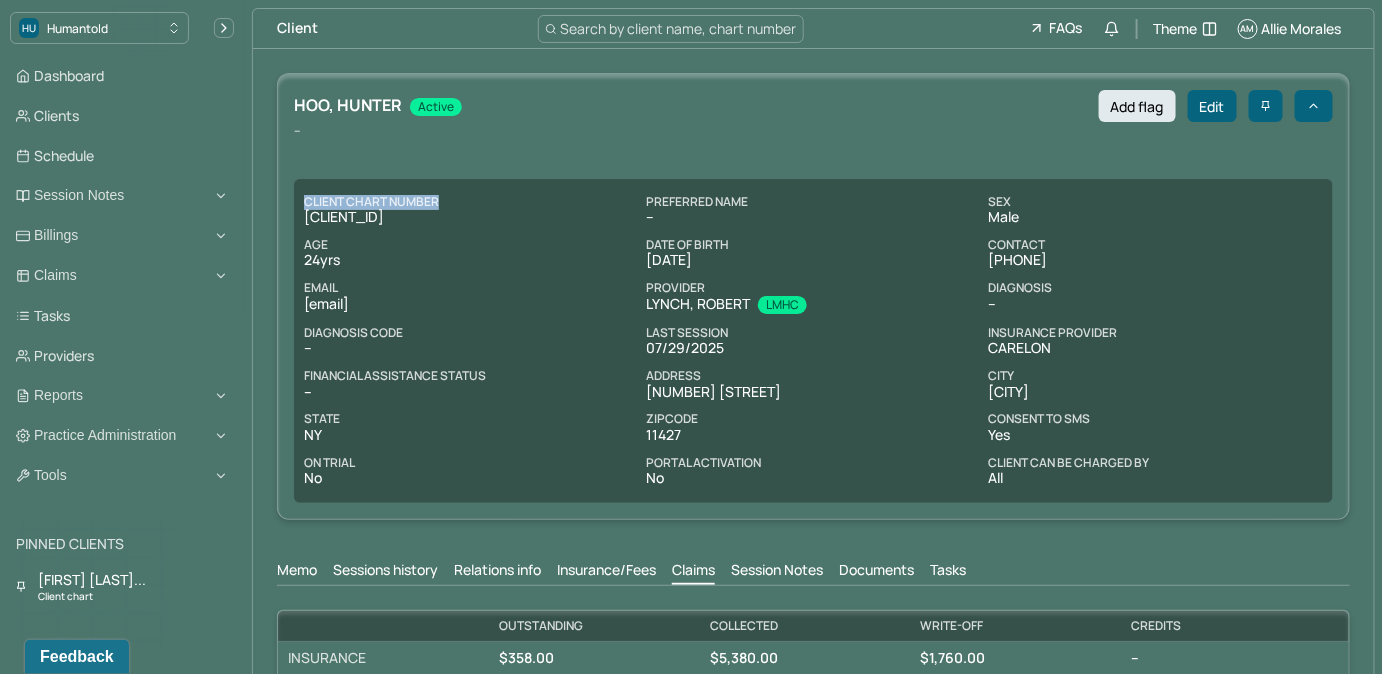 drag, startPoint x: 962, startPoint y: 569, endPoint x: 981, endPoint y: 562, distance: 20.248457 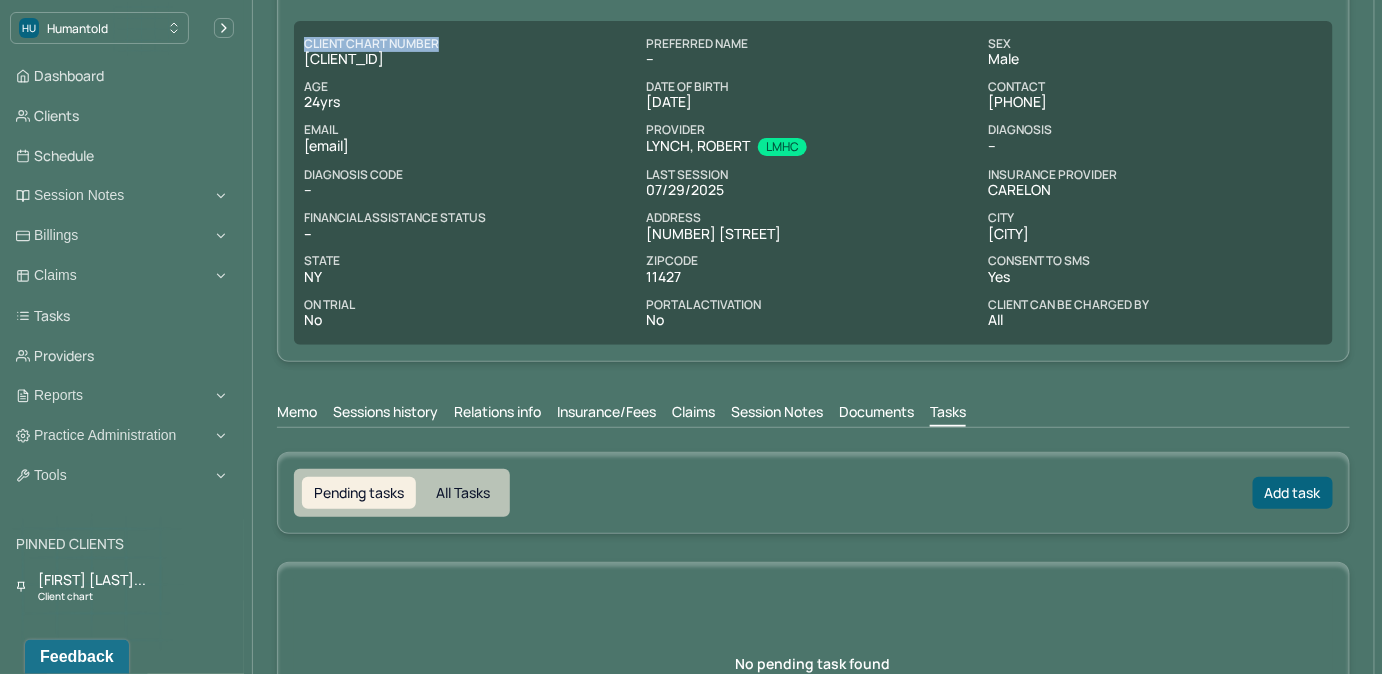 scroll, scrollTop: 181, scrollLeft: 0, axis: vertical 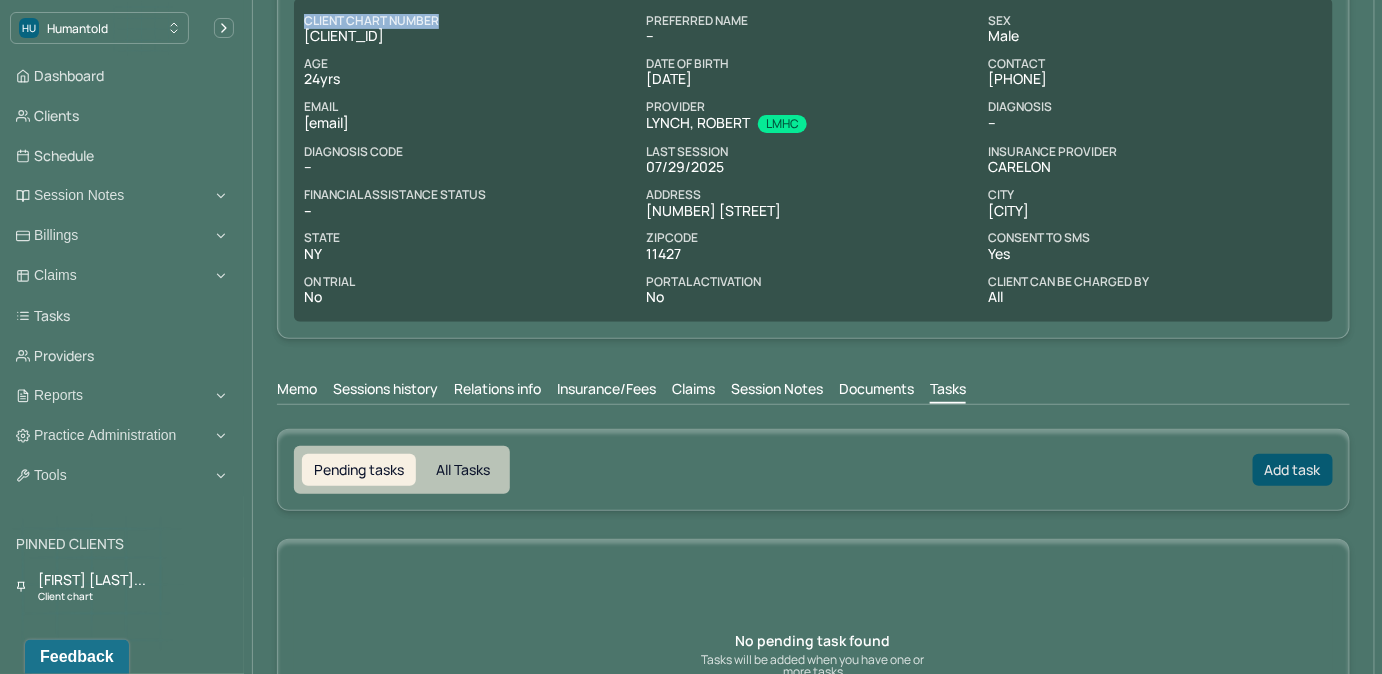 click on "Add task" at bounding box center [1293, 470] 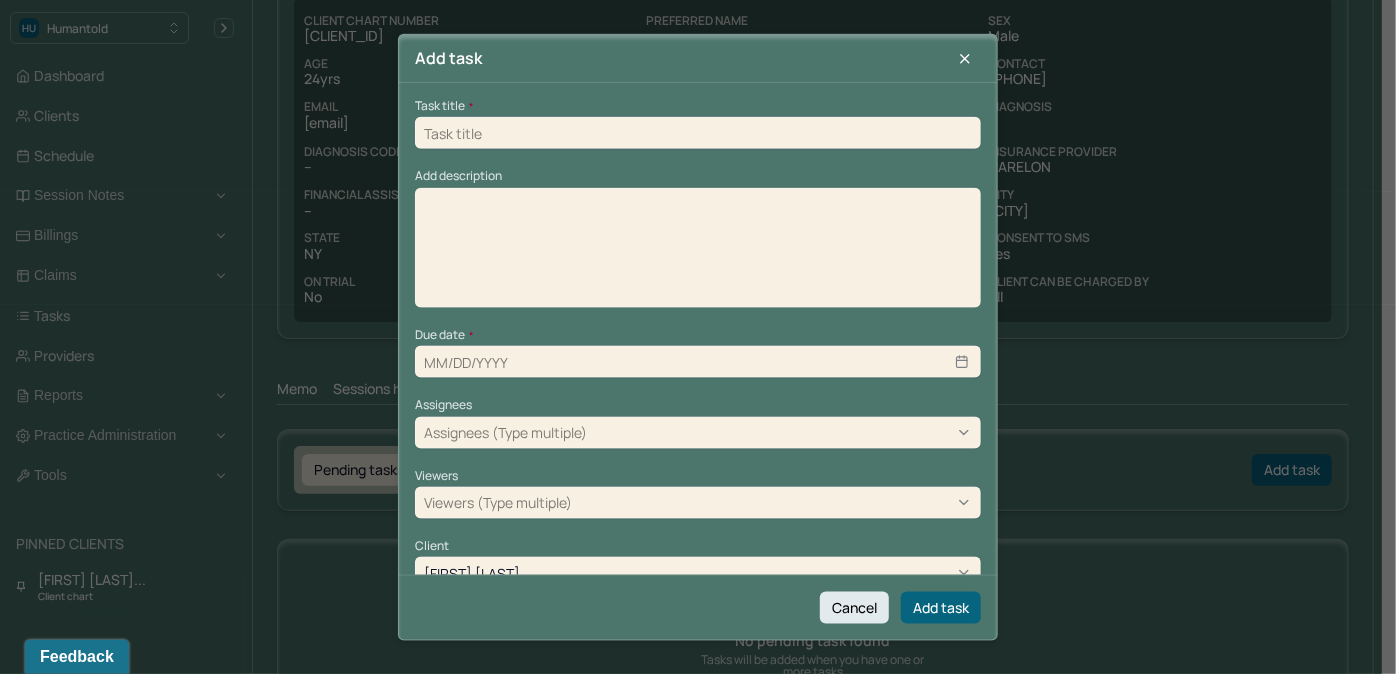 click at bounding box center (698, 133) 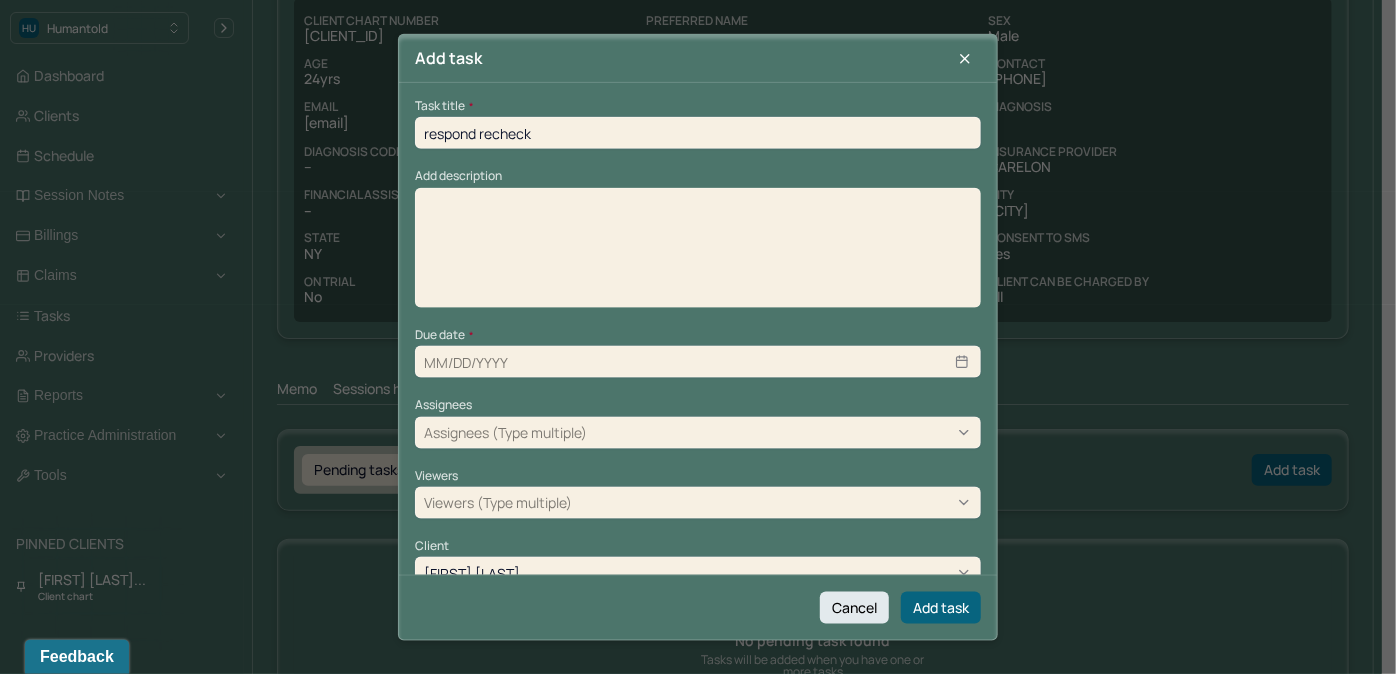 type on "08/07/2025" 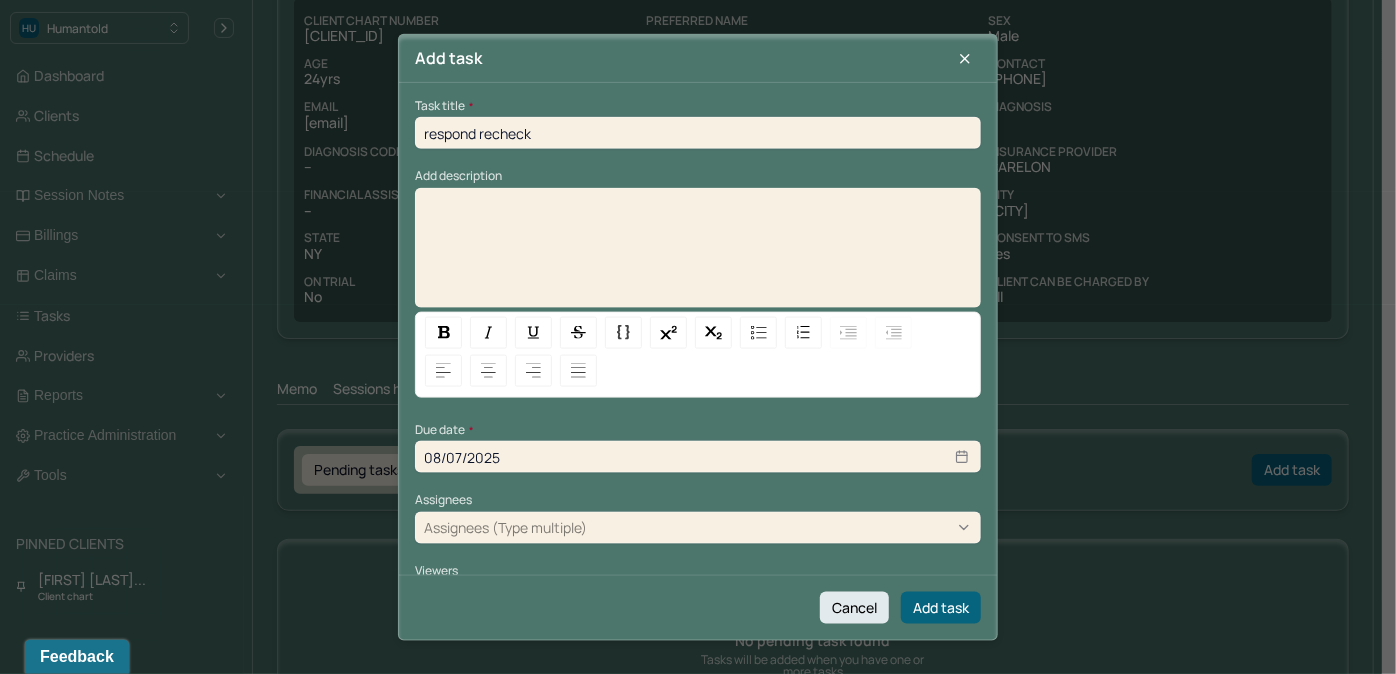 click at bounding box center (698, 254) 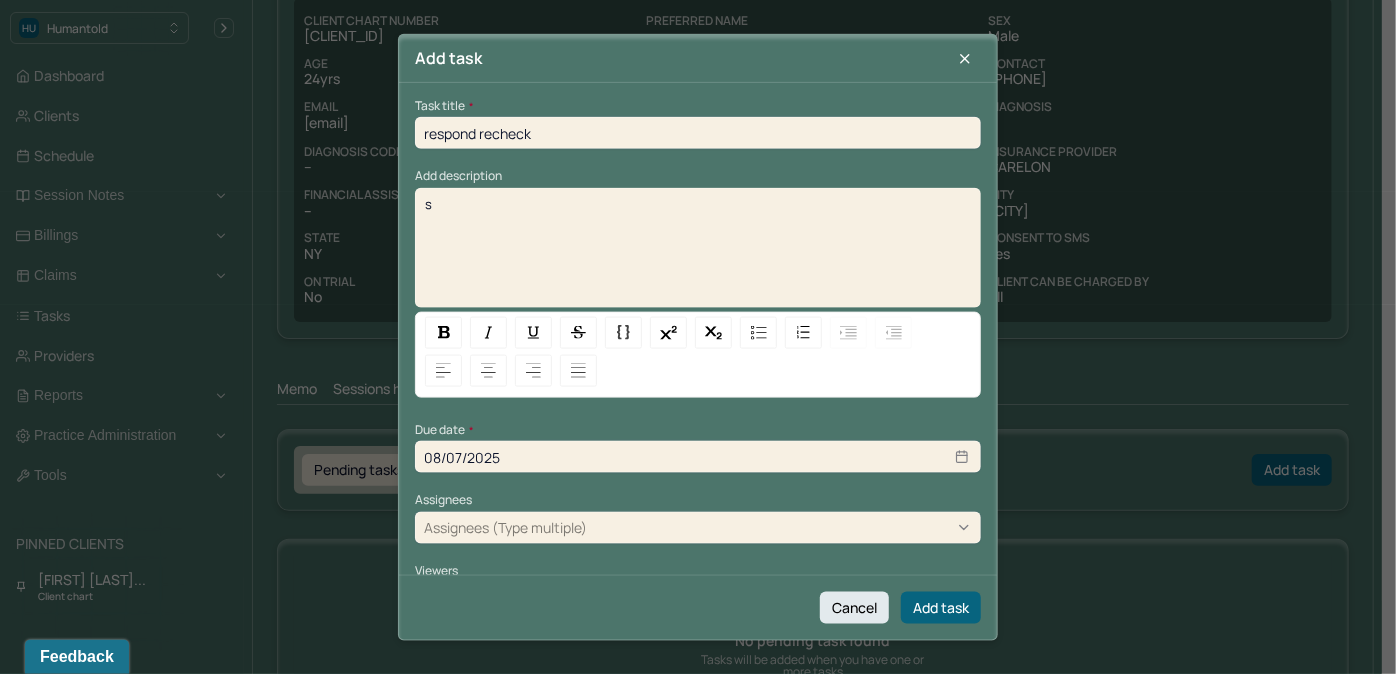 type 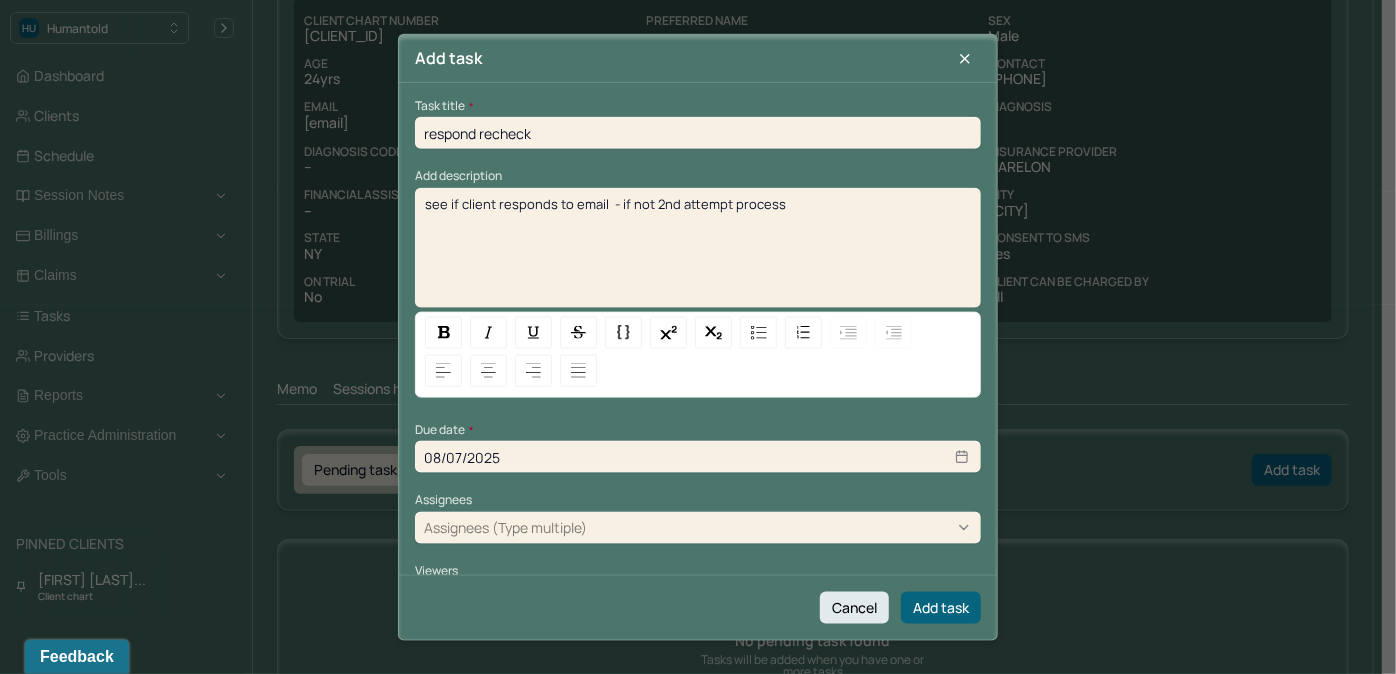 click on "08/07/2025" at bounding box center (698, 457) 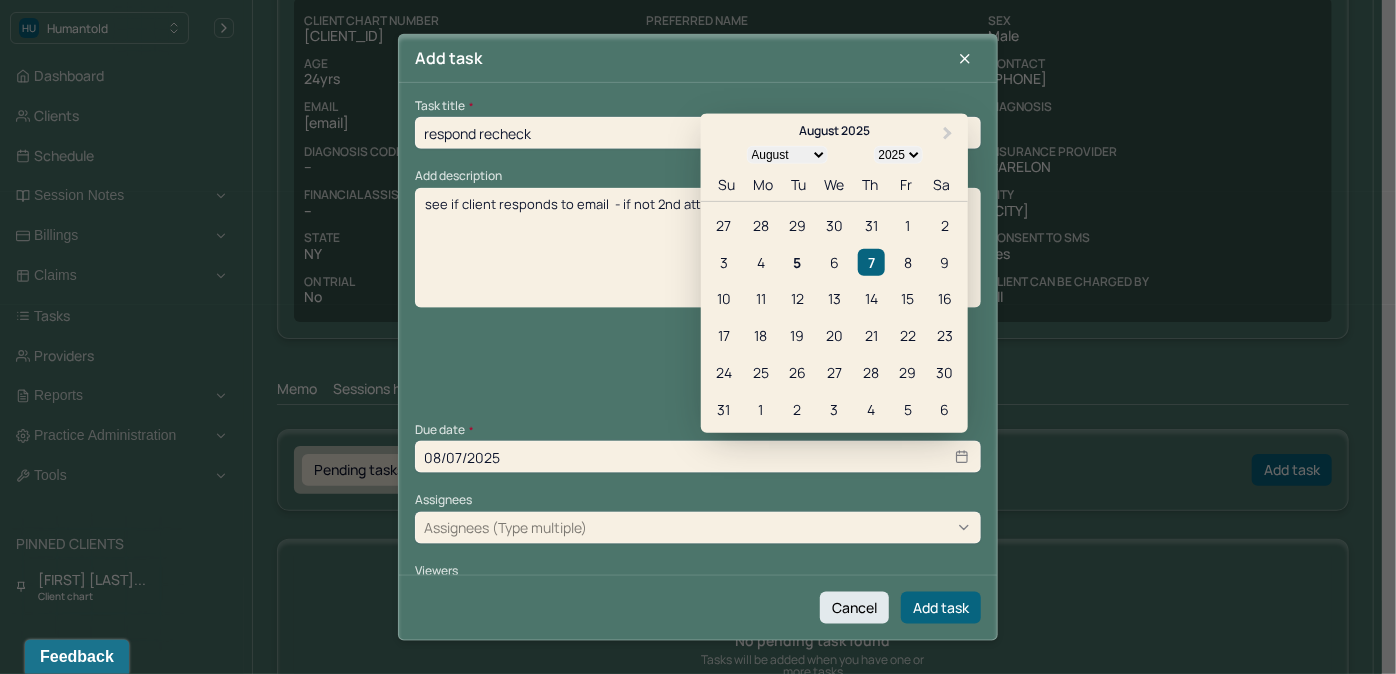 click on "Assignees (Type multiple)" at bounding box center (698, 527) 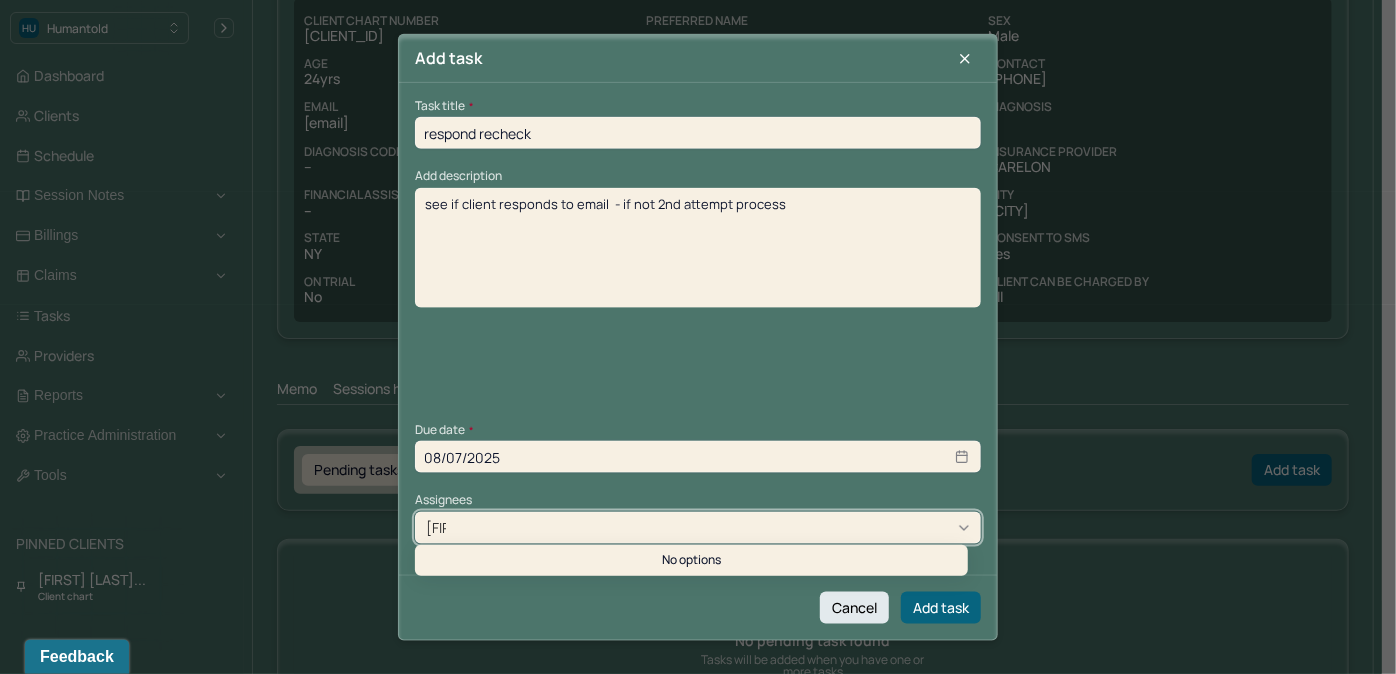type on "allie" 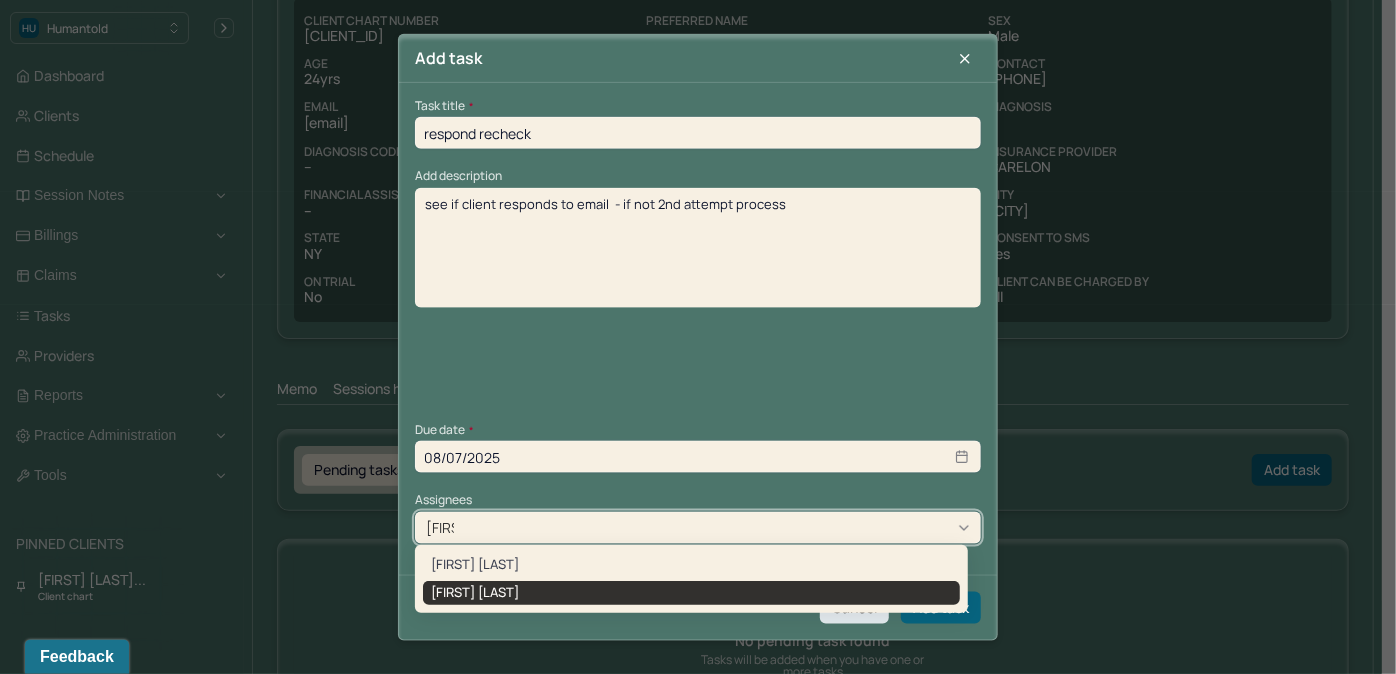 click on "[FIRST] [LAST]" at bounding box center (691, 593) 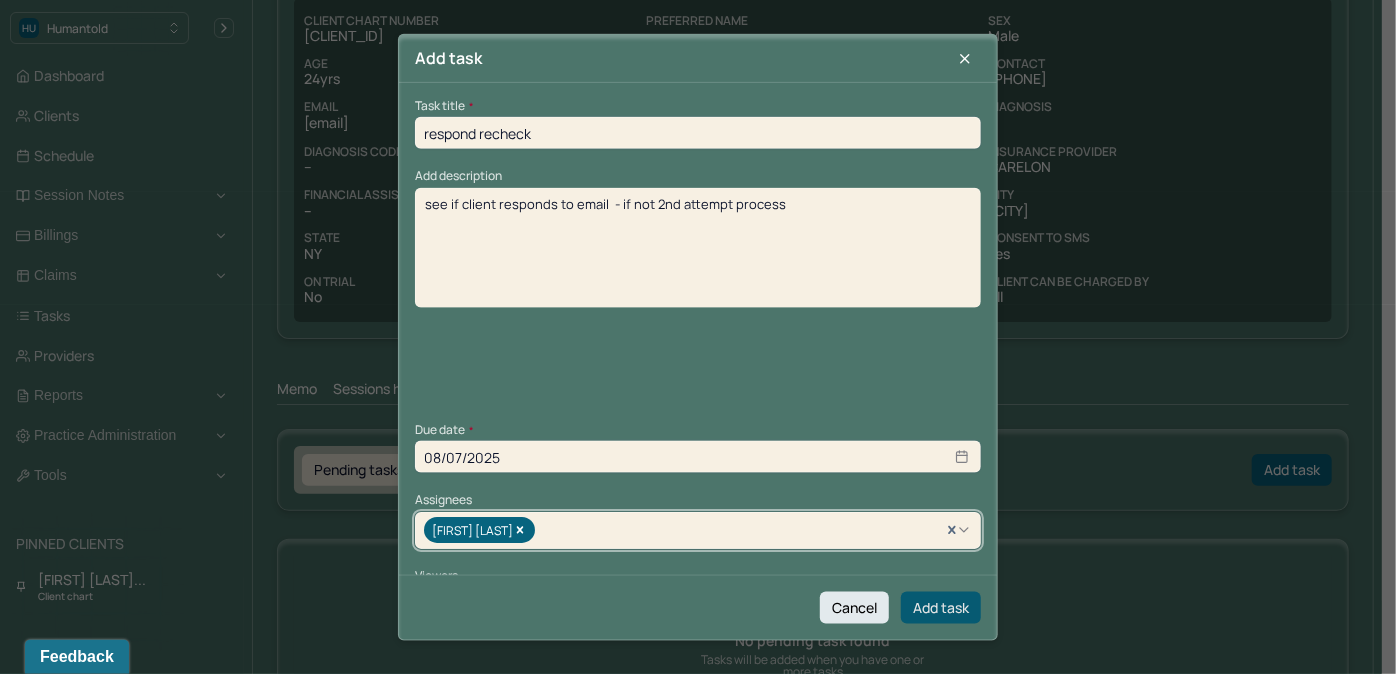 click on "Add task" at bounding box center (941, 607) 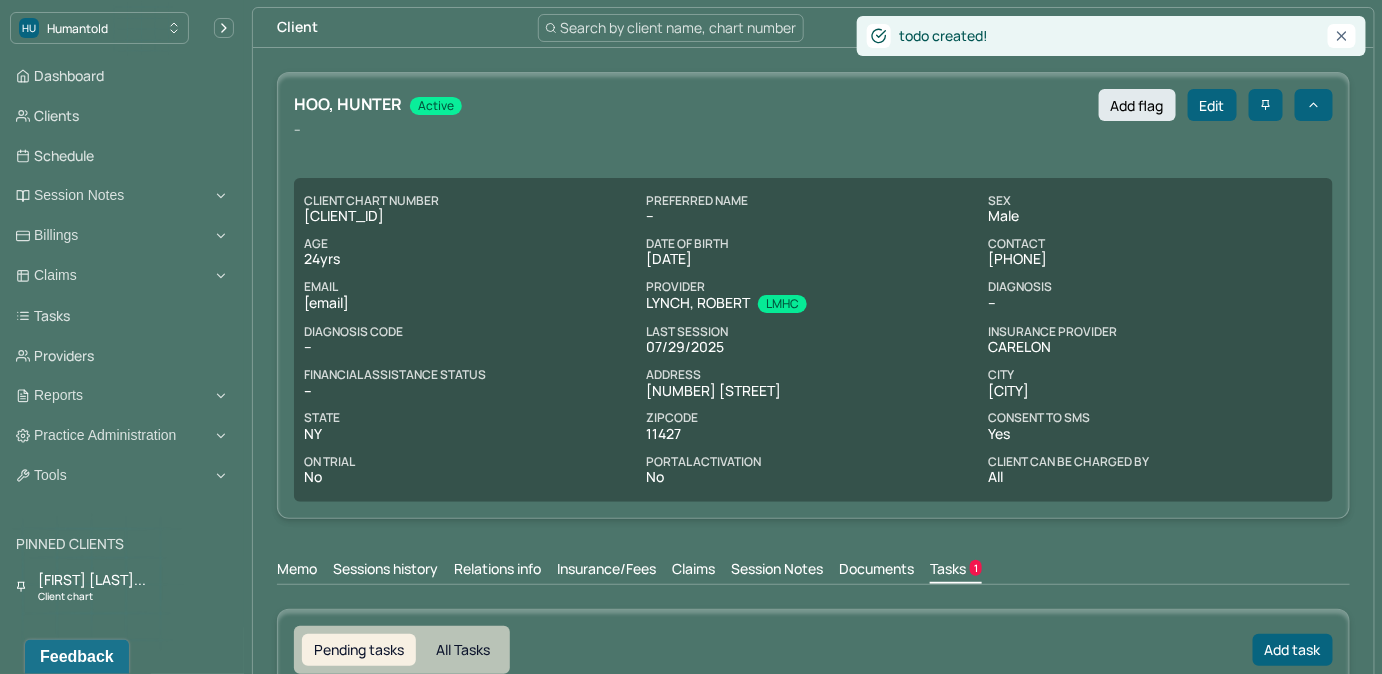 scroll, scrollTop: 0, scrollLeft: 0, axis: both 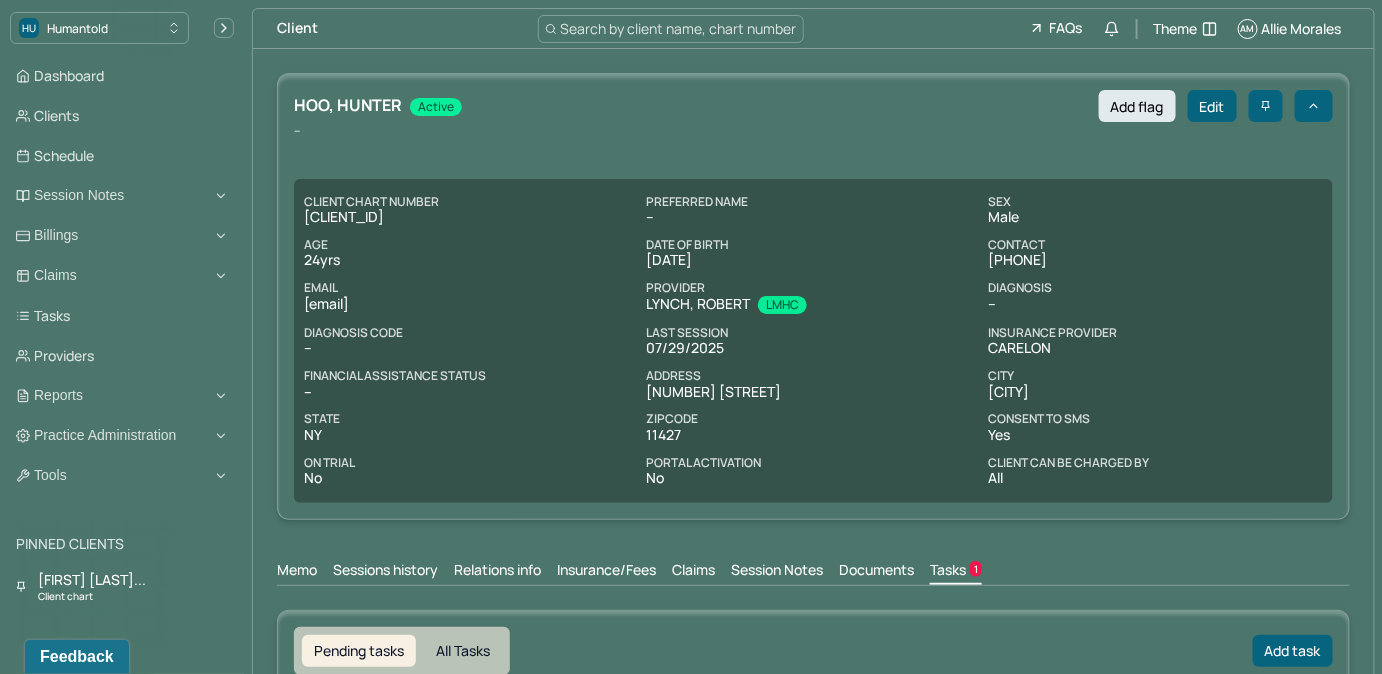 click on "Search by client name, chart number" at bounding box center (679, 28) 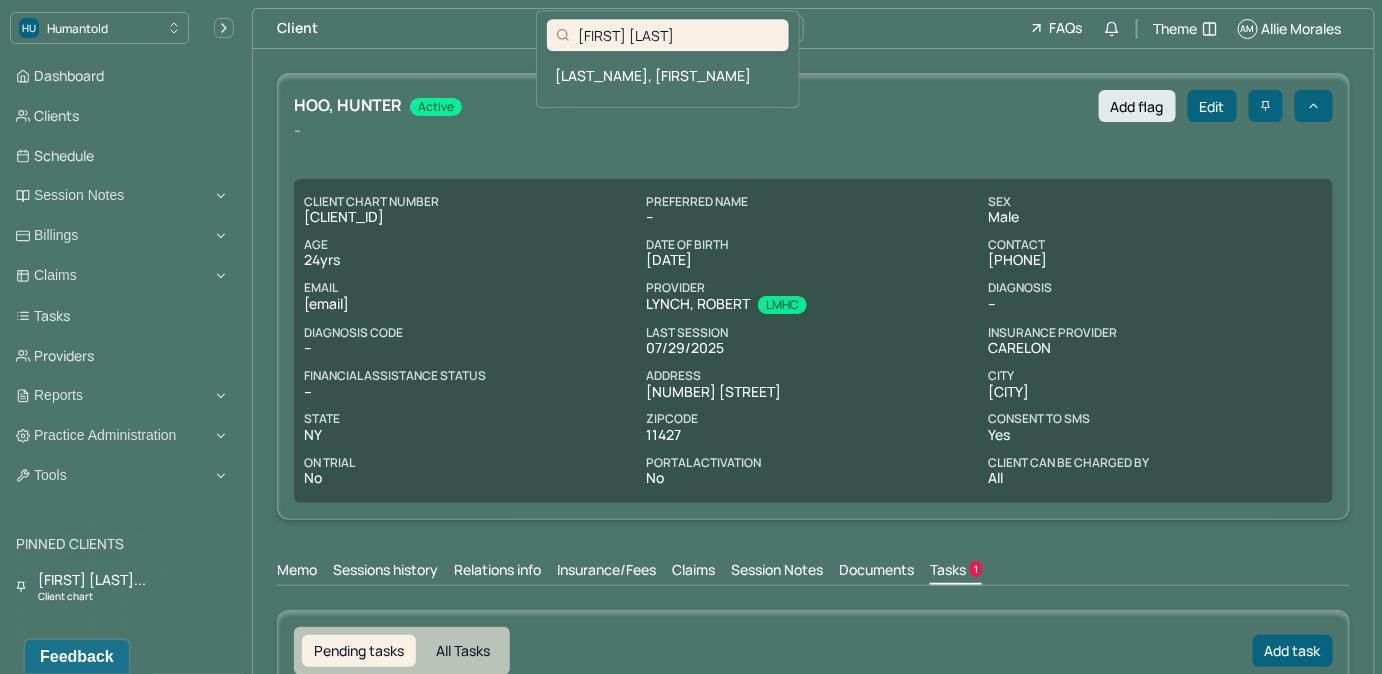 click on "AHMED, ANGELIQUE" at bounding box center [668, 75] 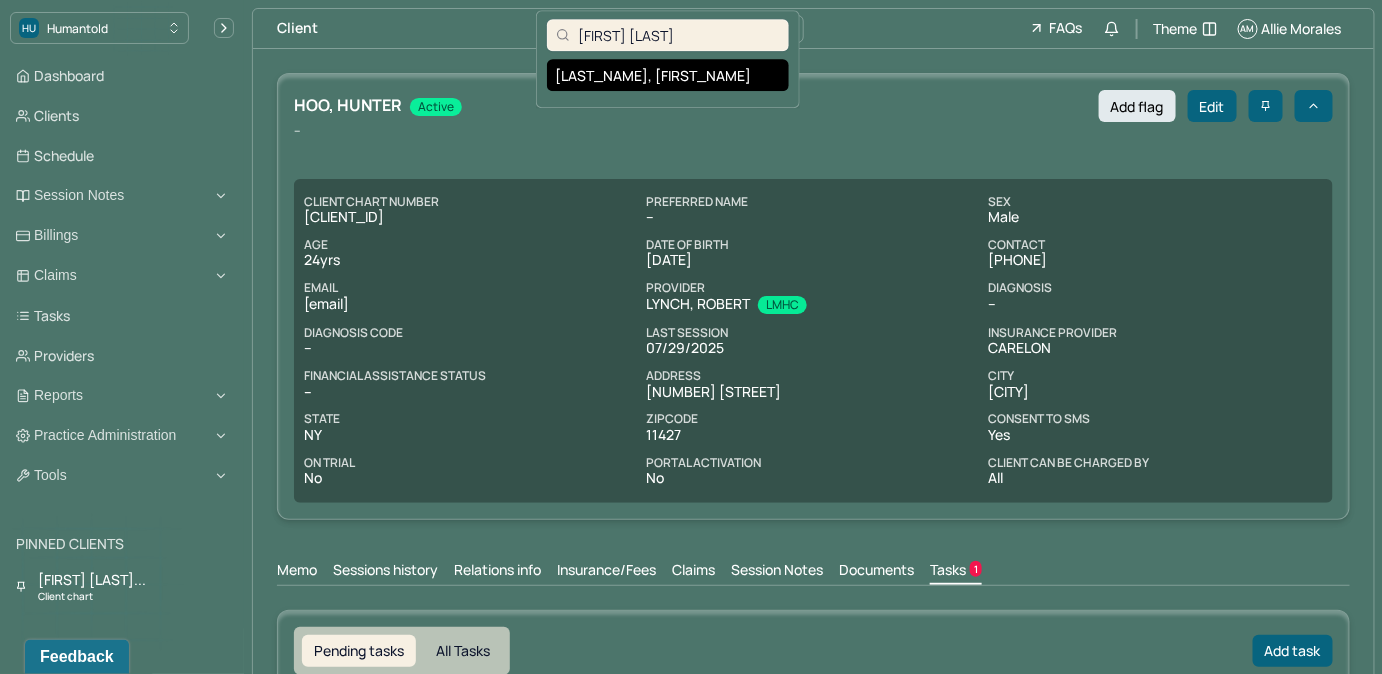 click on "AHMED, ANGELIQUE" at bounding box center [668, 75] 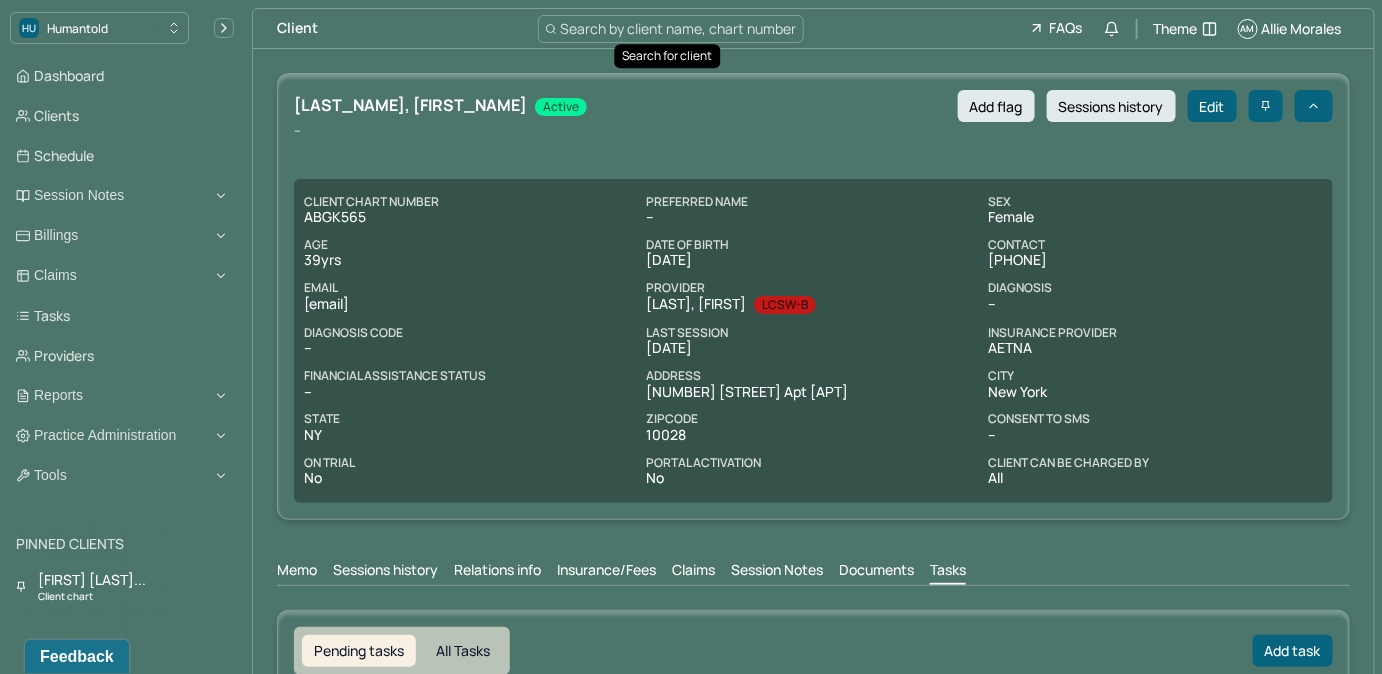 click on "Memo" at bounding box center (297, 572) 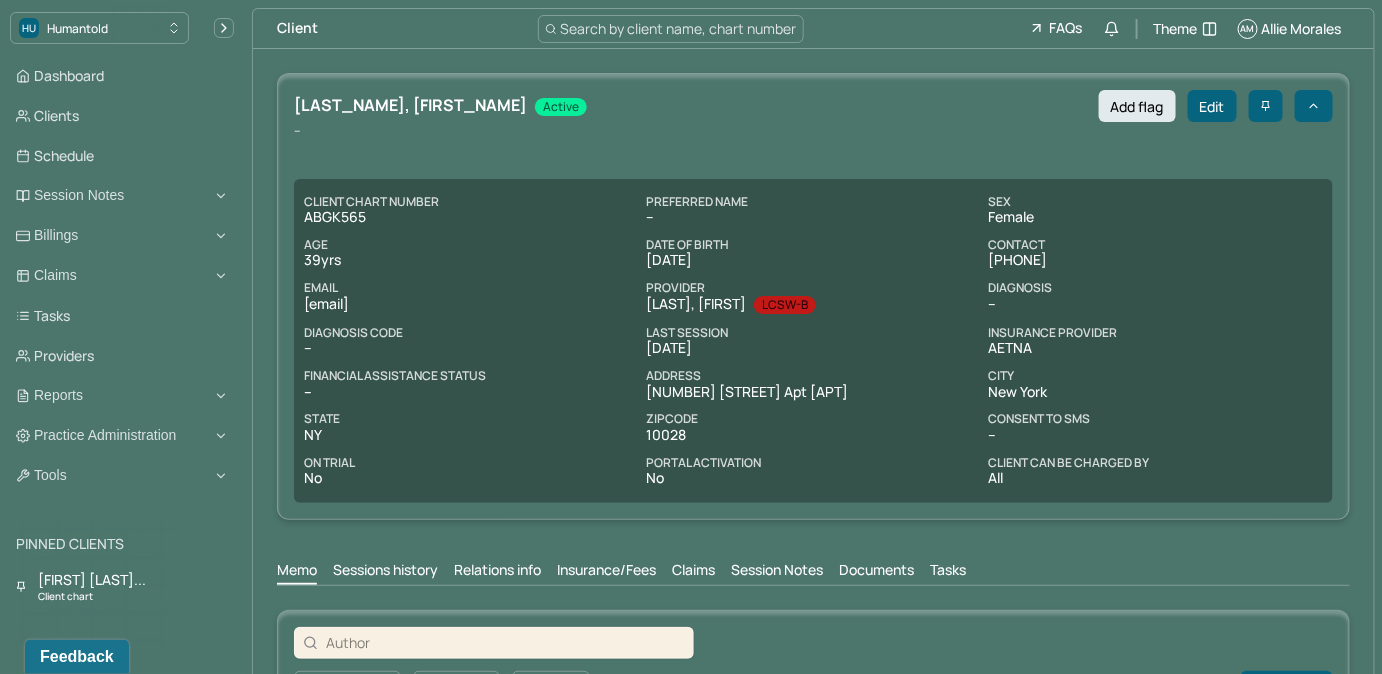 scroll, scrollTop: 0, scrollLeft: 0, axis: both 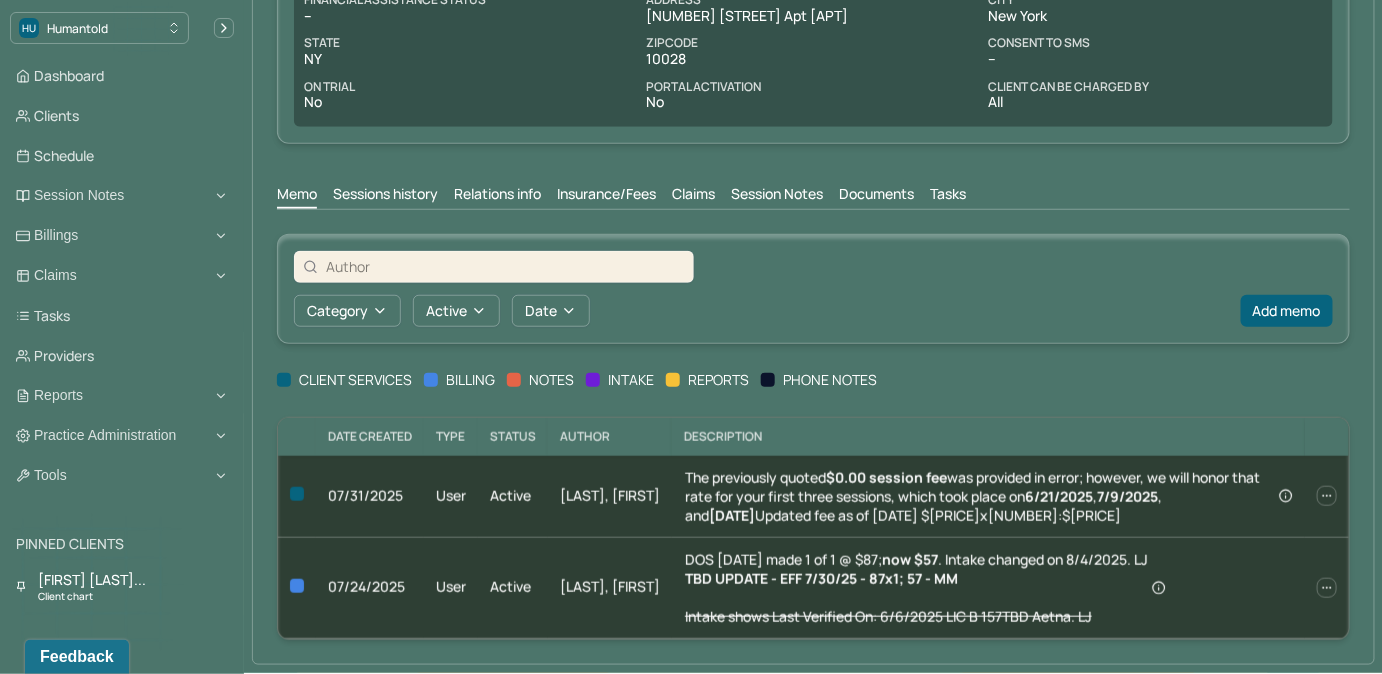 click on "Claims" at bounding box center [693, 196] 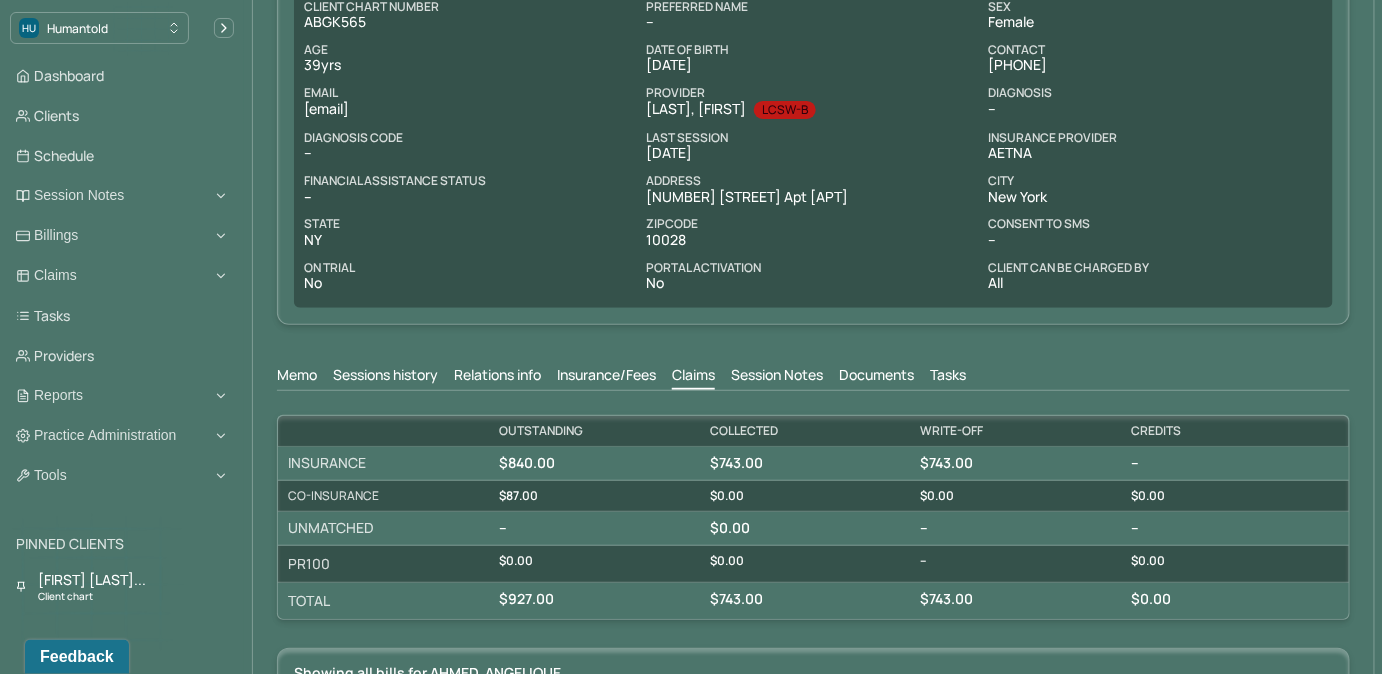 scroll, scrollTop: 194, scrollLeft: 0, axis: vertical 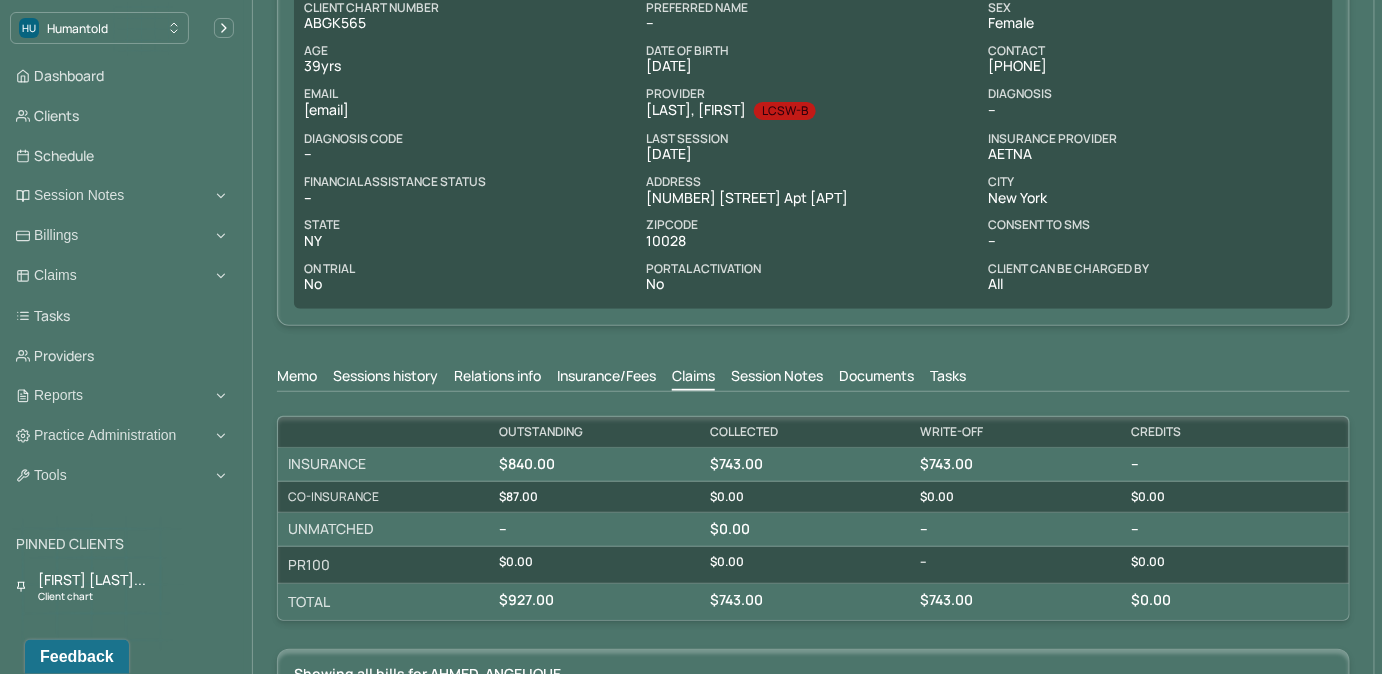 click on "Memo" at bounding box center [297, 378] 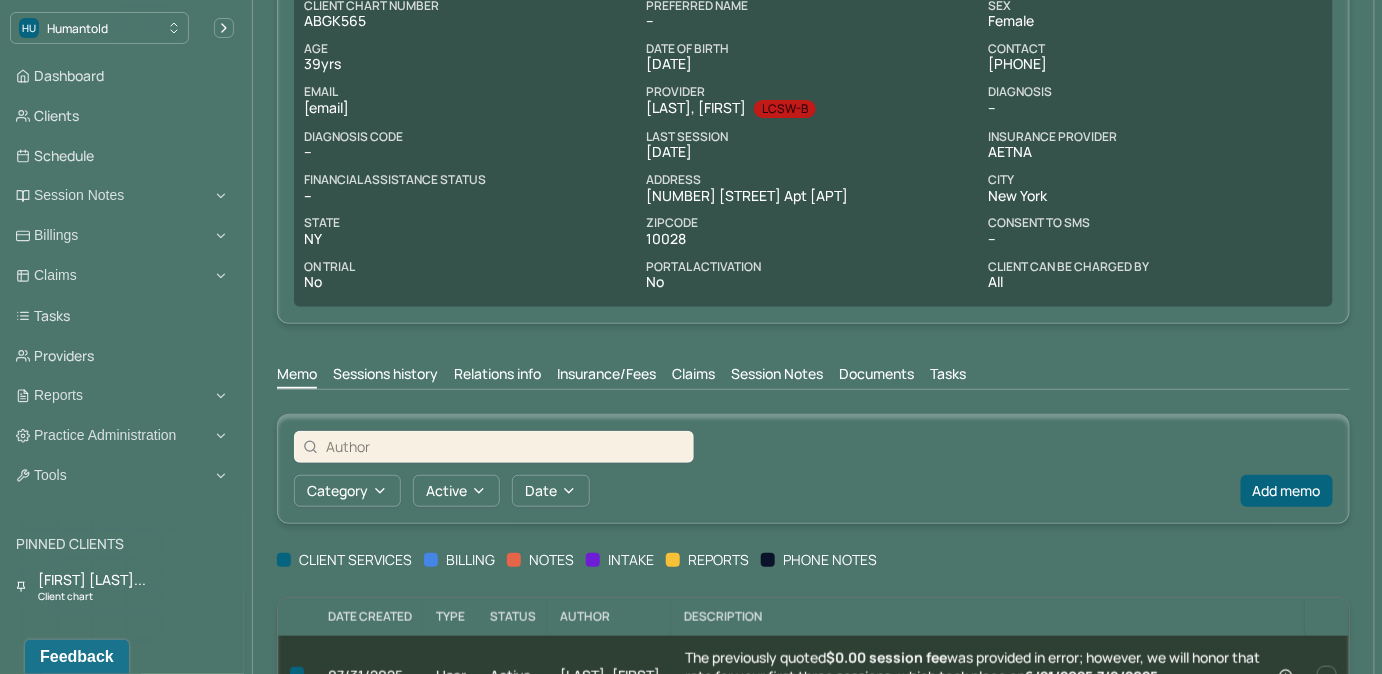 scroll, scrollTop: 0, scrollLeft: 0, axis: both 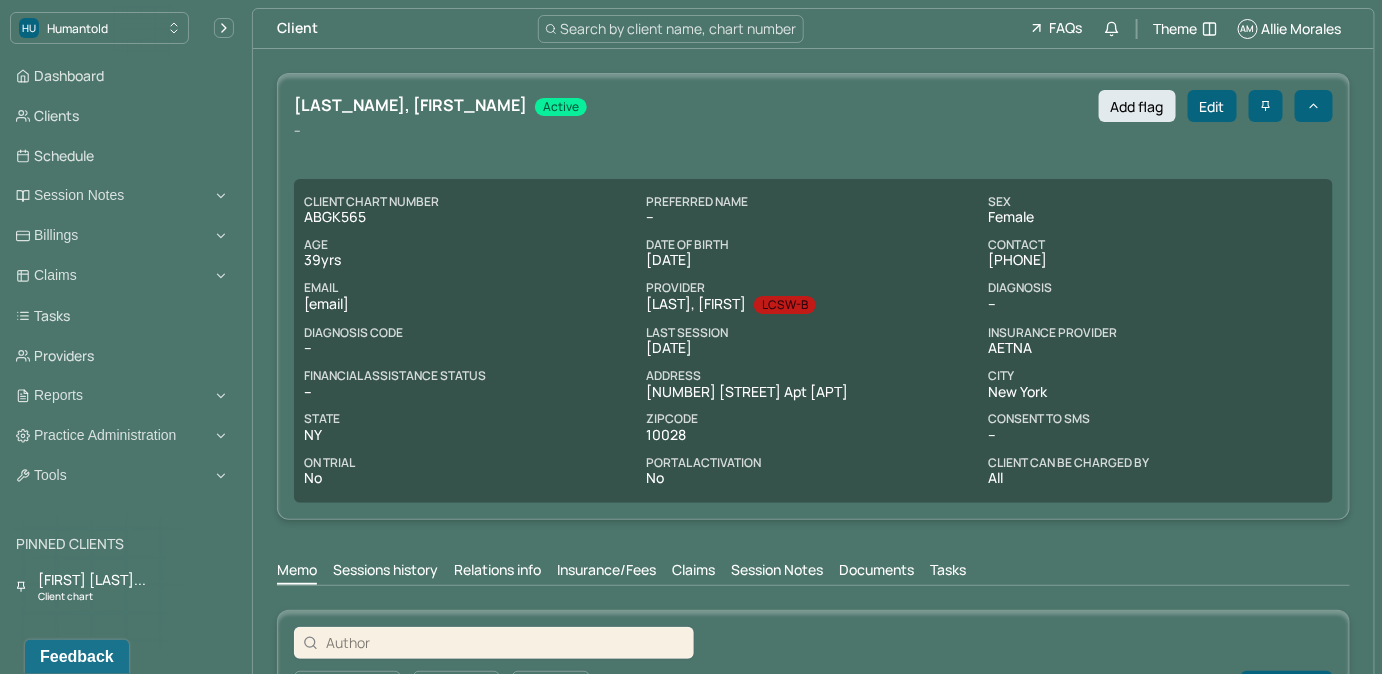 click on "Claims" at bounding box center (693, 572) 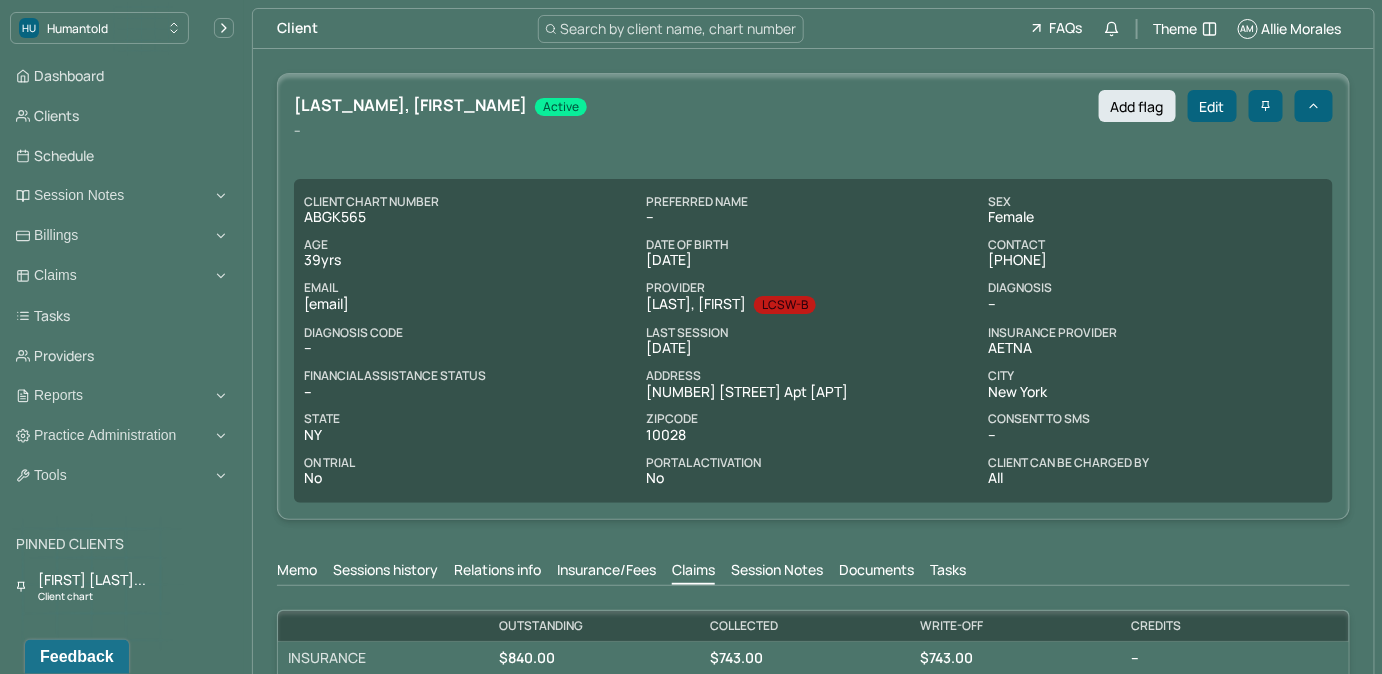 drag, startPoint x: 981, startPoint y: 261, endPoint x: 1108, endPoint y: 264, distance: 127.03543 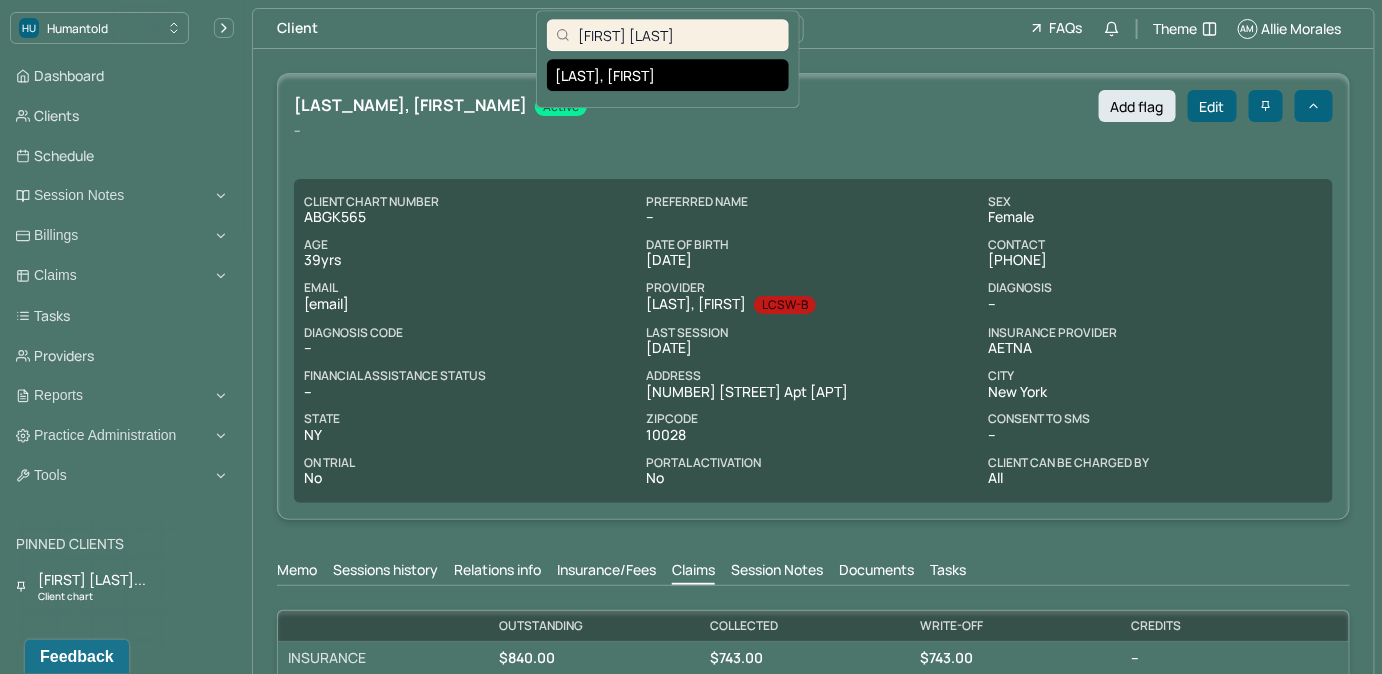 type on "Athena Rosario" 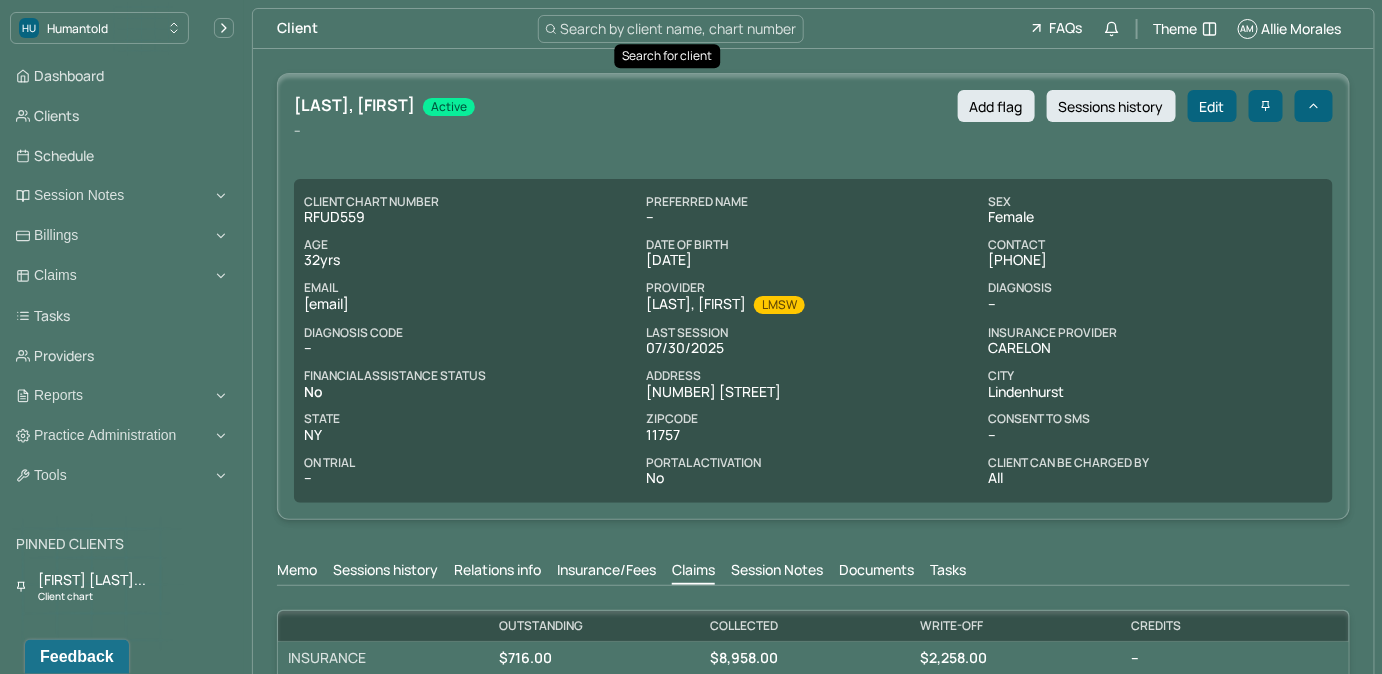 scroll, scrollTop: 0, scrollLeft: 0, axis: both 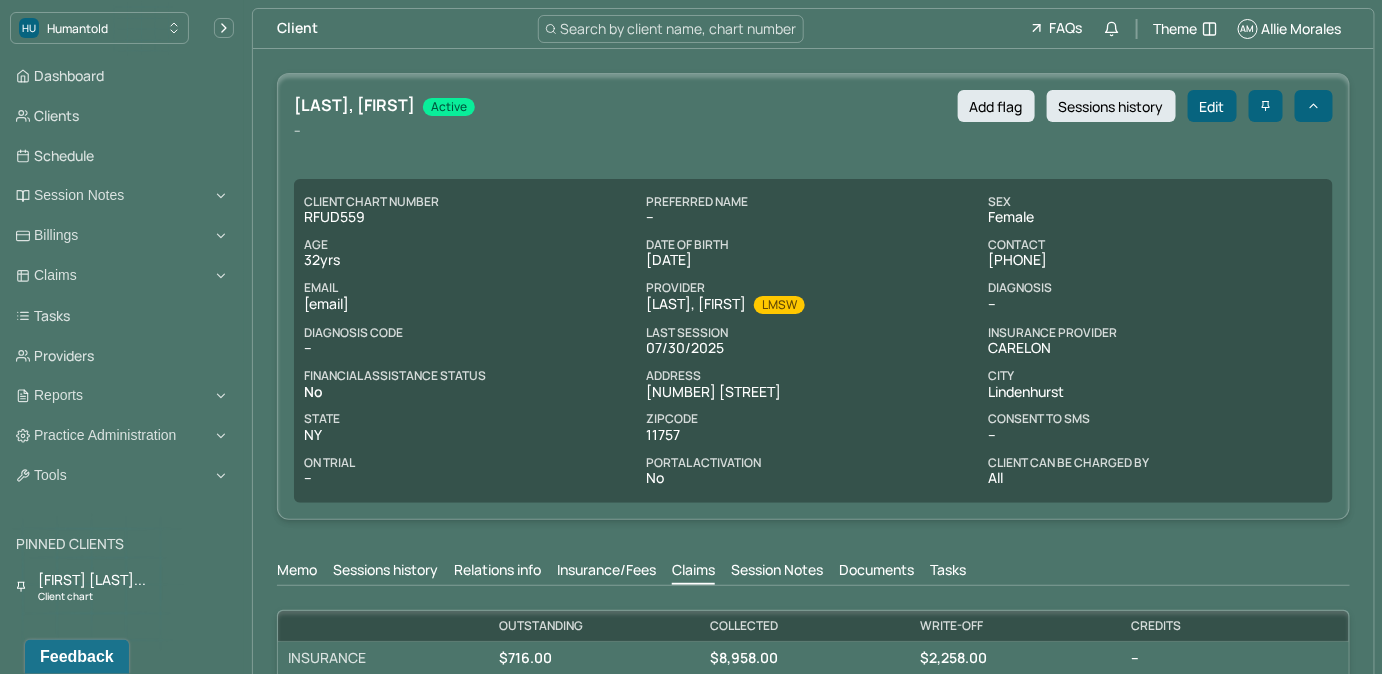 drag, startPoint x: 978, startPoint y: 261, endPoint x: 1088, endPoint y: 261, distance: 110 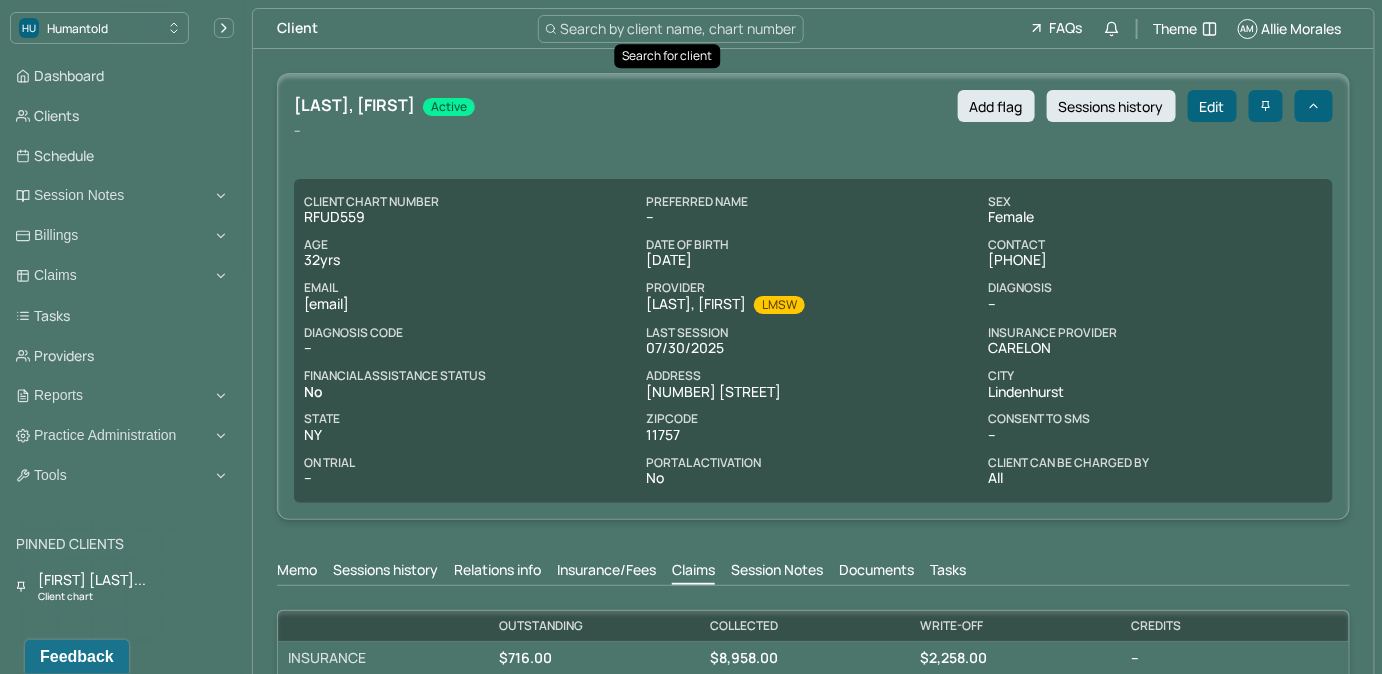 click on "Search by client name, chart number" at bounding box center (679, 28) 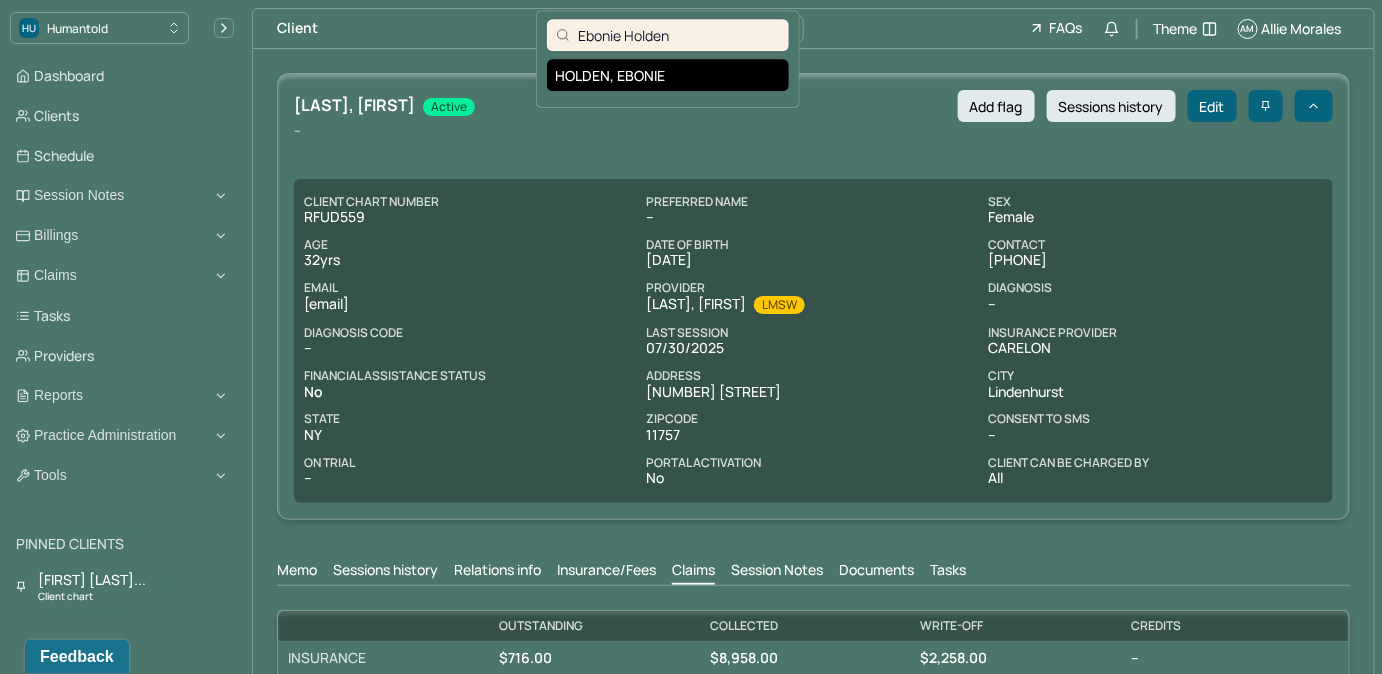 type on "Ebonie Holden" 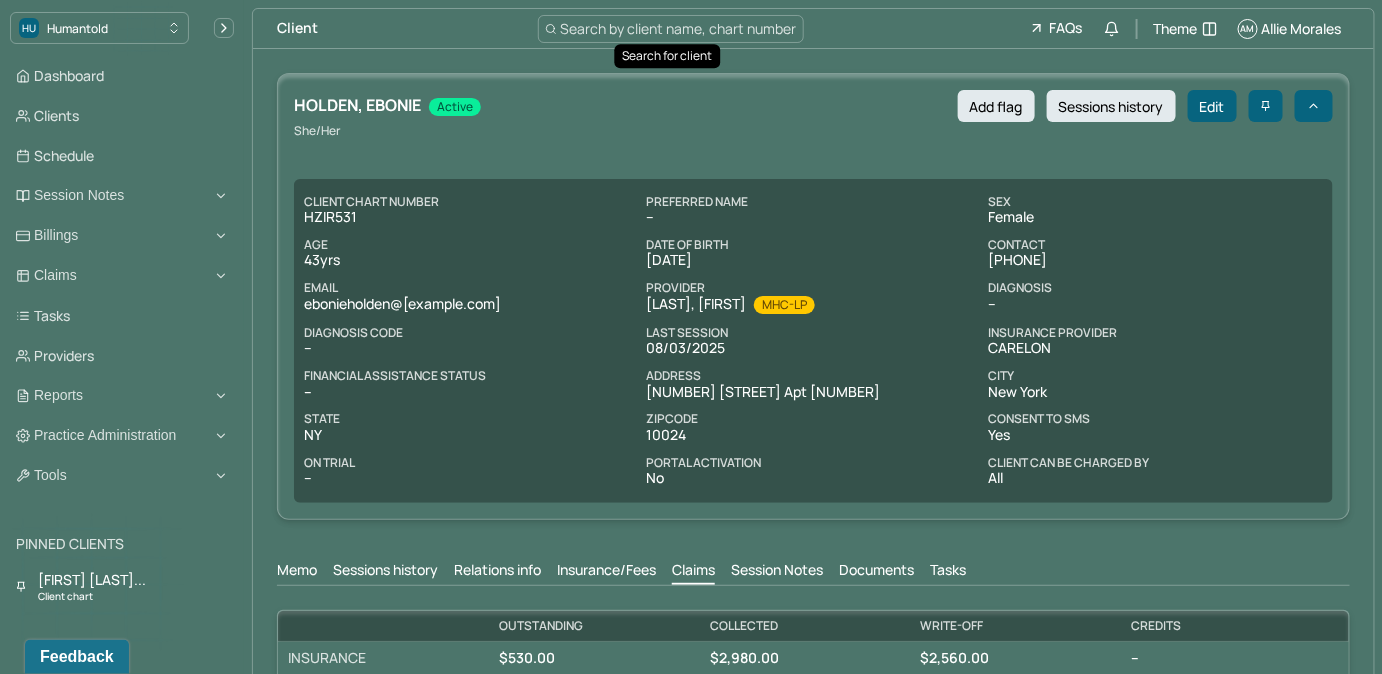 click on "Search by client name, chart number" at bounding box center (679, 28) 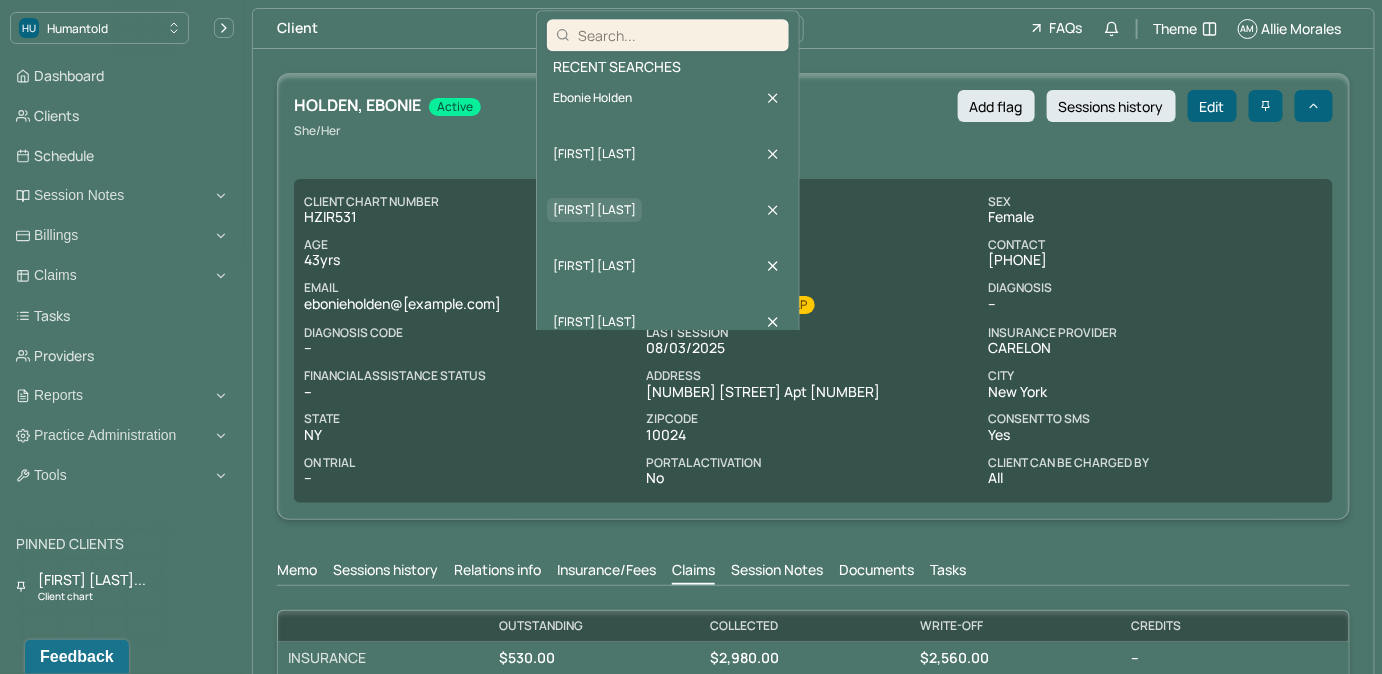 type 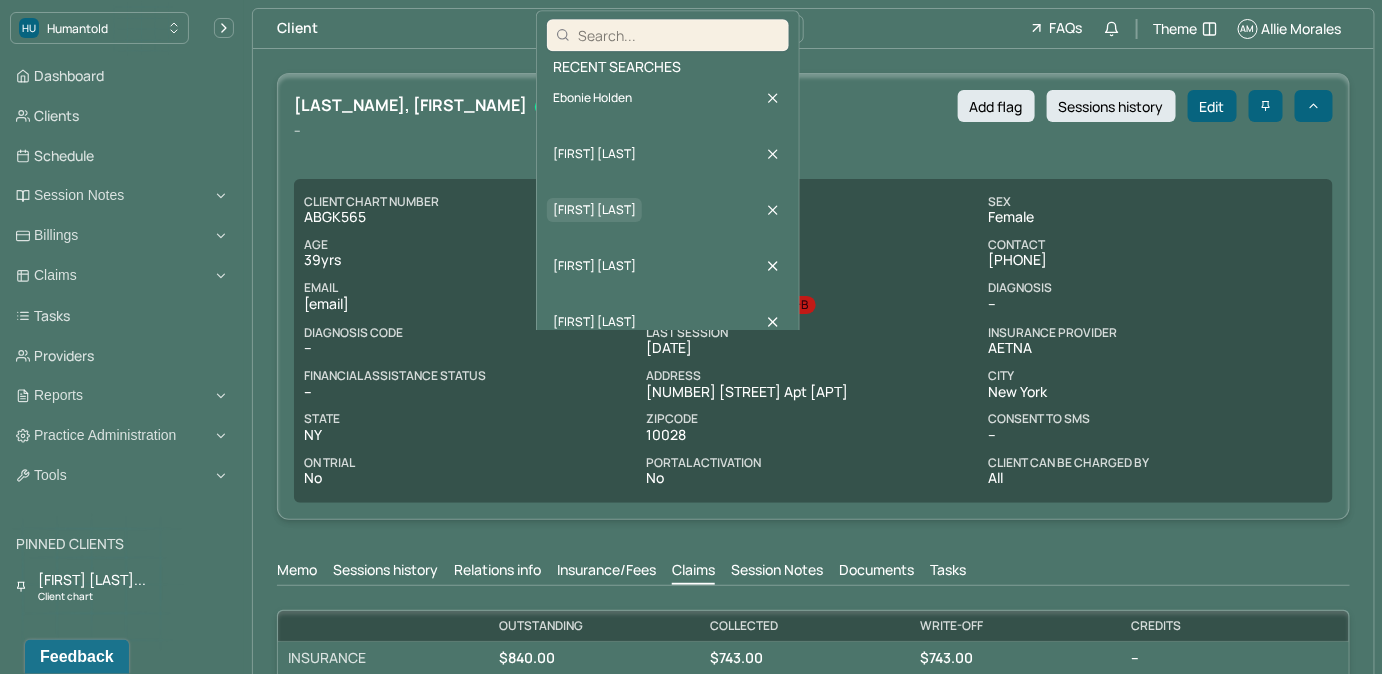 click on "Angelique Ahmed" at bounding box center [594, 210] 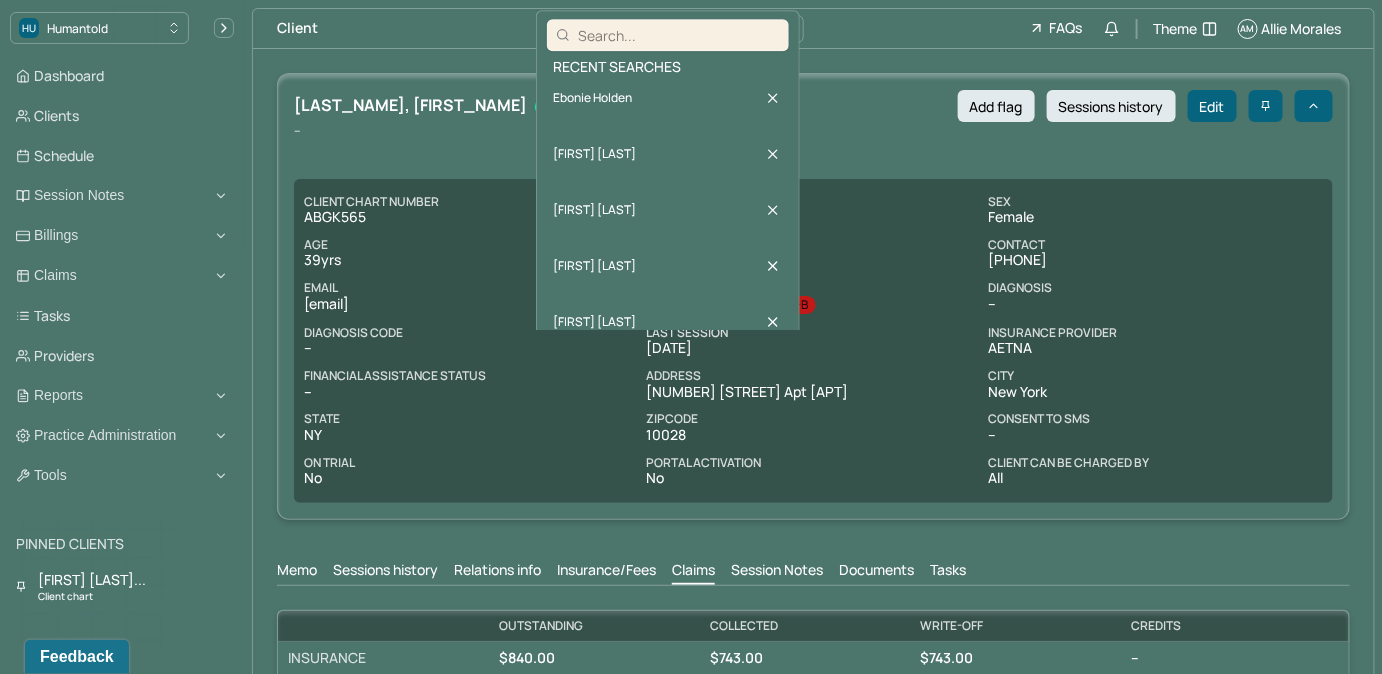 click on "Recent searches Ebonie Holden Athena Rosario Angelique Ahmed Hunter Hoo Raymond Mendez" at bounding box center [668, 200] 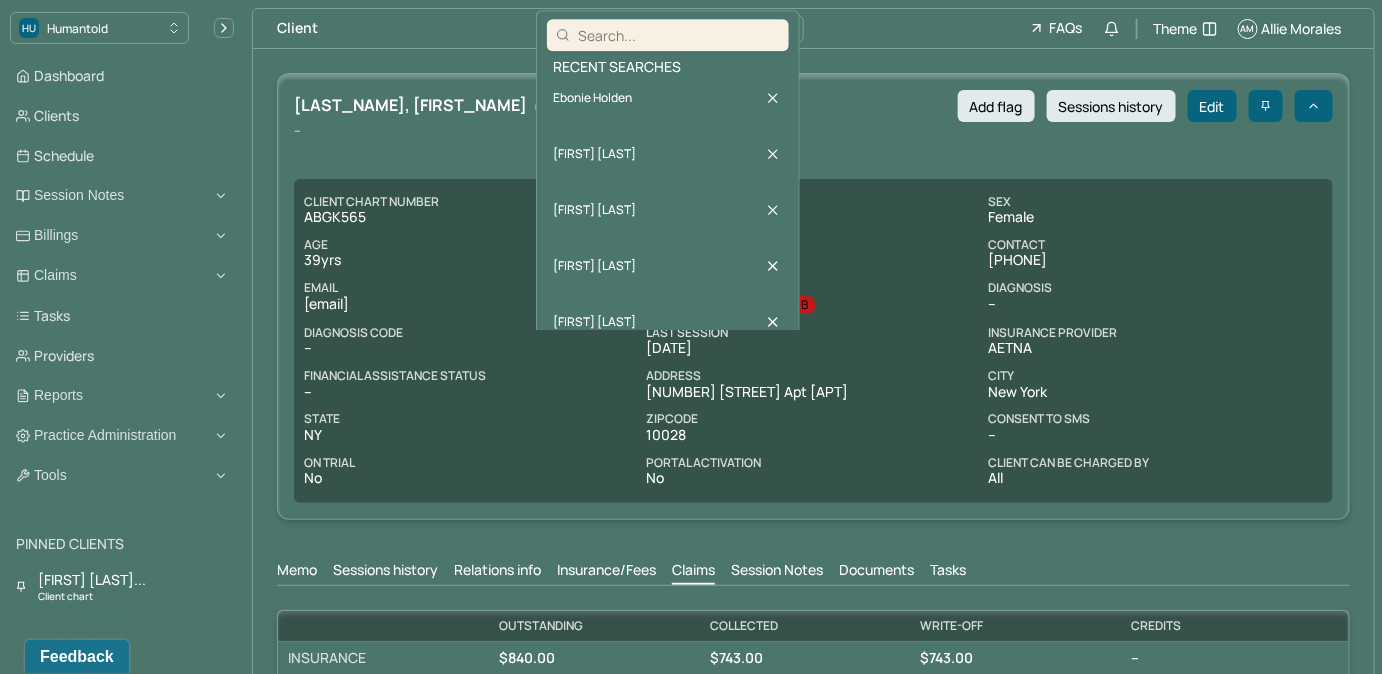 click at bounding box center (679, 35) 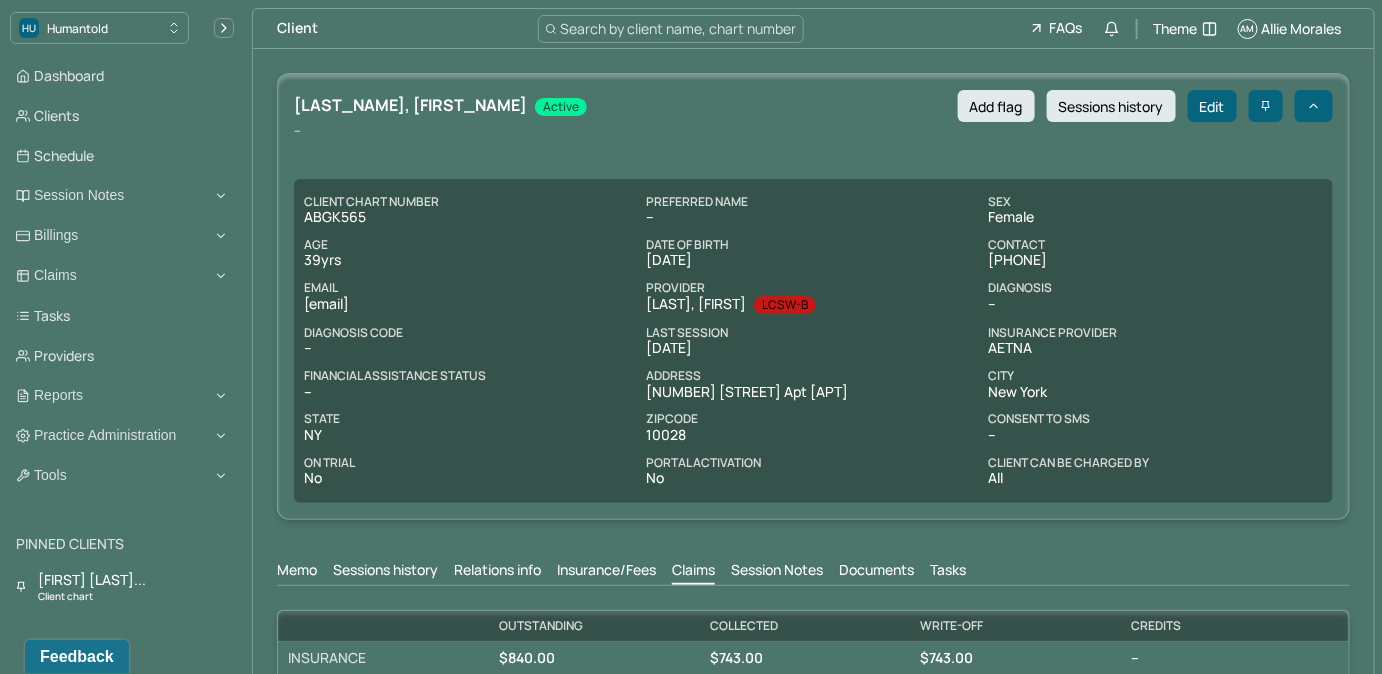 scroll, scrollTop: 0, scrollLeft: 0, axis: both 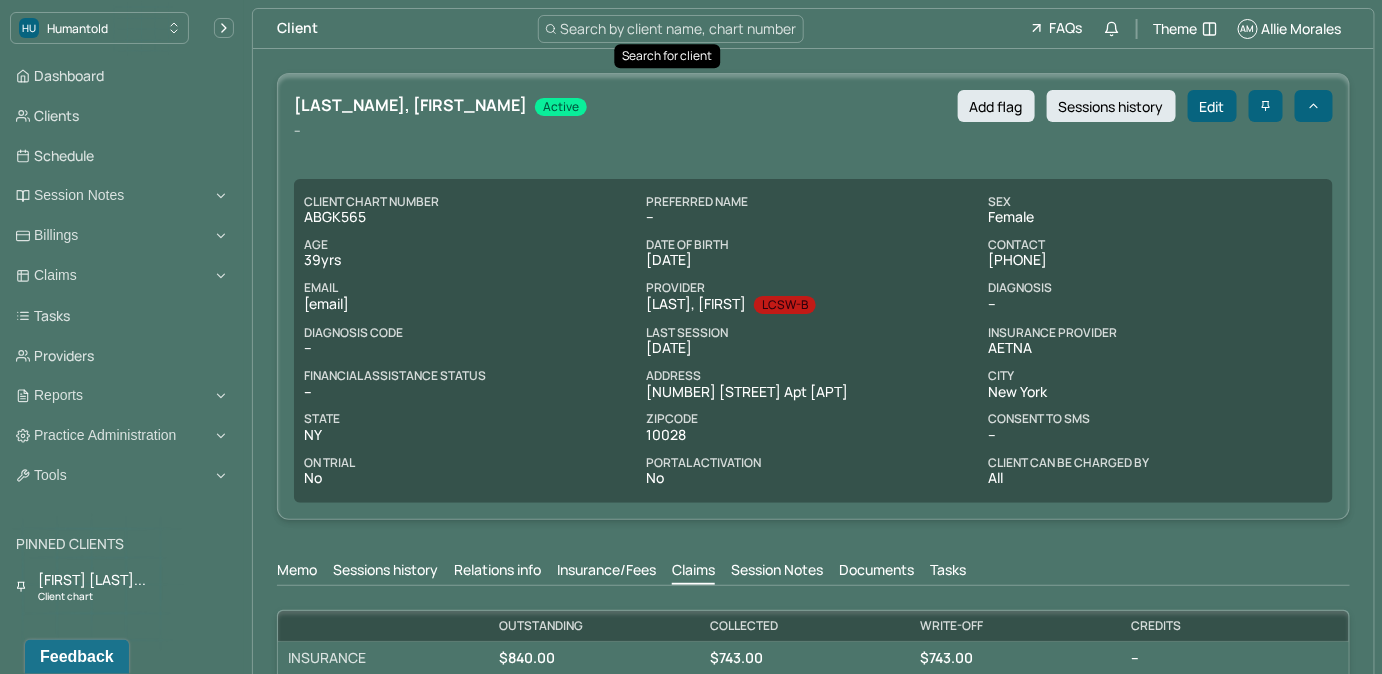 click on "Search by client name, chart number" at bounding box center (671, 29) 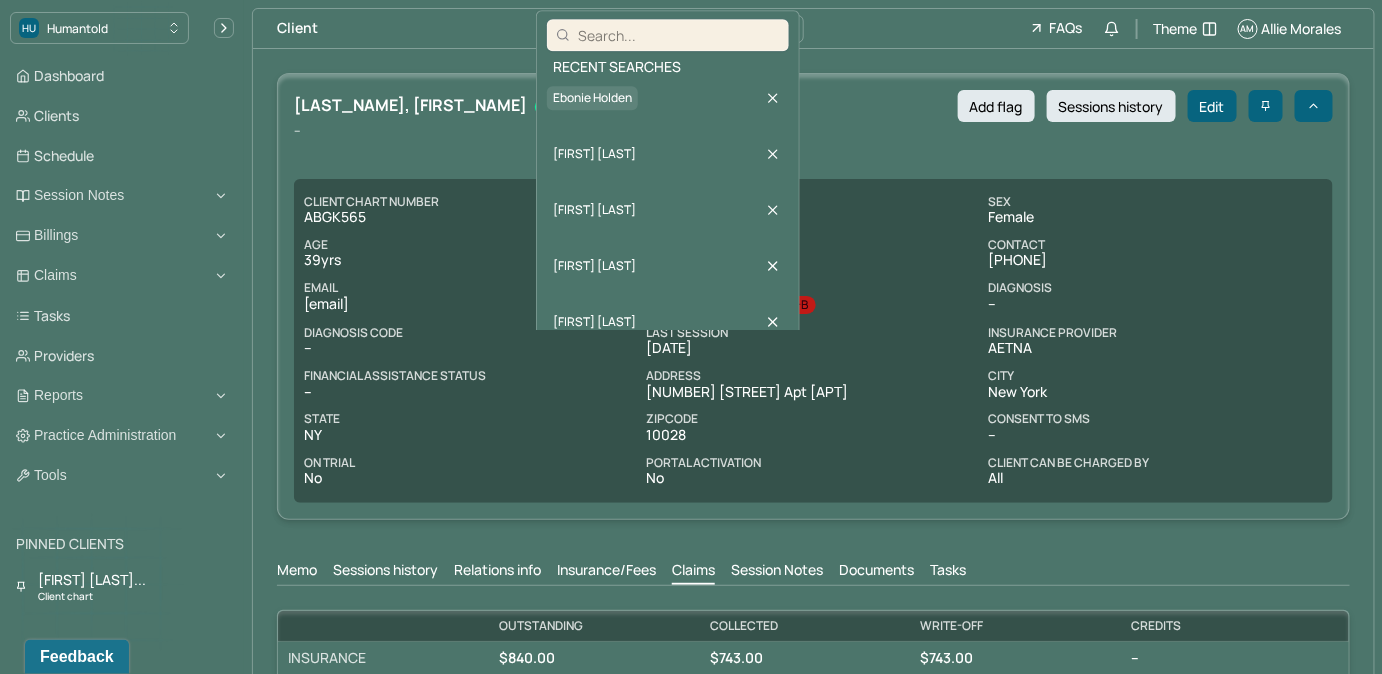 click on "Ebonie Holden" at bounding box center (592, 98) 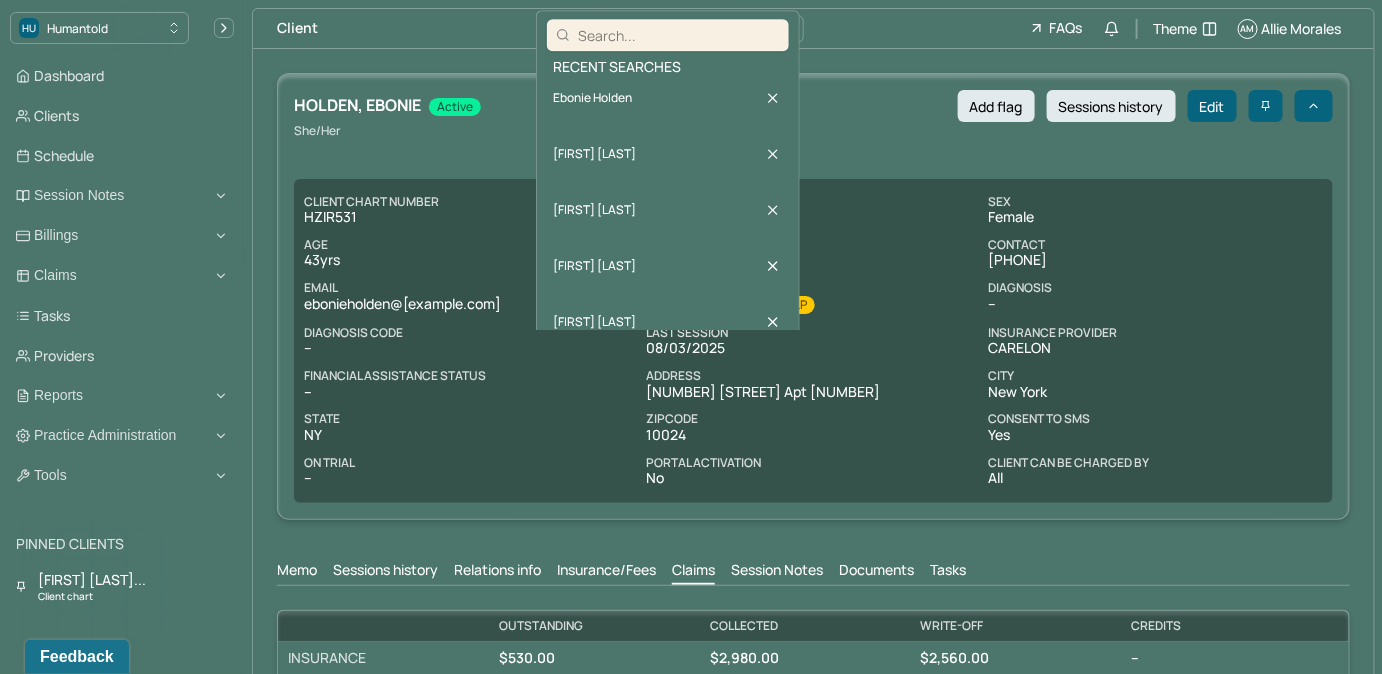 click on "HOLDEN, EBONIE active Add flag Sessions history Edit" at bounding box center [813, 106] 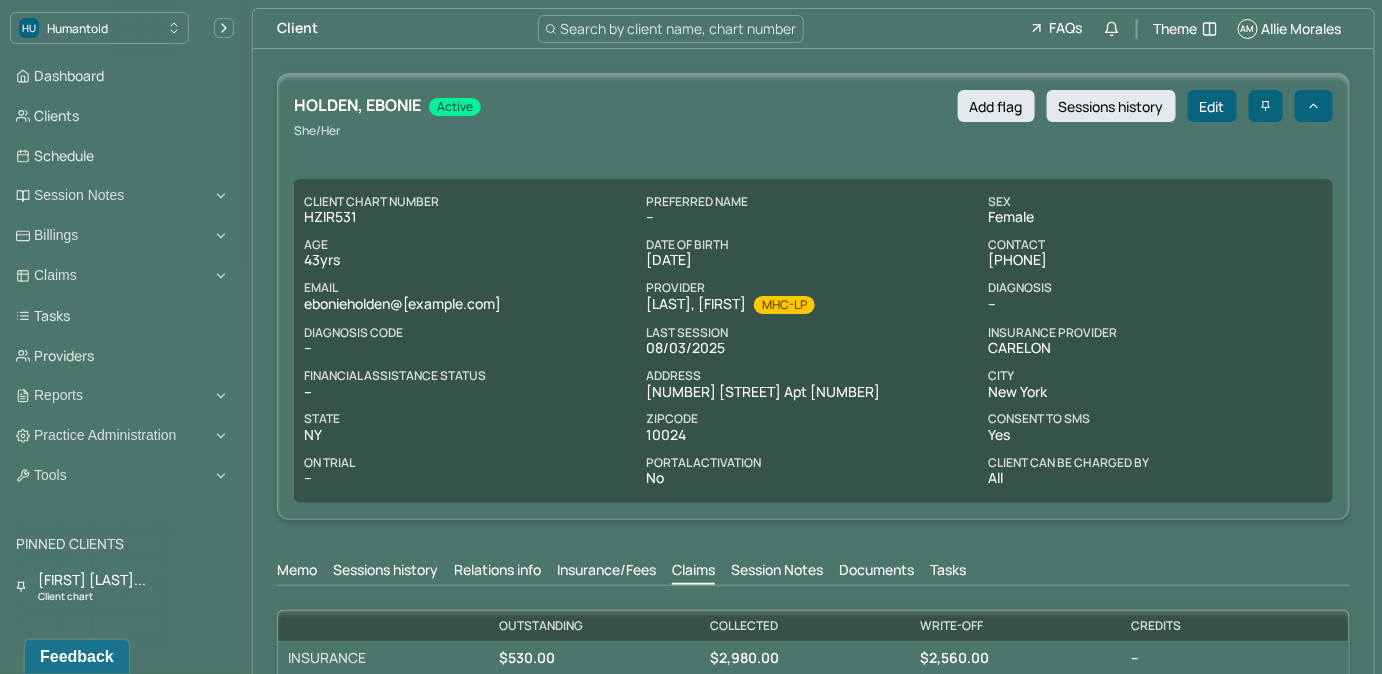 drag, startPoint x: 980, startPoint y: 256, endPoint x: 1080, endPoint y: 257, distance: 100.005 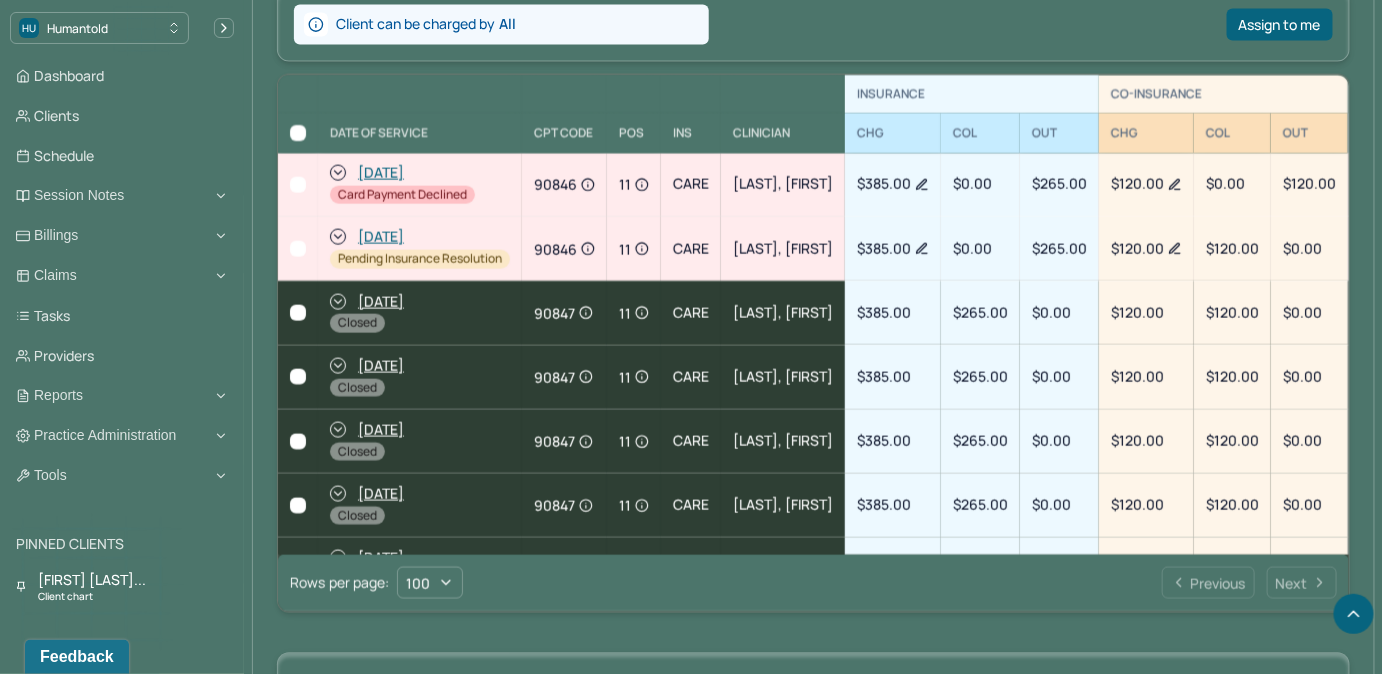 scroll, scrollTop: 1000, scrollLeft: 0, axis: vertical 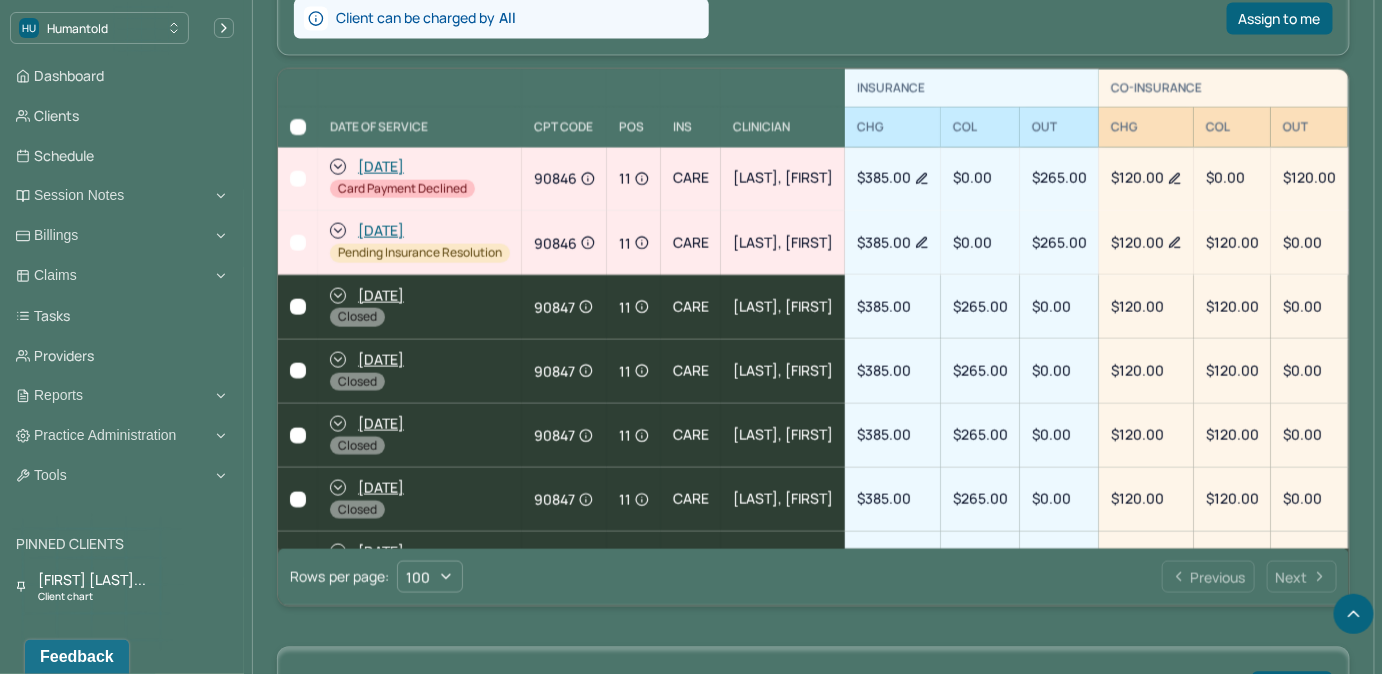 click at bounding box center [298, 179] 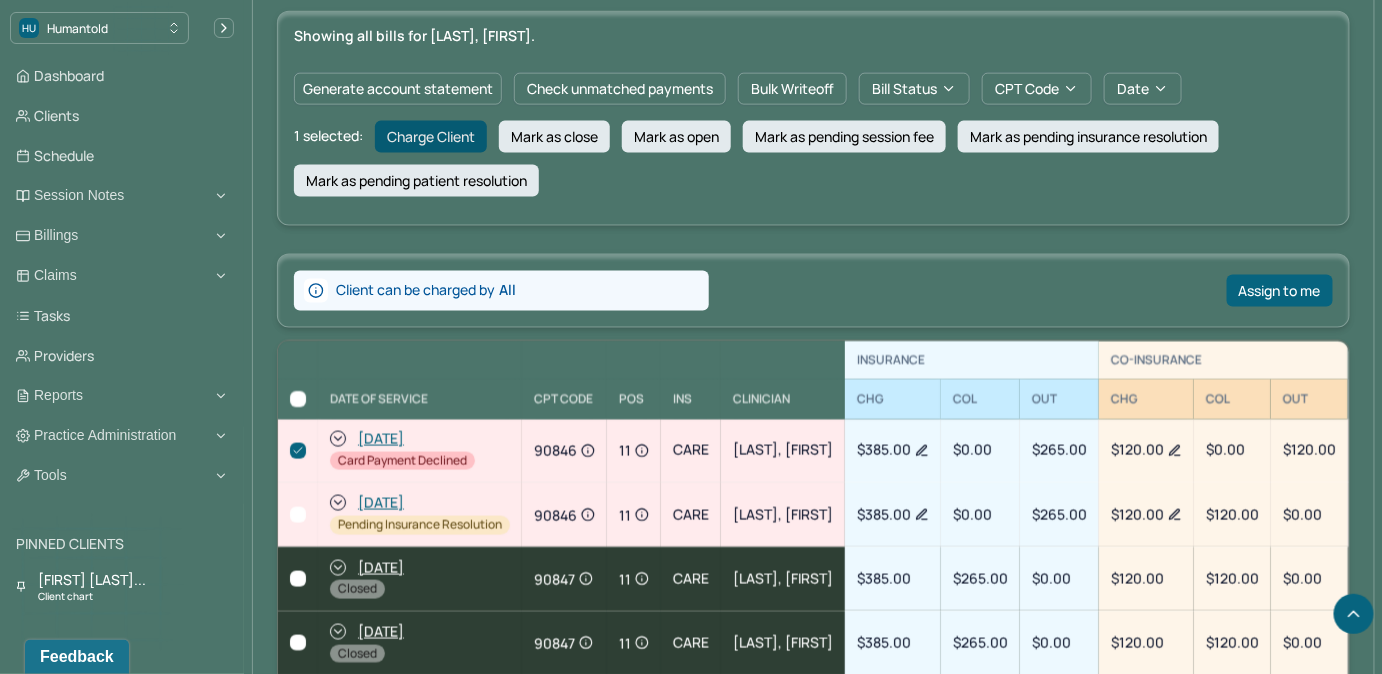 scroll, scrollTop: 831, scrollLeft: 0, axis: vertical 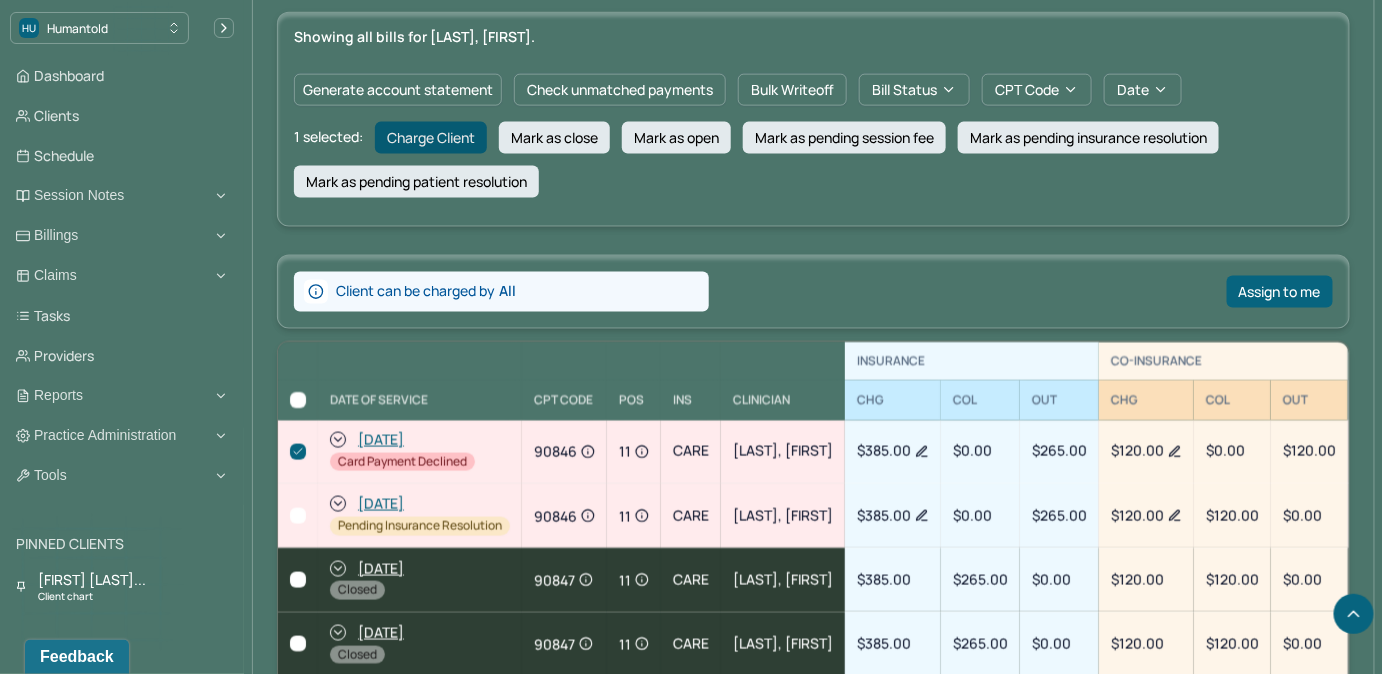 click on "Charge Client" at bounding box center [431, 138] 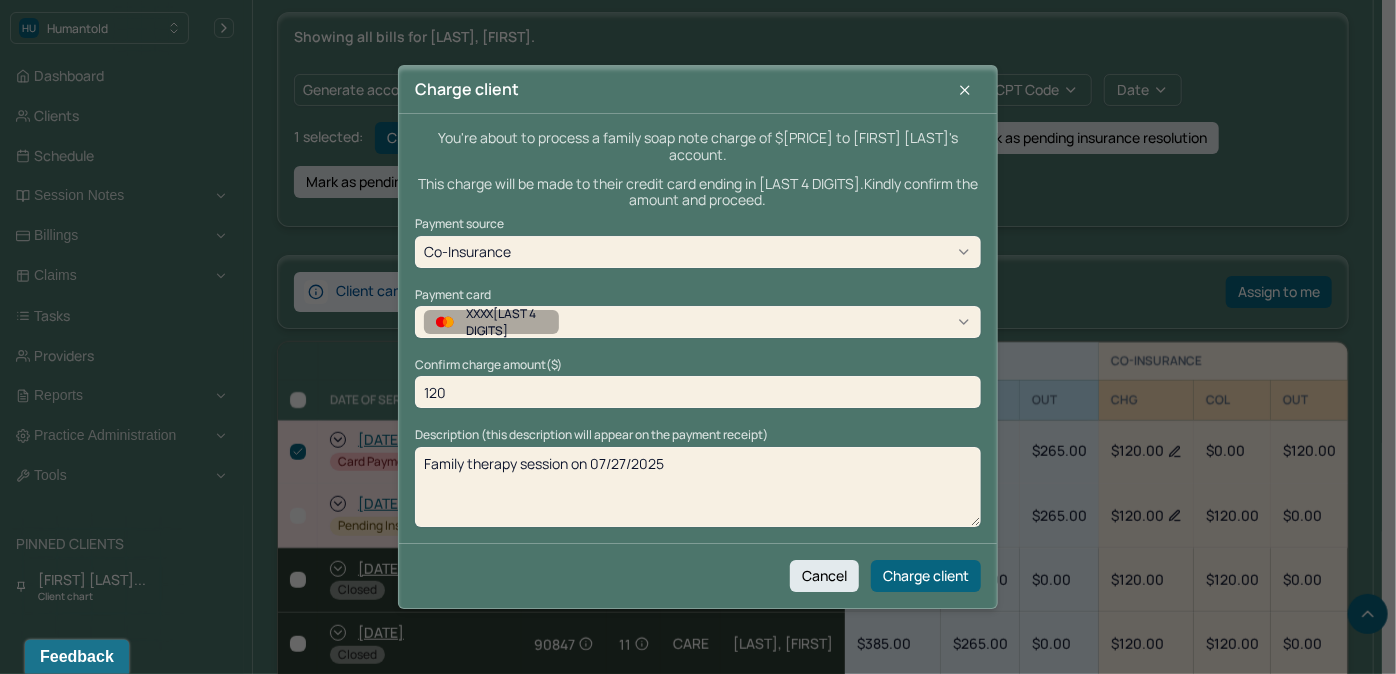 click on "XXXX6893" at bounding box center [526, 322] 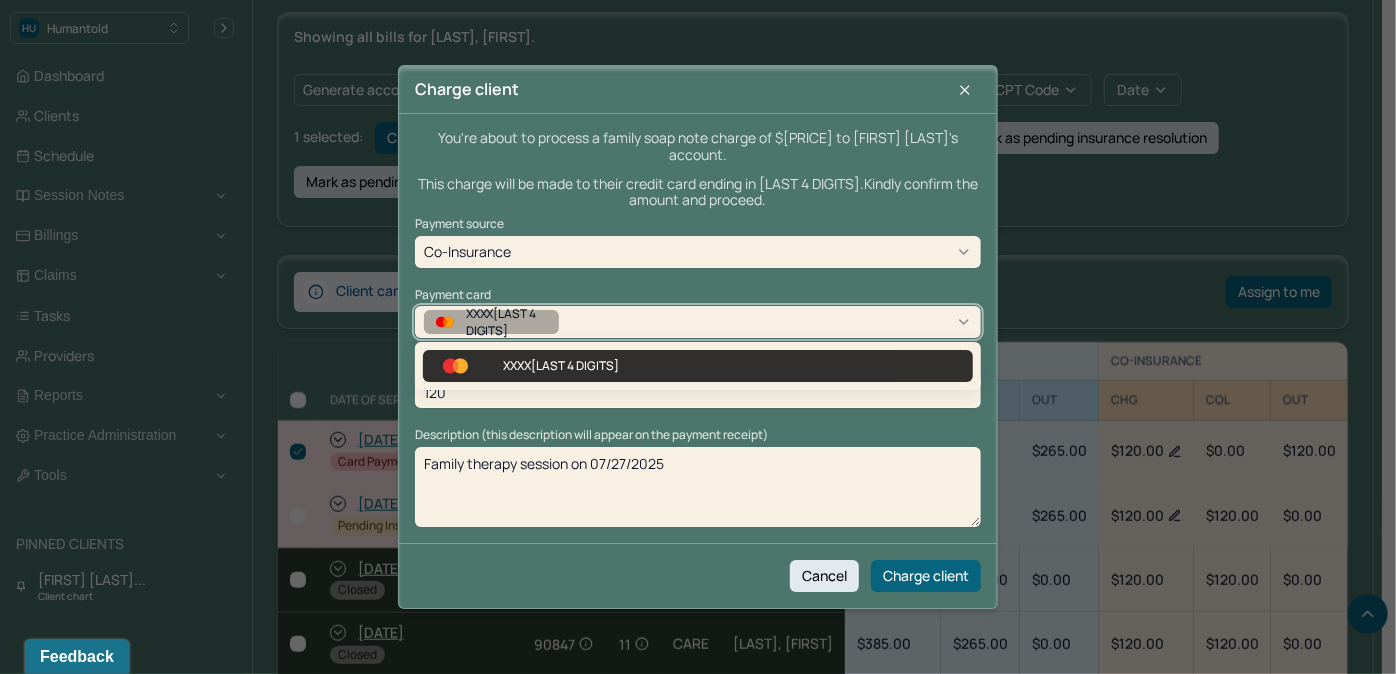 click on "XXXX6893" at bounding box center [526, 322] 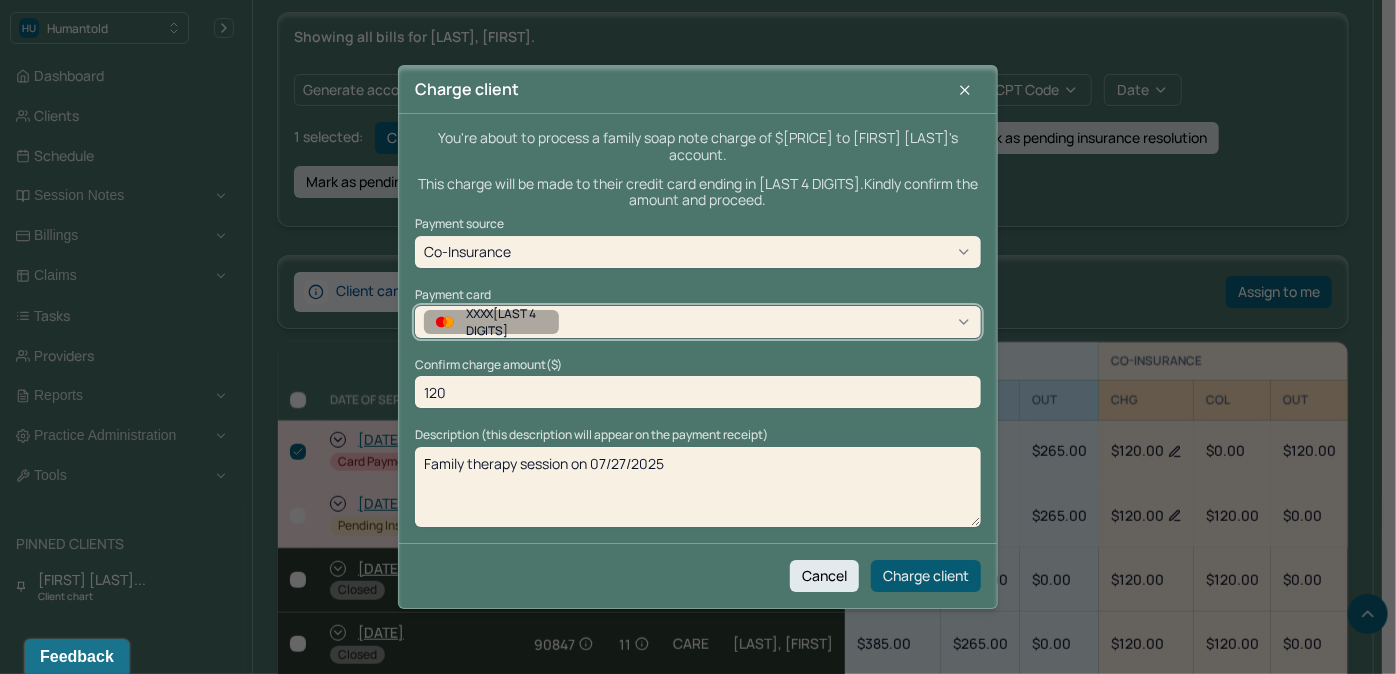 click on "Charge client" at bounding box center (926, 576) 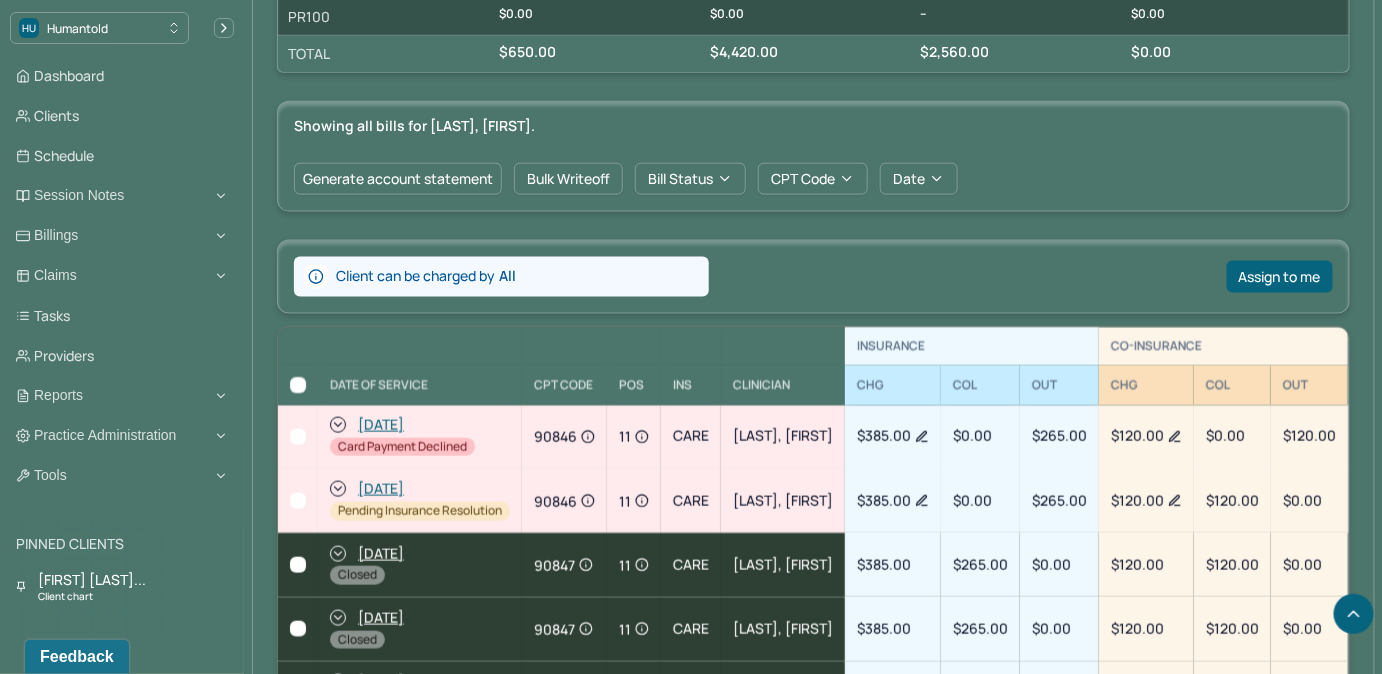 scroll, scrollTop: 740, scrollLeft: 0, axis: vertical 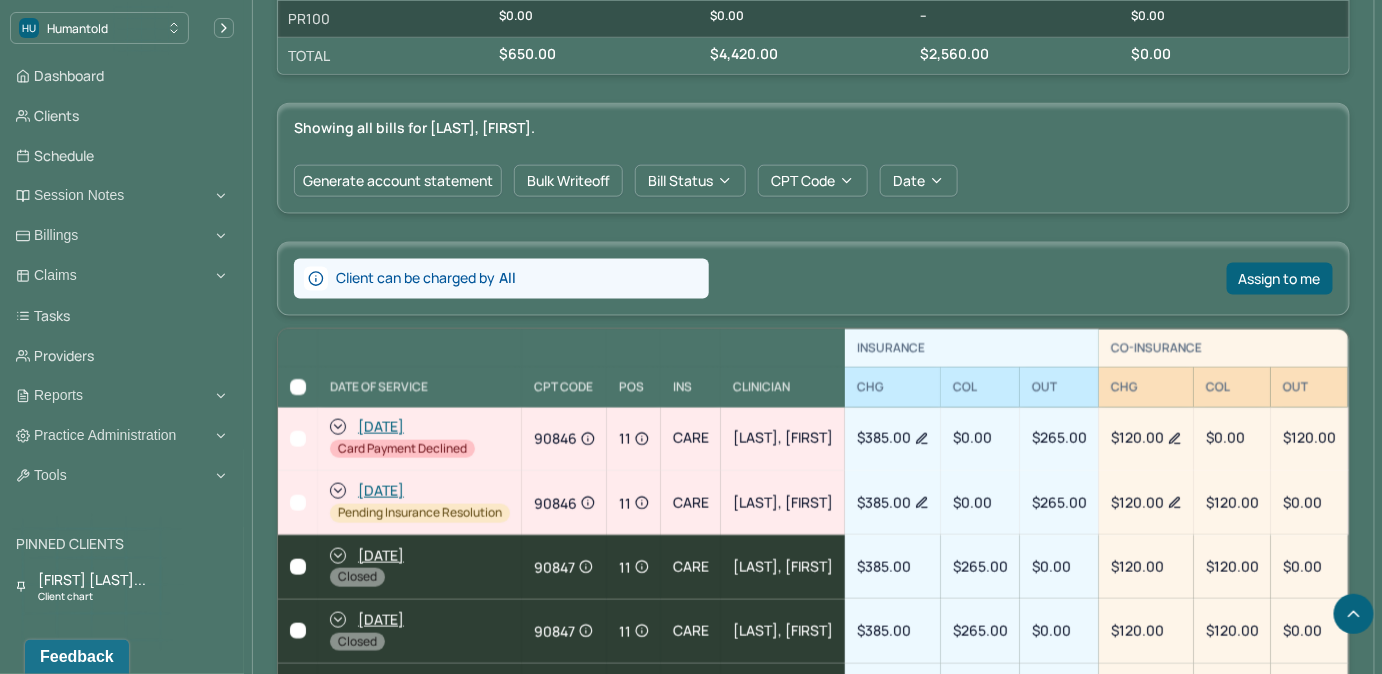 click at bounding box center [298, 439] 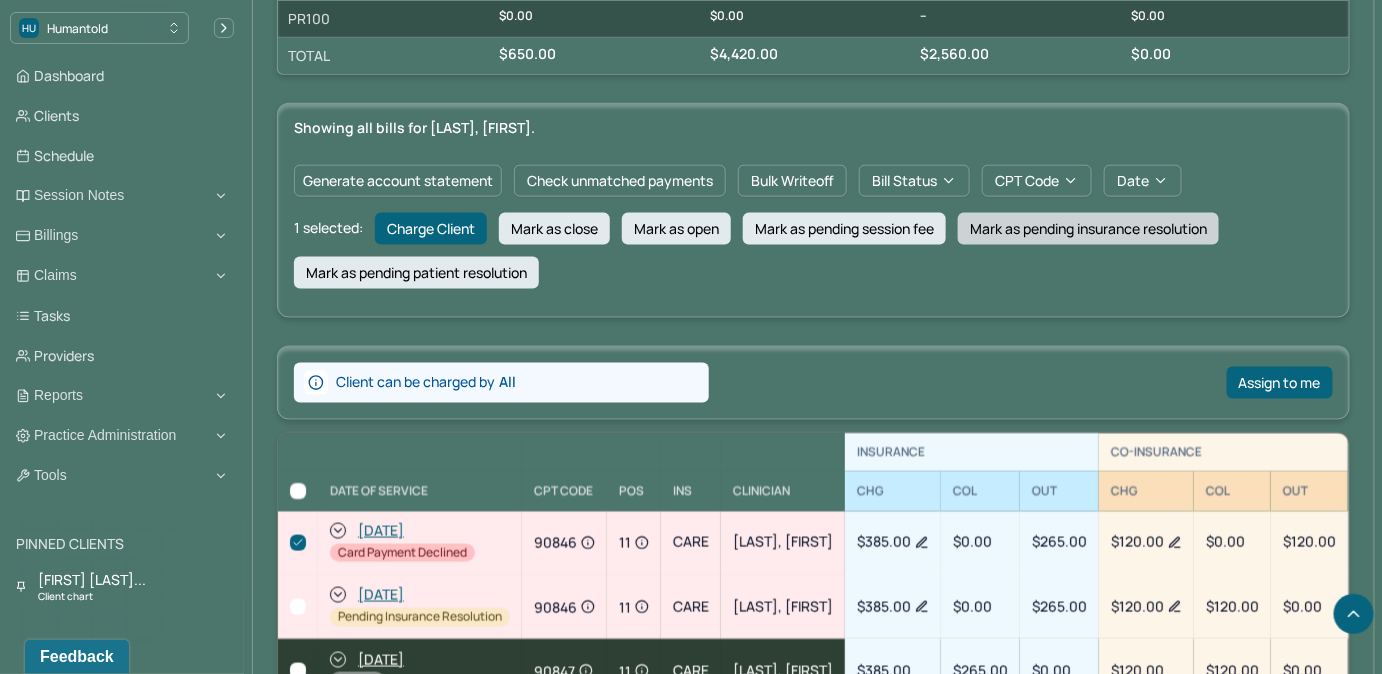 click on "Mark as pending insurance resolution" at bounding box center (1088, 229) 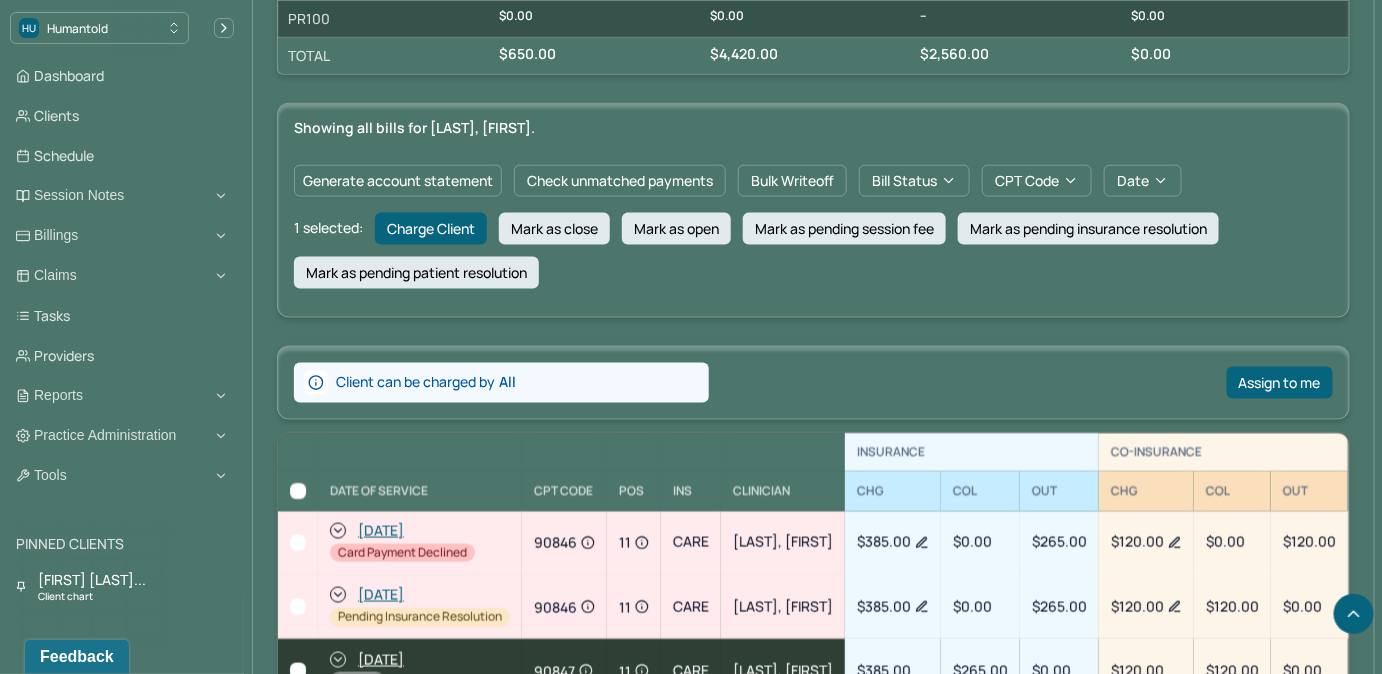 checkbox on "false" 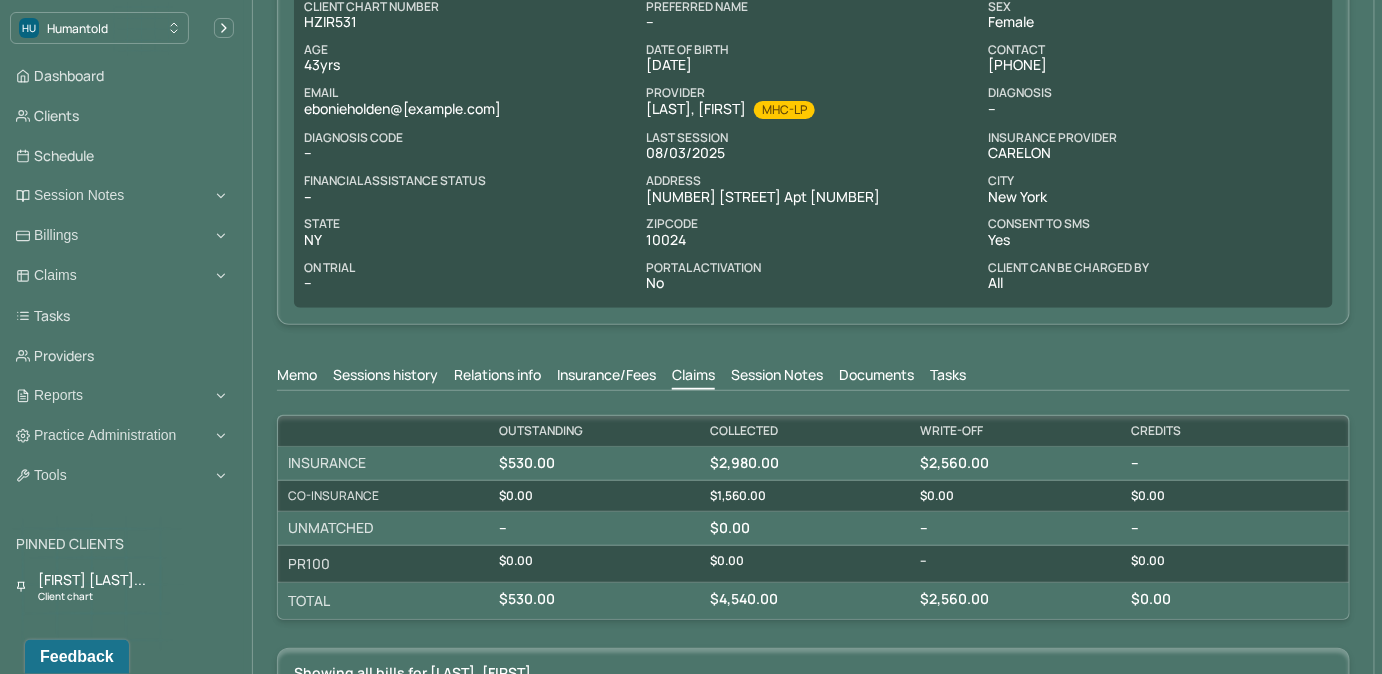 scroll, scrollTop: 194, scrollLeft: 0, axis: vertical 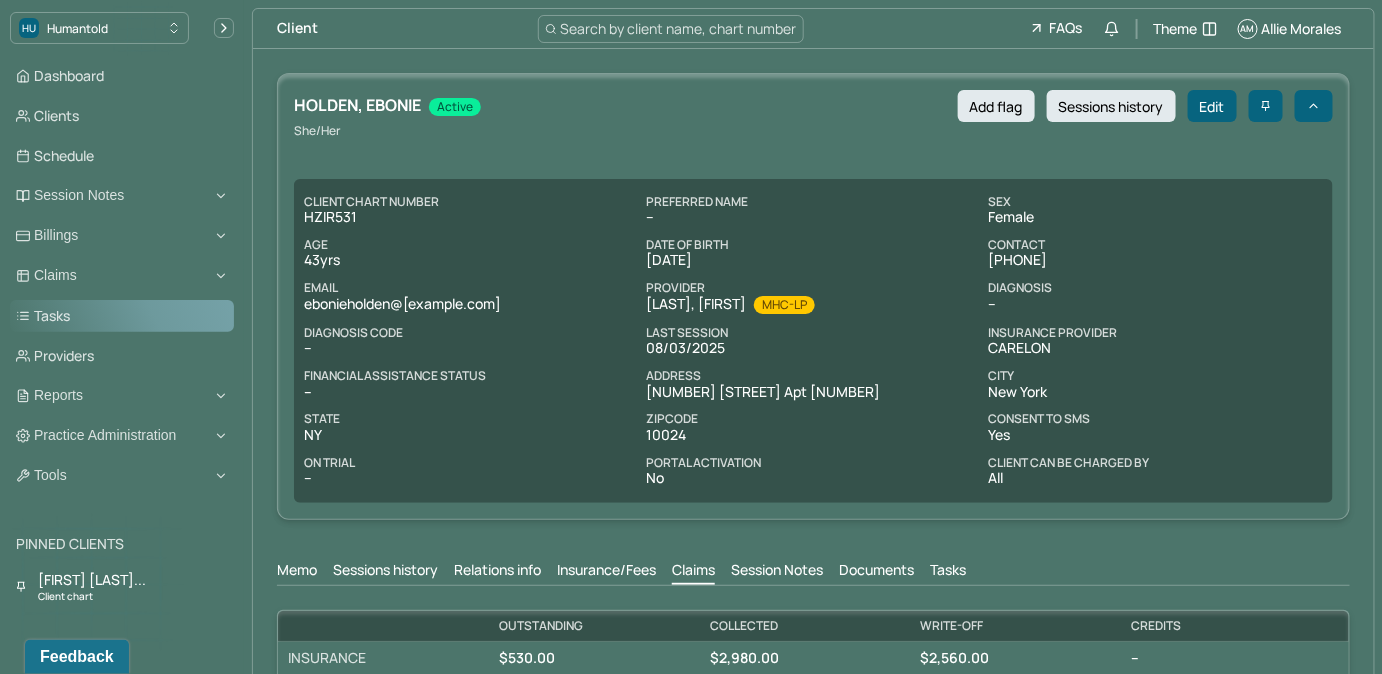 click on "Tasks" at bounding box center [122, 316] 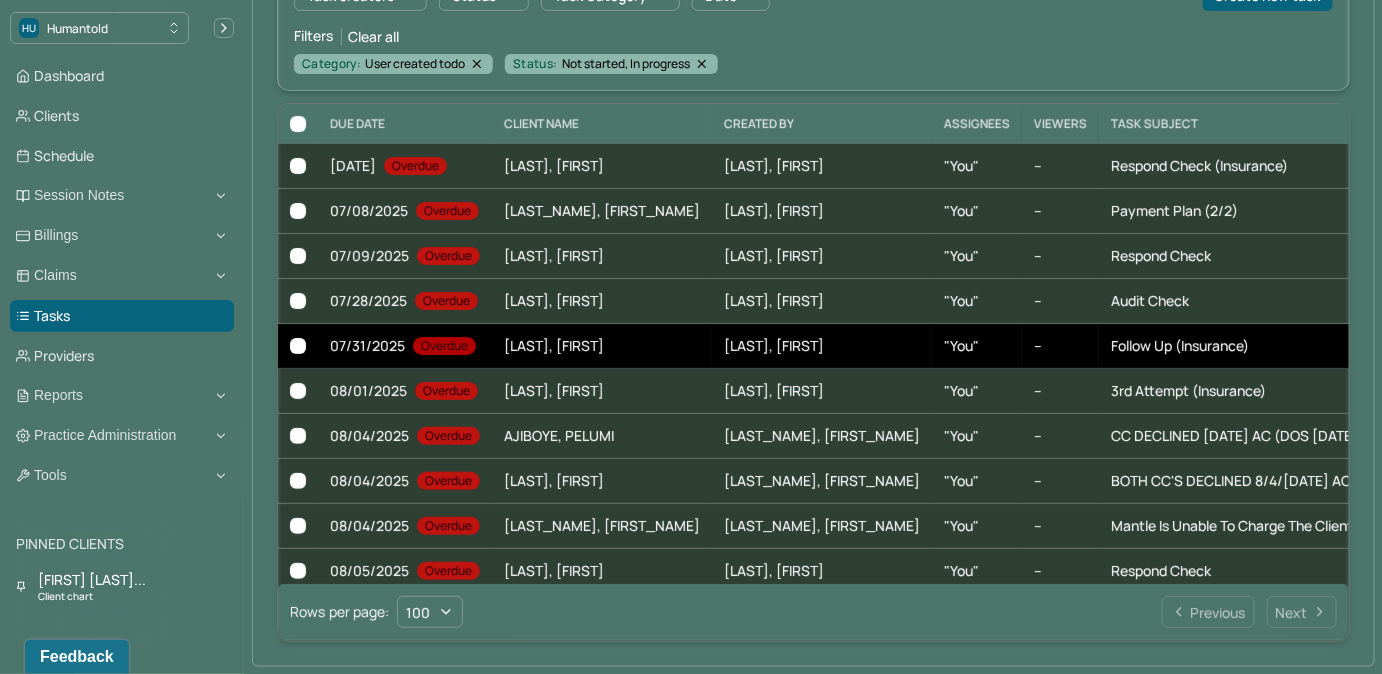 scroll, scrollTop: 205, scrollLeft: 0, axis: vertical 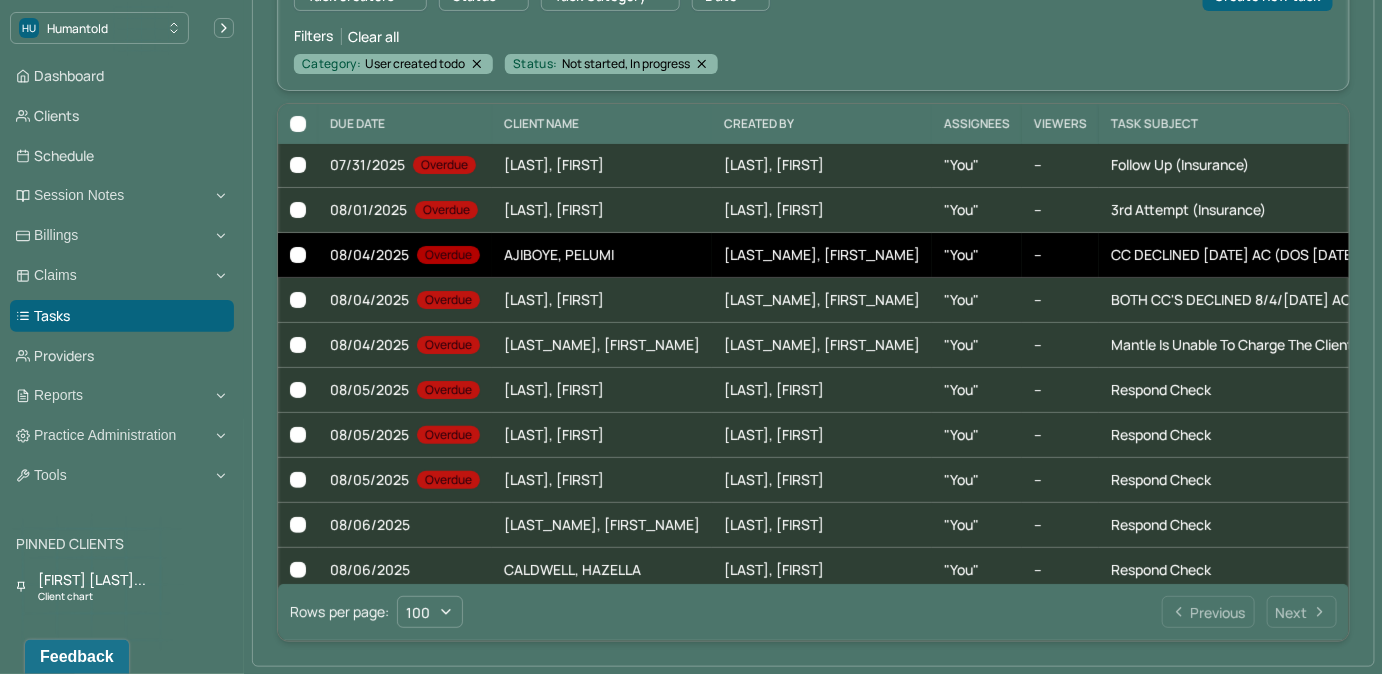 click on "CC DECLINED 8/4/25 AC (DOS 7/31/25)" at bounding box center [1237, 254] 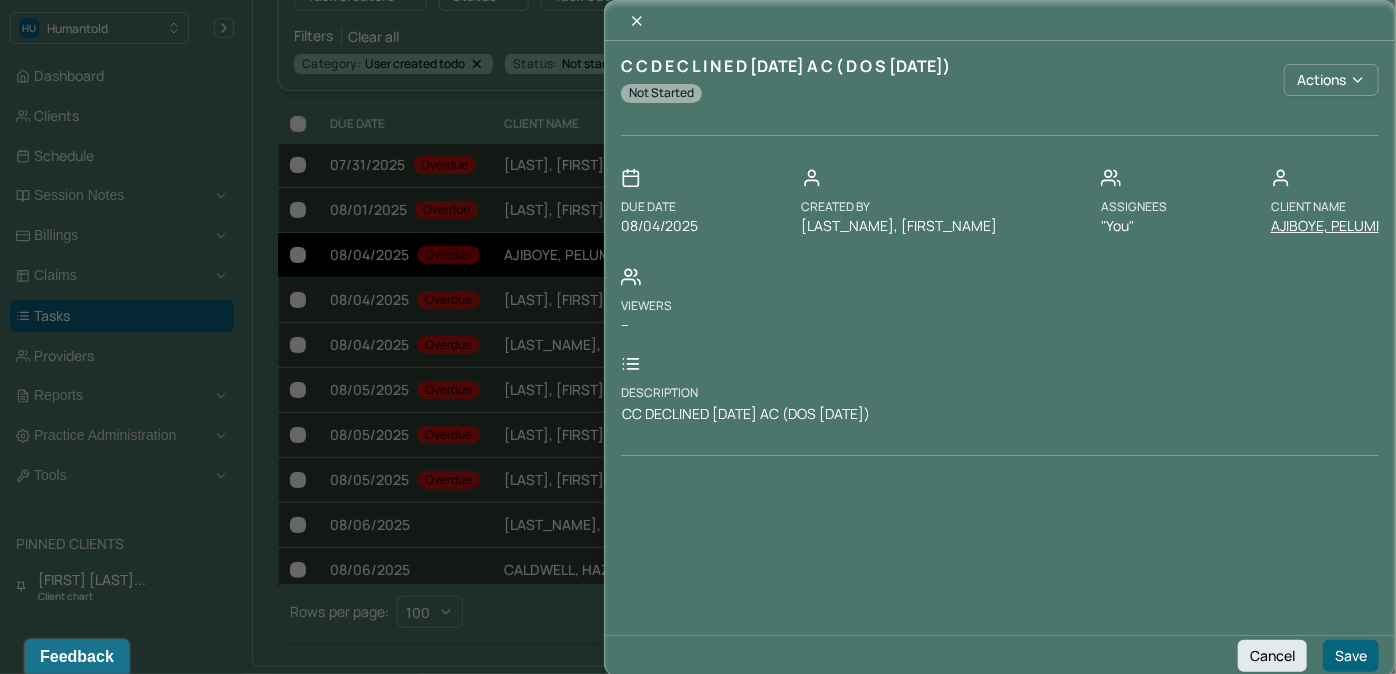 click on "AJIBOYE, PELUMI" at bounding box center [1325, 226] 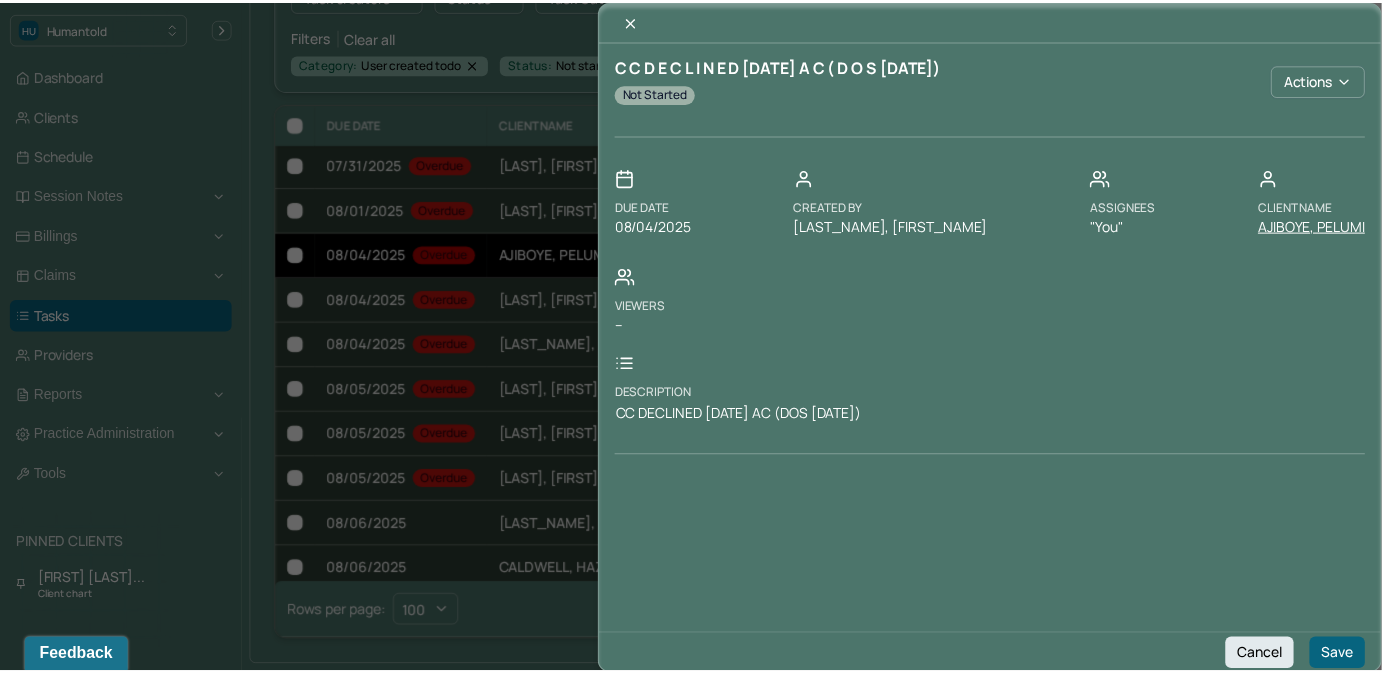 scroll, scrollTop: 0, scrollLeft: 0, axis: both 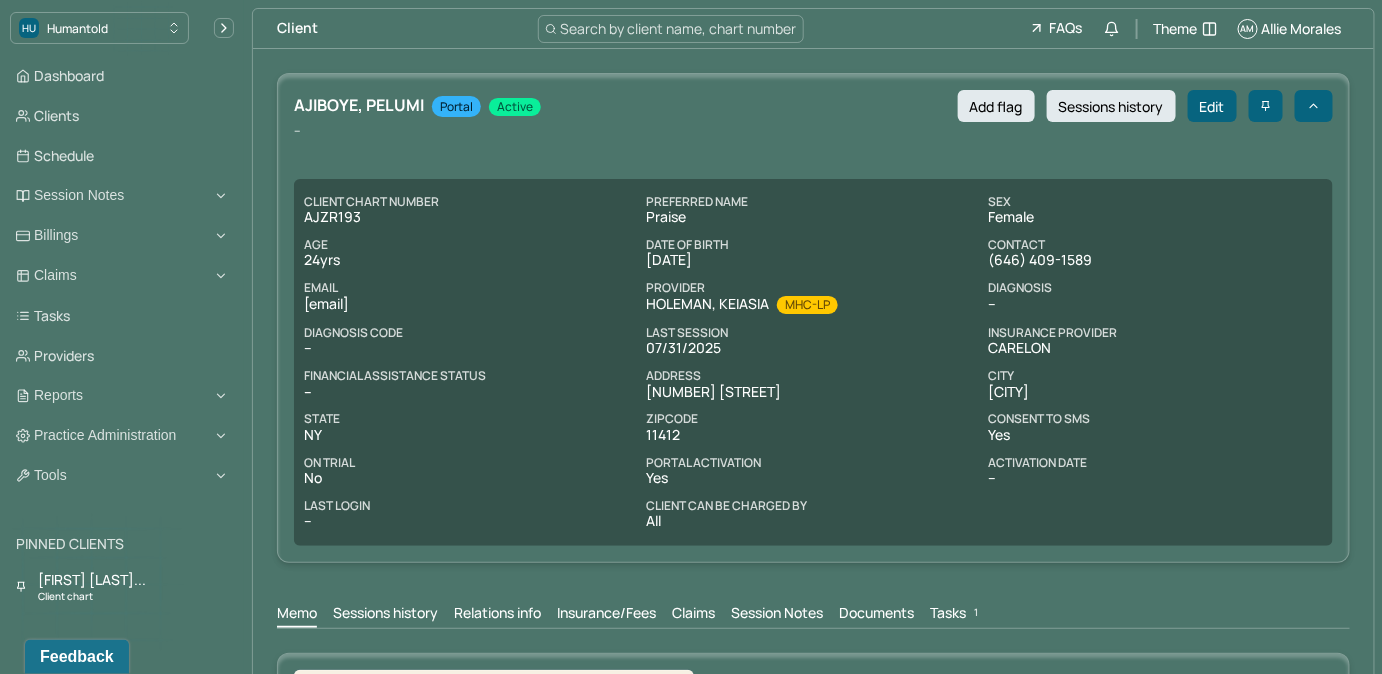 click on "Tasks 1" at bounding box center (956, 615) 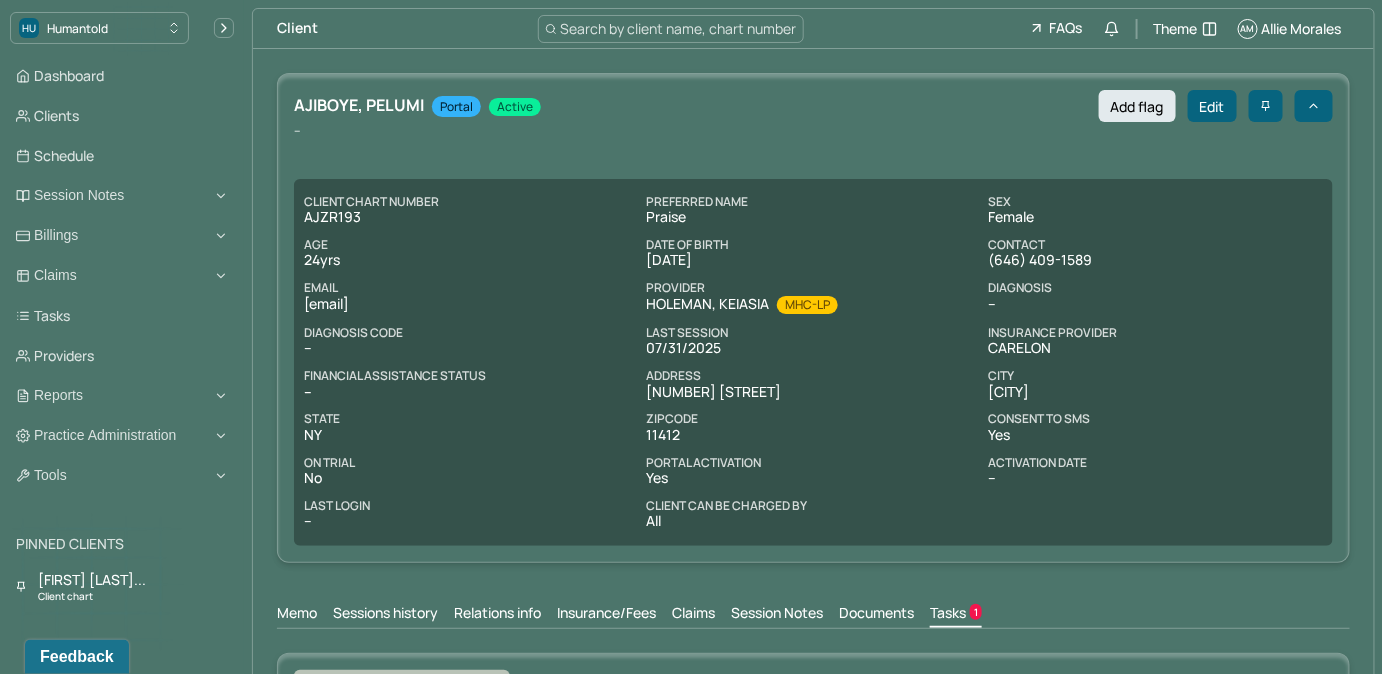 scroll, scrollTop: 1, scrollLeft: 0, axis: vertical 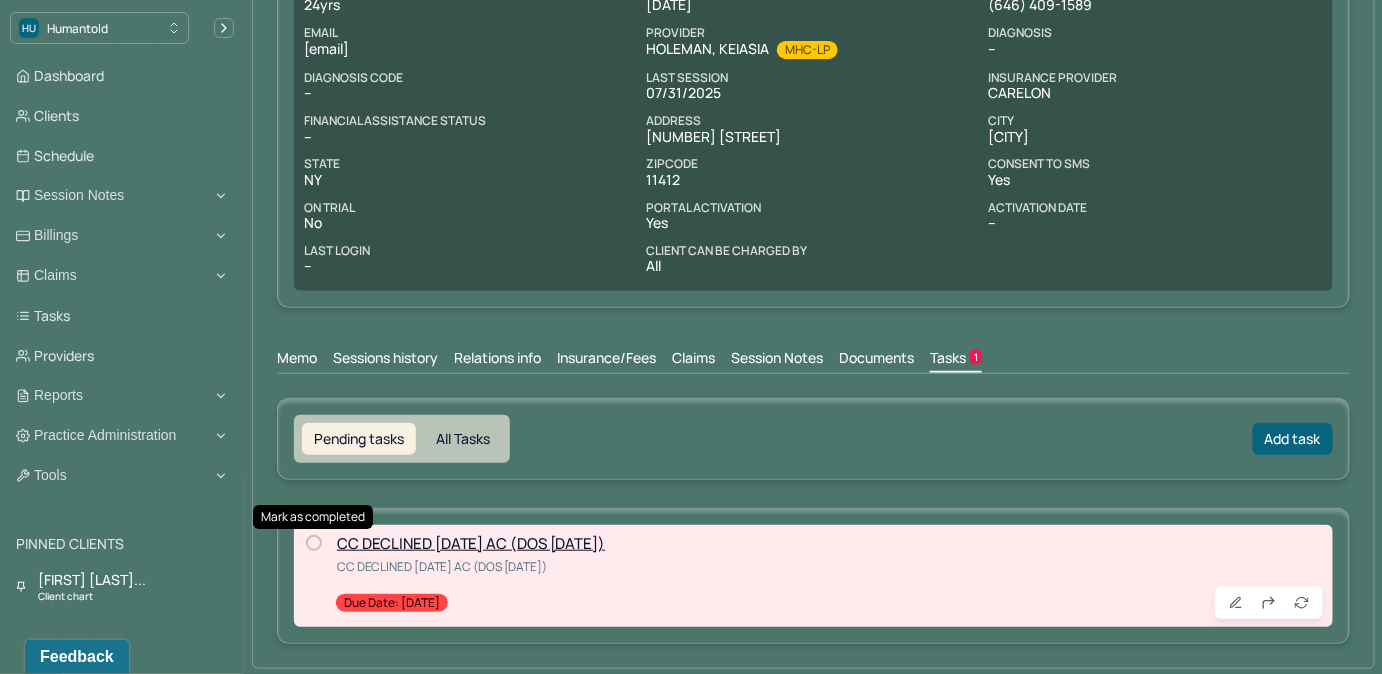 click at bounding box center [314, 543] 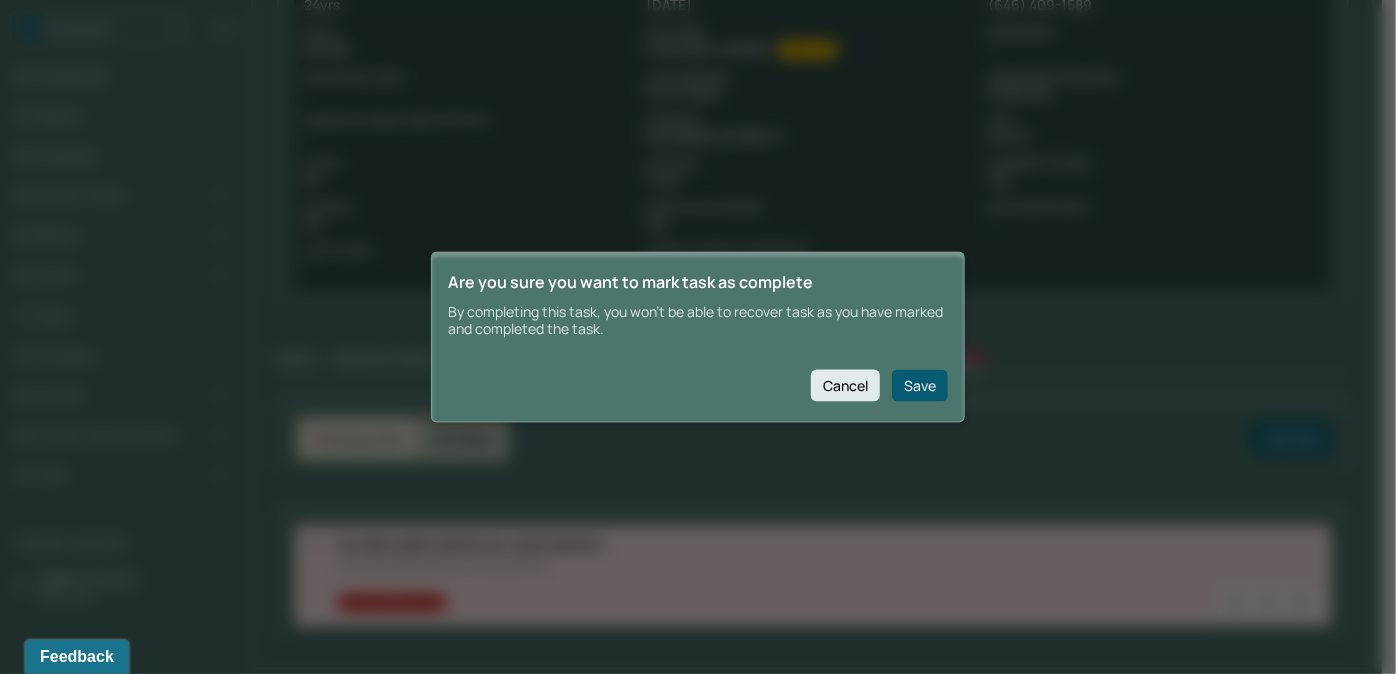 click on "Save" at bounding box center (920, 385) 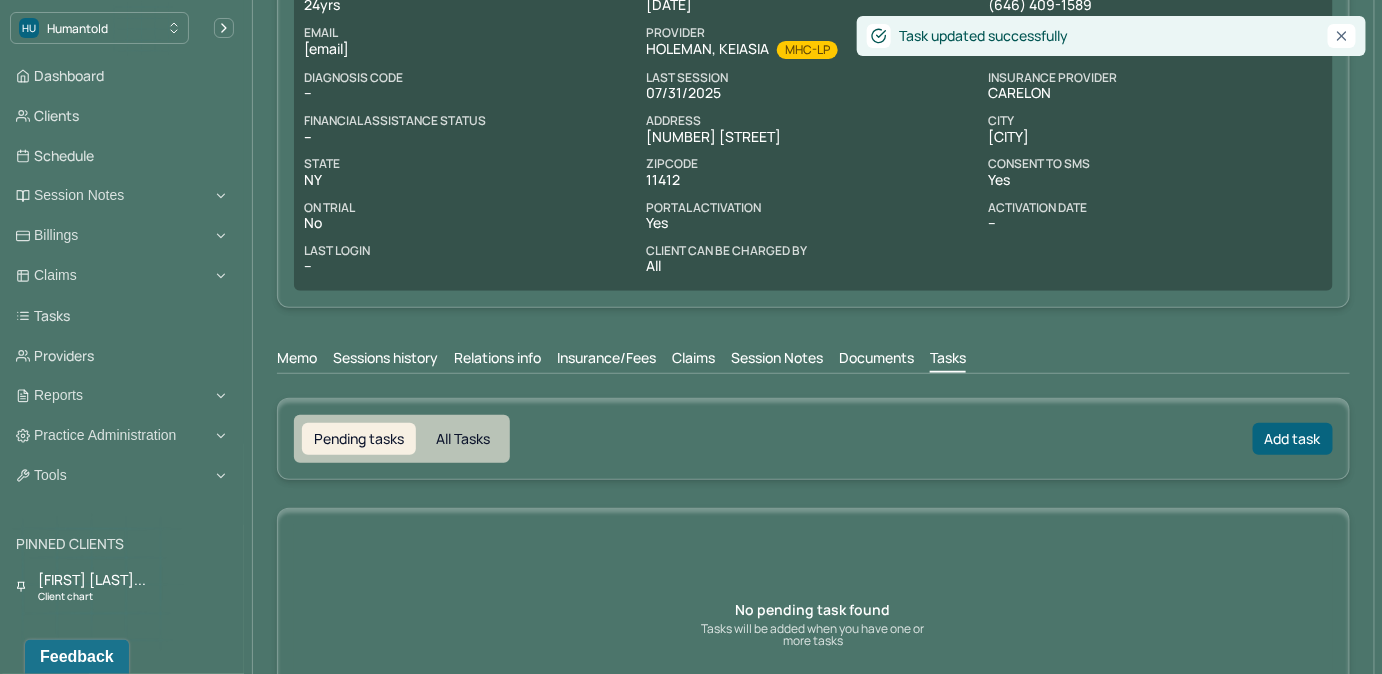 drag, startPoint x: 695, startPoint y: 359, endPoint x: 712, endPoint y: 355, distance: 17.464249 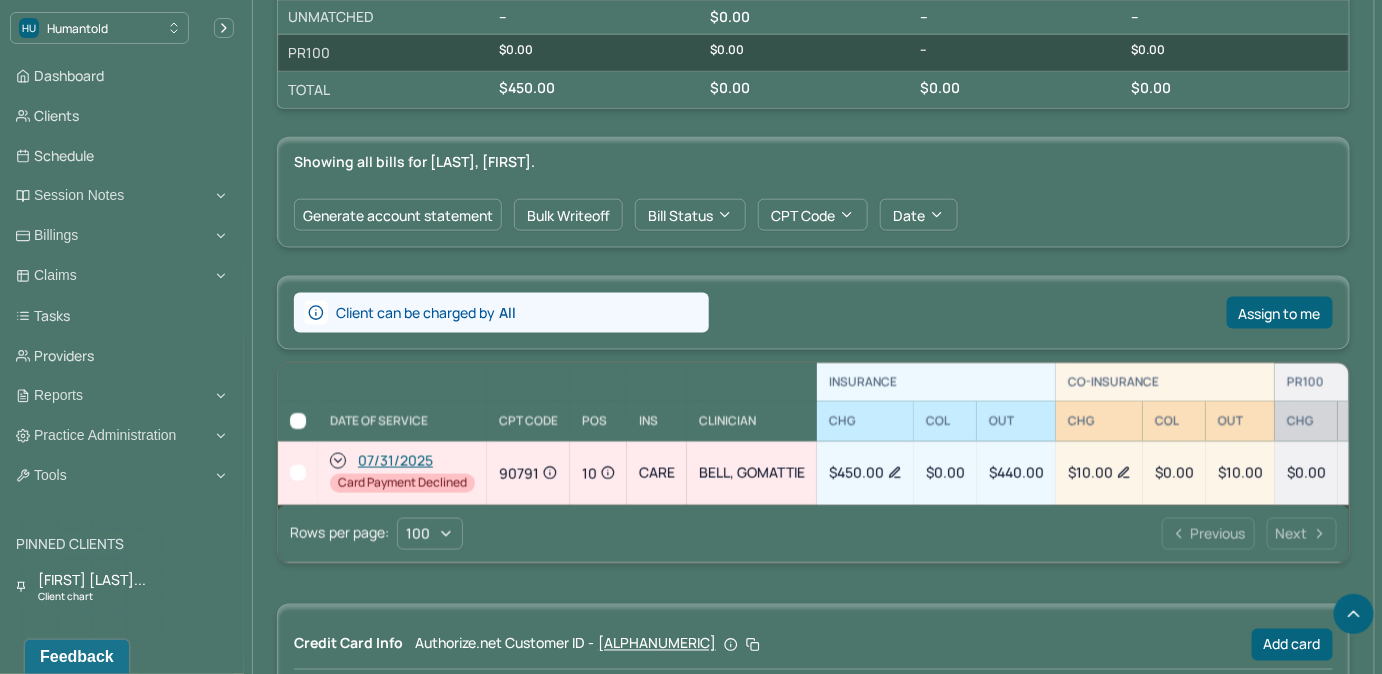 scroll, scrollTop: 800, scrollLeft: 0, axis: vertical 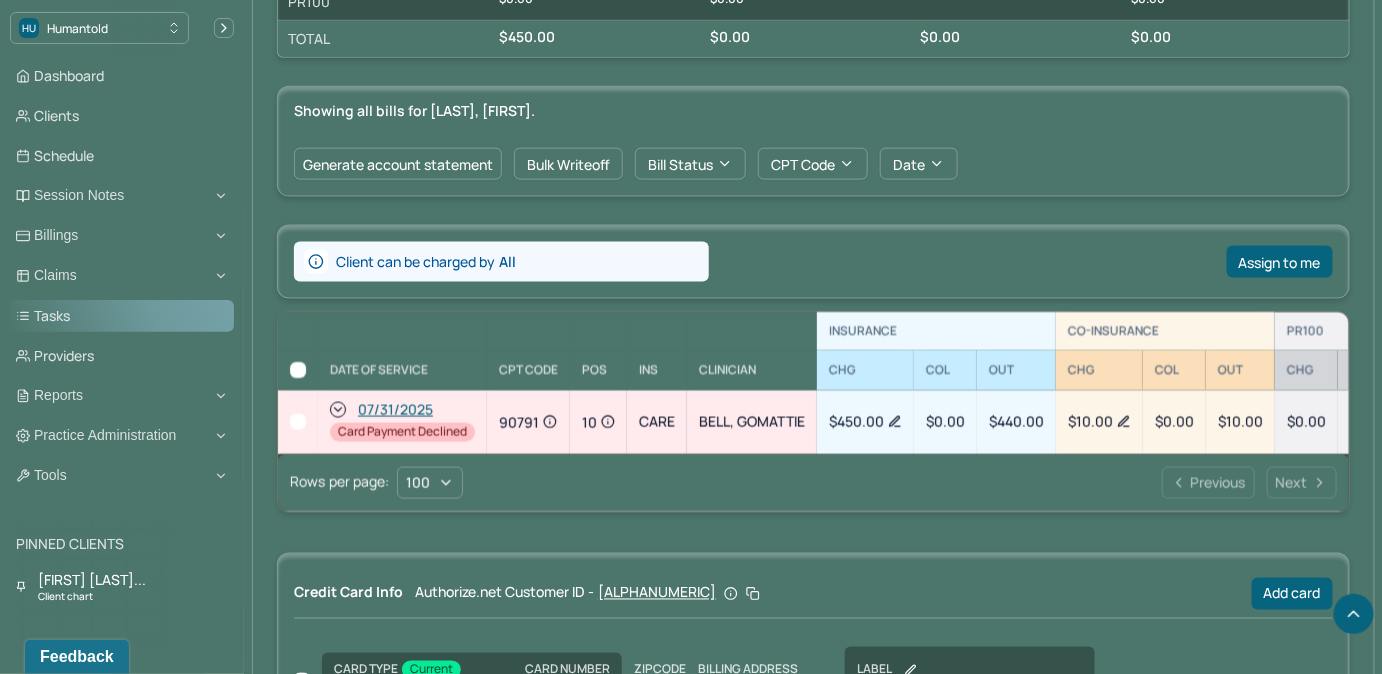 click on "Tasks" at bounding box center [122, 316] 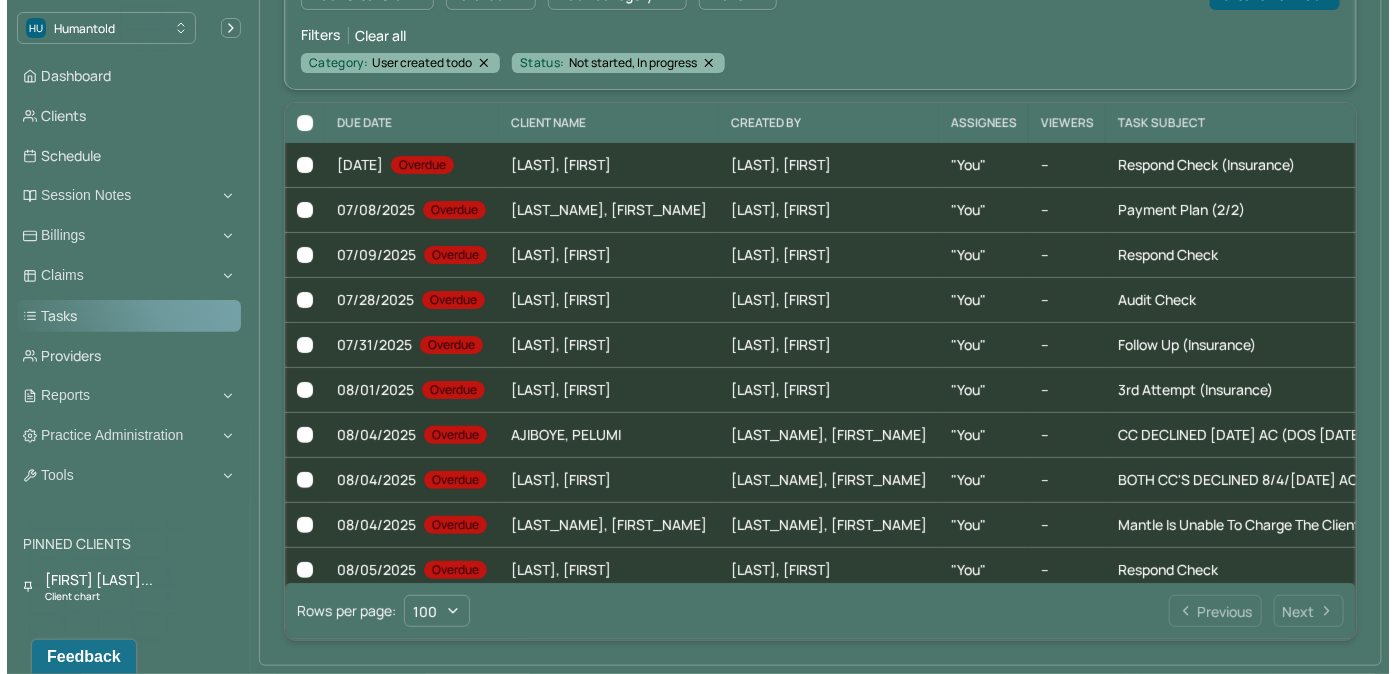 scroll, scrollTop: 205, scrollLeft: 0, axis: vertical 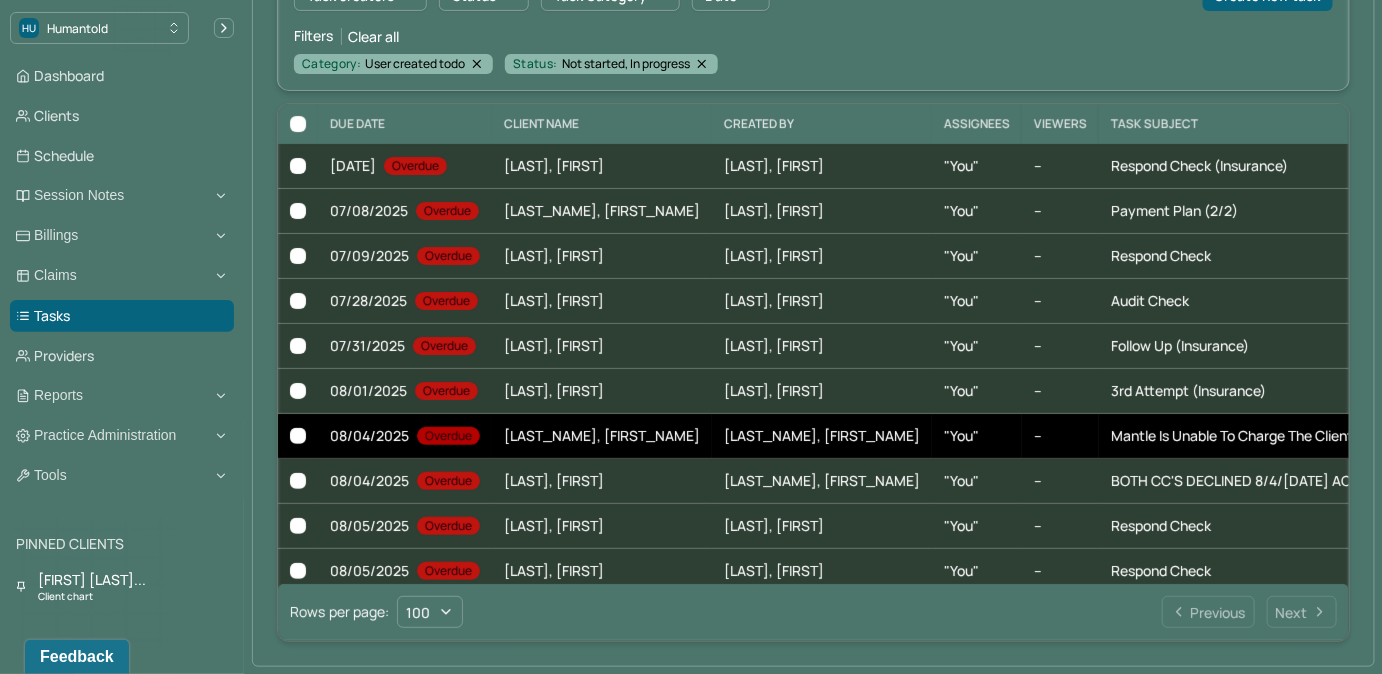 click on "--" at bounding box center (1060, 436) 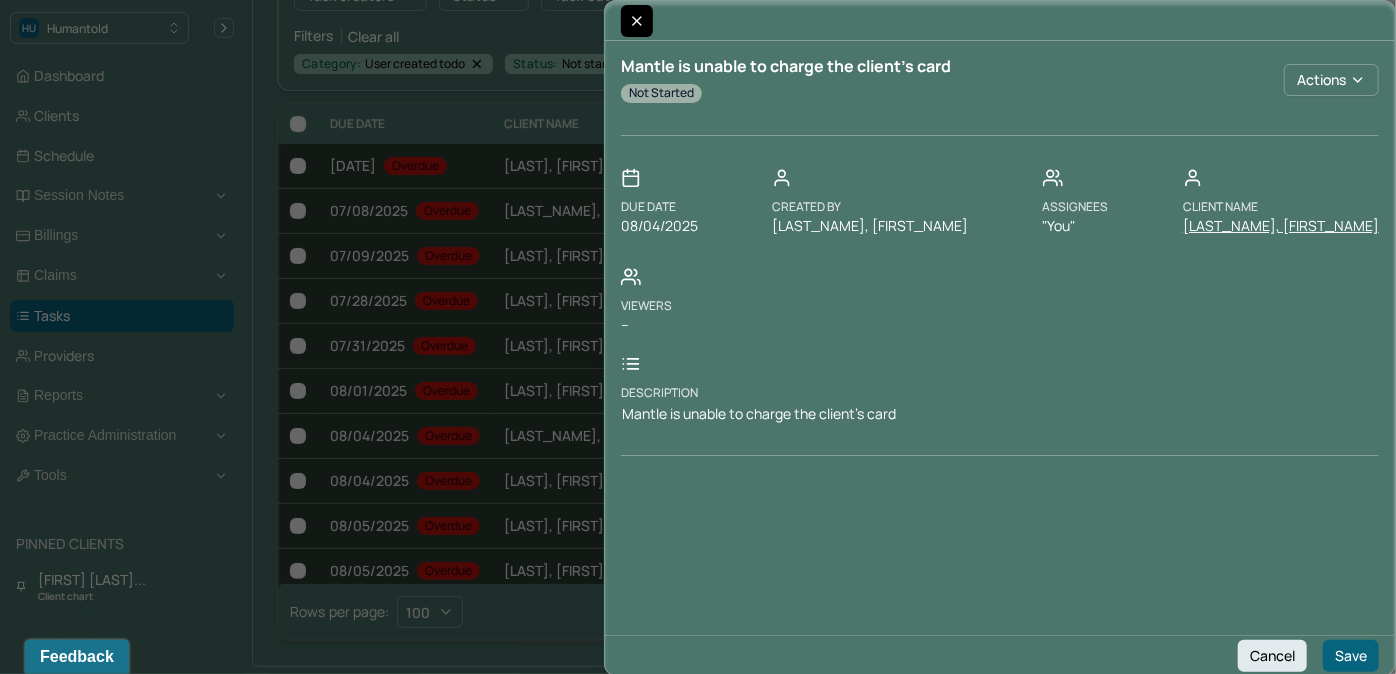 click 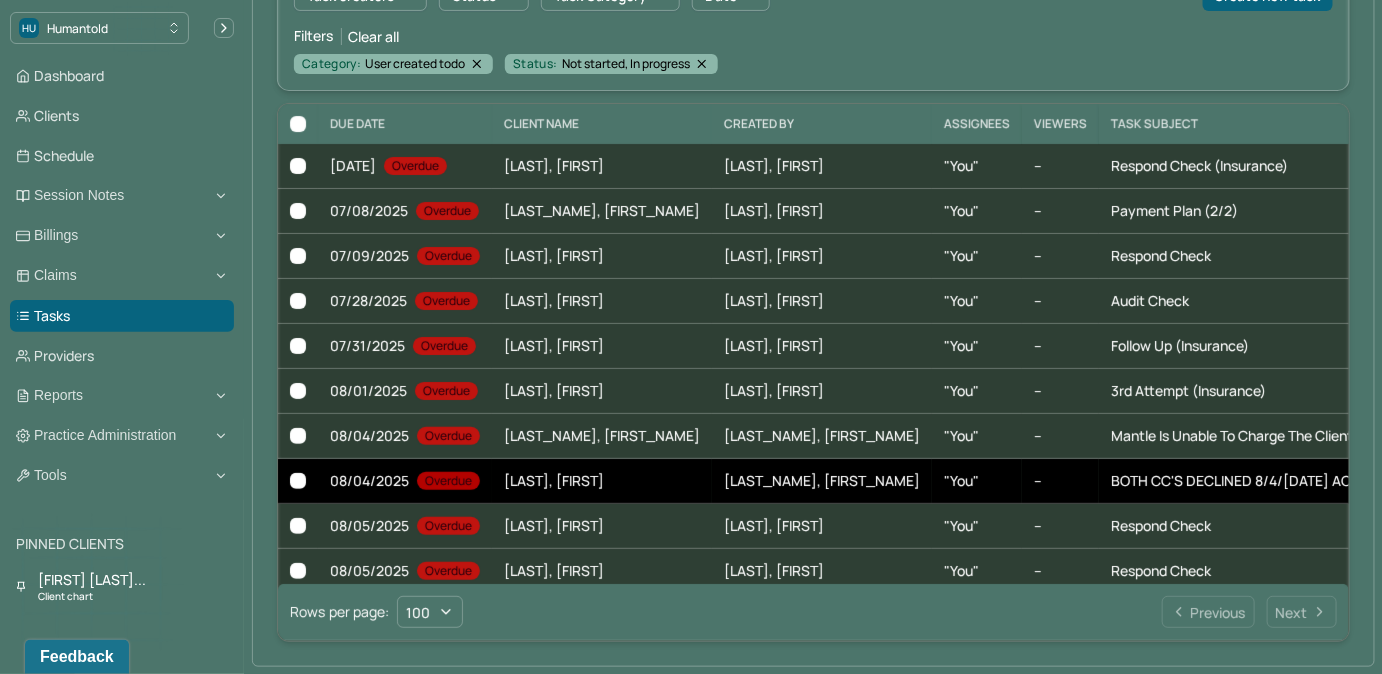 click on "BOTH CC'S DECLINED 8/4/25 AC (DOS 7/31/25)" at bounding box center [1294, 480] 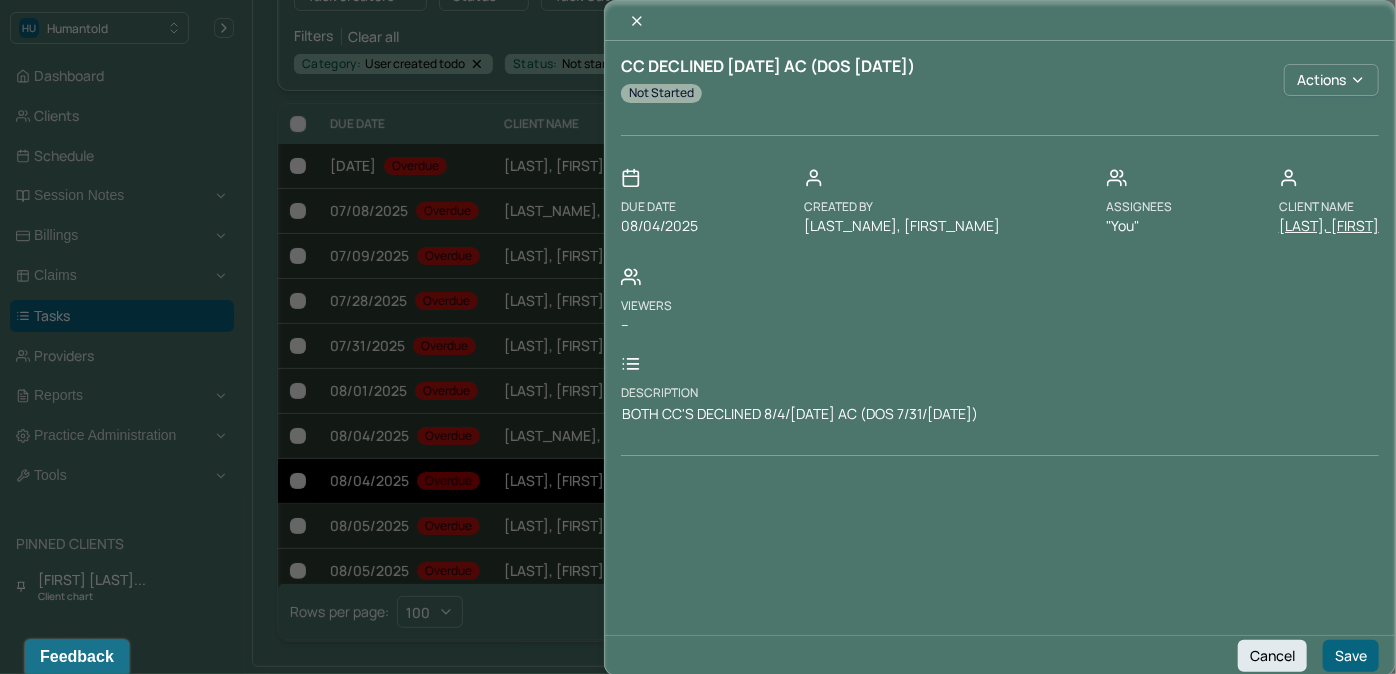 click on "GORKEY, LISA" at bounding box center [1329, 226] 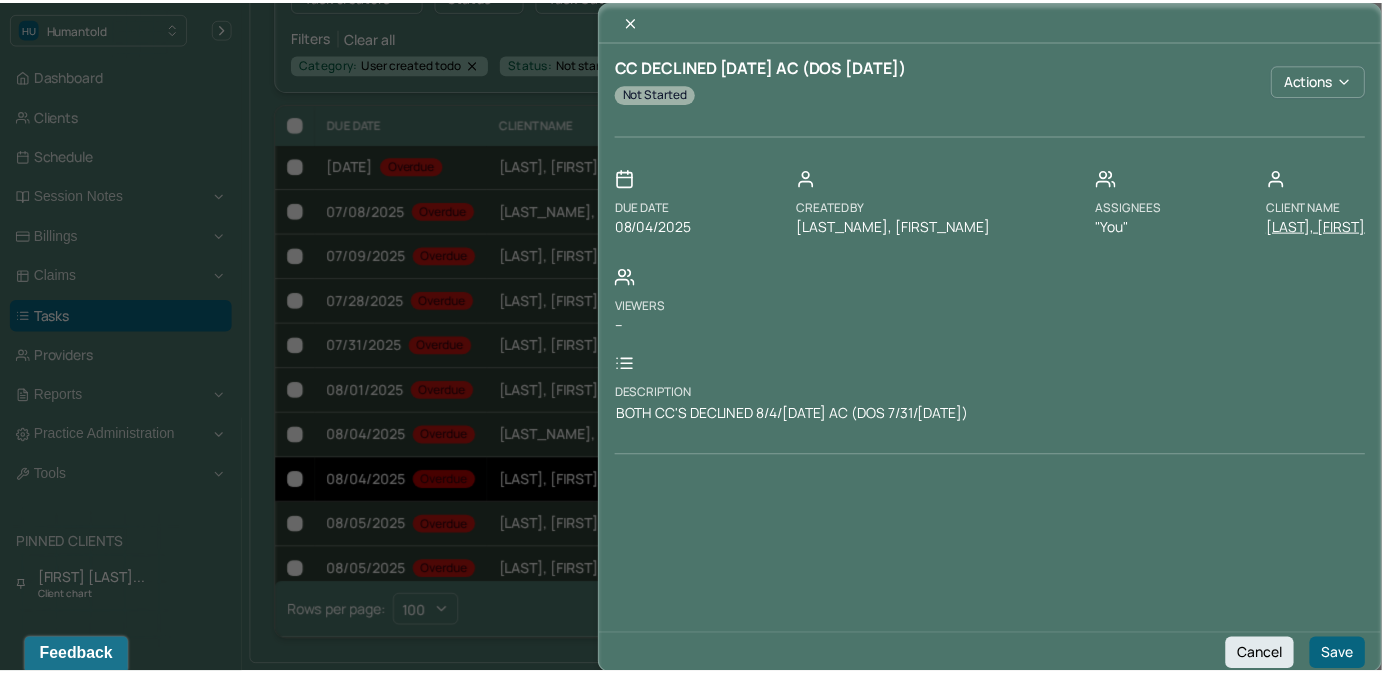 scroll, scrollTop: 0, scrollLeft: 0, axis: both 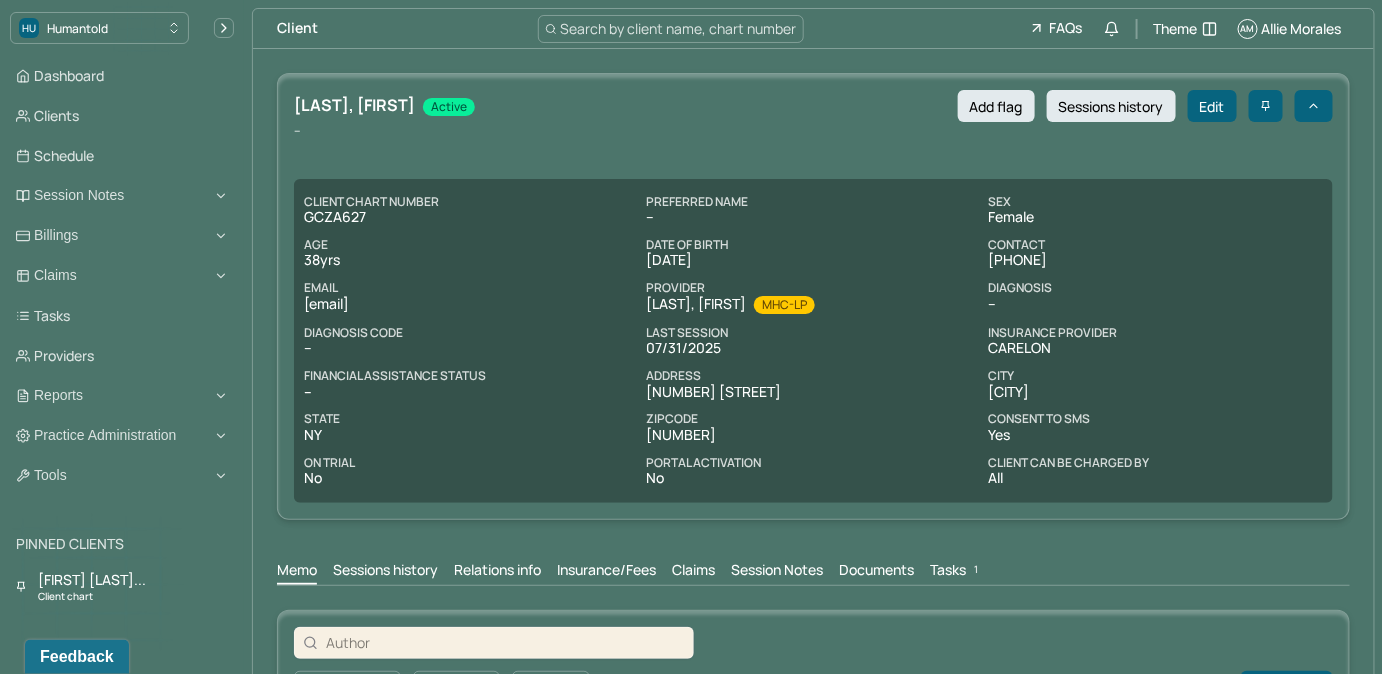 click on "Tasks 1" at bounding box center [956, 572] 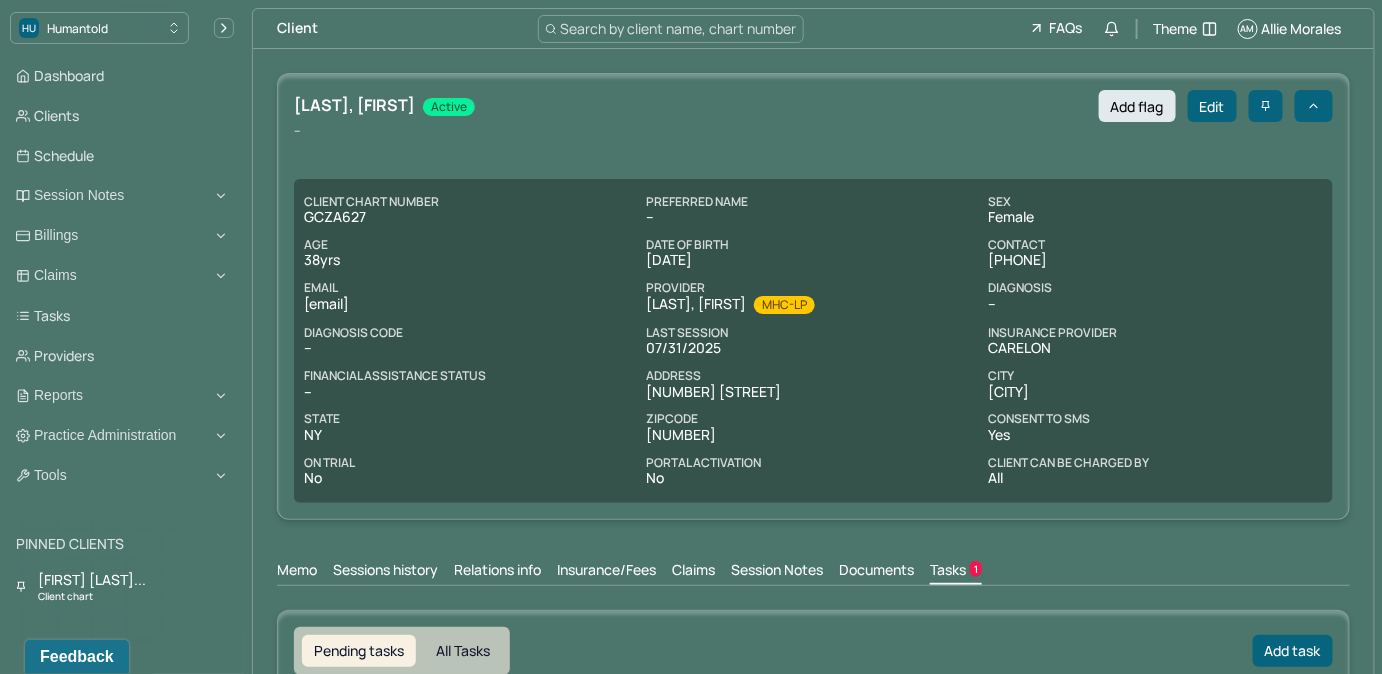 scroll, scrollTop: 0, scrollLeft: 0, axis: both 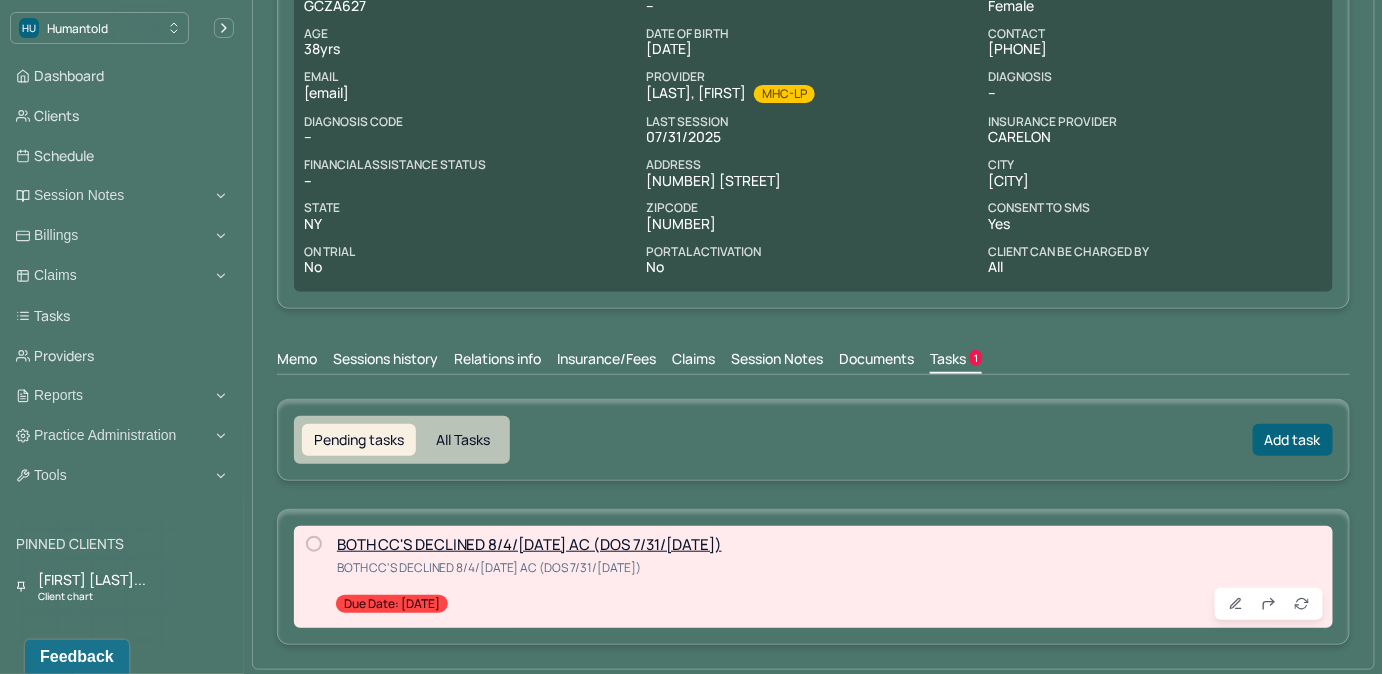 click at bounding box center (314, 544) 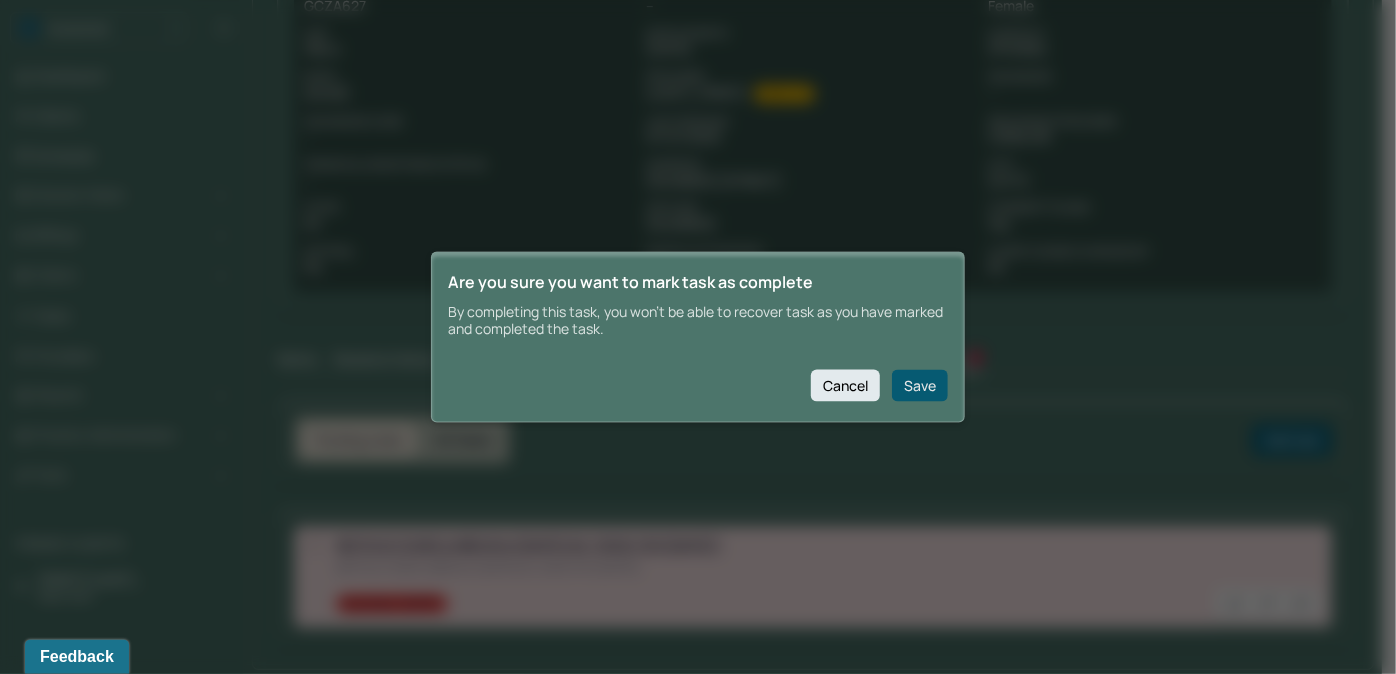 click on "Save" at bounding box center (920, 385) 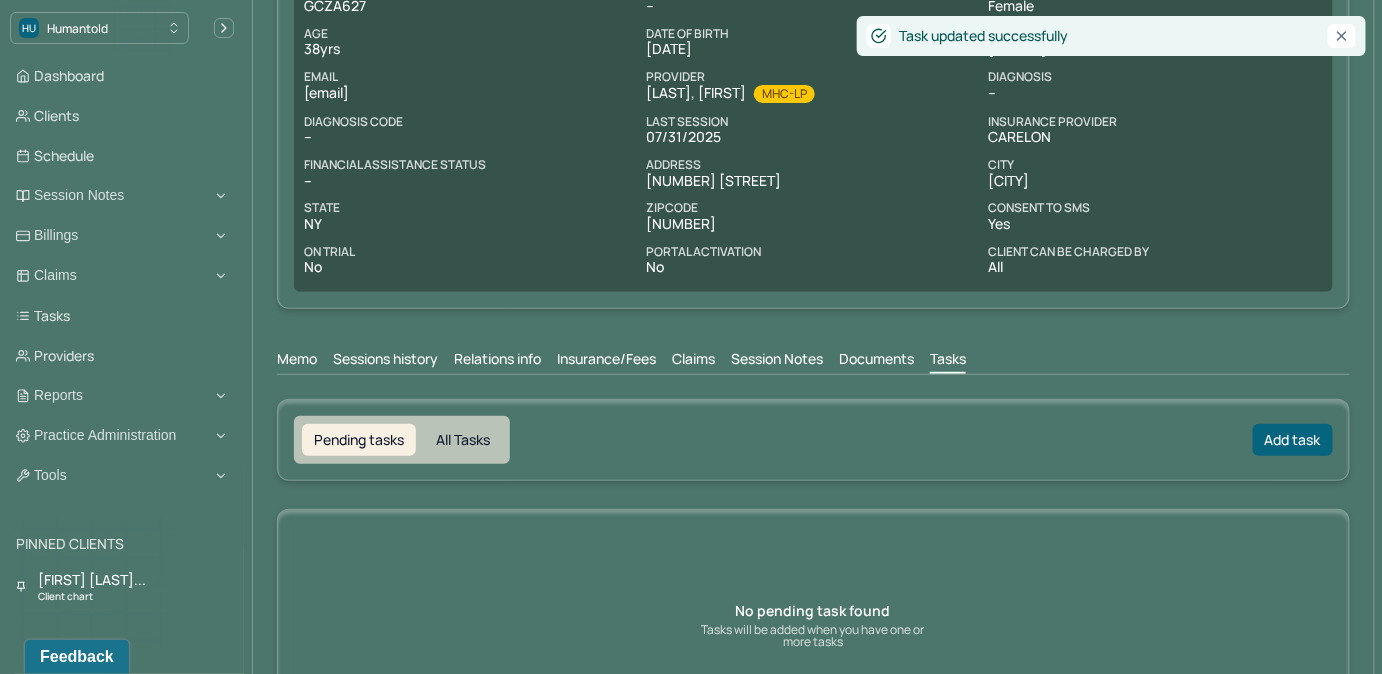 click on "Claims" at bounding box center [693, 361] 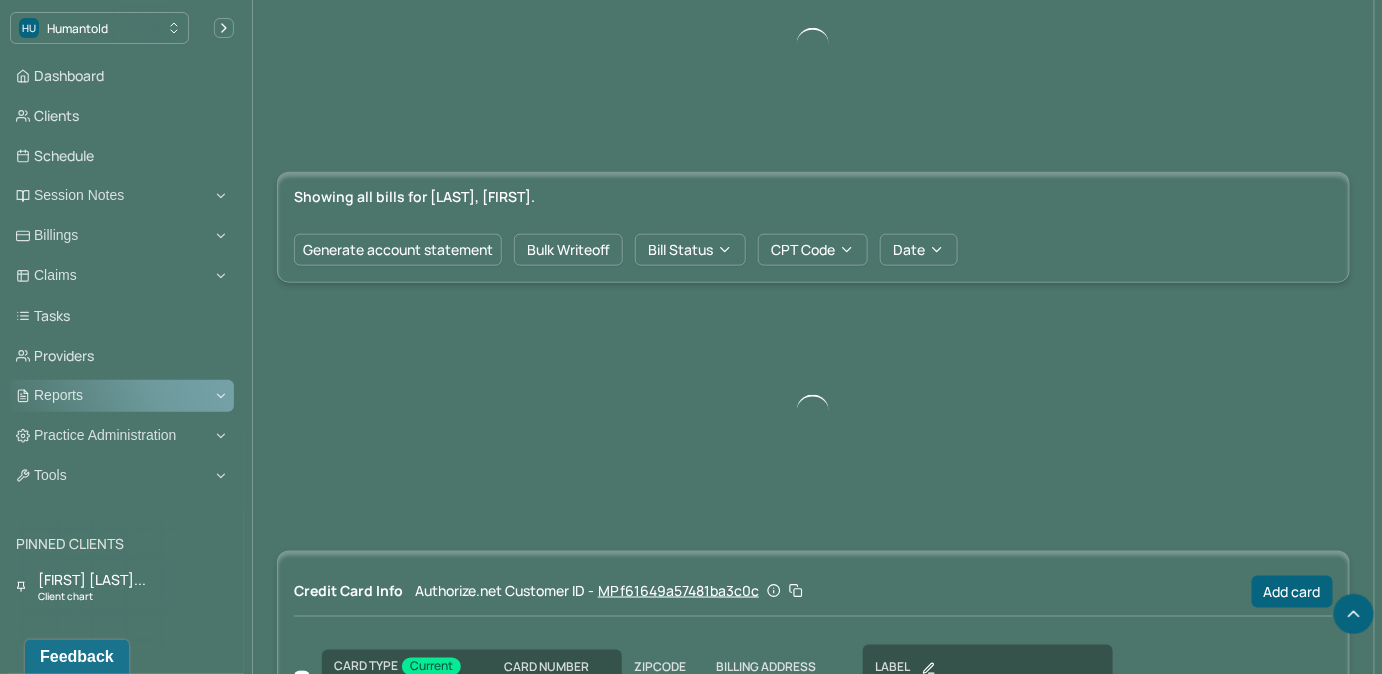 scroll, scrollTop: 669, scrollLeft: 0, axis: vertical 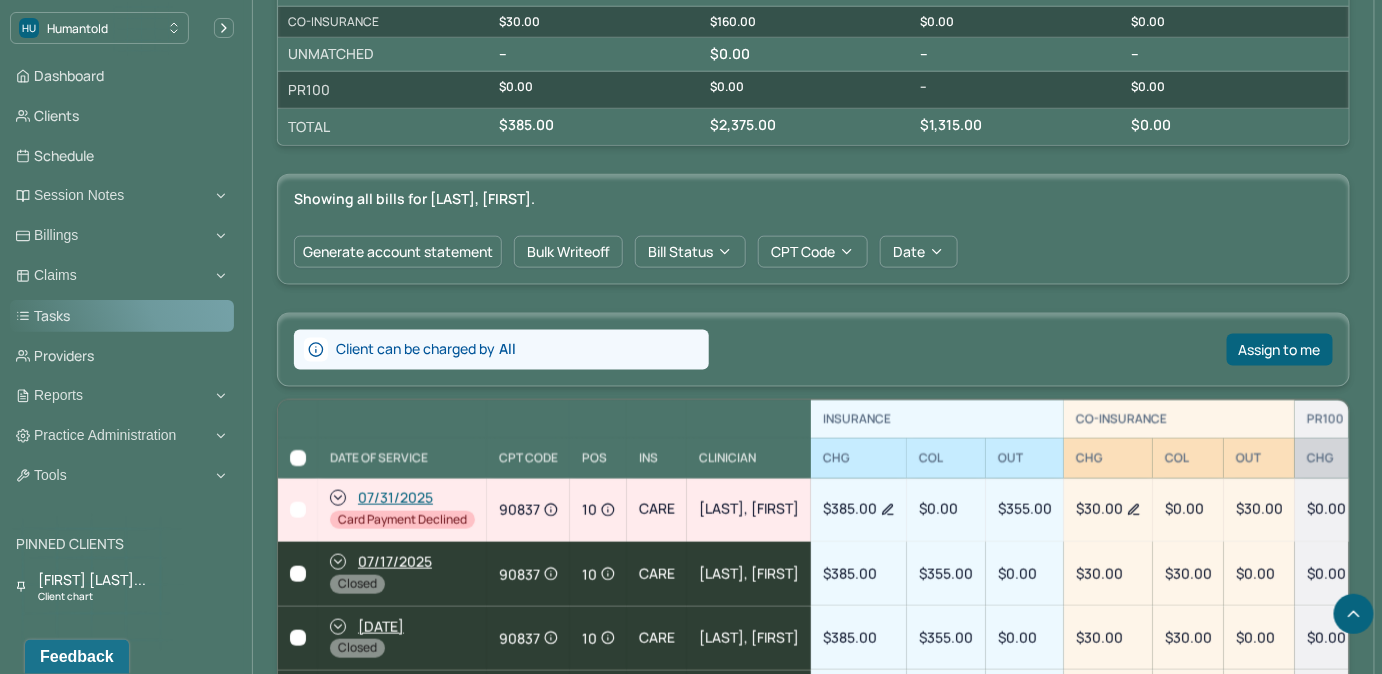 click on "Tasks" at bounding box center [122, 316] 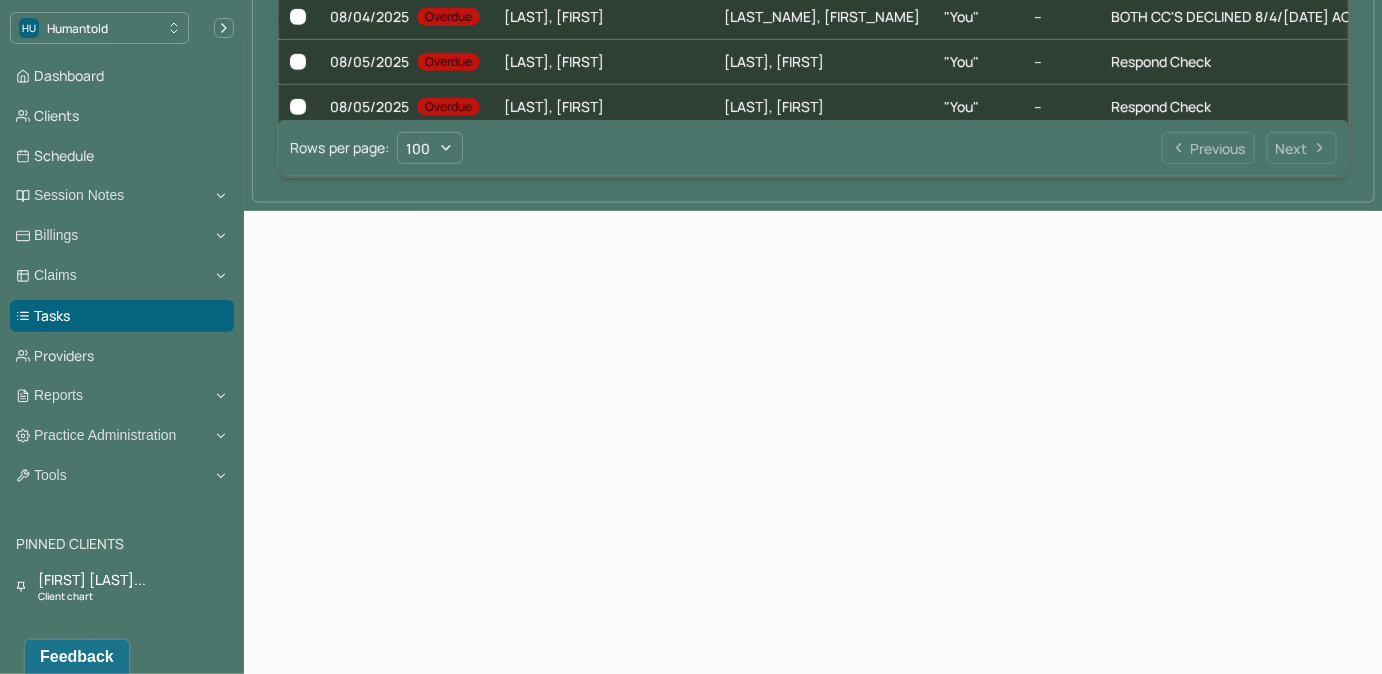 scroll, scrollTop: 205, scrollLeft: 0, axis: vertical 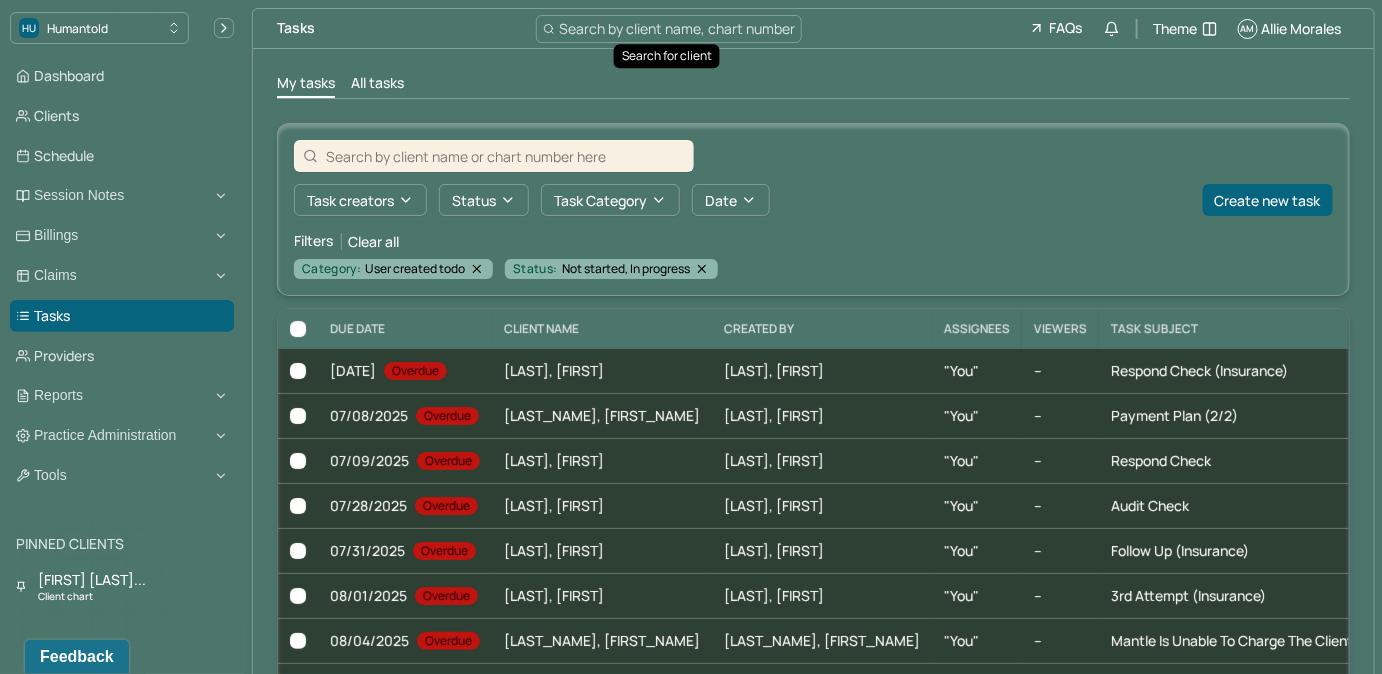 type 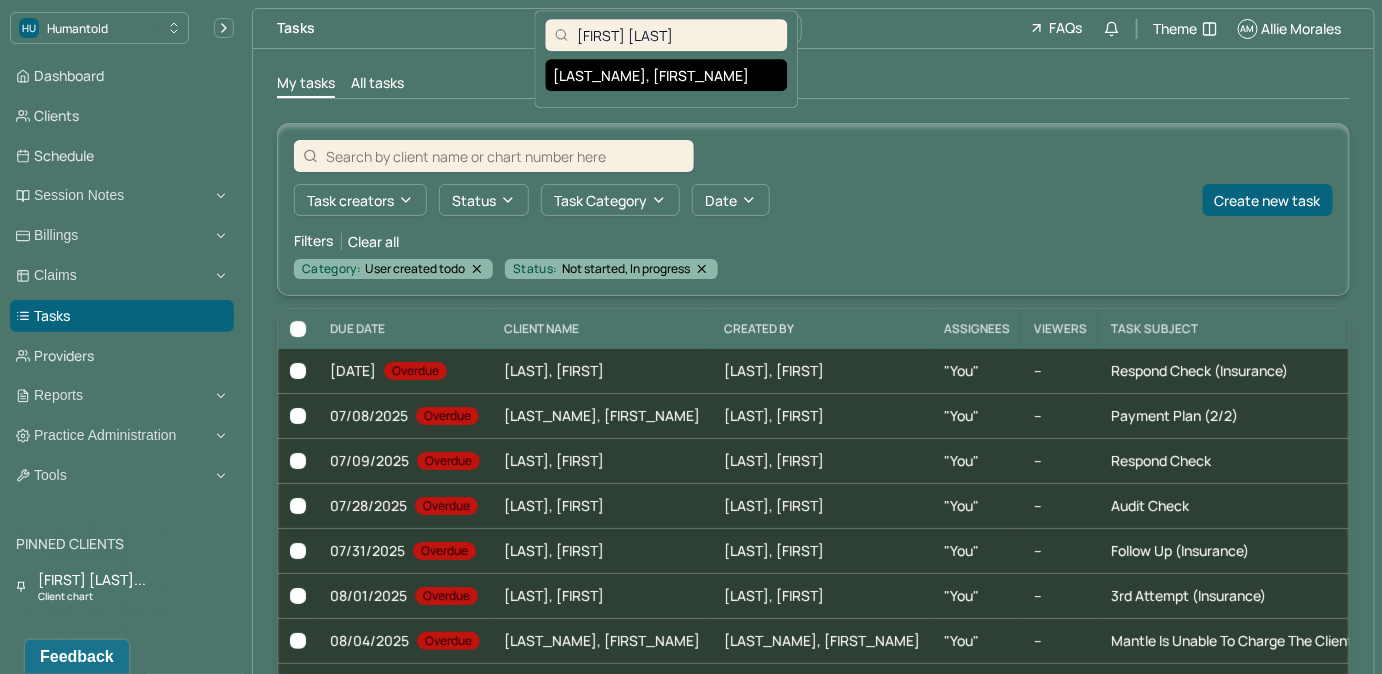 type on "Simran Hasib" 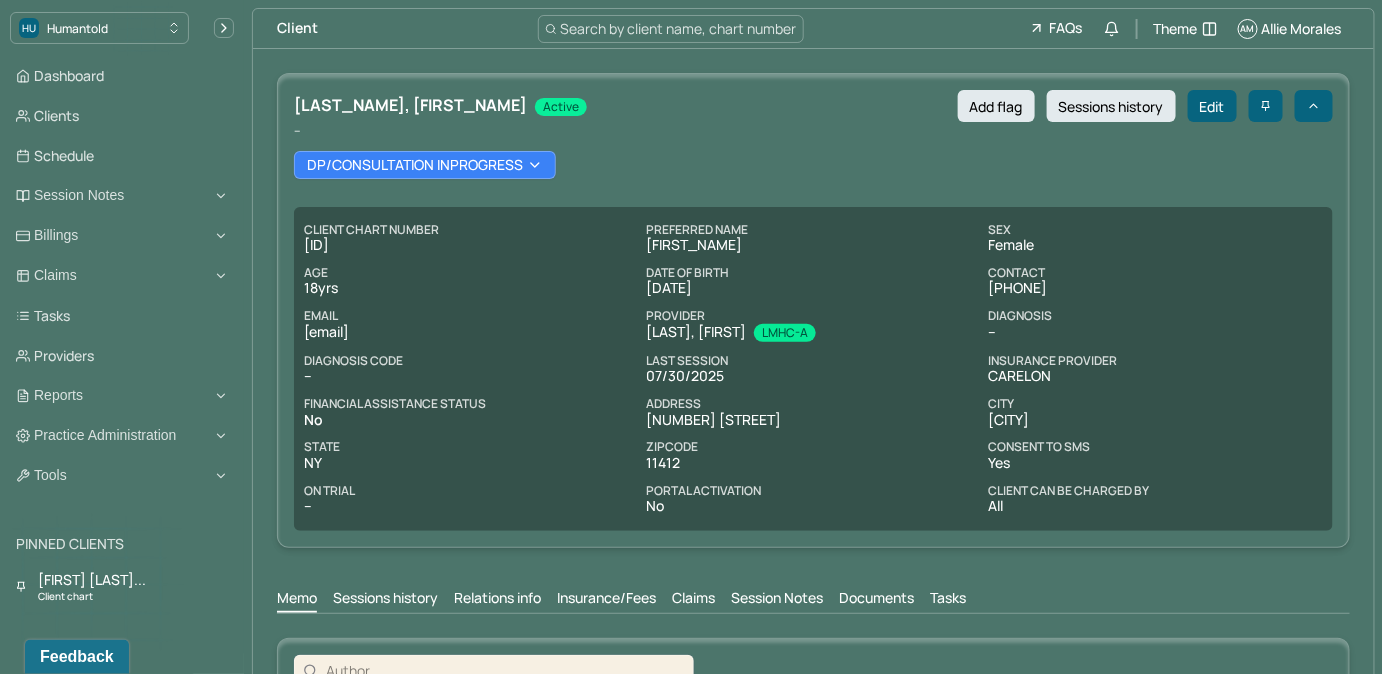 click on "Claims" at bounding box center (693, 600) 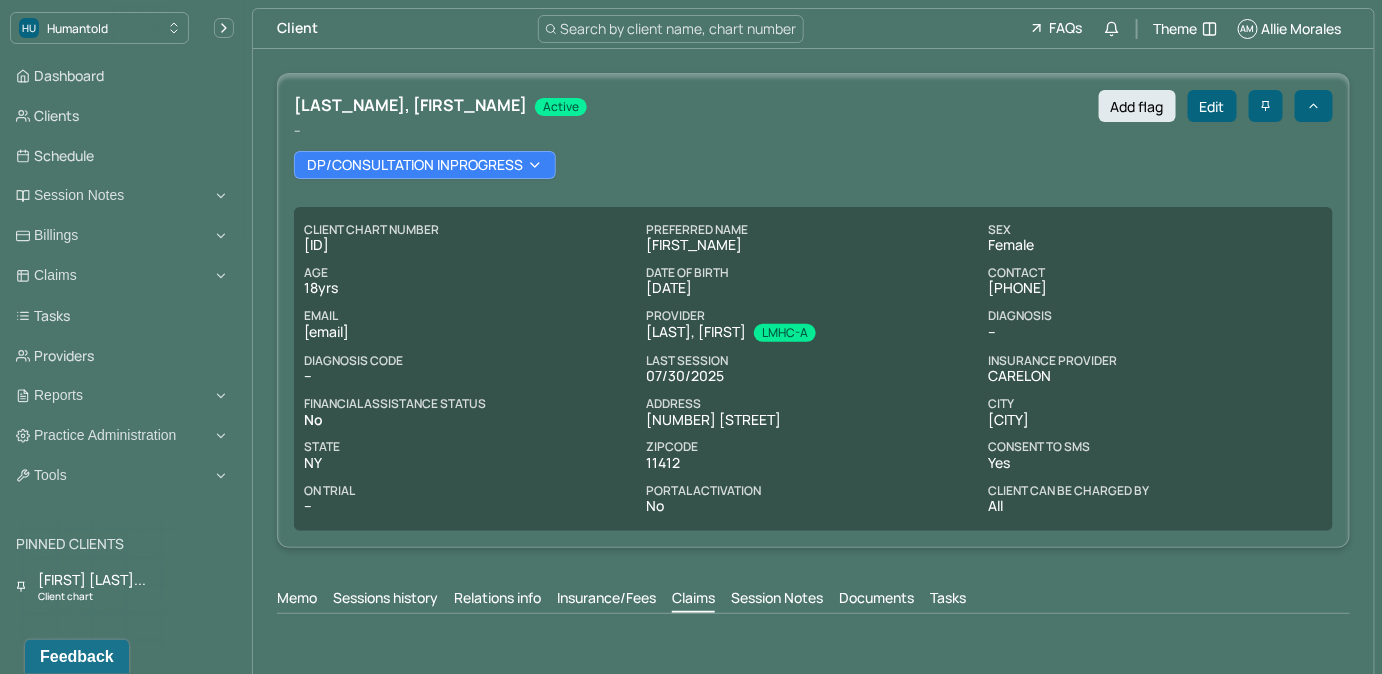 scroll, scrollTop: 1, scrollLeft: 0, axis: vertical 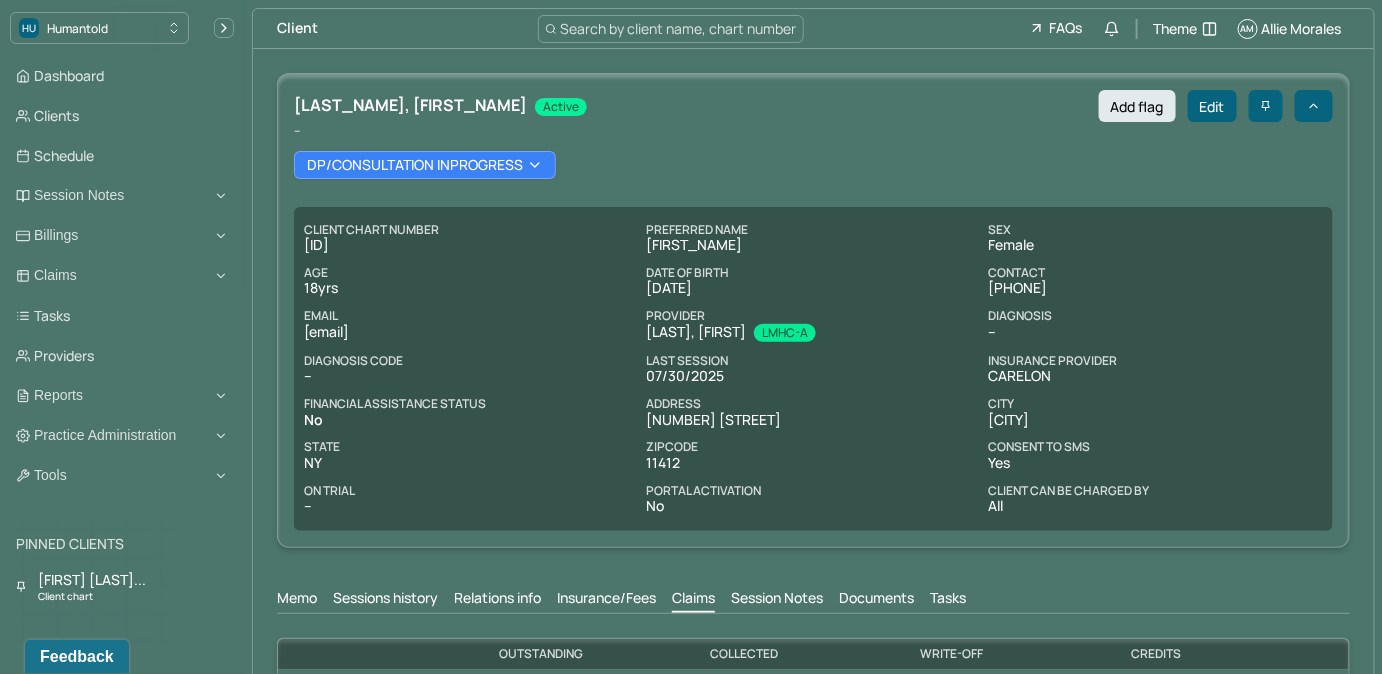 drag, startPoint x: 979, startPoint y: 287, endPoint x: 1090, endPoint y: 286, distance: 111.0045 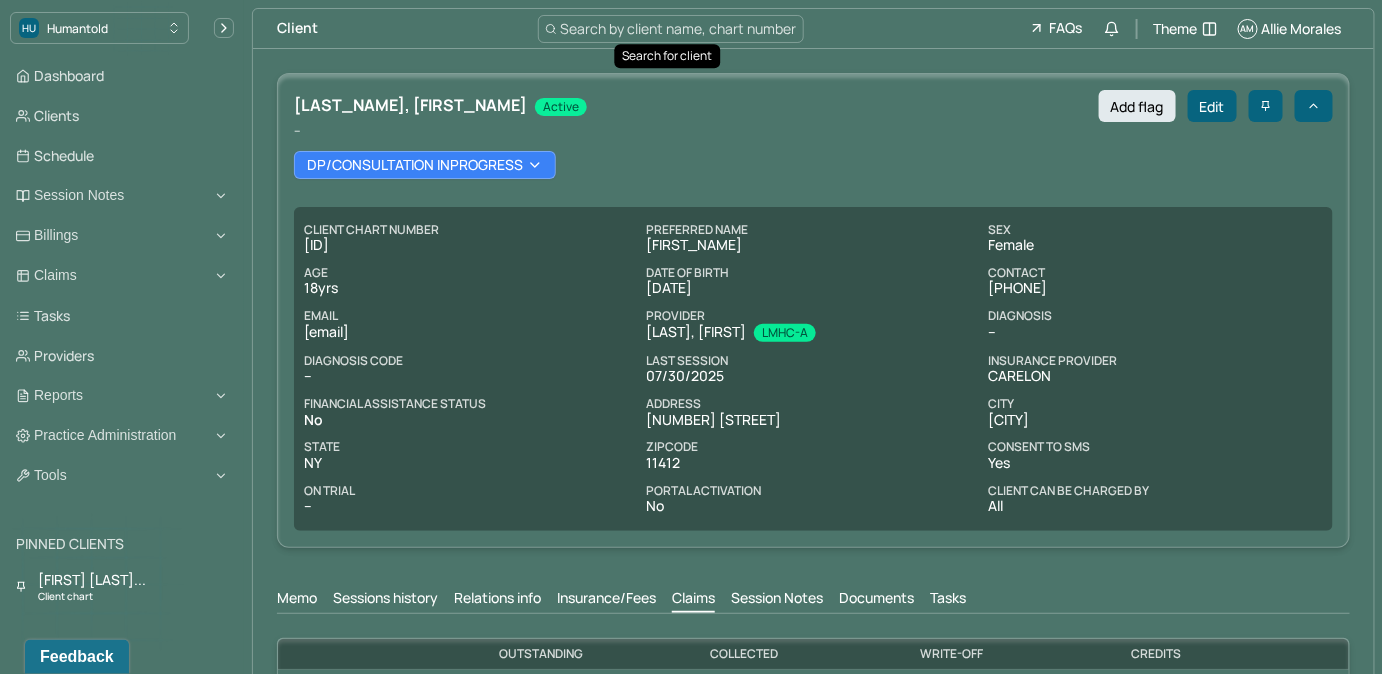 type 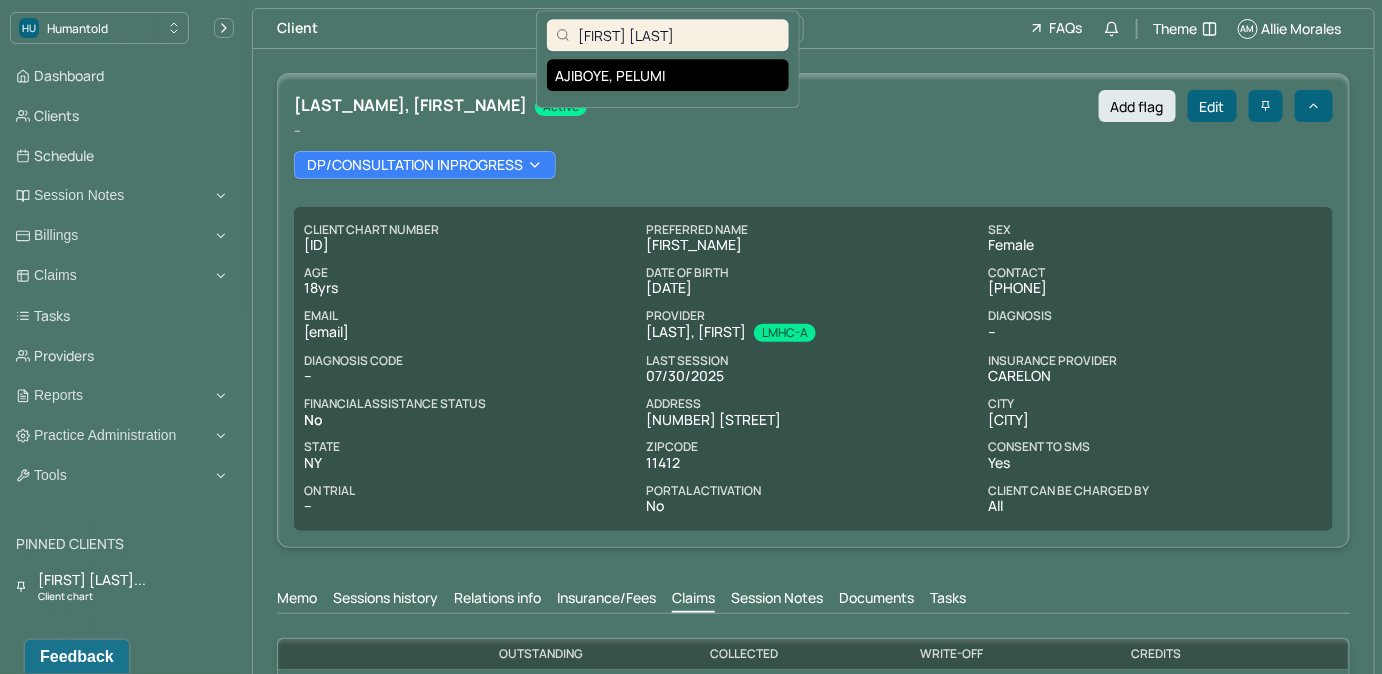 type on "Pelumi Ajiboye" 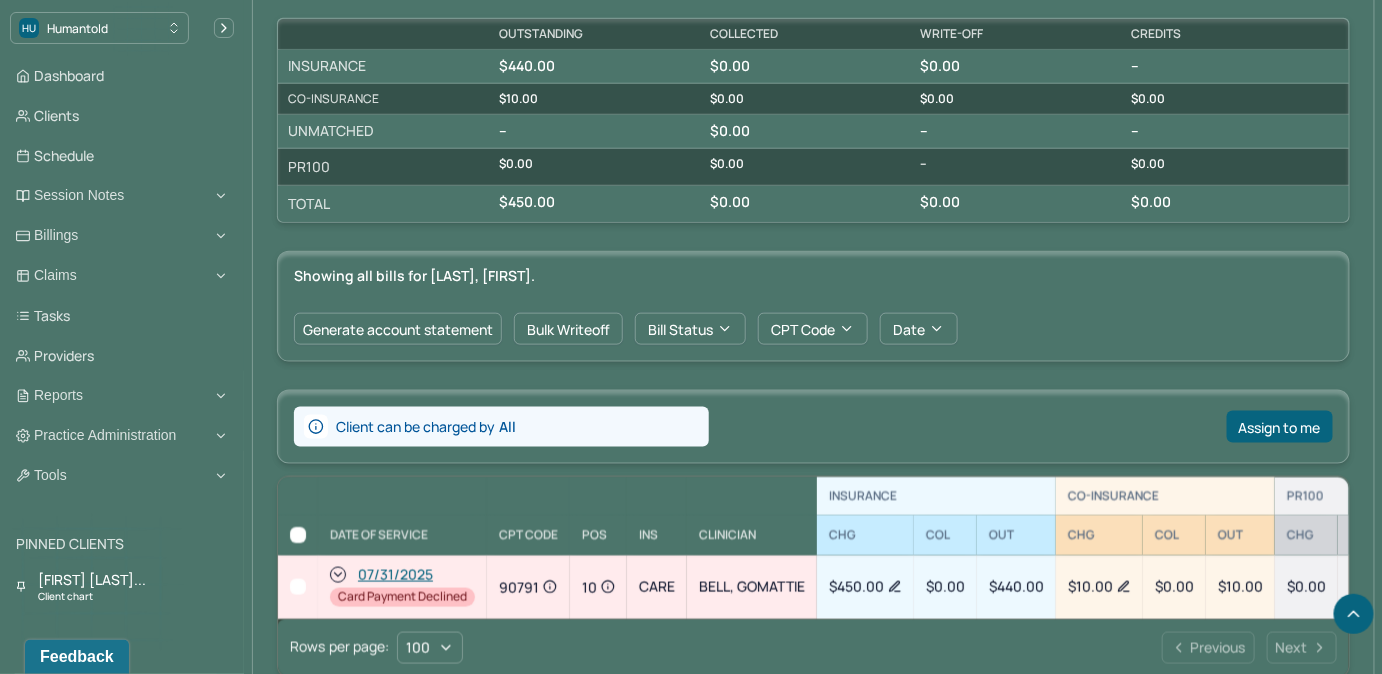 scroll, scrollTop: 636, scrollLeft: 0, axis: vertical 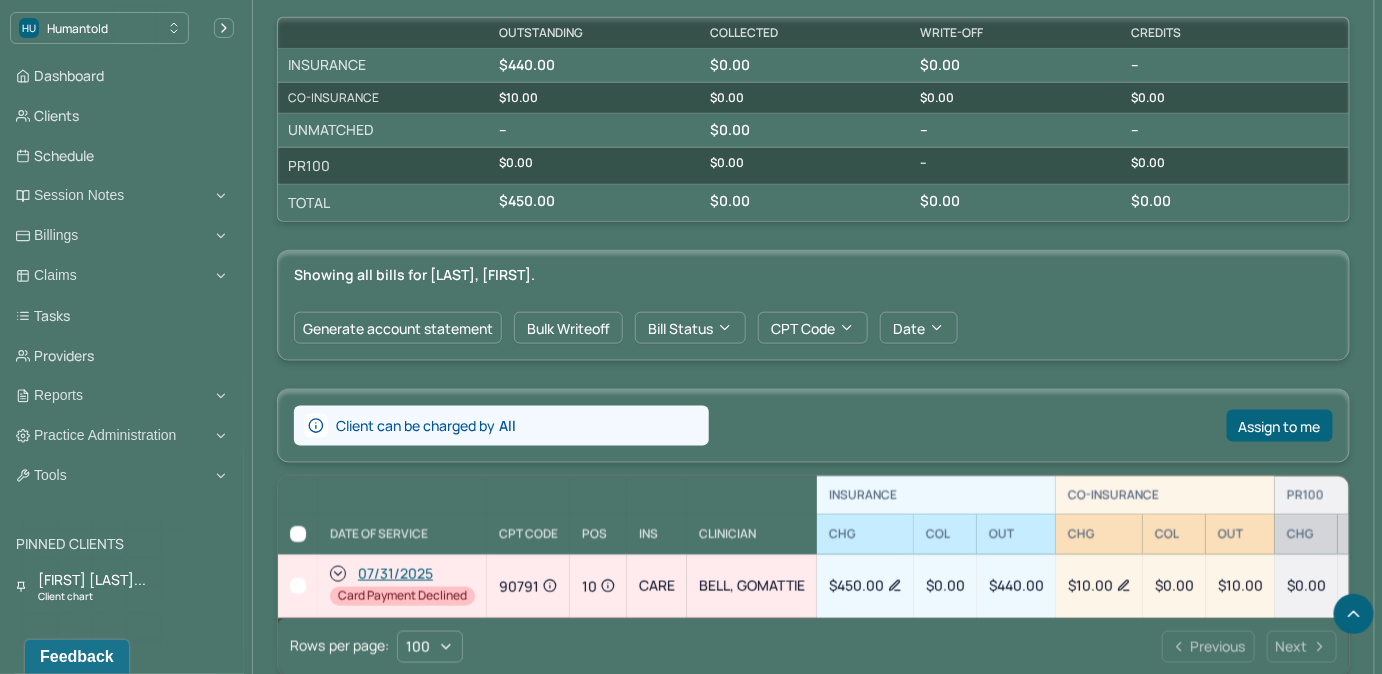 click 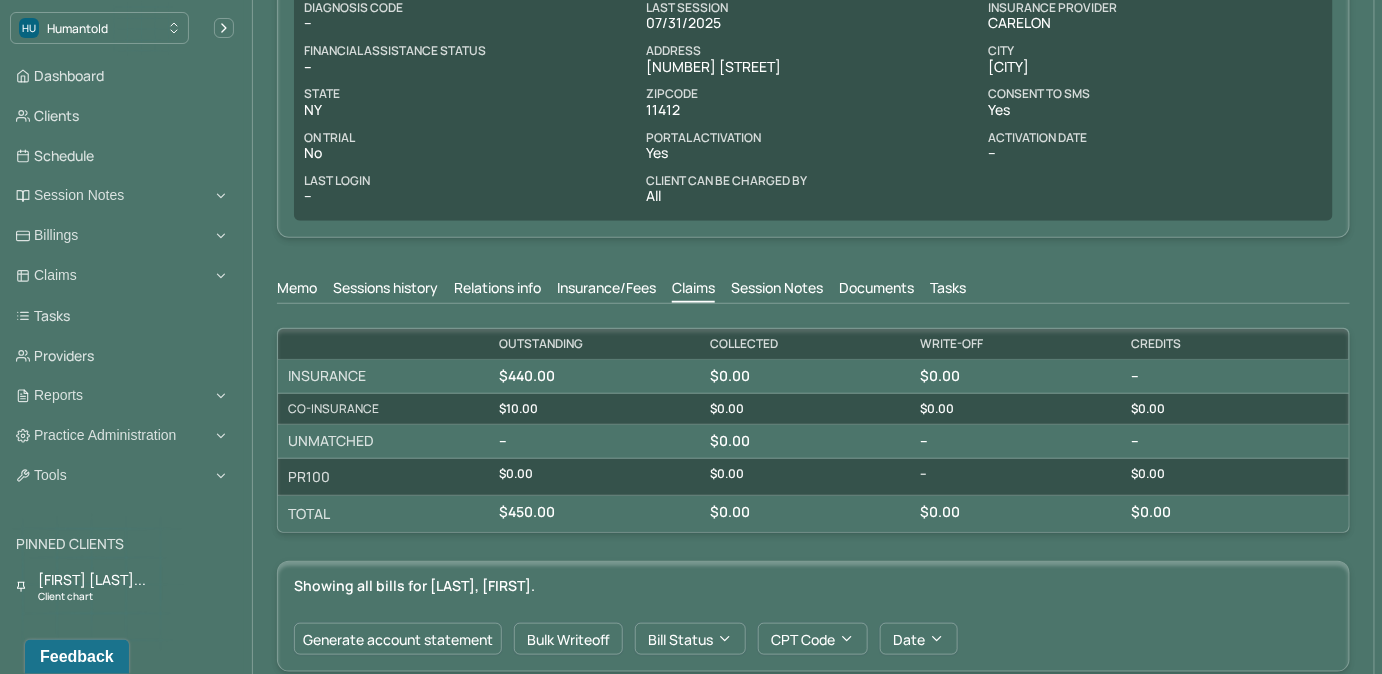 scroll, scrollTop: 272, scrollLeft: 0, axis: vertical 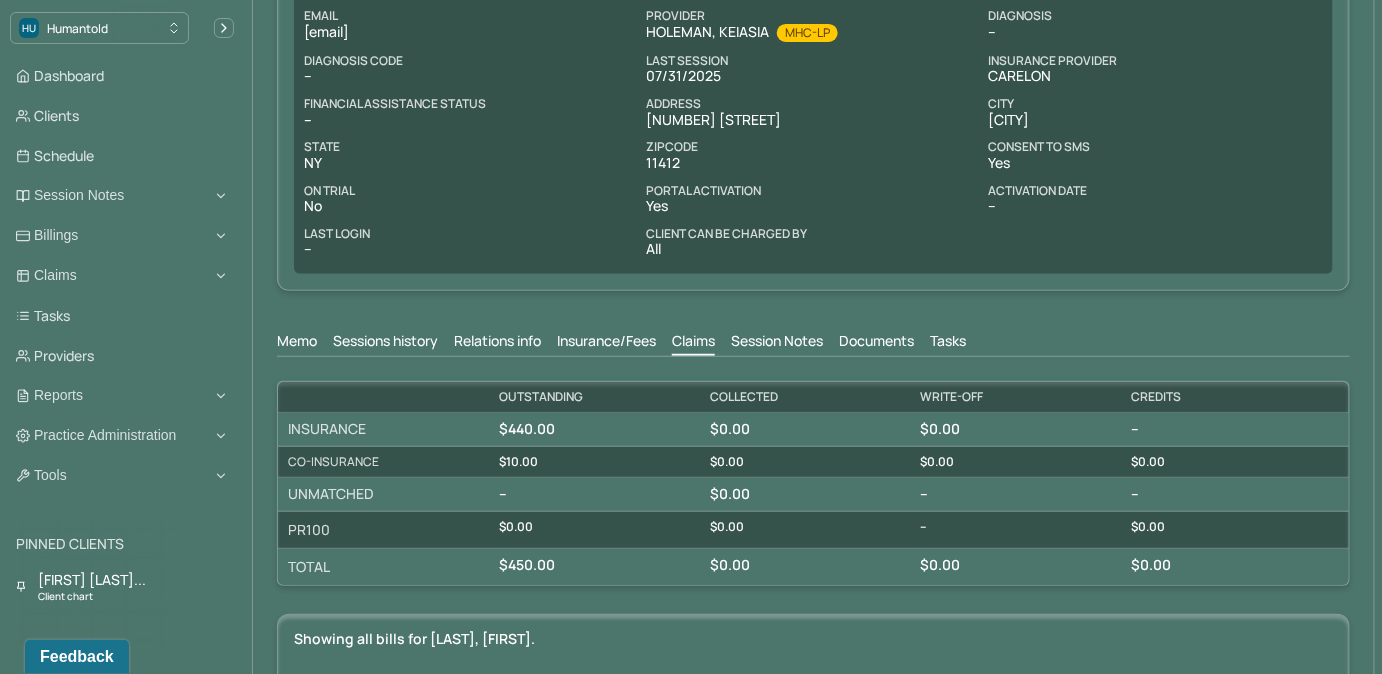 click on "Session Notes" at bounding box center [777, 343] 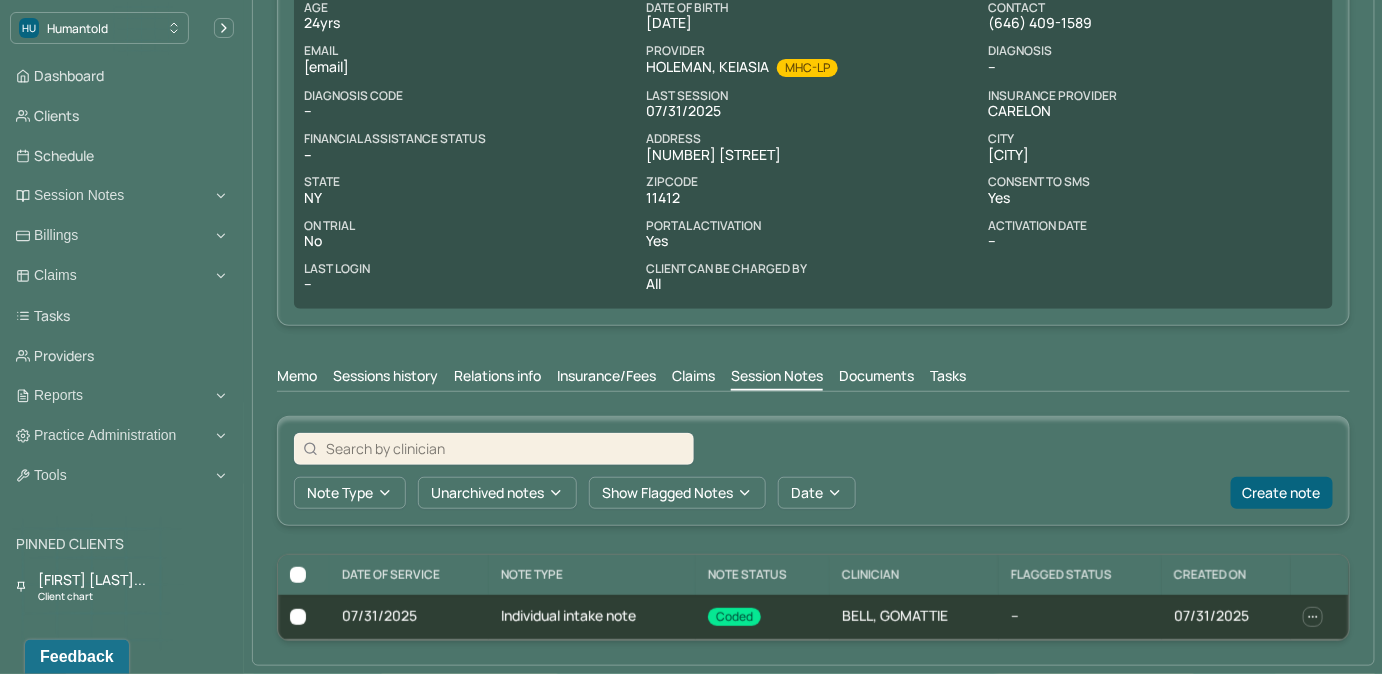 scroll, scrollTop: 234, scrollLeft: 0, axis: vertical 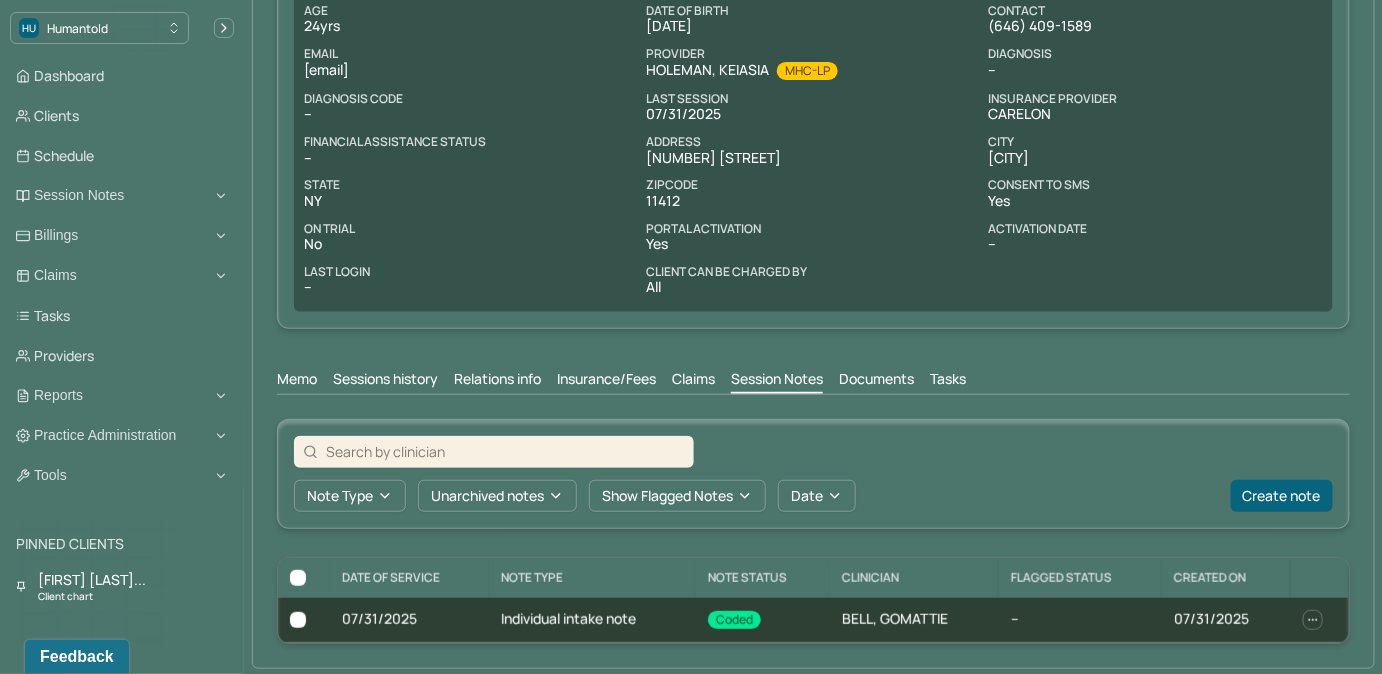 click on "Insurance/Fees" at bounding box center [606, 381] 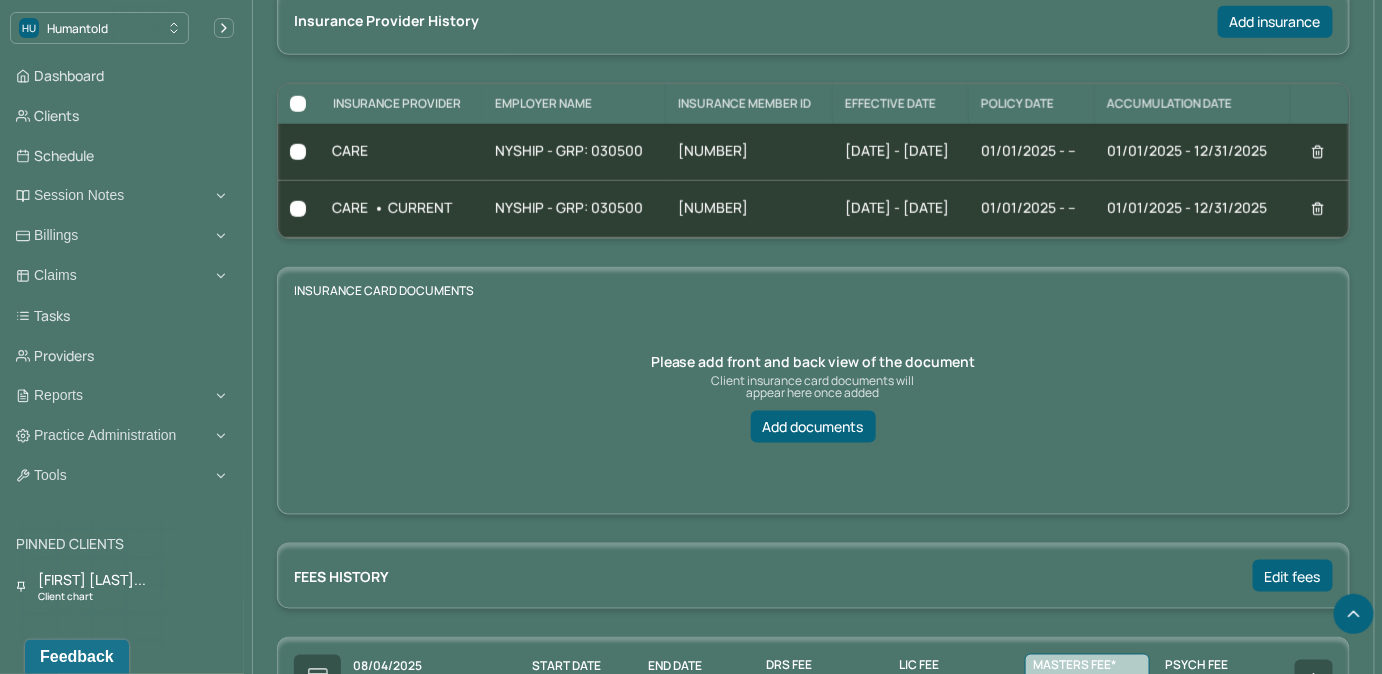 scroll, scrollTop: 416, scrollLeft: 0, axis: vertical 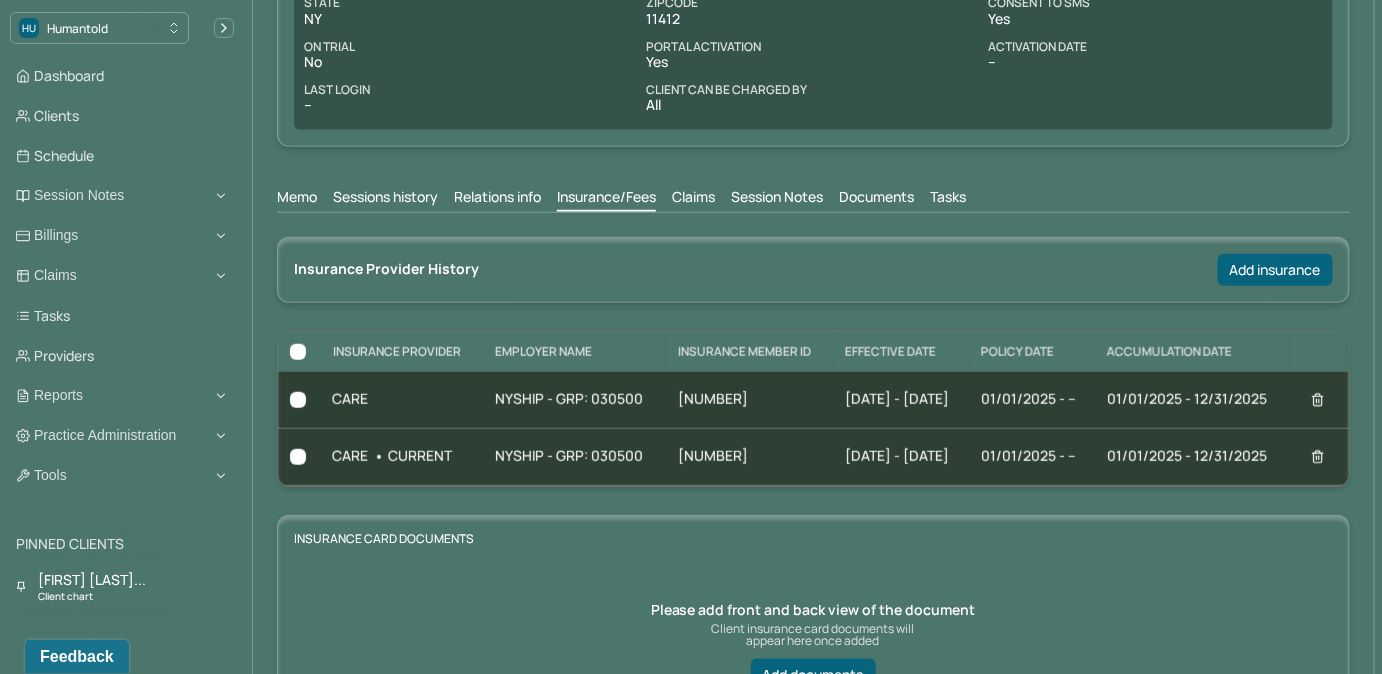click on "Claims" at bounding box center [693, 199] 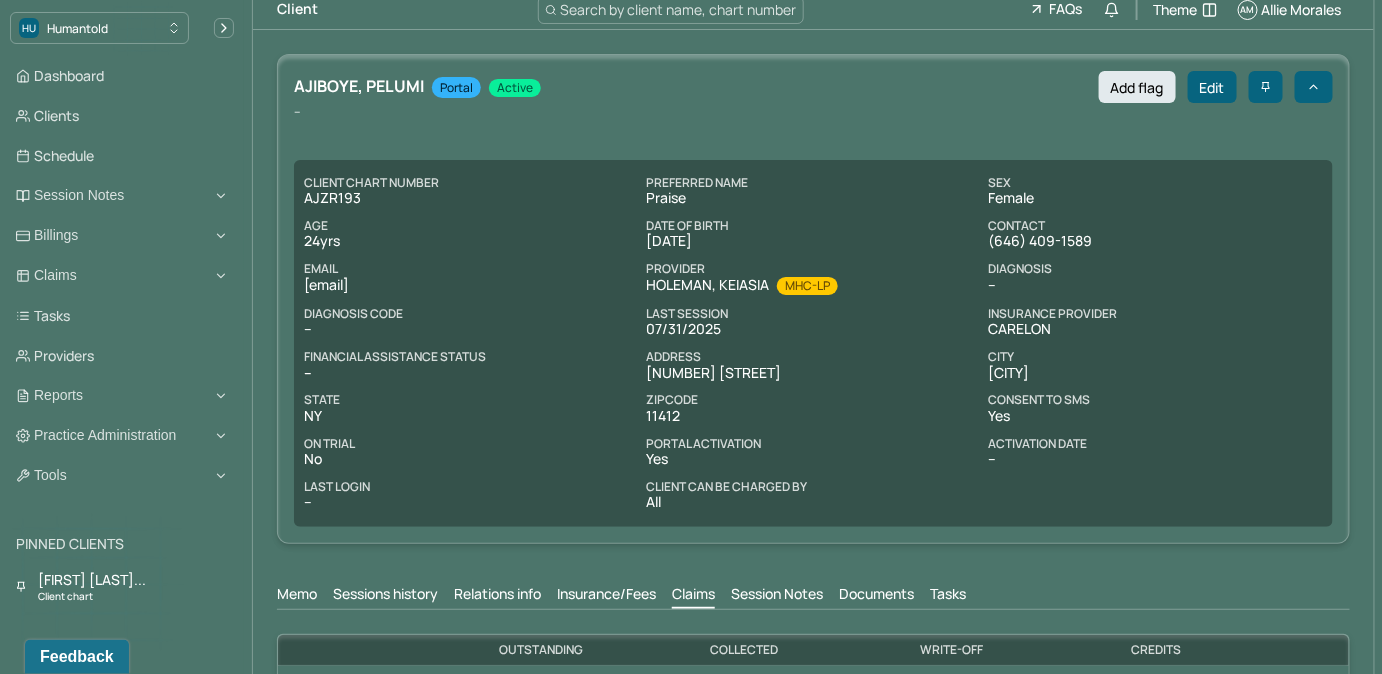 scroll, scrollTop: 0, scrollLeft: 0, axis: both 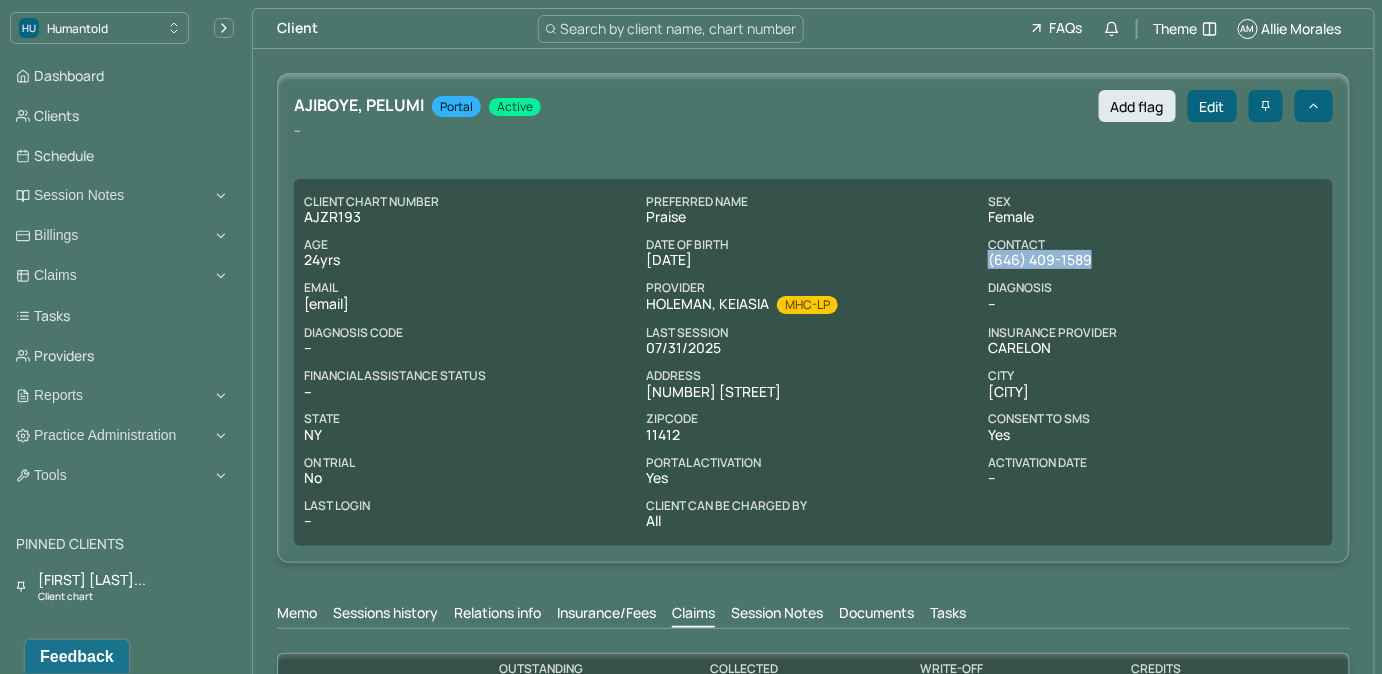 drag, startPoint x: 978, startPoint y: 260, endPoint x: 1103, endPoint y: 260, distance: 125 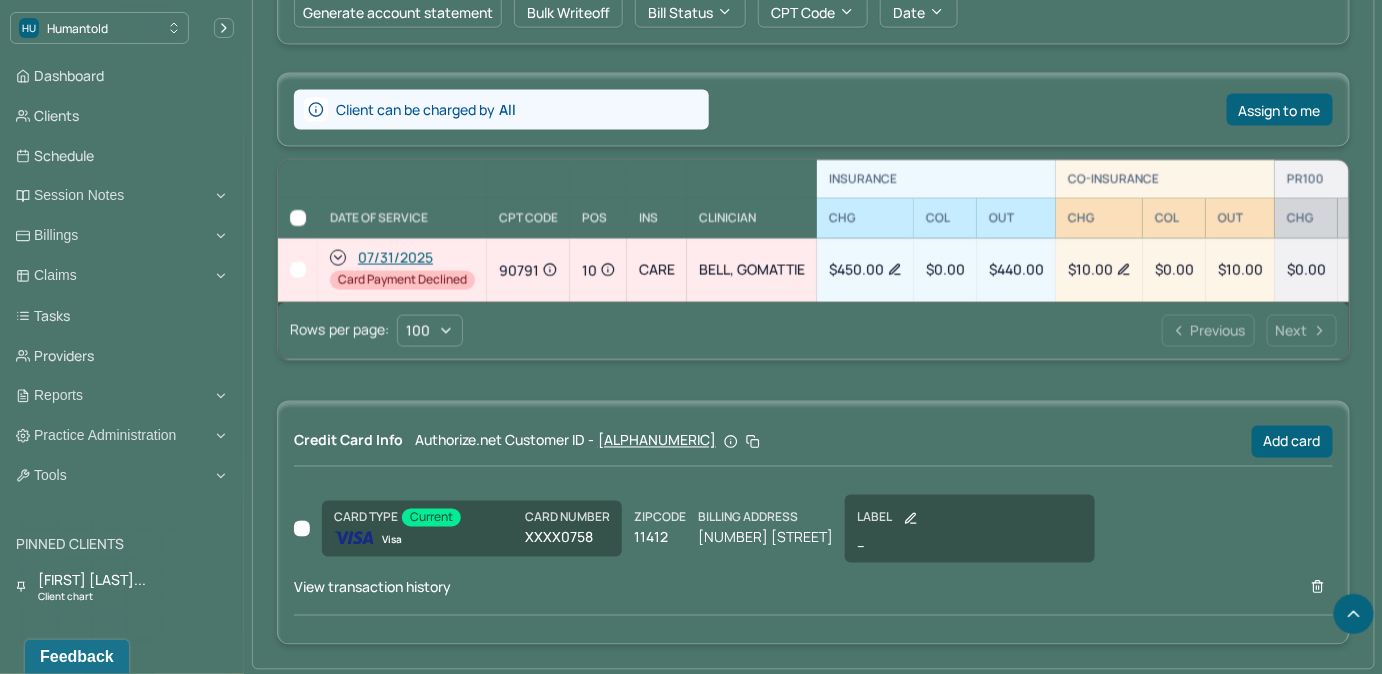 scroll, scrollTop: 964, scrollLeft: 0, axis: vertical 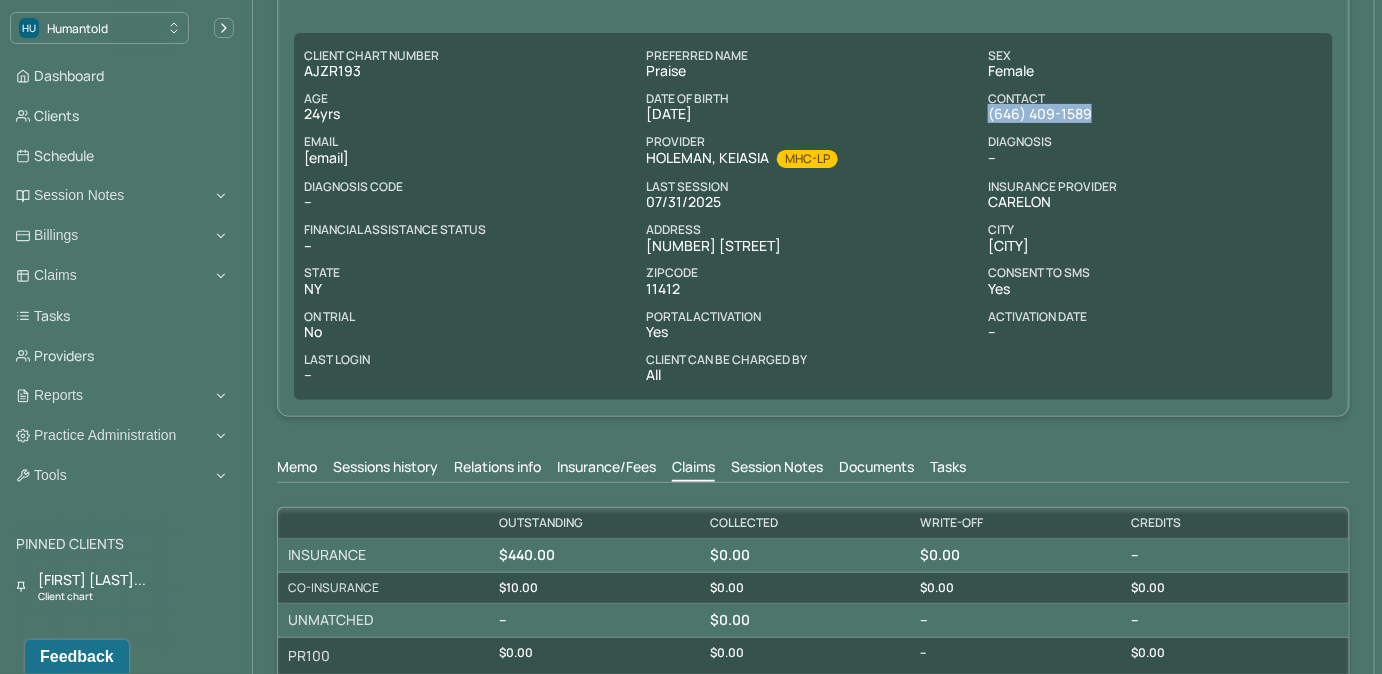 drag, startPoint x: 302, startPoint y: 153, endPoint x: 539, endPoint y: 159, distance: 237.07594 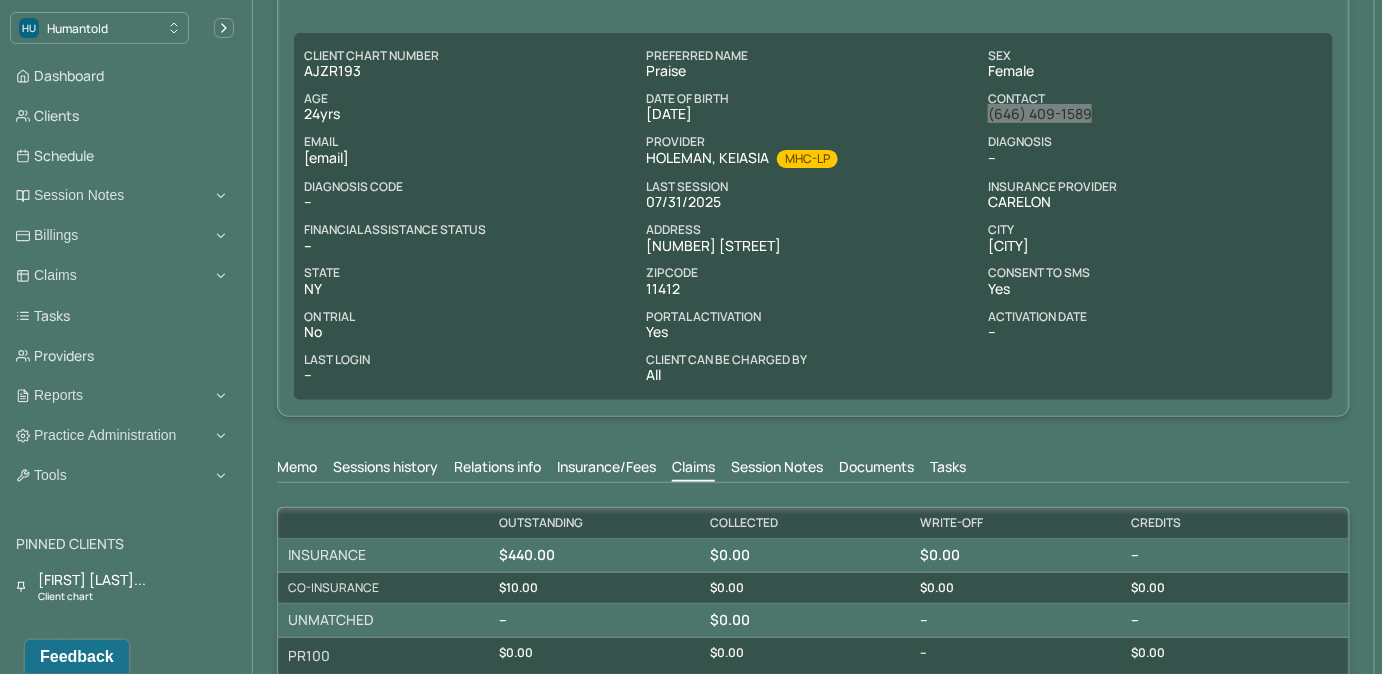 scroll, scrollTop: 0, scrollLeft: 0, axis: both 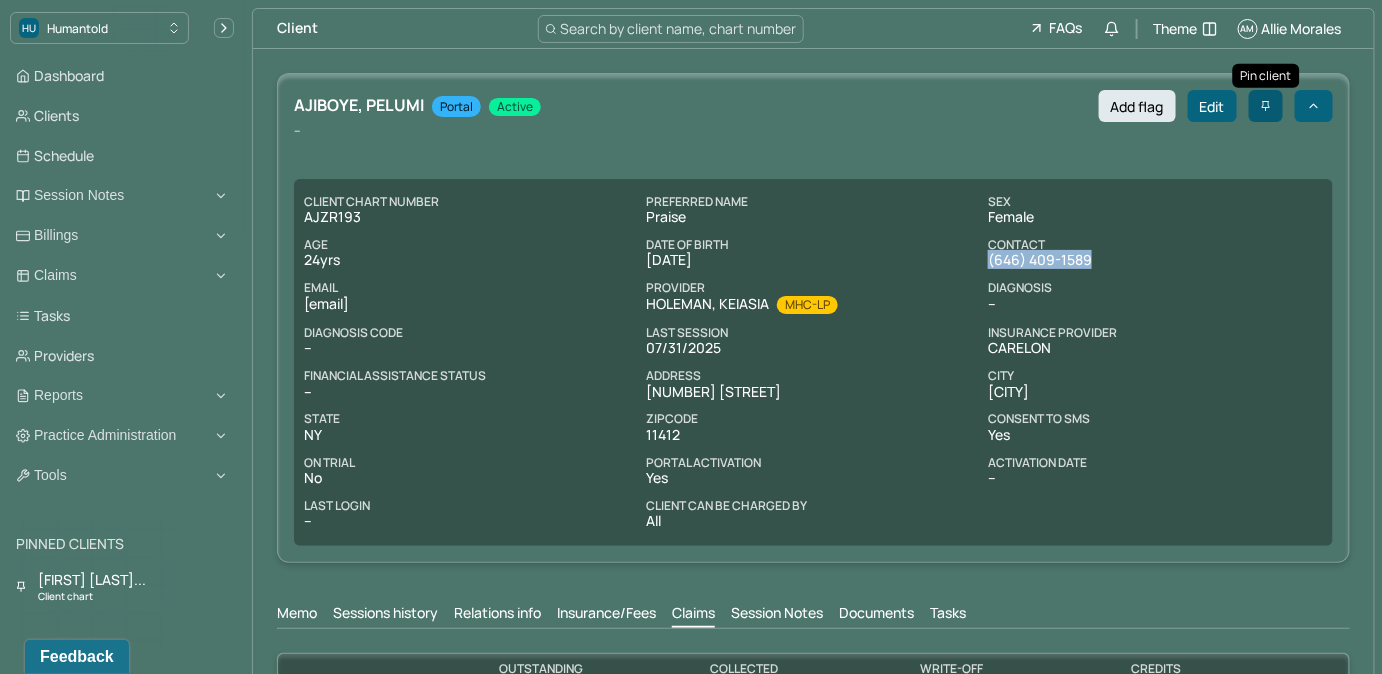 click at bounding box center (1266, 106) 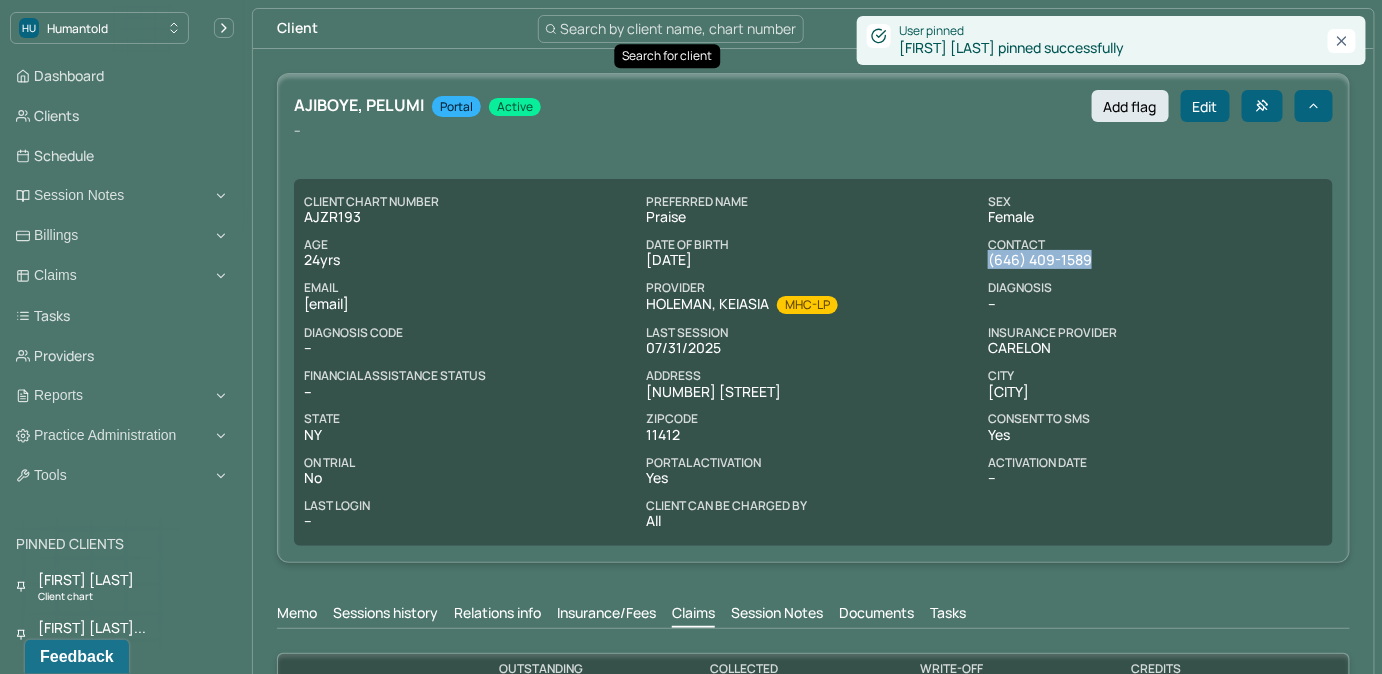 click on "Search by client name, chart number" at bounding box center (679, 28) 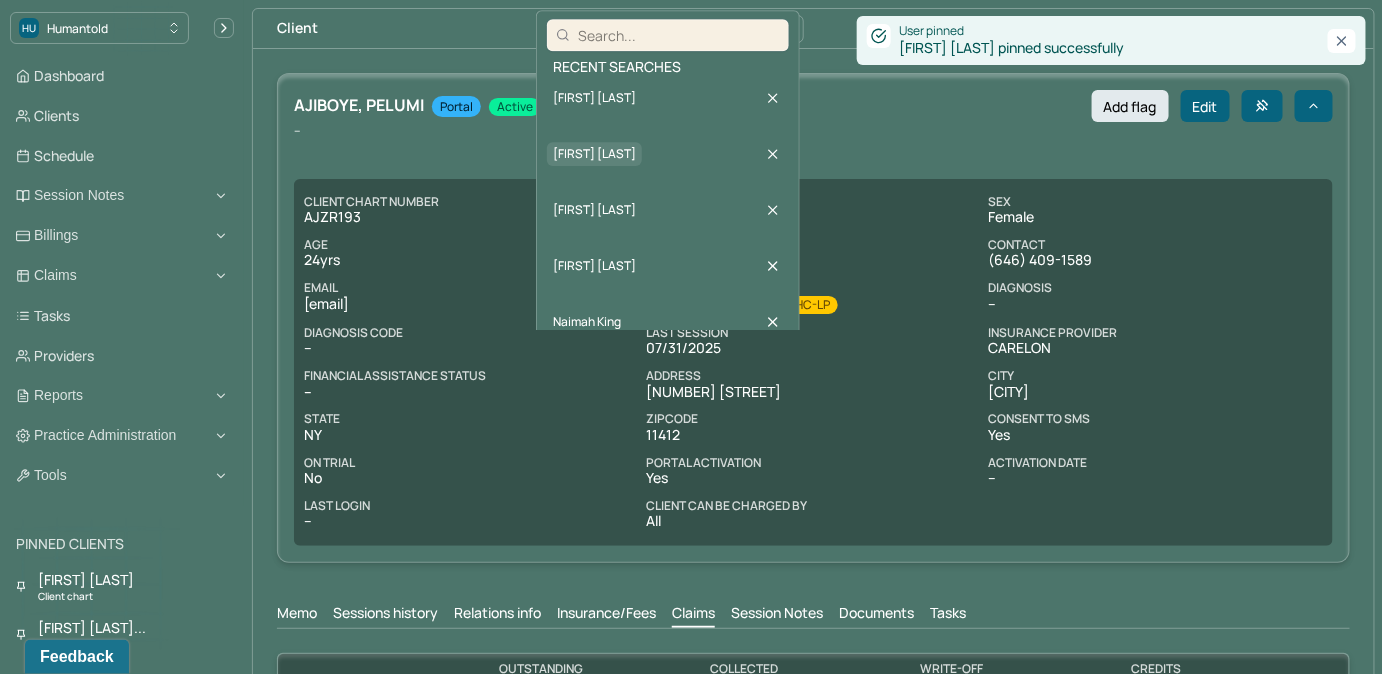 type 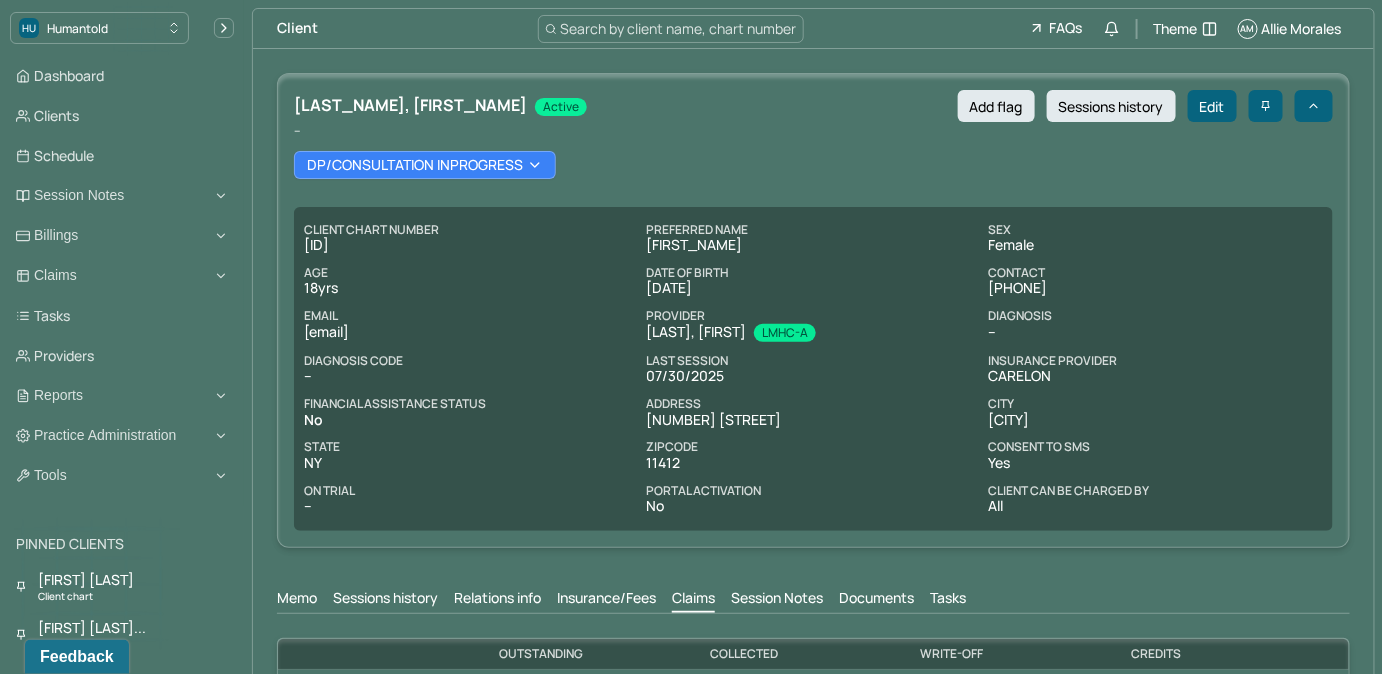click on "simranhasib23@gmail.com" at bounding box center (471, 332) 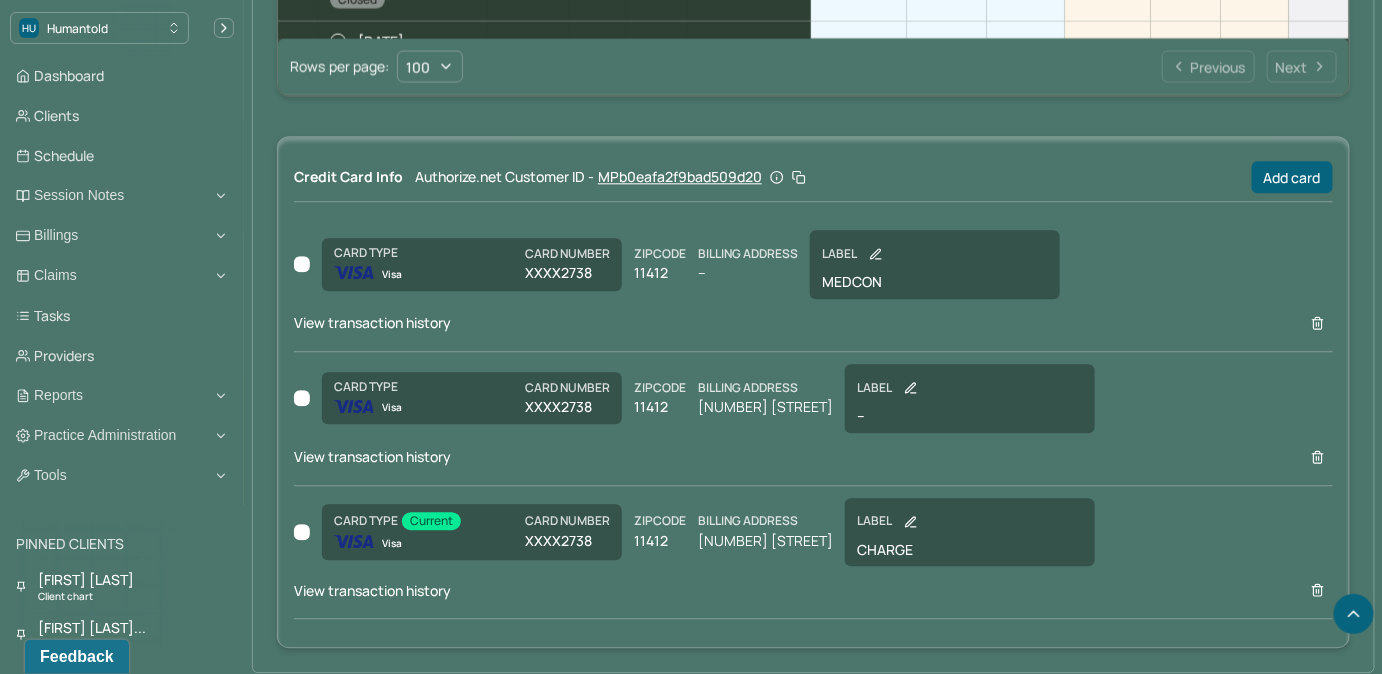 scroll, scrollTop: 1541, scrollLeft: 0, axis: vertical 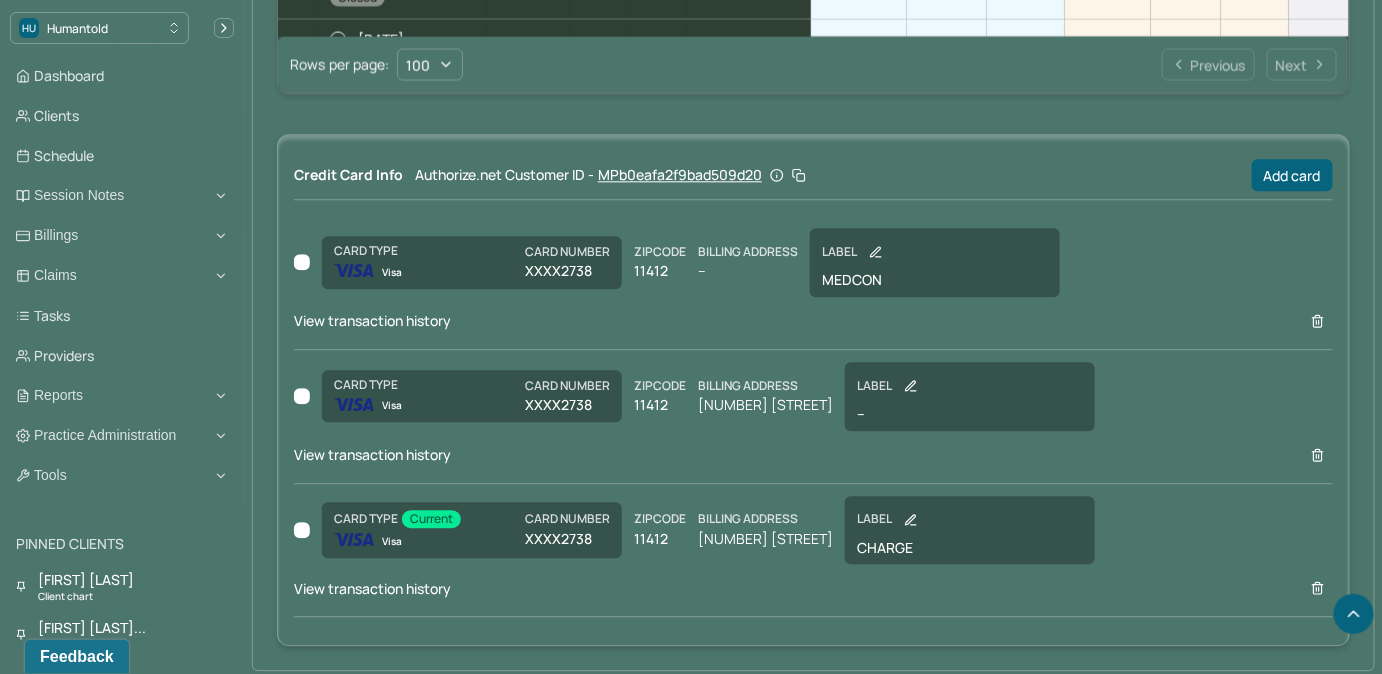 click on "View transaction history" at bounding box center (372, 588) 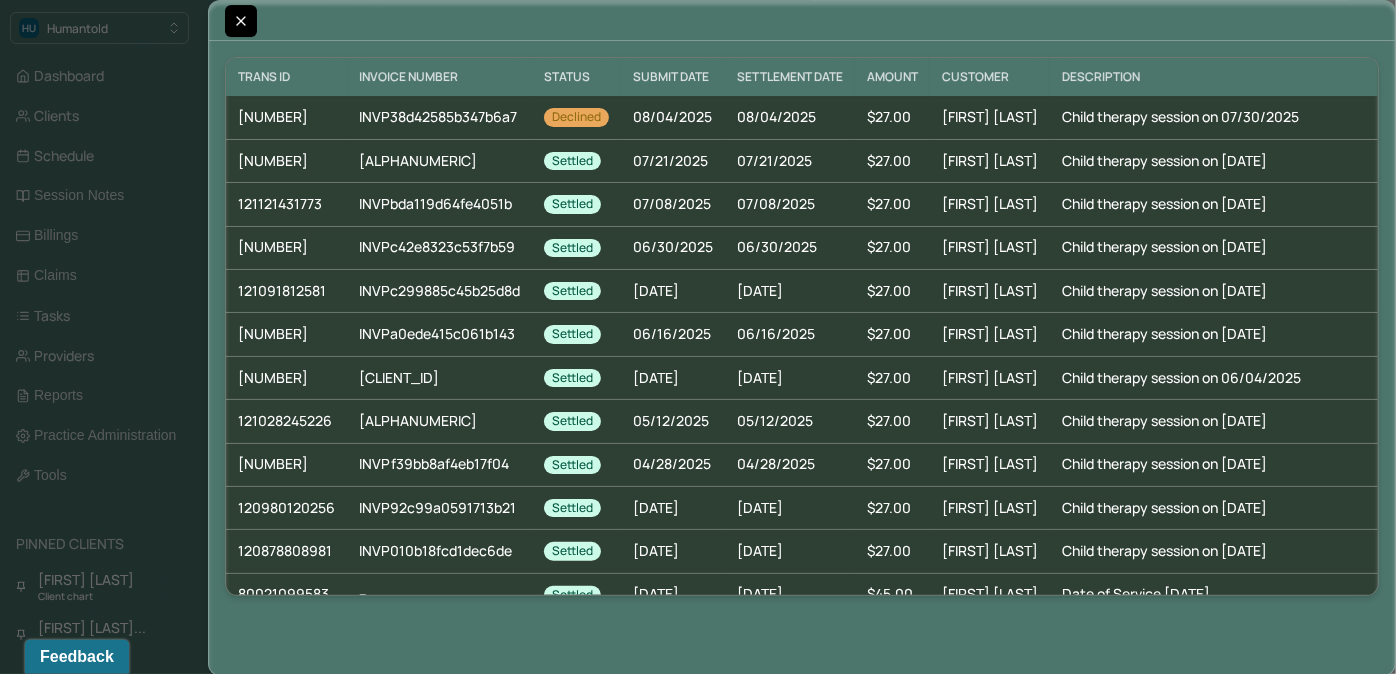 click 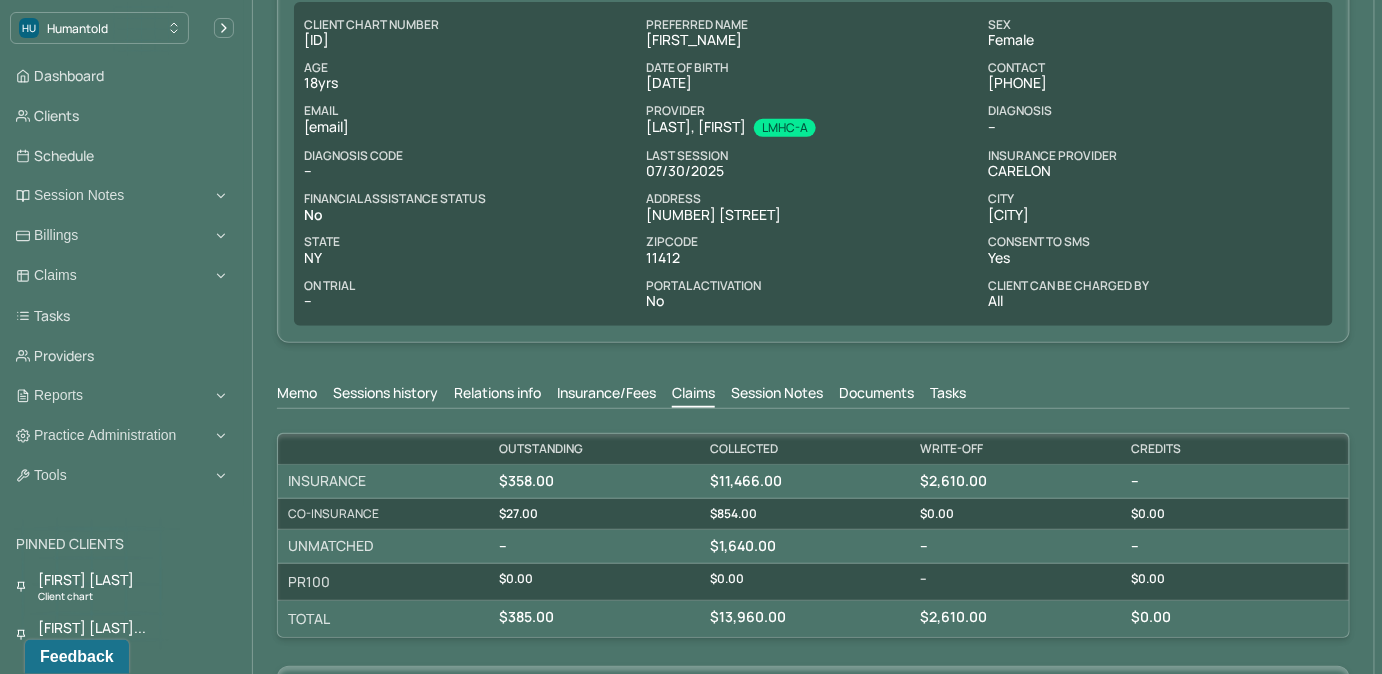 scroll, scrollTop: 90, scrollLeft: 0, axis: vertical 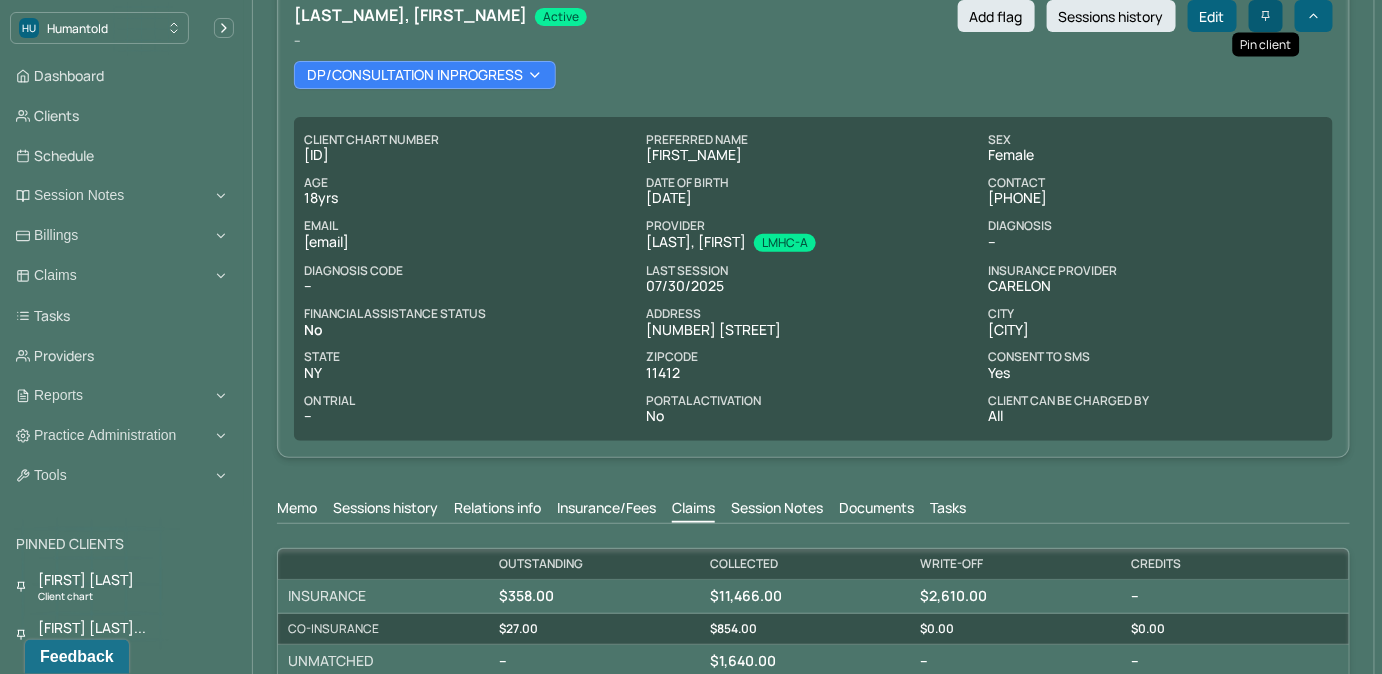 click 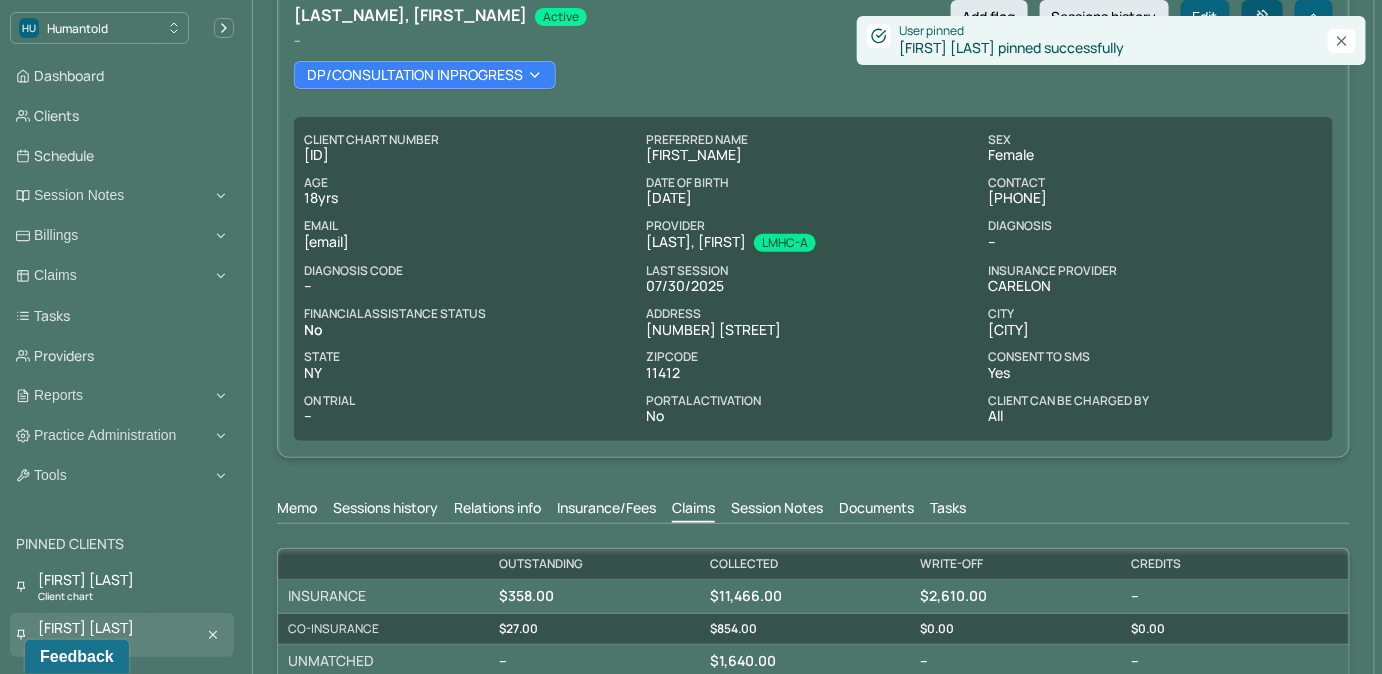 click on "Pelumi Ajiboye" at bounding box center (86, 628) 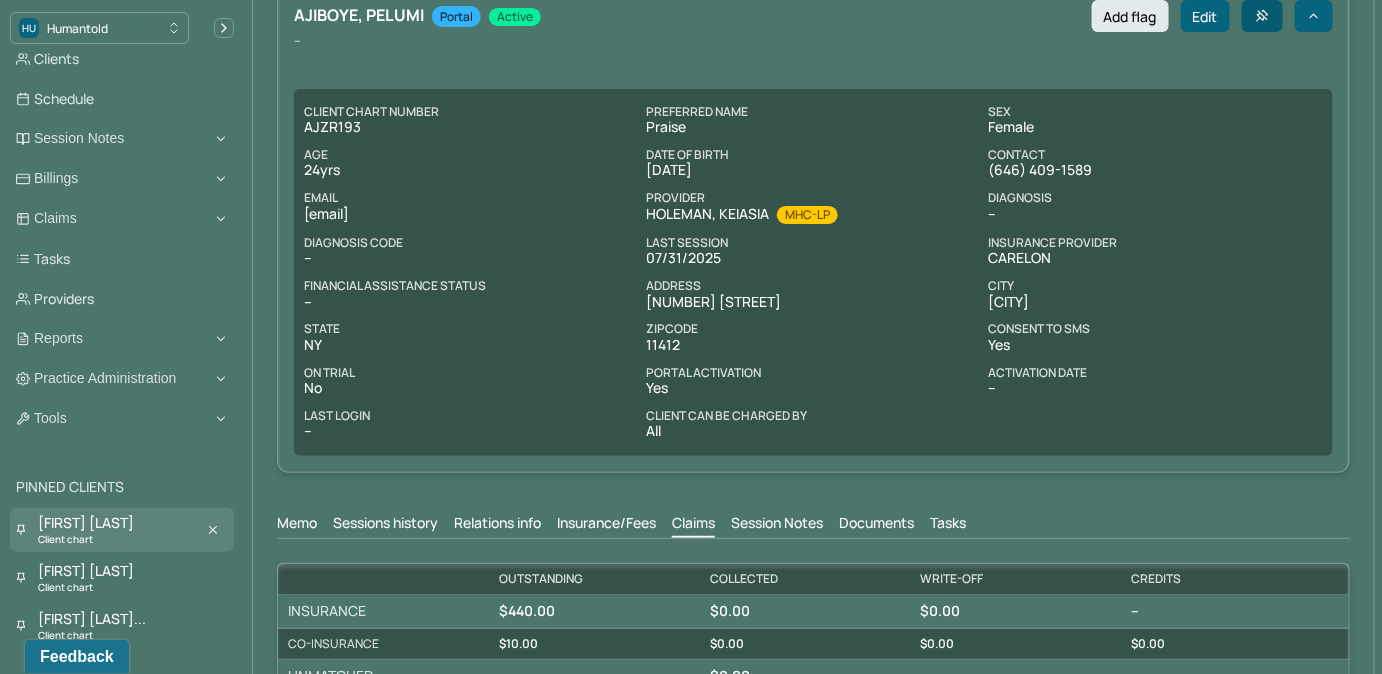 scroll, scrollTop: 58, scrollLeft: 0, axis: vertical 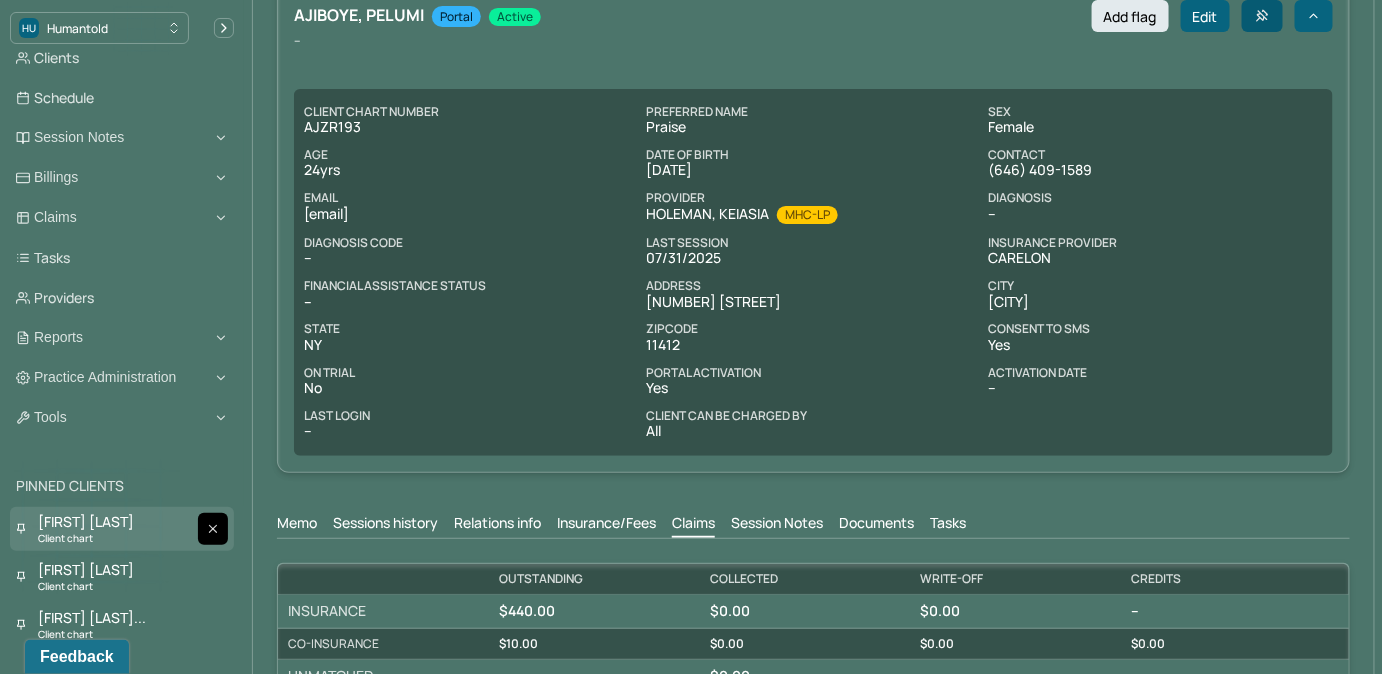 click 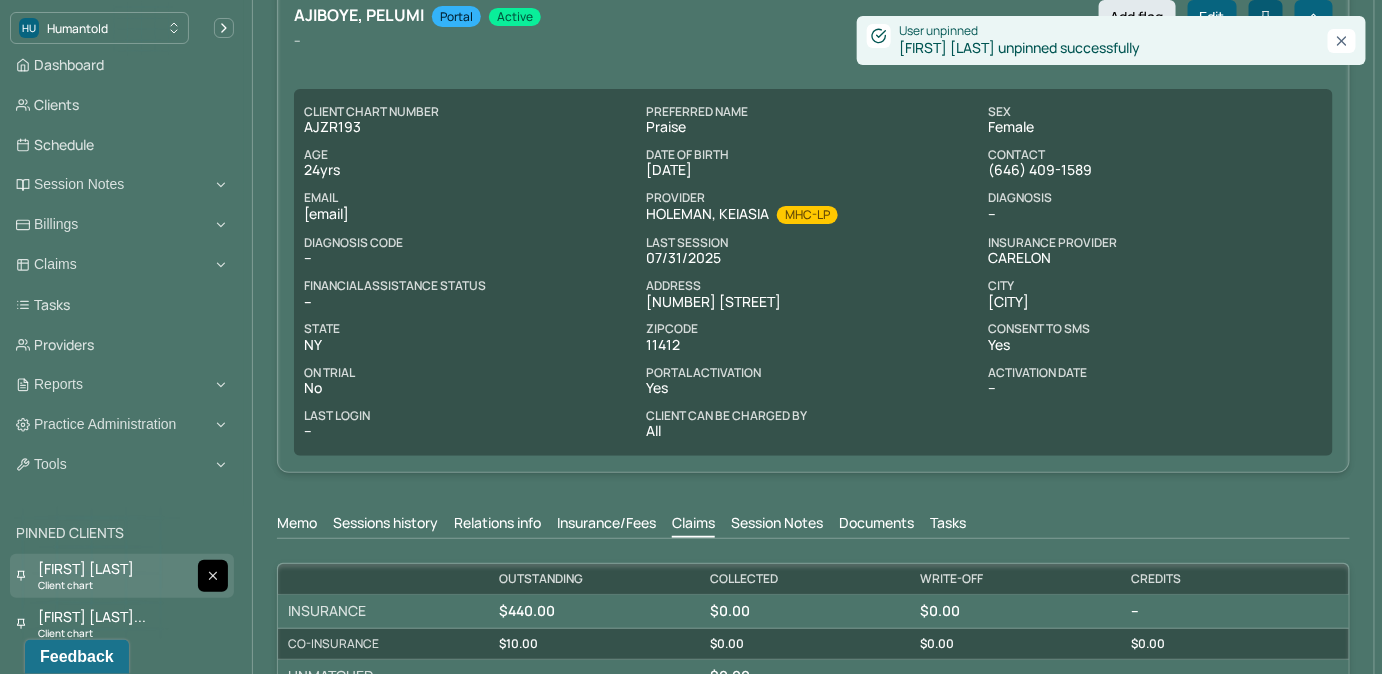 scroll, scrollTop: 10, scrollLeft: 0, axis: vertical 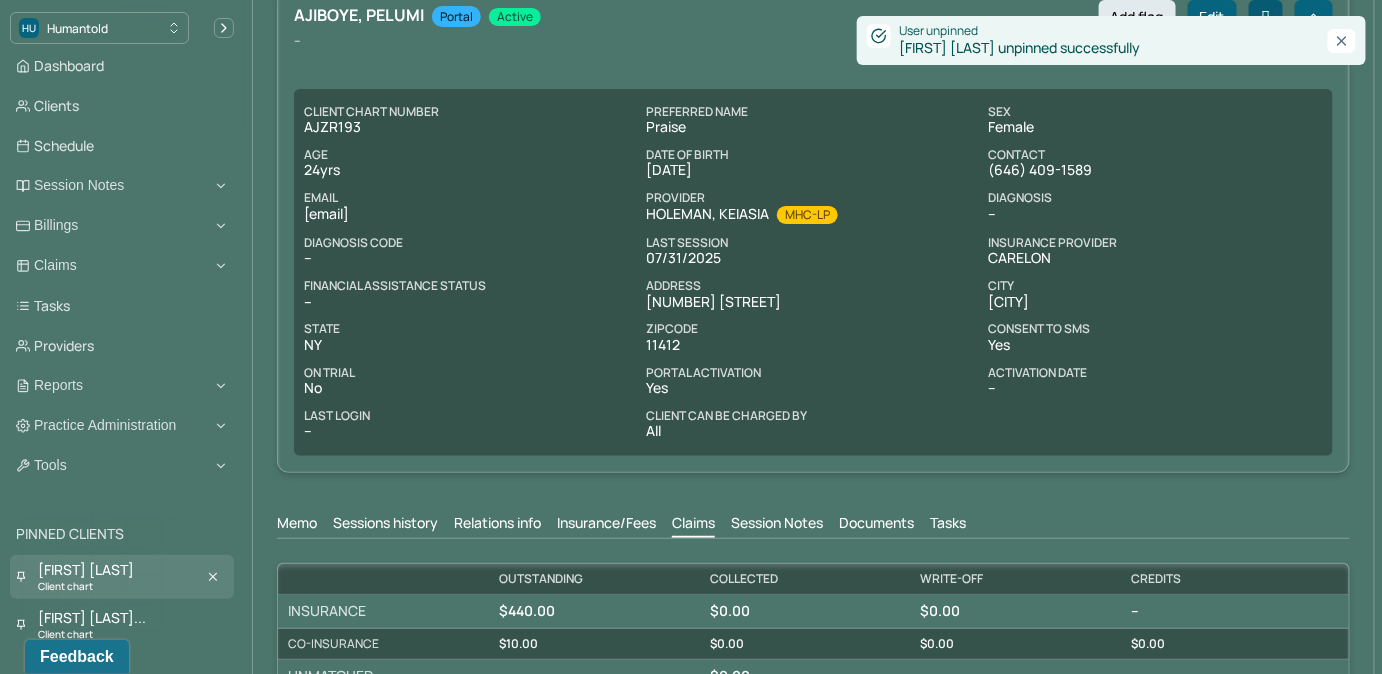 click on "Simran Hasib" at bounding box center [86, 570] 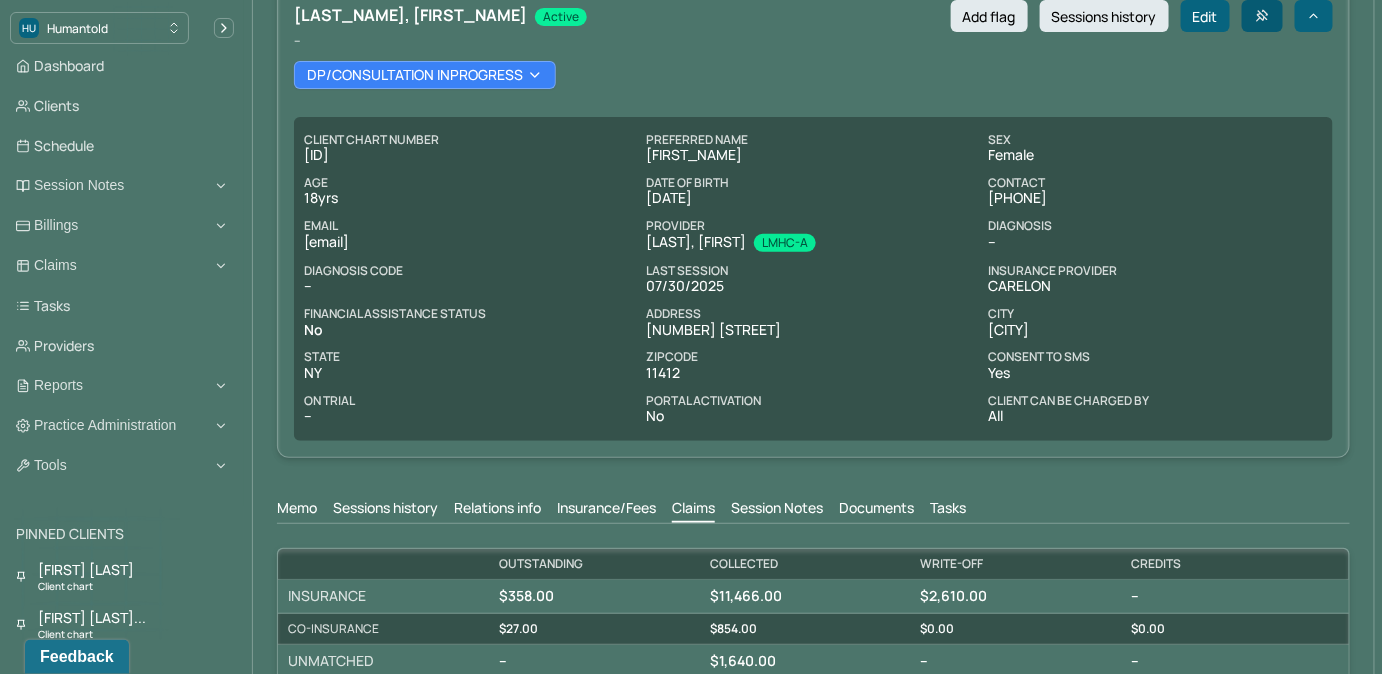 drag, startPoint x: 302, startPoint y: 240, endPoint x: 520, endPoint y: 245, distance: 218.05733 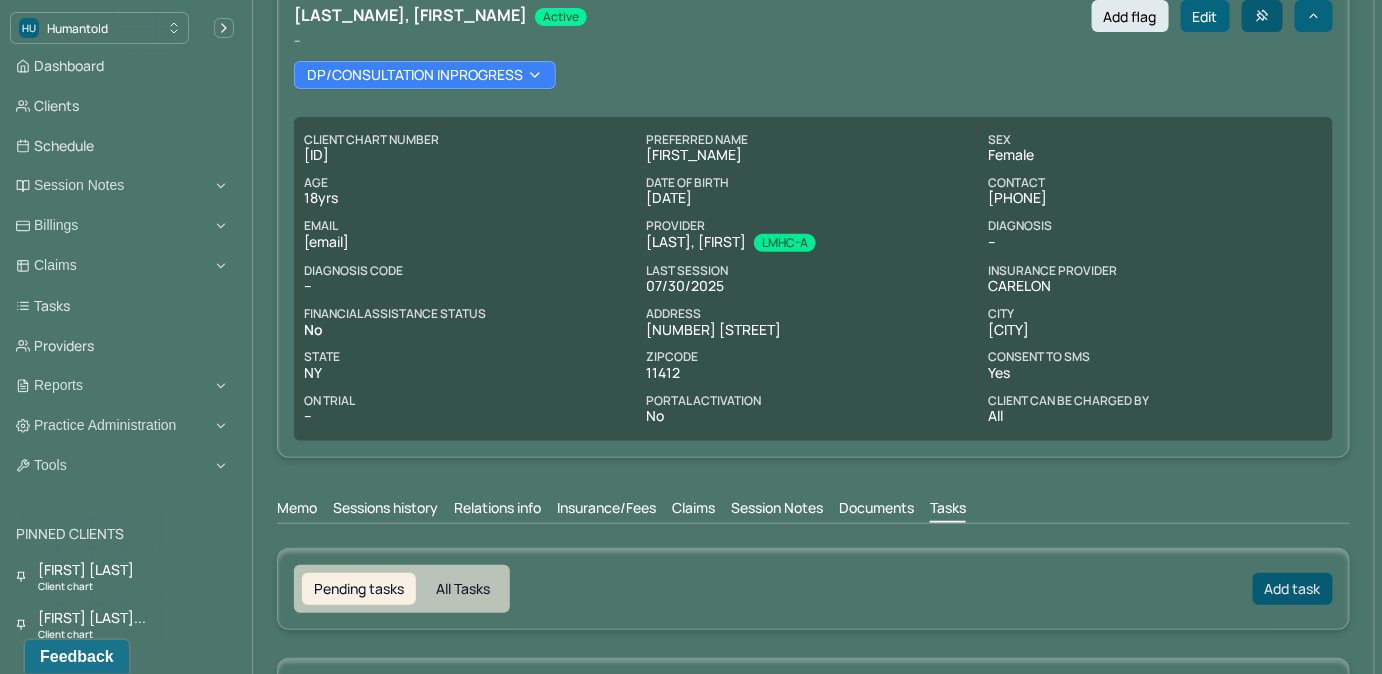 click on "Add task" at bounding box center [1293, 589] 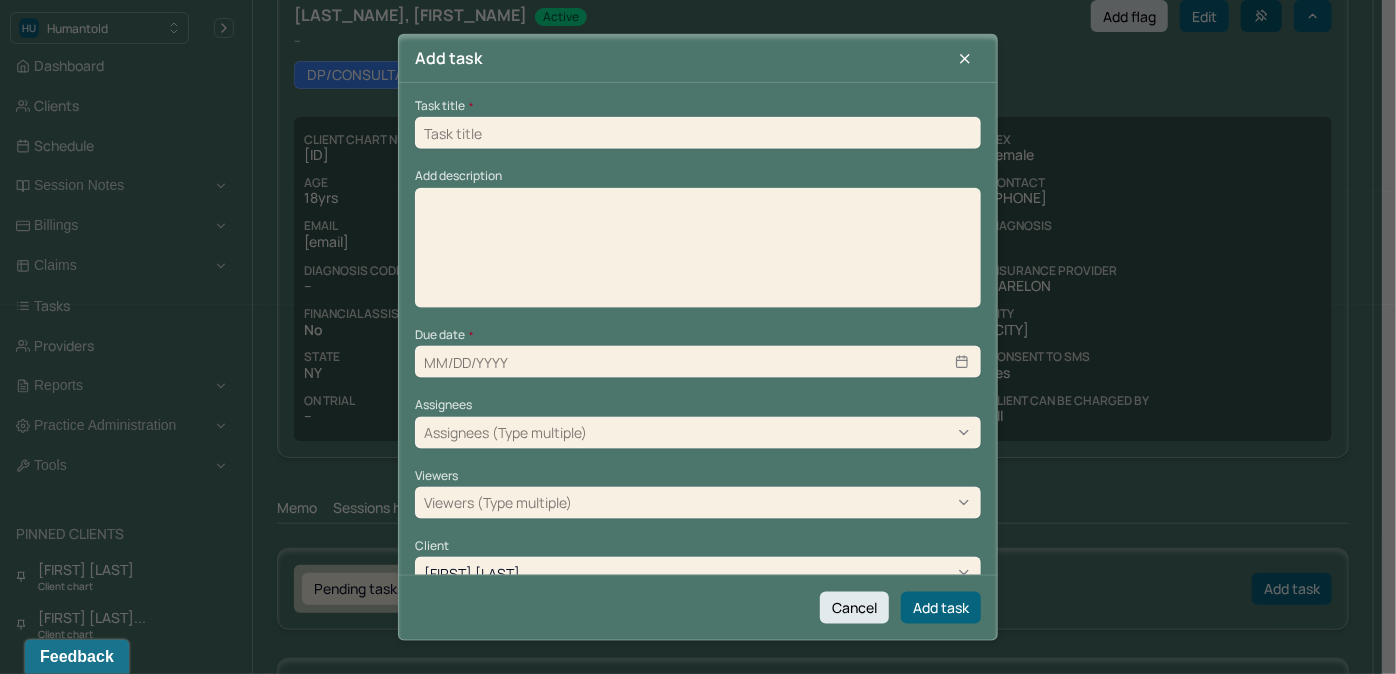 click at bounding box center (698, 133) 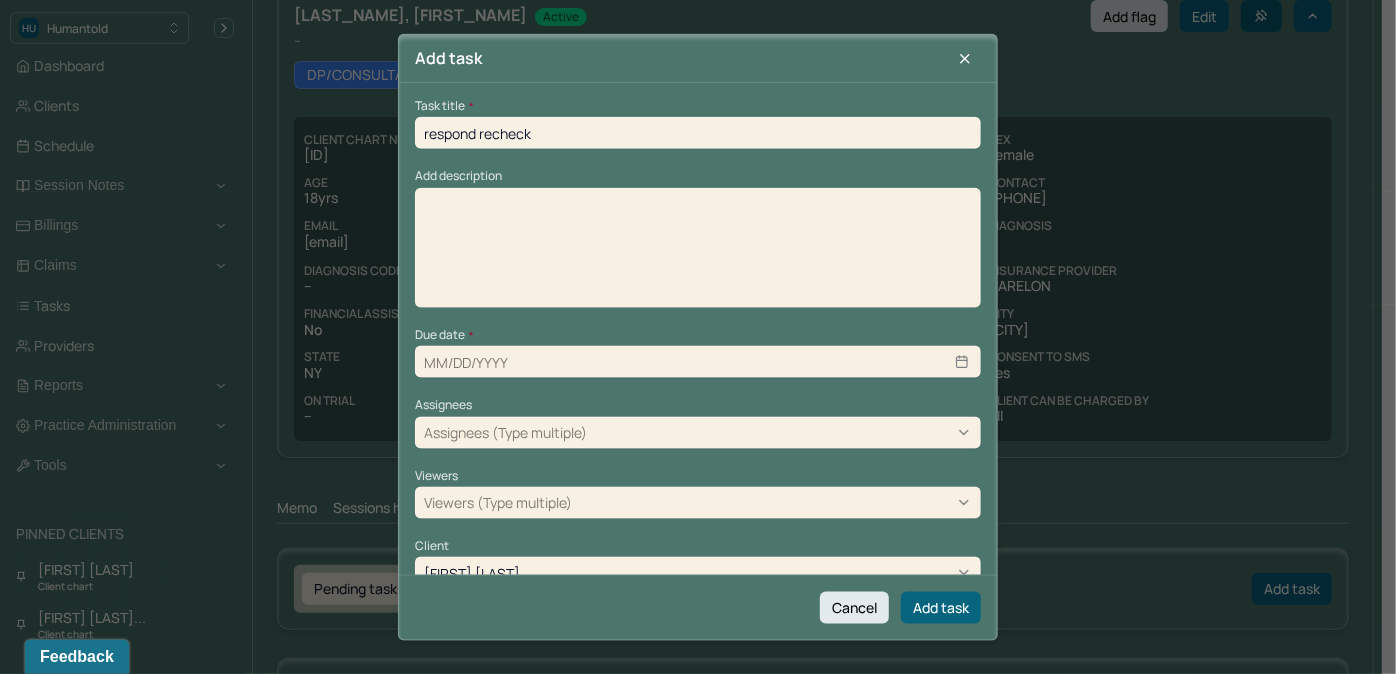 type on "08/07/2025" 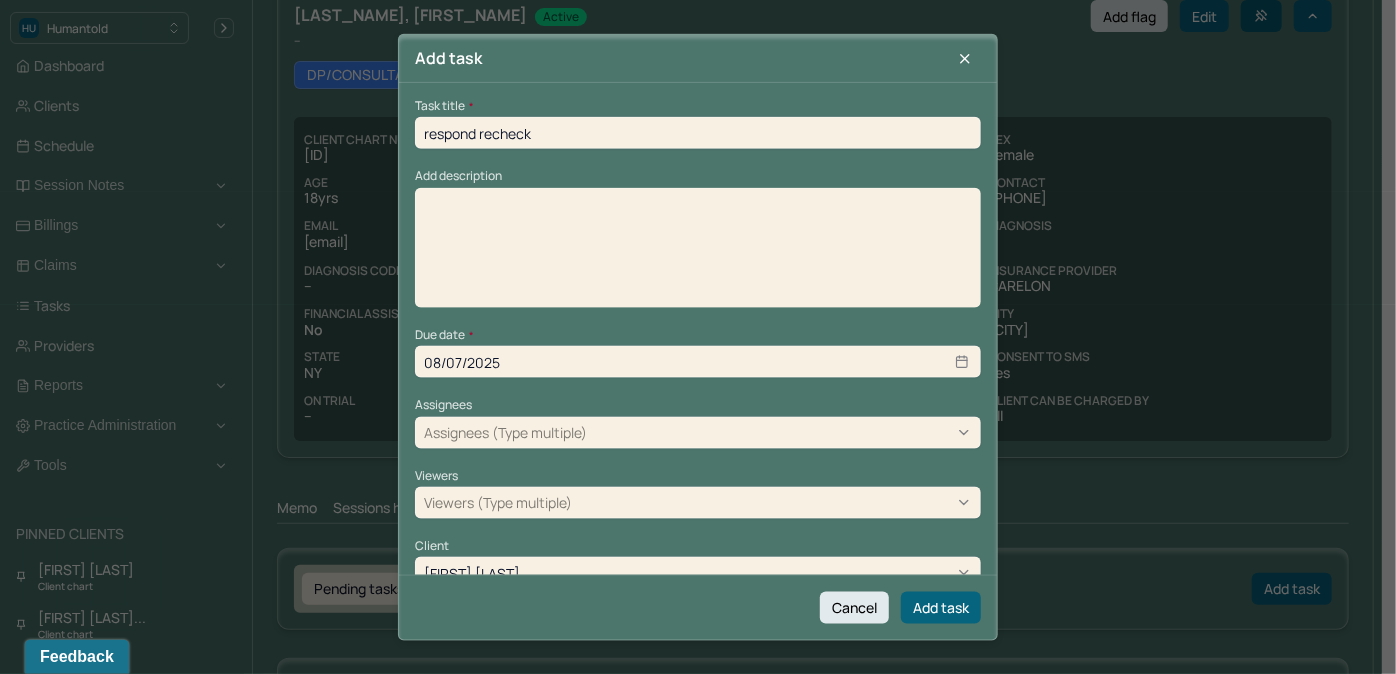 click at bounding box center [698, 254] 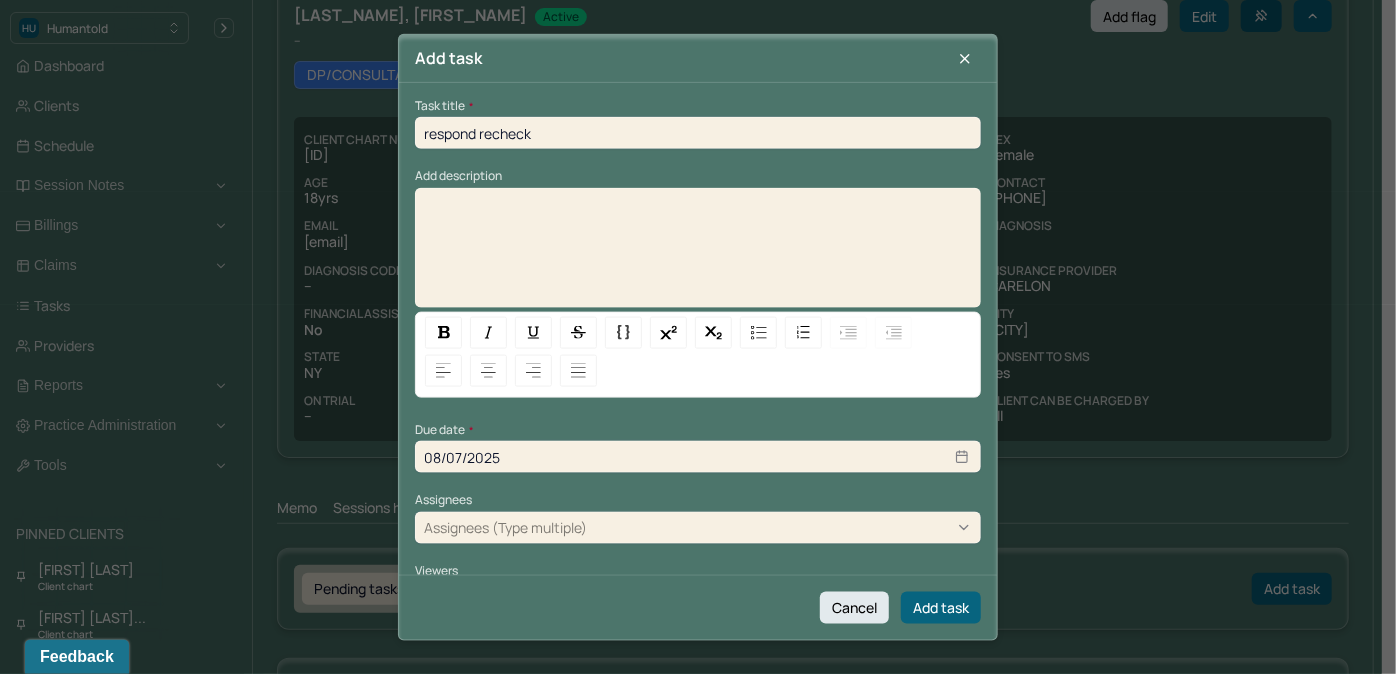 type 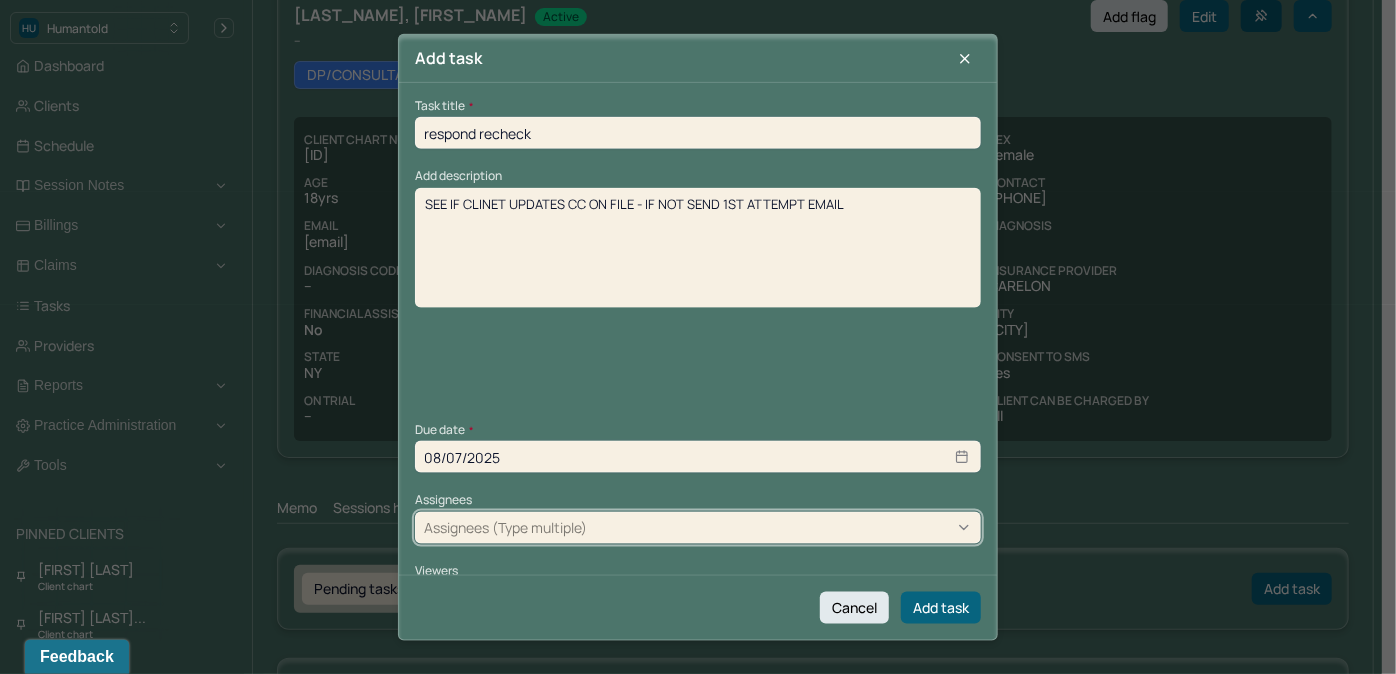 click on "Assignees (Type multiple)" at bounding box center (505, 527) 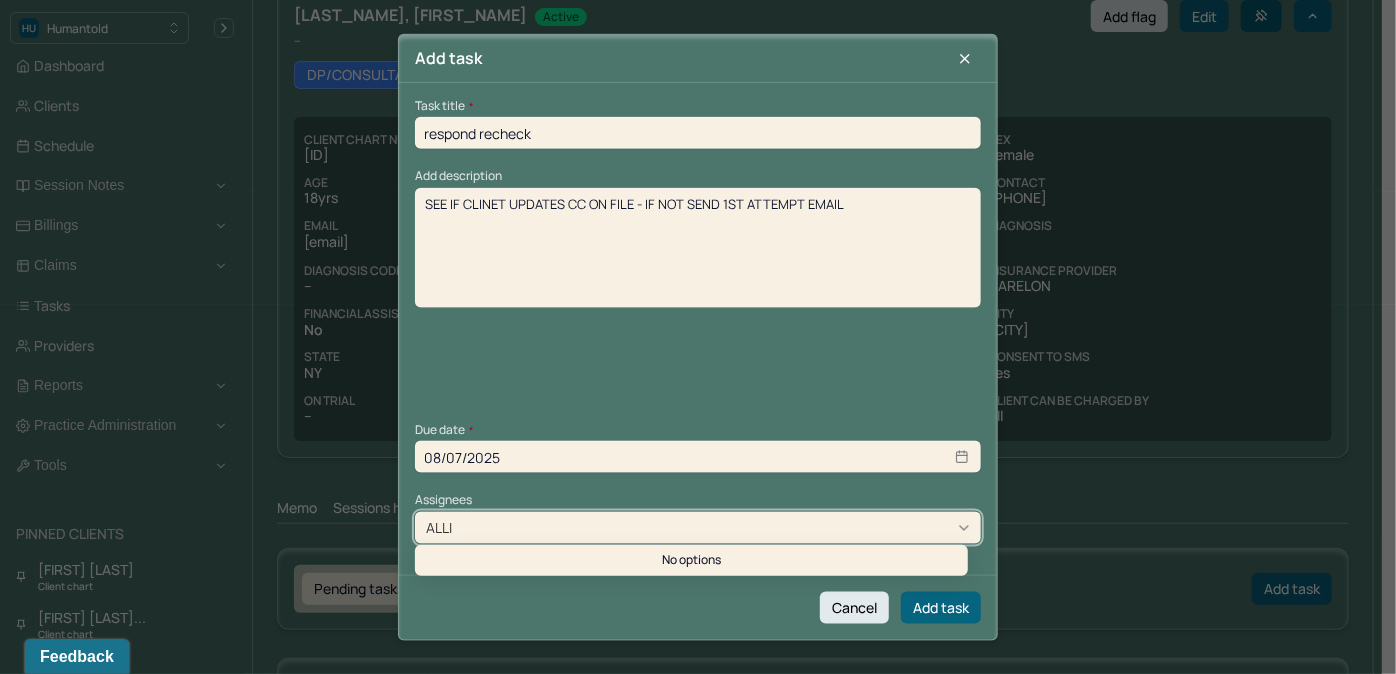 type on "ALLIE" 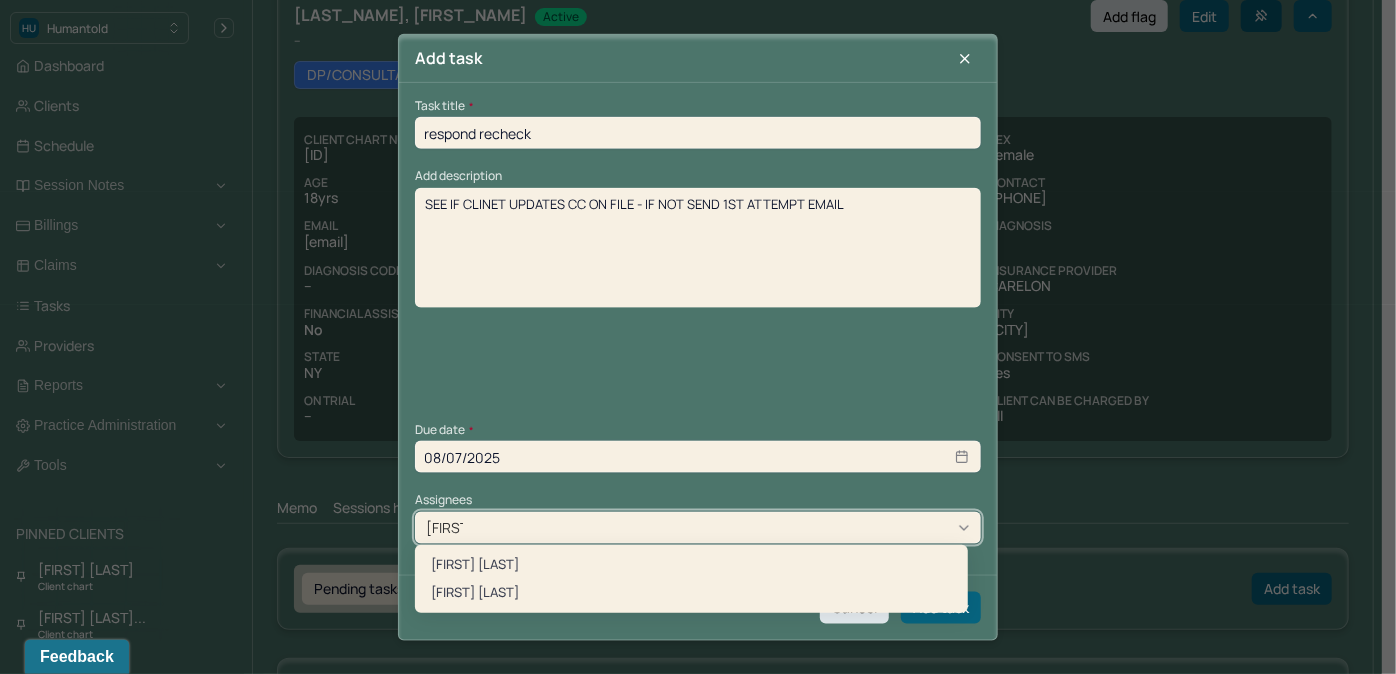 click on "Callie Karpman Allie Morales" at bounding box center (691, 578) 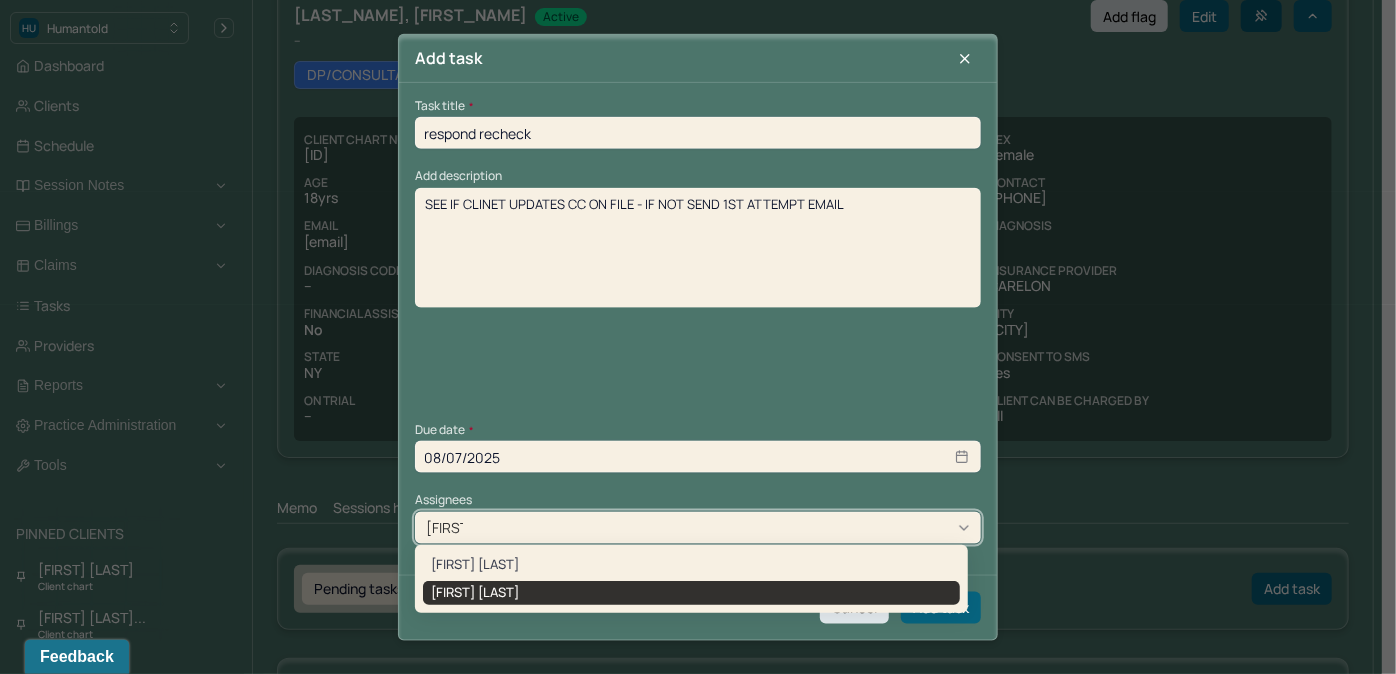click on "[FIRST] [LAST]" at bounding box center [691, 593] 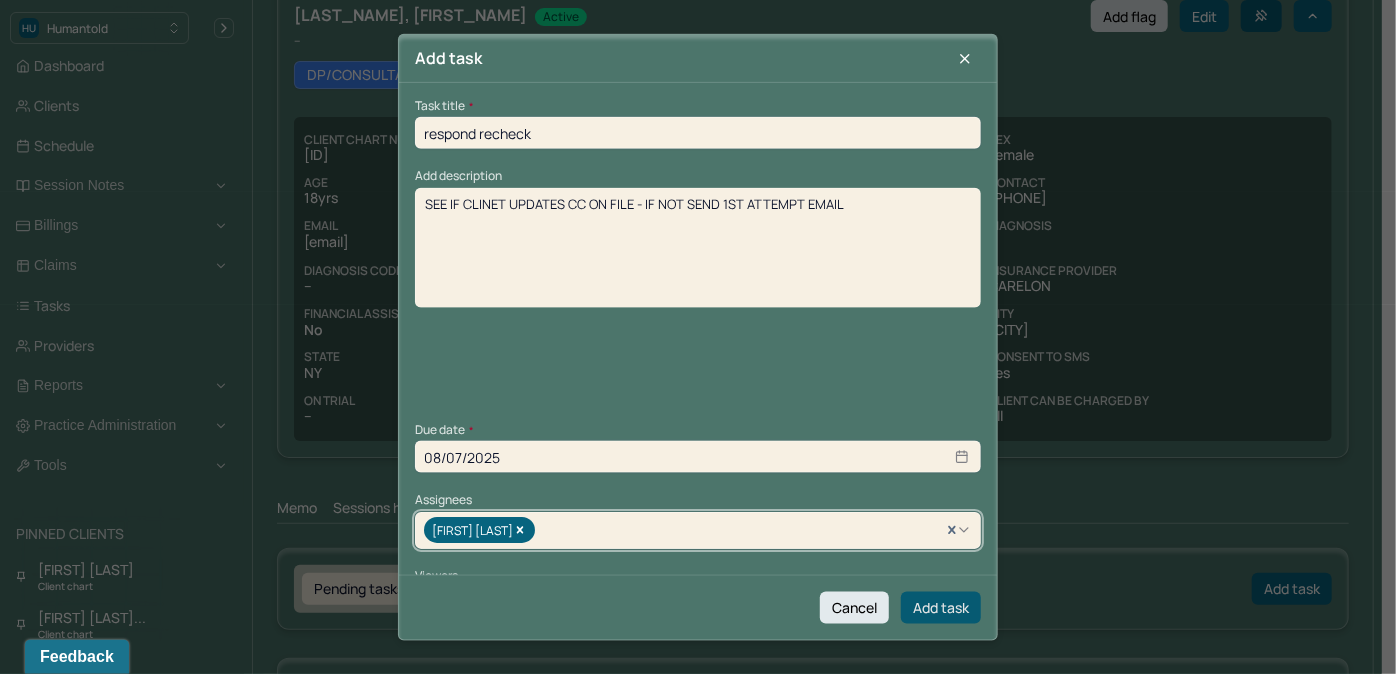 click on "Add task" at bounding box center (941, 607) 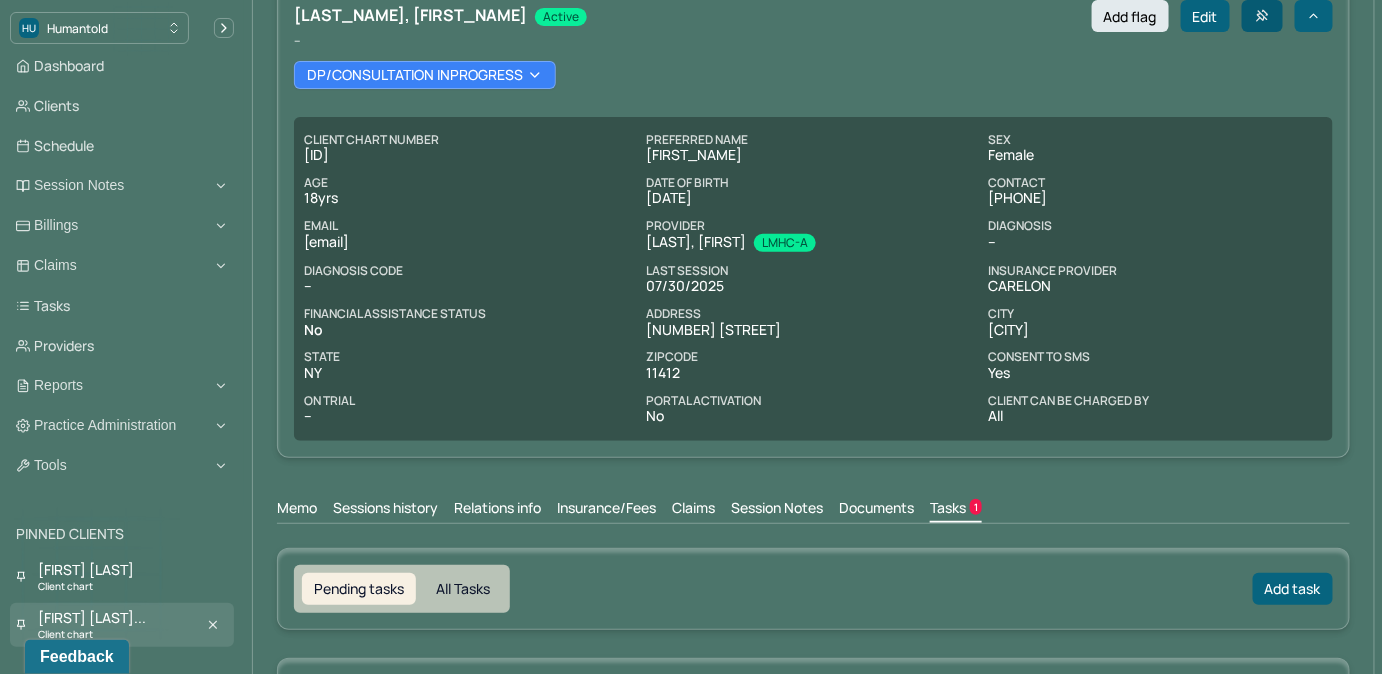click 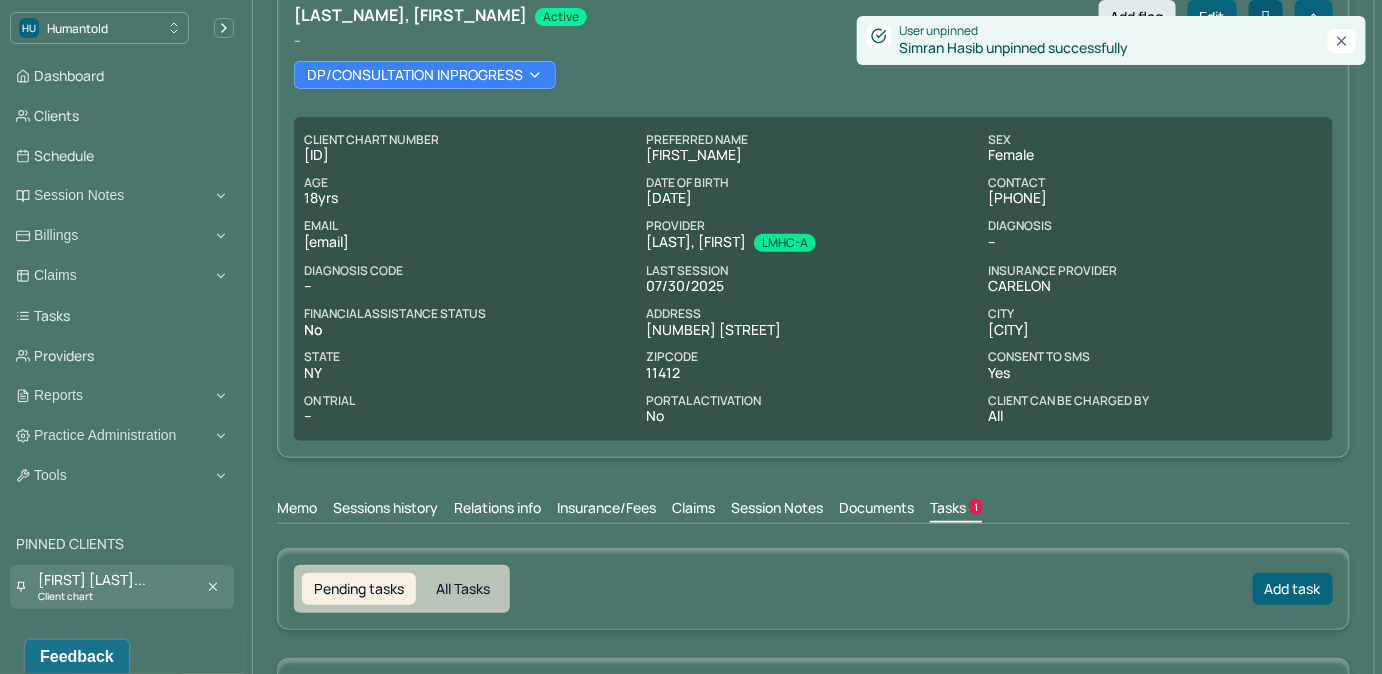 scroll, scrollTop: 0, scrollLeft: 0, axis: both 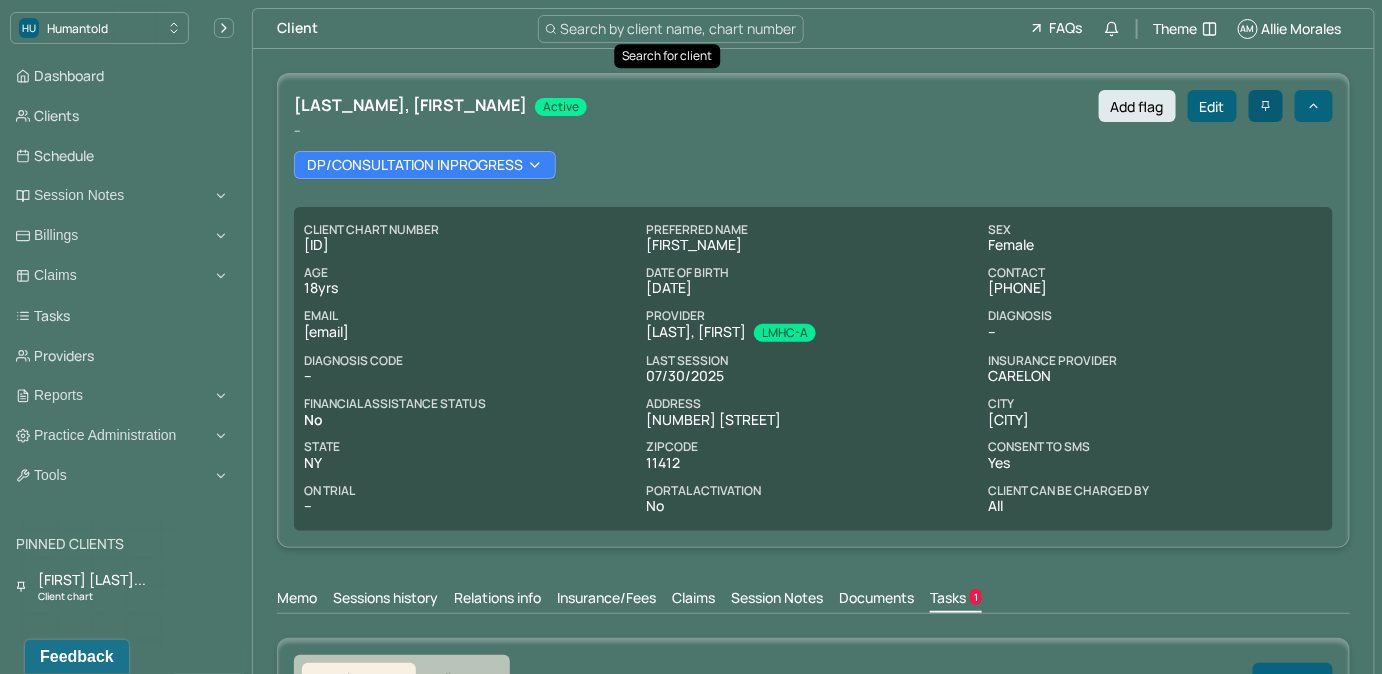 click on "Search by client name, chart number" at bounding box center [679, 28] 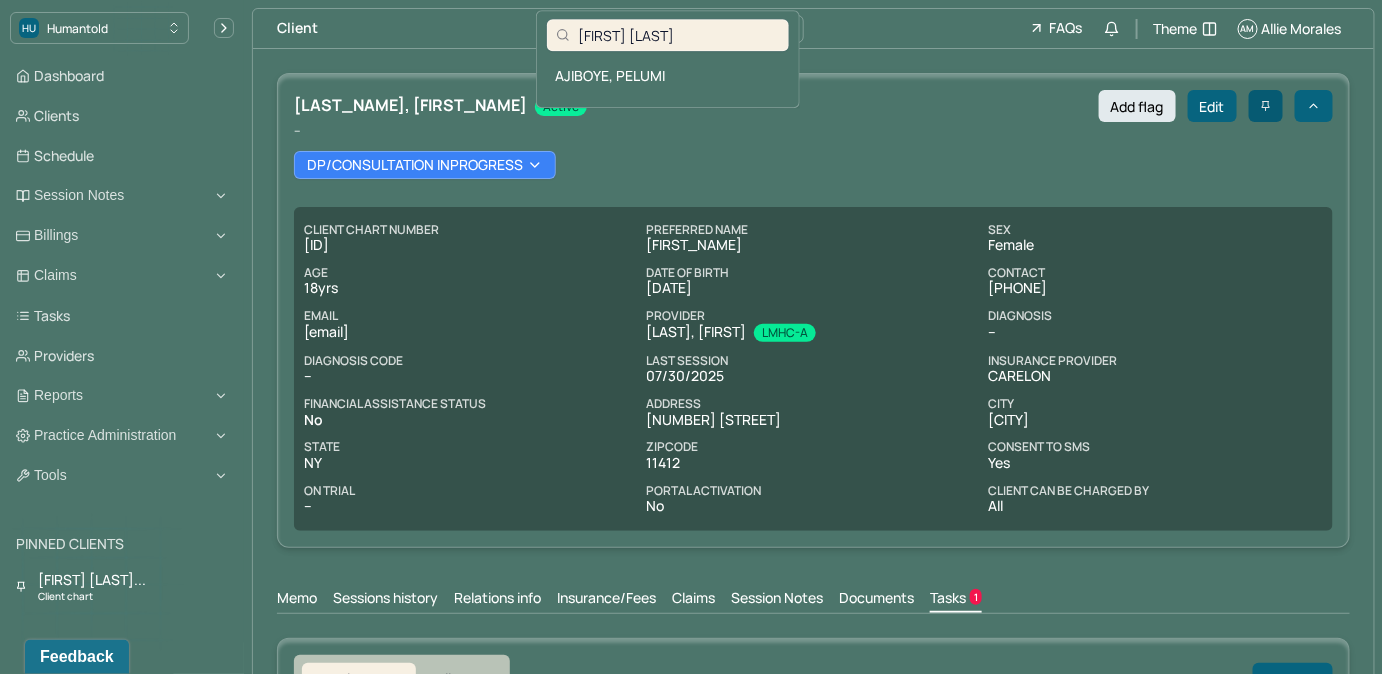 type on "Pelumi Ajiboye" 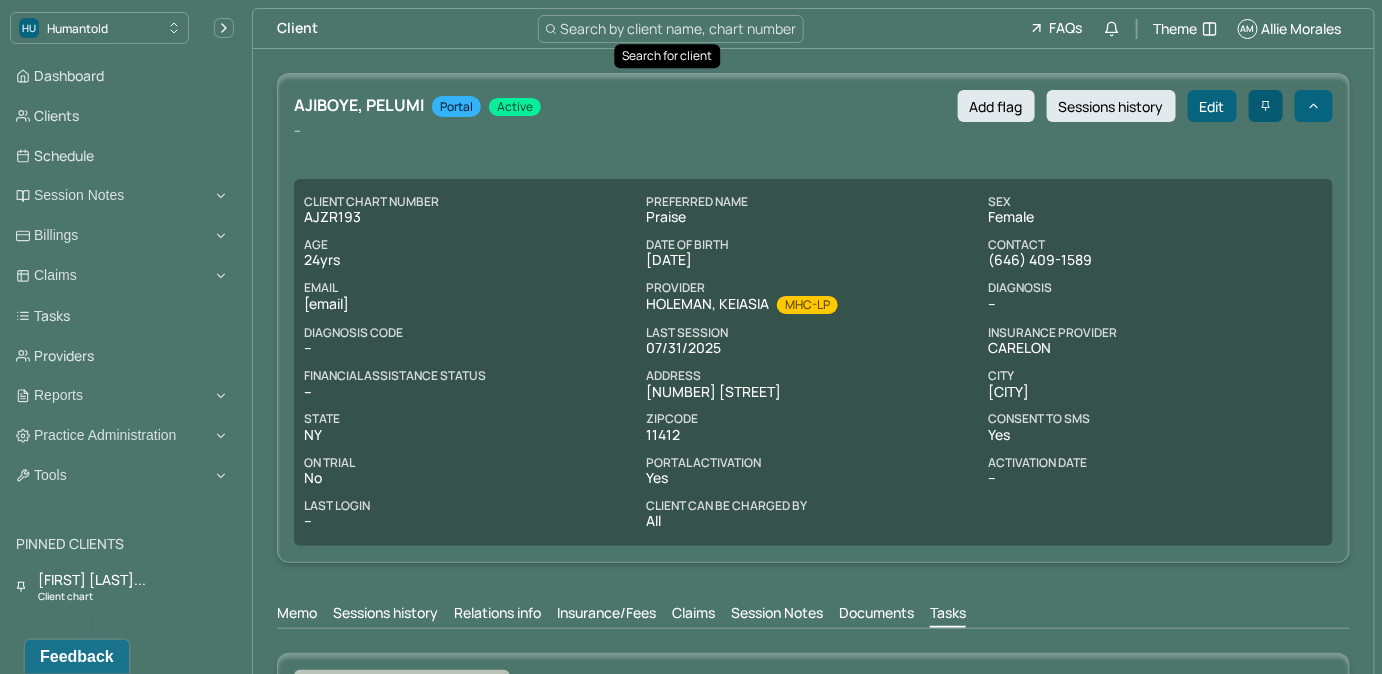 scroll, scrollTop: 1, scrollLeft: 0, axis: vertical 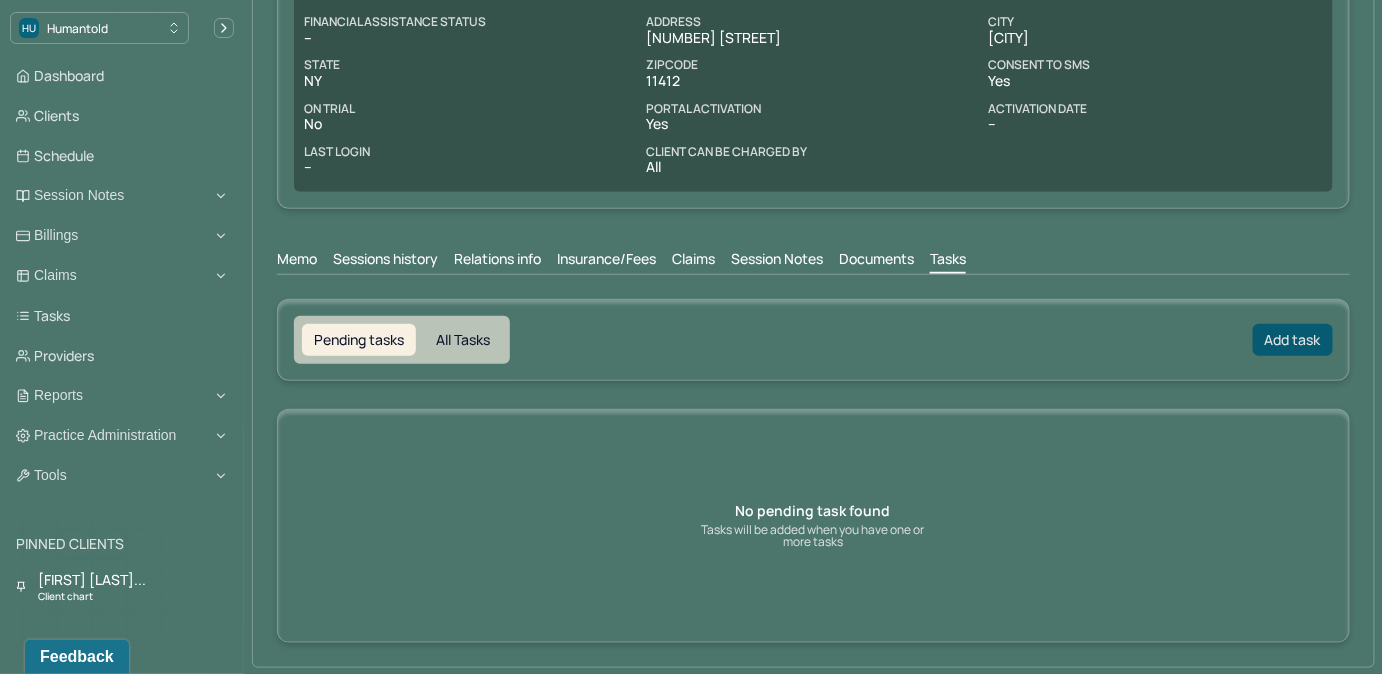 click on "Add task" at bounding box center [1293, 340] 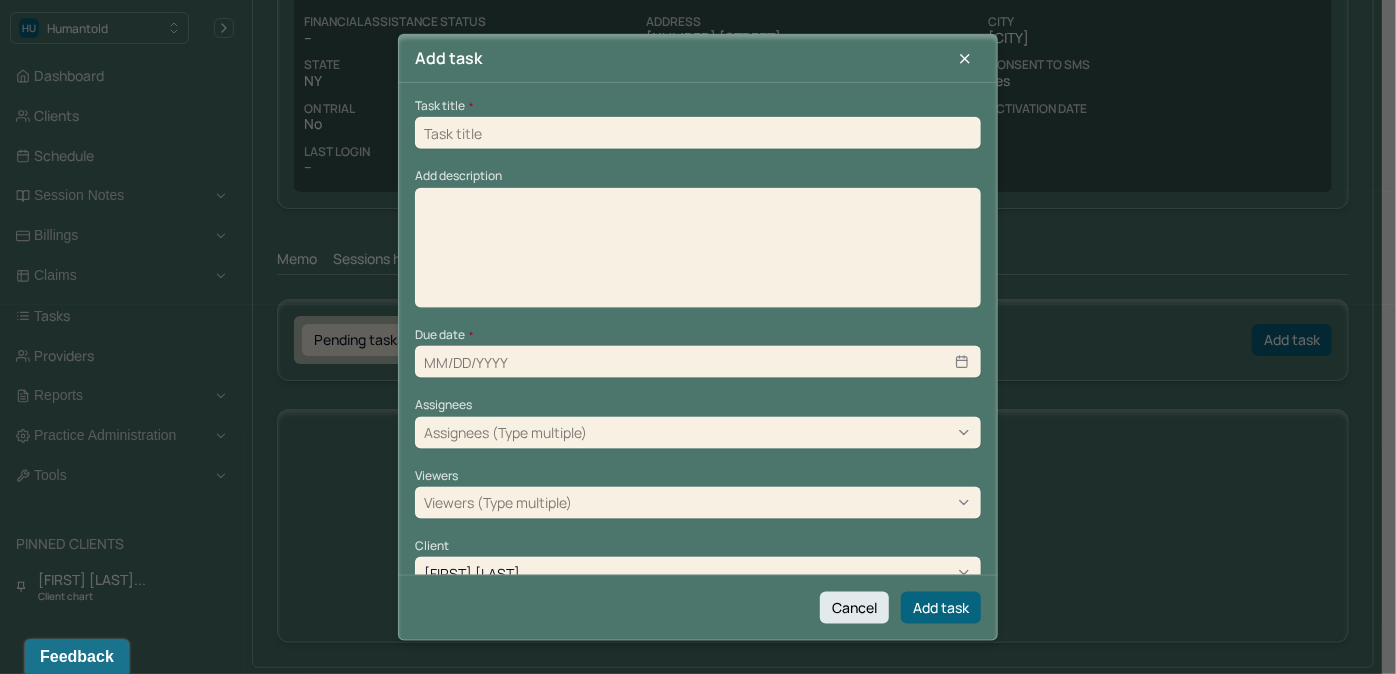 click at bounding box center [698, 133] 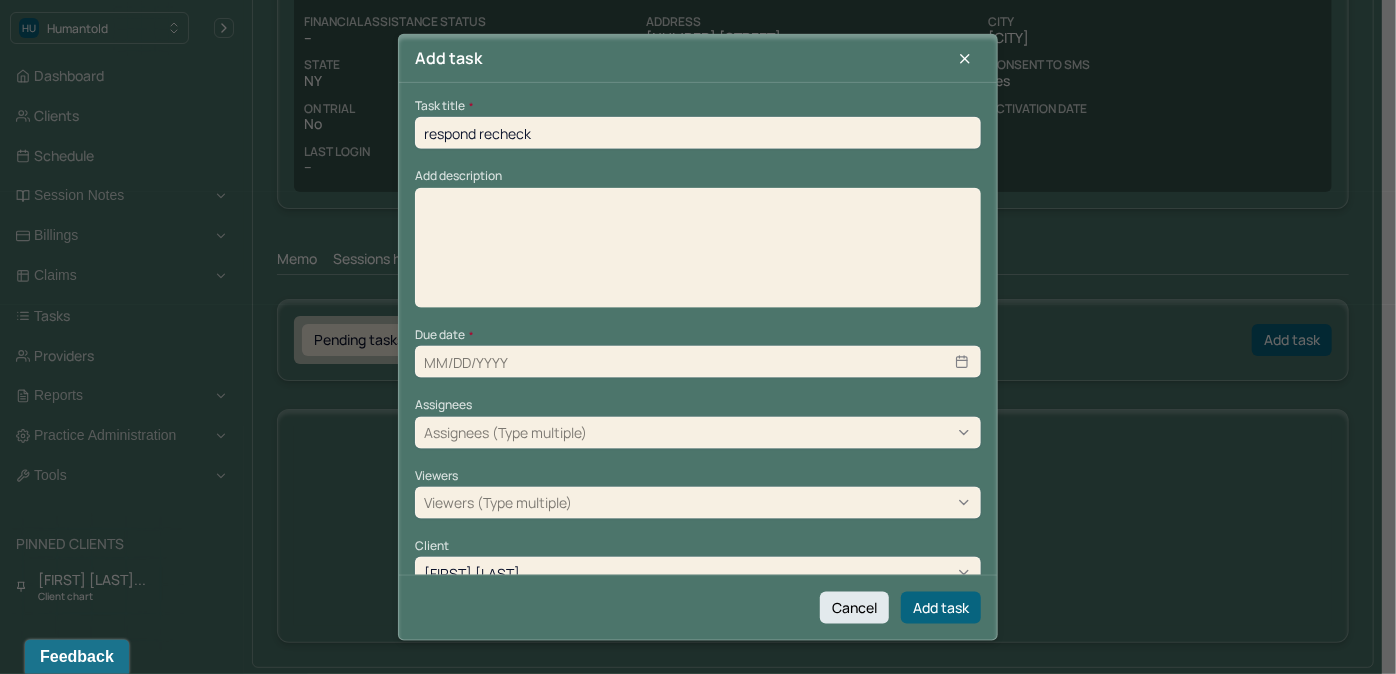type on "08/07/2025" 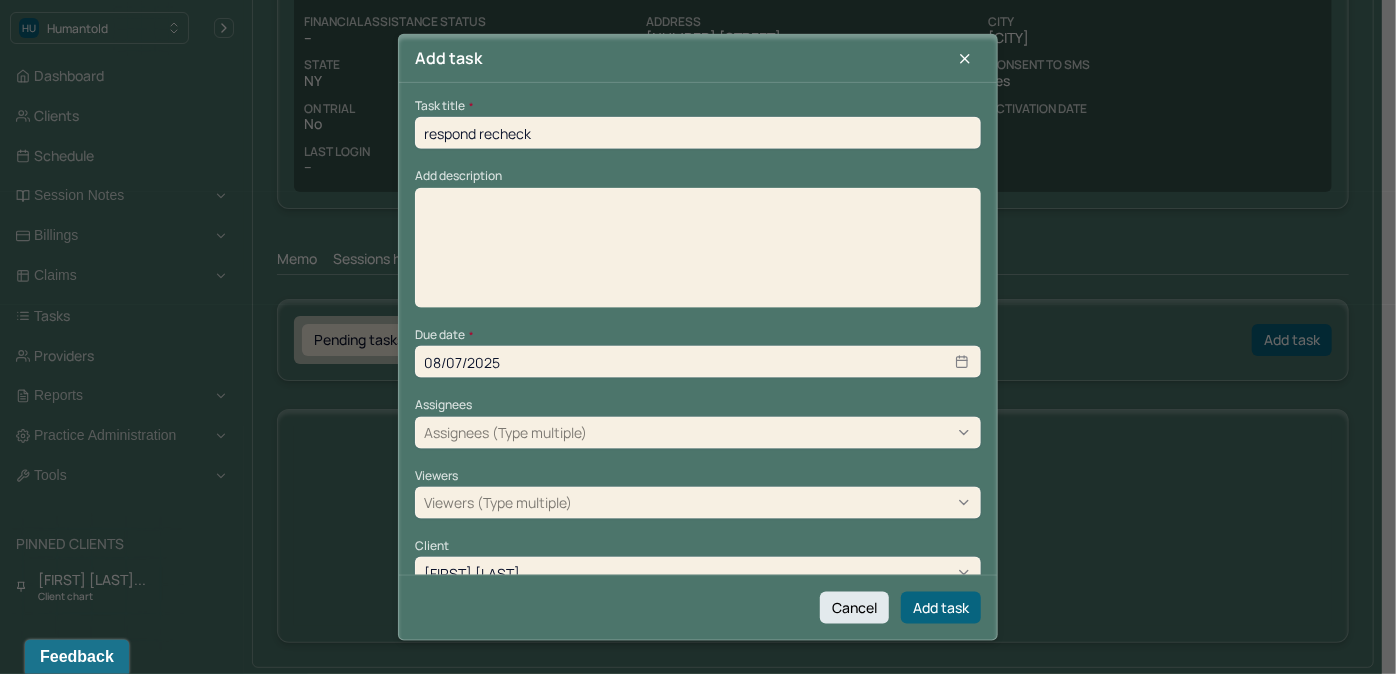 click at bounding box center (698, 254) 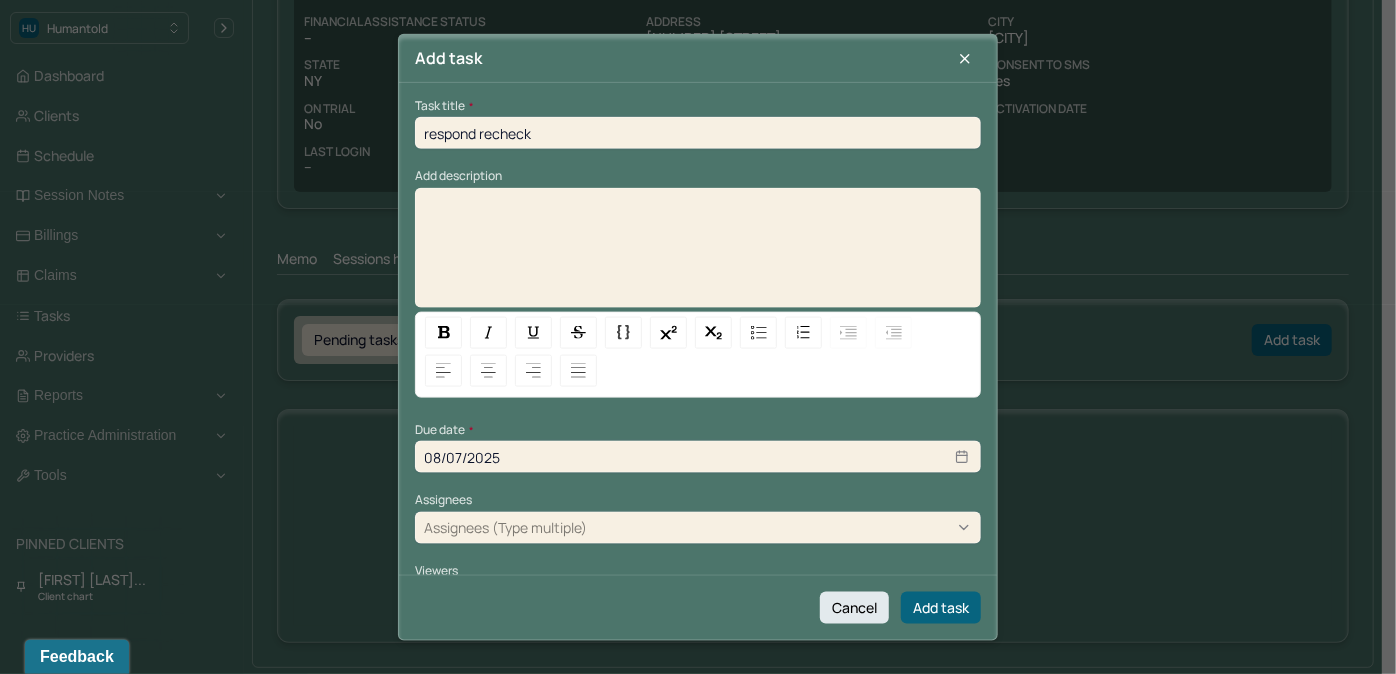 type 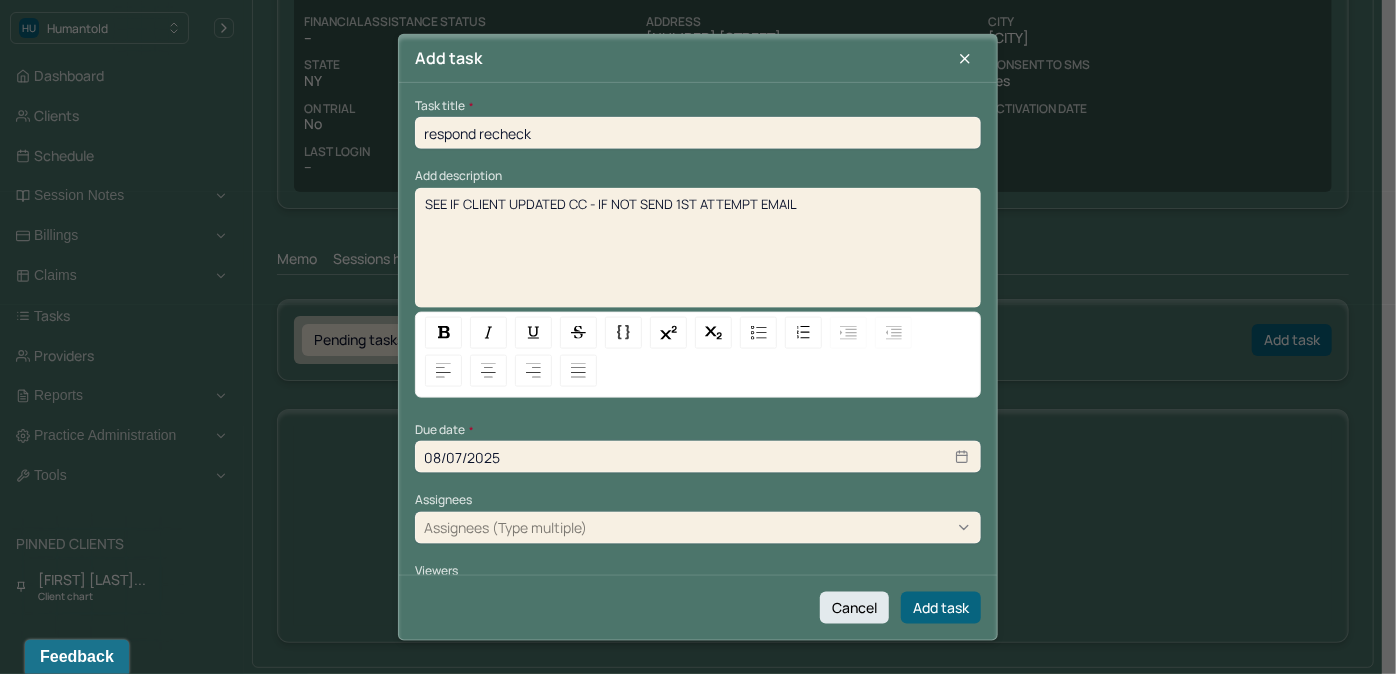 click on "Assignees (Type multiple)" at bounding box center [505, 527] 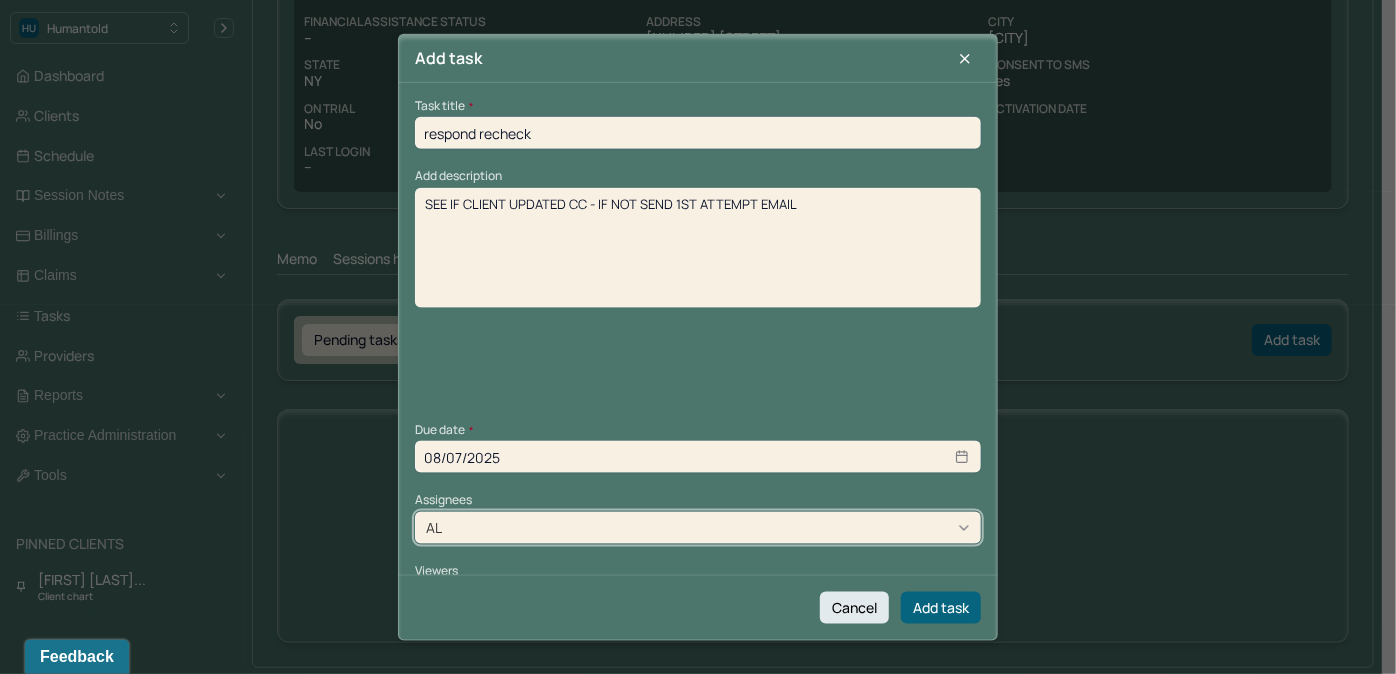 type on "A" 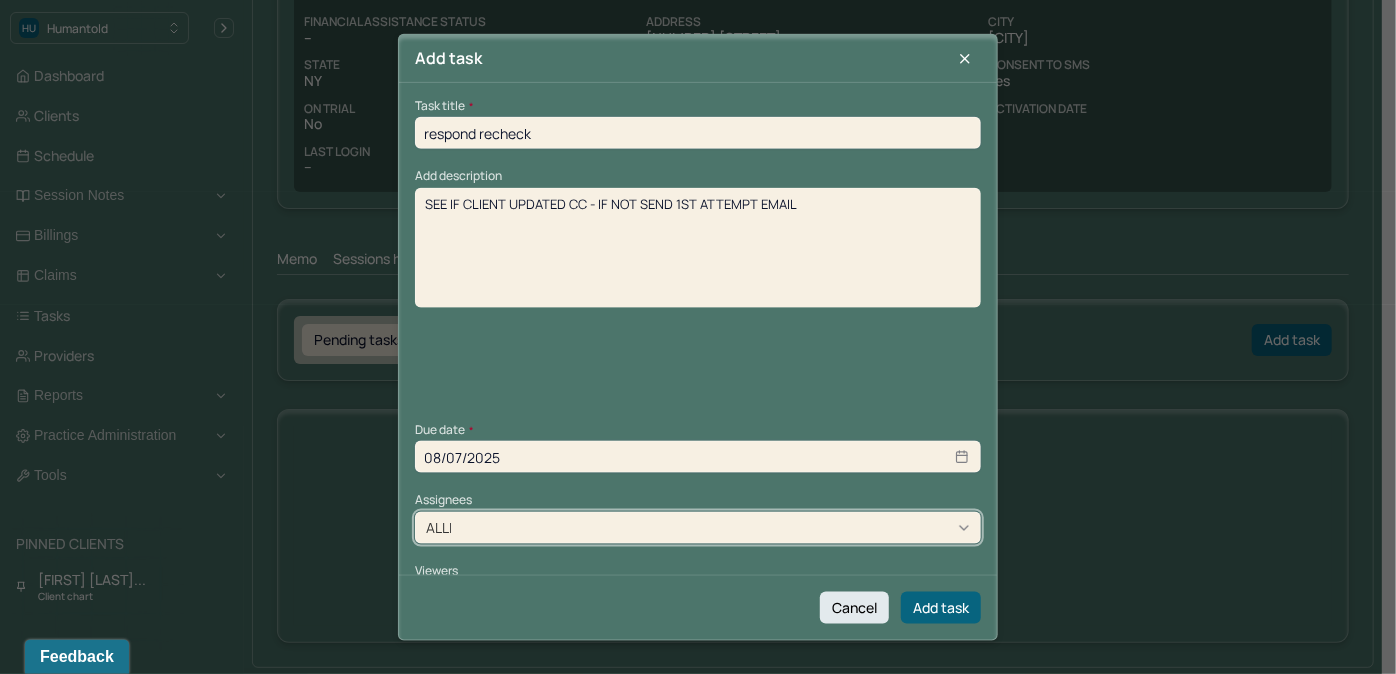 type on "ALLIE" 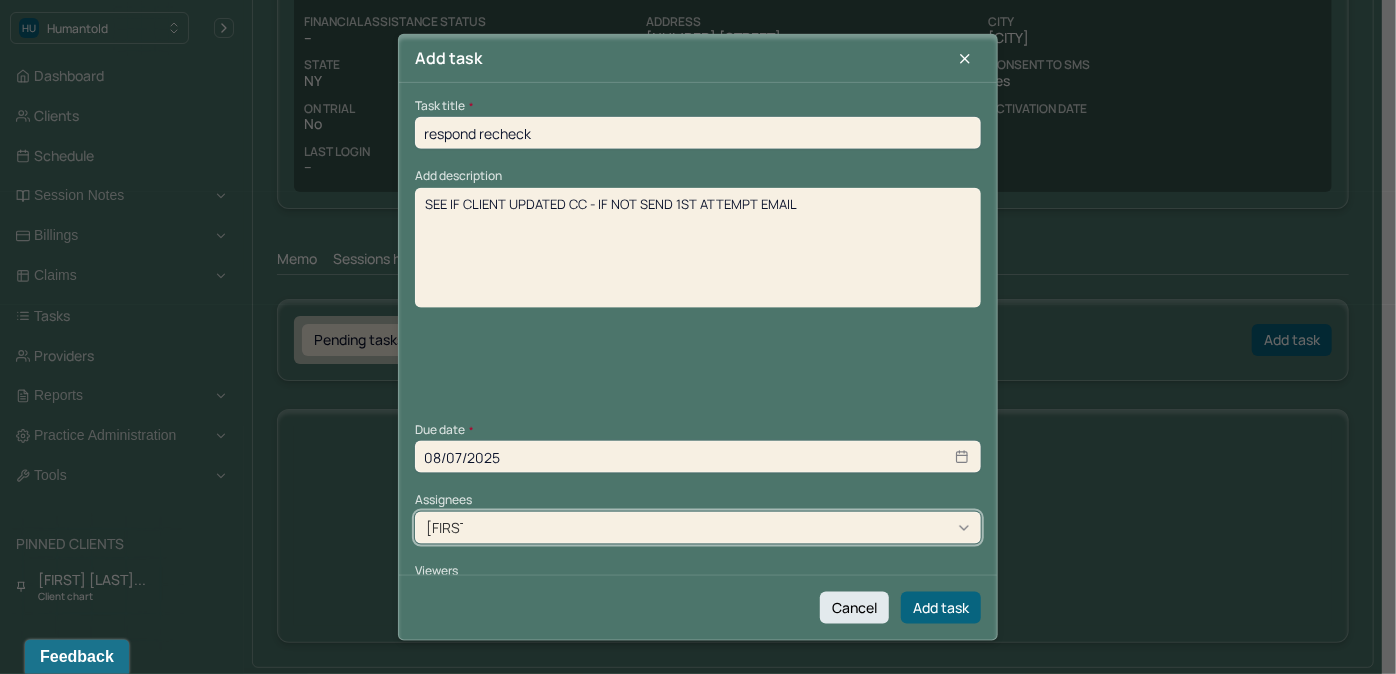 click on "[FIRST] [LAST]" at bounding box center [691, 727] 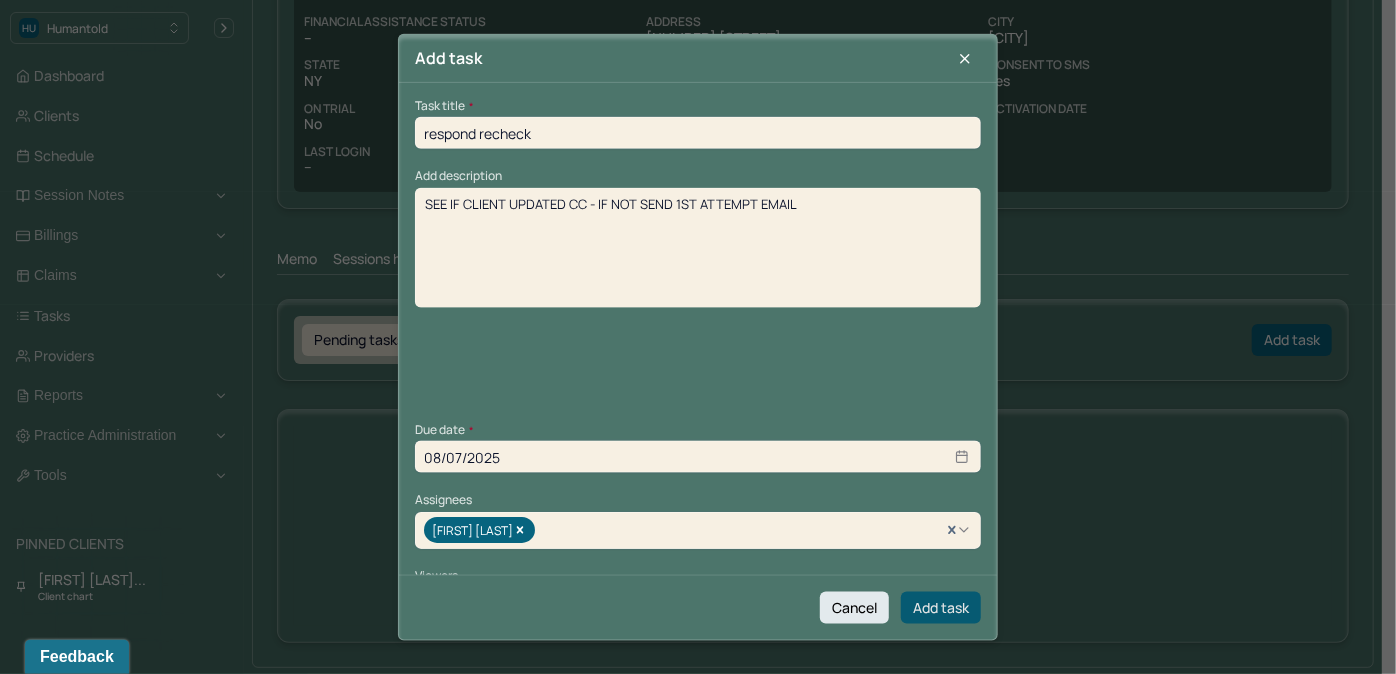 click on "Add task" at bounding box center [941, 607] 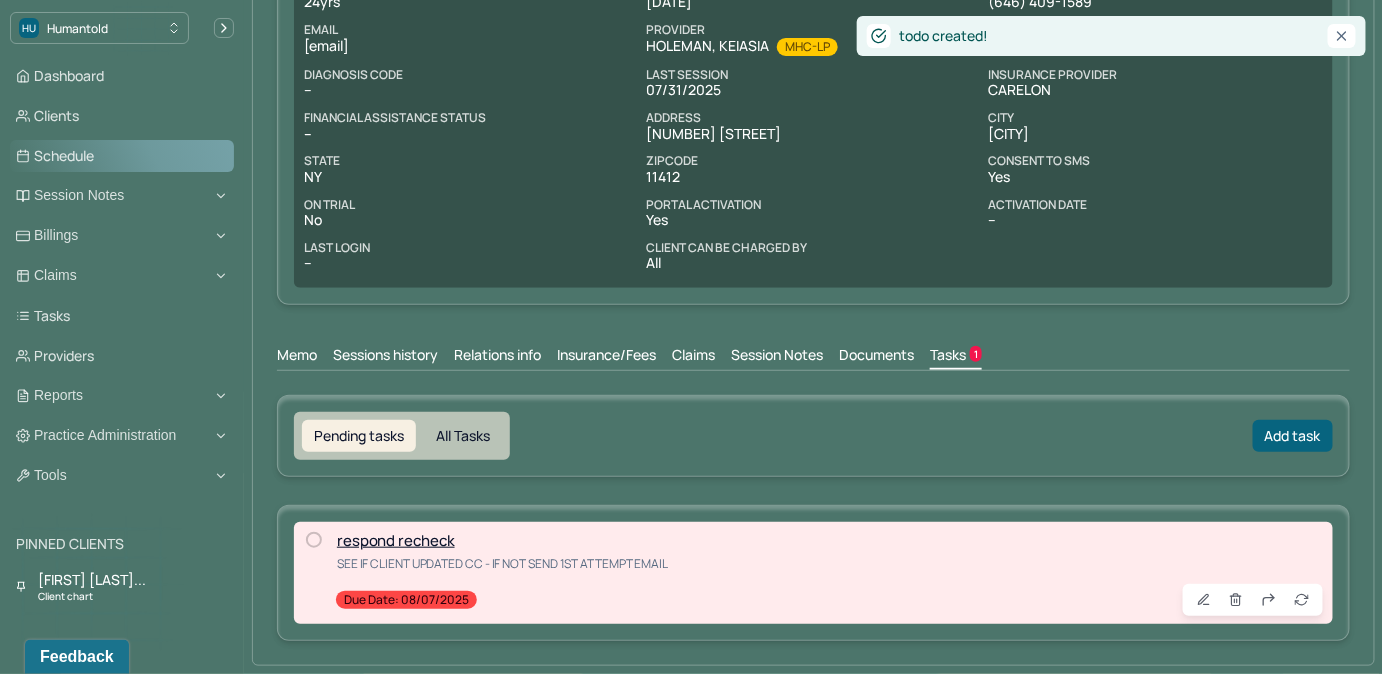 scroll, scrollTop: 255, scrollLeft: 0, axis: vertical 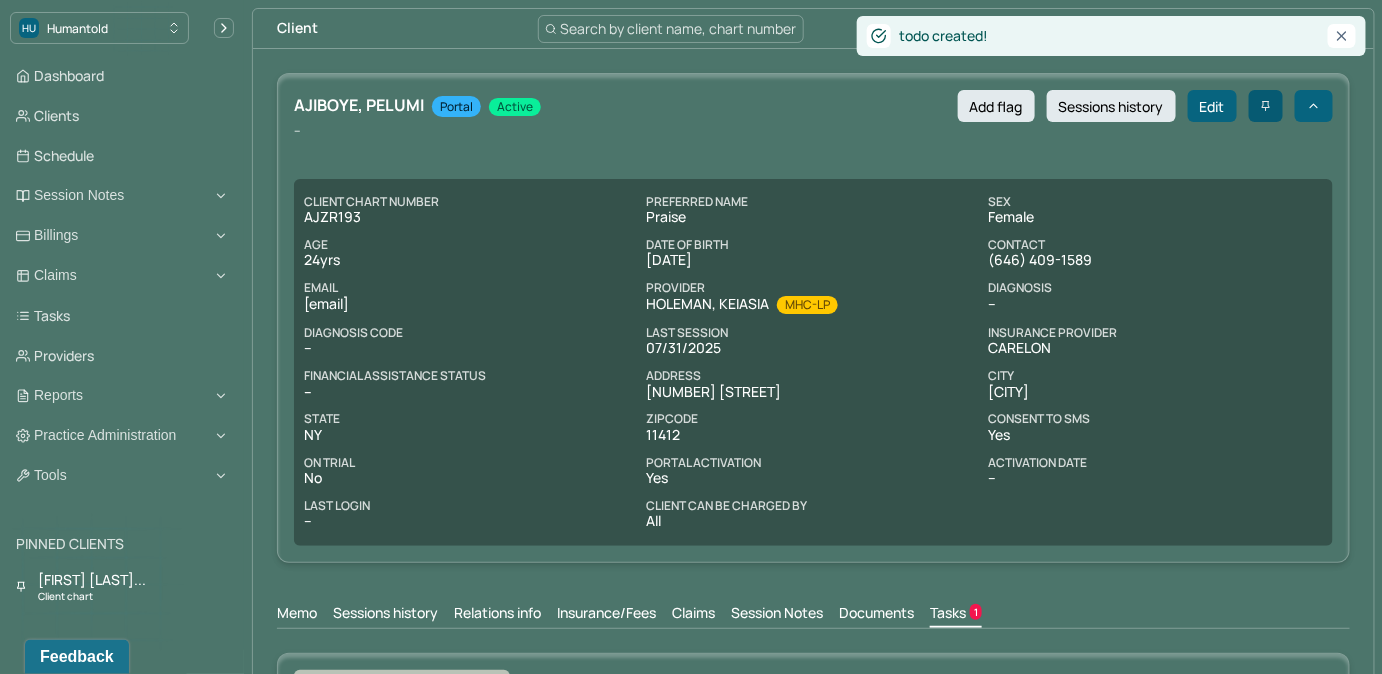 click on "Search by client name, chart number" at bounding box center [679, 28] 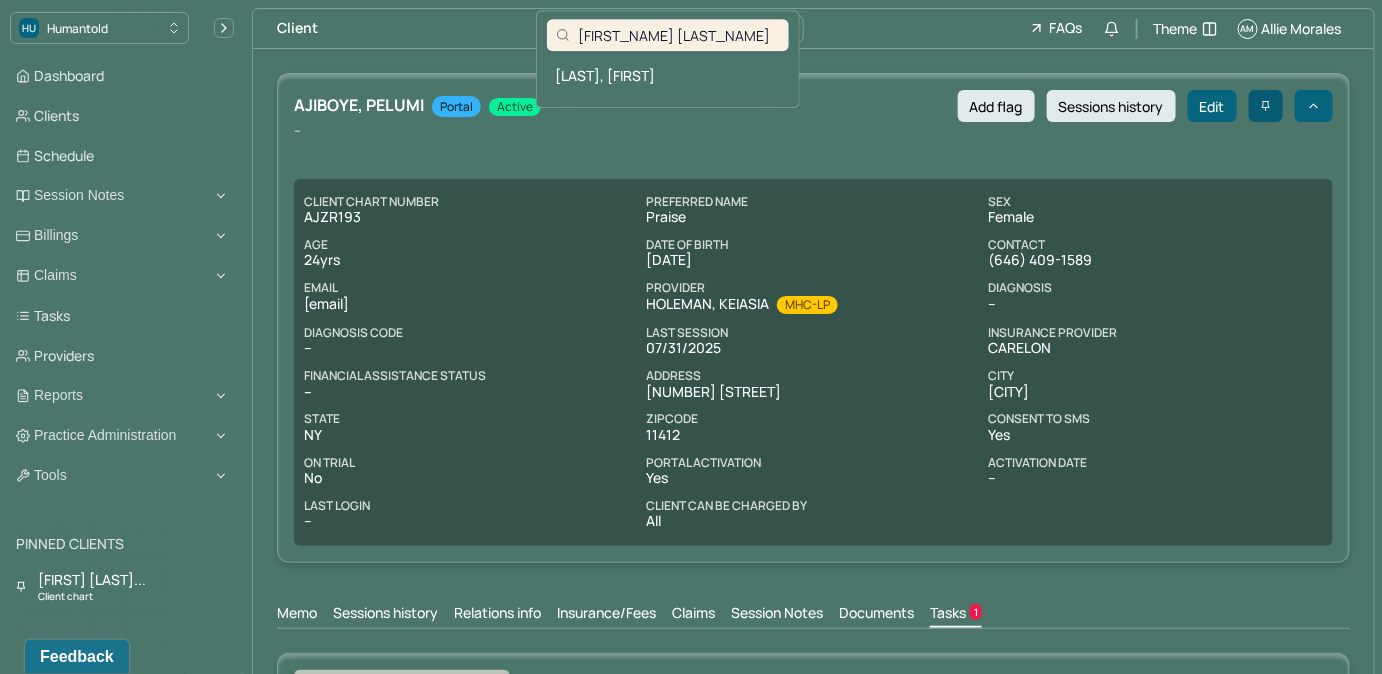type on "Lisa Gorkey" 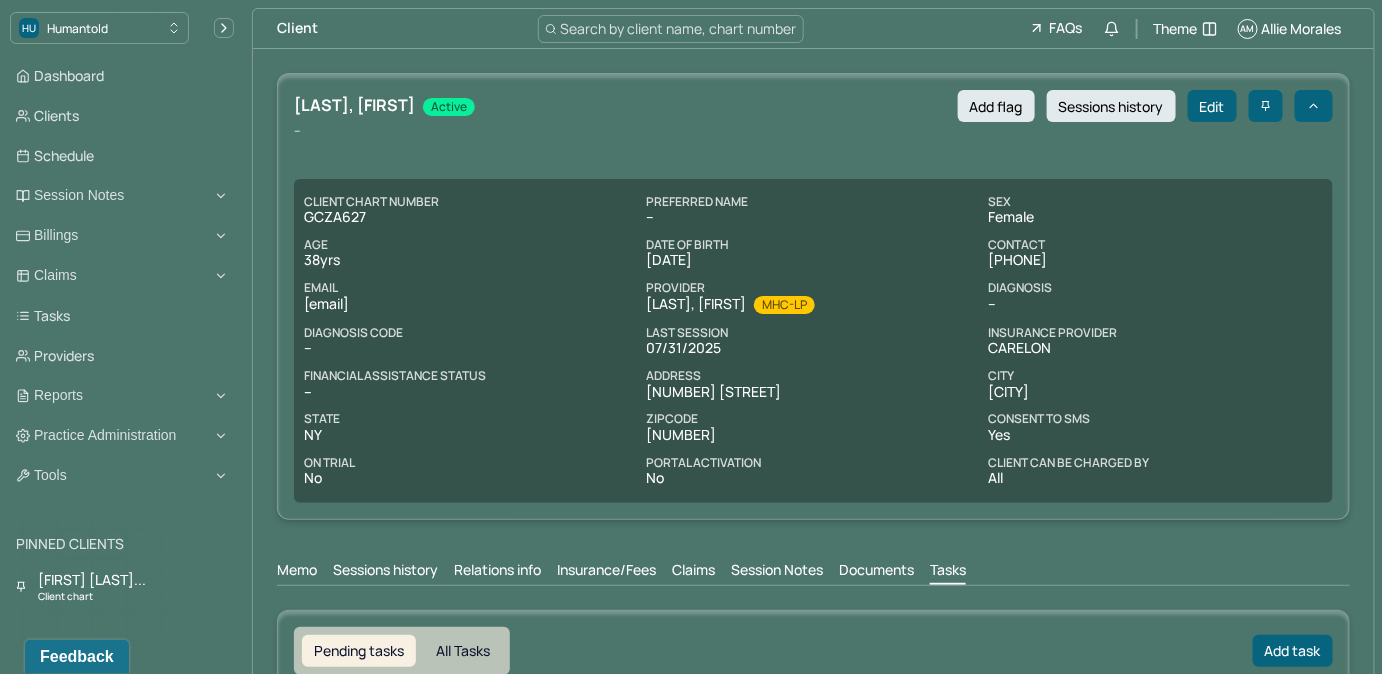 click on "Search by client name, chart number" at bounding box center [679, 28] 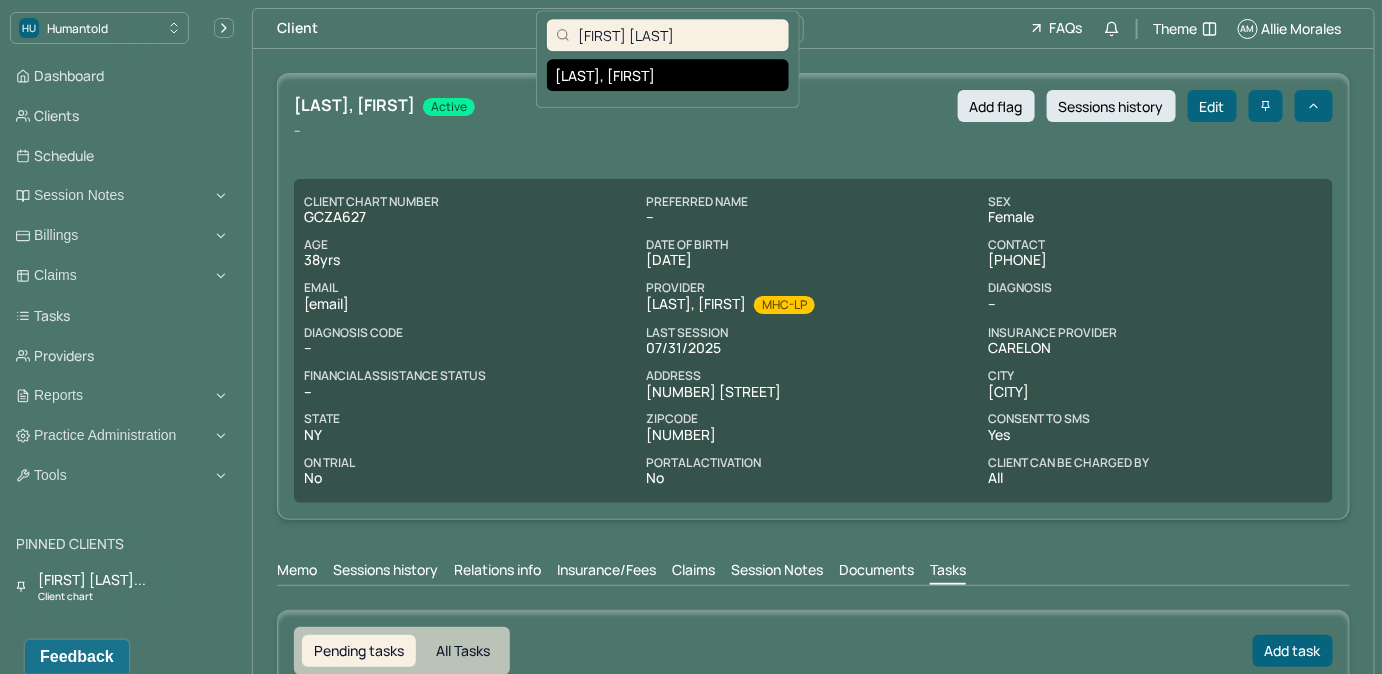 type on "[FIRST] [LAST]" 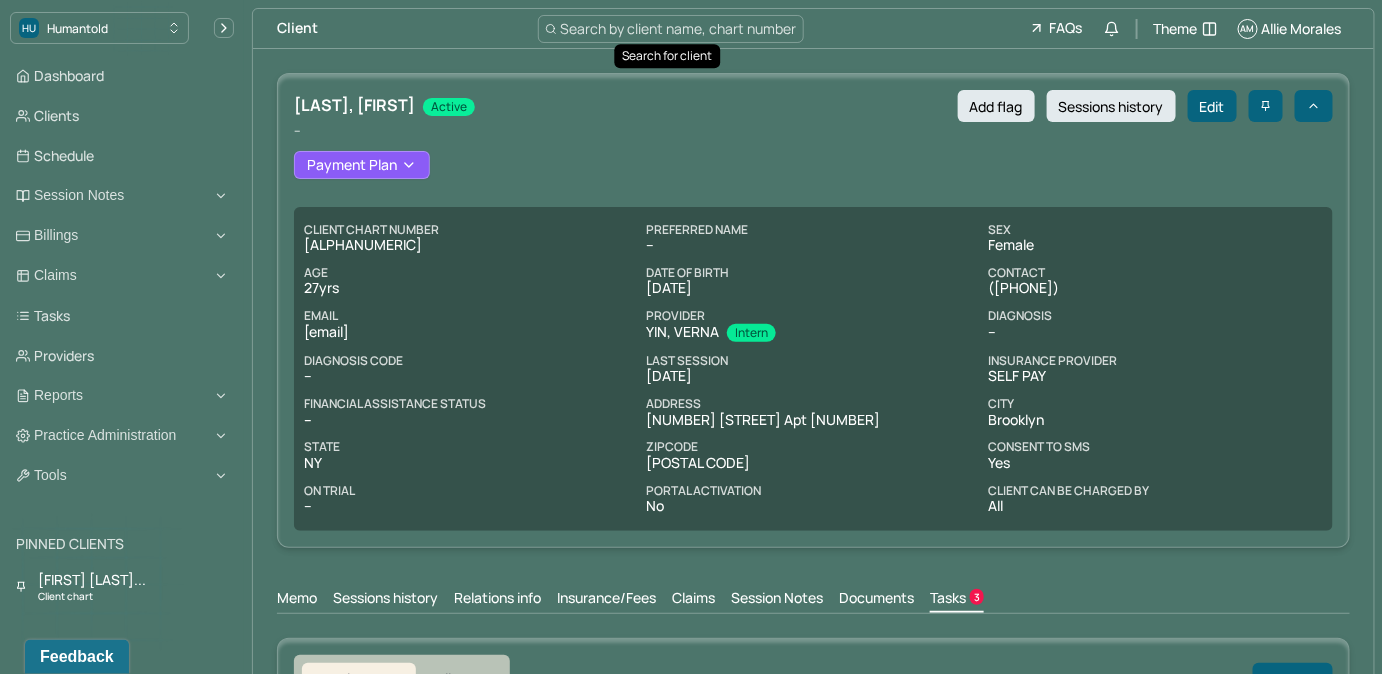 scroll, scrollTop: 1, scrollLeft: 0, axis: vertical 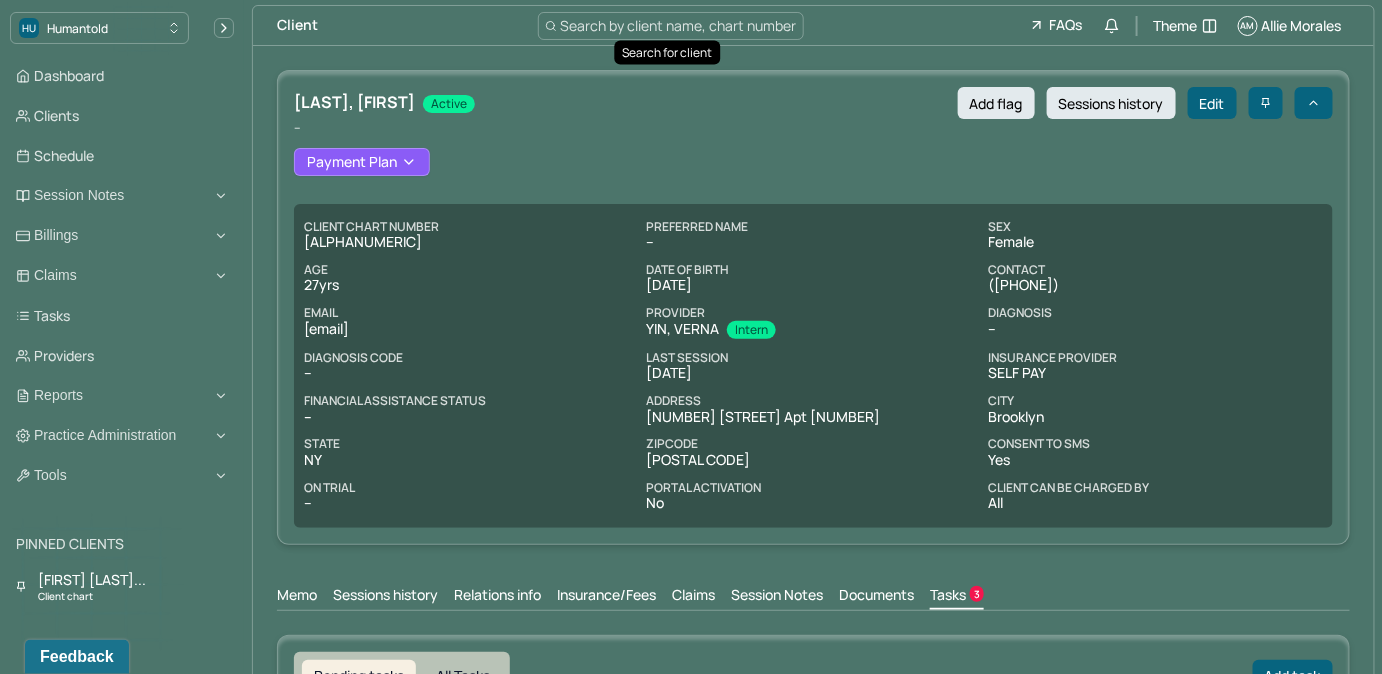 click on "Search by client name, chart number" at bounding box center [679, 25] 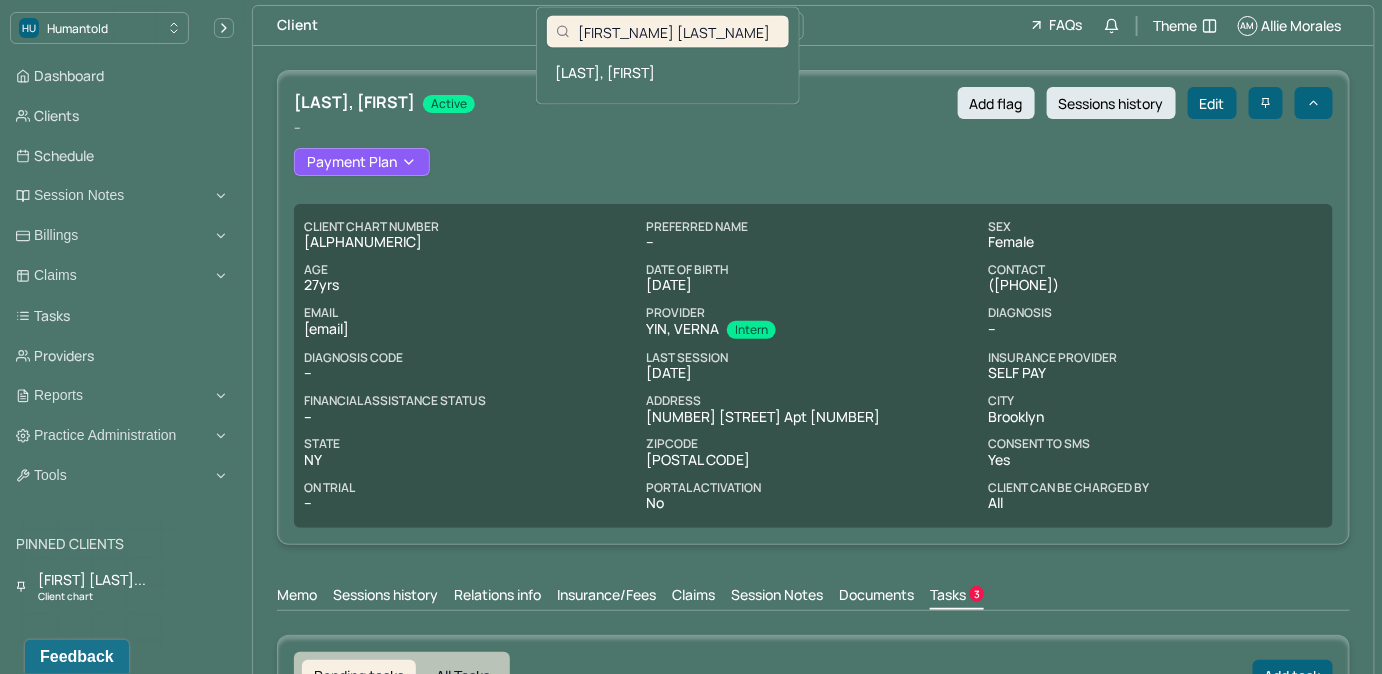 type on "Lisa Gorkey" 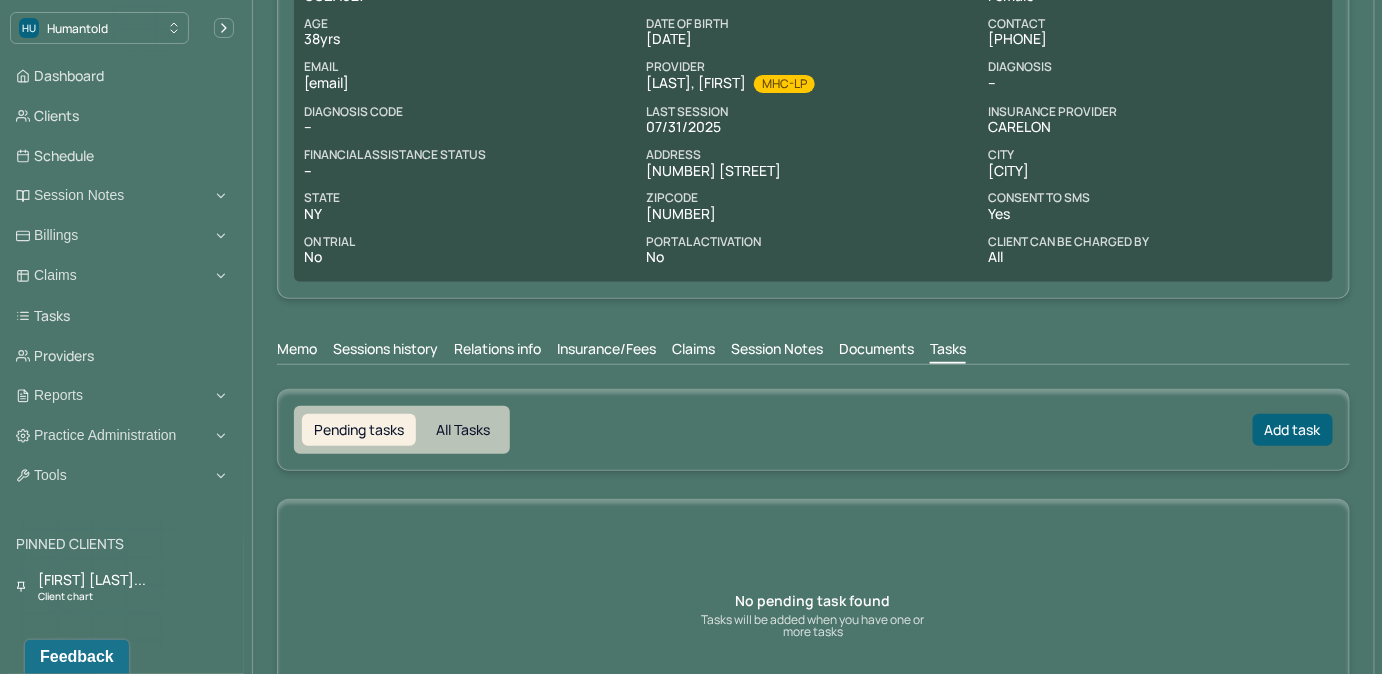 scroll, scrollTop: 219, scrollLeft: 0, axis: vertical 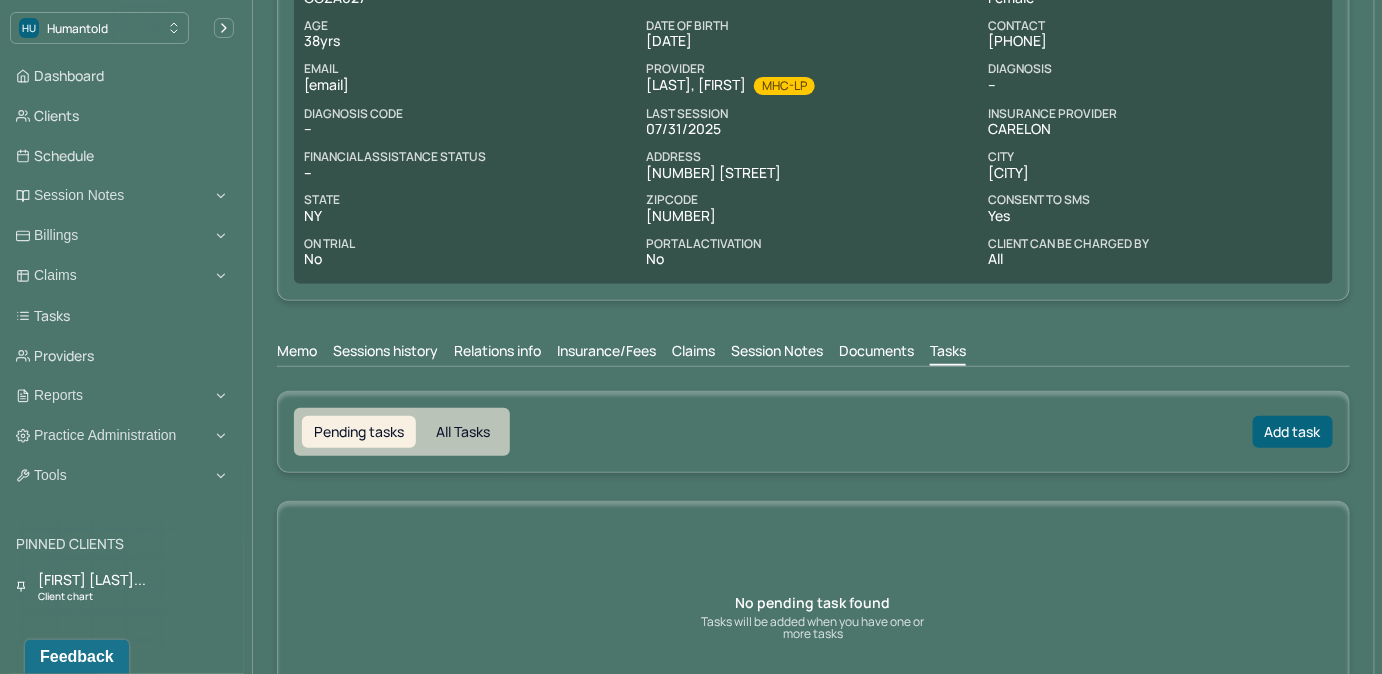 click on "Claims" at bounding box center [693, 353] 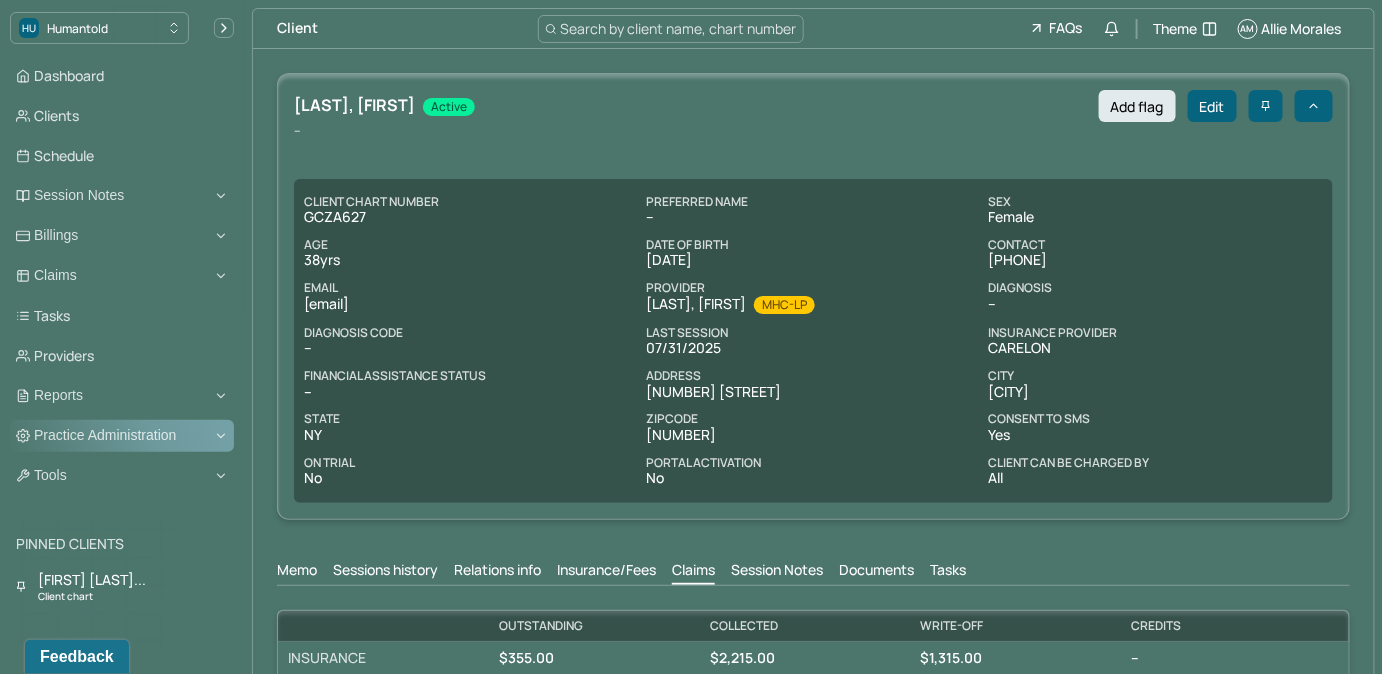 scroll, scrollTop: 0, scrollLeft: 0, axis: both 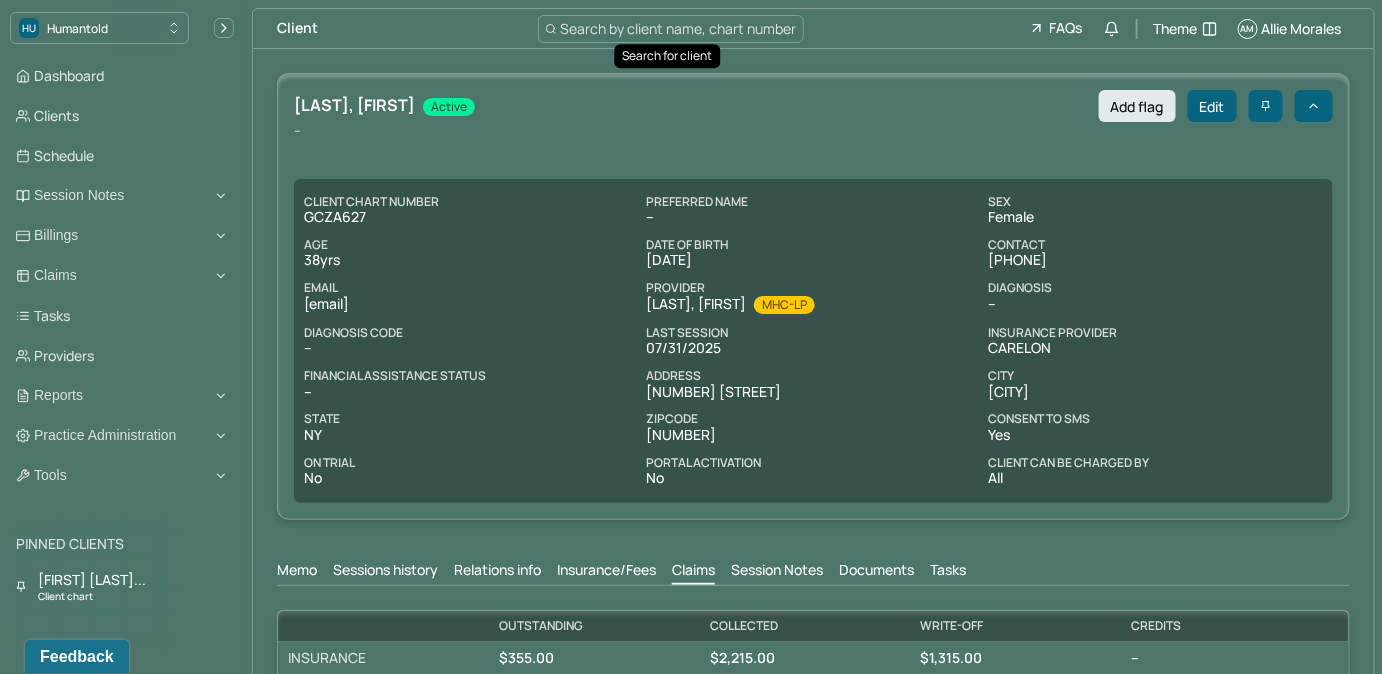 click on "Search by client name, chart number" at bounding box center (679, 28) 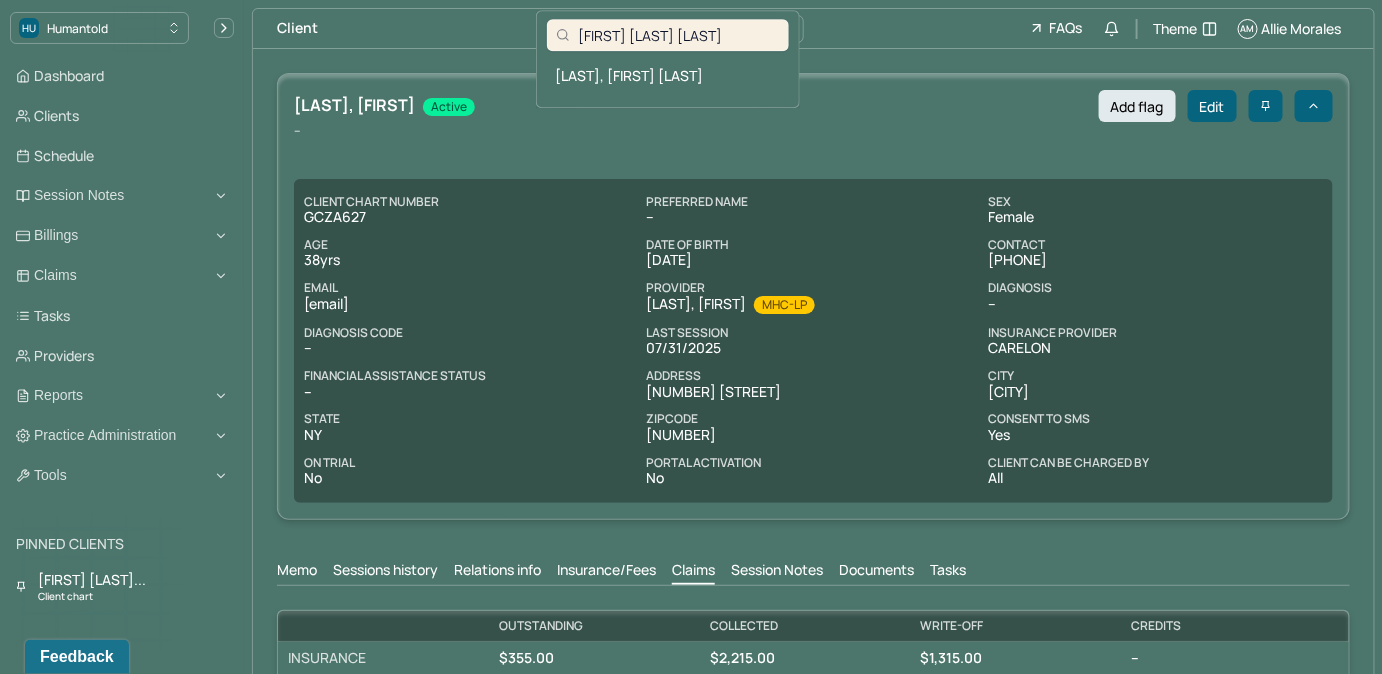 type on "Anna Marie Flores" 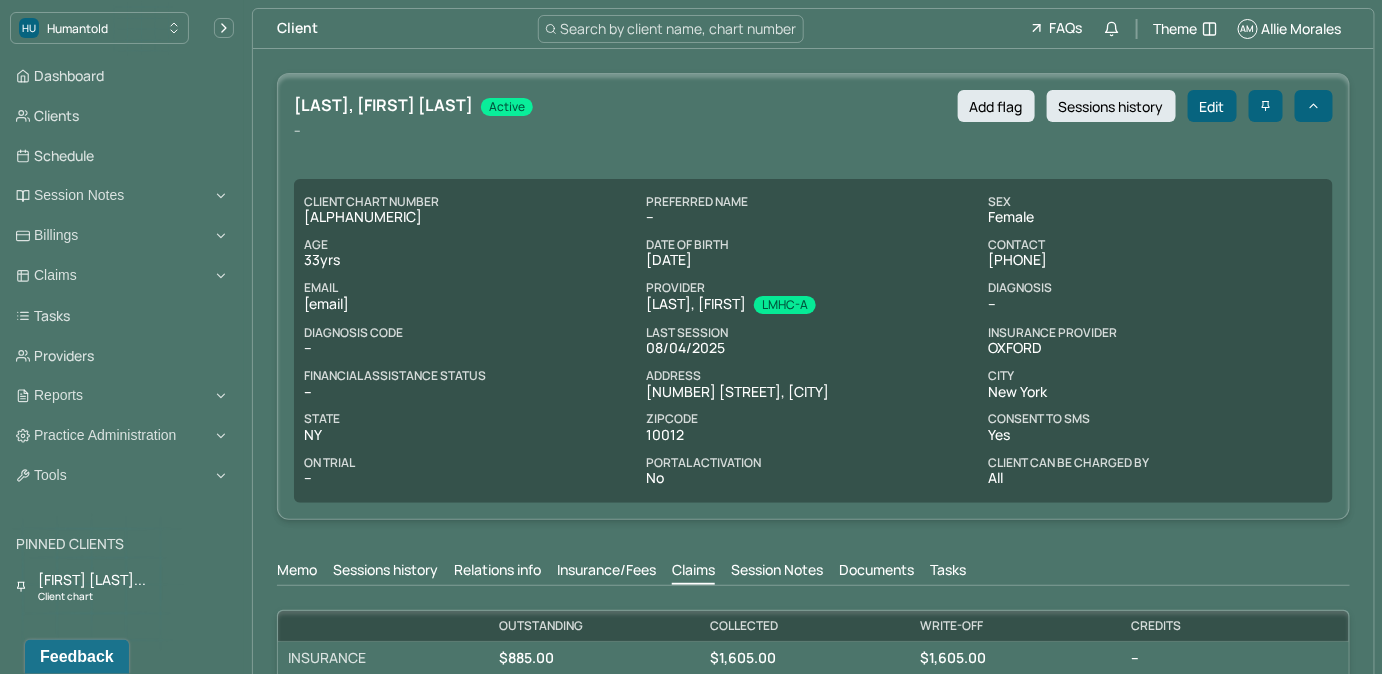drag, startPoint x: 304, startPoint y: 309, endPoint x: 514, endPoint y: 298, distance: 210.2879 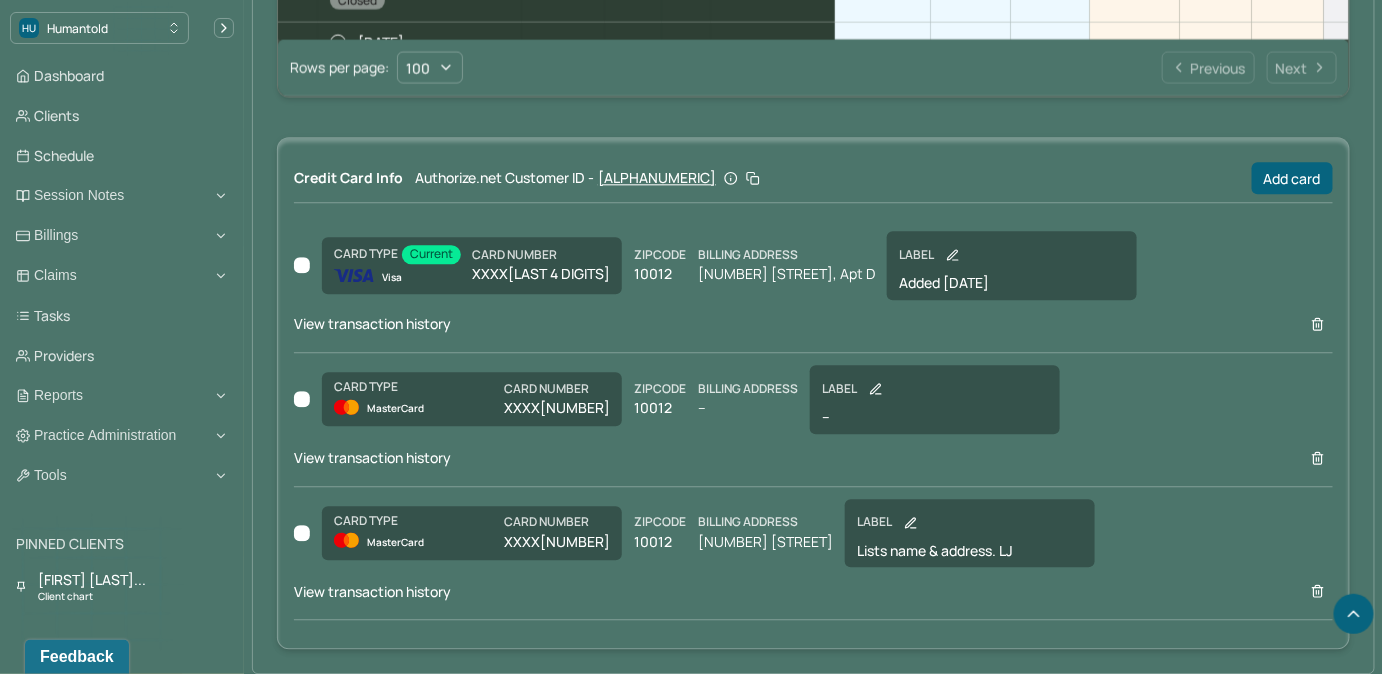 scroll, scrollTop: 1513, scrollLeft: 0, axis: vertical 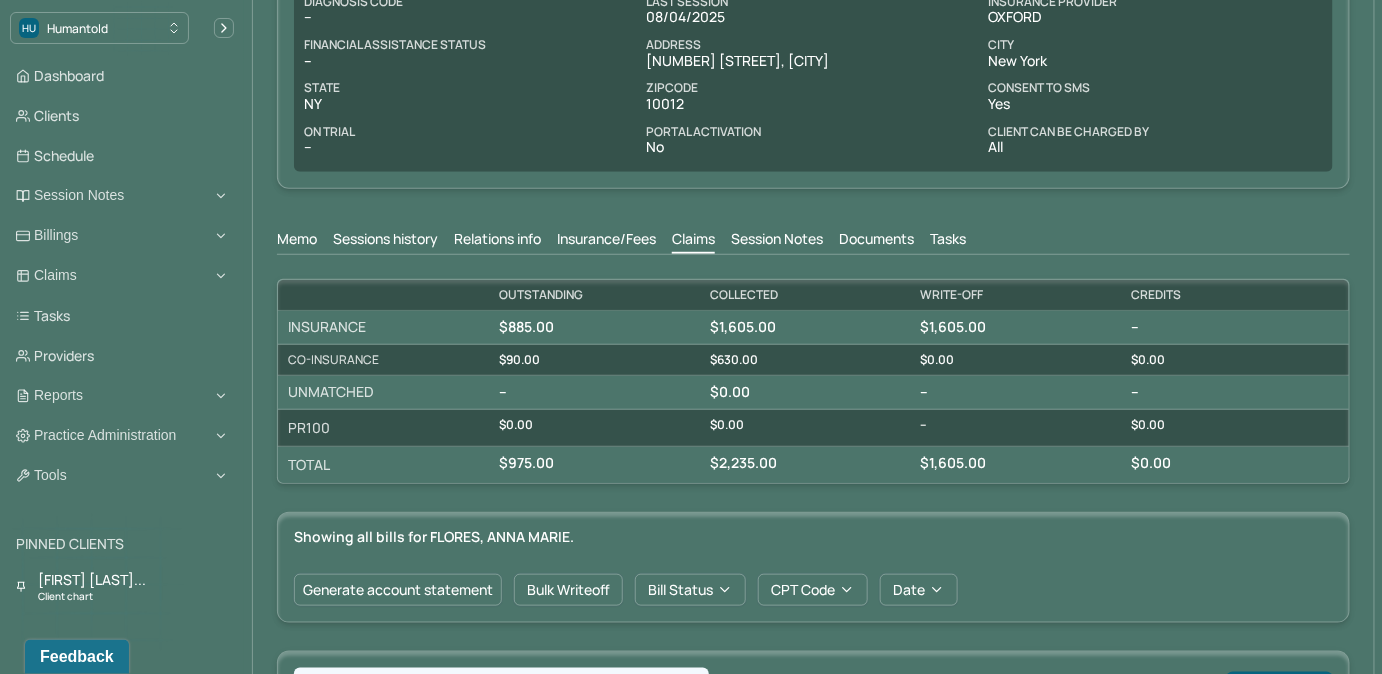 drag, startPoint x: 980, startPoint y: 250, endPoint x: 973, endPoint y: 240, distance: 12.206555 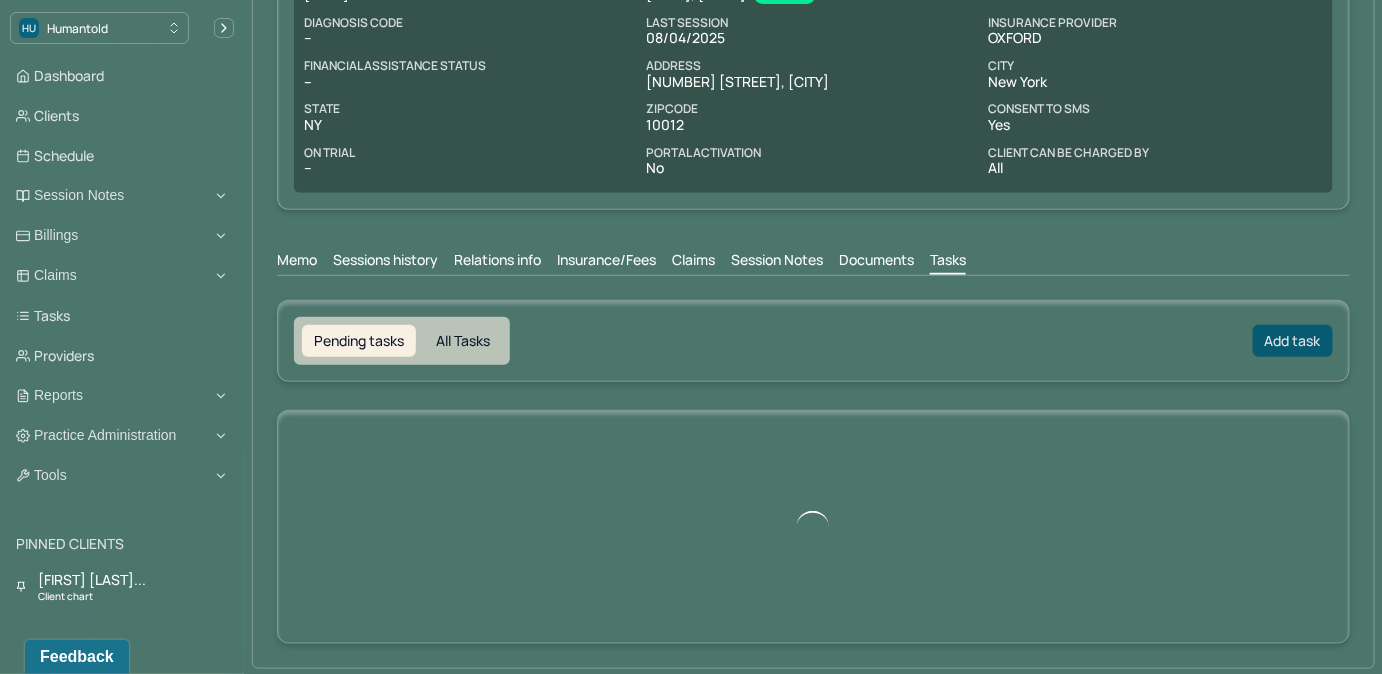 click on "Add task" at bounding box center (1293, 341) 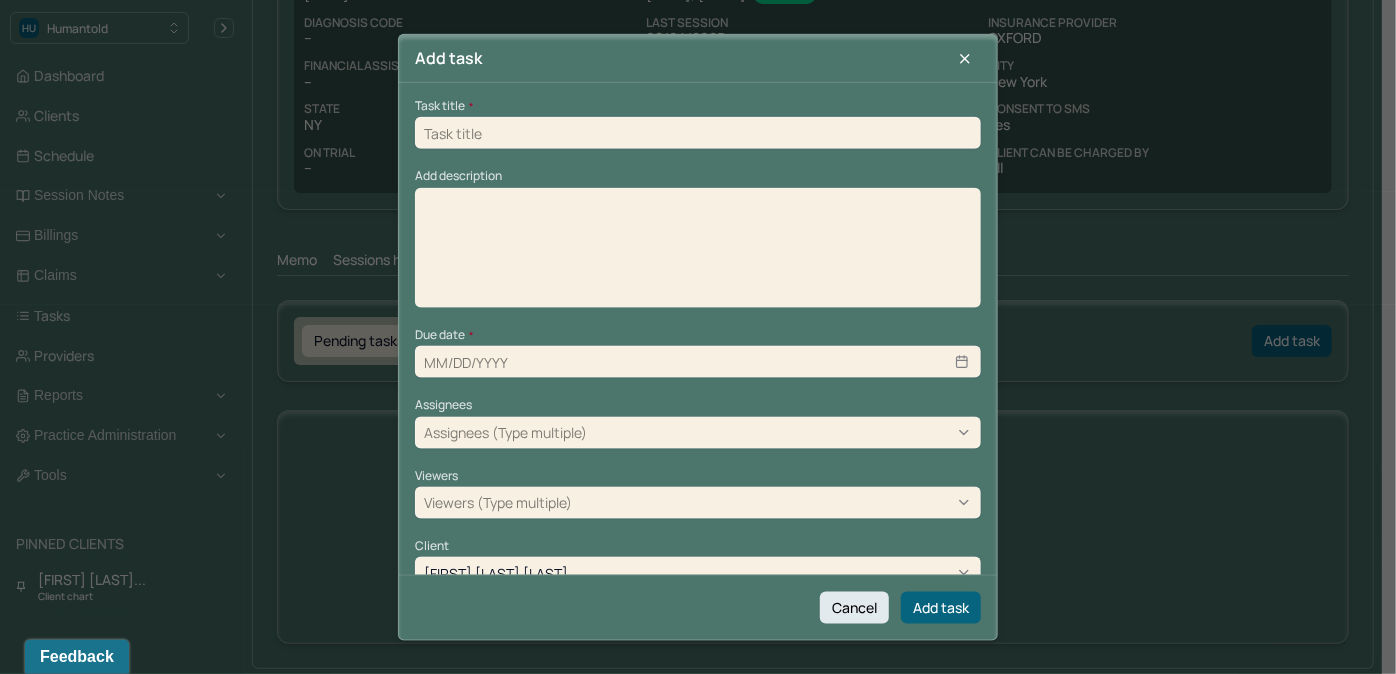 click at bounding box center (698, 133) 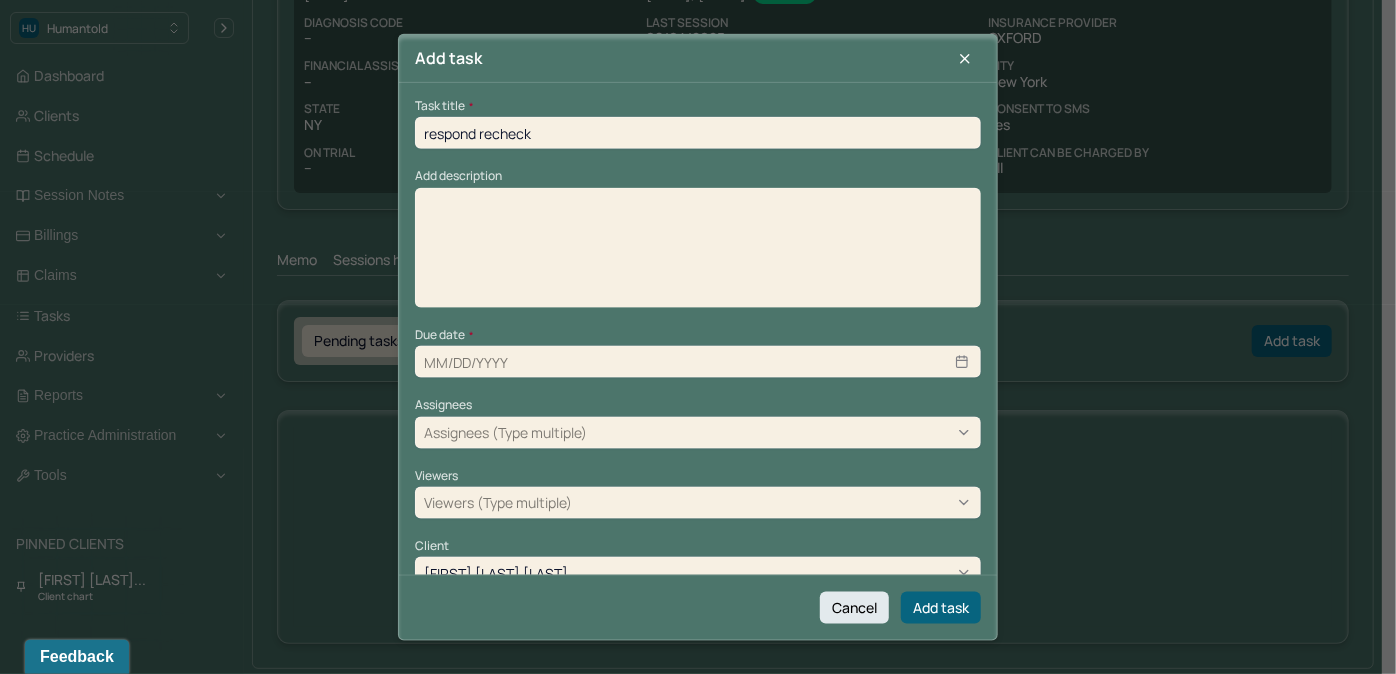 type on "08/07/2025" 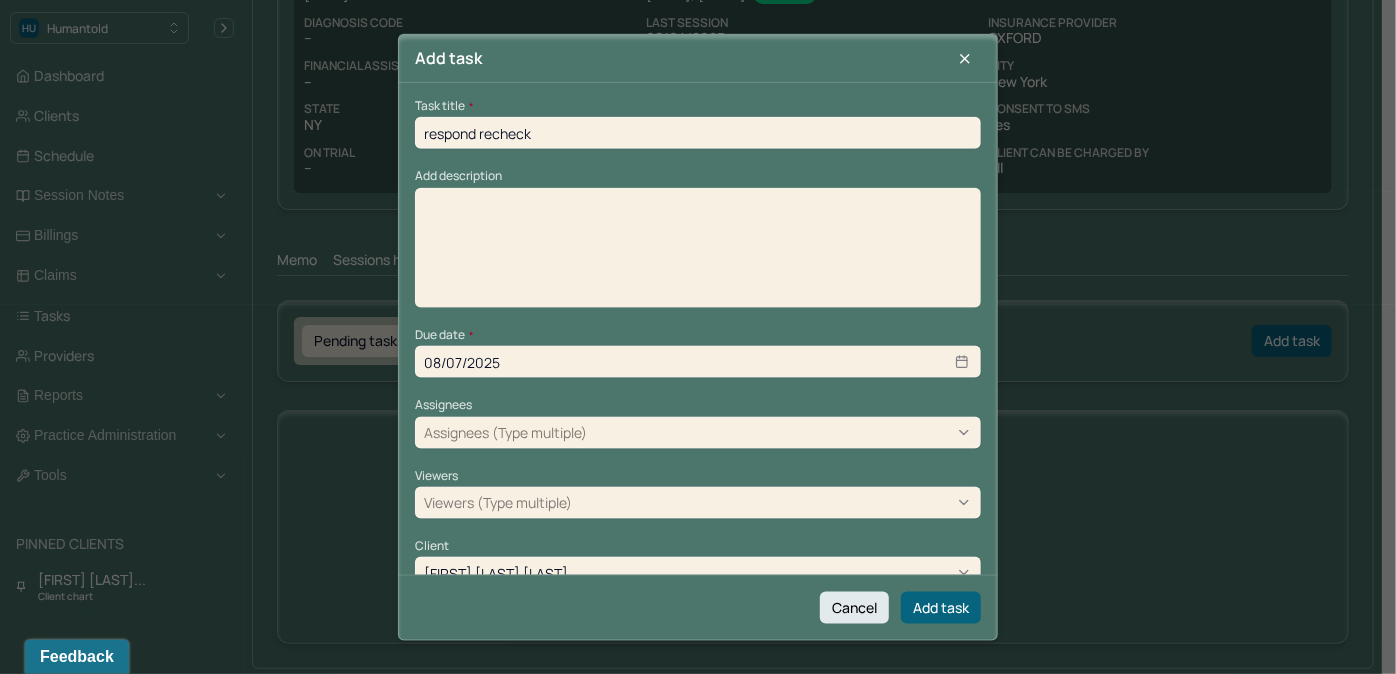 click at bounding box center [698, 254] 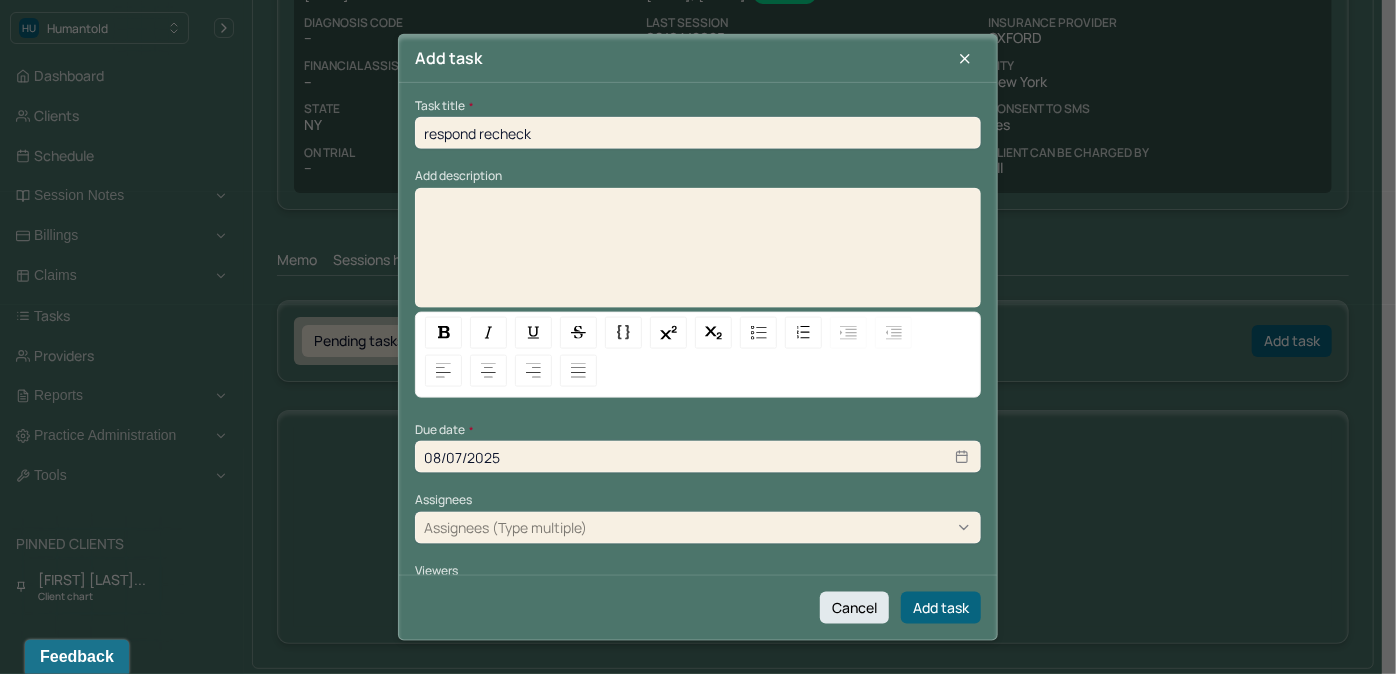 type 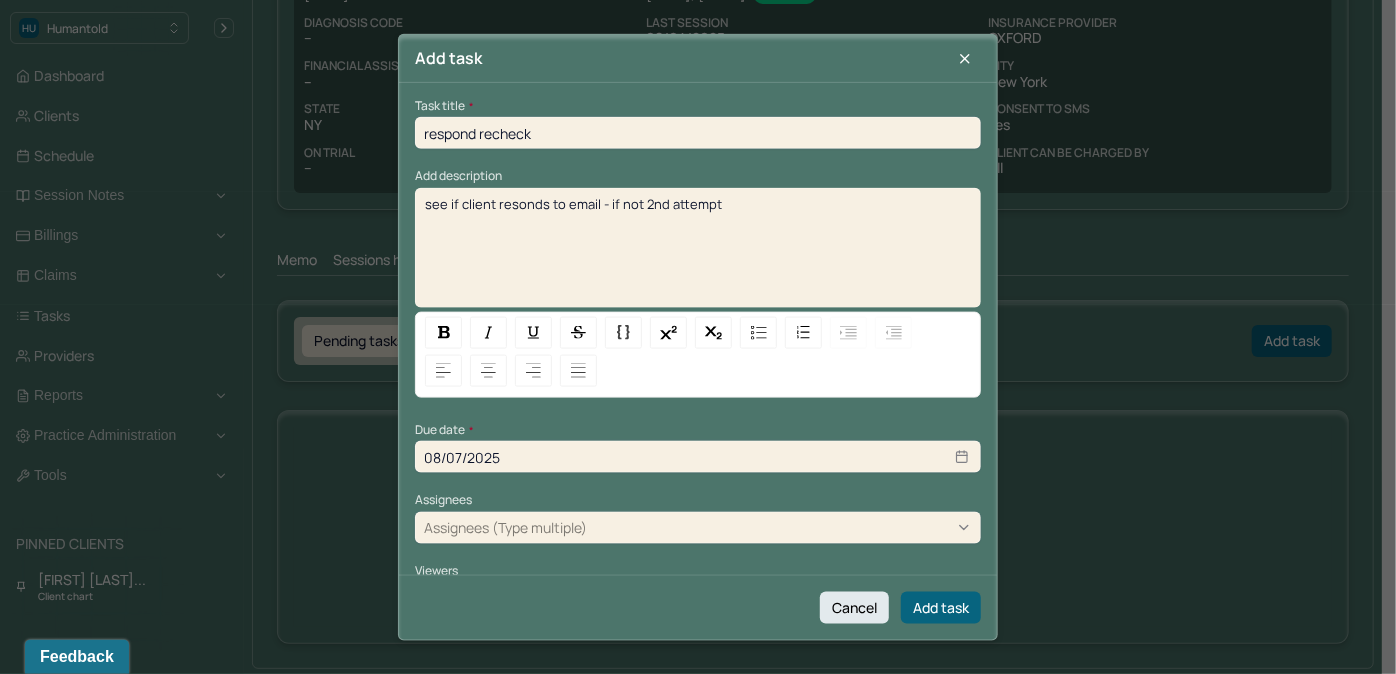 click on "Assignees (Type multiple)" at bounding box center [505, 527] 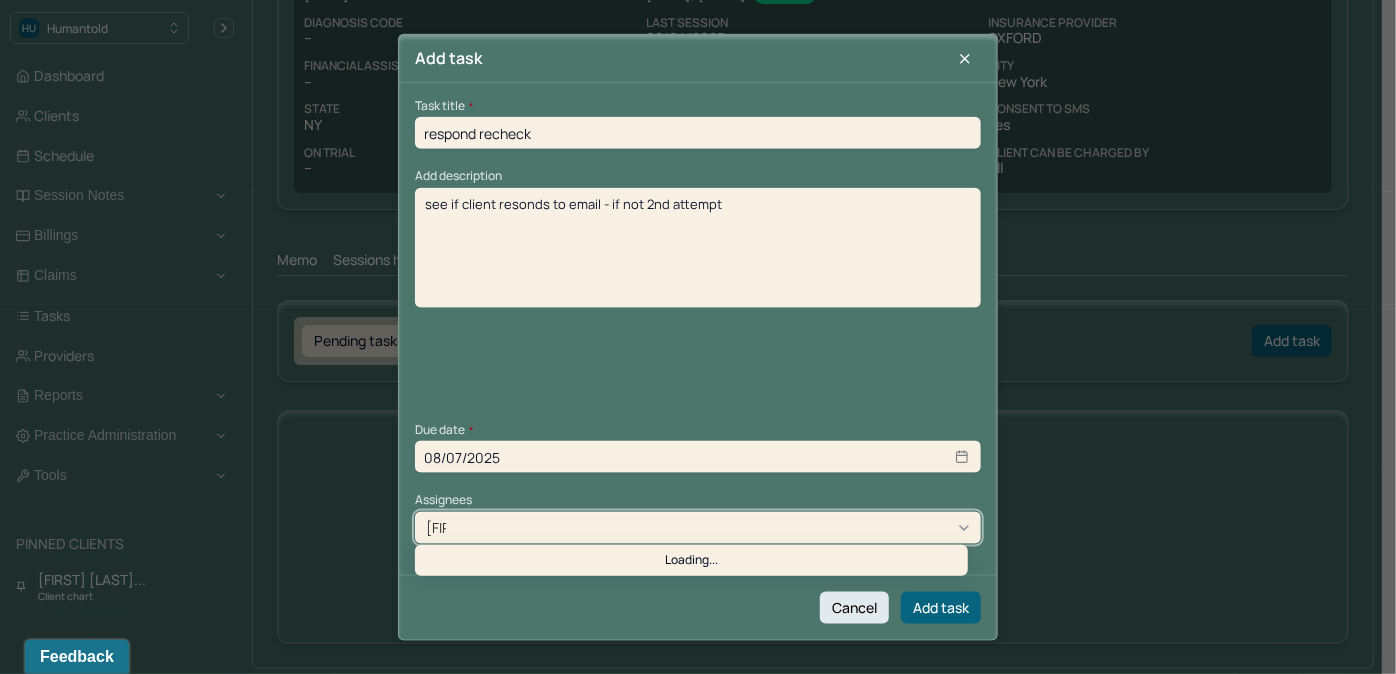 type on "allie" 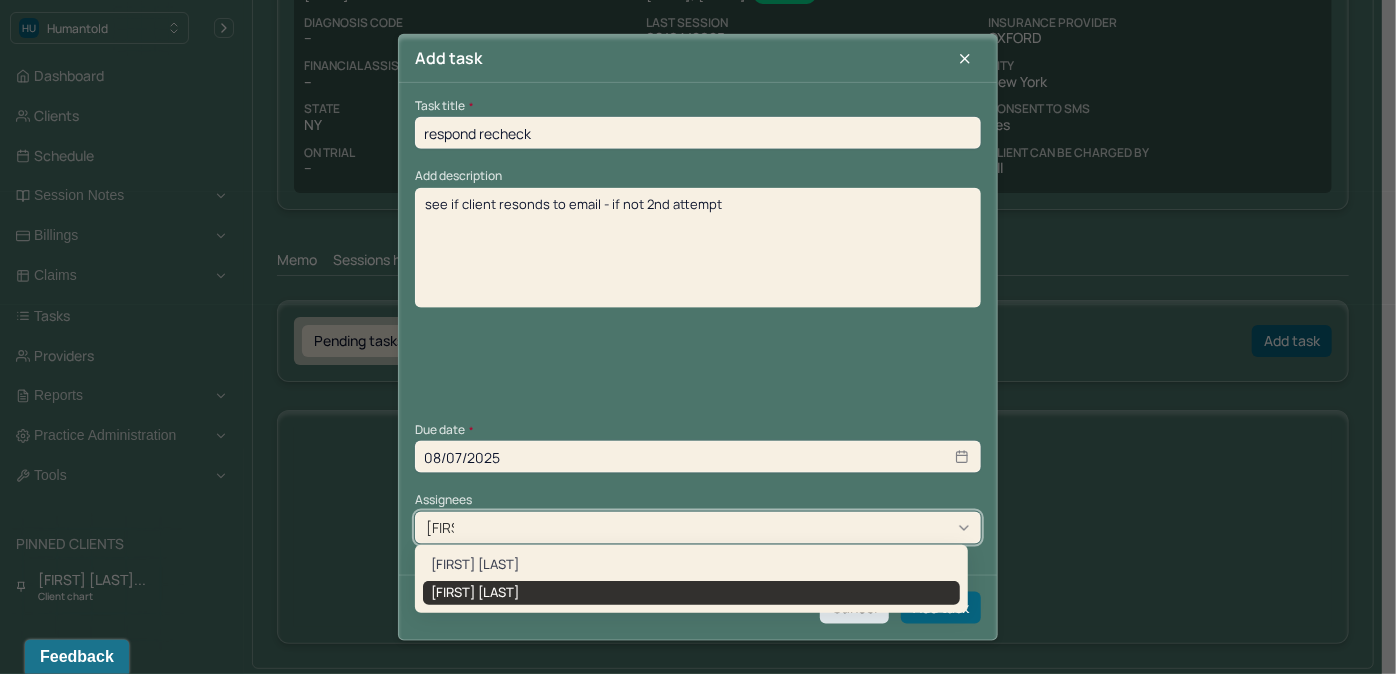 click on "[FIRST] [LAST]" at bounding box center [691, 593] 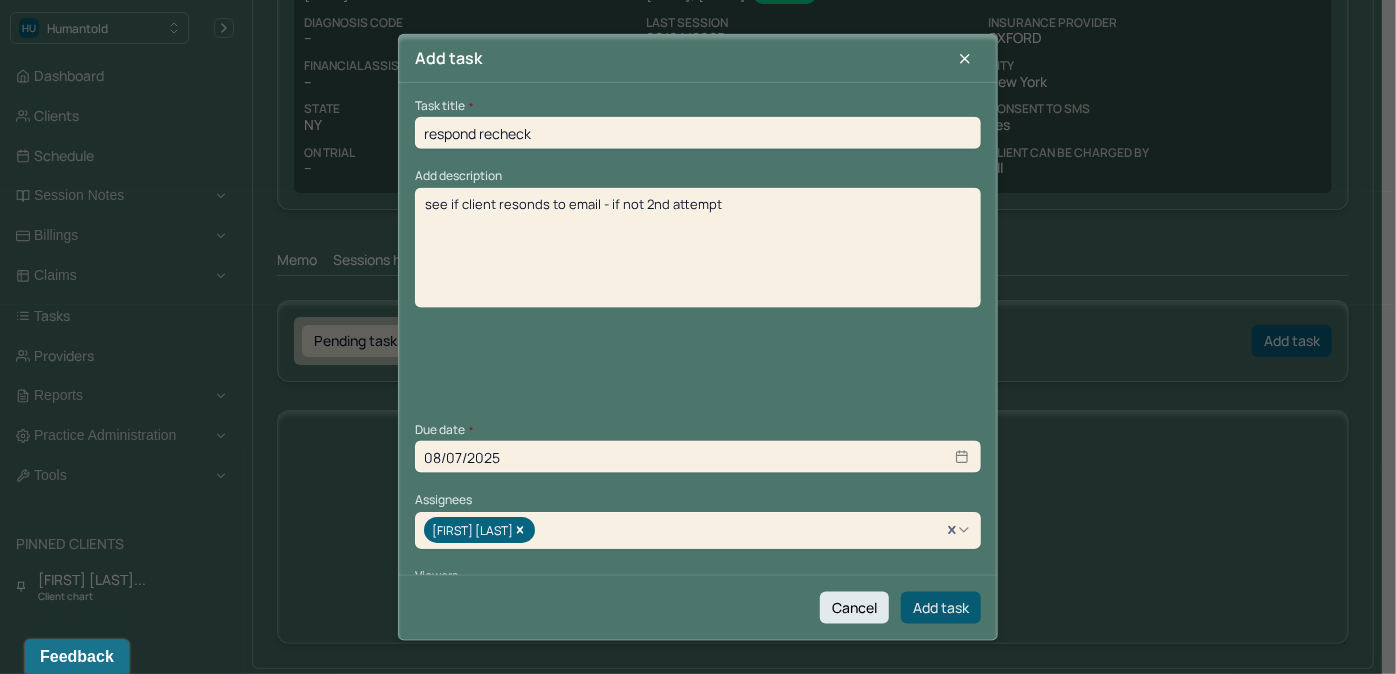 click on "Add task" at bounding box center (941, 607) 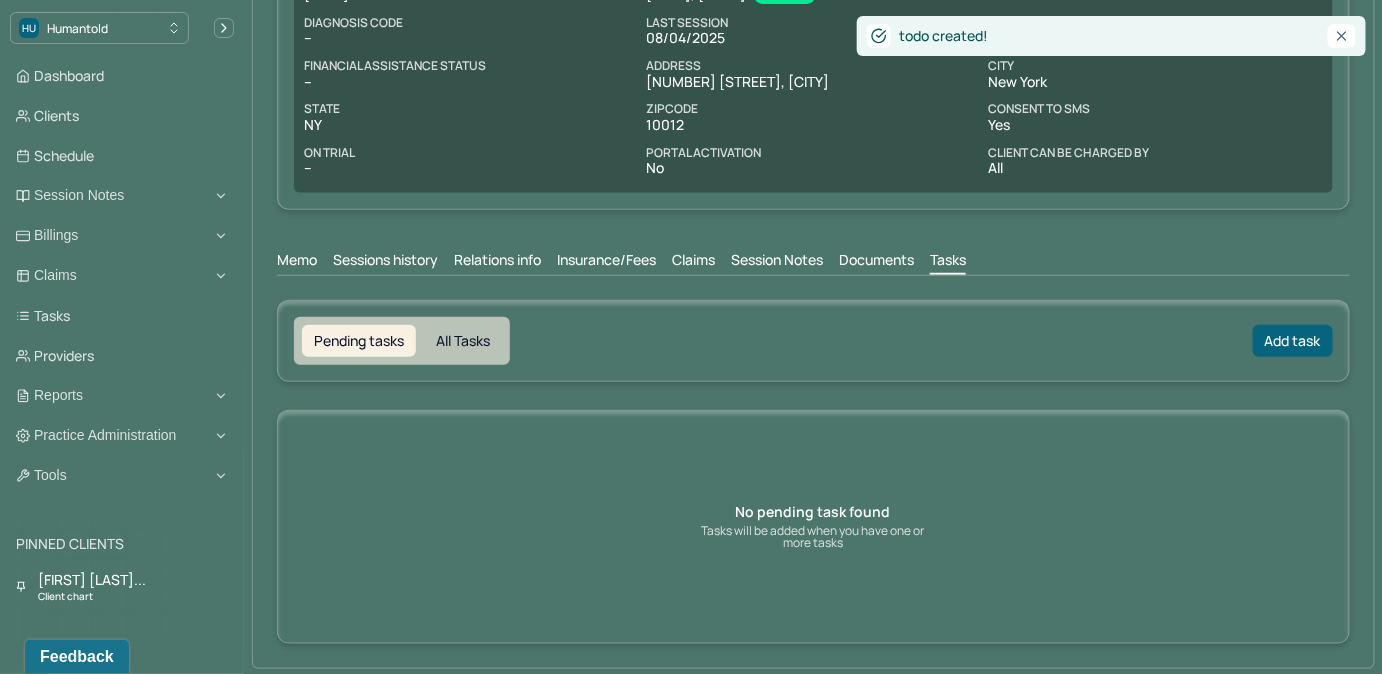 scroll, scrollTop: 211, scrollLeft: 0, axis: vertical 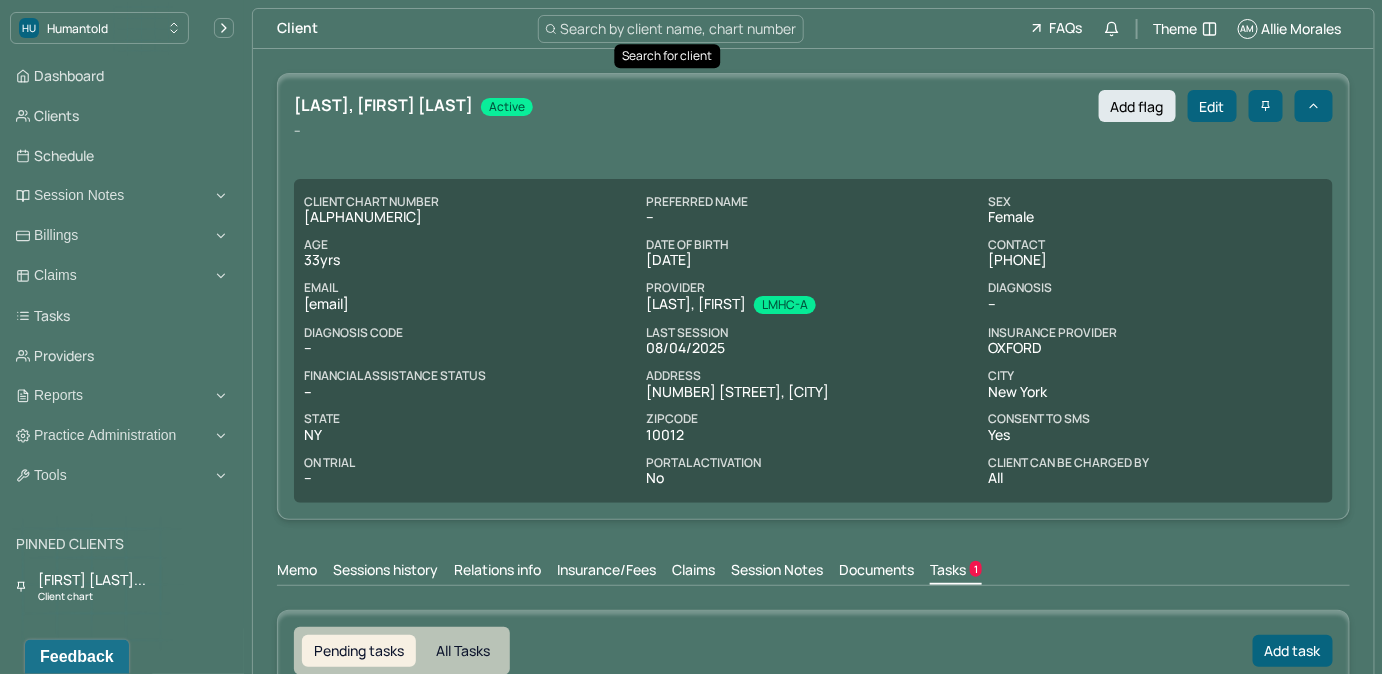 click on "Search by client name, chart number" at bounding box center (679, 28) 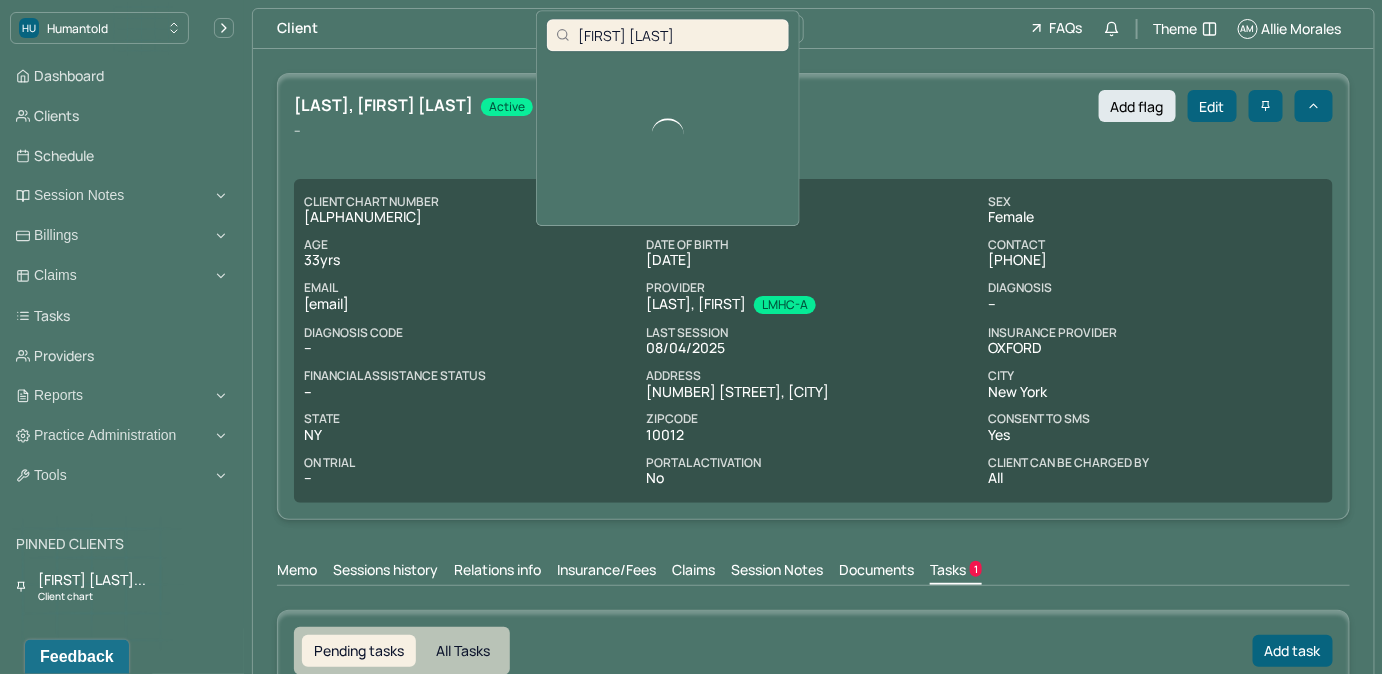 type on "Angelique Ahmed" 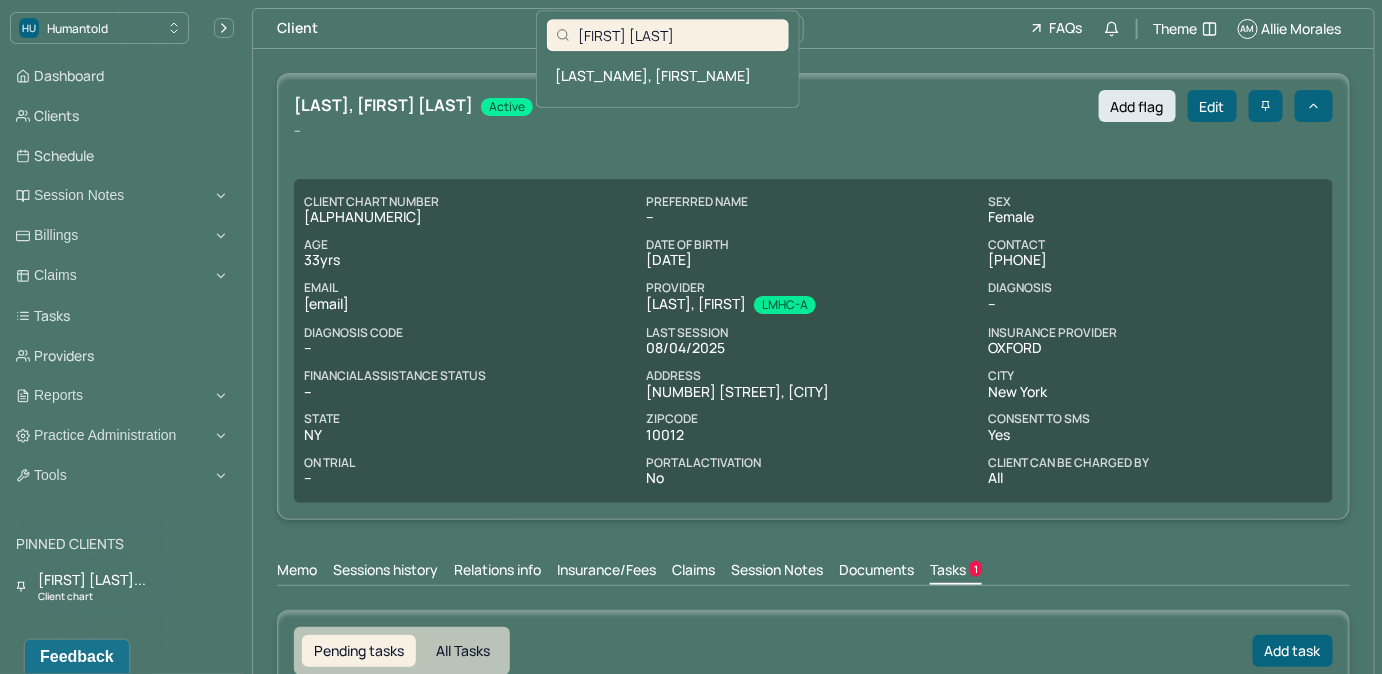 click on "AHMED, ANGELIQUE" at bounding box center (668, 75) 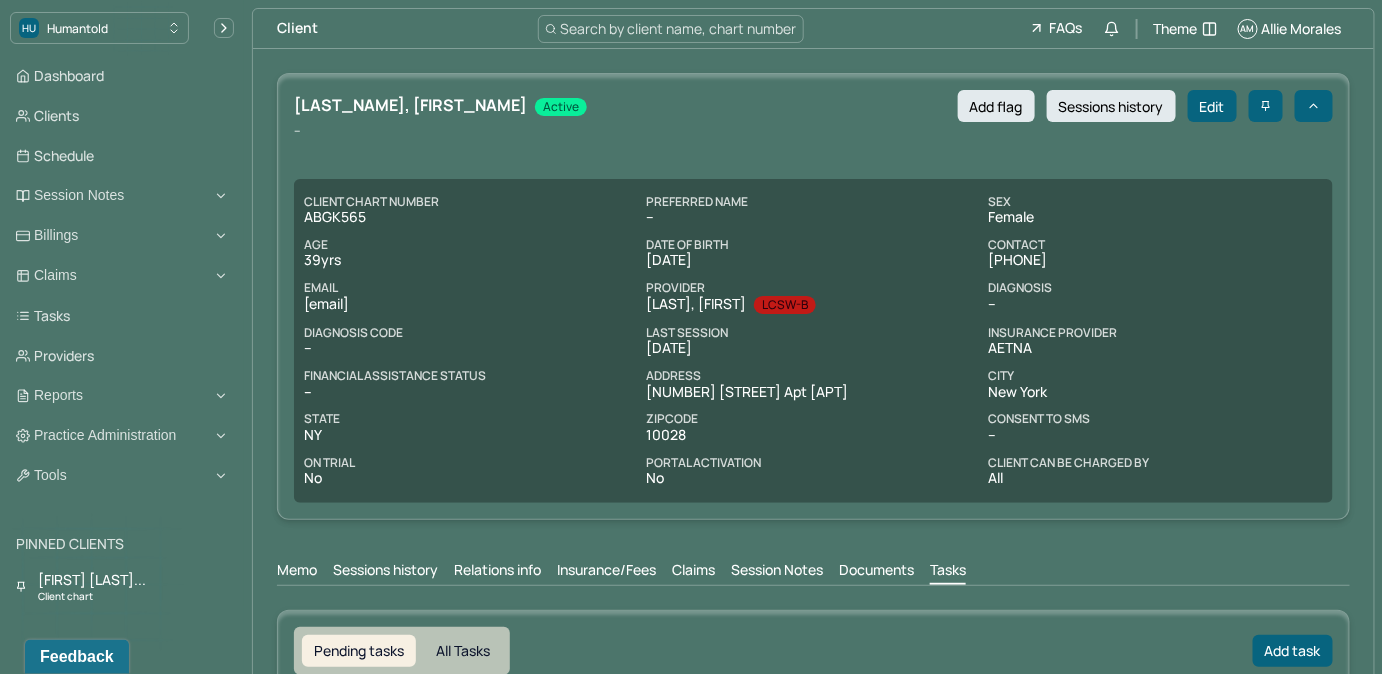 drag, startPoint x: 303, startPoint y: 306, endPoint x: 515, endPoint y: 312, distance: 212.08488 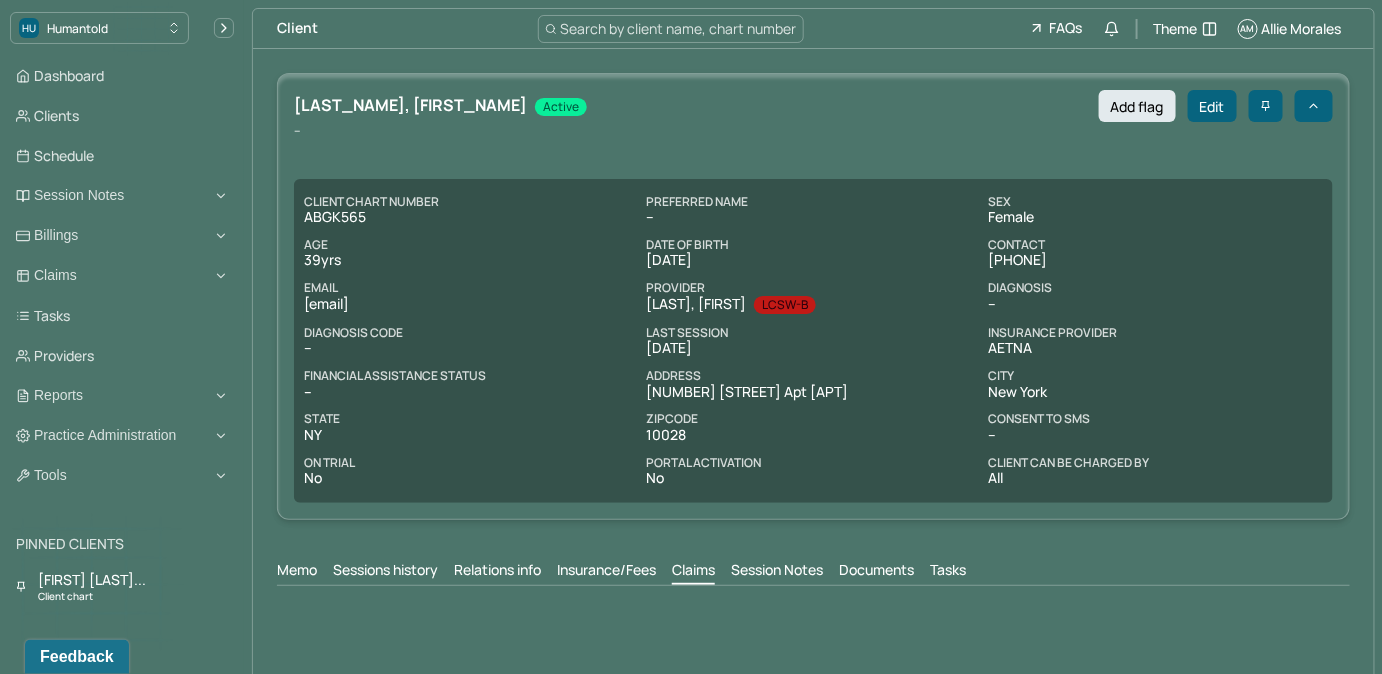scroll, scrollTop: 0, scrollLeft: 0, axis: both 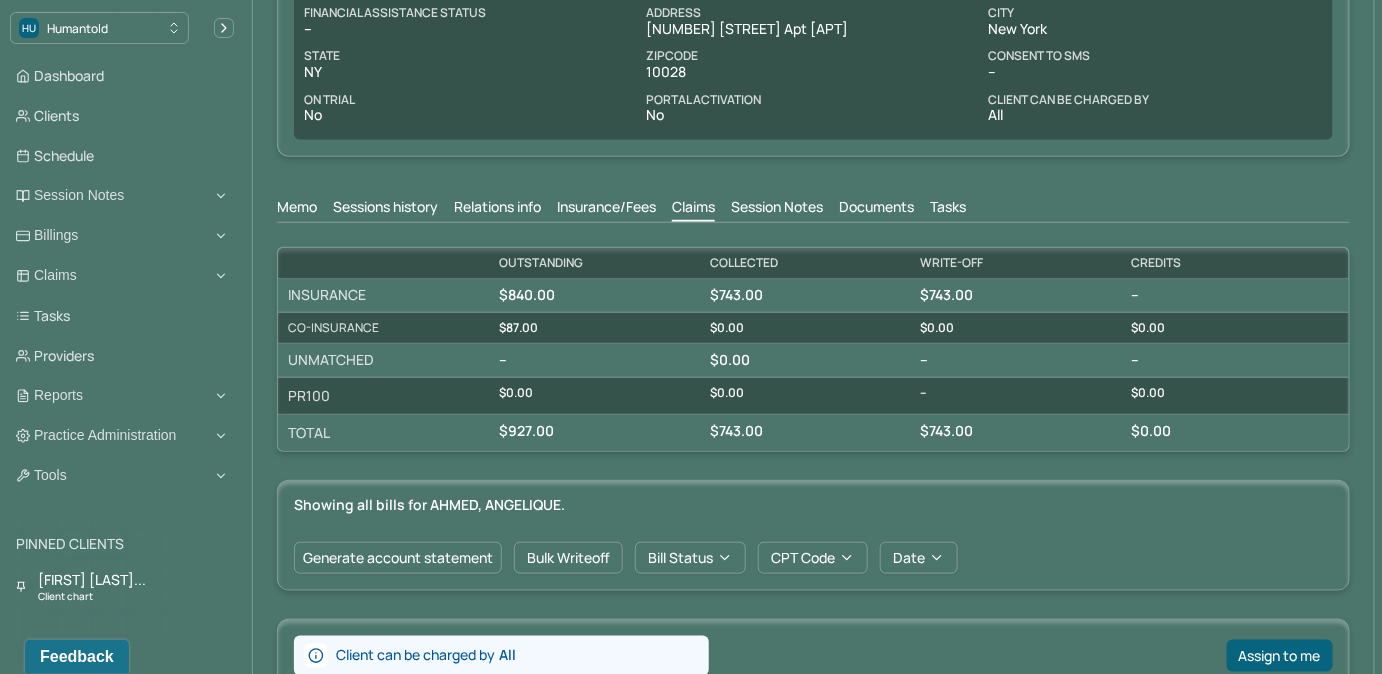 drag, startPoint x: 946, startPoint y: 201, endPoint x: 1018, endPoint y: 217, distance: 73.756355 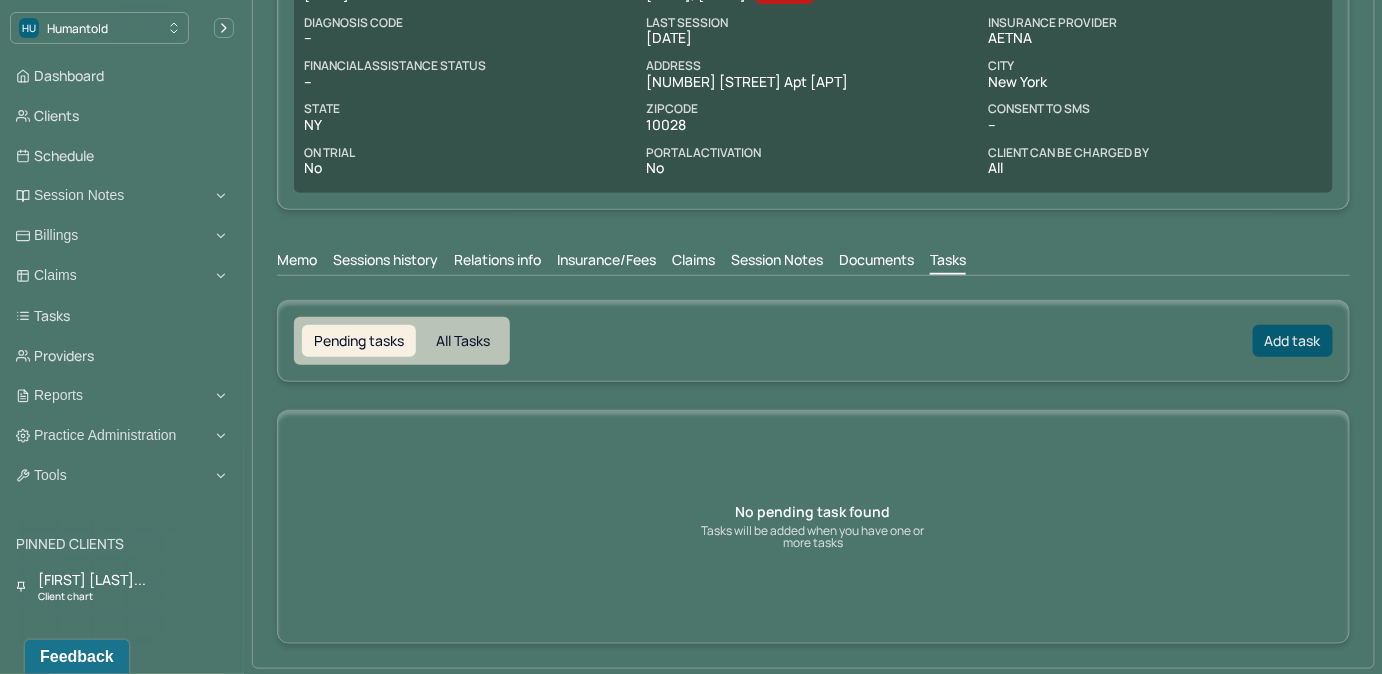 click on "Add task" at bounding box center [1293, 341] 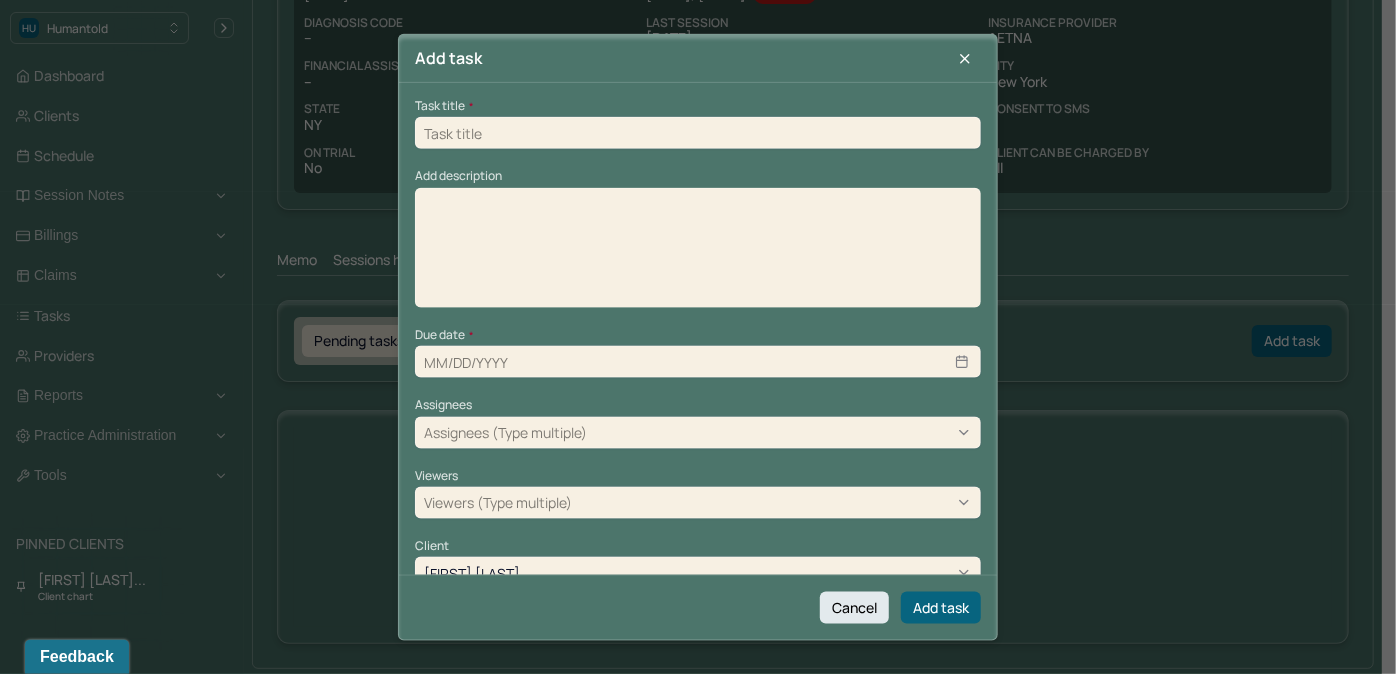 click at bounding box center [698, 133] 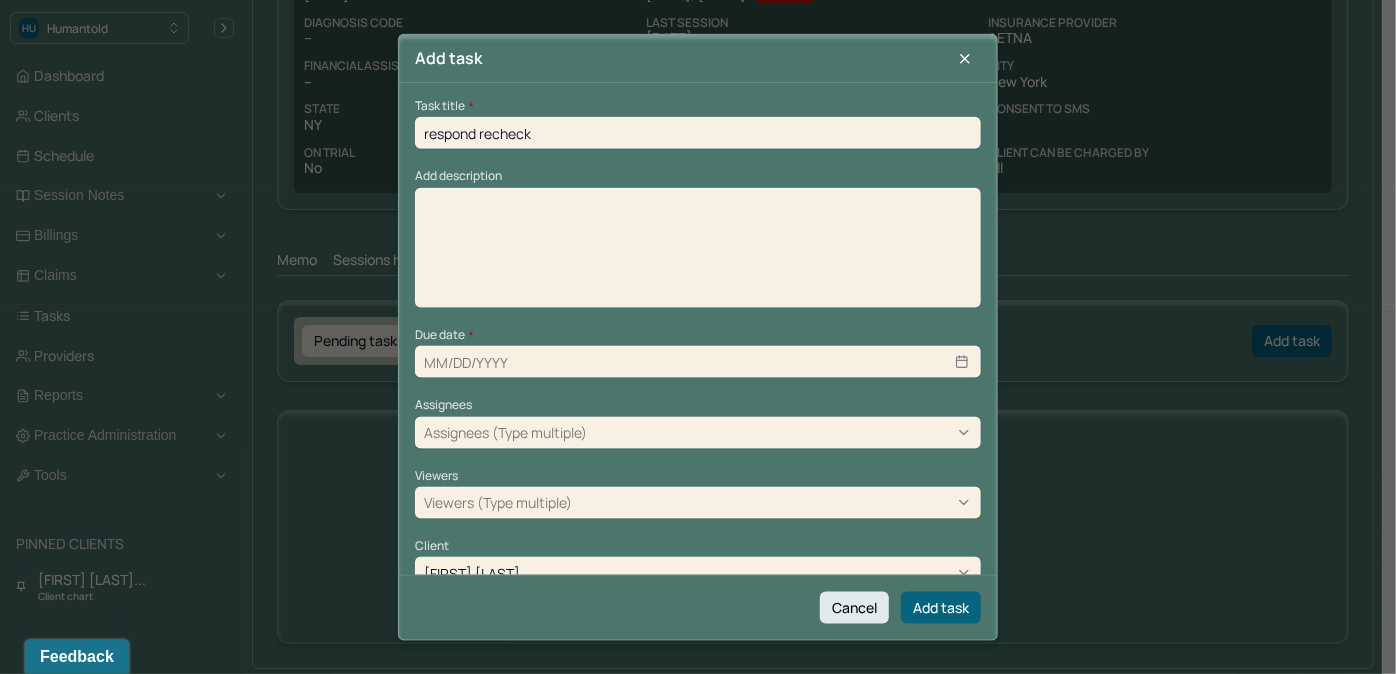 type on "08/07/2025" 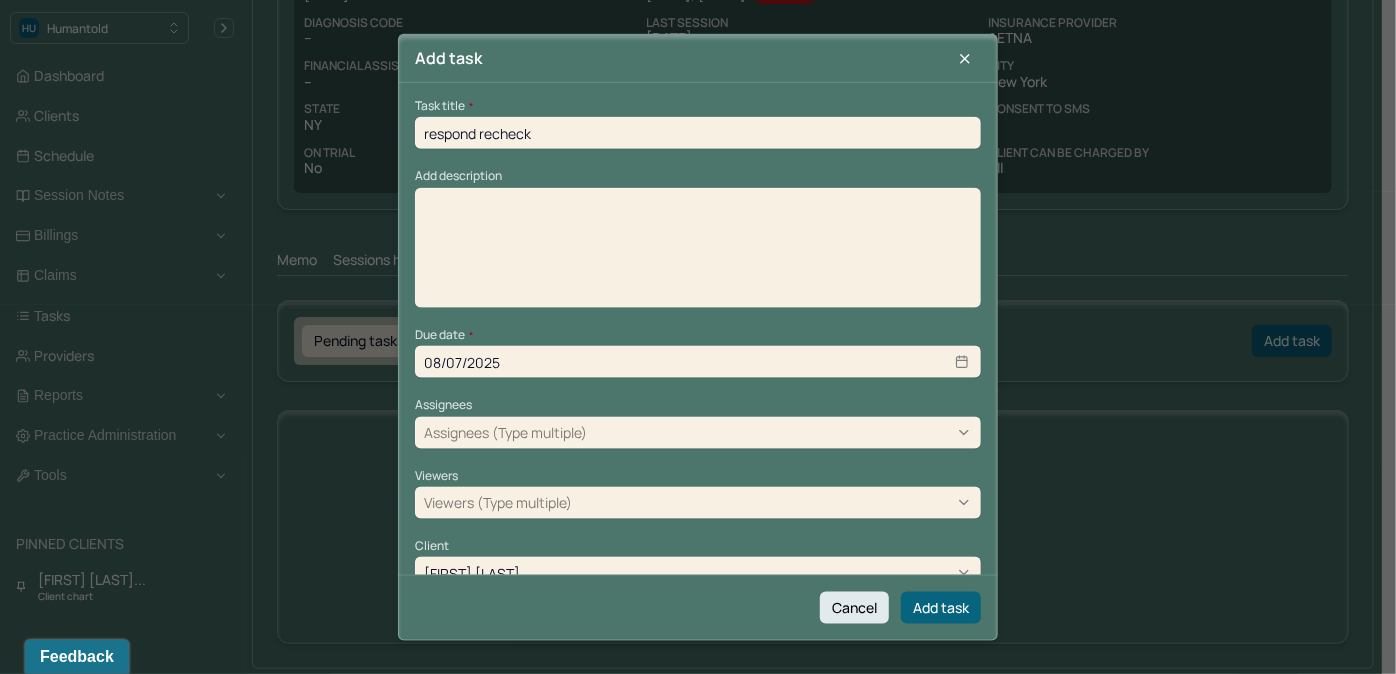 click at bounding box center (698, 254) 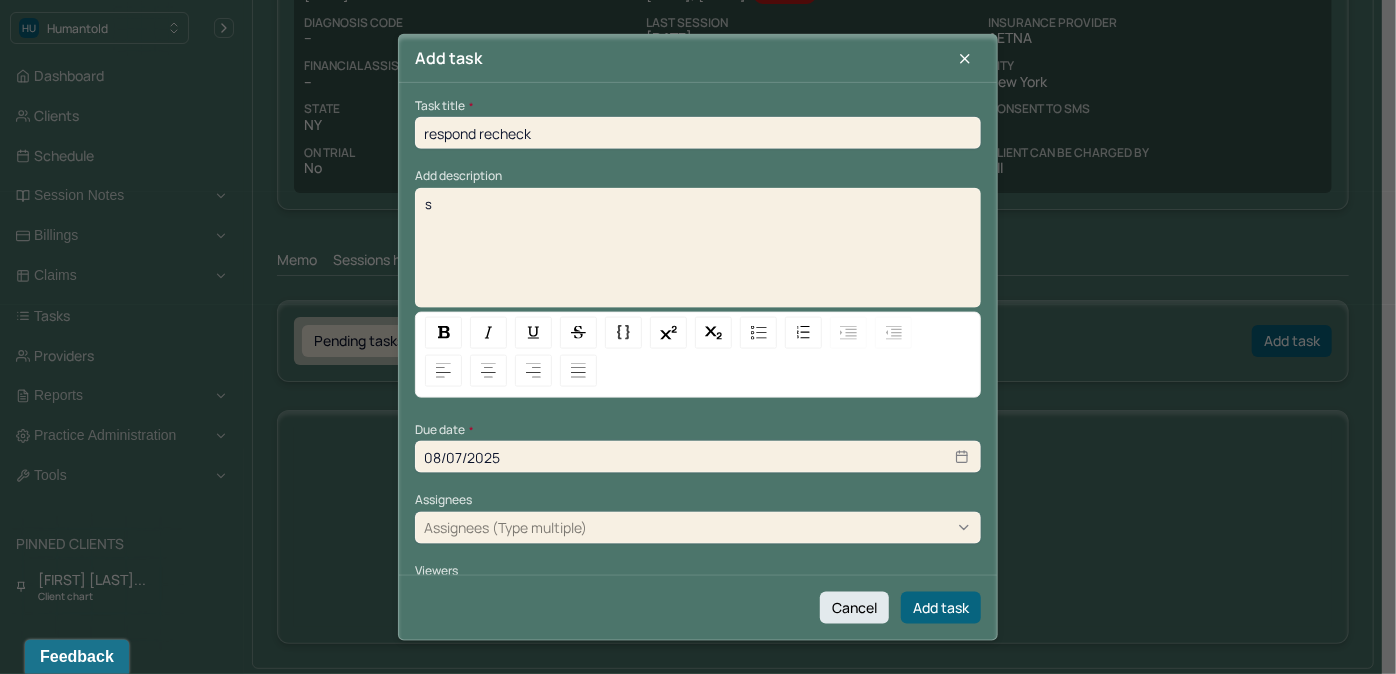 type 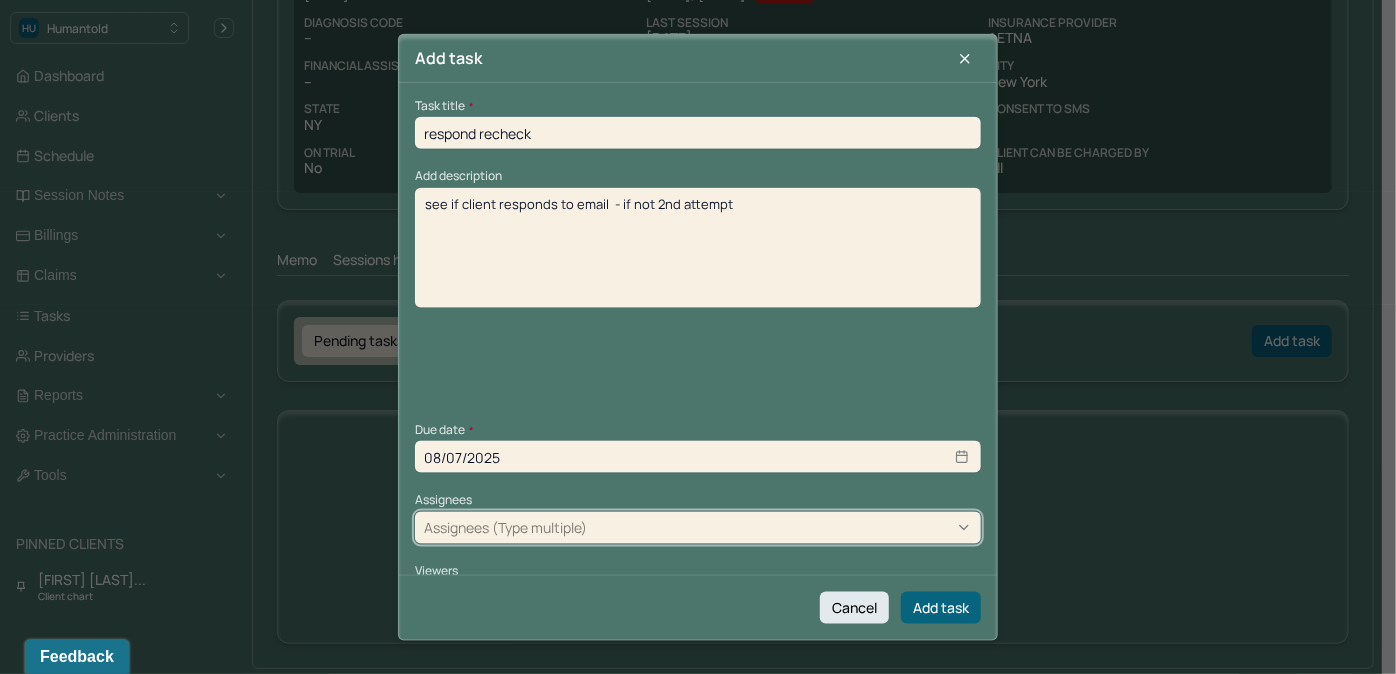 click on "Assignees (Type multiple)" at bounding box center [505, 527] 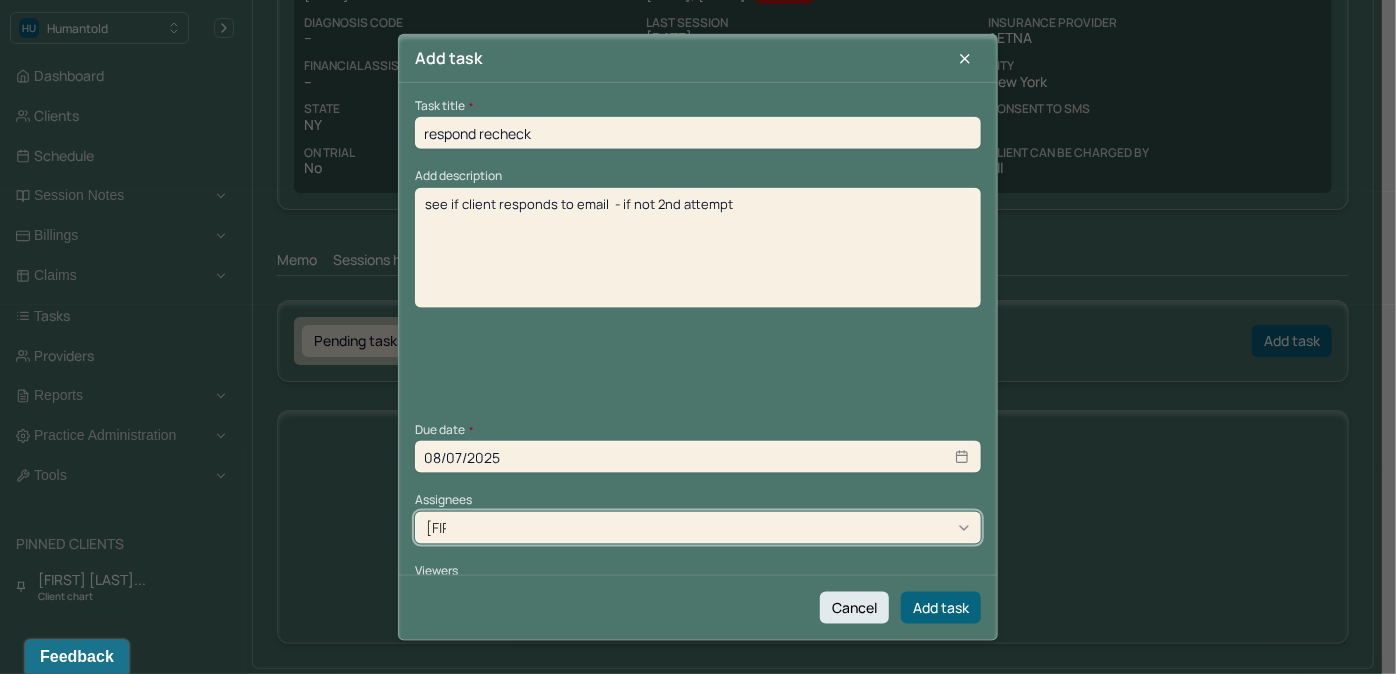 type on "allie" 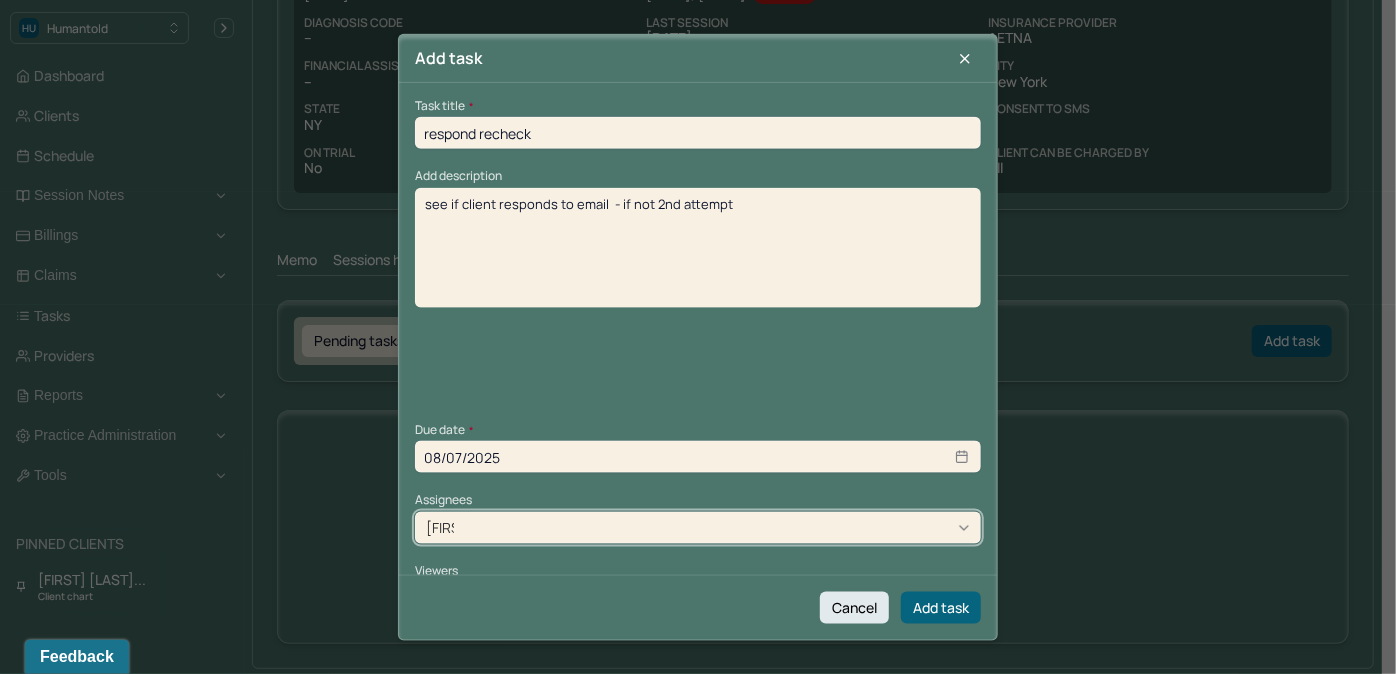 click on "[FIRST] [LAST]" at bounding box center (691, 728) 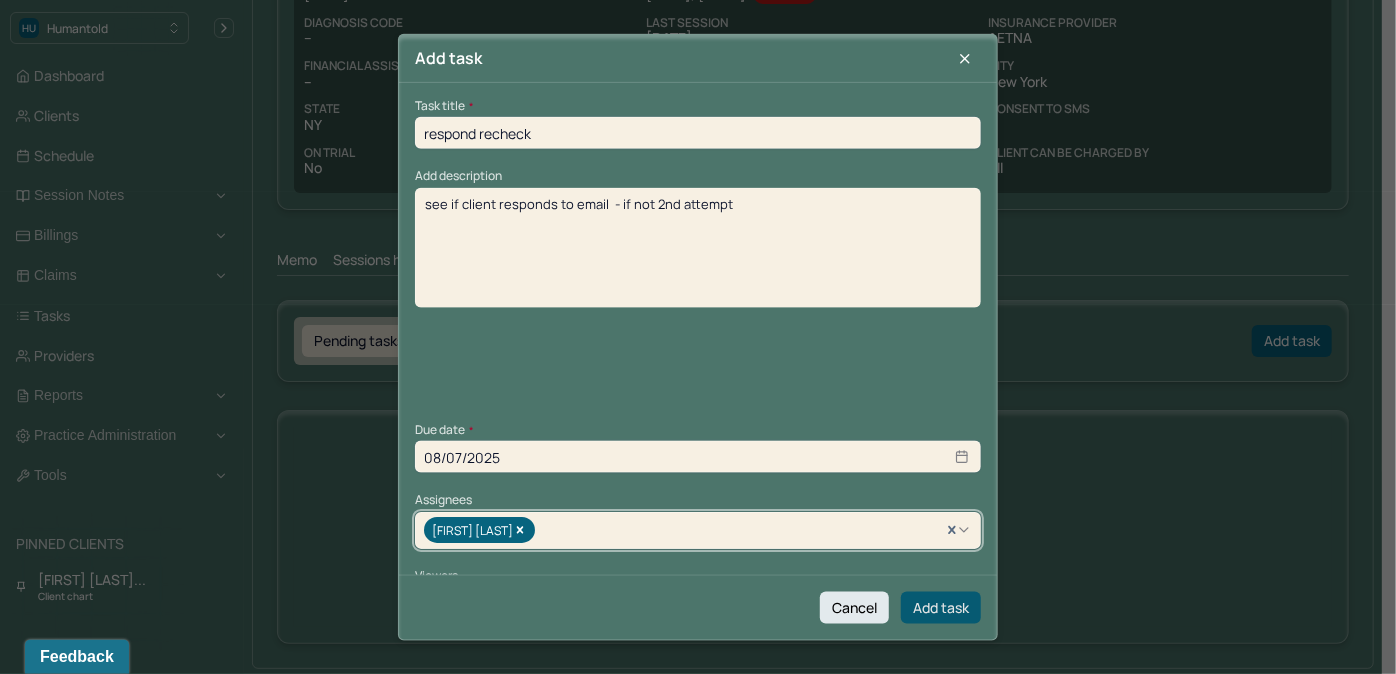 click on "Add task" at bounding box center [941, 607] 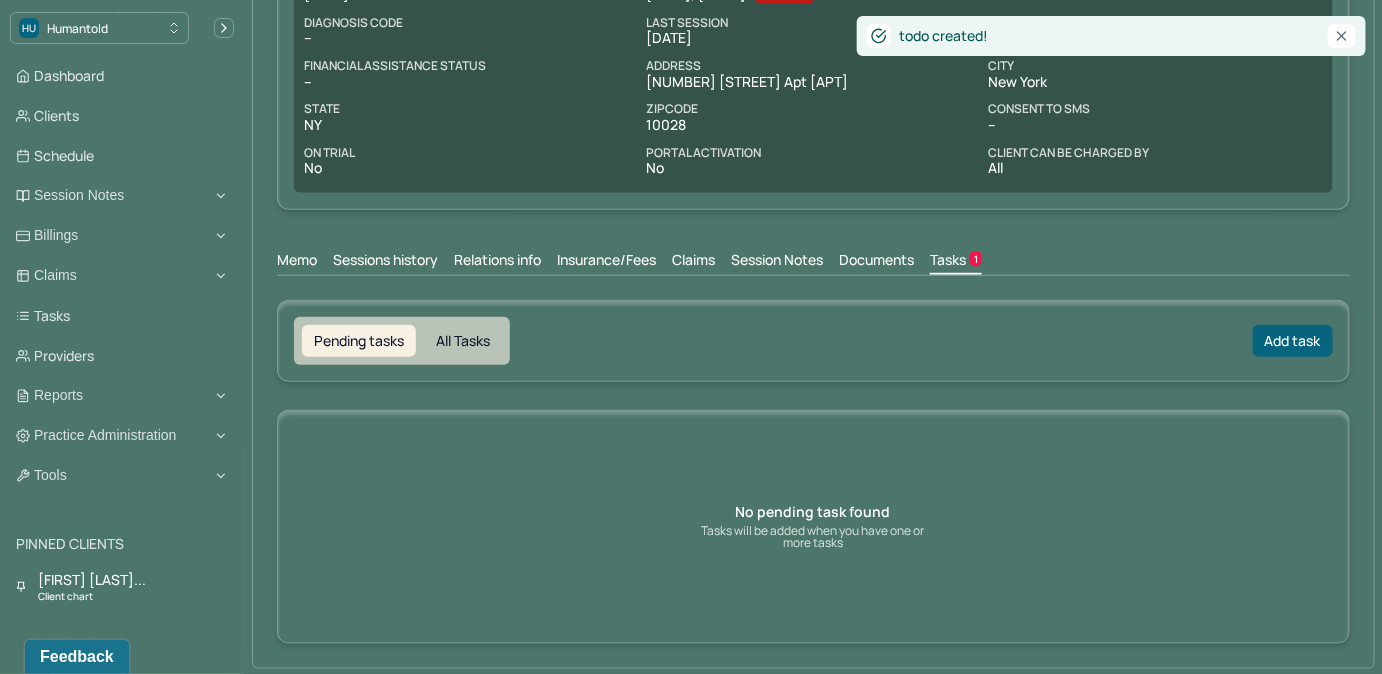 scroll, scrollTop: 211, scrollLeft: 0, axis: vertical 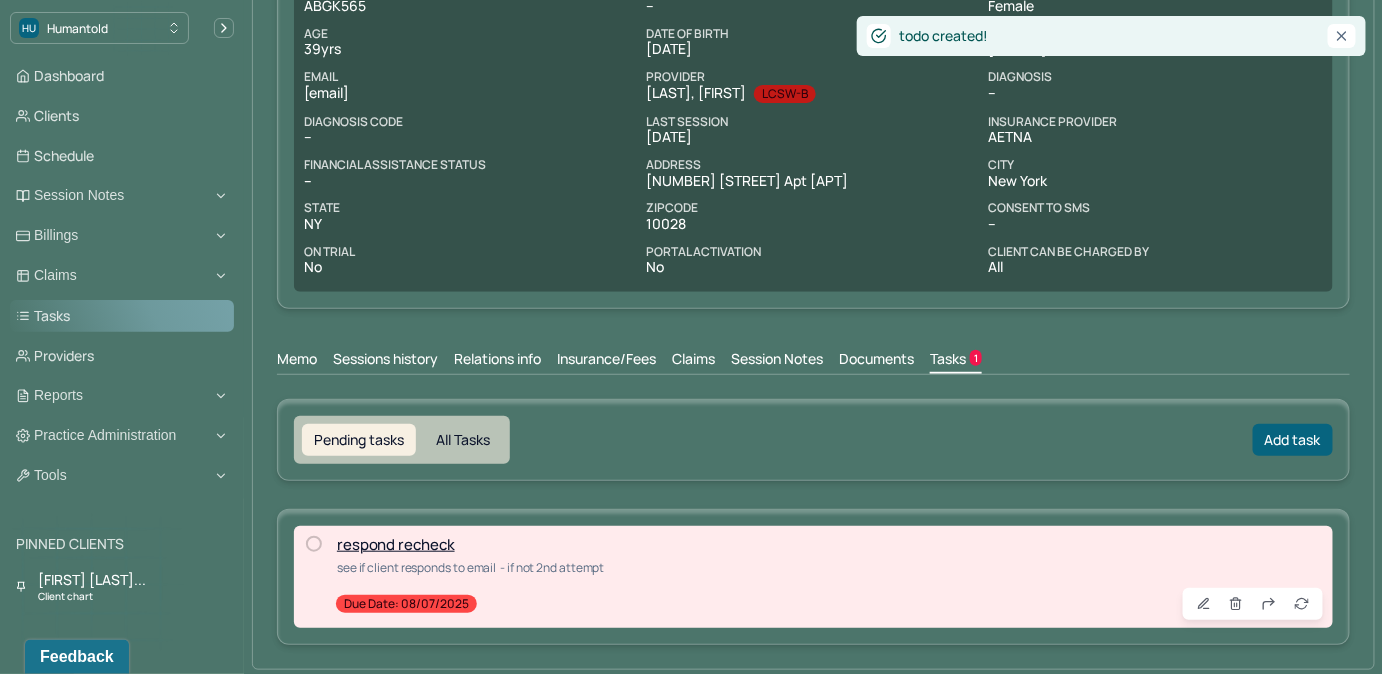 click on "Tasks" at bounding box center (122, 316) 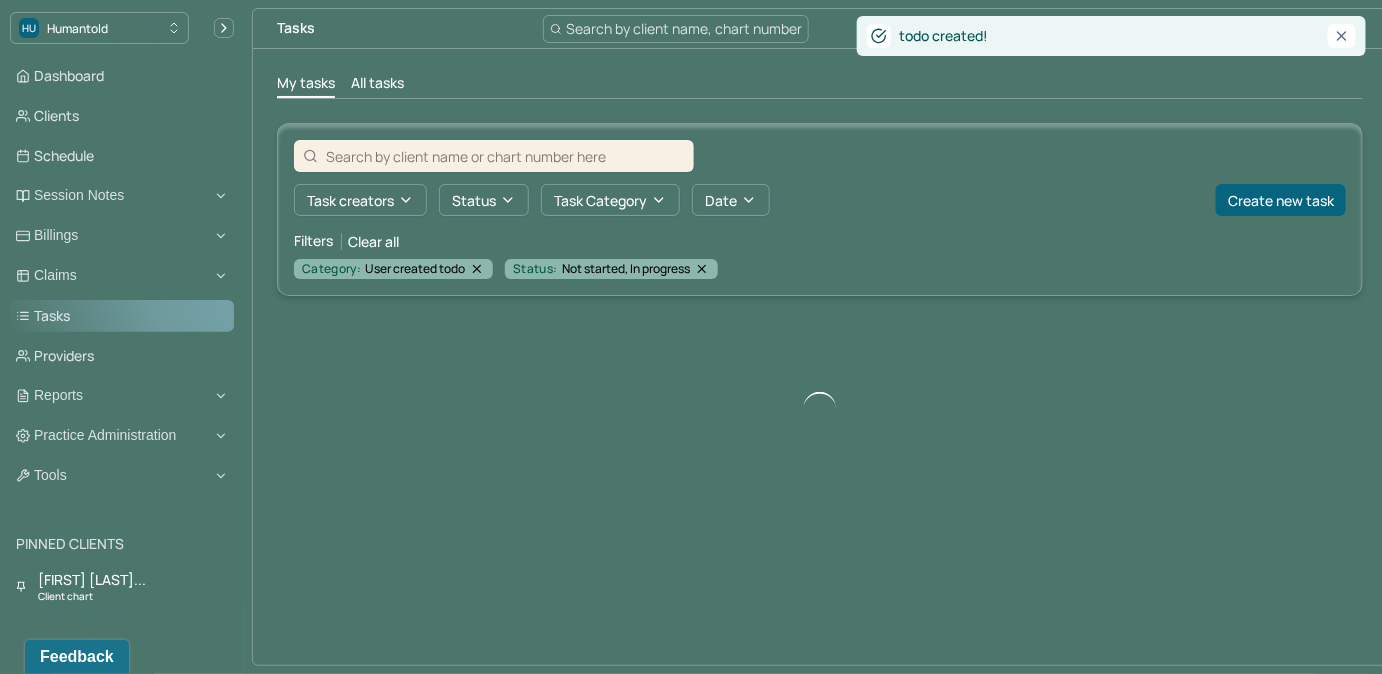 scroll, scrollTop: 0, scrollLeft: 0, axis: both 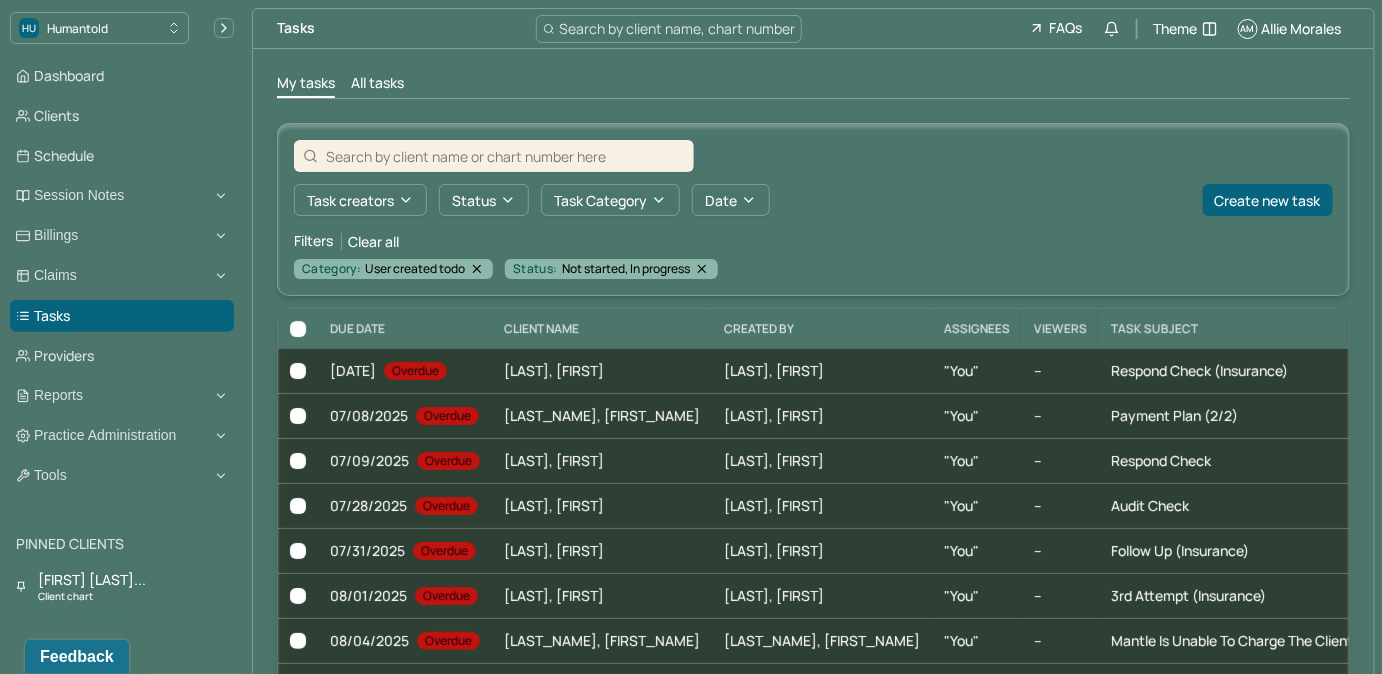 type 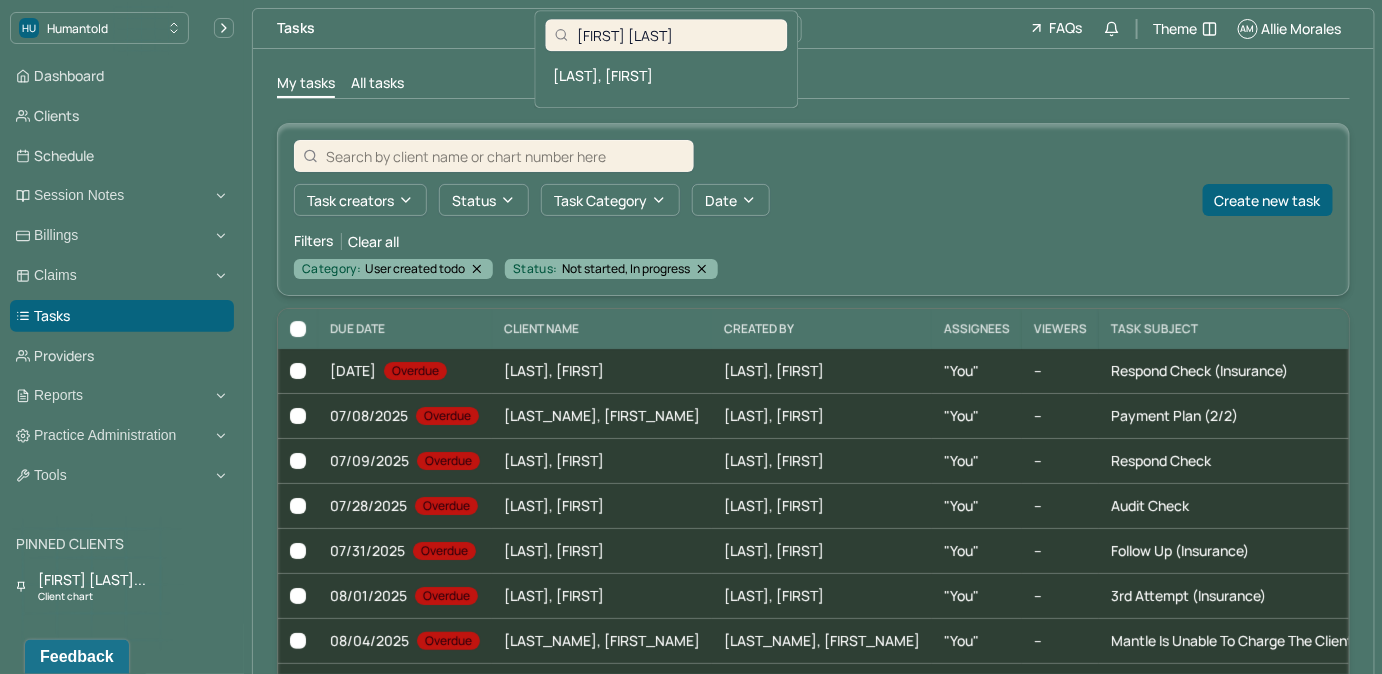 type on "Athena Rosario" 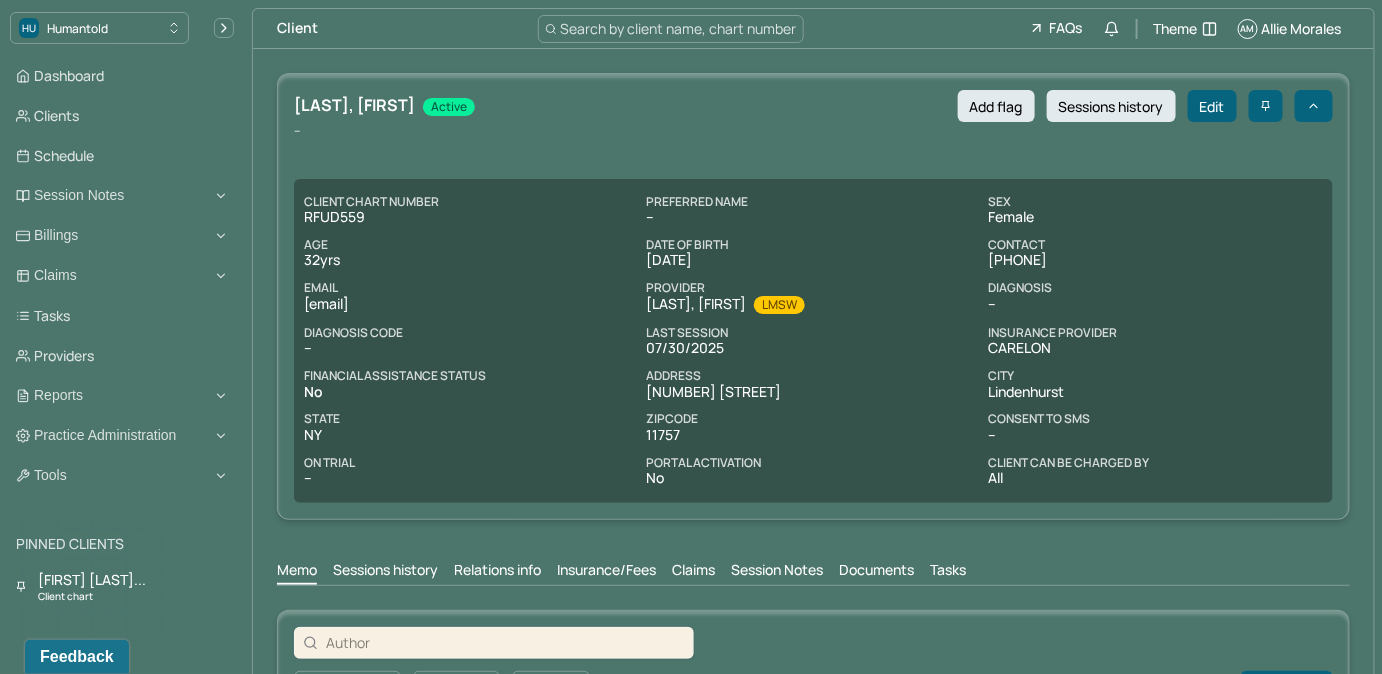 drag, startPoint x: 304, startPoint y: 305, endPoint x: 509, endPoint y: 298, distance: 205.11948 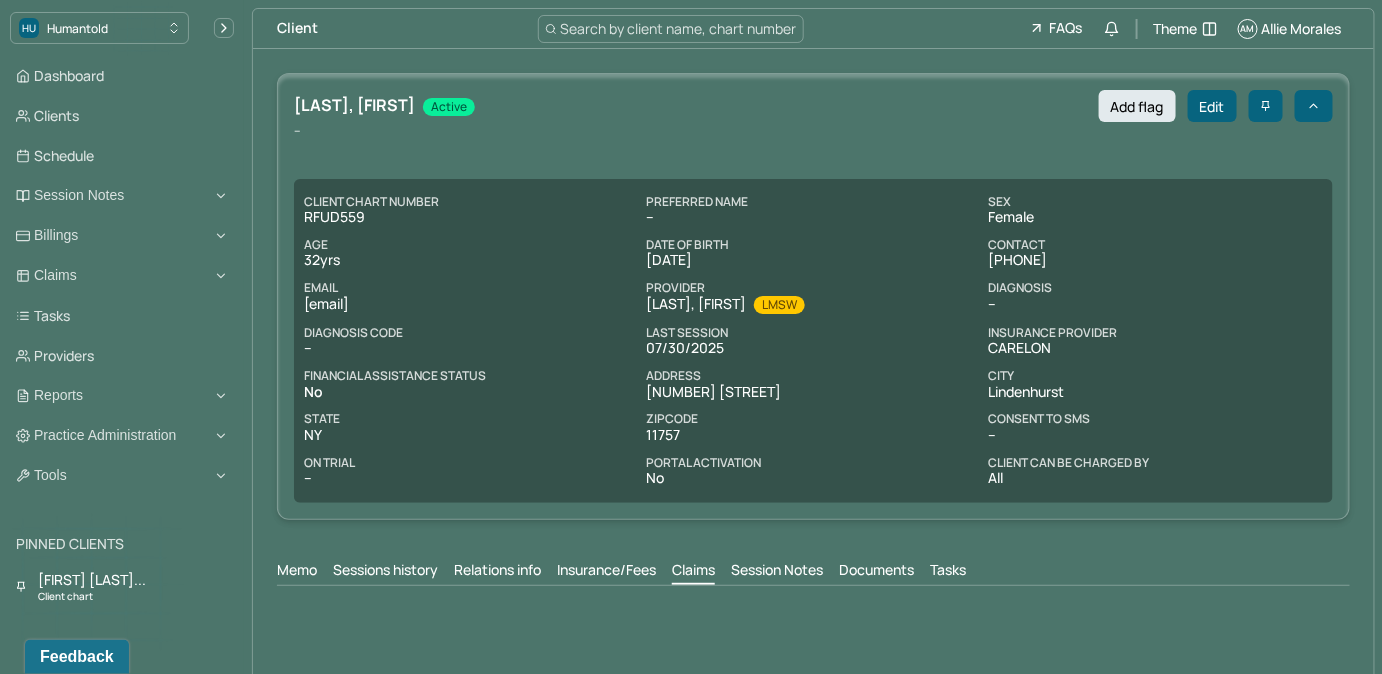 scroll, scrollTop: 0, scrollLeft: 0, axis: both 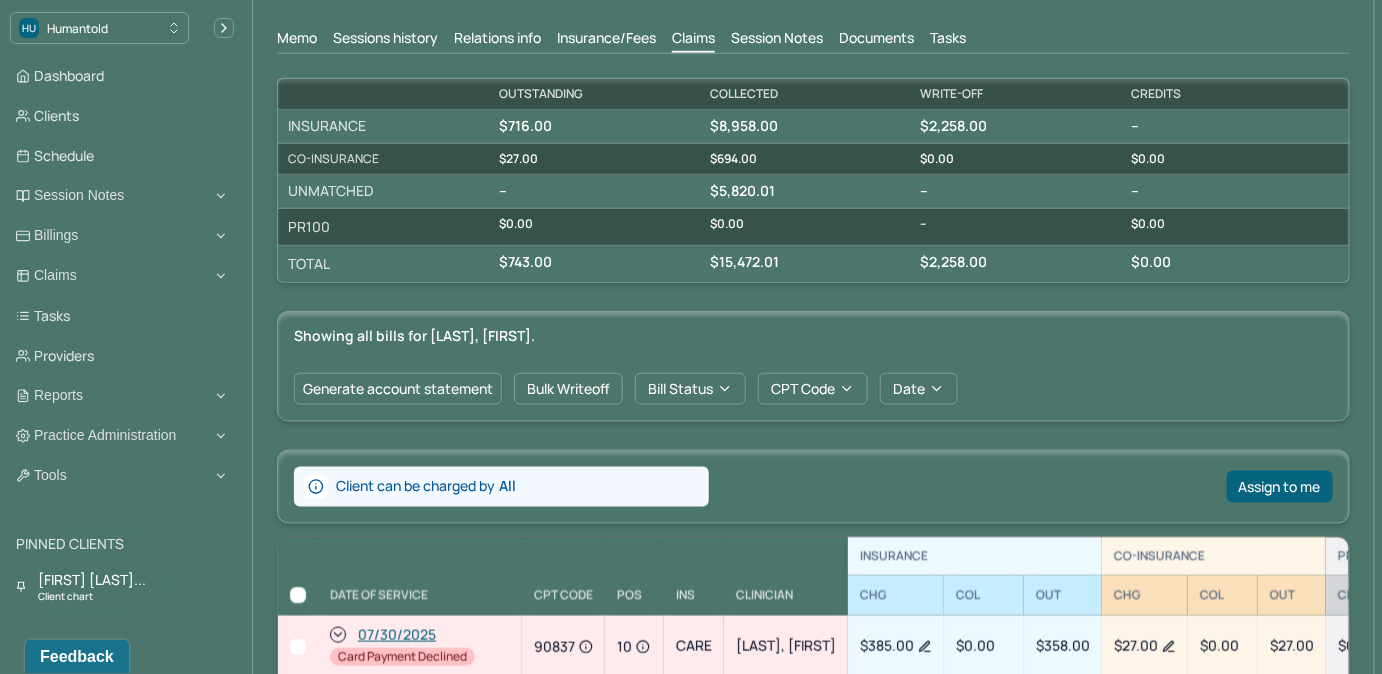 click on "Tasks" at bounding box center [948, 40] 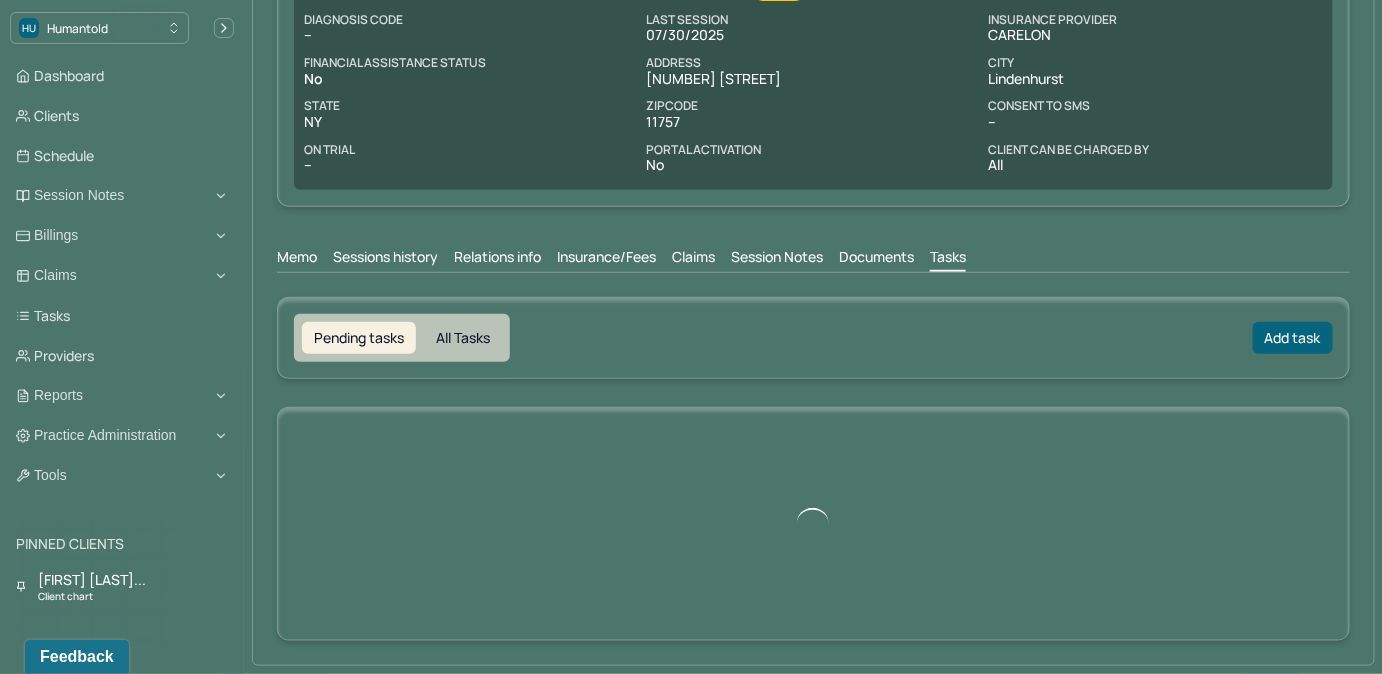 scroll, scrollTop: 310, scrollLeft: 0, axis: vertical 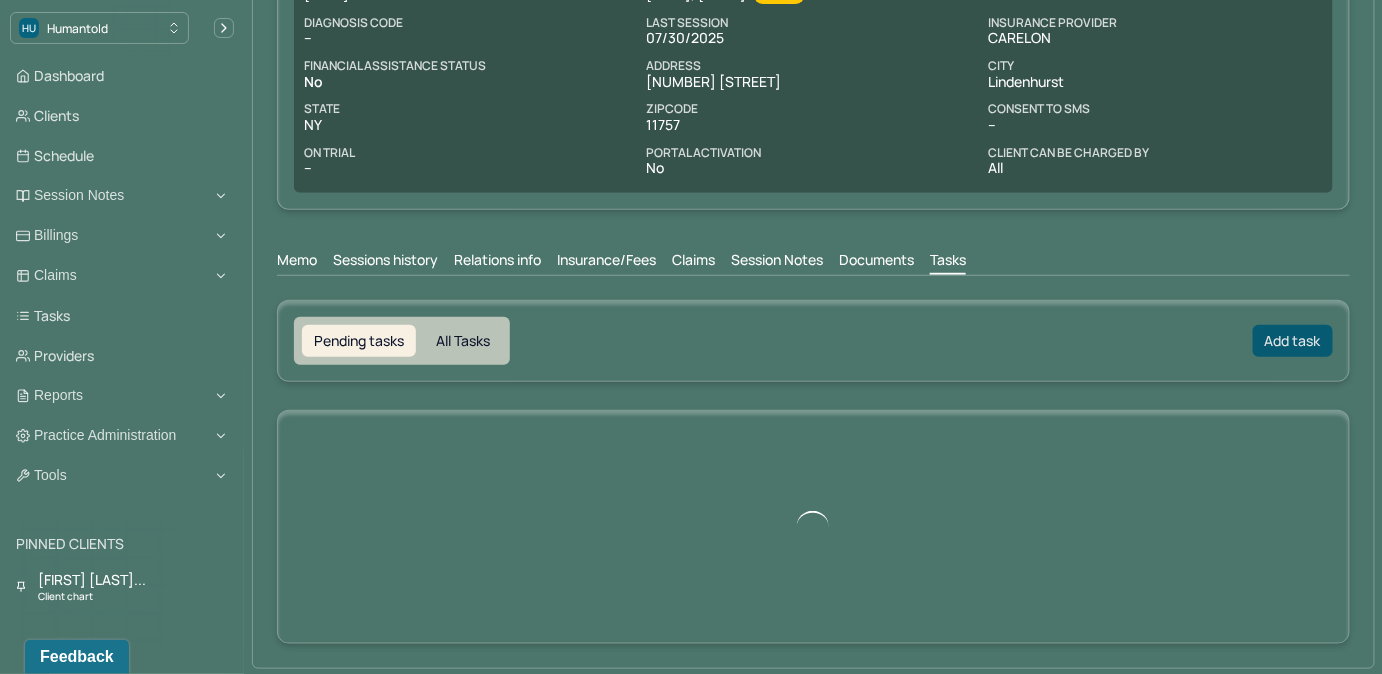 click on "Add task" at bounding box center (1293, 341) 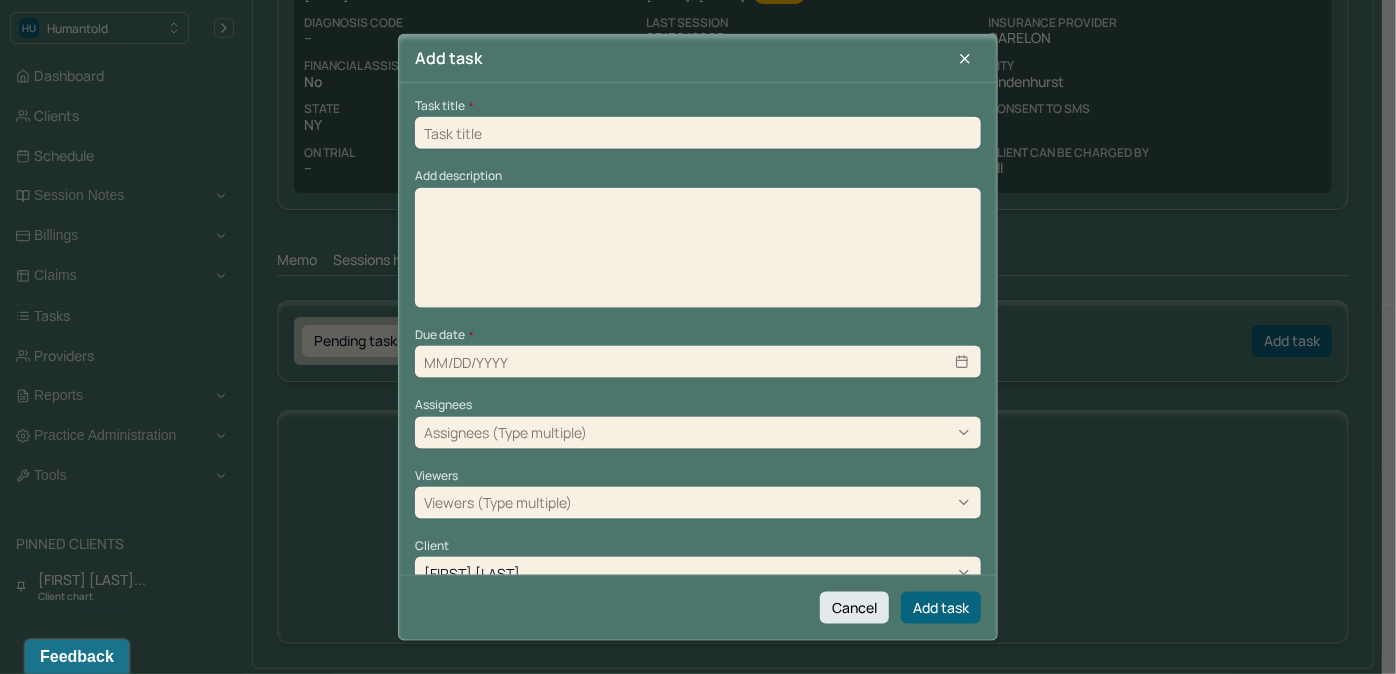 drag, startPoint x: 814, startPoint y: 133, endPoint x: 769, endPoint y: 142, distance: 45.891174 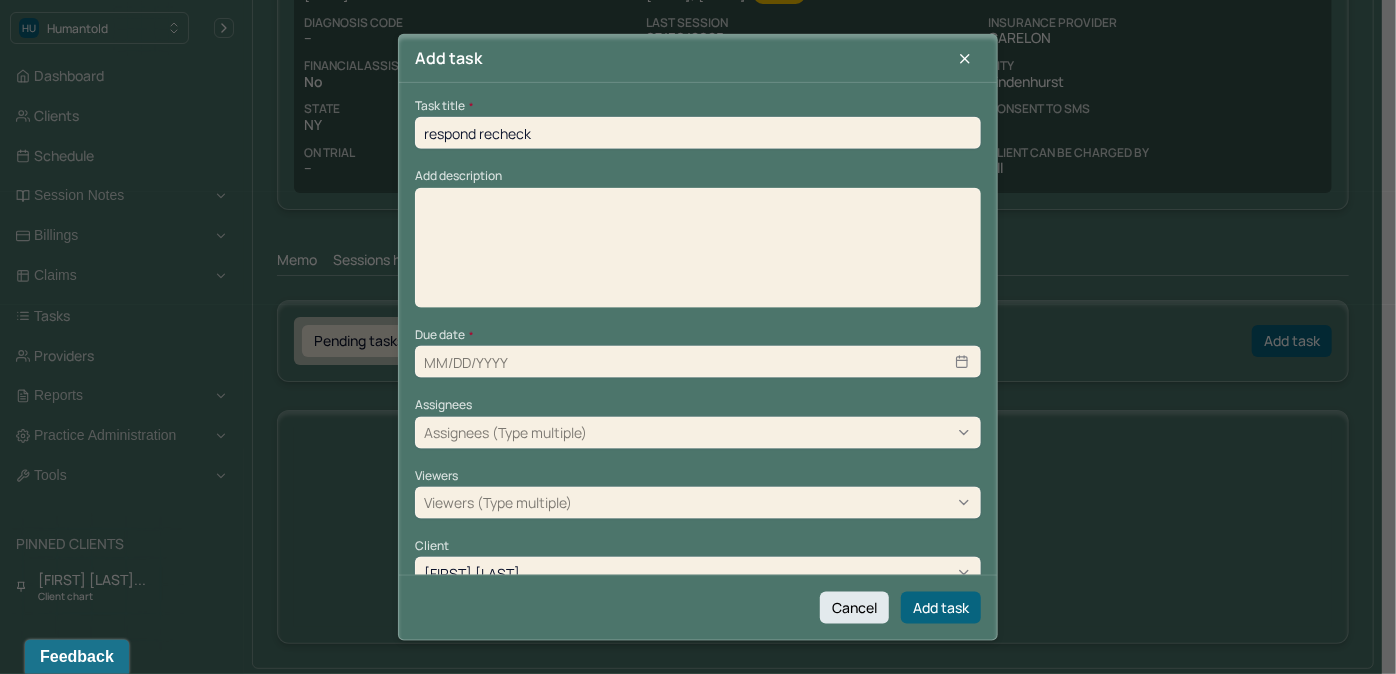 type on "08/07/2025" 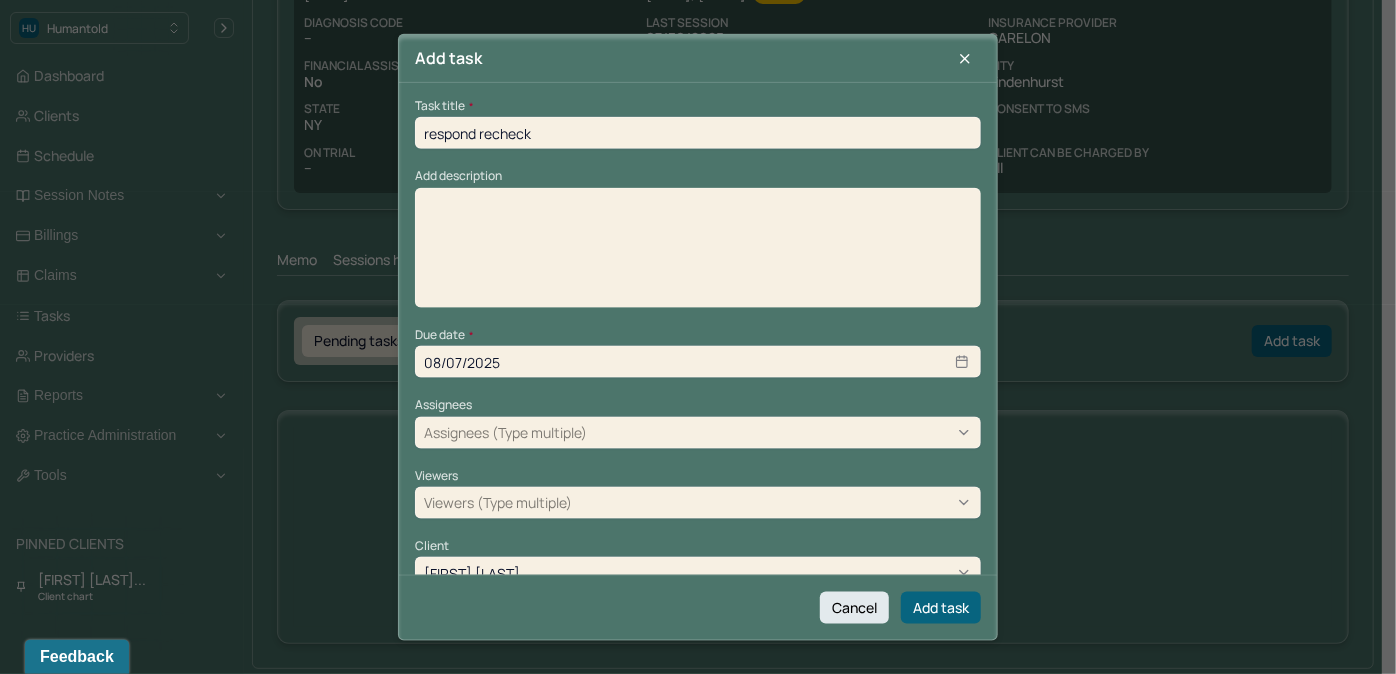 click at bounding box center [698, 254] 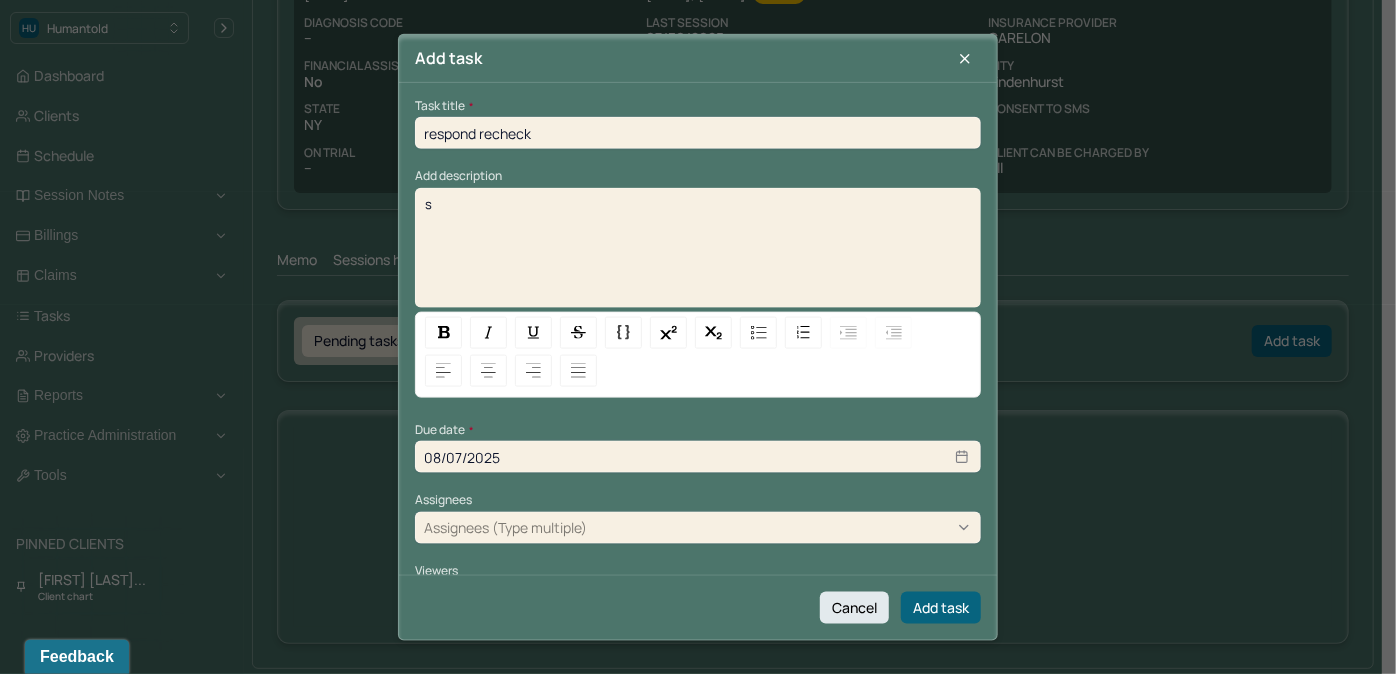 type 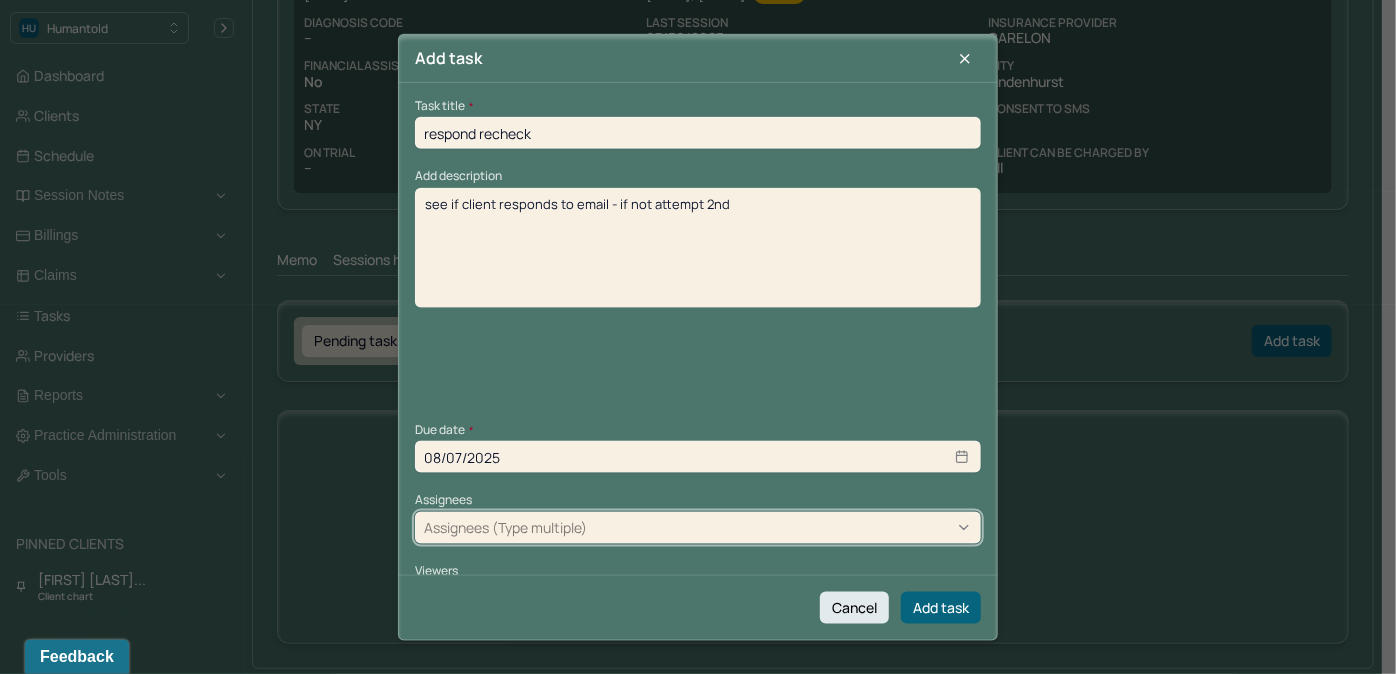 click at bounding box center [594, 527] 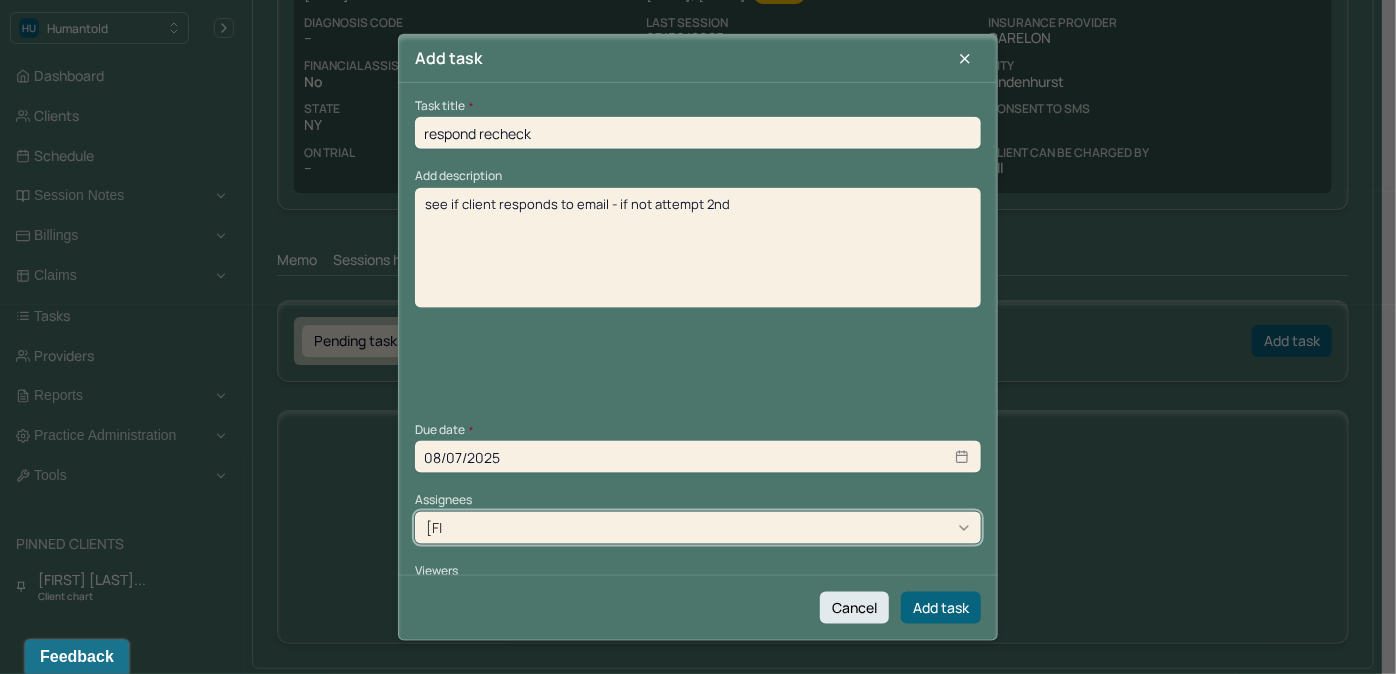 type on "allie" 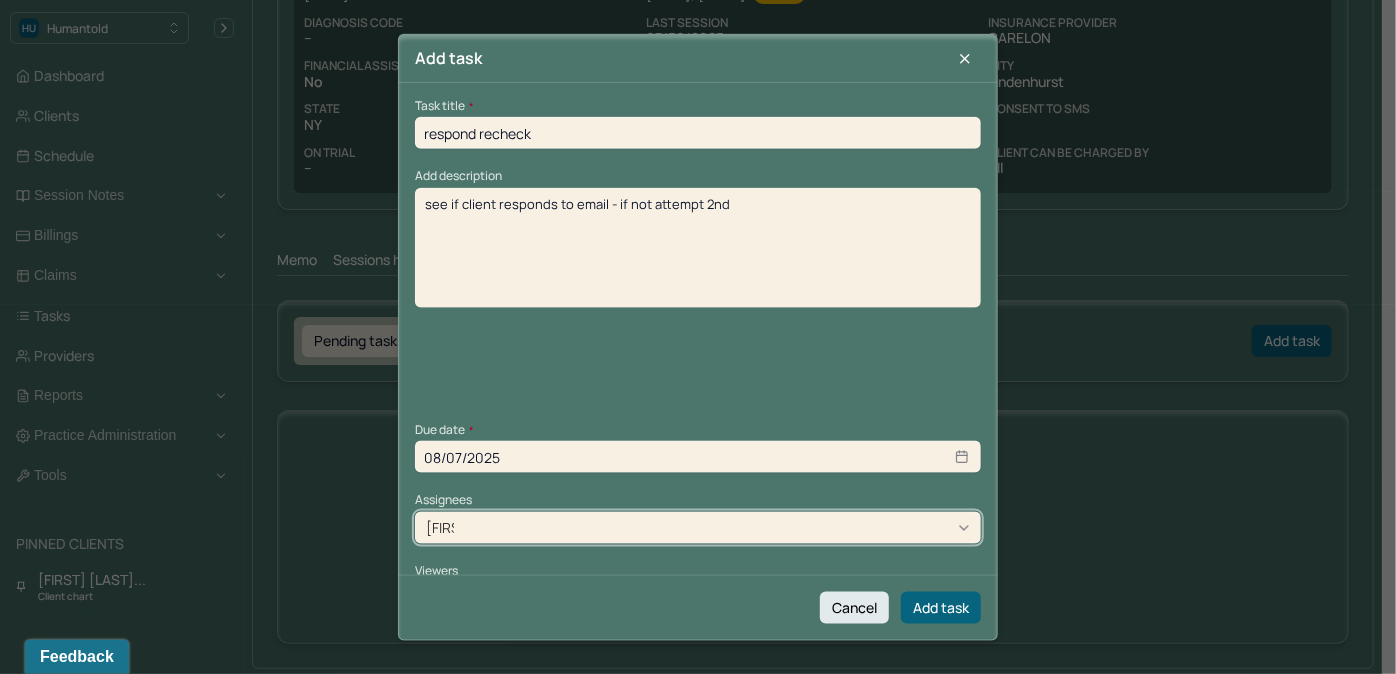 click on "[FIRST] [LAST]" at bounding box center (691, 728) 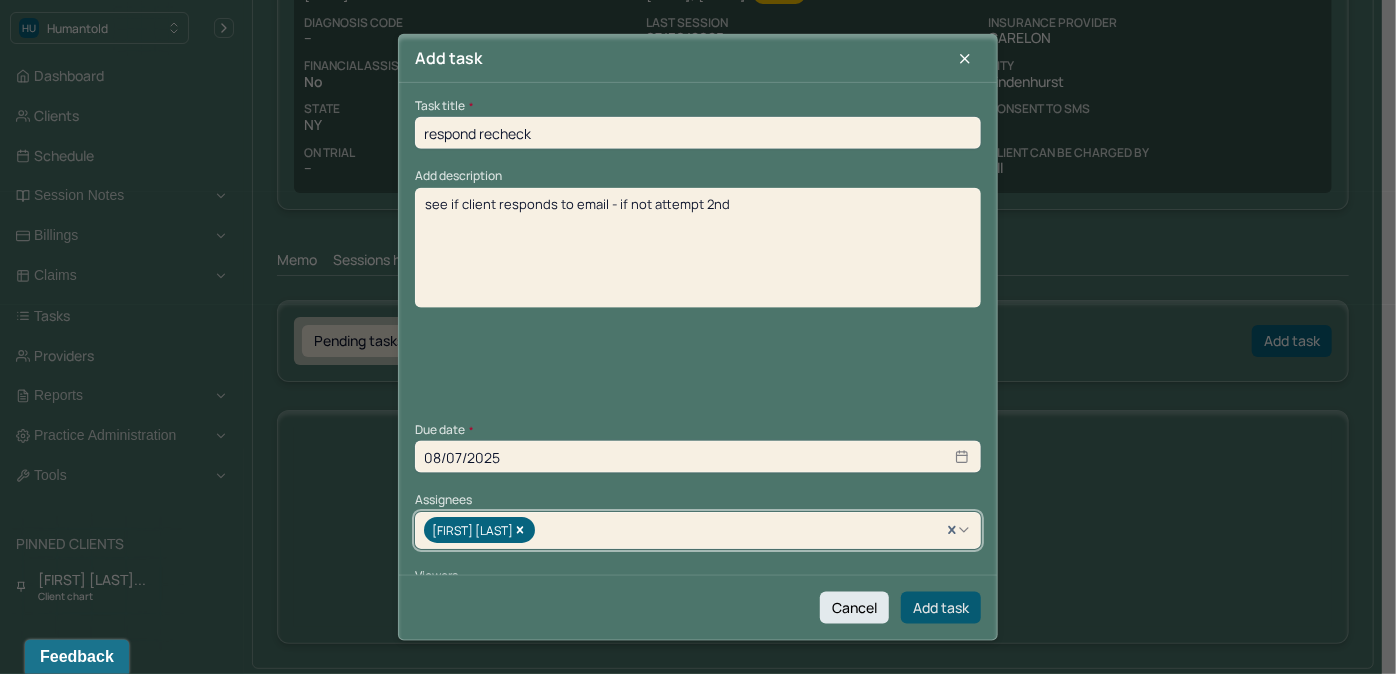 click on "Add task" at bounding box center [941, 607] 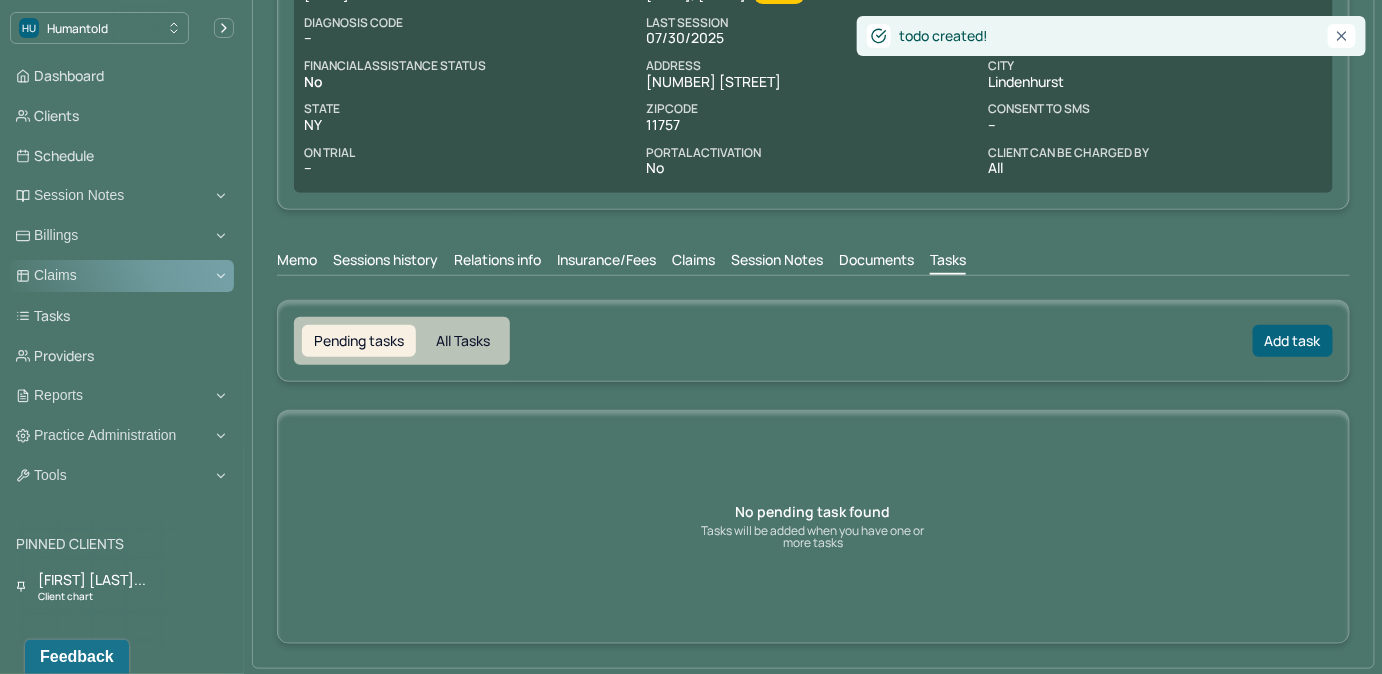 scroll, scrollTop: 211, scrollLeft: 0, axis: vertical 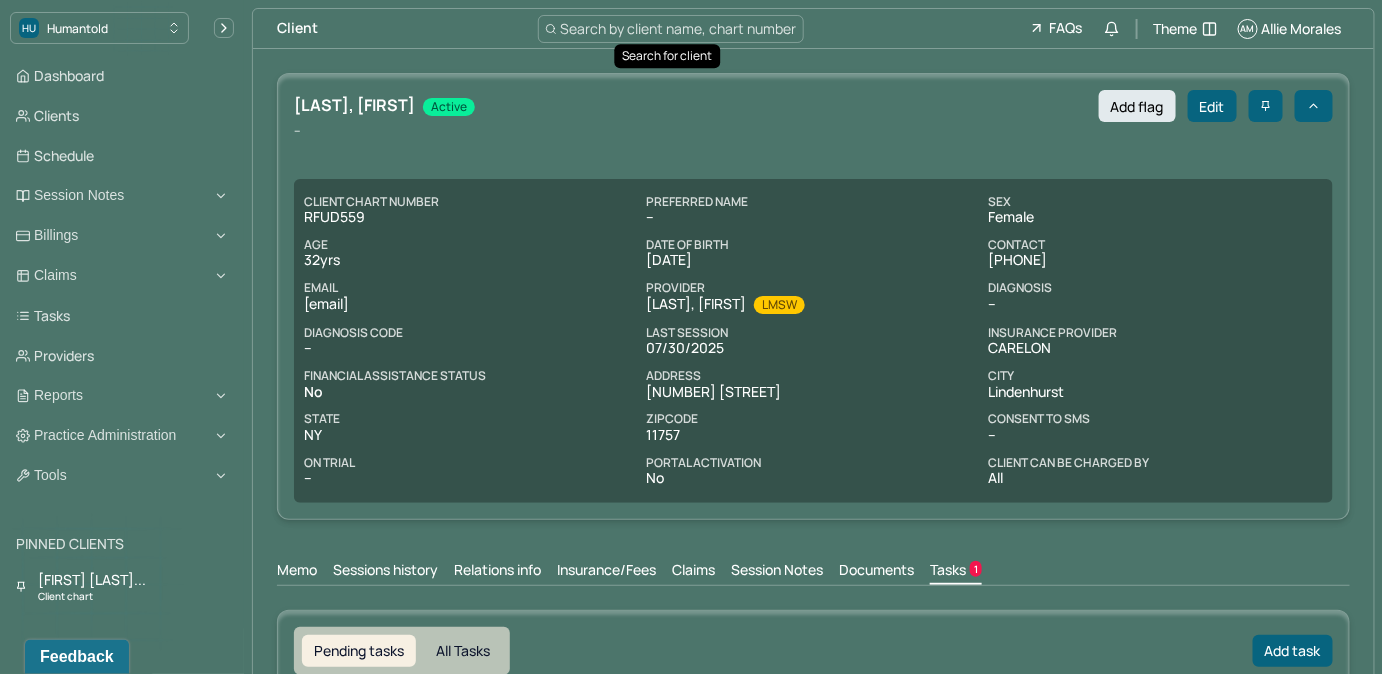 click on "Search by client name, chart number" at bounding box center (679, 28) 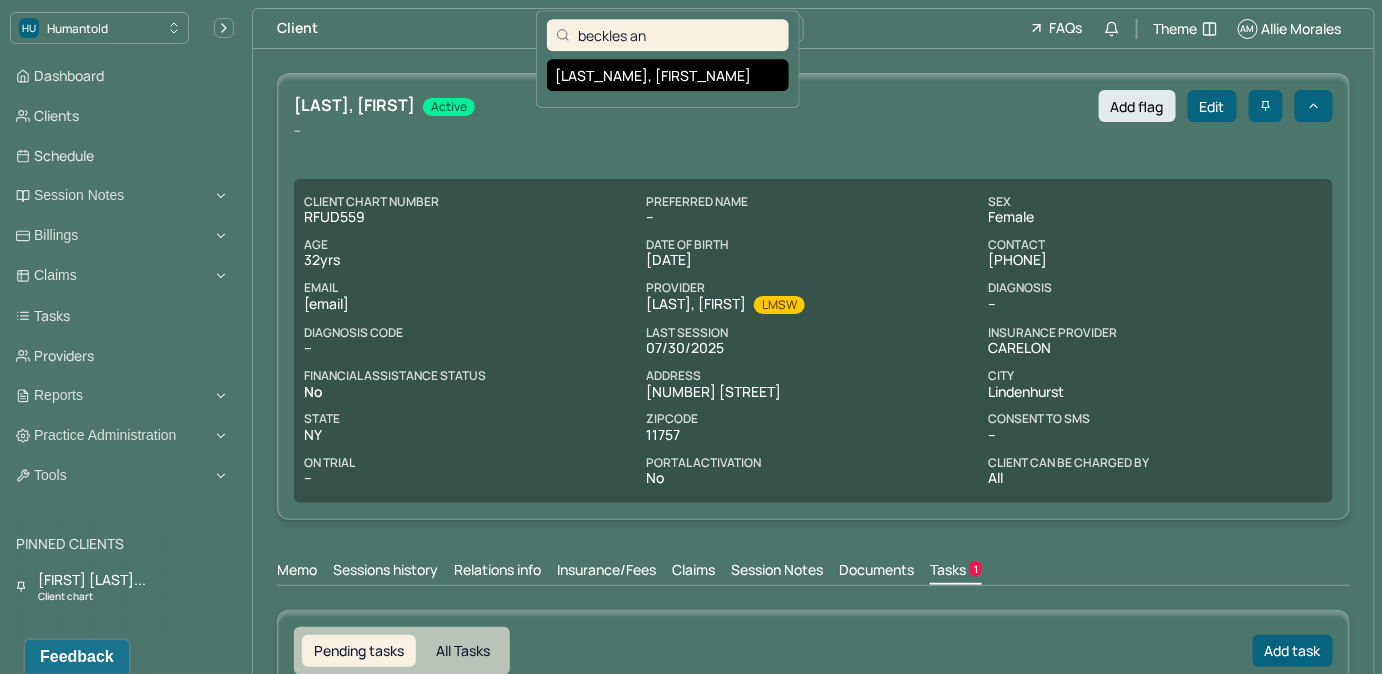 type on "beckles an" 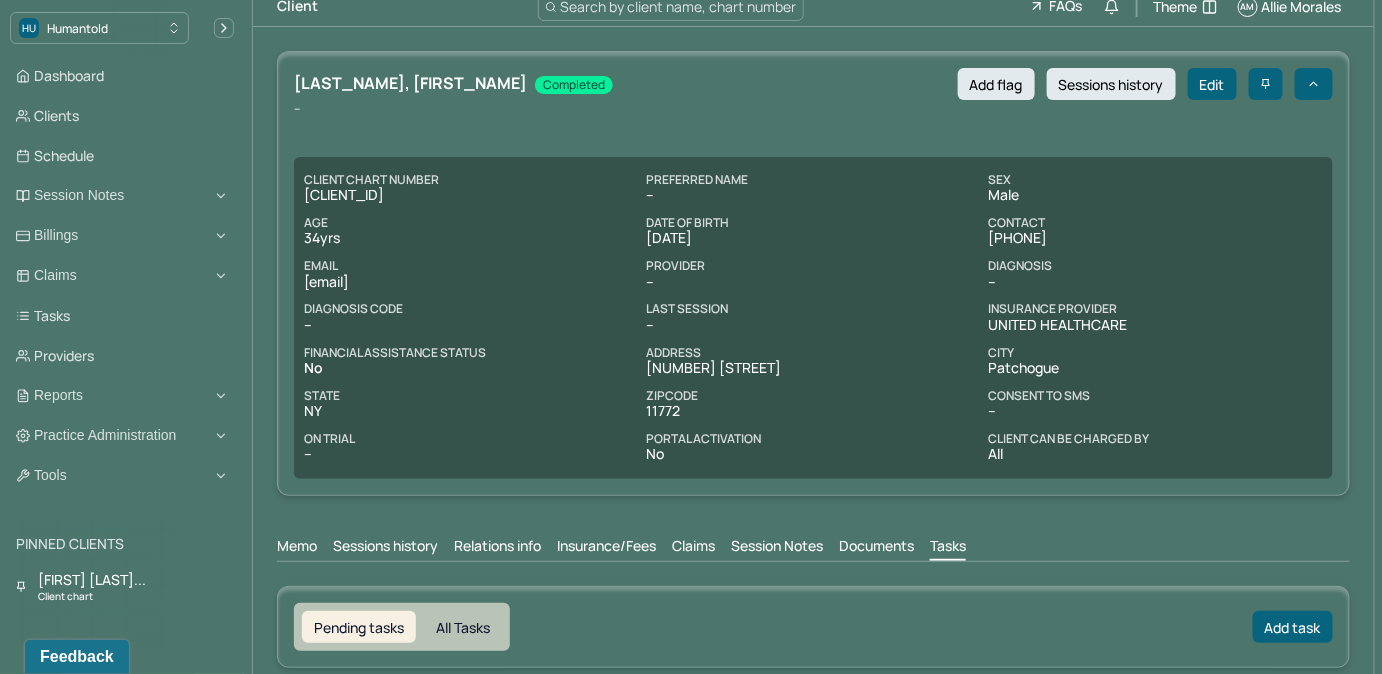 scroll, scrollTop: 0, scrollLeft: 0, axis: both 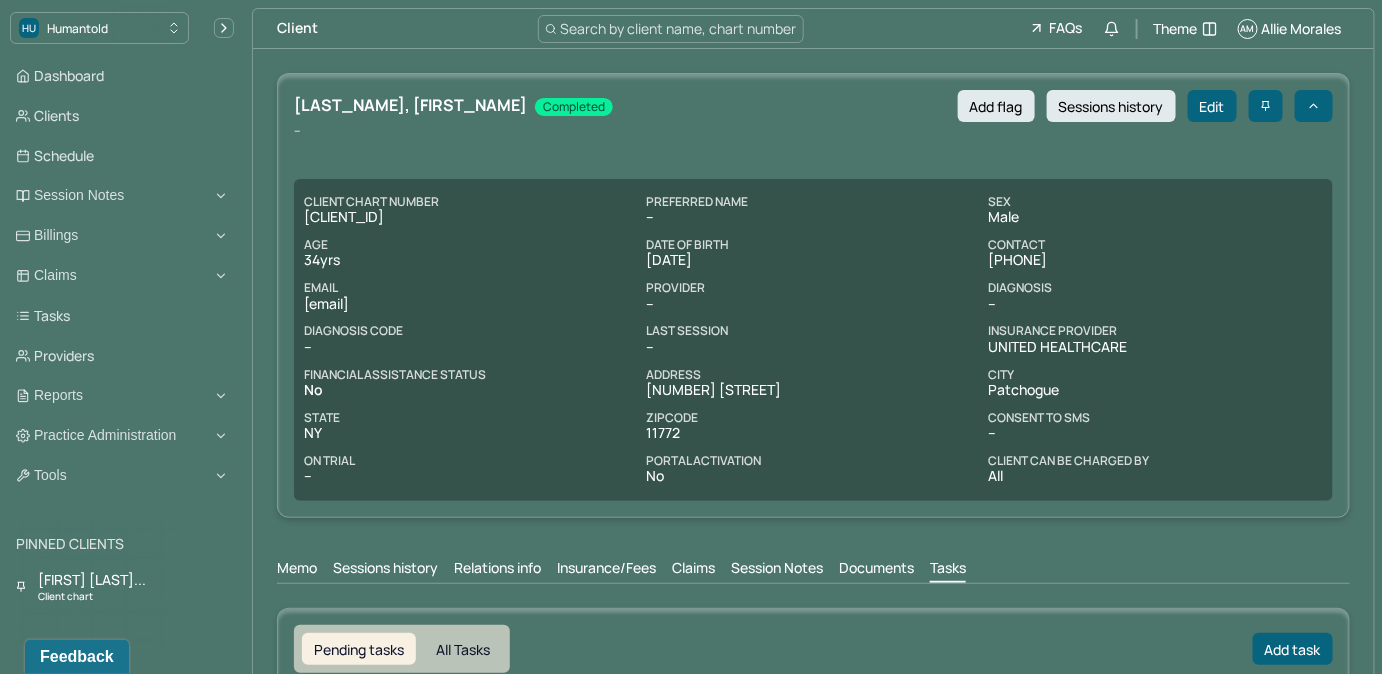 click on "Claims" at bounding box center (693, 570) 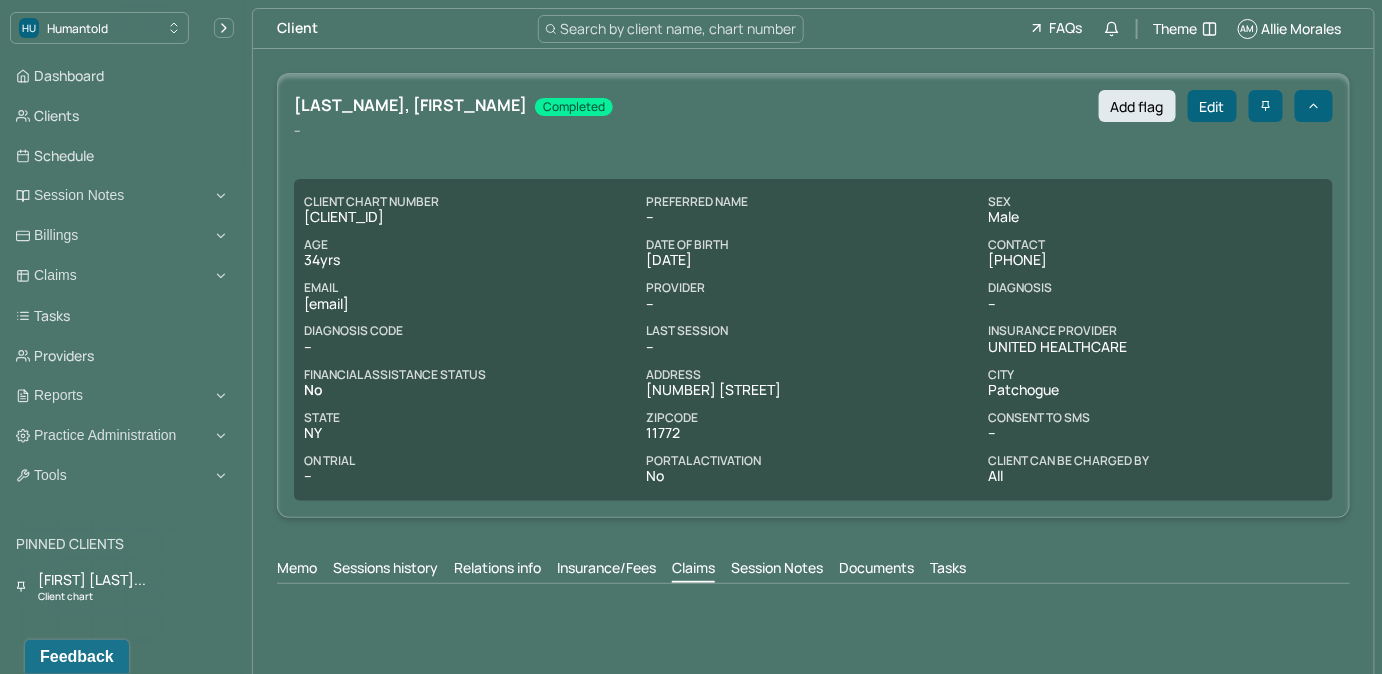 scroll, scrollTop: 1, scrollLeft: 0, axis: vertical 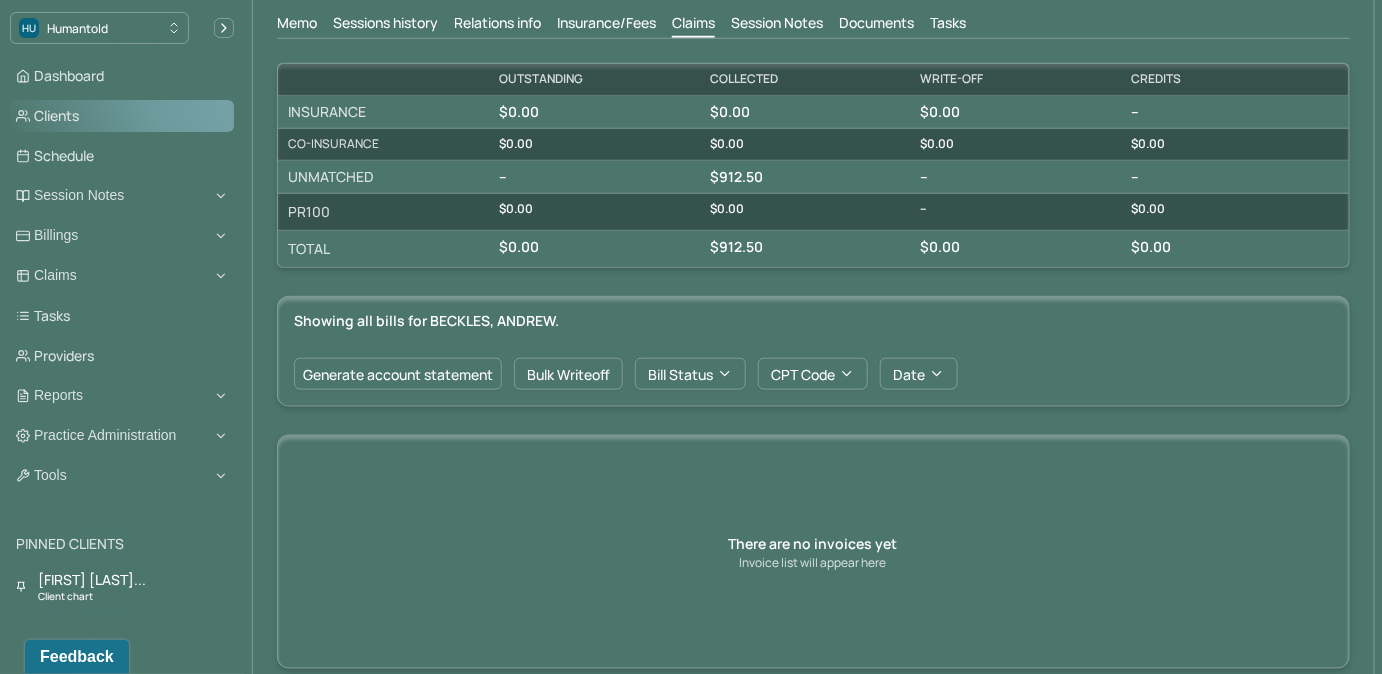 click on "Clients" at bounding box center (122, 116) 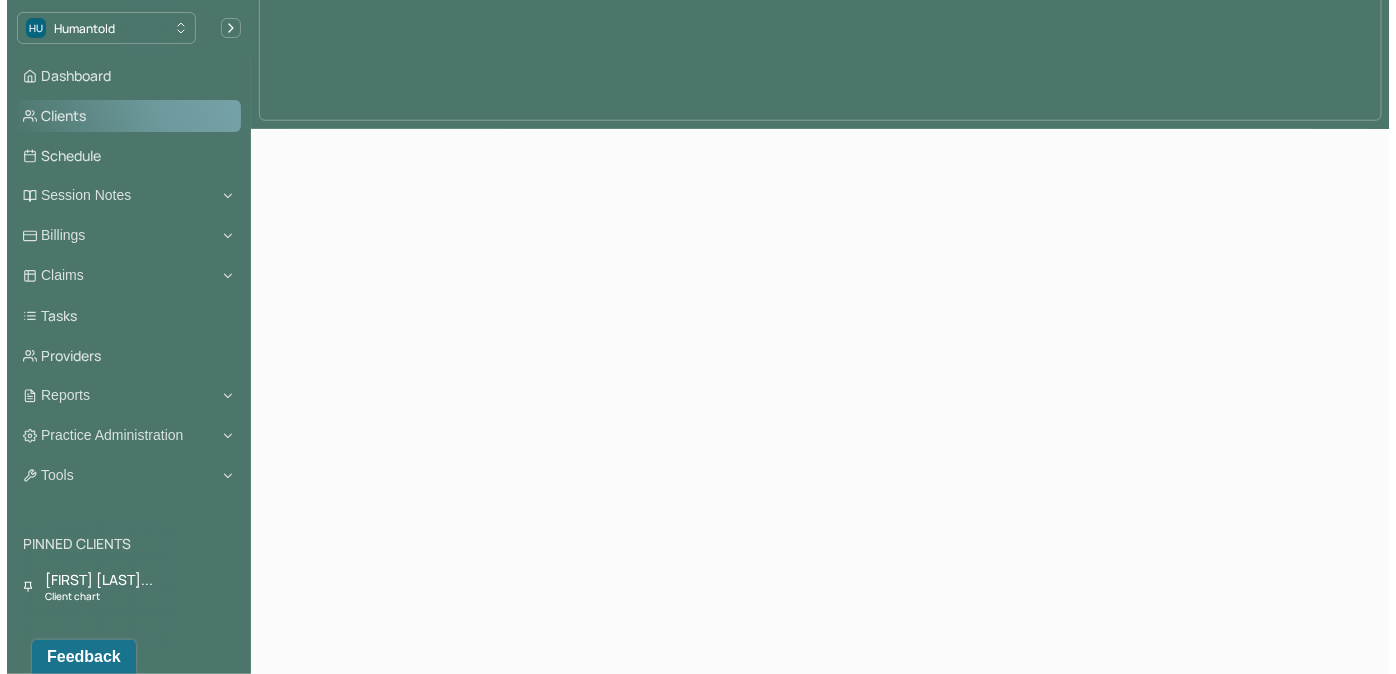 scroll, scrollTop: 0, scrollLeft: 0, axis: both 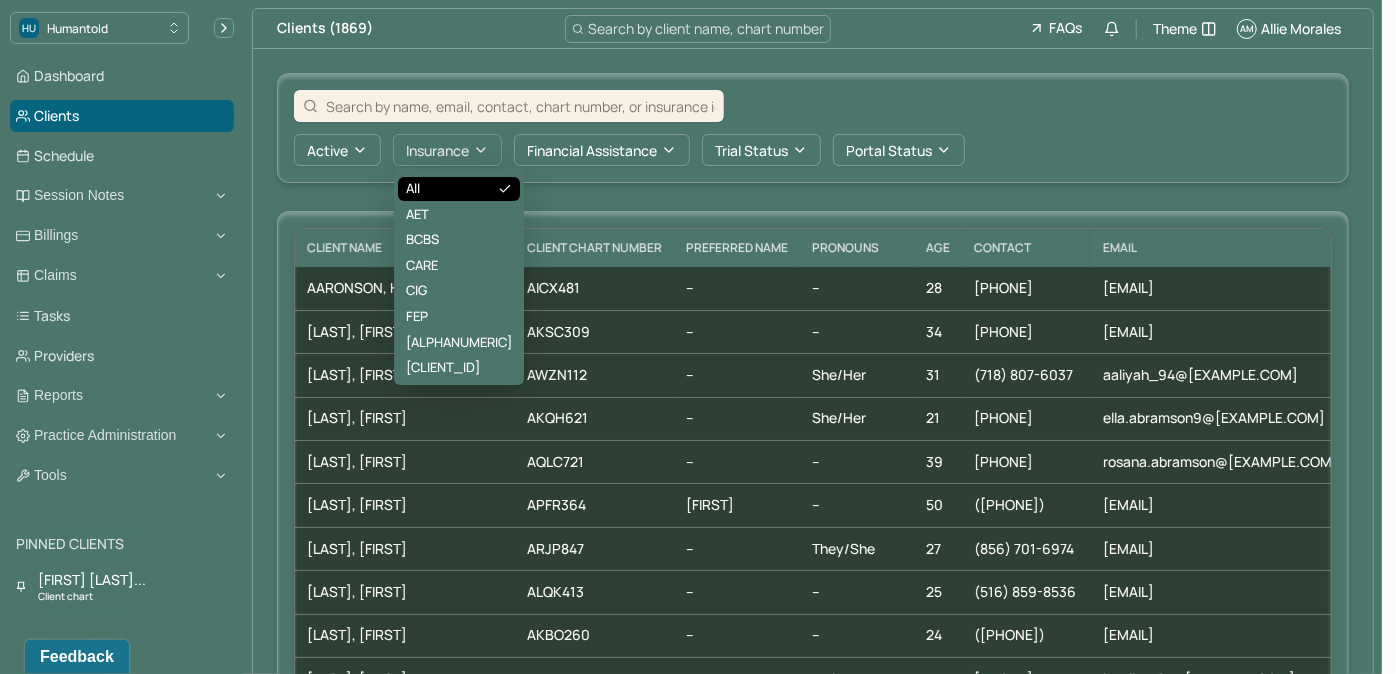 click on "Insurance" at bounding box center (447, 150) 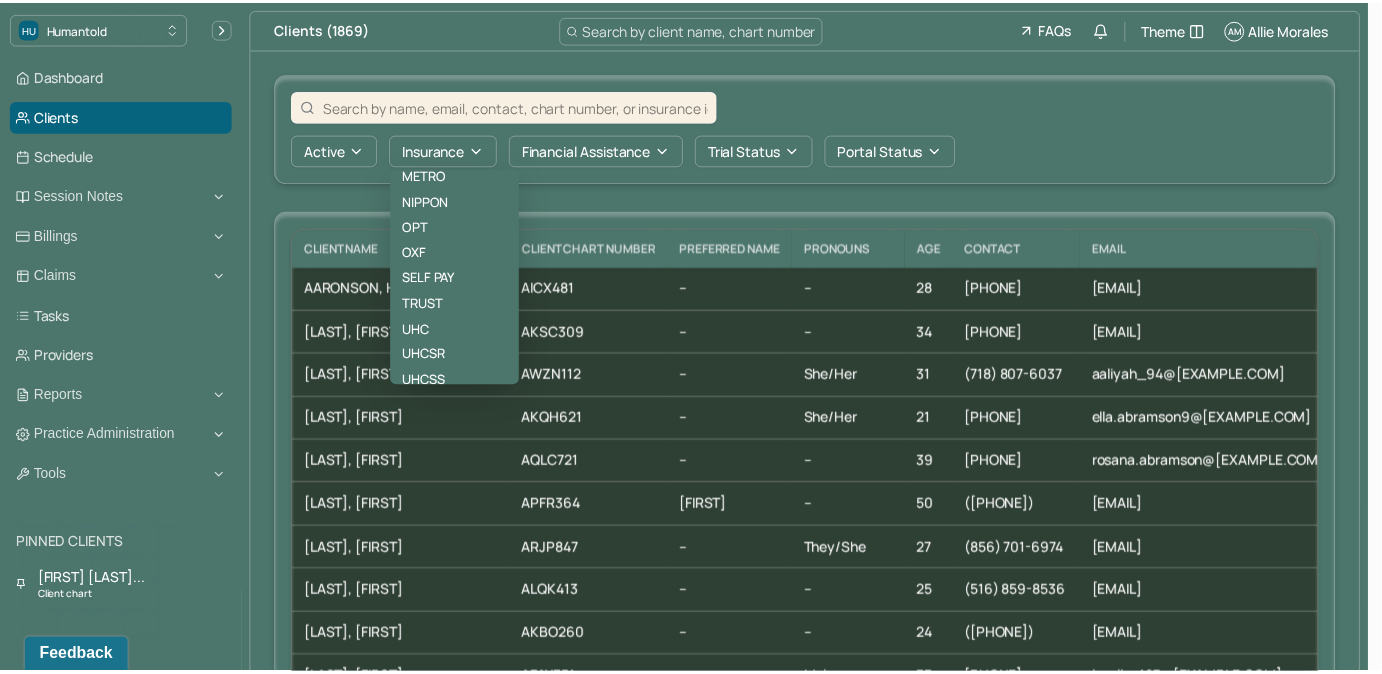 scroll, scrollTop: 272, scrollLeft: 0, axis: vertical 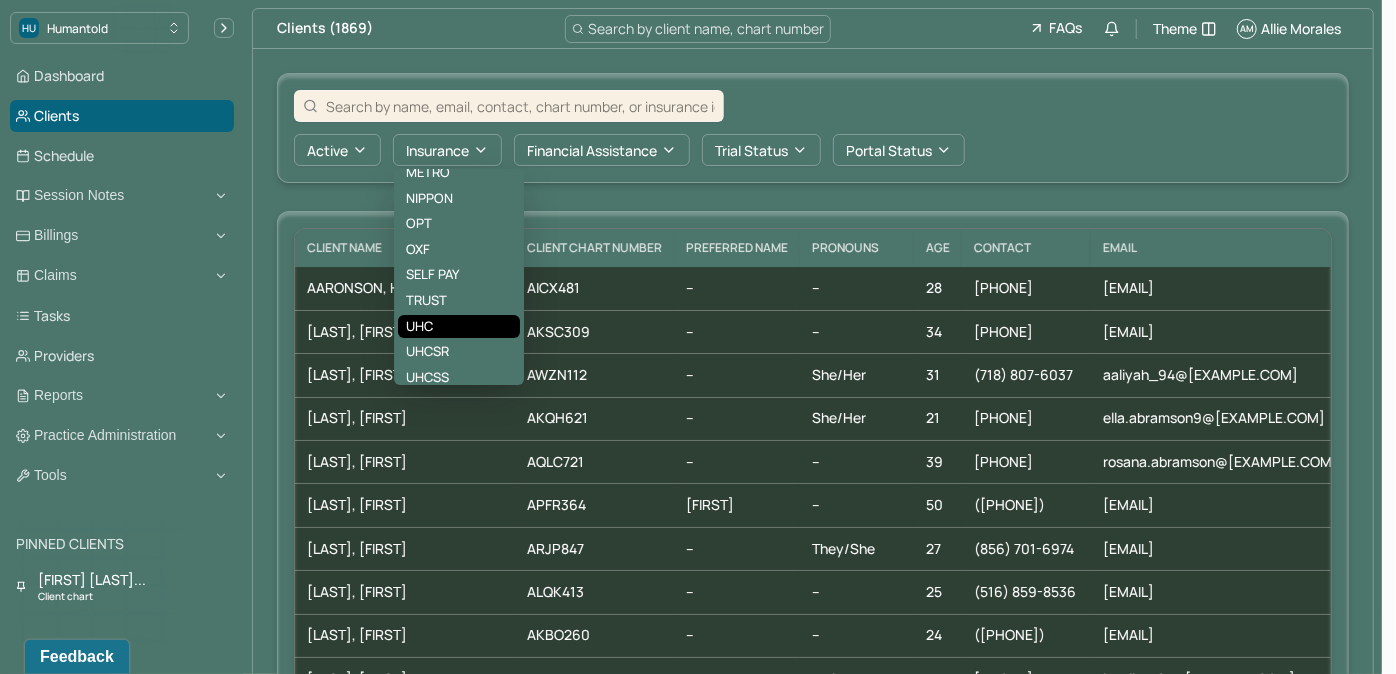 click on "UHC" at bounding box center [459, 327] 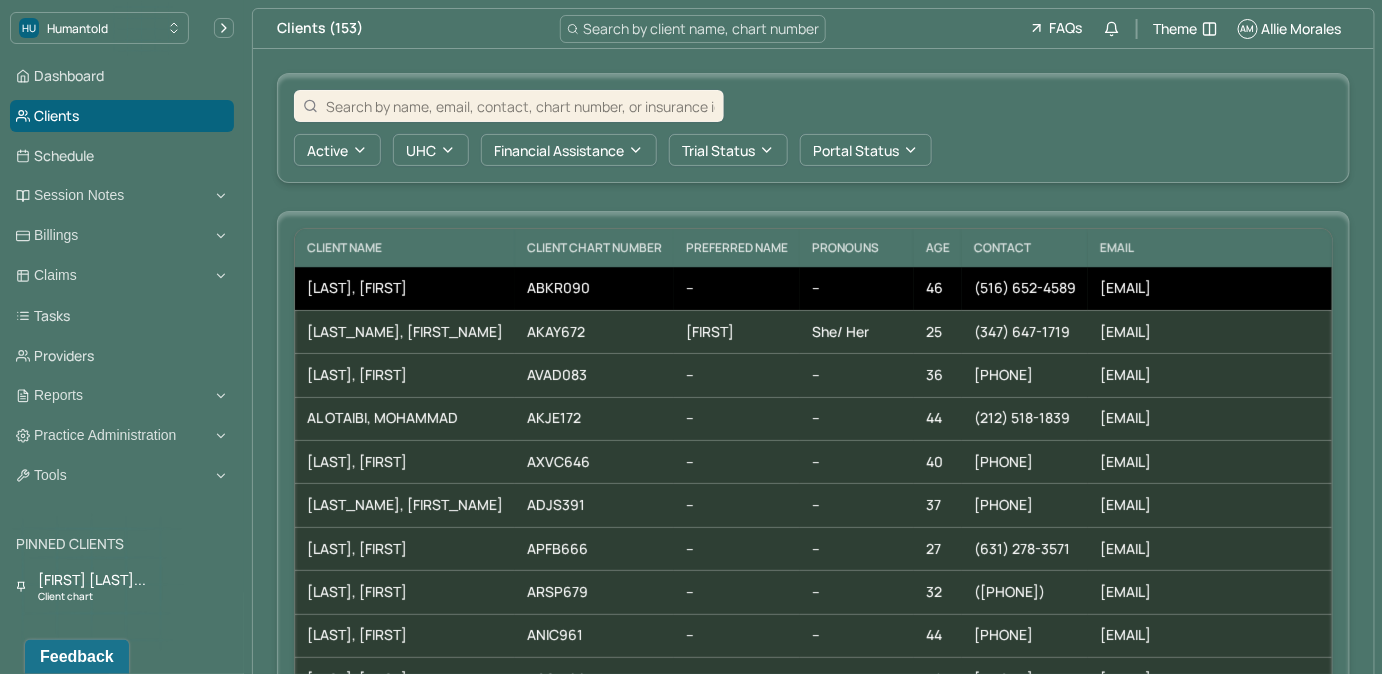 click on "--" at bounding box center (737, 288) 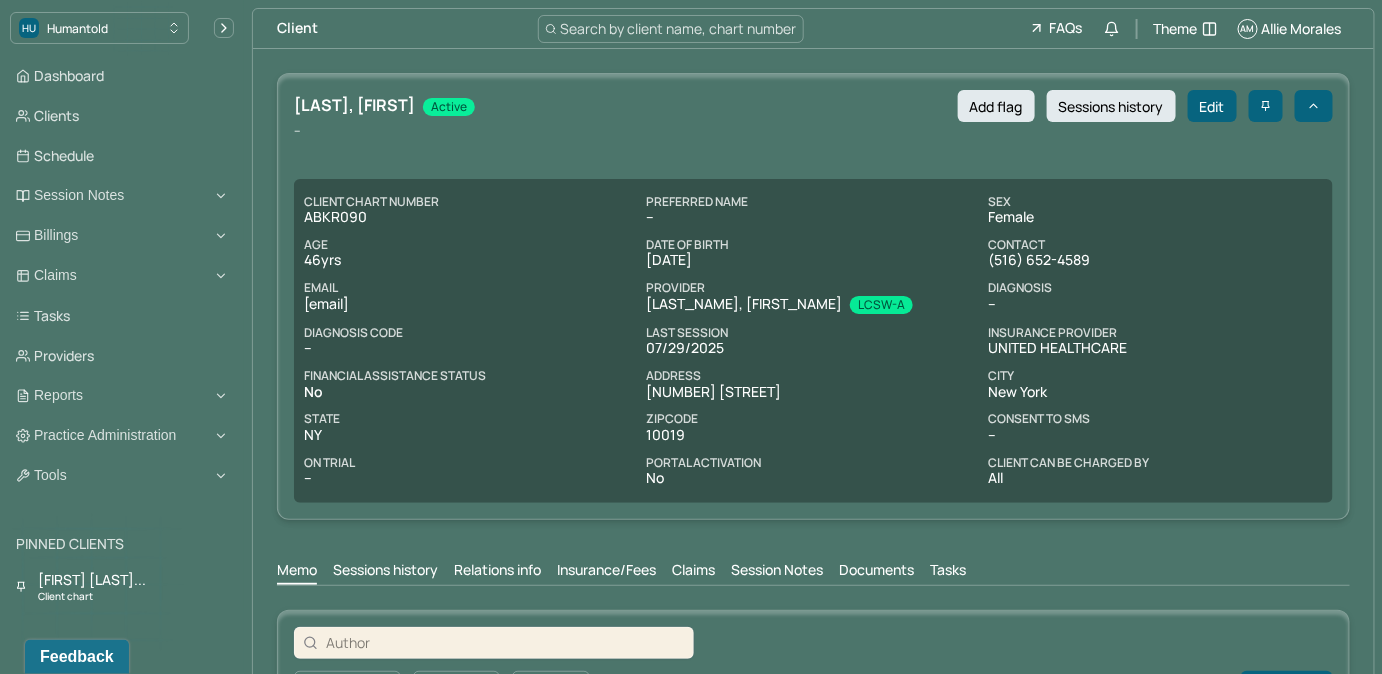 click on "Claims" at bounding box center [693, 572] 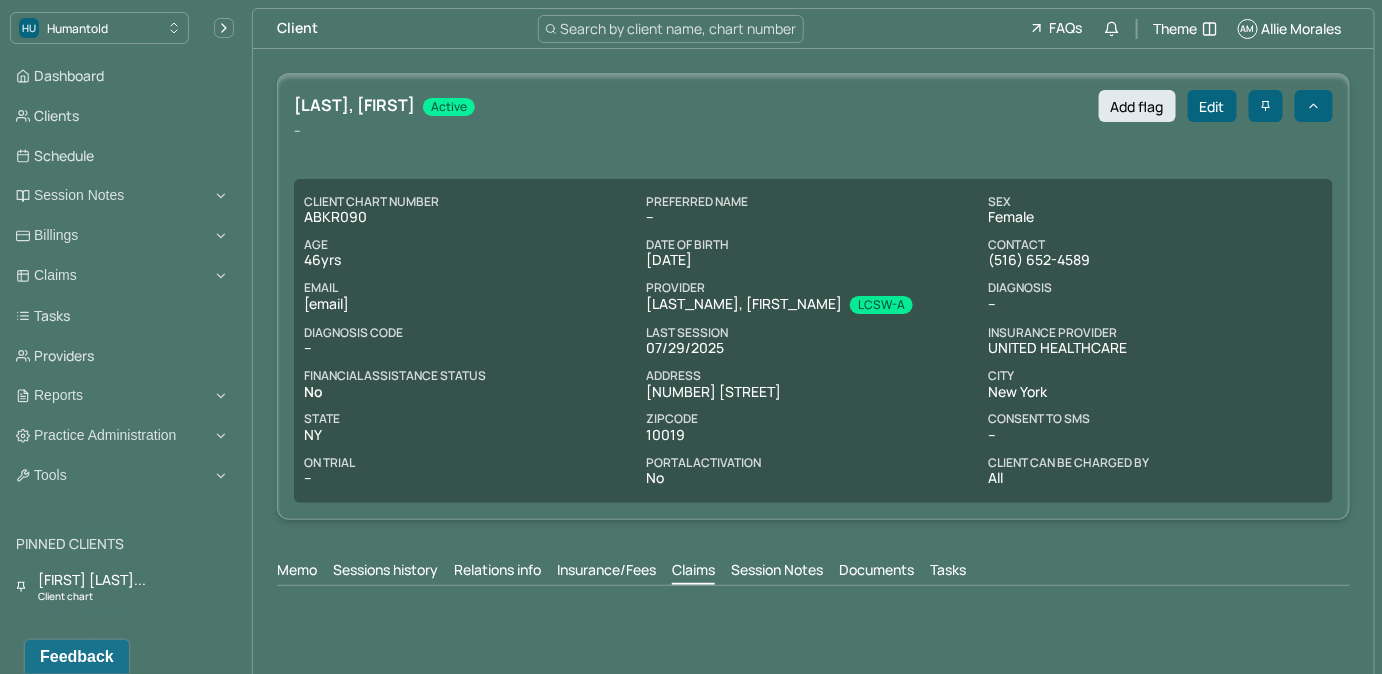 scroll, scrollTop: 0, scrollLeft: 0, axis: both 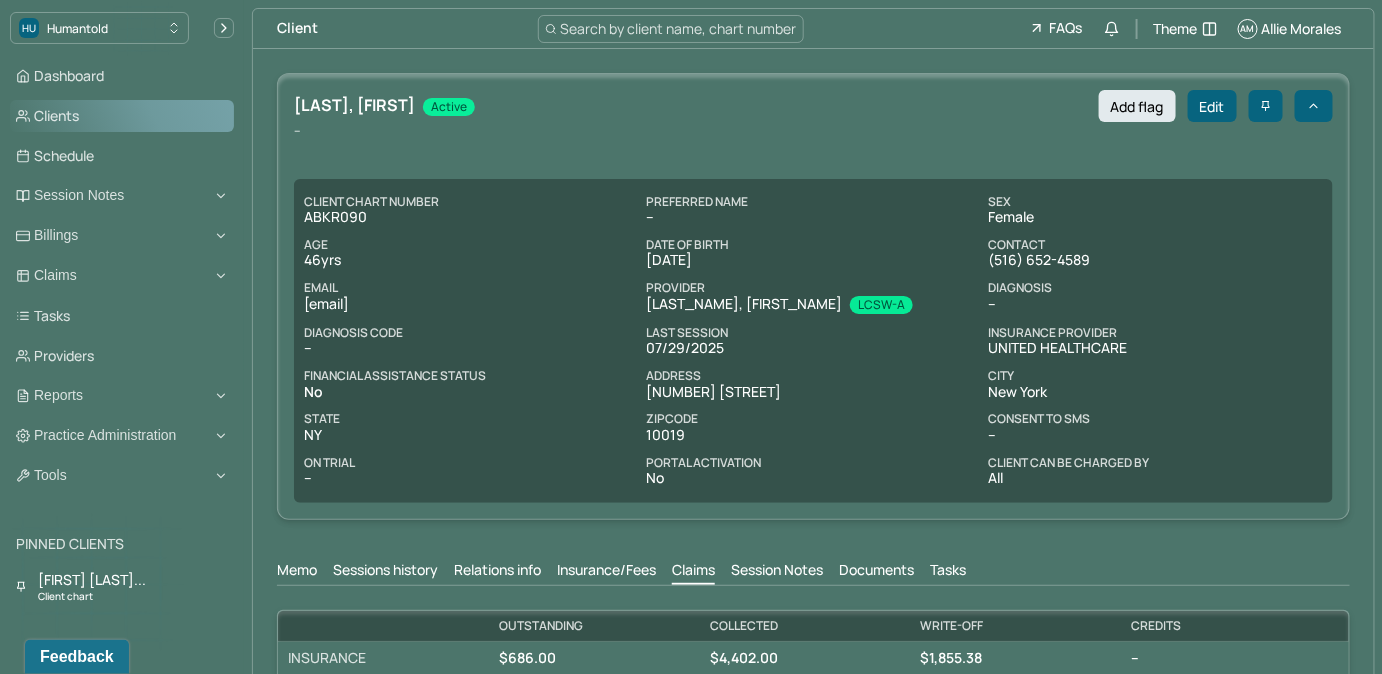 click on "Clients" at bounding box center (122, 116) 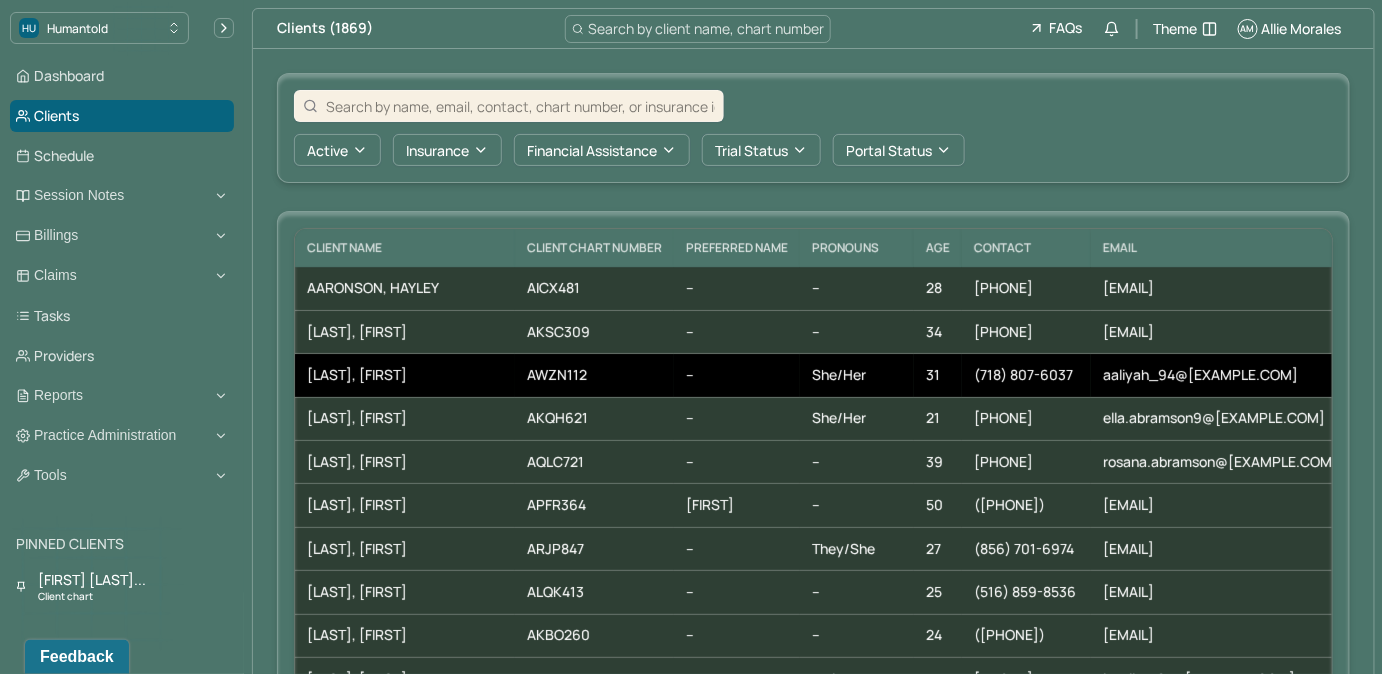 click on "--" at bounding box center [737, 375] 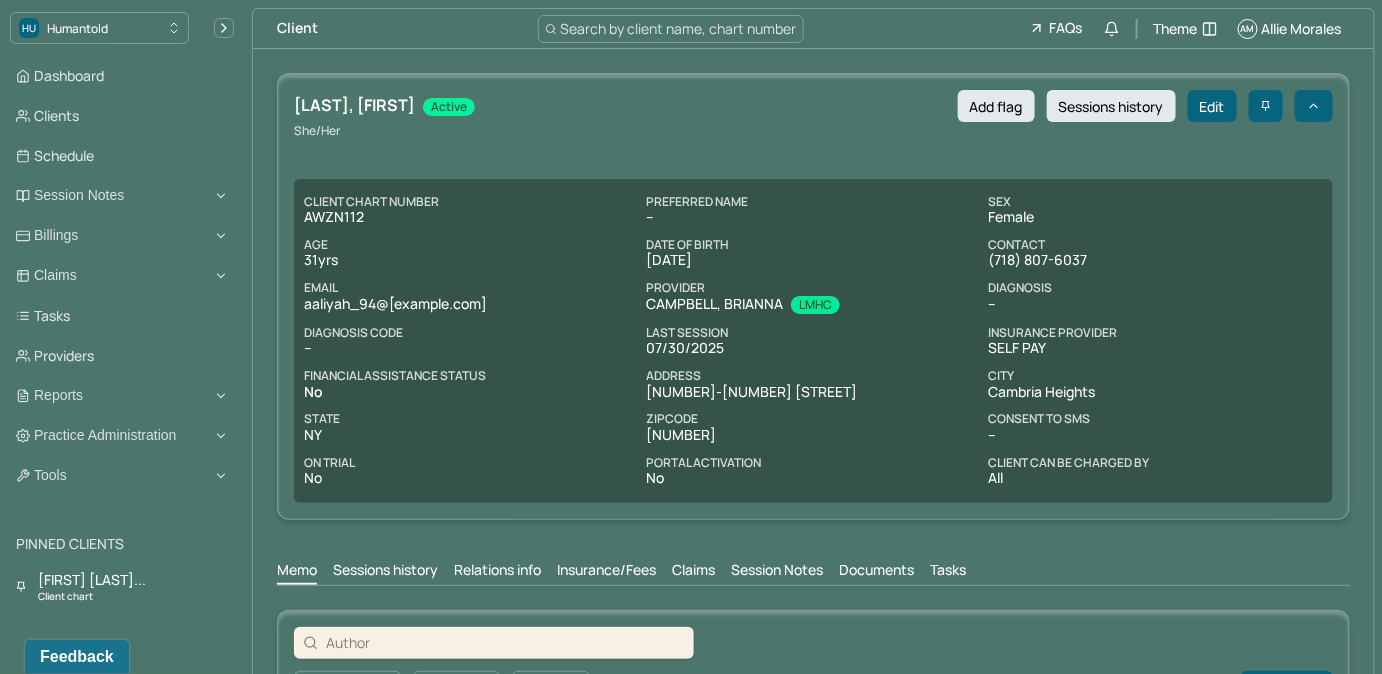 scroll, scrollTop: 0, scrollLeft: 0, axis: both 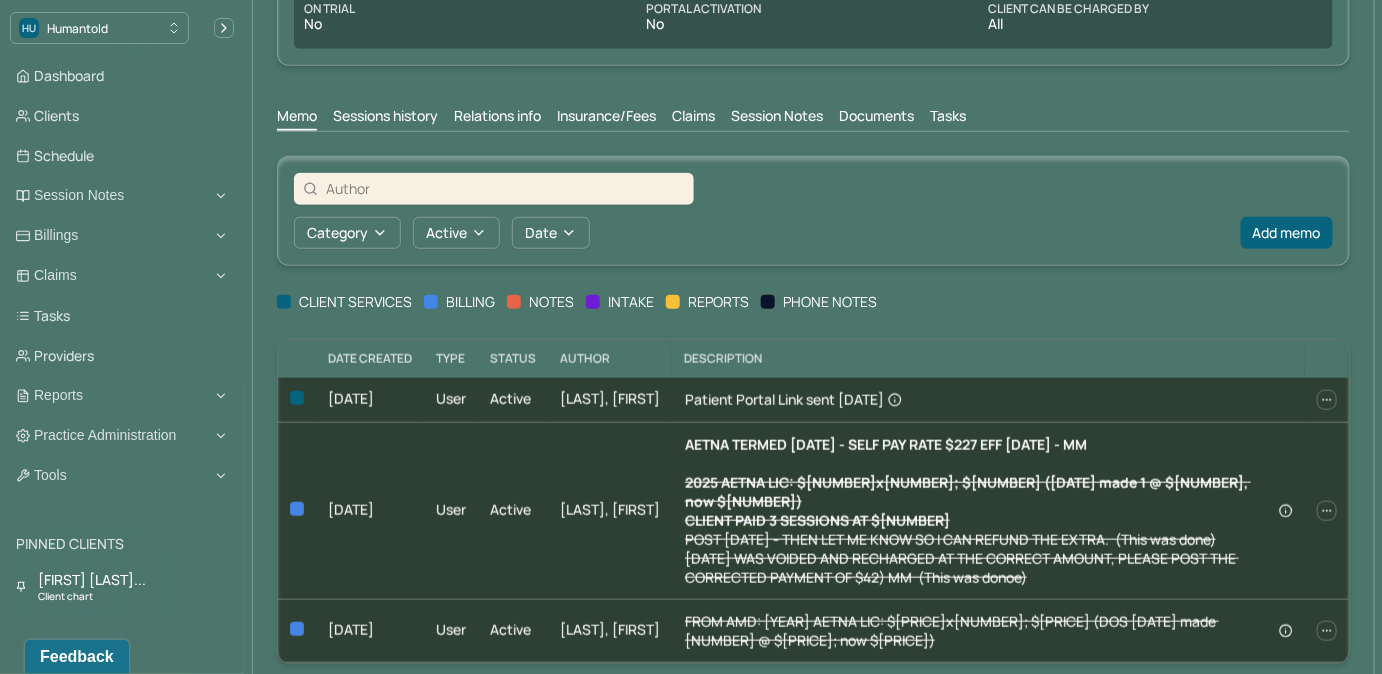 click on "Claims" at bounding box center (693, 118) 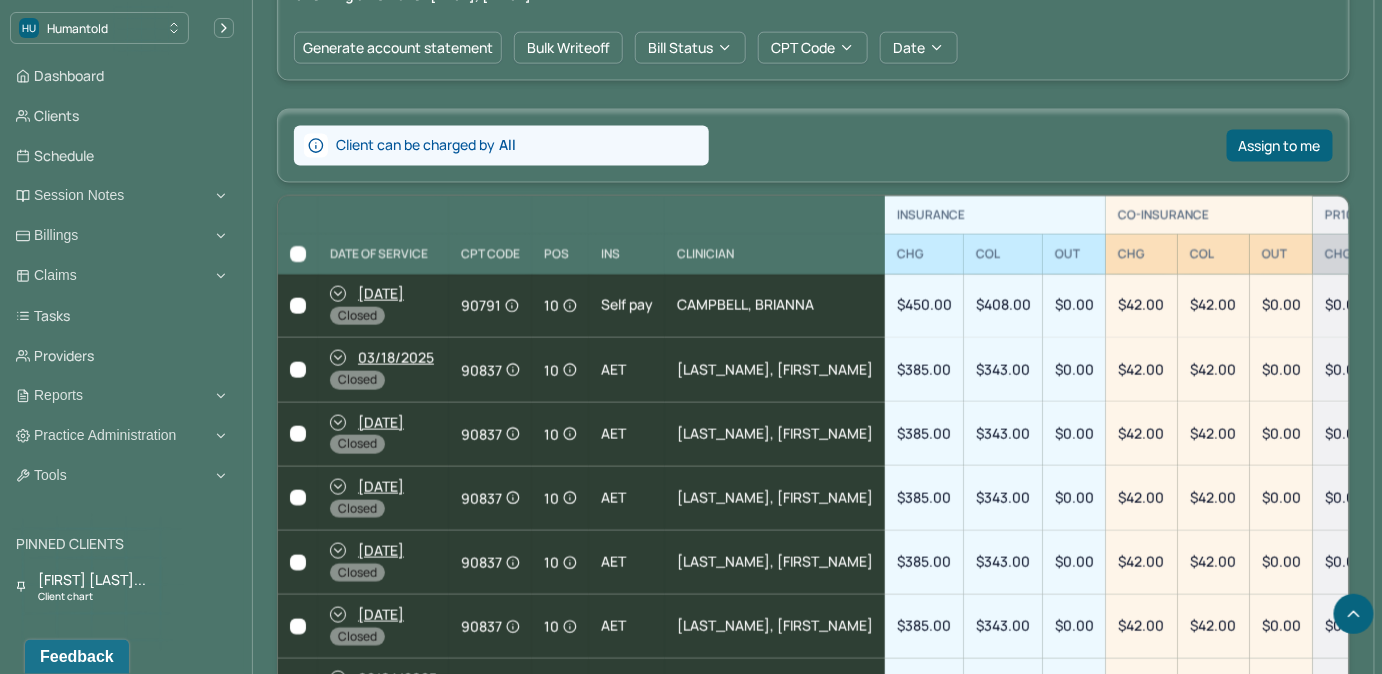 scroll, scrollTop: 909, scrollLeft: 0, axis: vertical 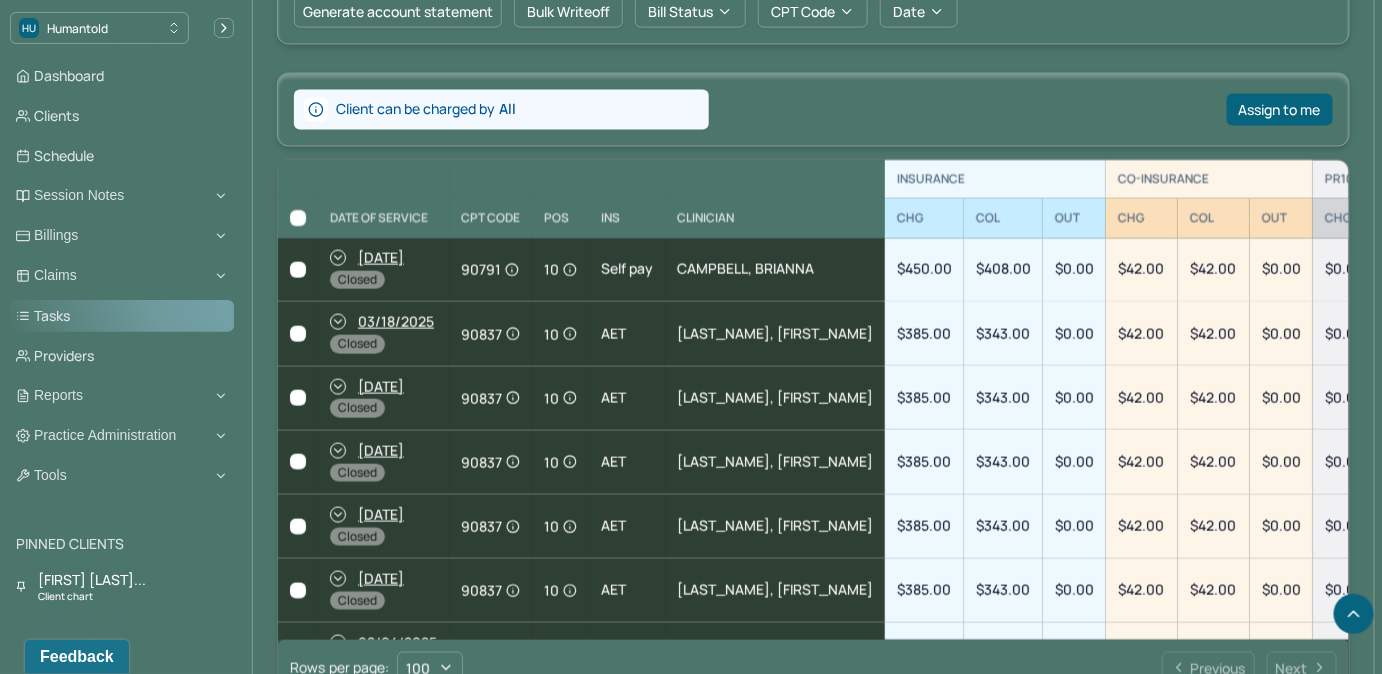 click on "Tasks" at bounding box center [122, 316] 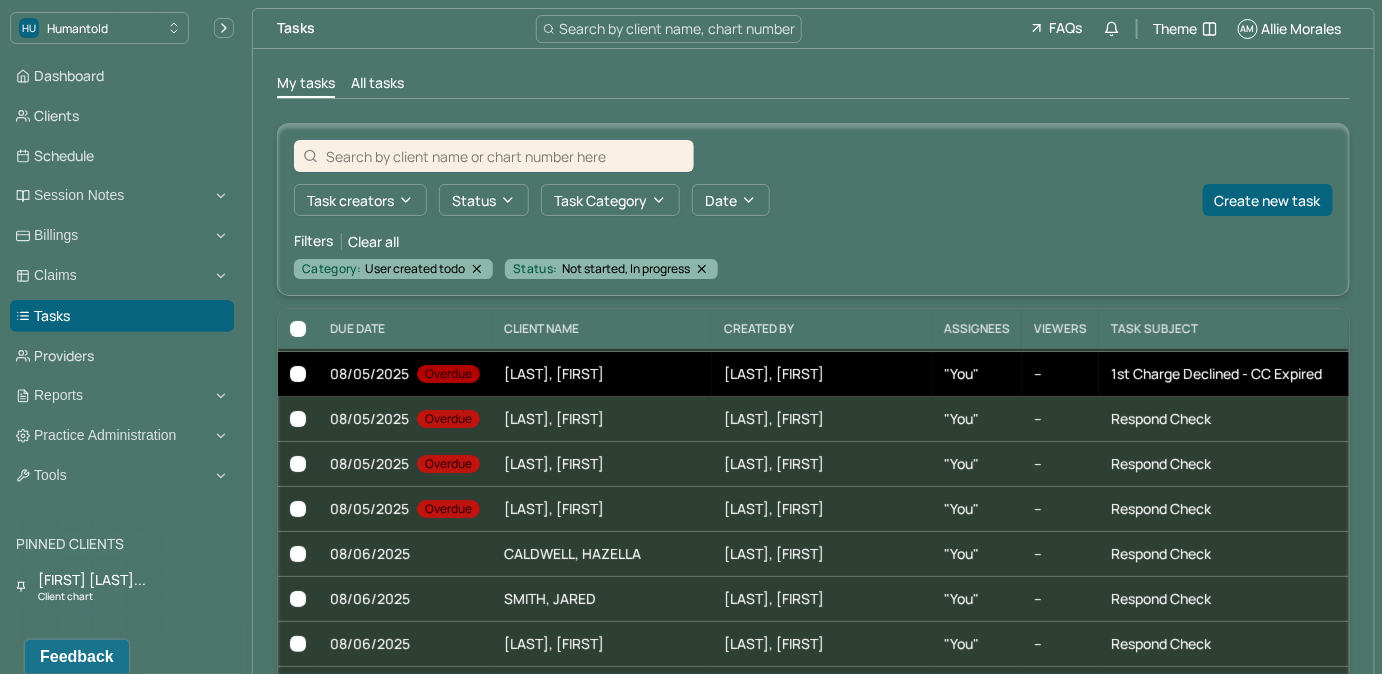 scroll, scrollTop: 363, scrollLeft: 0, axis: vertical 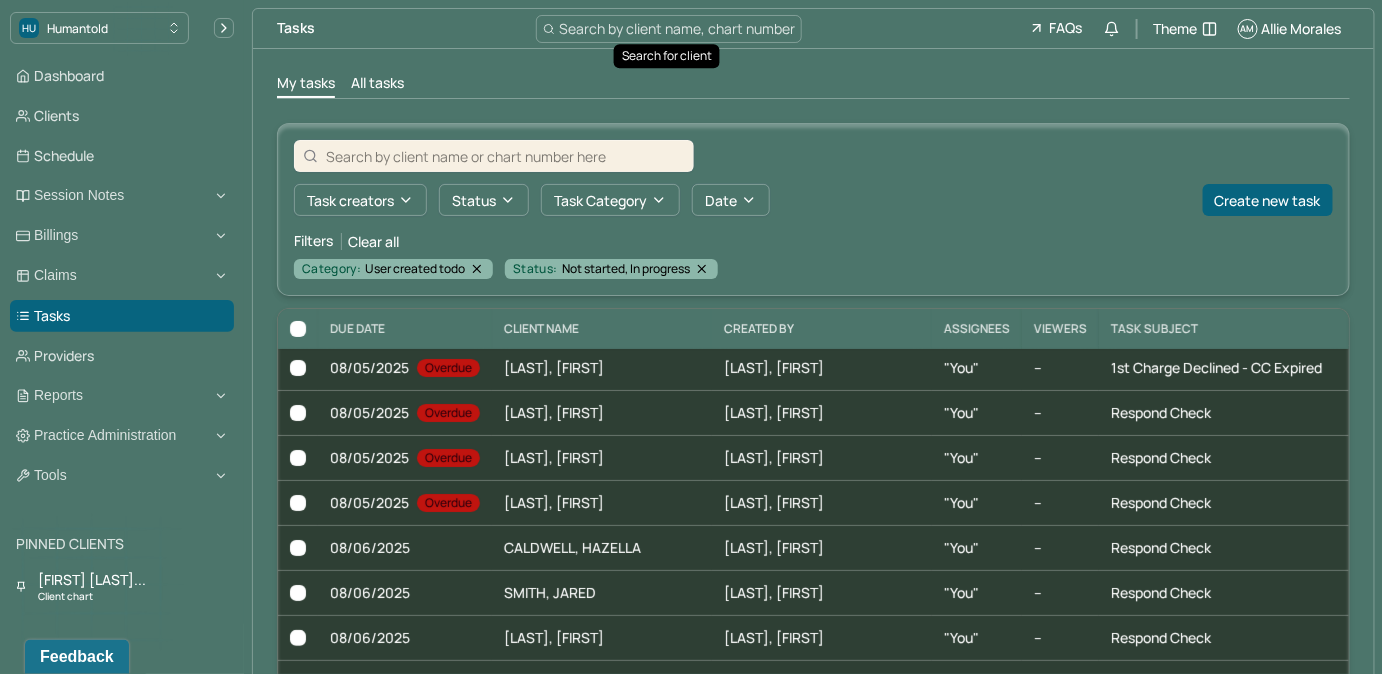 click on "Search by client name, chart number" at bounding box center [677, 28] 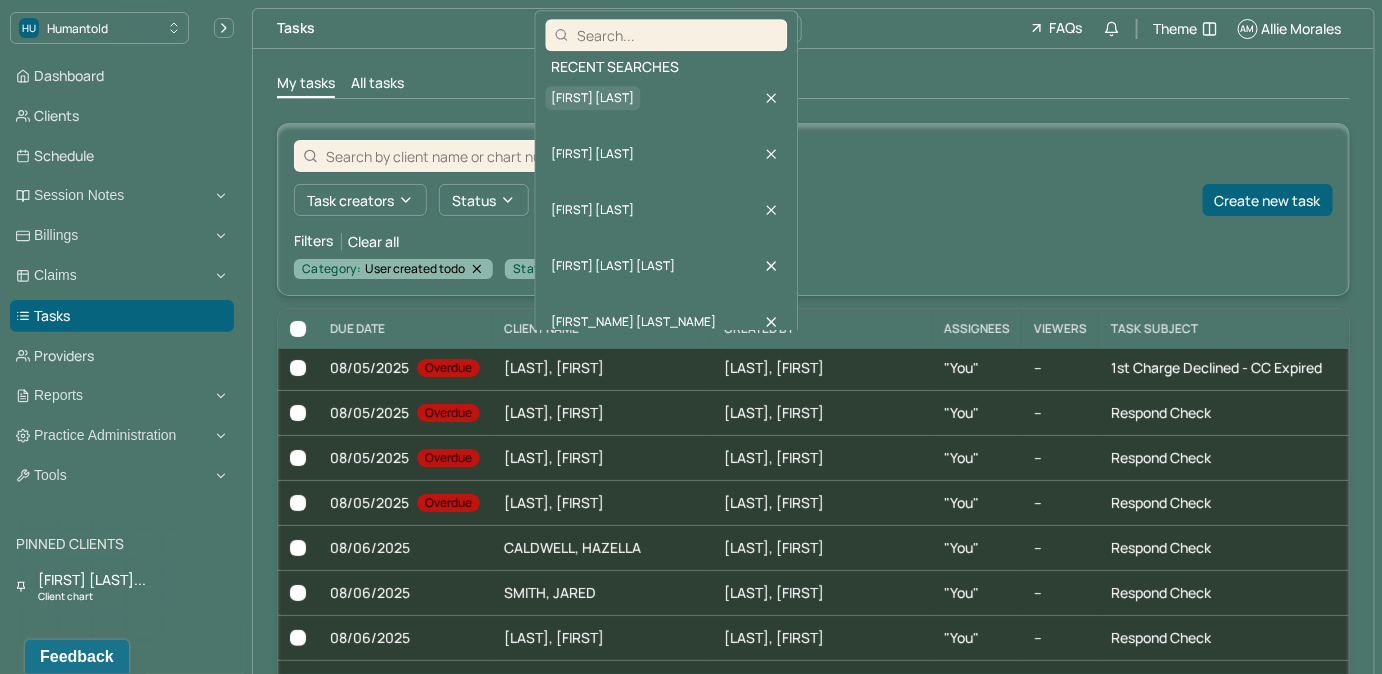 click on "Andrew Beckles" at bounding box center [593, 98] 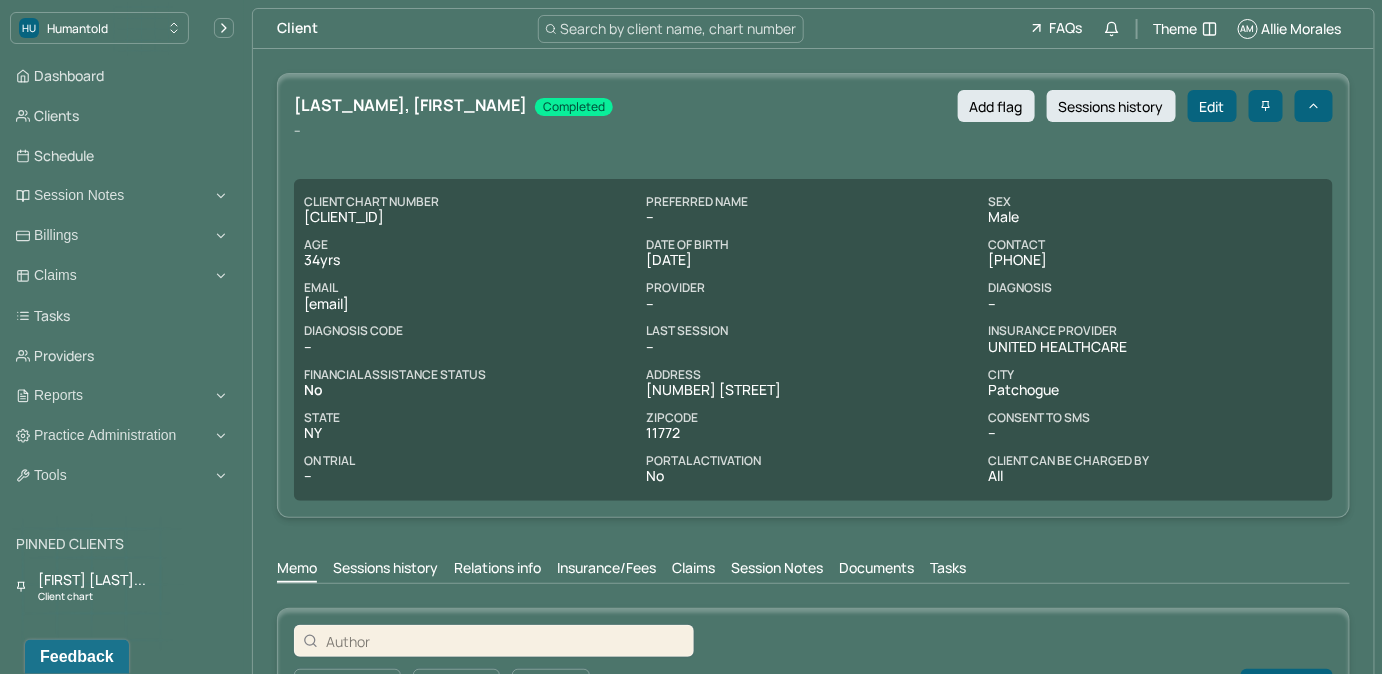 click on "Search by client name, chart number" at bounding box center [679, 28] 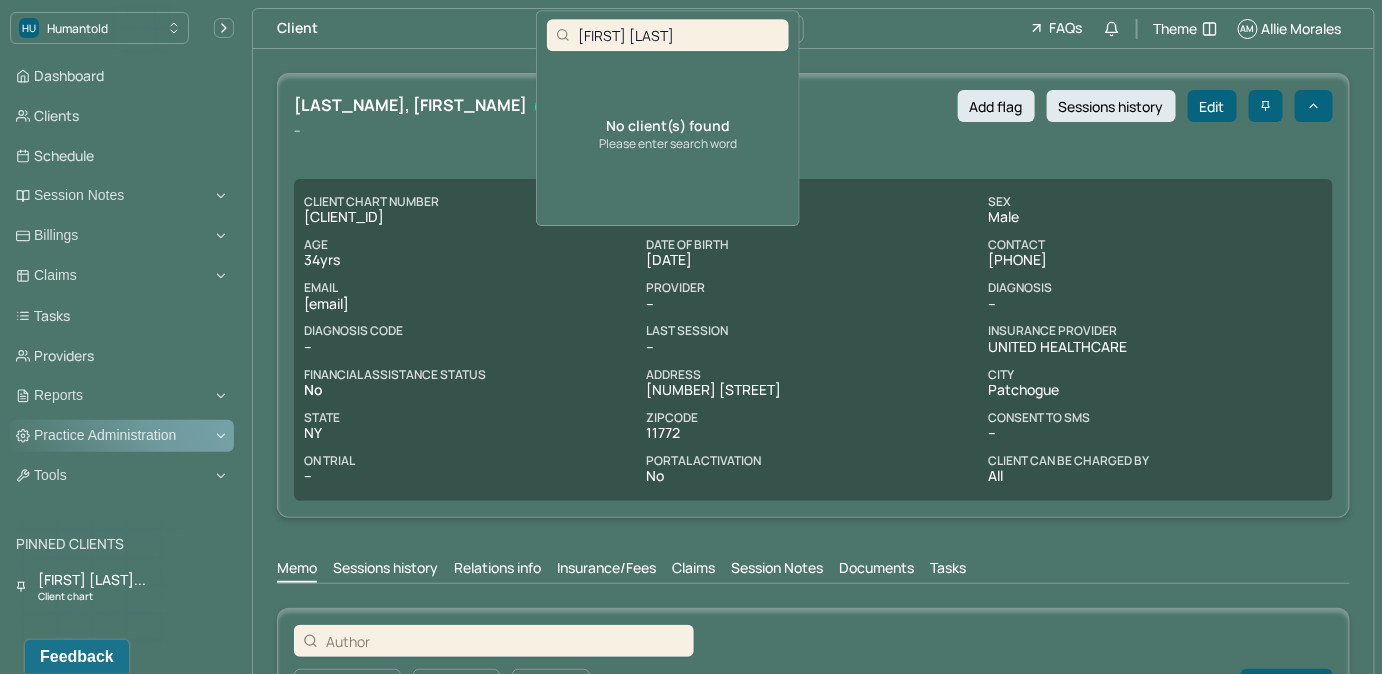 type on "jill m" 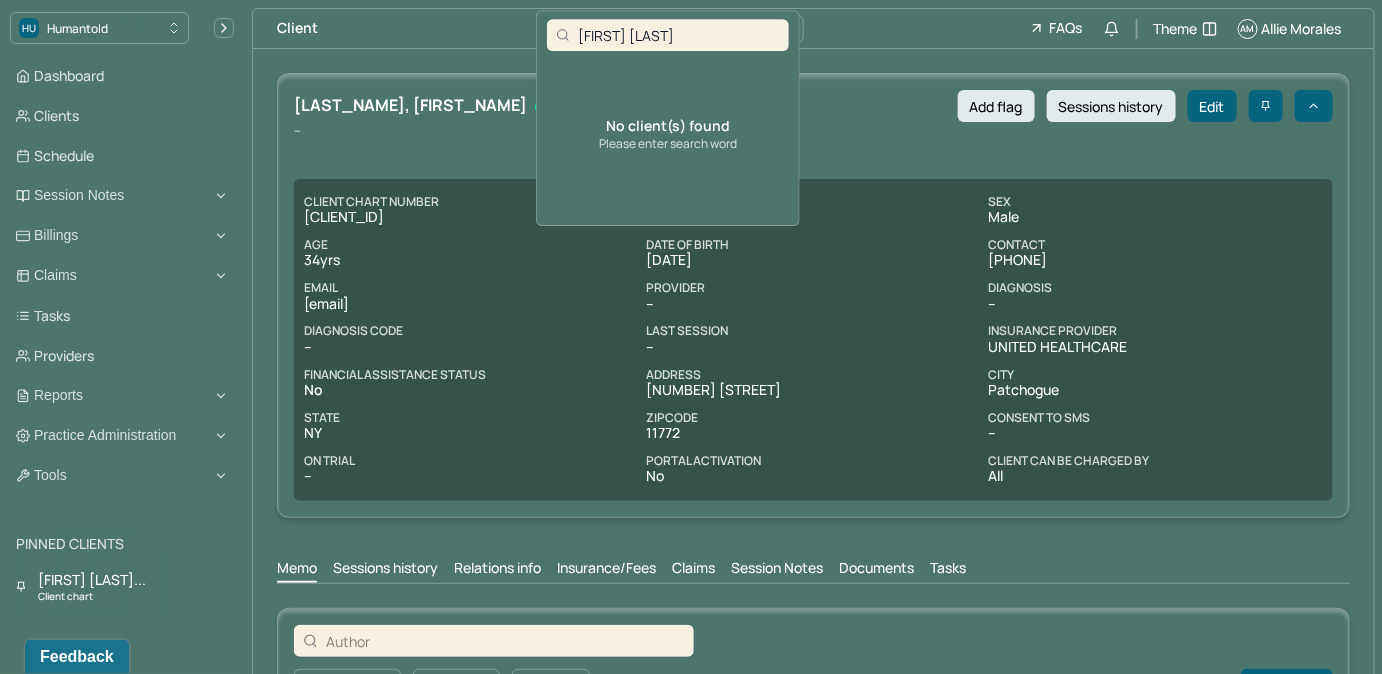 click on "BECKLES, ANDREW completed Add flag Sessions history Edit -- CLIENT CHART NUMBER BPFC889 PREFERRED NAME -- SEX male AGE 34  yrs DATE OF BIRTH 02/09/1991  CONTACT (516) 736-1171 EMAIL drewbanks631@gmail.com PROVIDER -- DIAGNOSIS -- DIAGNOSIS CODE -- LAST SESSION -- insurance provider United Healthcare FINANCIAL ASSISTANCE STATUS no Address 120 Maple Ave City Patchogue State NY Zipcode 11772 Consent to Sms -- On Trial -- Portal Activation No Client can be charged by All" at bounding box center (813, 295) 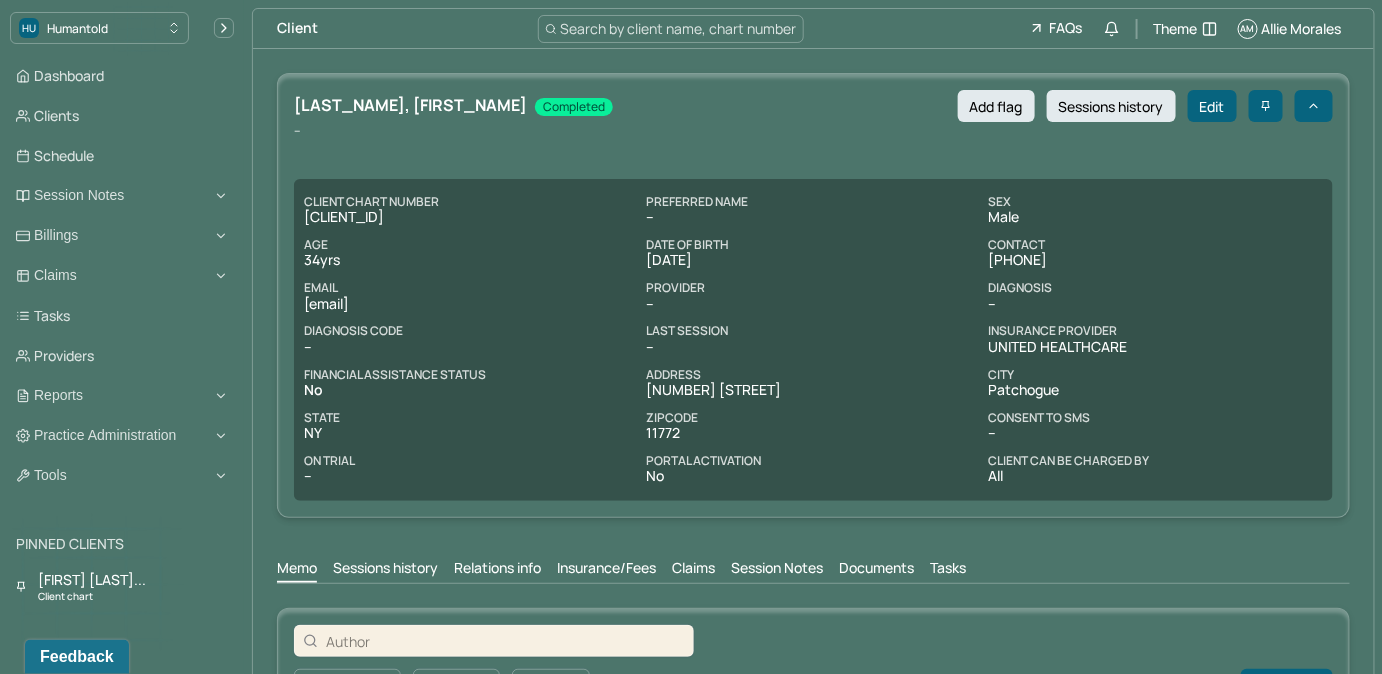 click on "Search by client name, chart number" at bounding box center (671, 29) 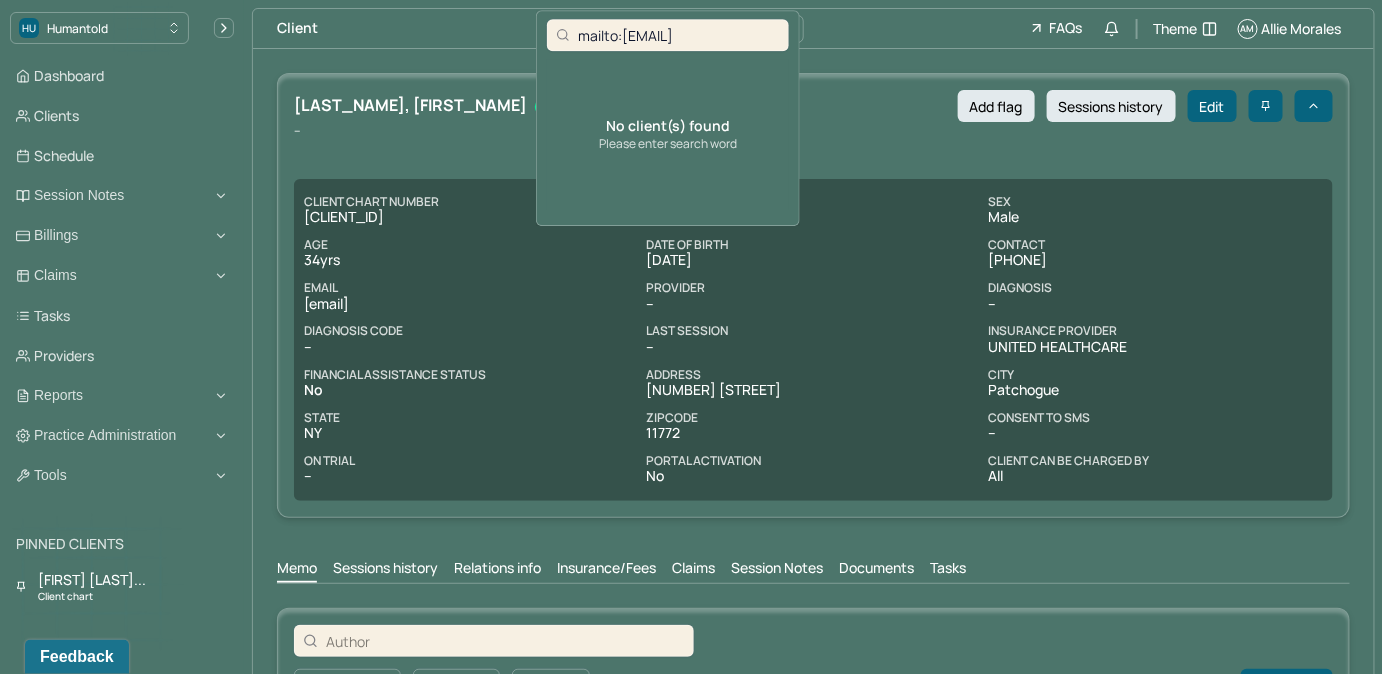 drag, startPoint x: 624, startPoint y: 38, endPoint x: 556, endPoint y: 44, distance: 68.26419 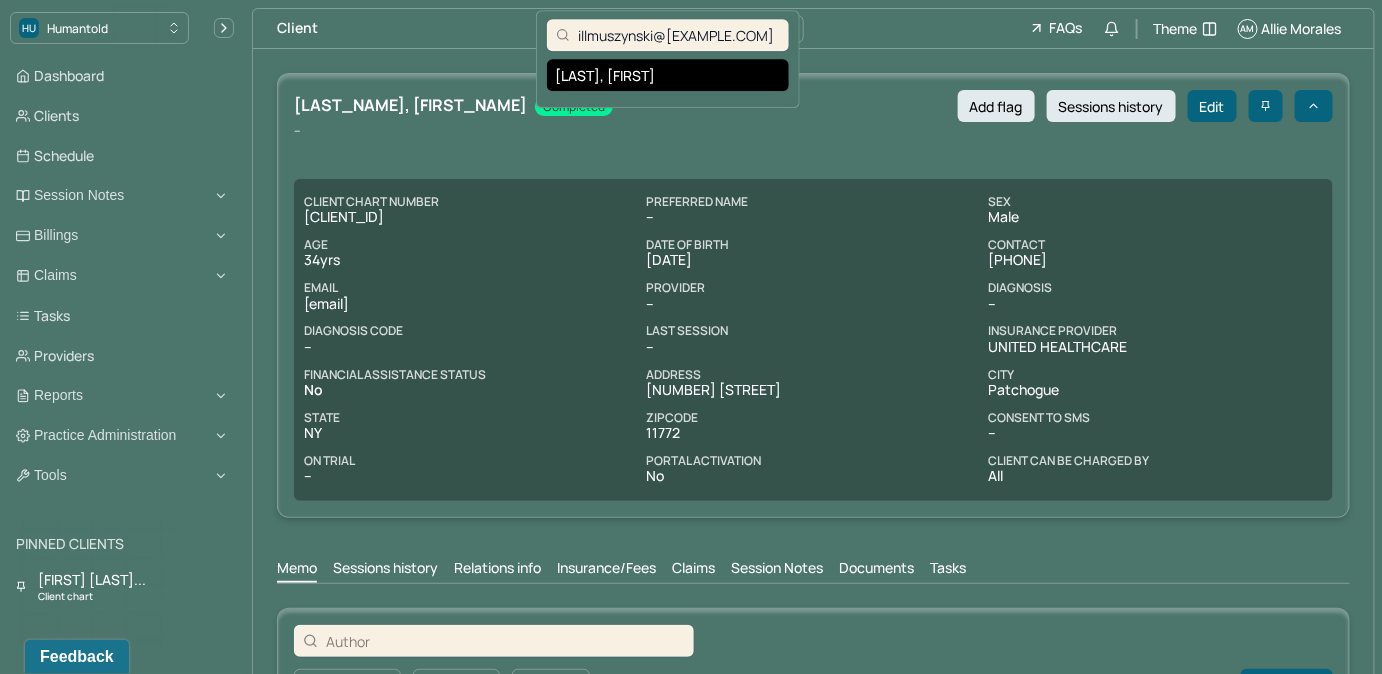 type on "illmuszynski@gmail.com" 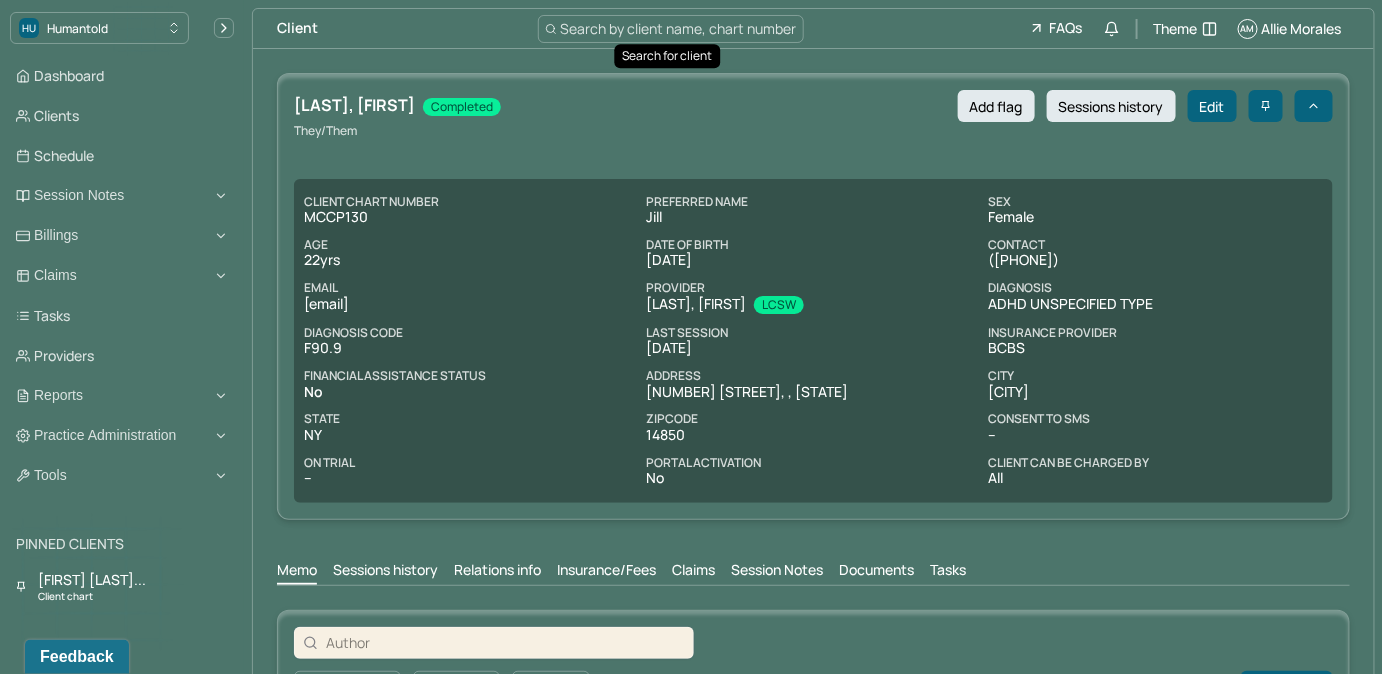 scroll, scrollTop: 0, scrollLeft: 0, axis: both 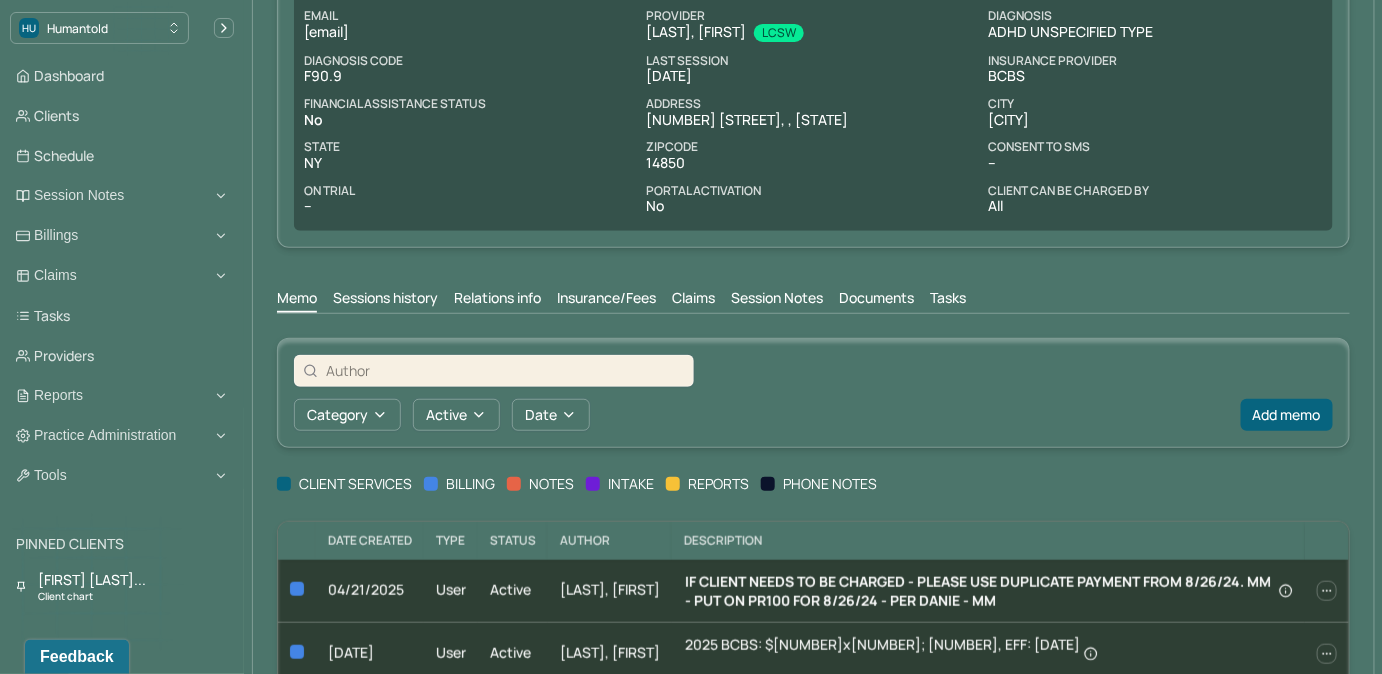 click on "Claims" at bounding box center (693, 300) 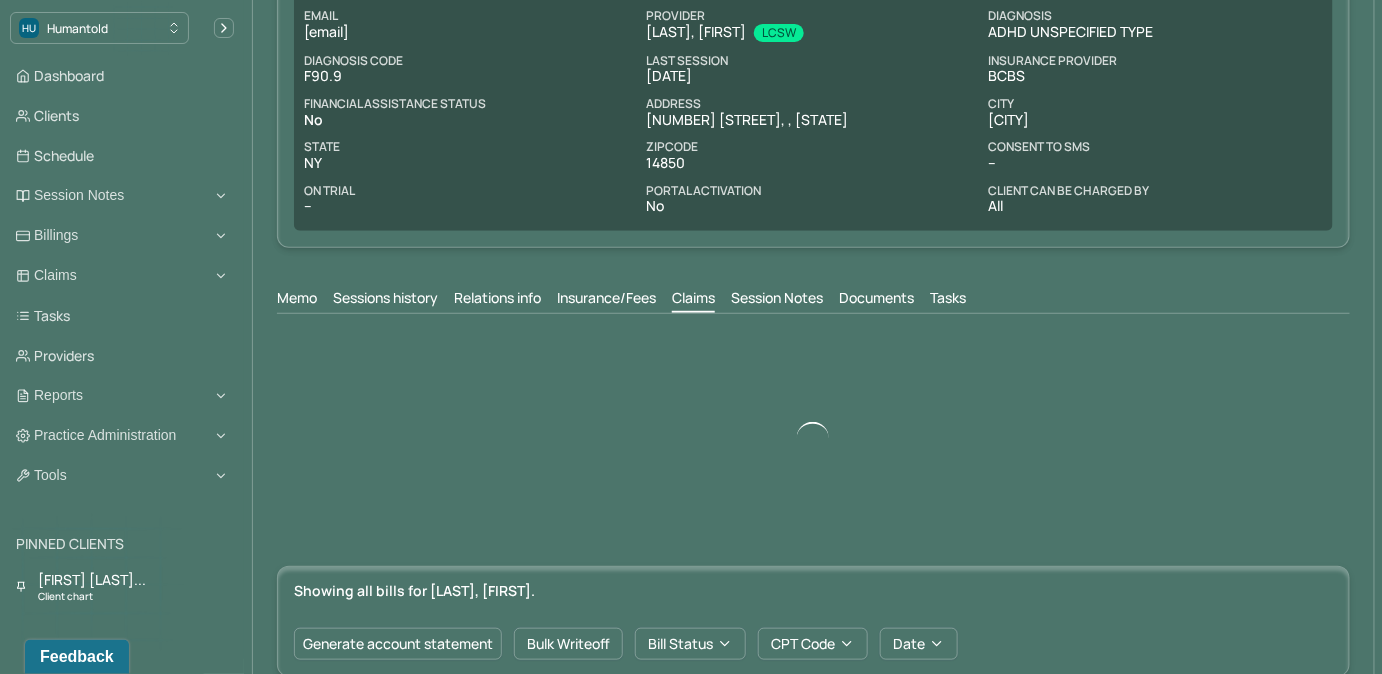 click on "Memo" at bounding box center [297, 300] 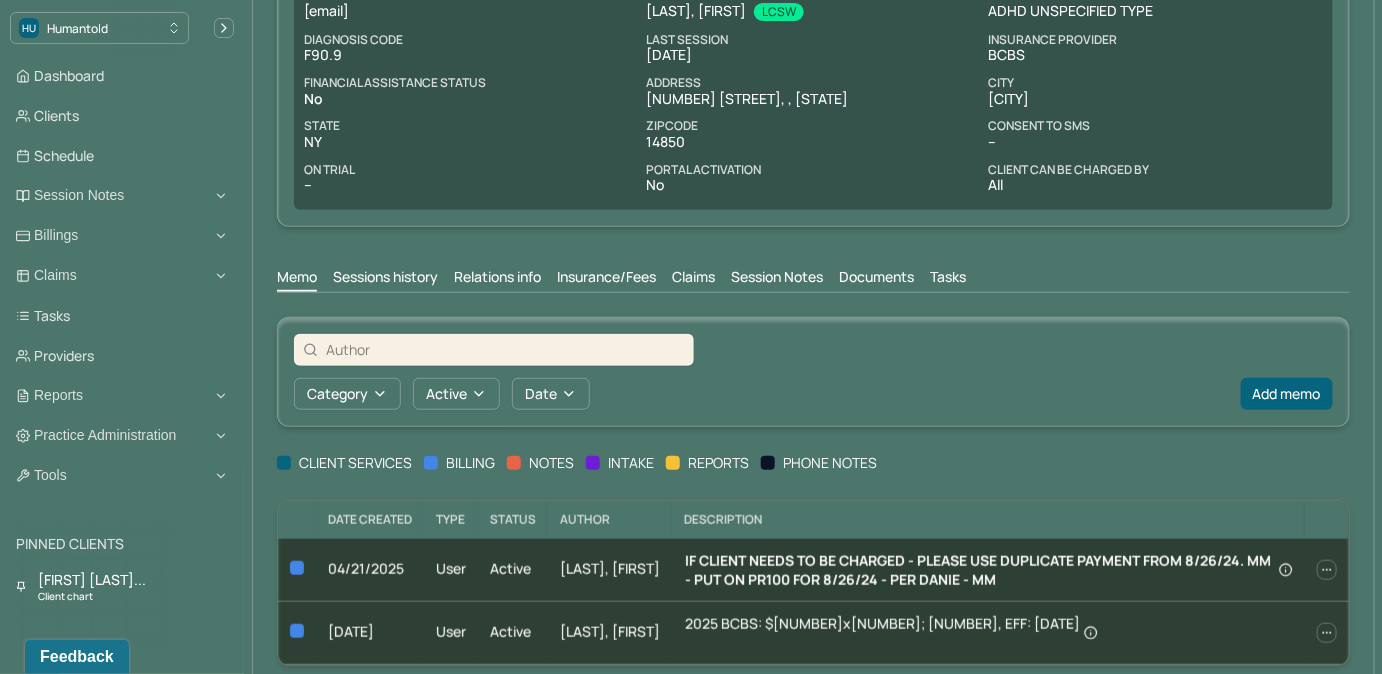 scroll, scrollTop: 317, scrollLeft: 0, axis: vertical 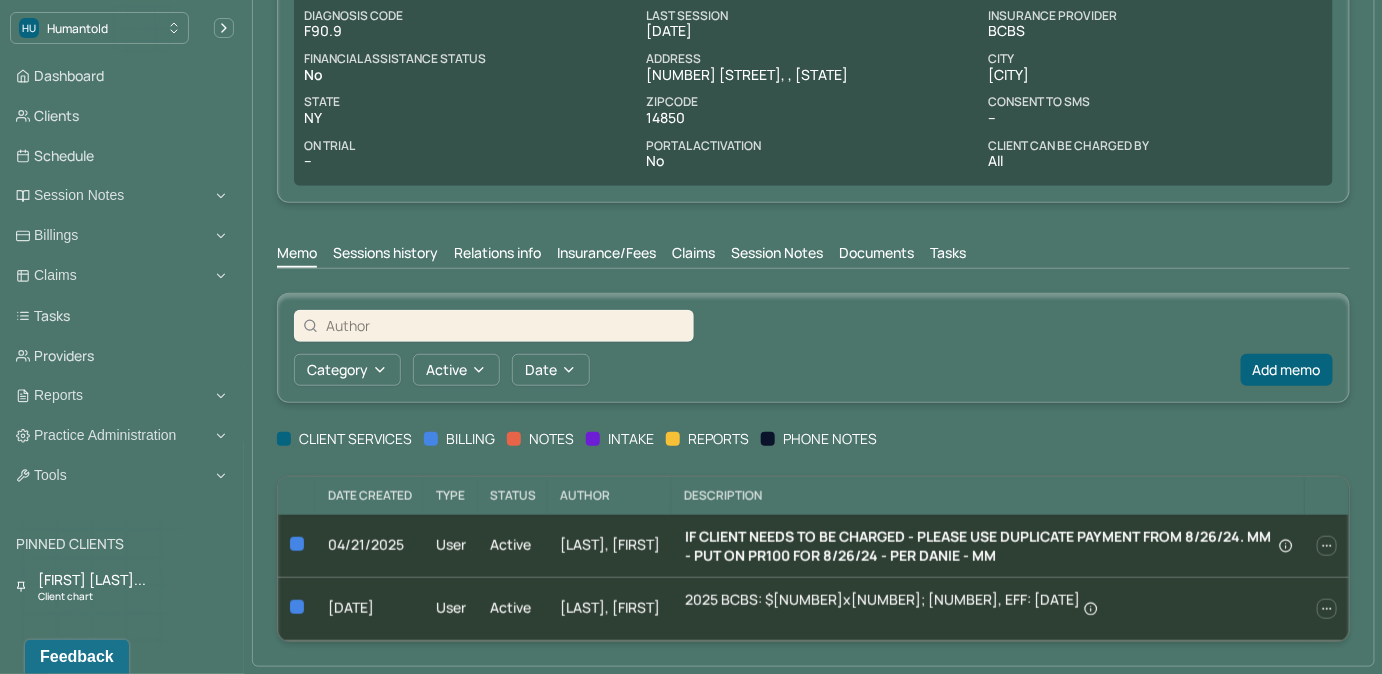 click on "Claims" at bounding box center (693, 255) 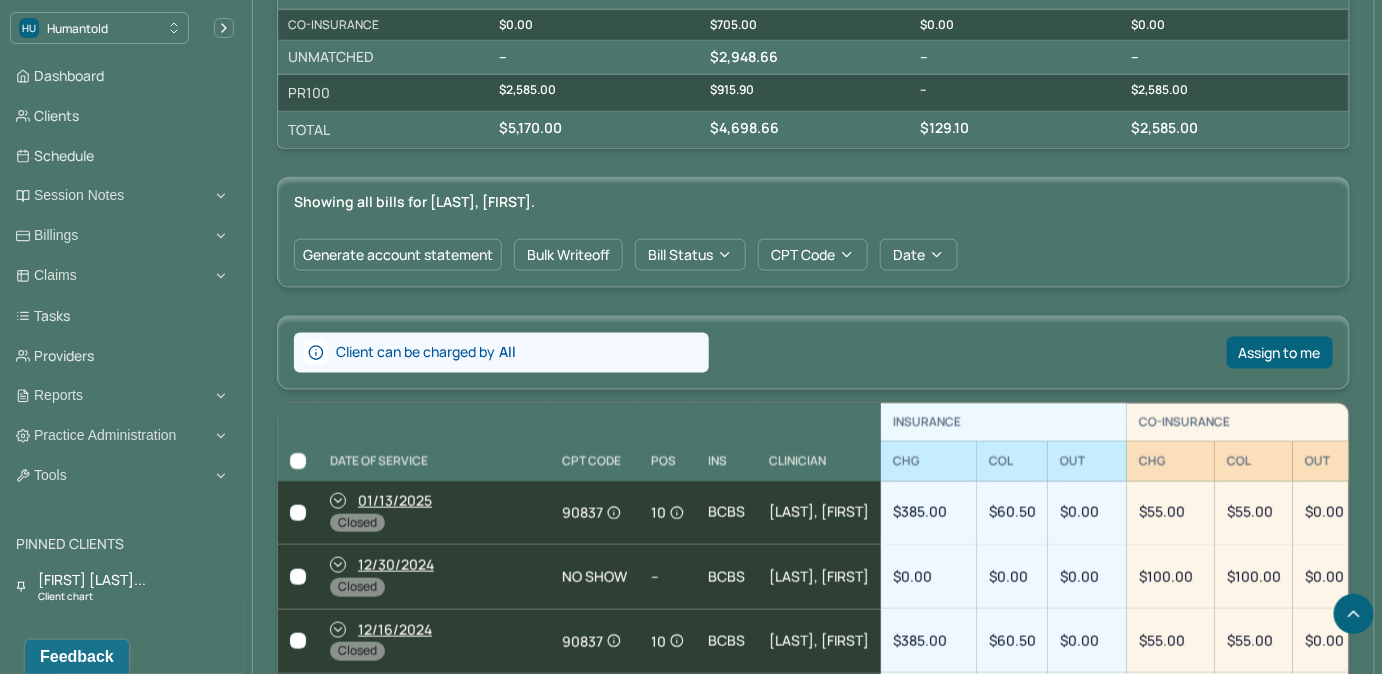 scroll, scrollTop: 681, scrollLeft: 0, axis: vertical 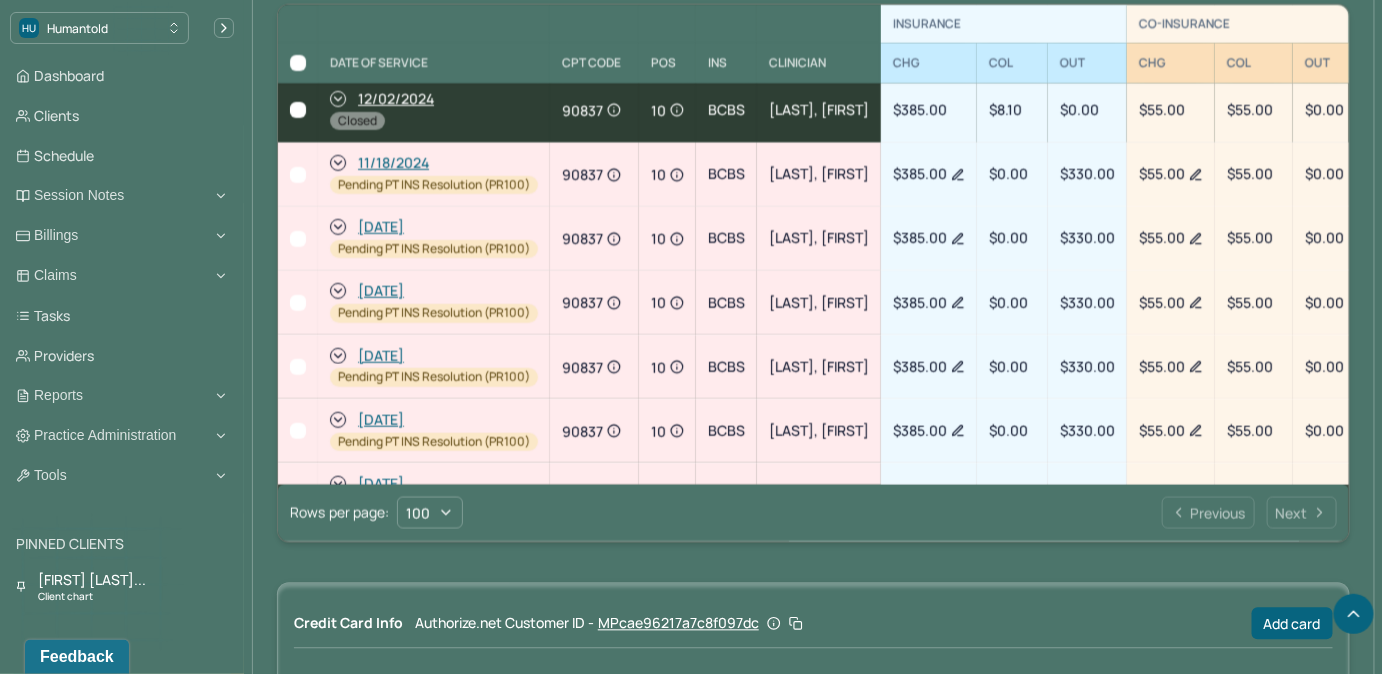 click 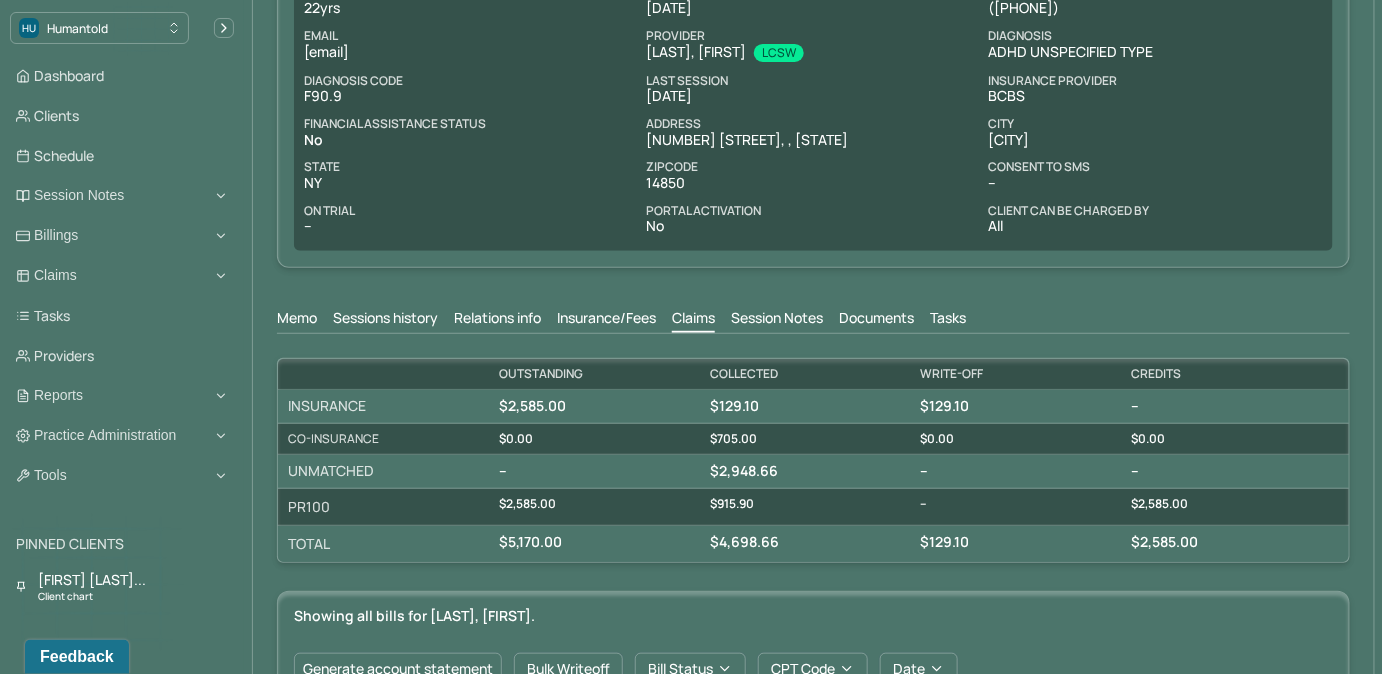 scroll, scrollTop: 0, scrollLeft: 0, axis: both 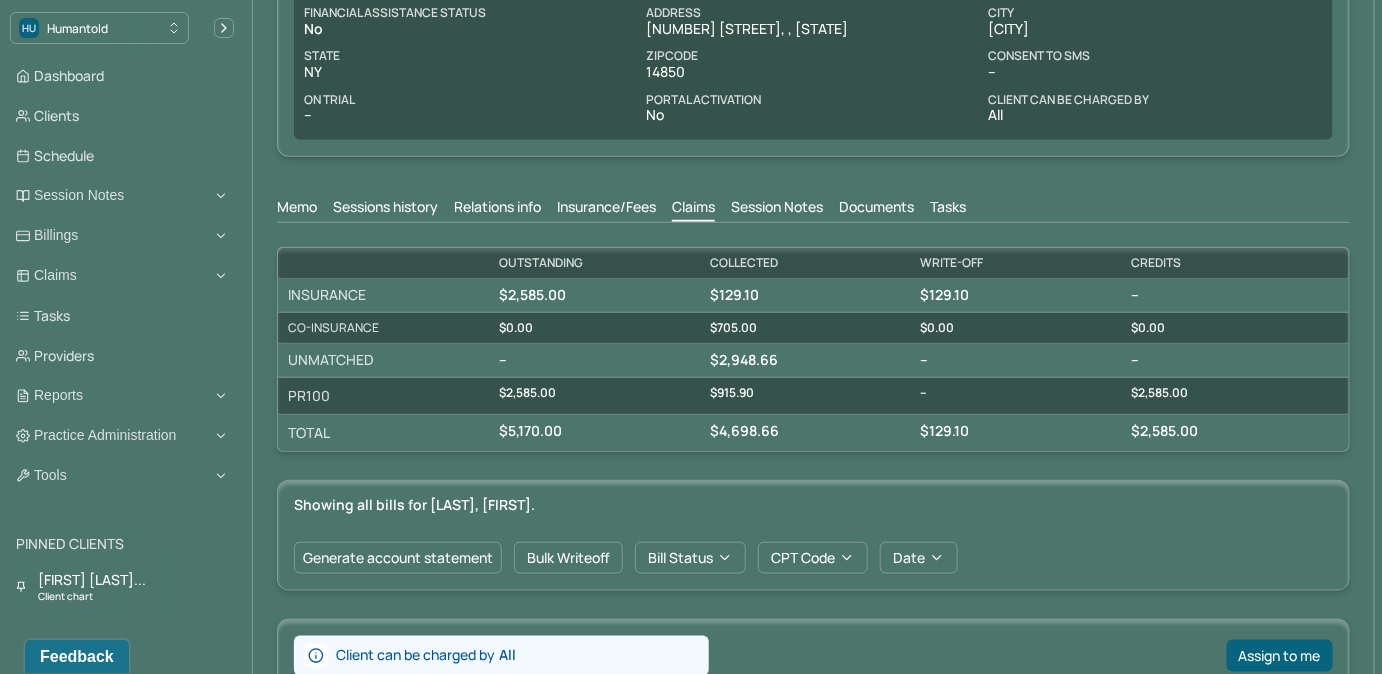 click on "Tasks" at bounding box center (948, 209) 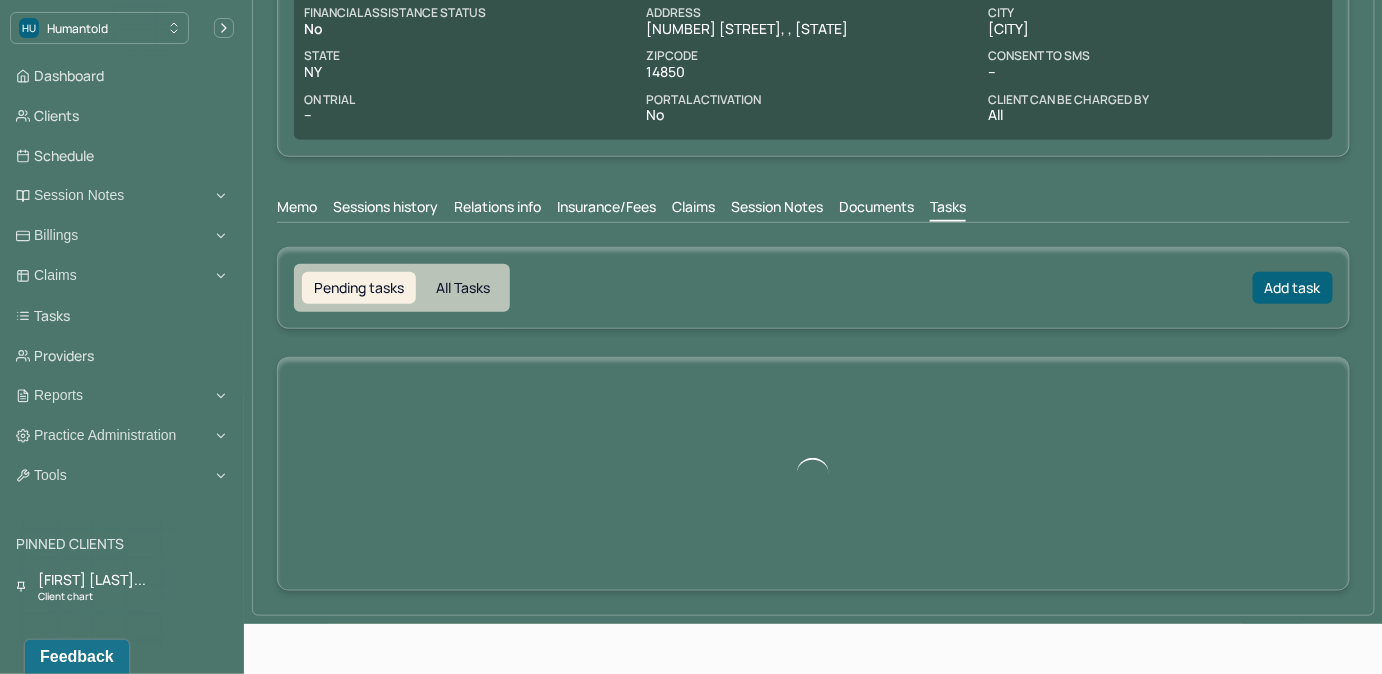 scroll, scrollTop: 310, scrollLeft: 0, axis: vertical 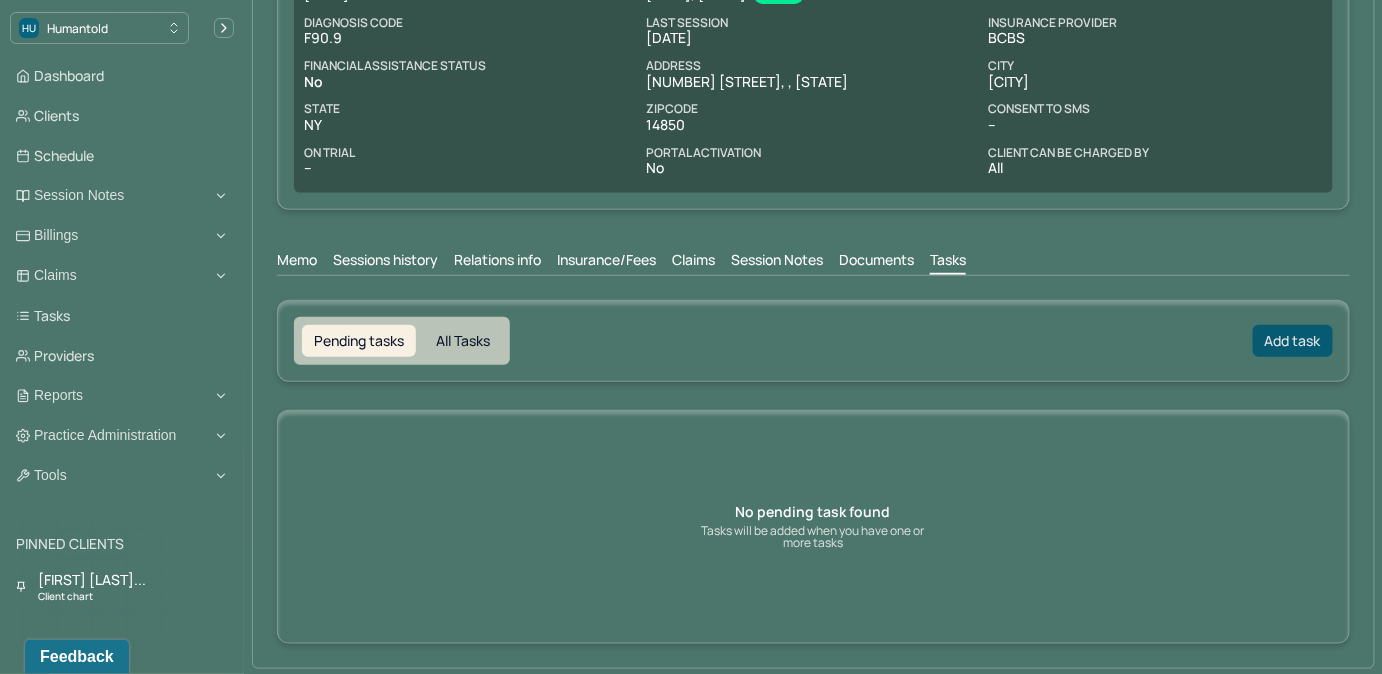 click on "Add task" at bounding box center [1293, 341] 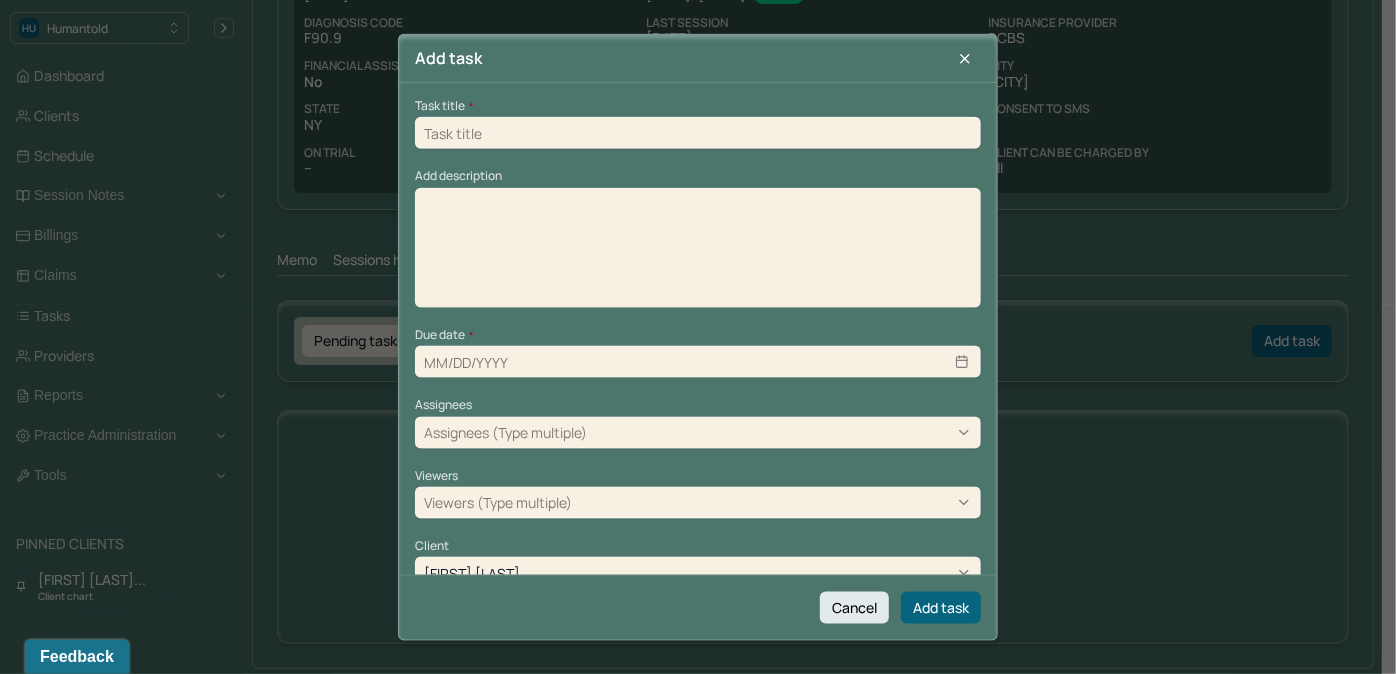 click at bounding box center [698, 133] 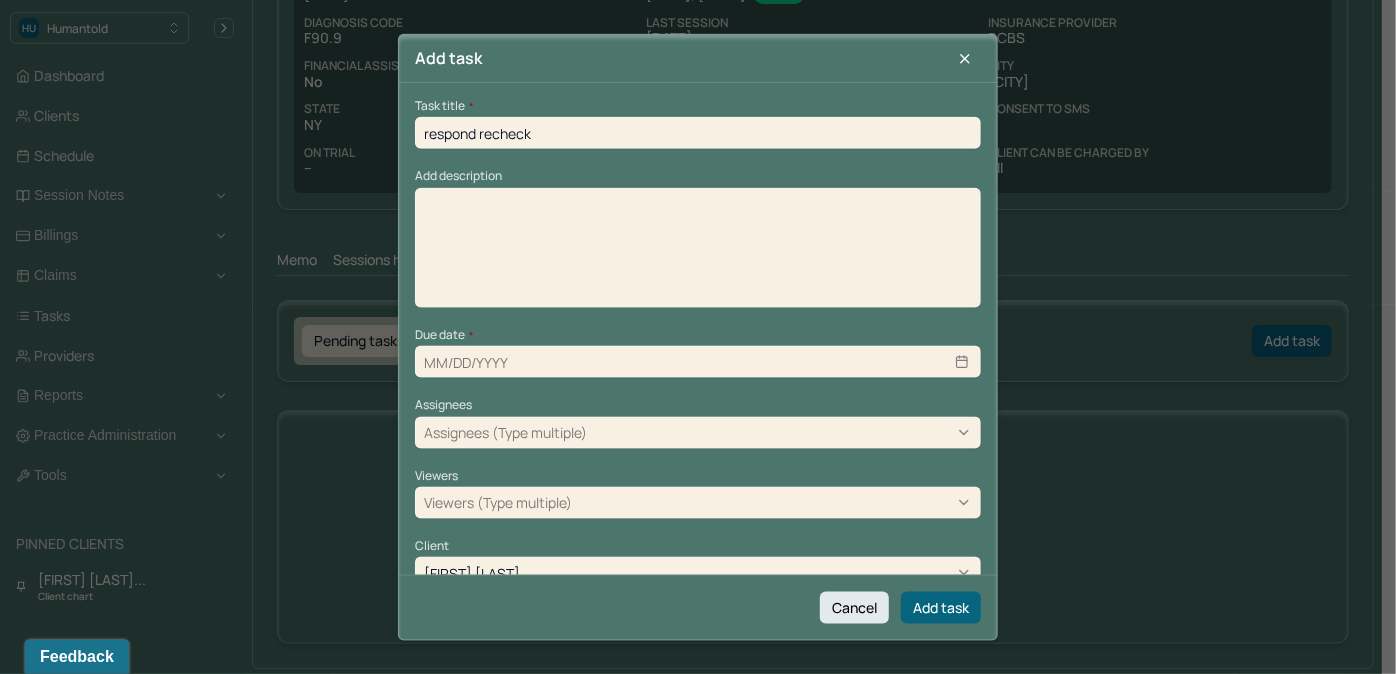 type on "08/07/2025" 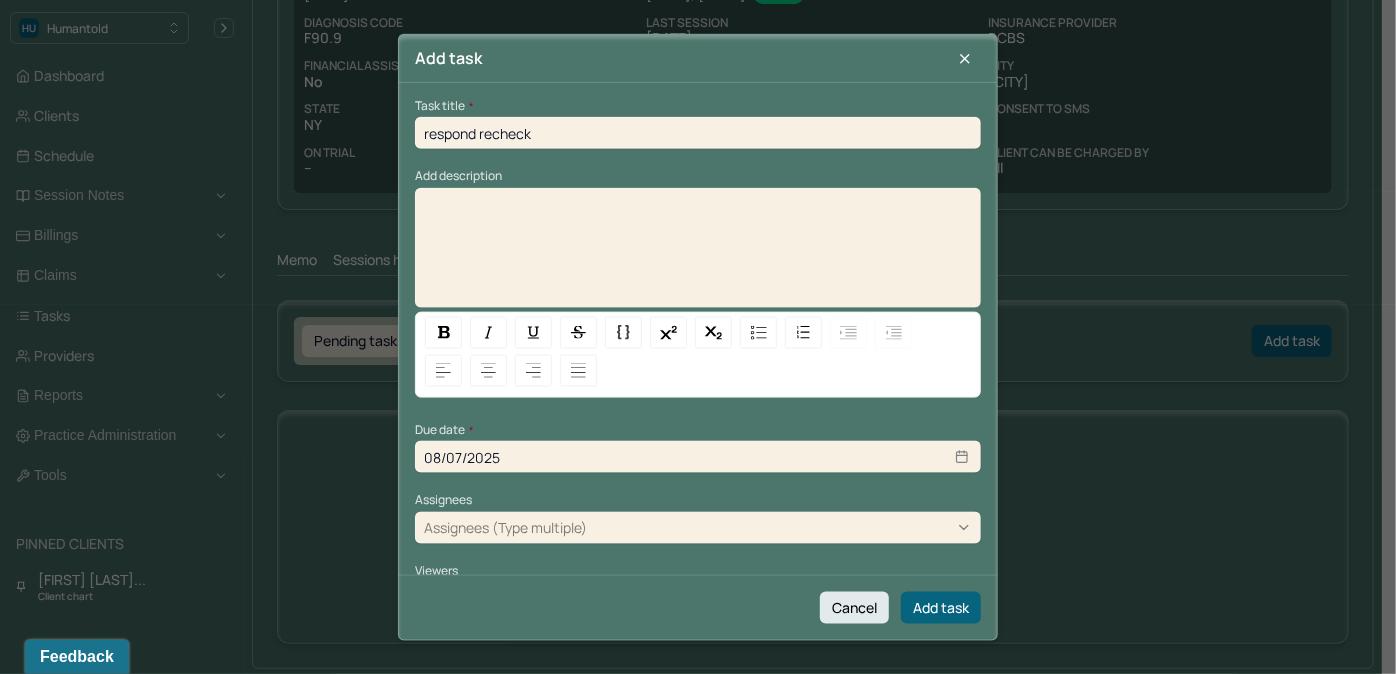 click at bounding box center (698, 254) 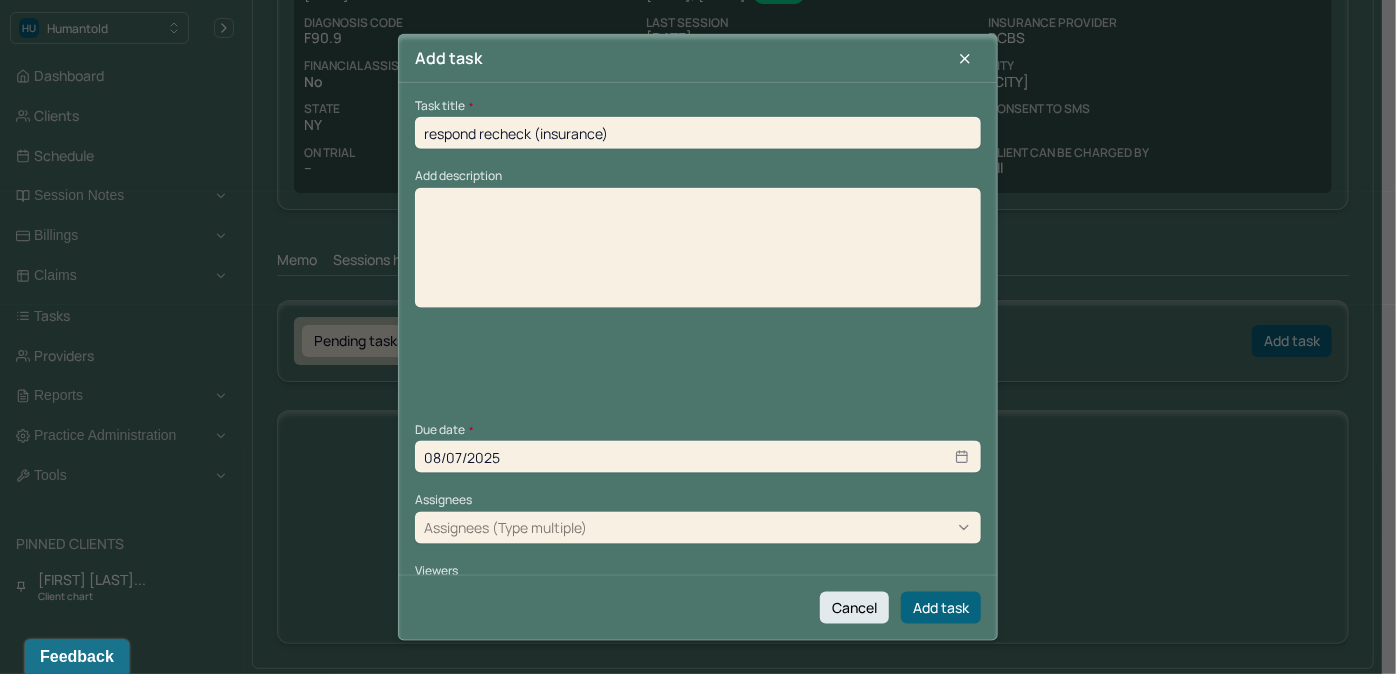 type on "respond recheck (insurance)" 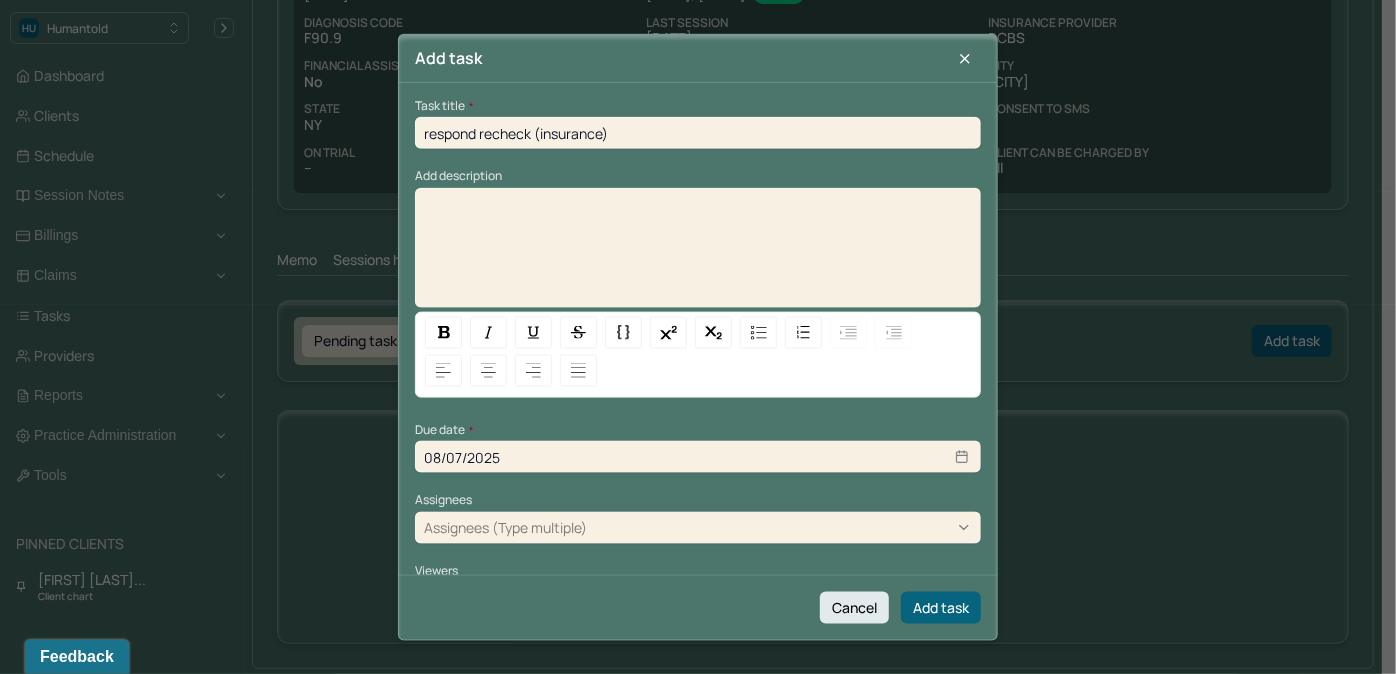 type 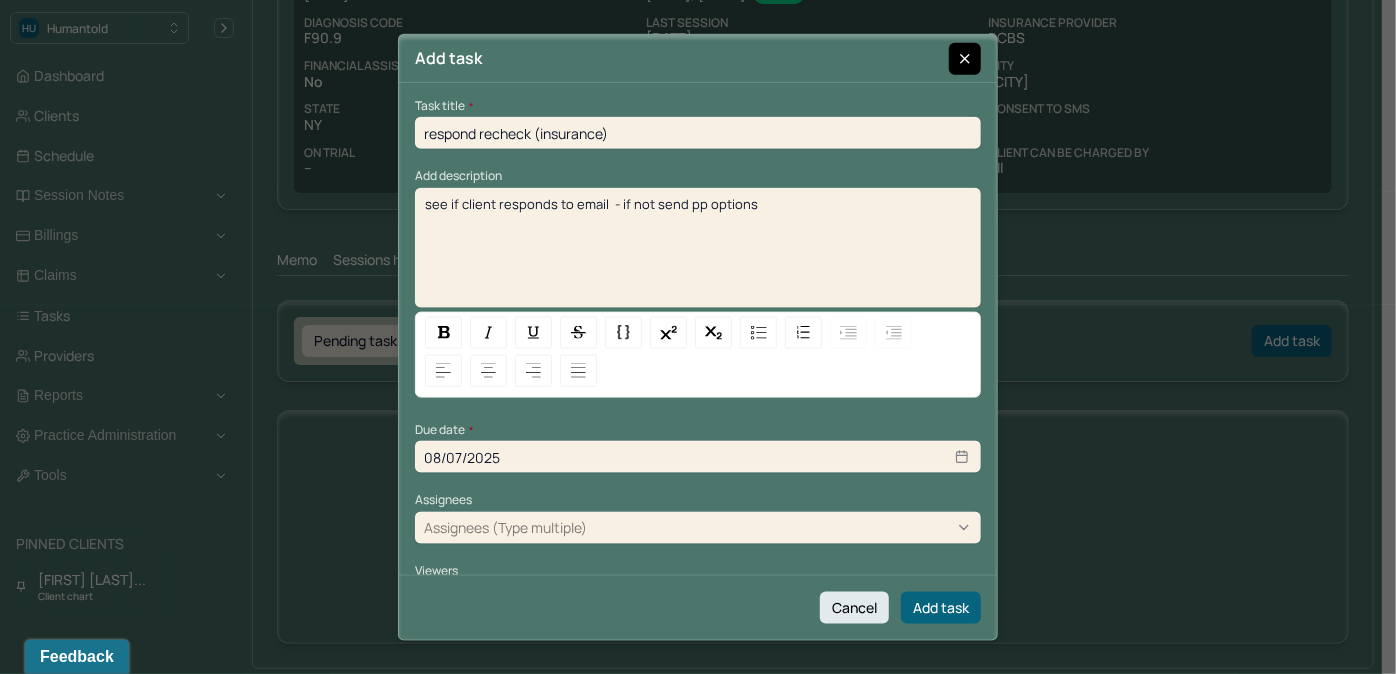 click 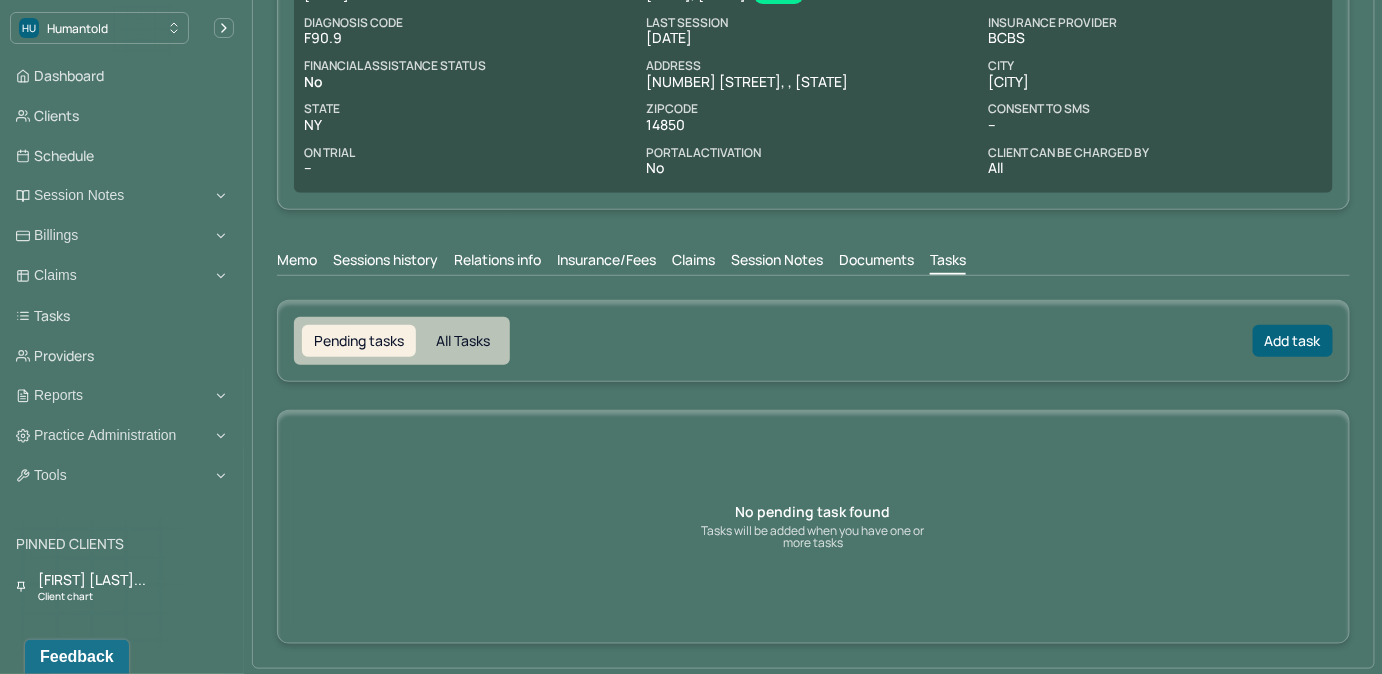 scroll, scrollTop: 0, scrollLeft: 0, axis: both 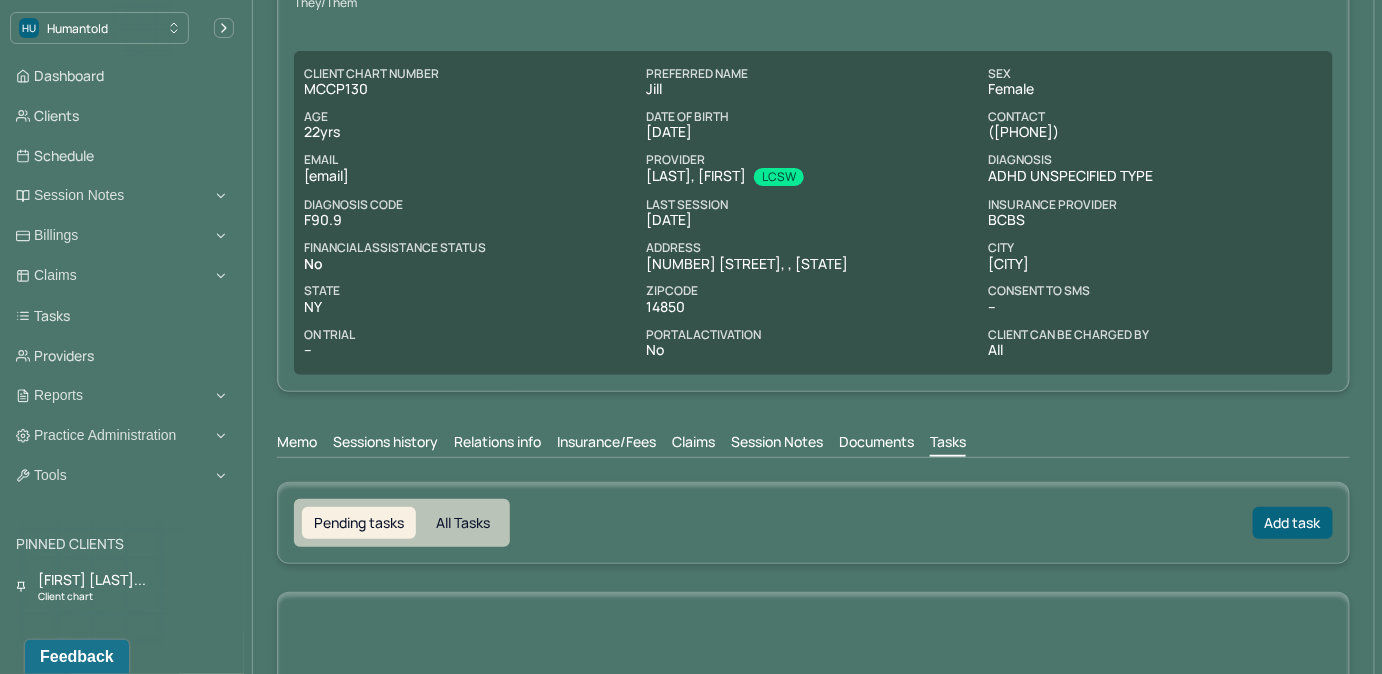 drag, startPoint x: 303, startPoint y: 174, endPoint x: 488, endPoint y: 189, distance: 185.60712 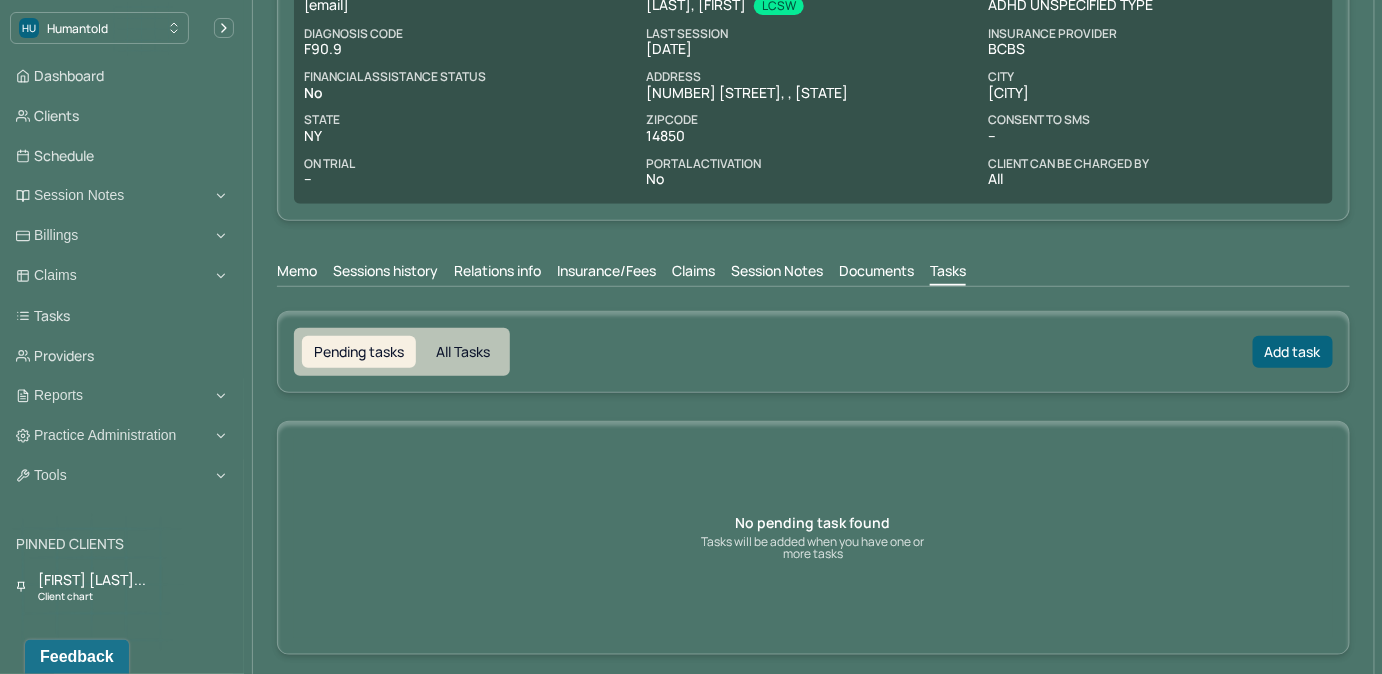 scroll, scrollTop: 310, scrollLeft: 0, axis: vertical 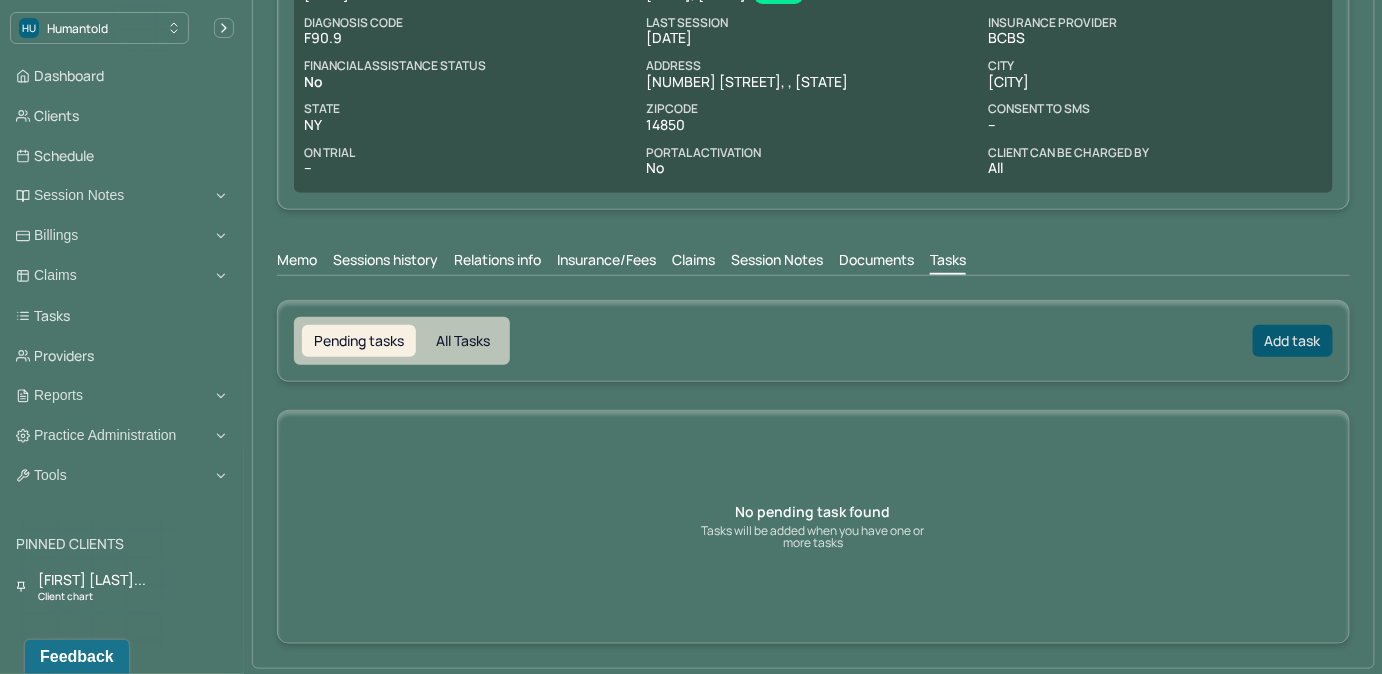 click on "Add task" at bounding box center (1293, 341) 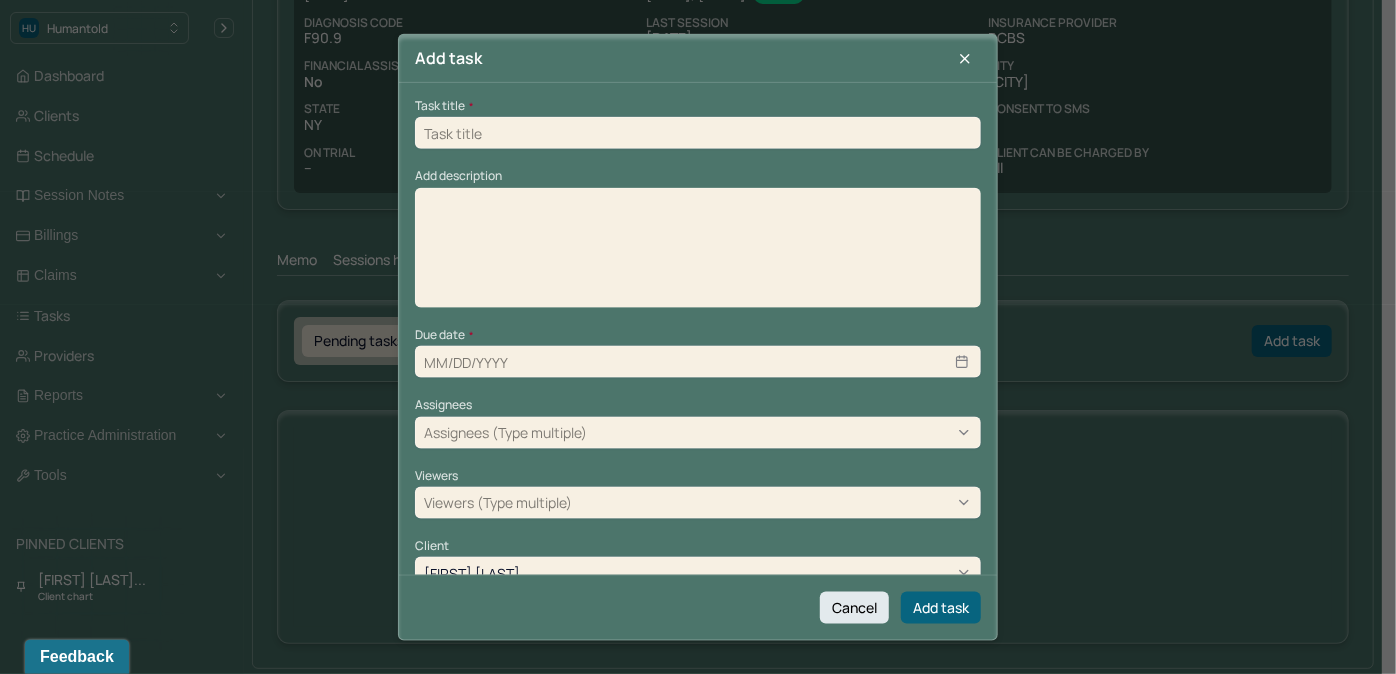 click on "Task title * Add description Due date * Assignees Assignees (Type multiple) Viewers Viewers (Type multiple) Client Jillian Muszynski" at bounding box center [698, 344] 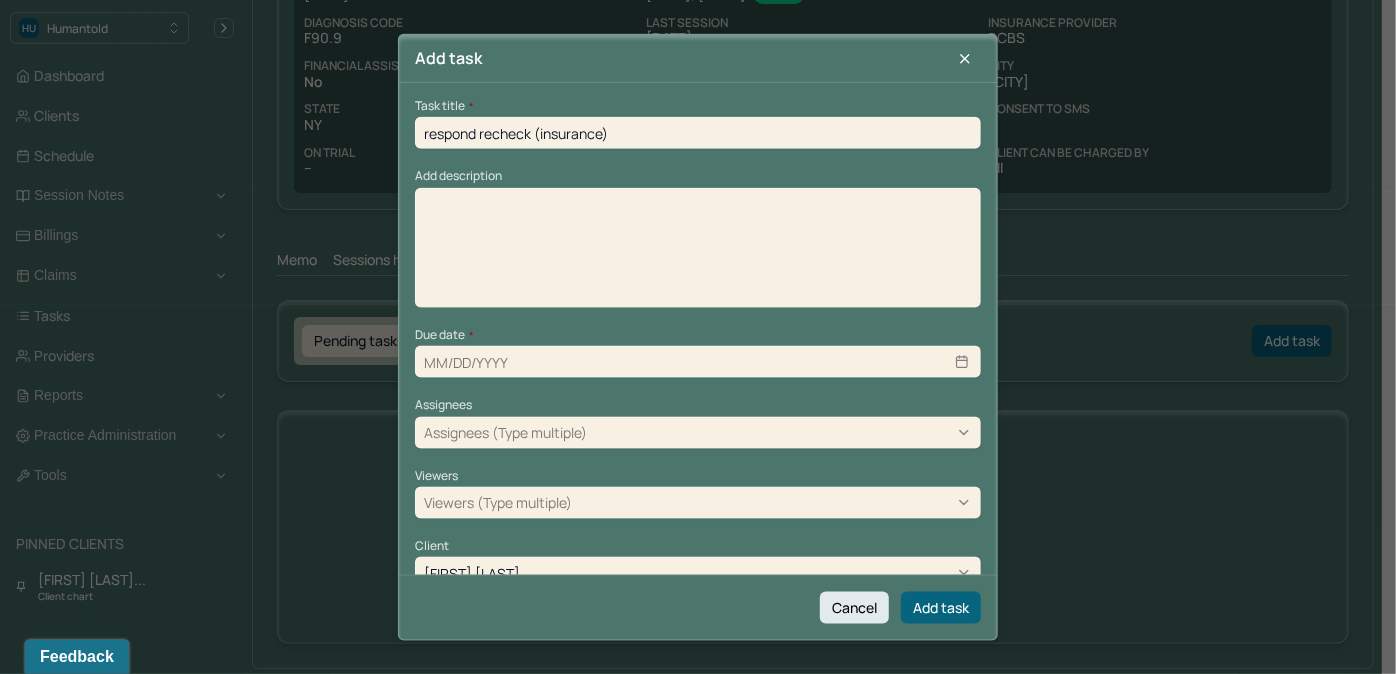 type on "08/07/2025" 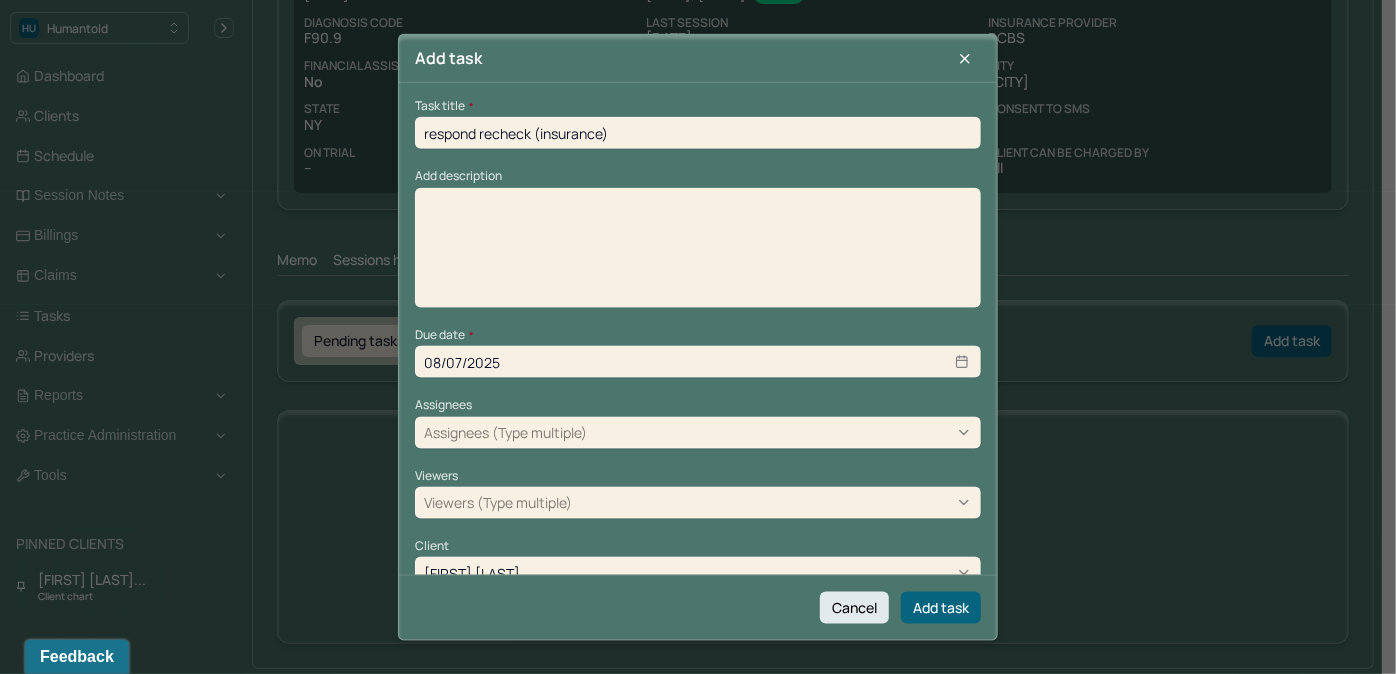 click at bounding box center [698, 254] 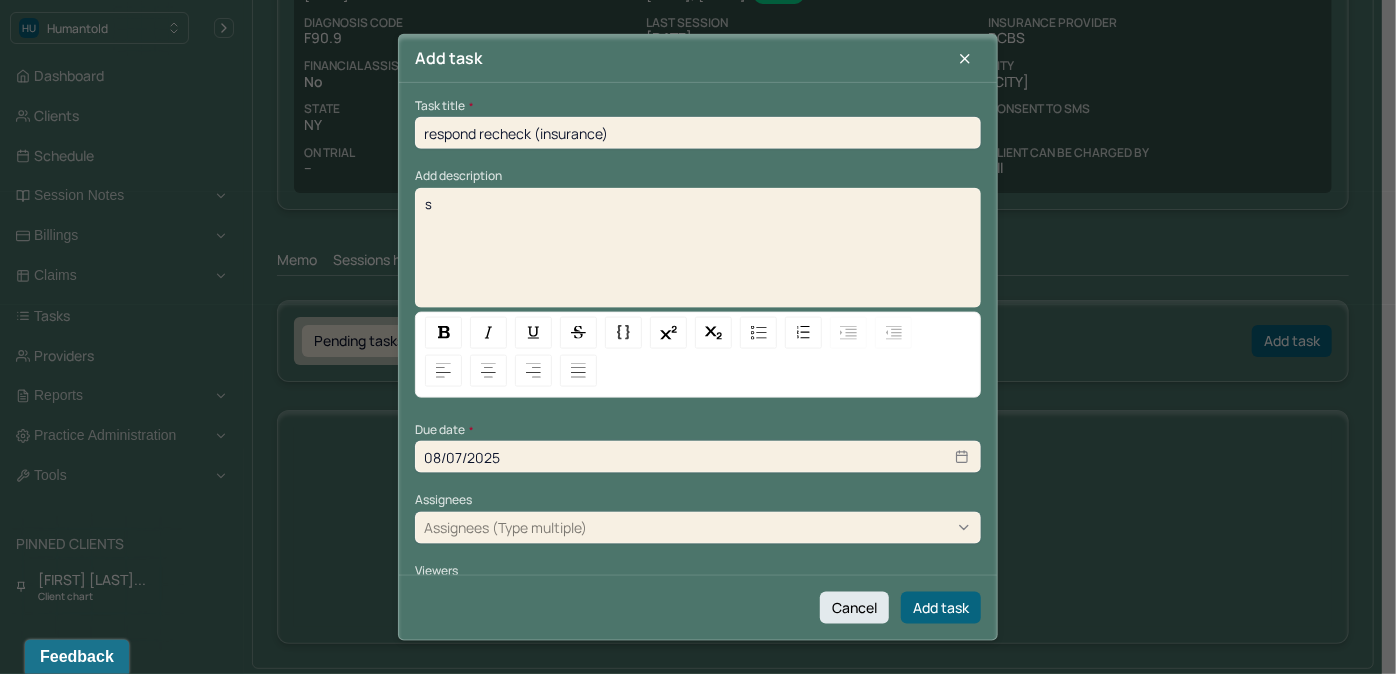 type 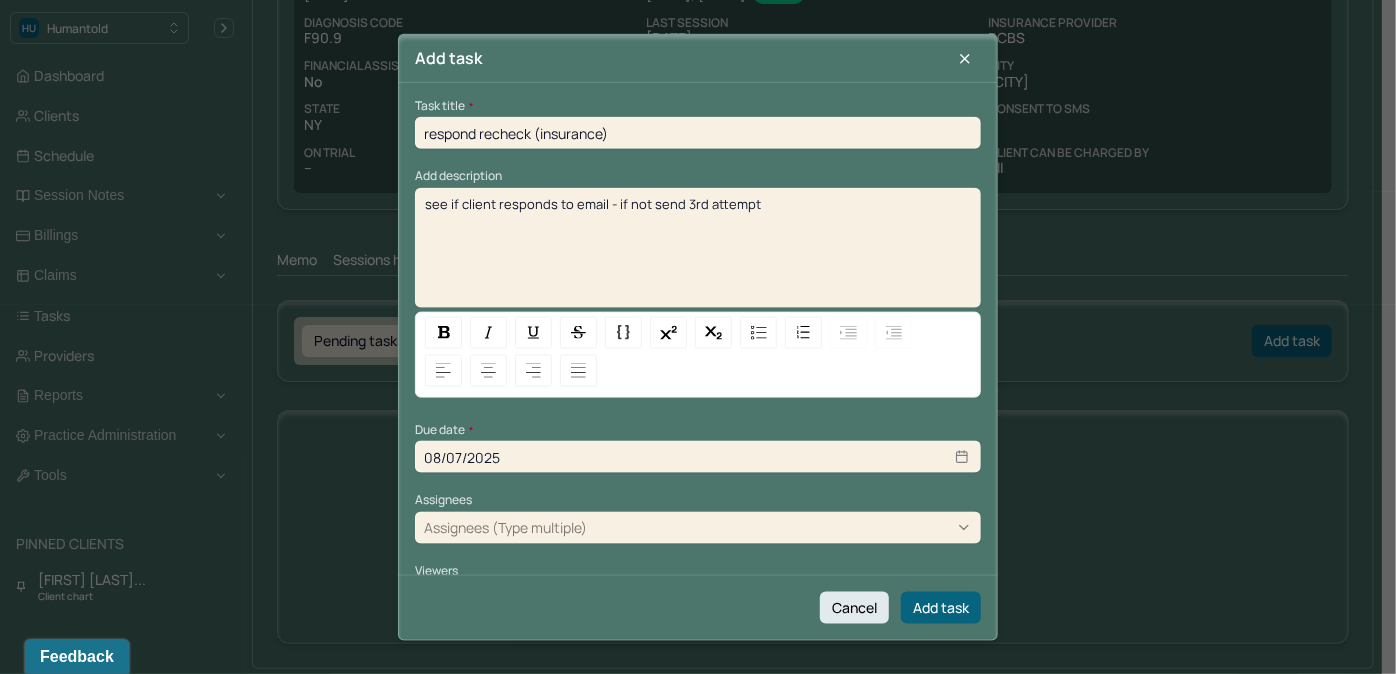 click on "08/07/2025" at bounding box center (698, 457) 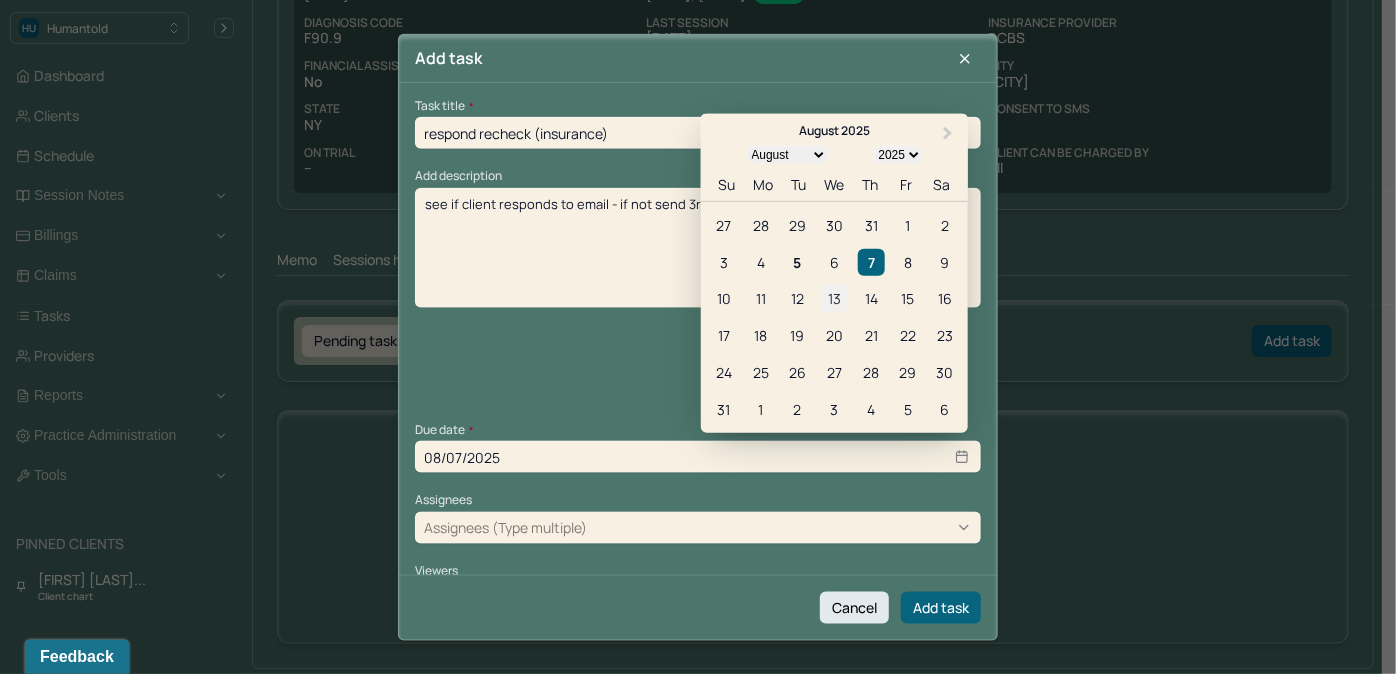 click on "13" at bounding box center (834, 298) 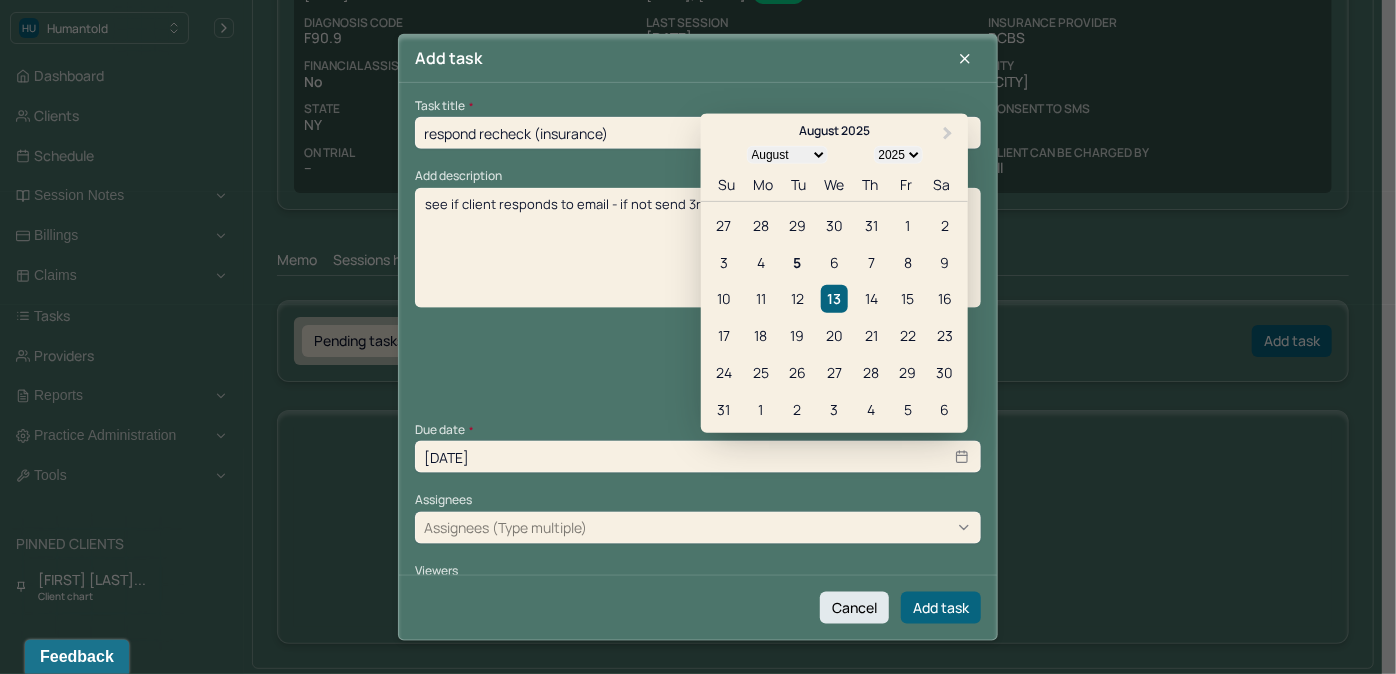 click at bounding box center [781, 527] 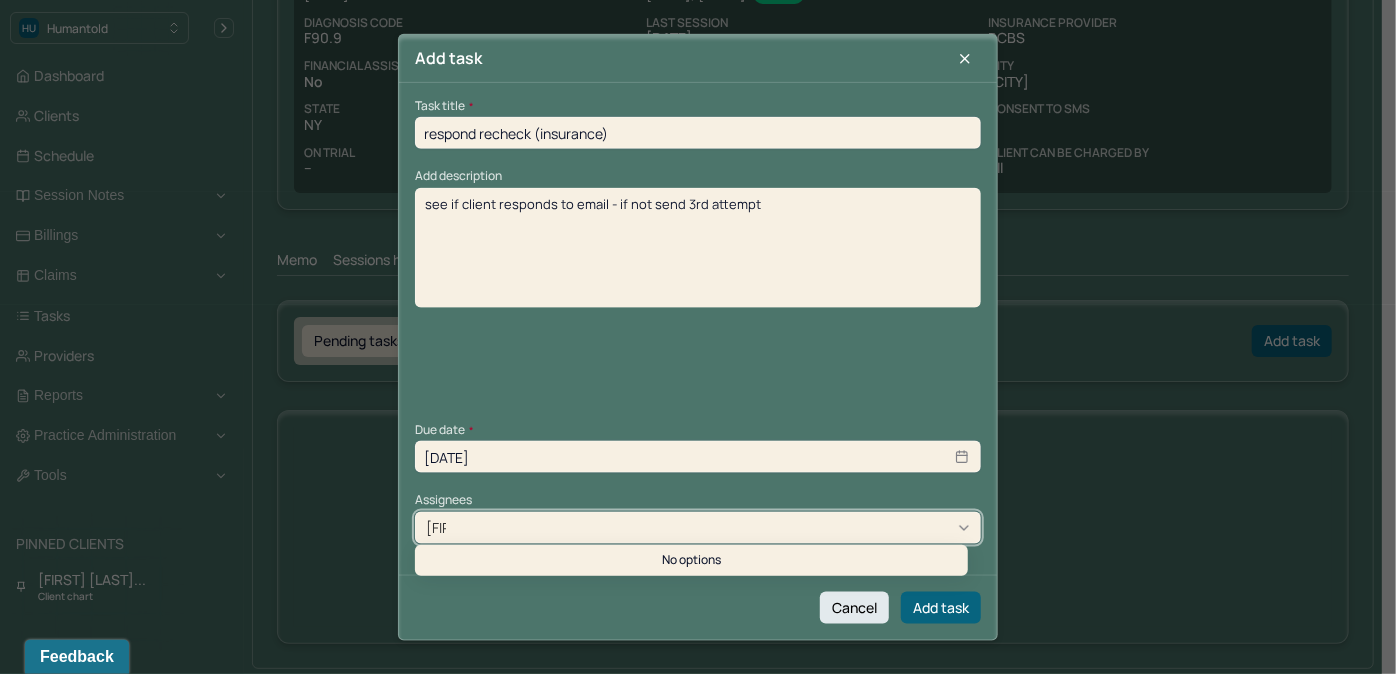 type on "allie" 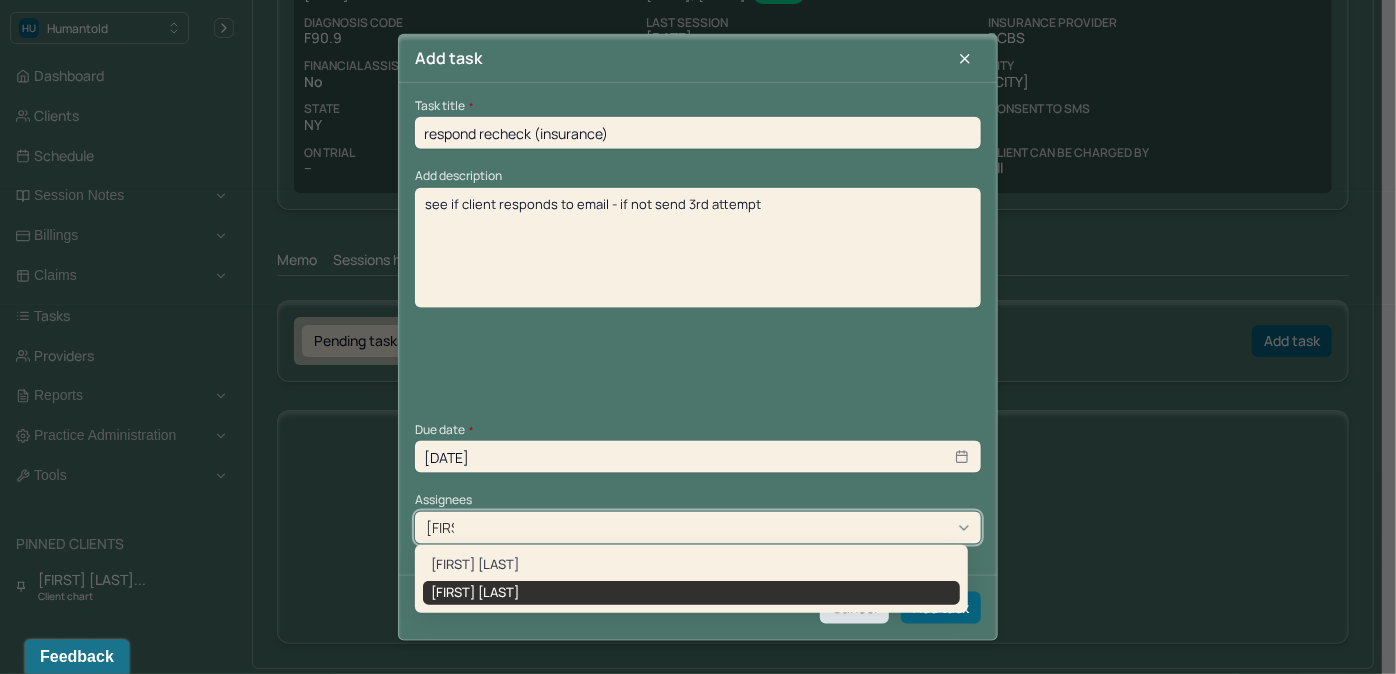 click on "[FIRST] [LAST]" at bounding box center [691, 593] 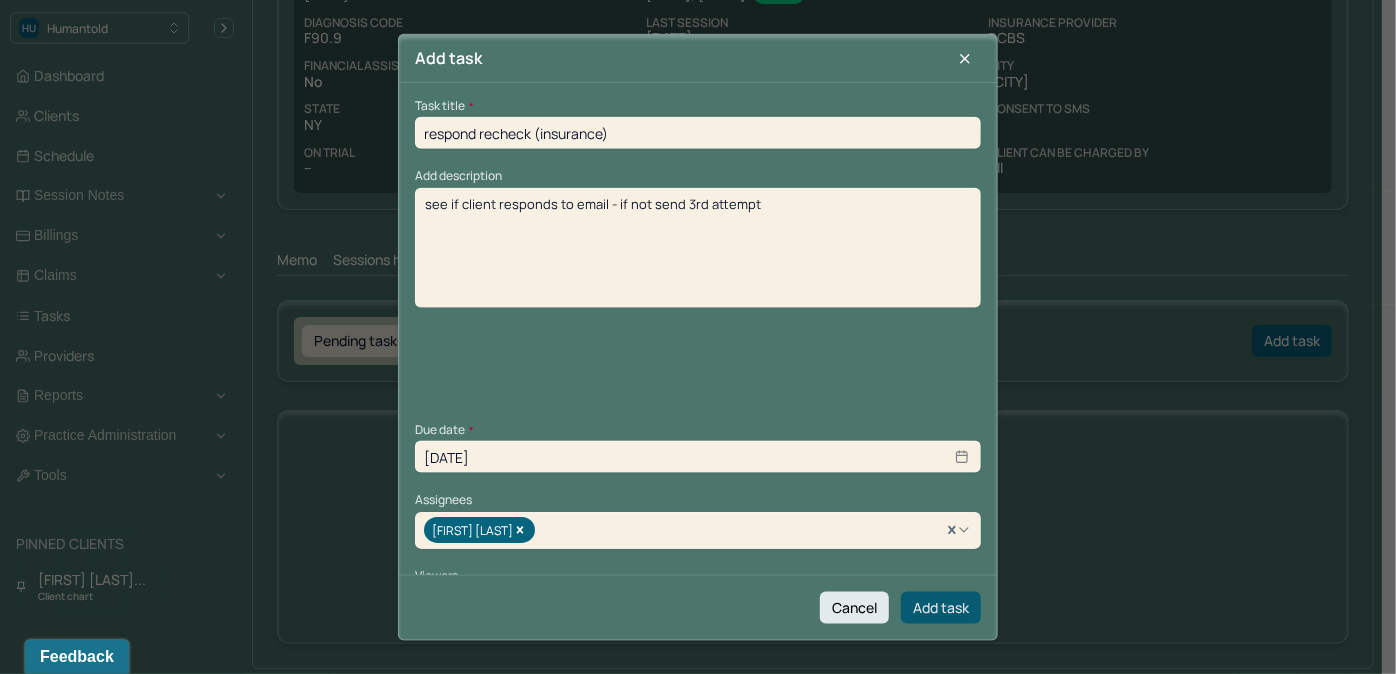 click on "Add task" at bounding box center [941, 607] 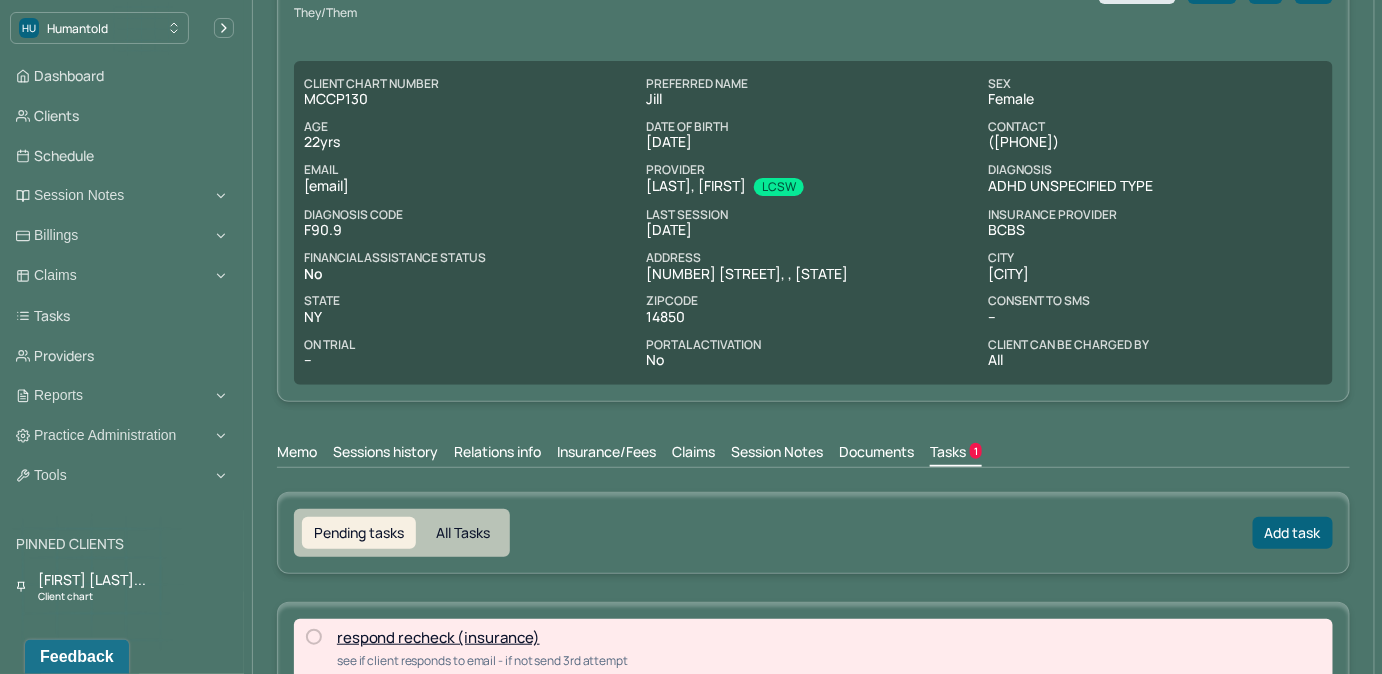 scroll, scrollTop: 0, scrollLeft: 0, axis: both 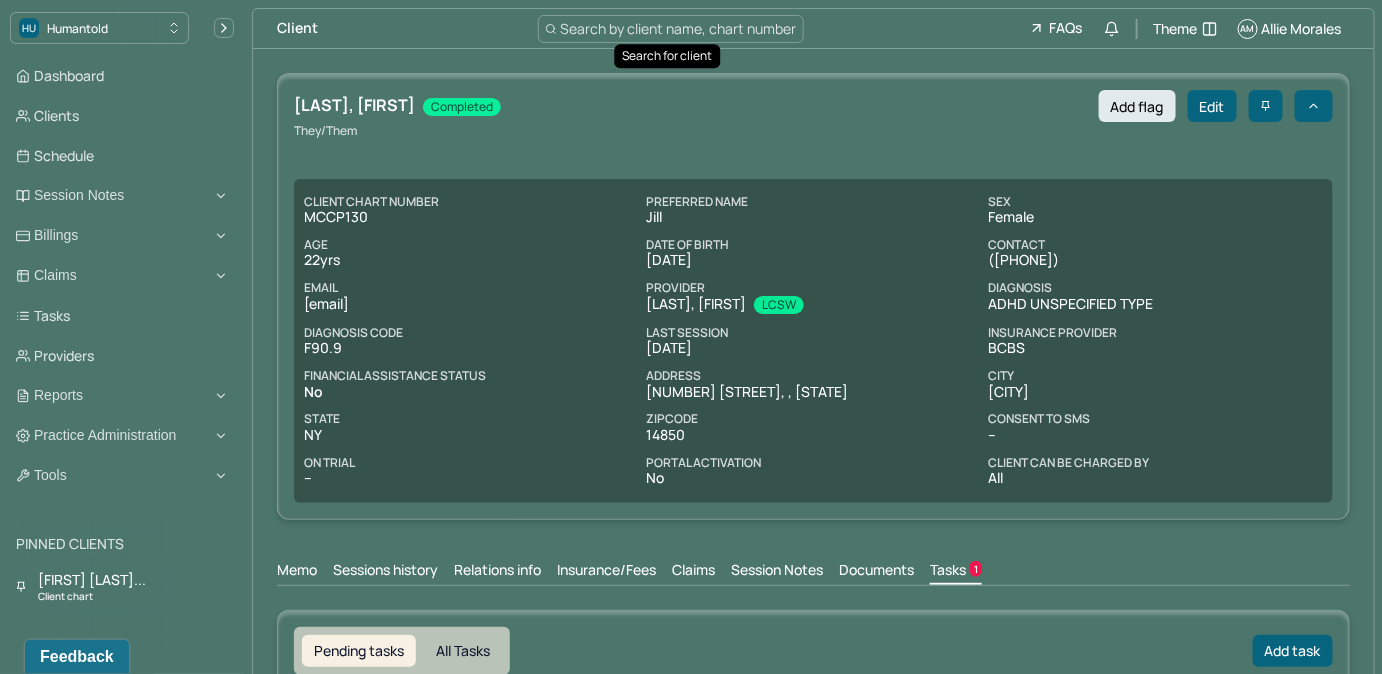 click on "Search by client name, chart number" at bounding box center [679, 28] 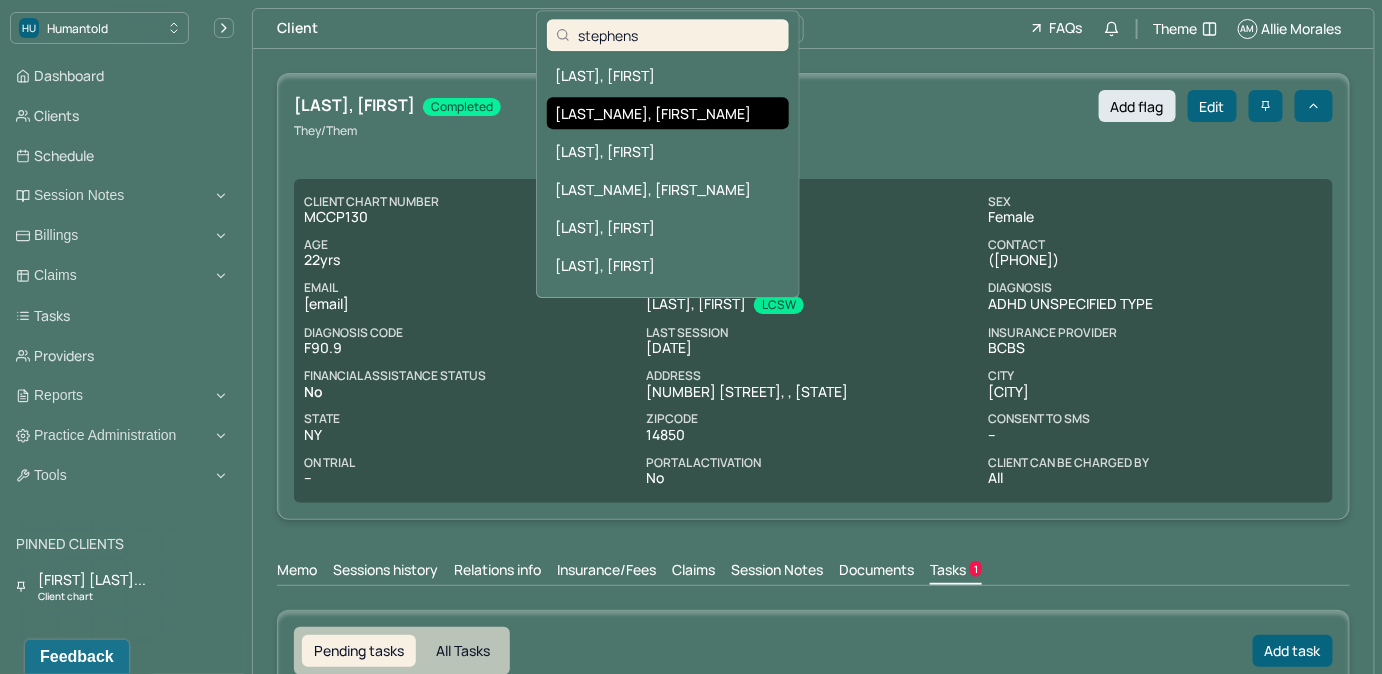 type on "stephens" 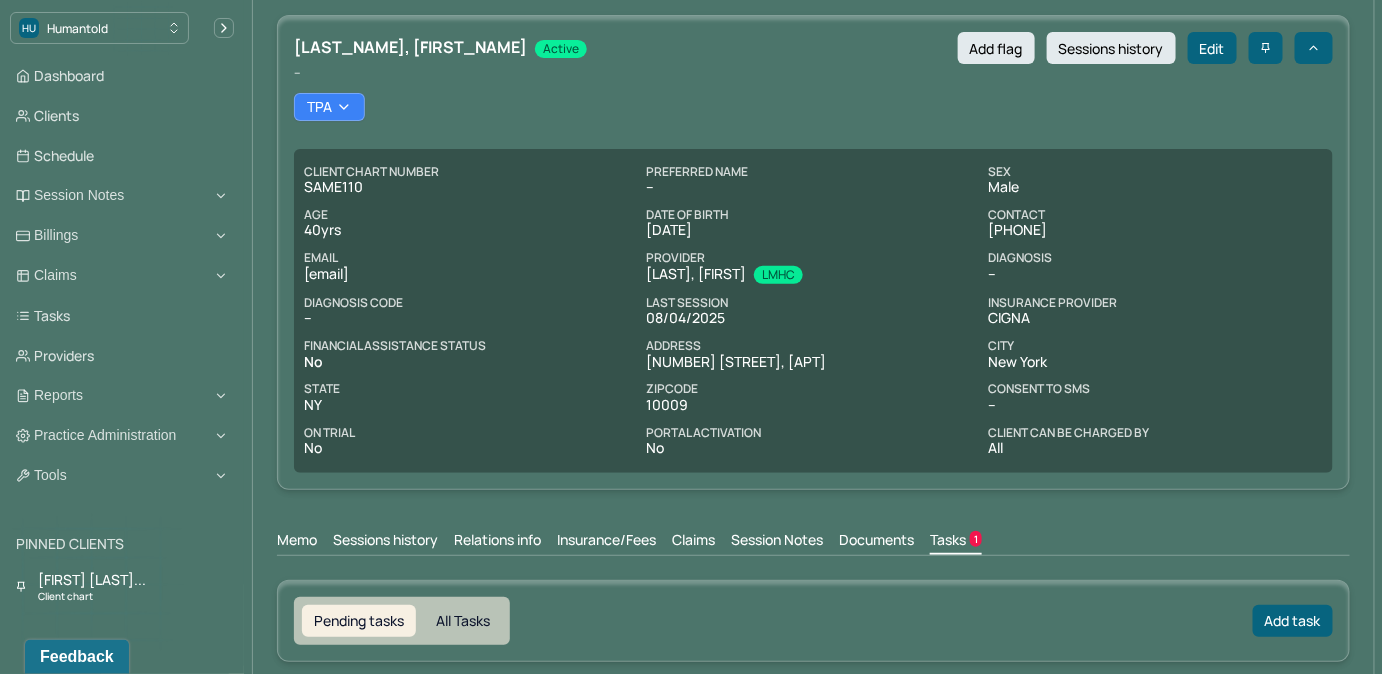 scroll, scrollTop: 240, scrollLeft: 0, axis: vertical 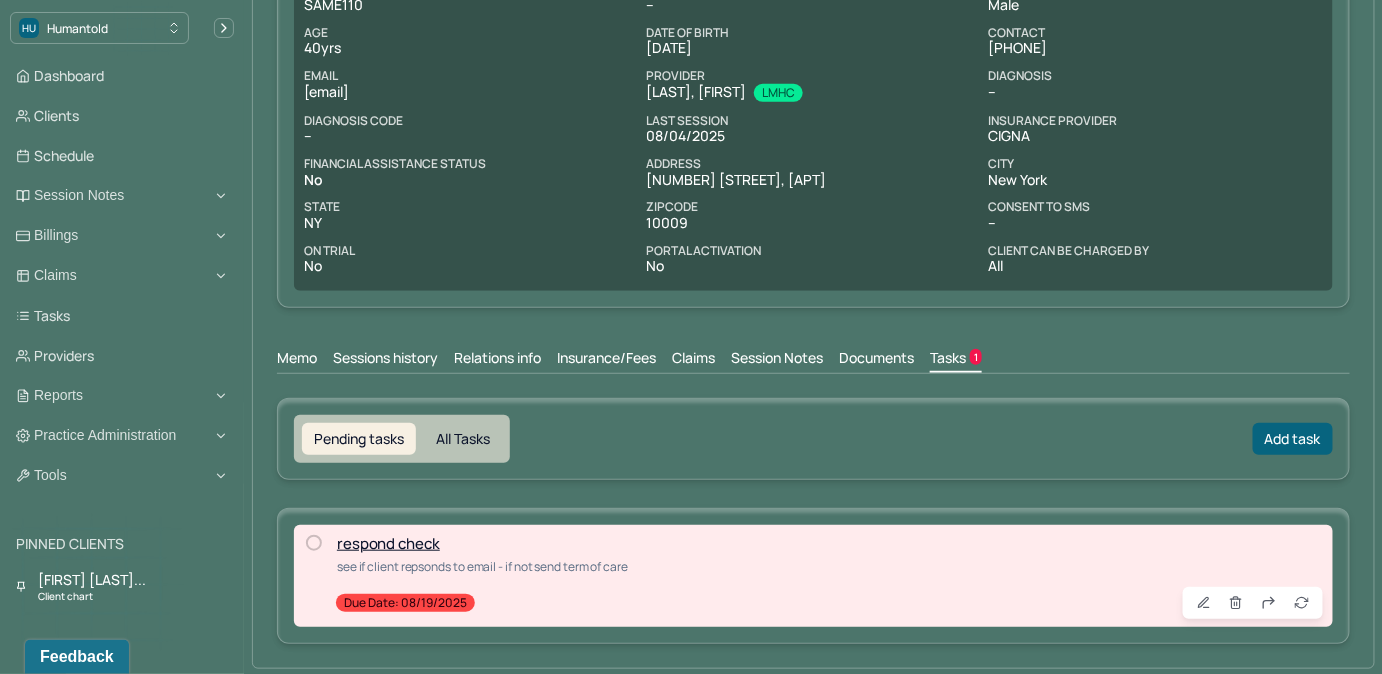 click on "Claims" at bounding box center (693, 360) 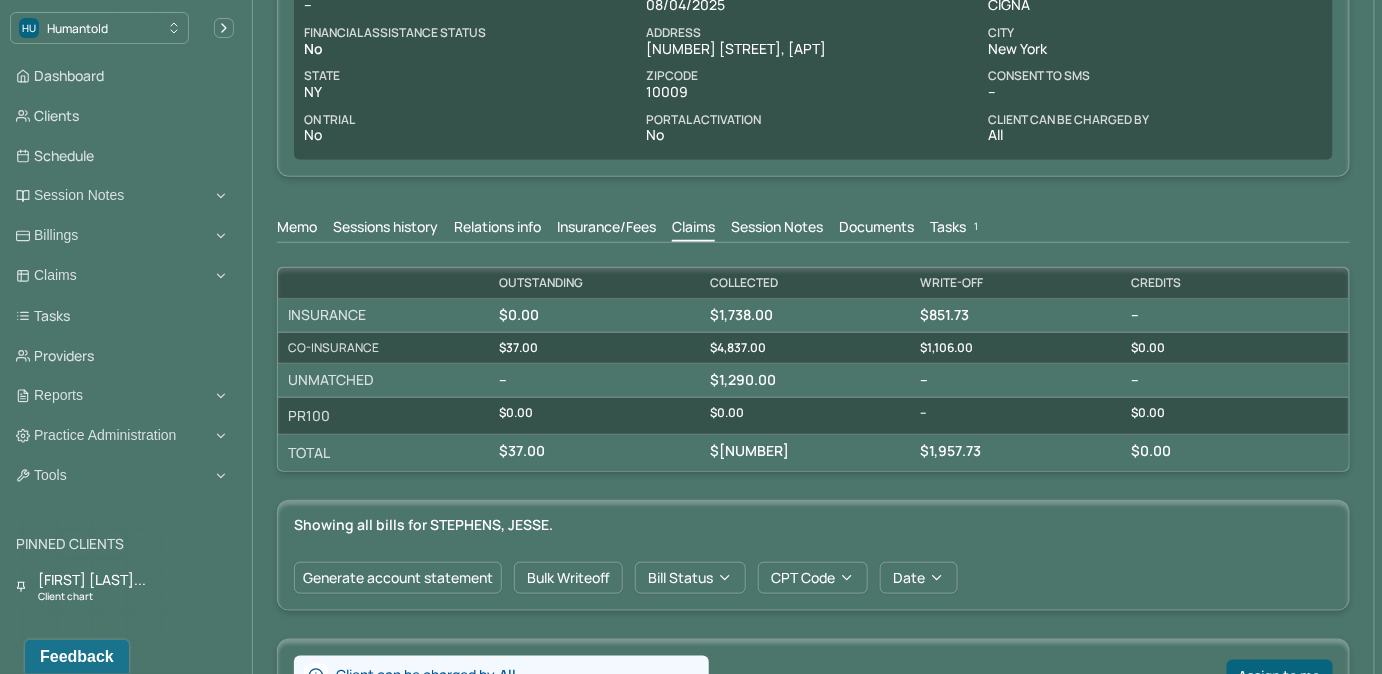 scroll, scrollTop: 330, scrollLeft: 0, axis: vertical 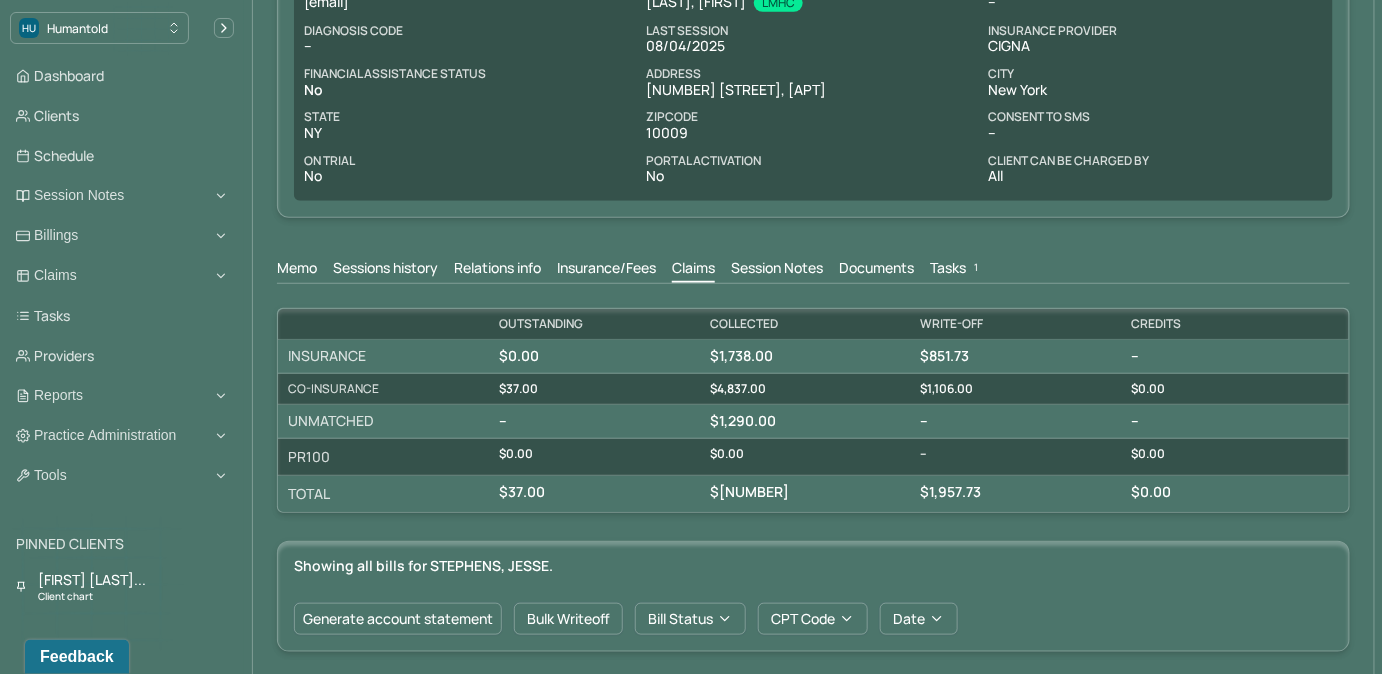 click on "Insurance/Fees" at bounding box center (606, 270) 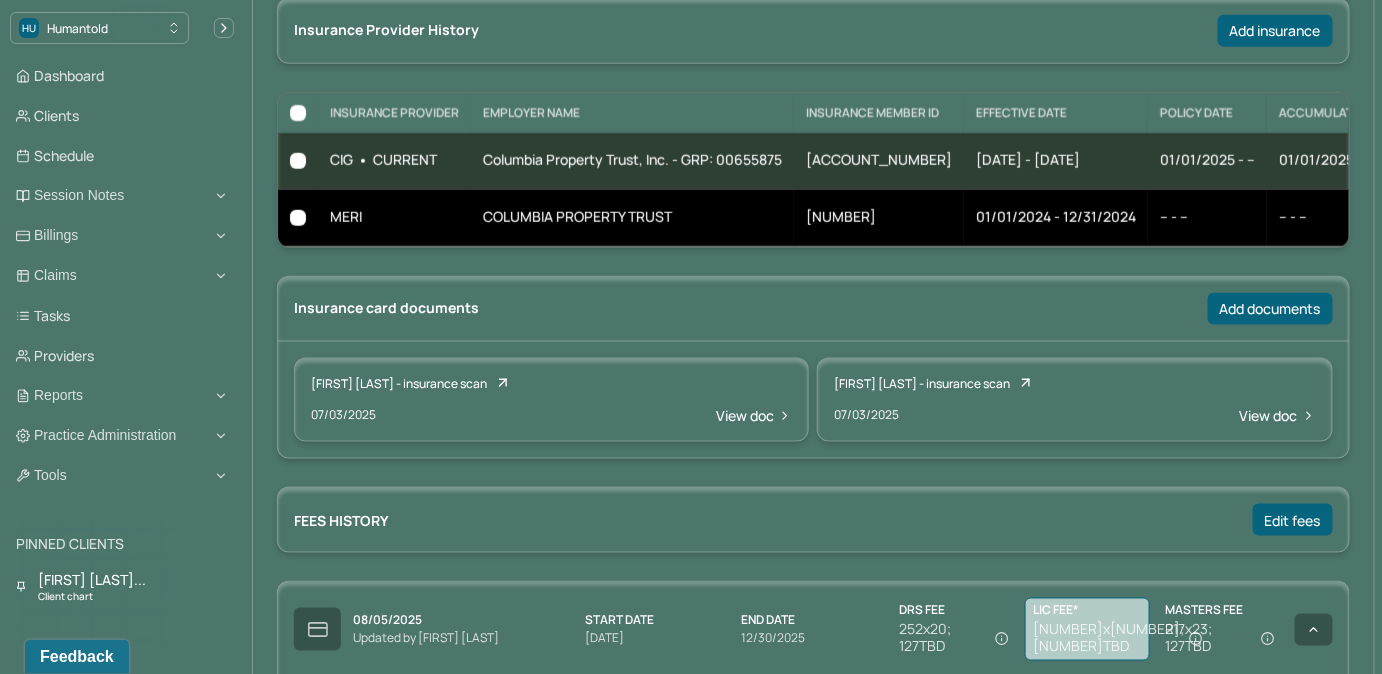 scroll, scrollTop: 564, scrollLeft: 0, axis: vertical 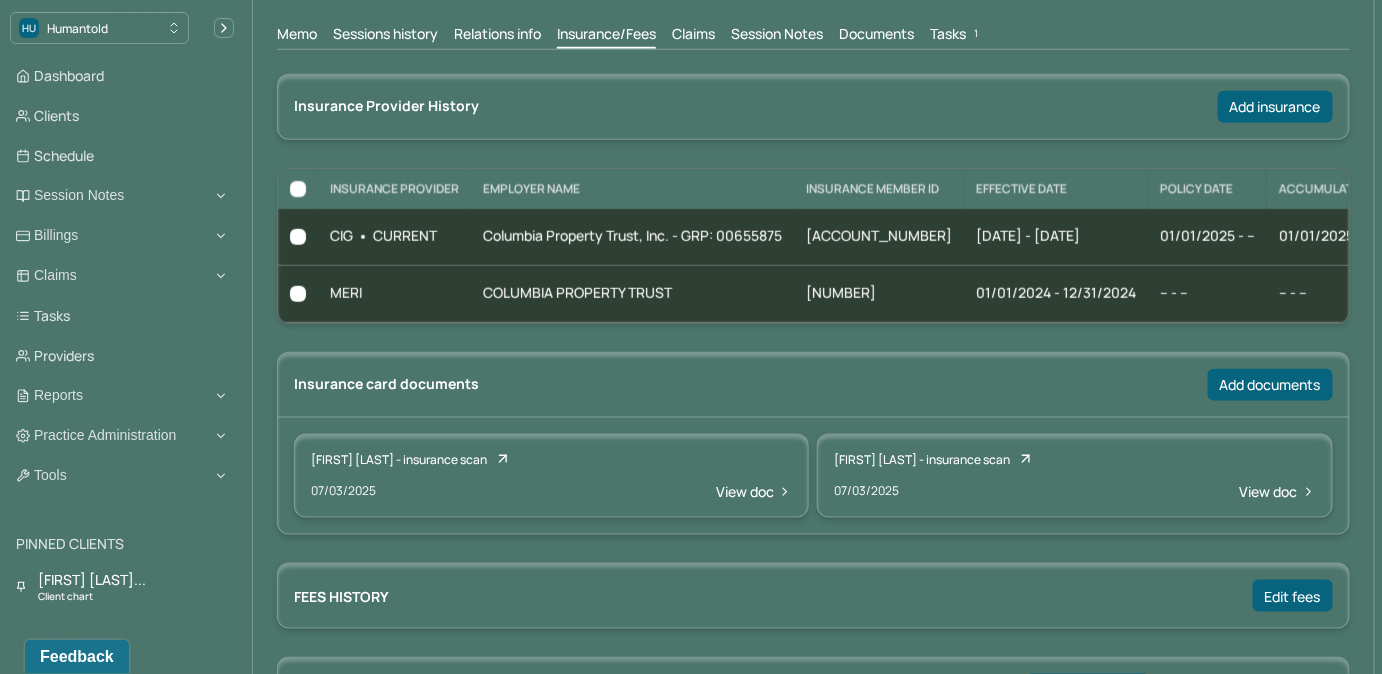 click on "Claims" at bounding box center (693, 36) 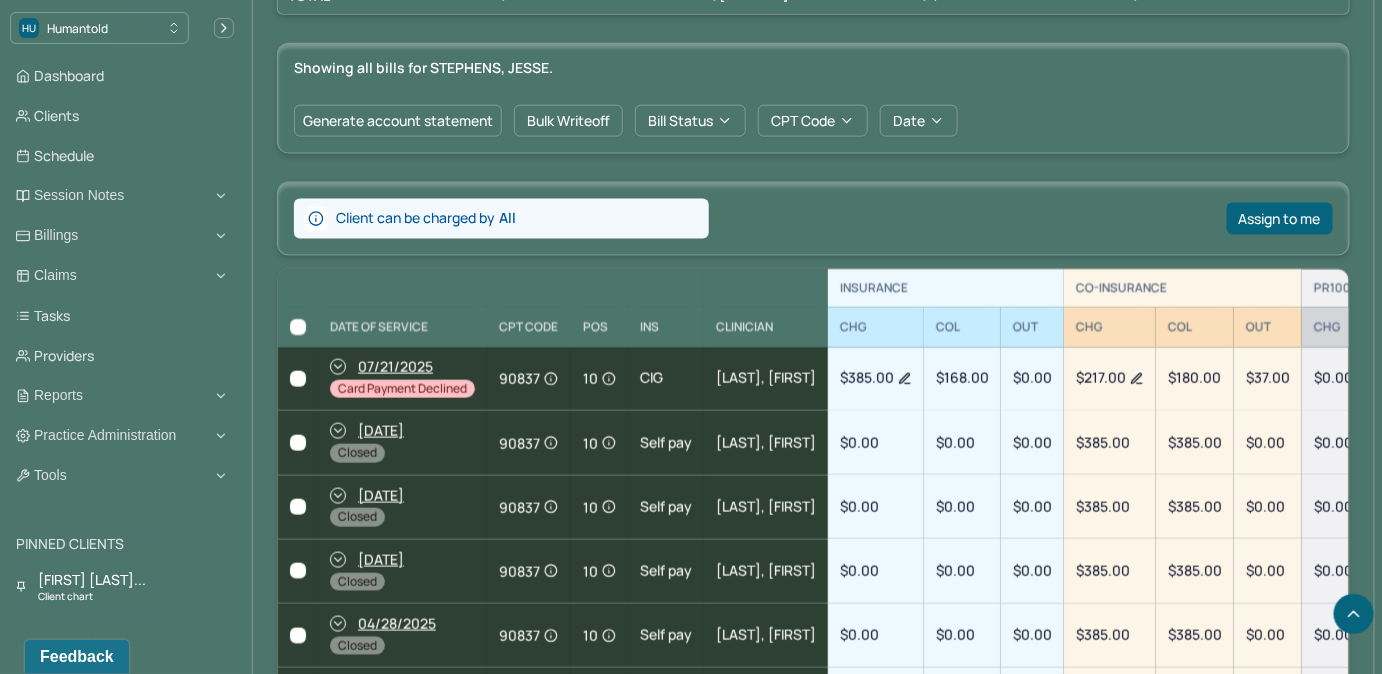 scroll, scrollTop: 837, scrollLeft: 0, axis: vertical 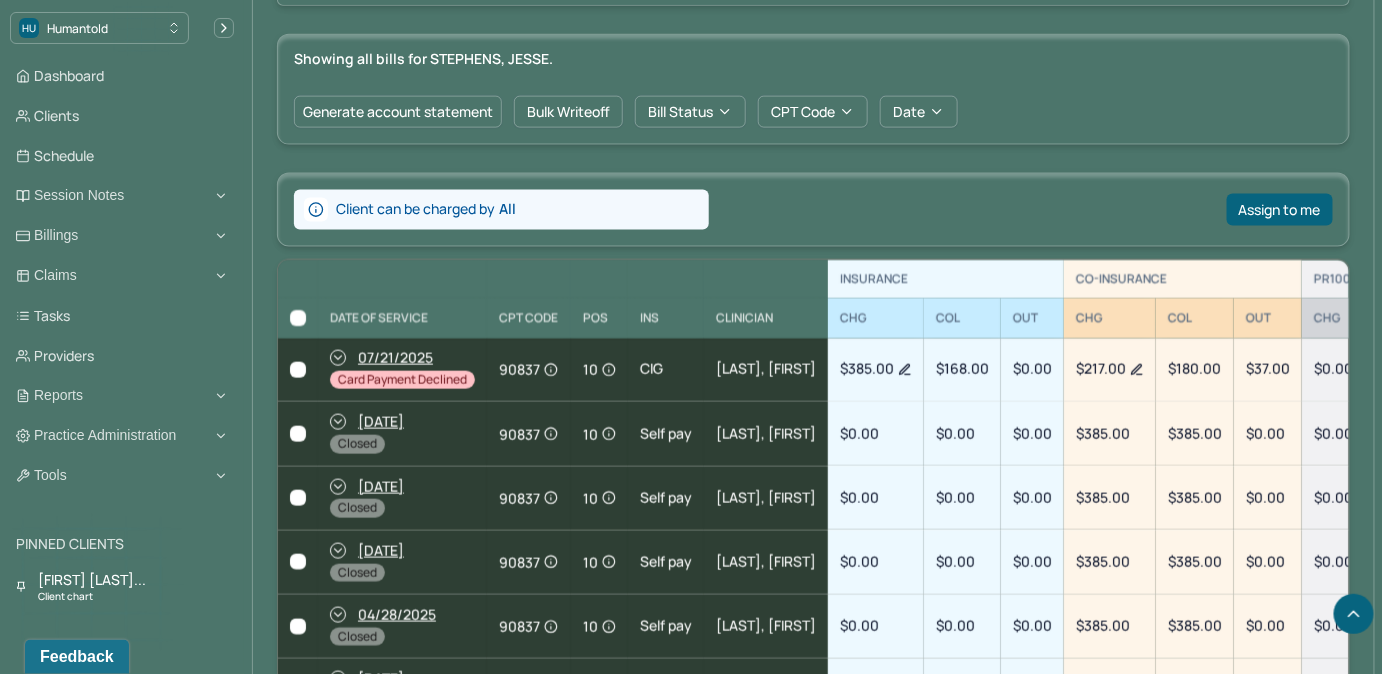click 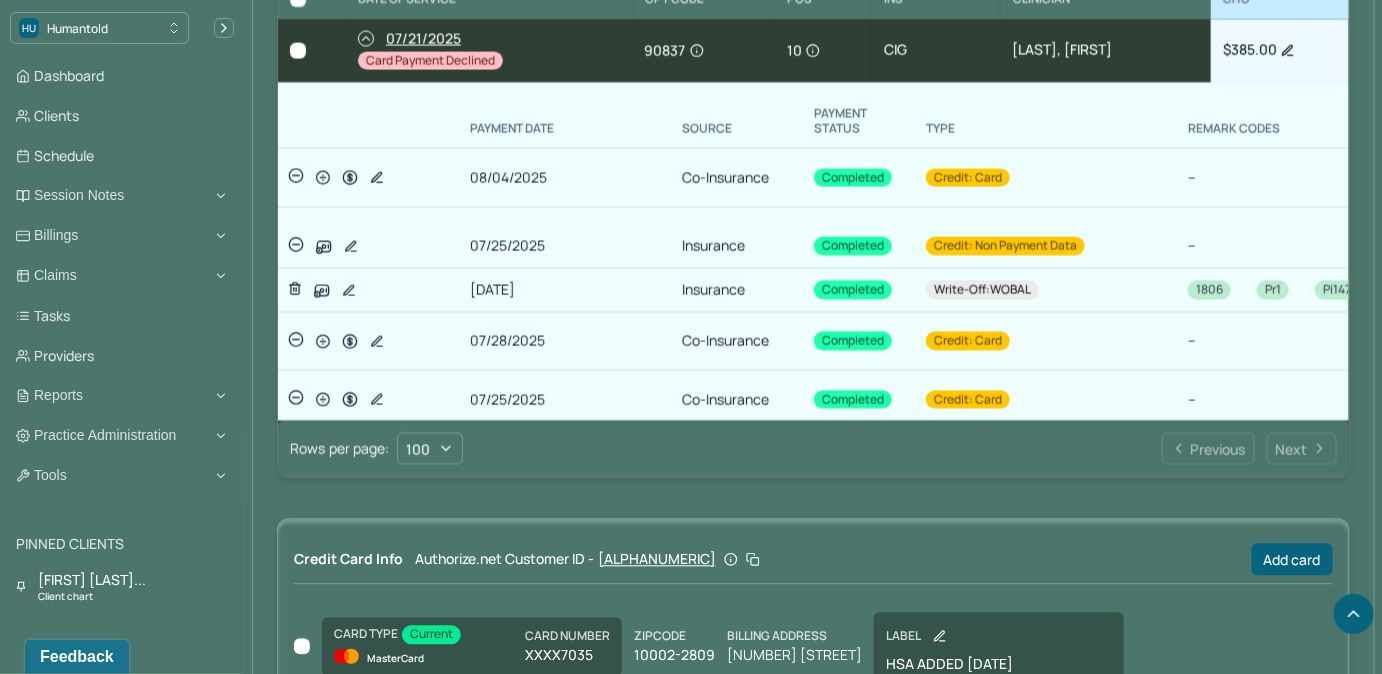 scroll, scrollTop: 1200, scrollLeft: 0, axis: vertical 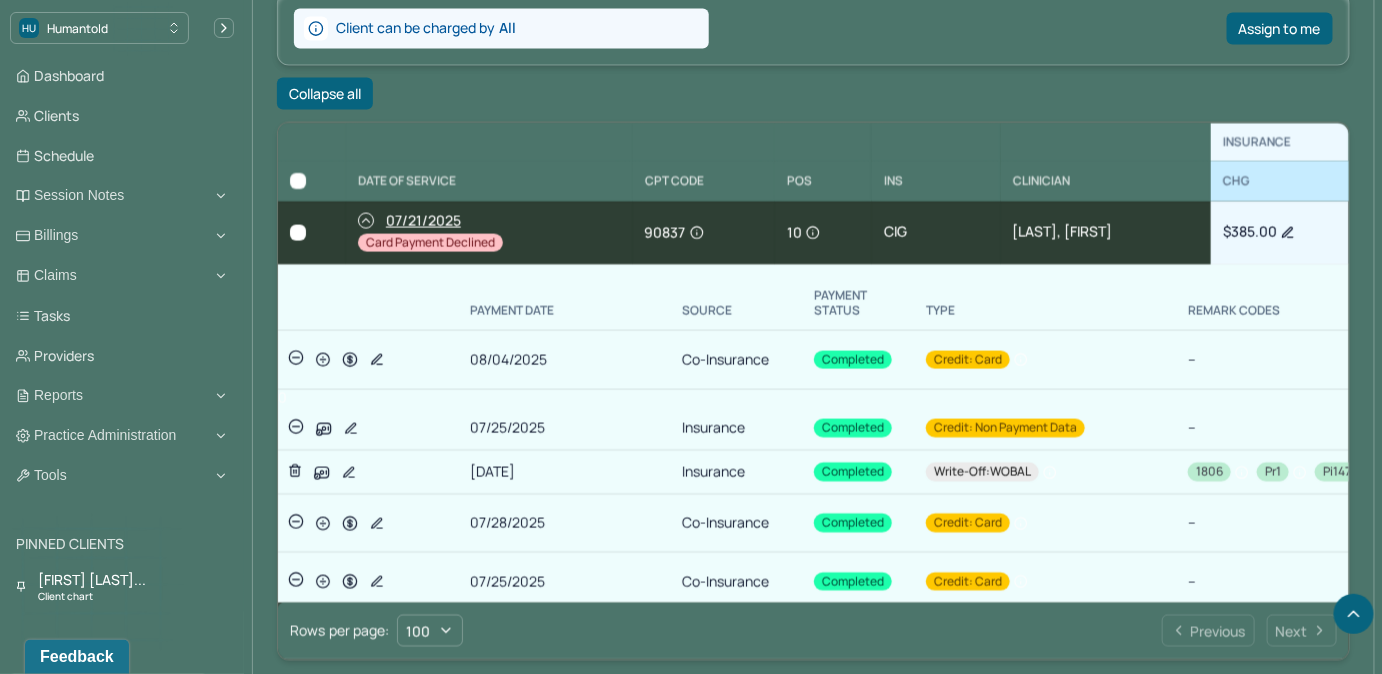 click 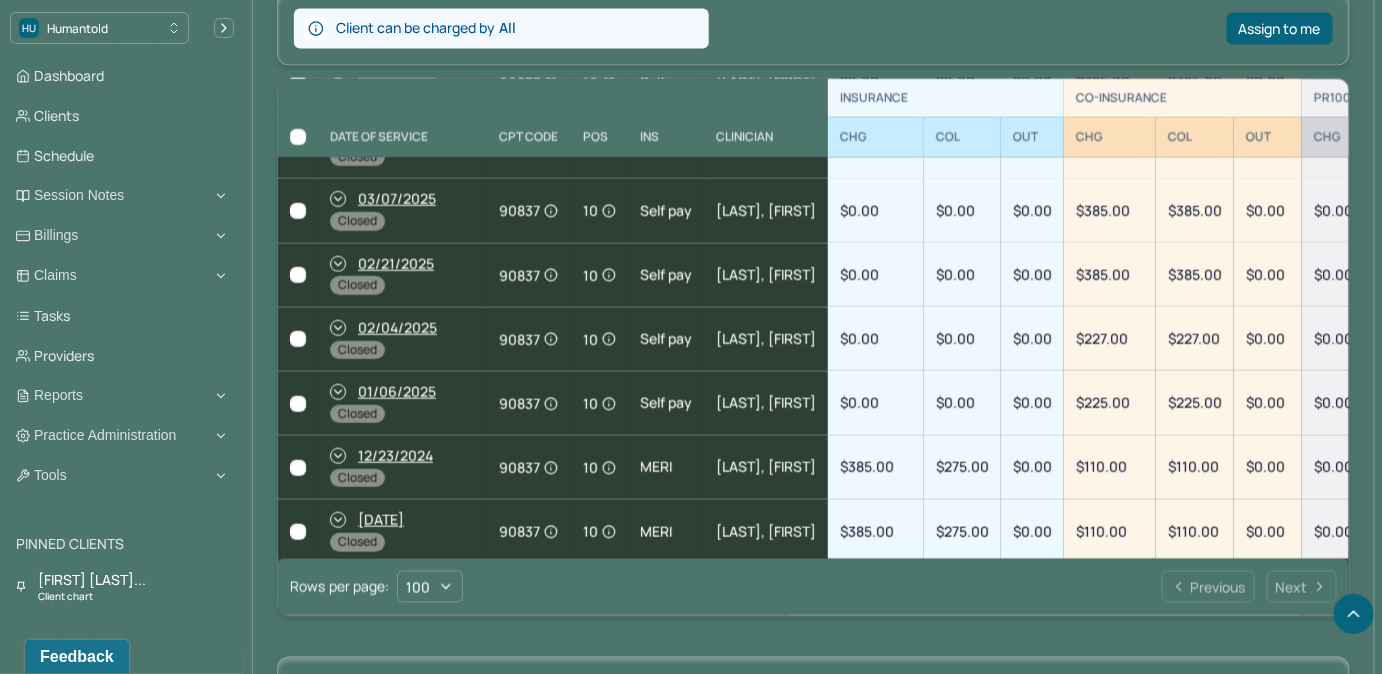 scroll, scrollTop: 0, scrollLeft: 0, axis: both 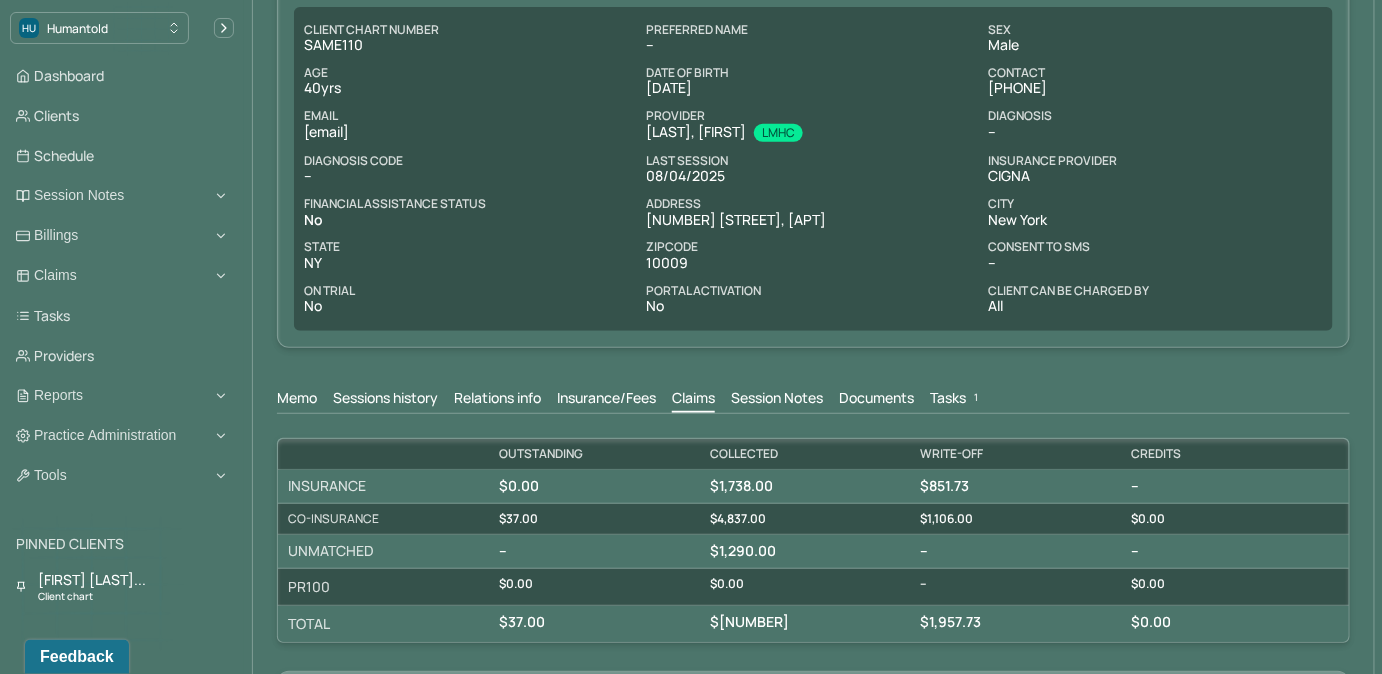 click on "Insurance/Fees" at bounding box center [606, 400] 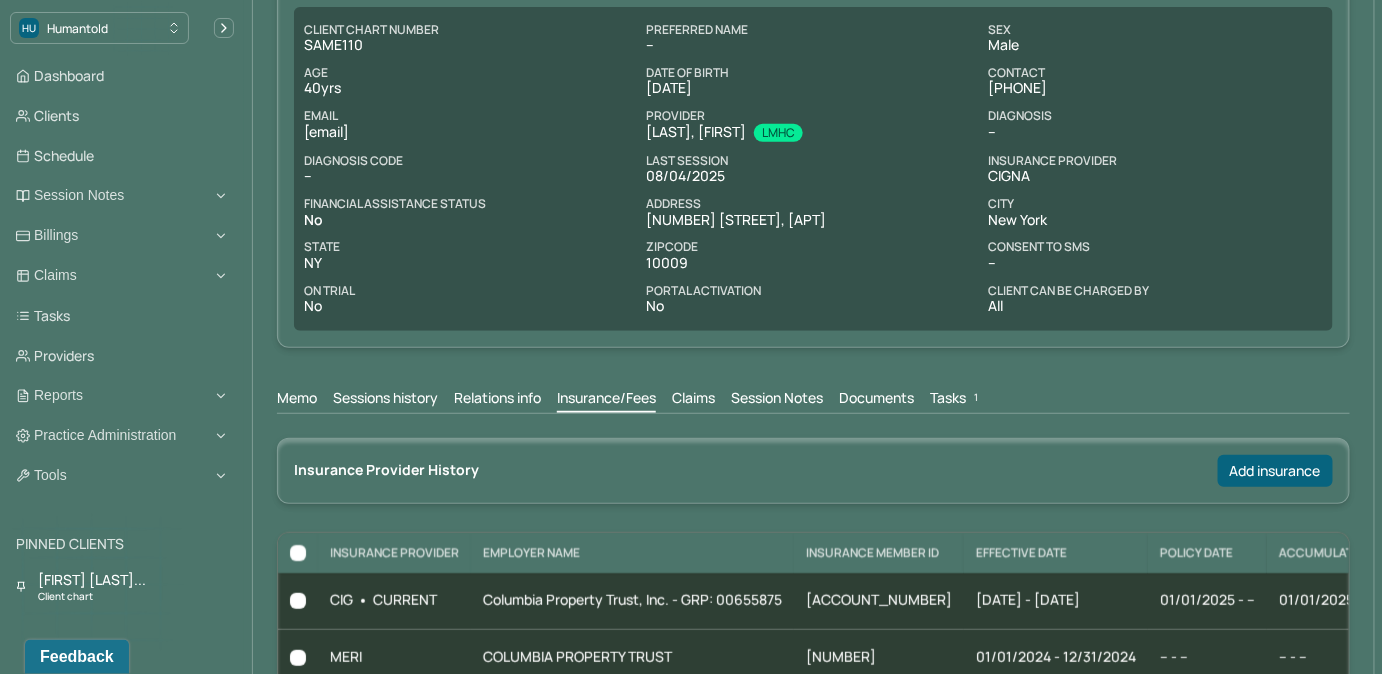 click on "Sessions history" at bounding box center (385, 400) 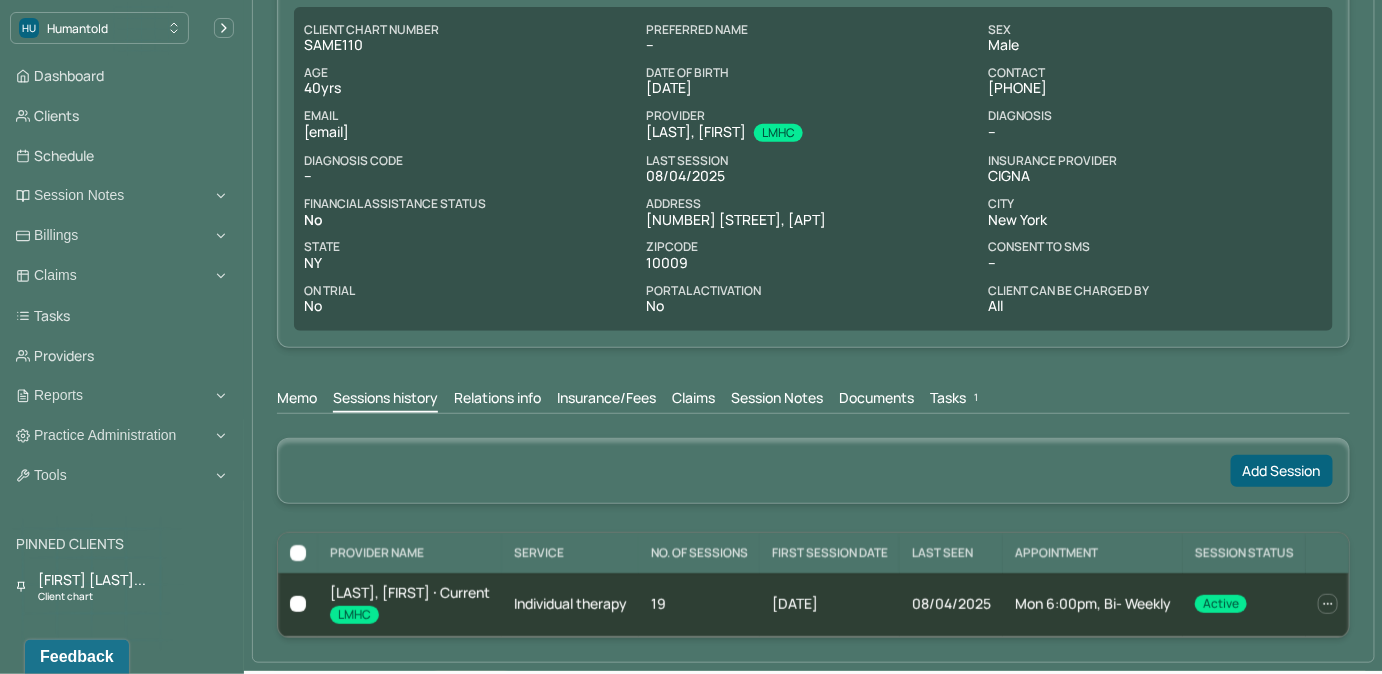 scroll, scrollTop: 1, scrollLeft: 0, axis: vertical 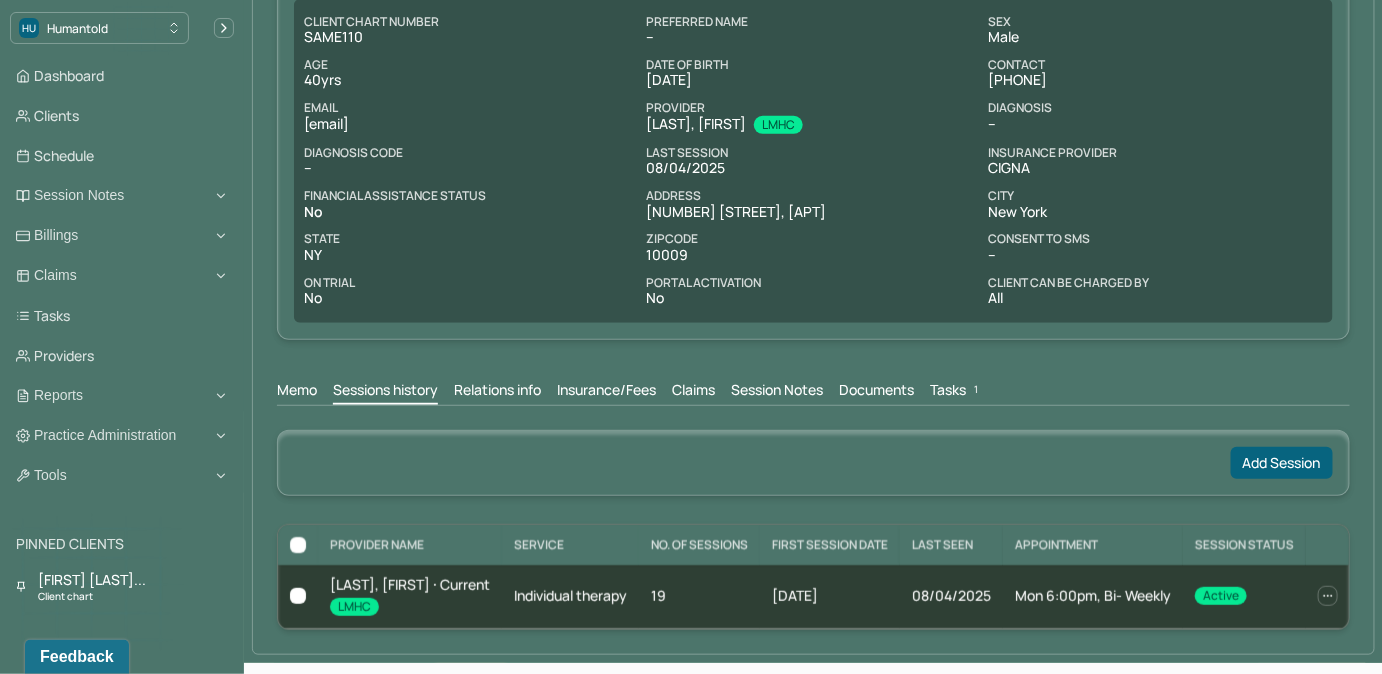 click on "Insurance/Fees" at bounding box center (606, 392) 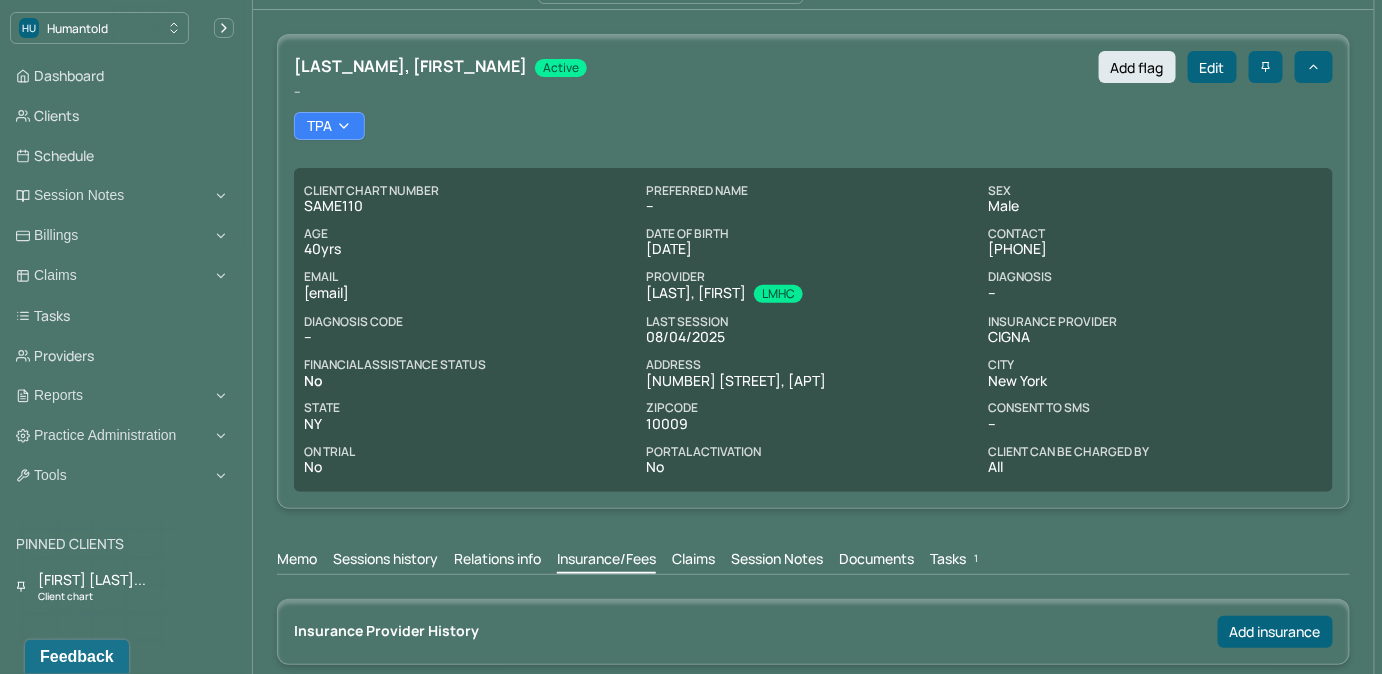 scroll, scrollTop: 0, scrollLeft: 0, axis: both 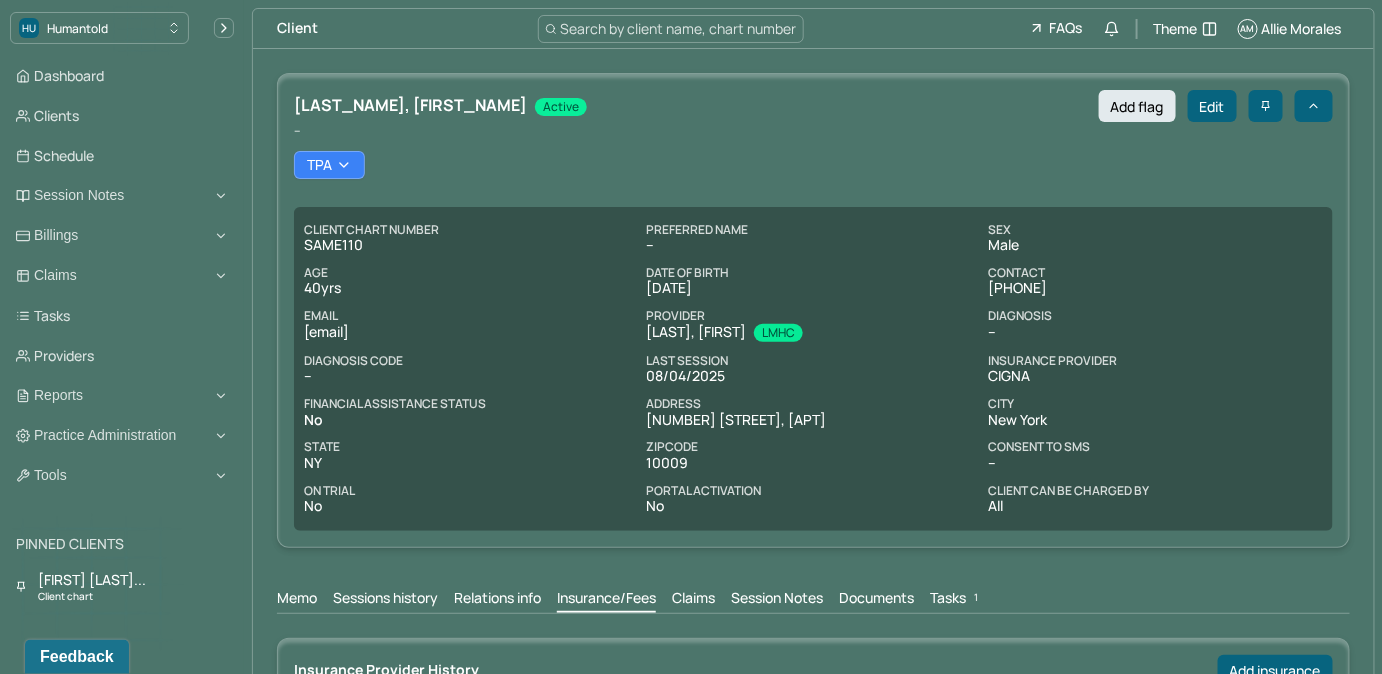 drag, startPoint x: 302, startPoint y: 336, endPoint x: 485, endPoint y: 342, distance: 183.09833 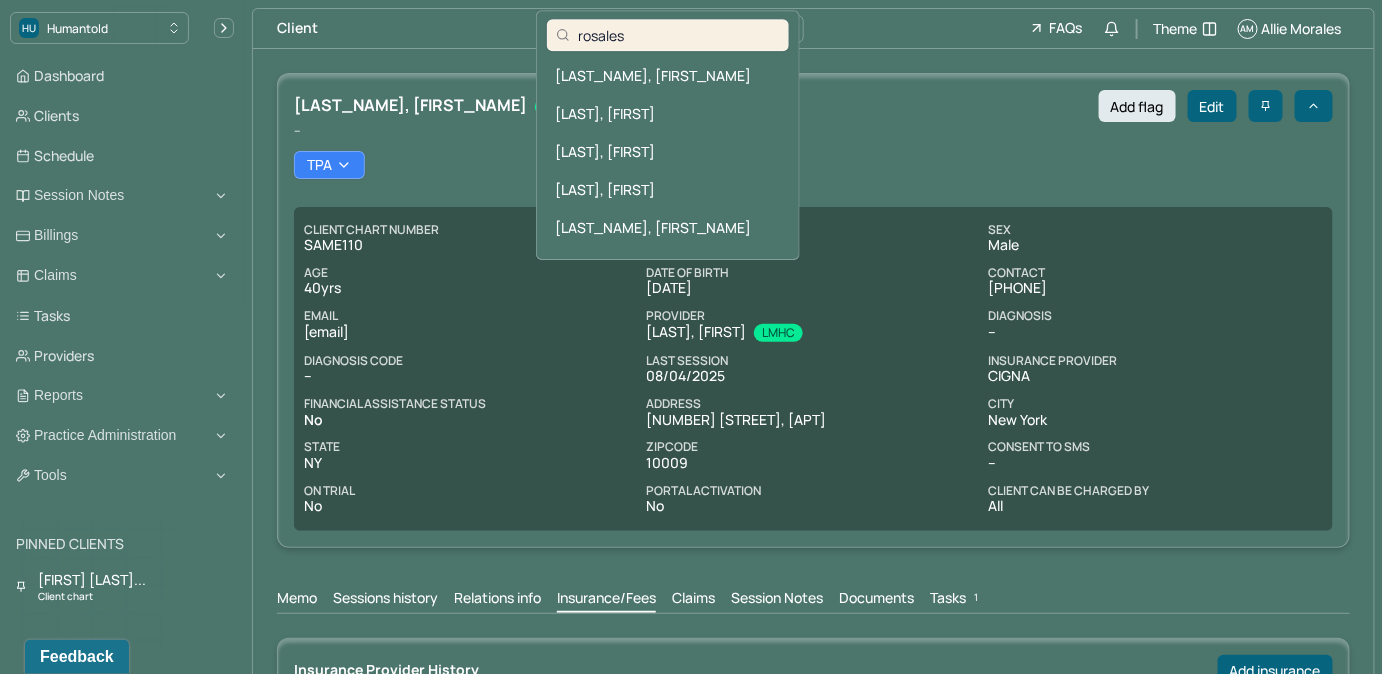 type on "rosales" 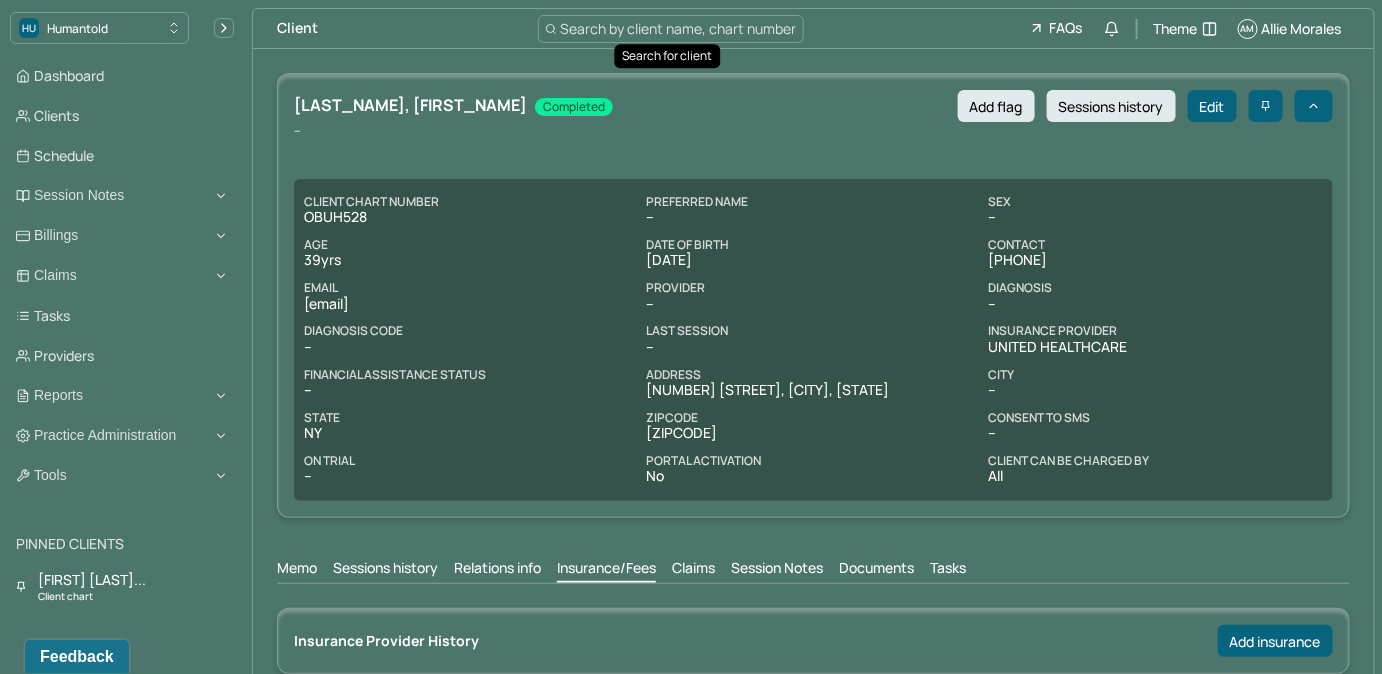 click on "Search by client name, chart number" at bounding box center [679, 28] 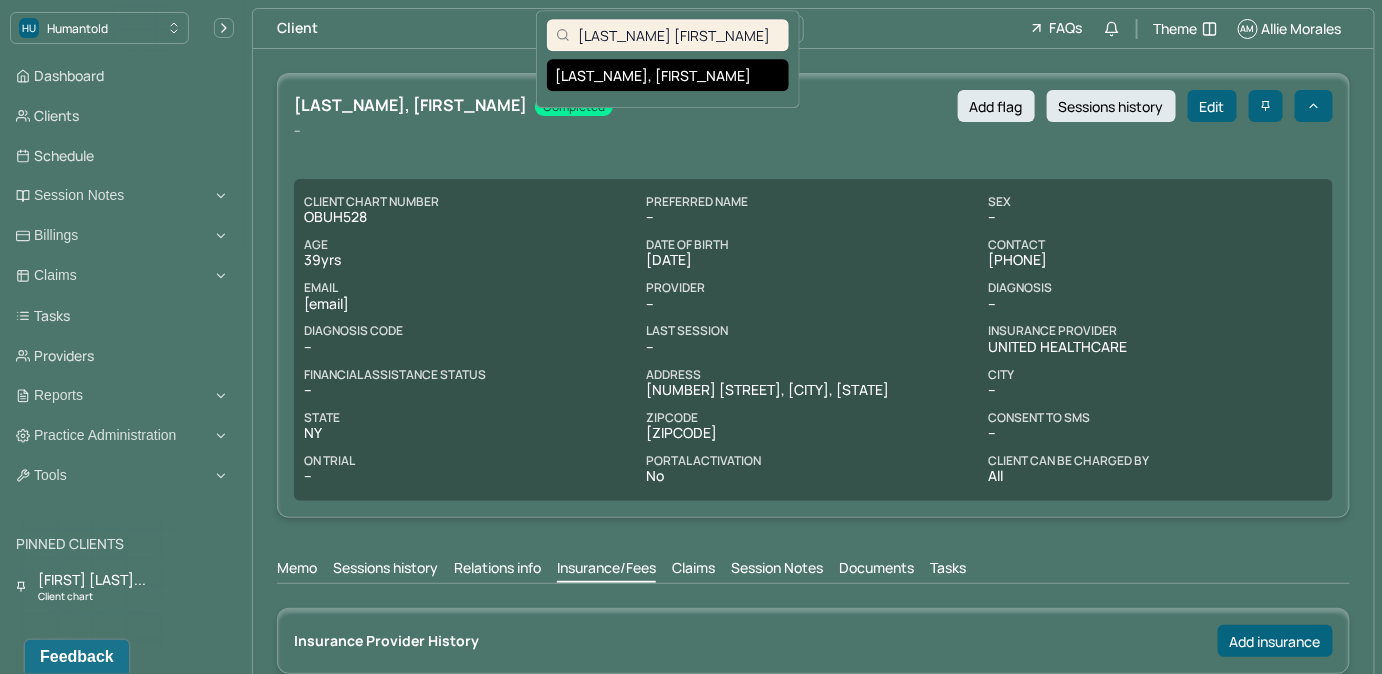type on "rosales jav" 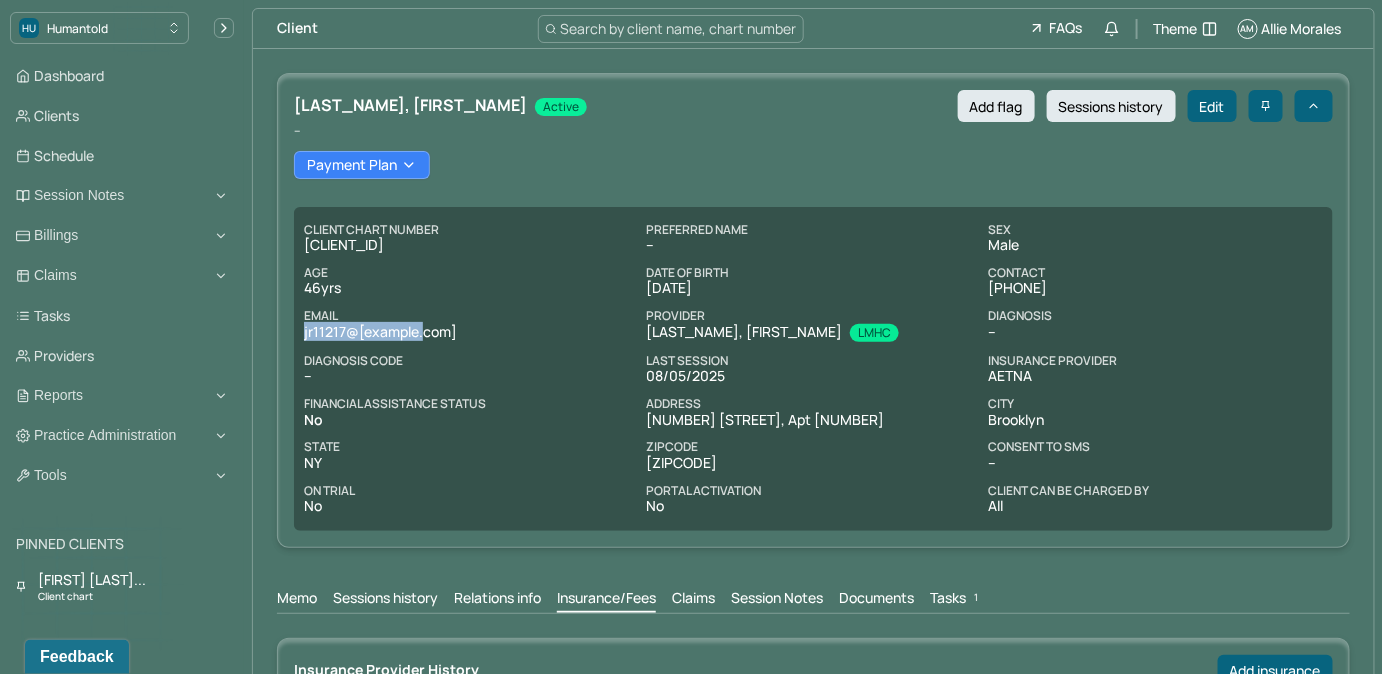 drag, startPoint x: 302, startPoint y: 328, endPoint x: 456, endPoint y: 345, distance: 154.93547 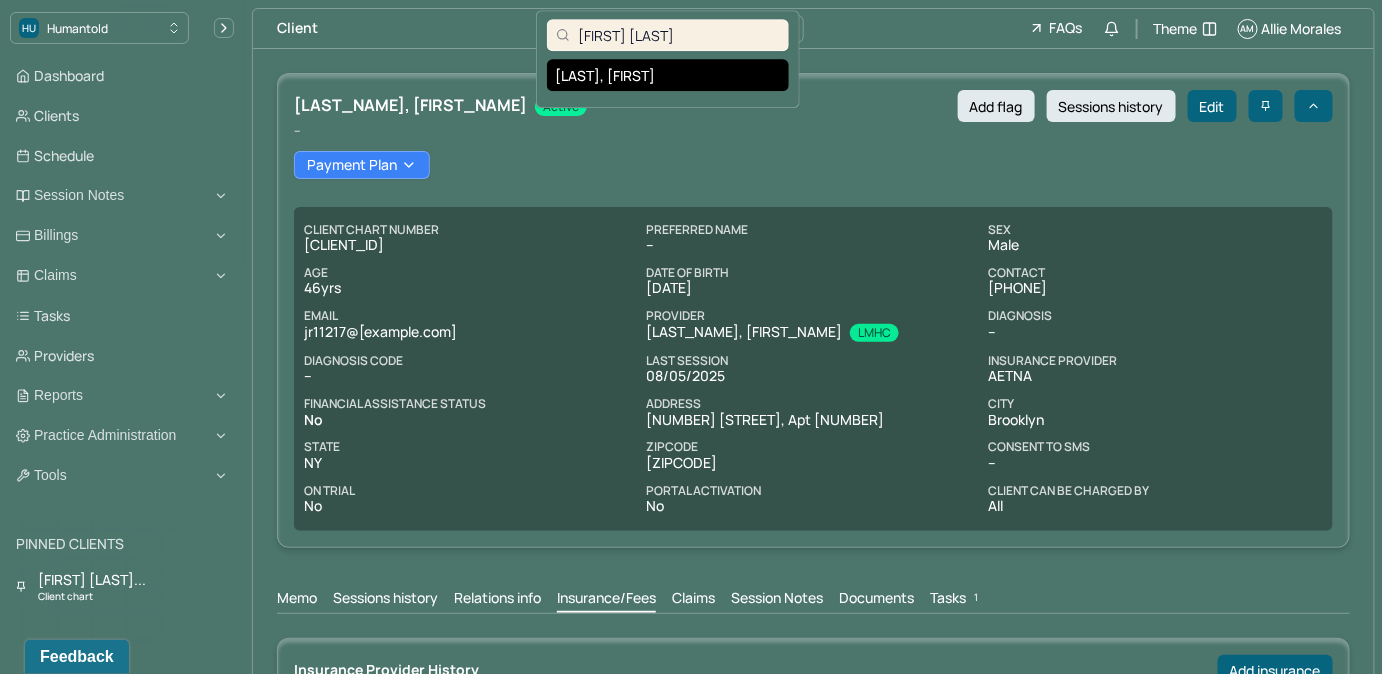 type on "[FIRST] [LAST]" 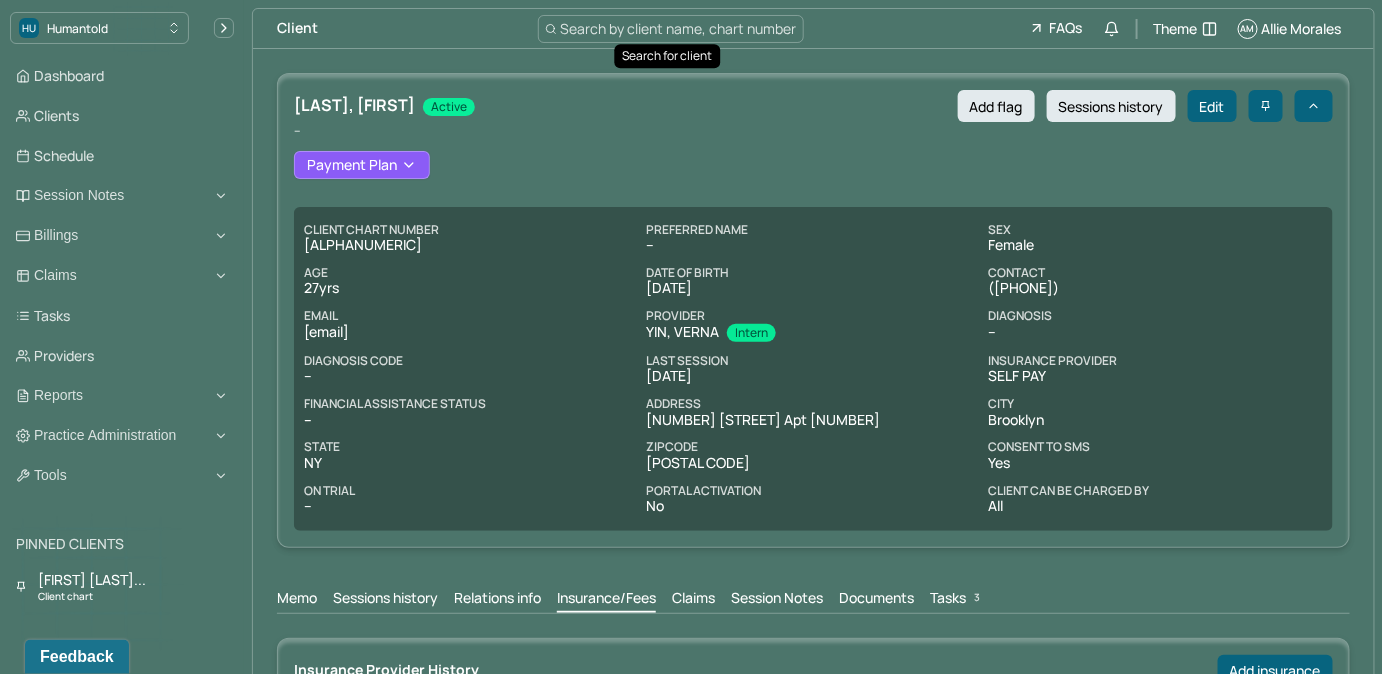 scroll, scrollTop: 1, scrollLeft: 0, axis: vertical 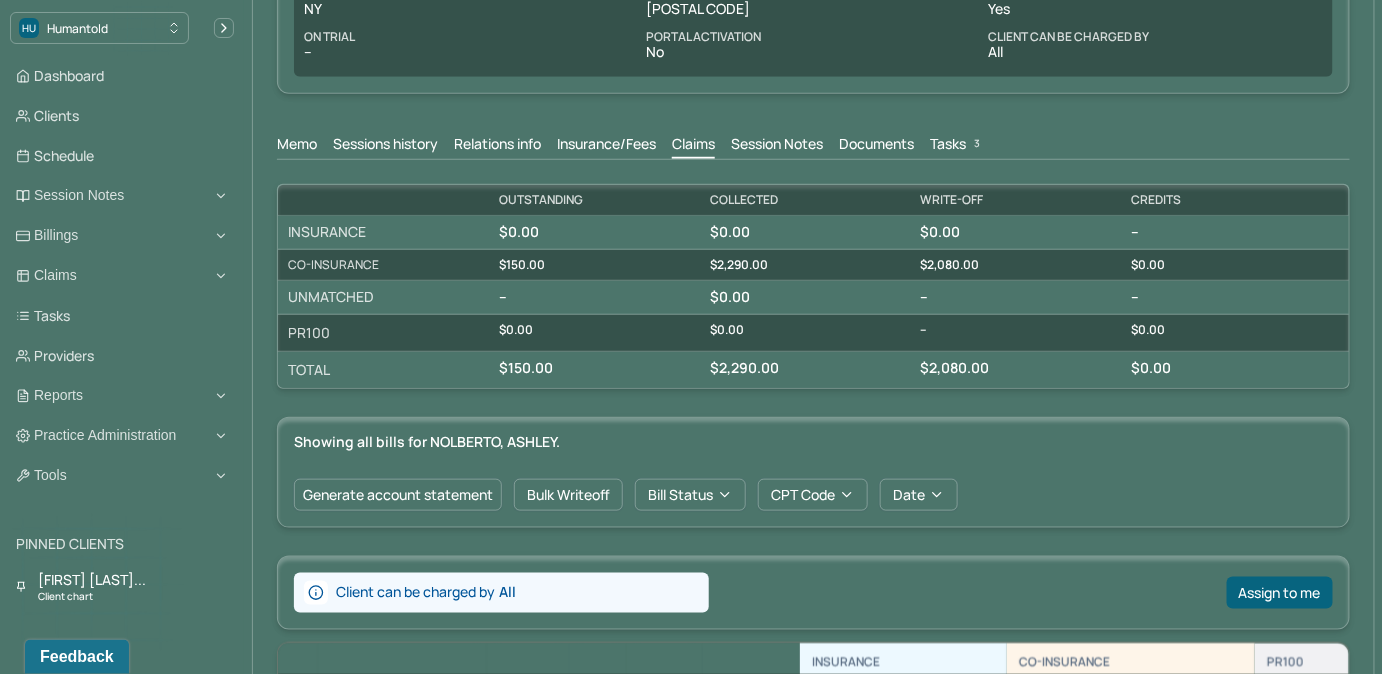 click on "Tasks 3" at bounding box center (957, 146) 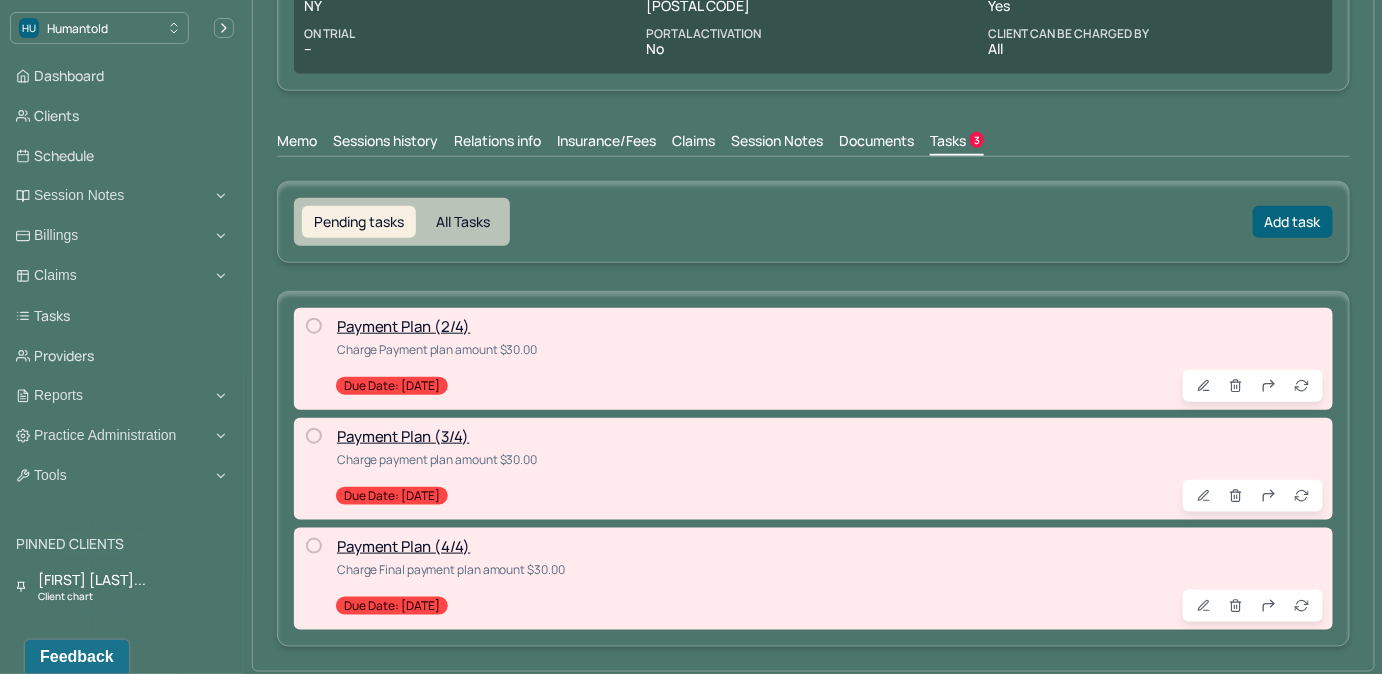 scroll, scrollTop: 458, scrollLeft: 0, axis: vertical 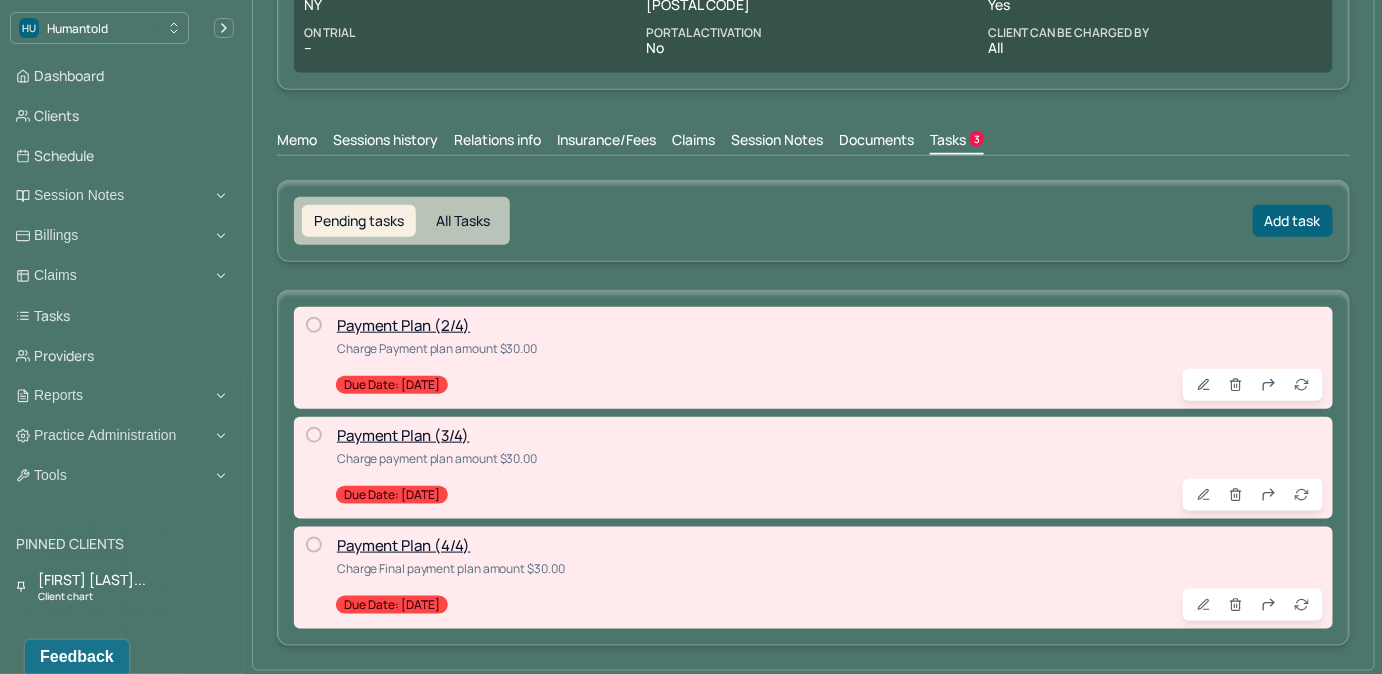 click on "Claims" at bounding box center [693, 142] 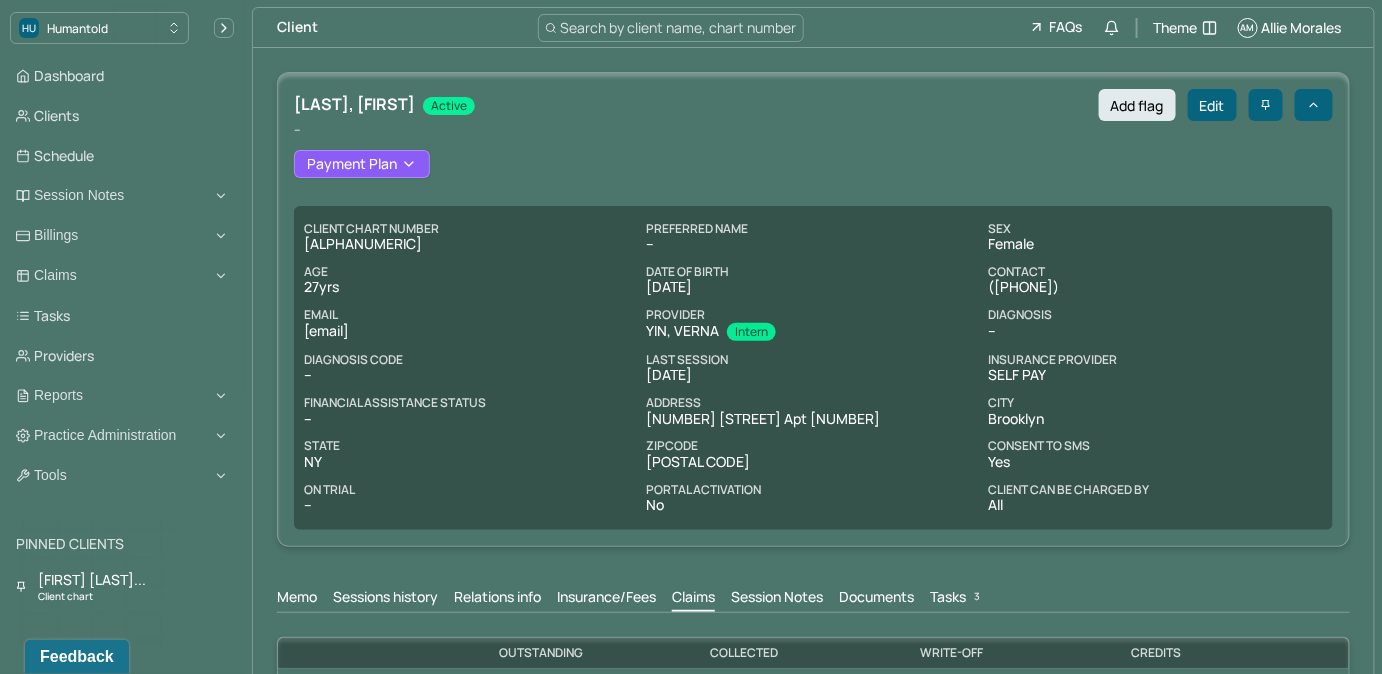 scroll, scrollTop: 0, scrollLeft: 0, axis: both 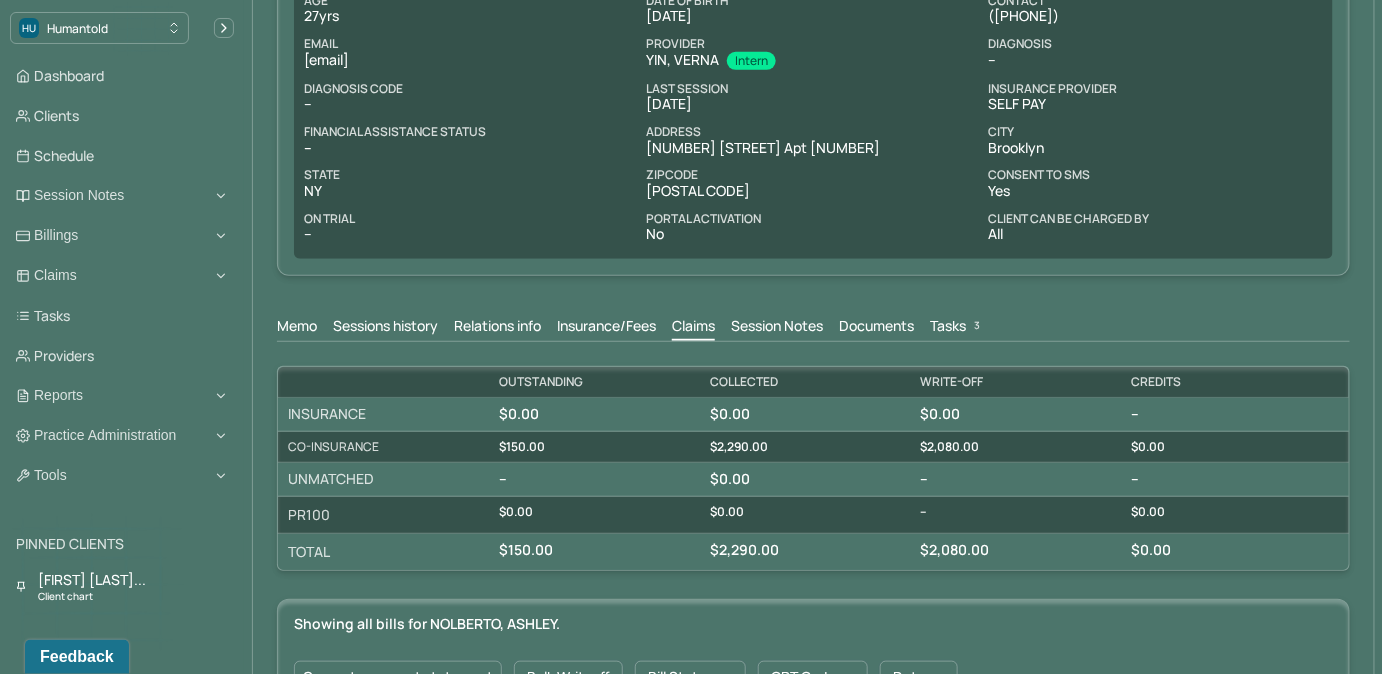click on "Memo" at bounding box center (297, 328) 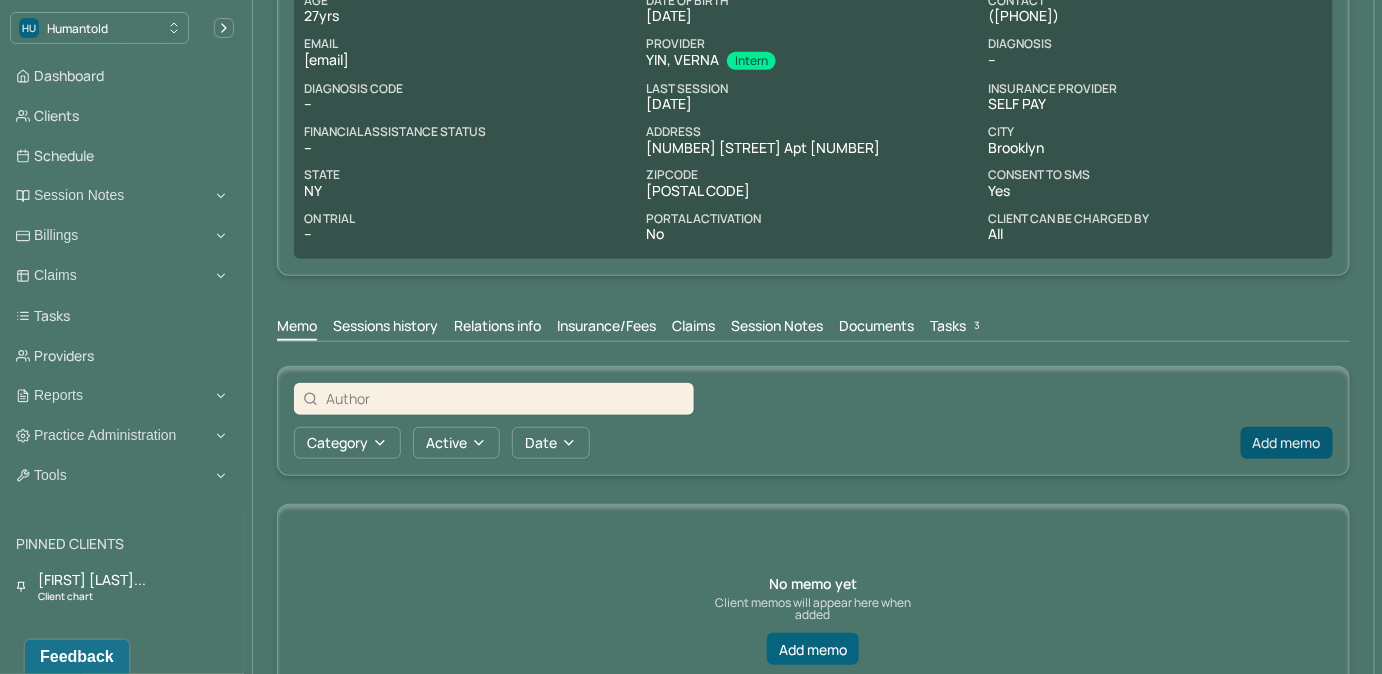 click on "Add memo" at bounding box center [1287, 443] 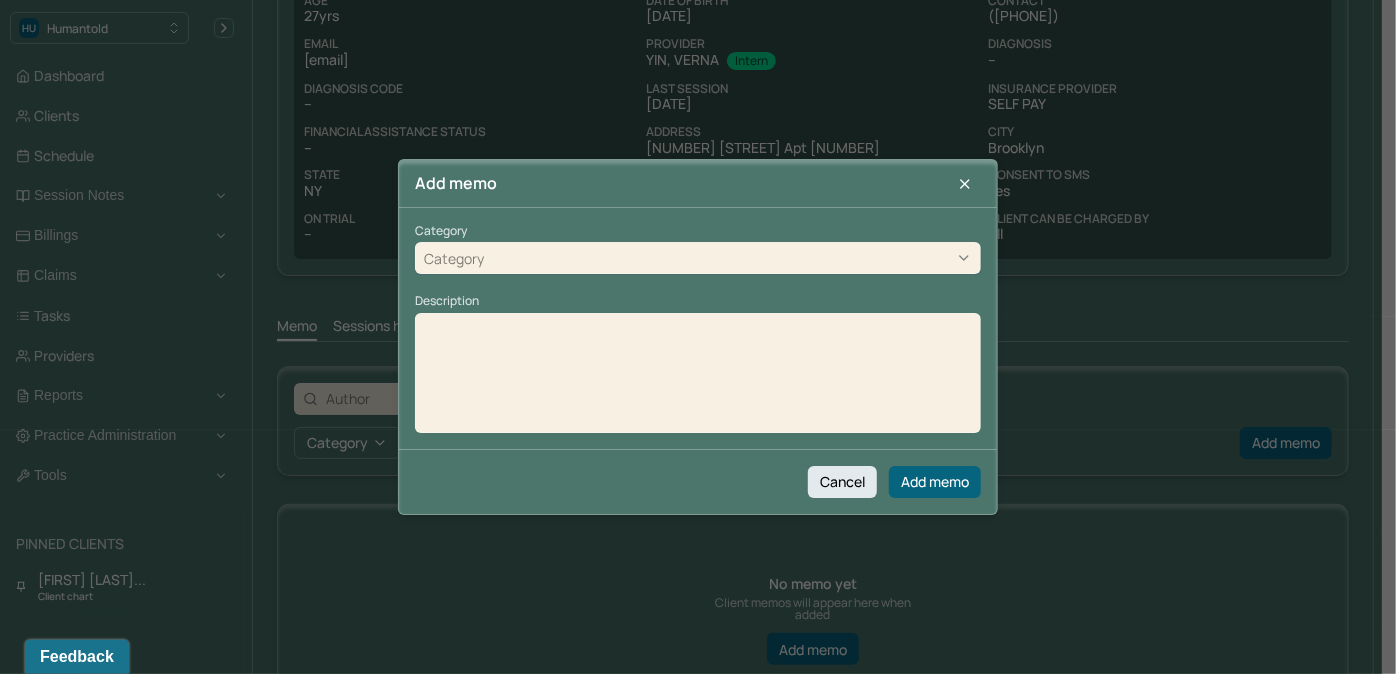 click on "Category" at bounding box center [698, 259] 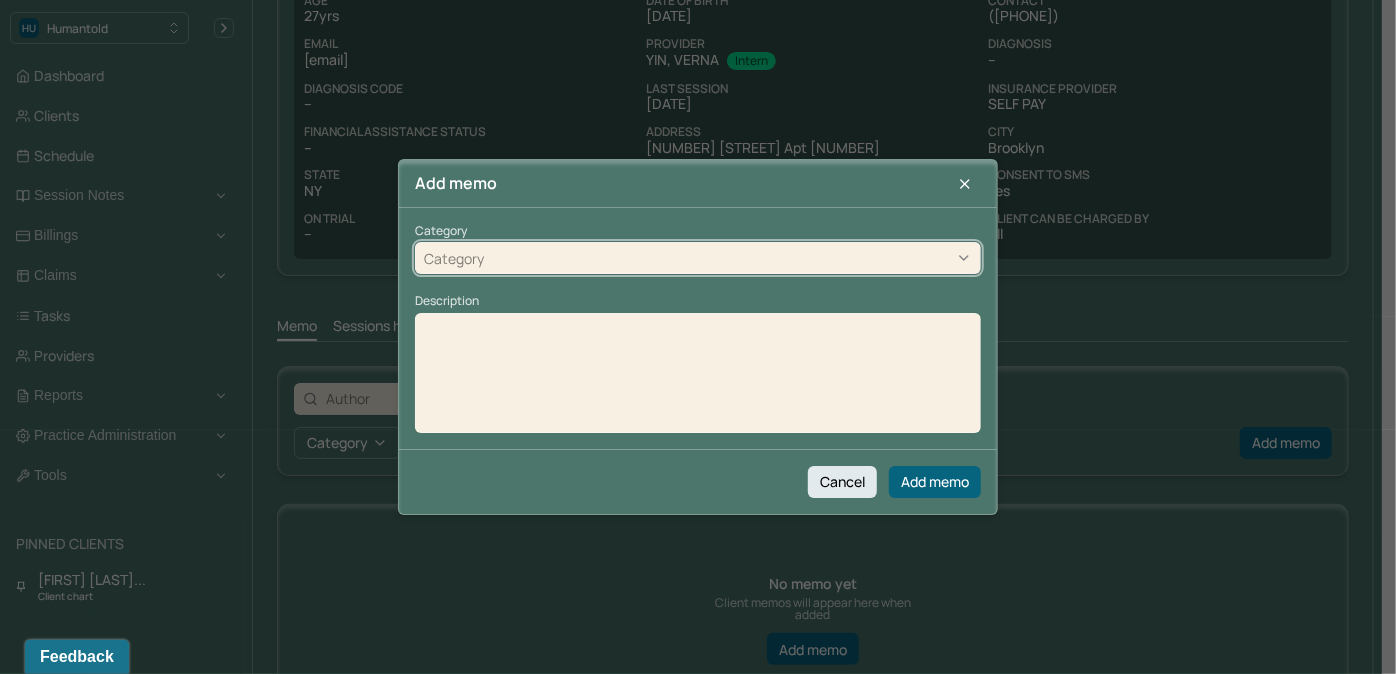 click on "client services" at bounding box center (691, 795) 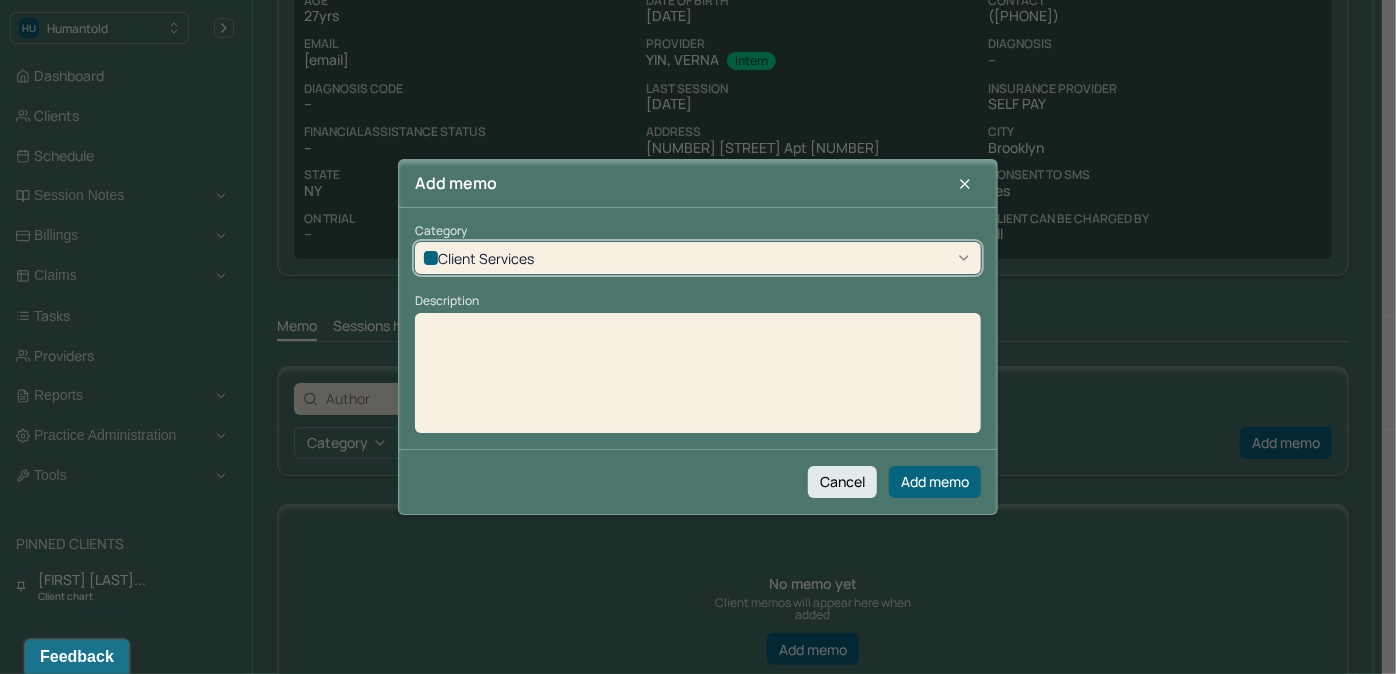 click at bounding box center [698, 329] 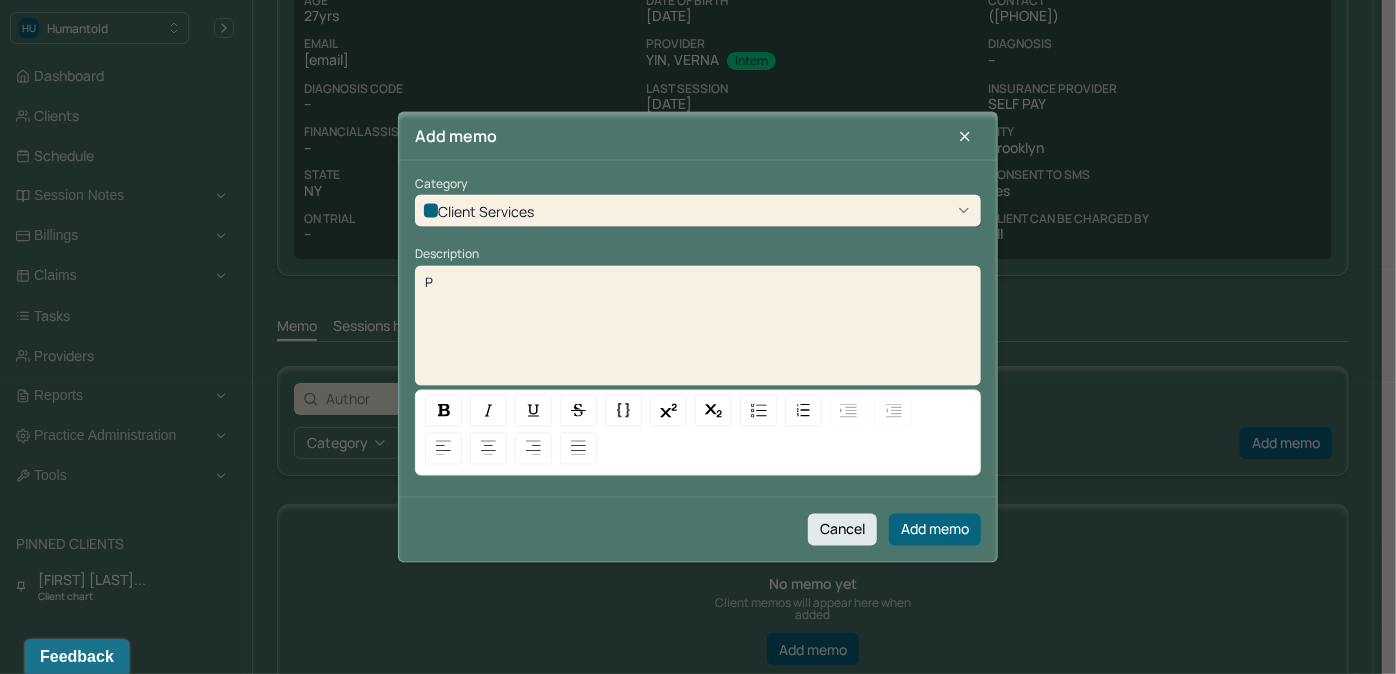 type 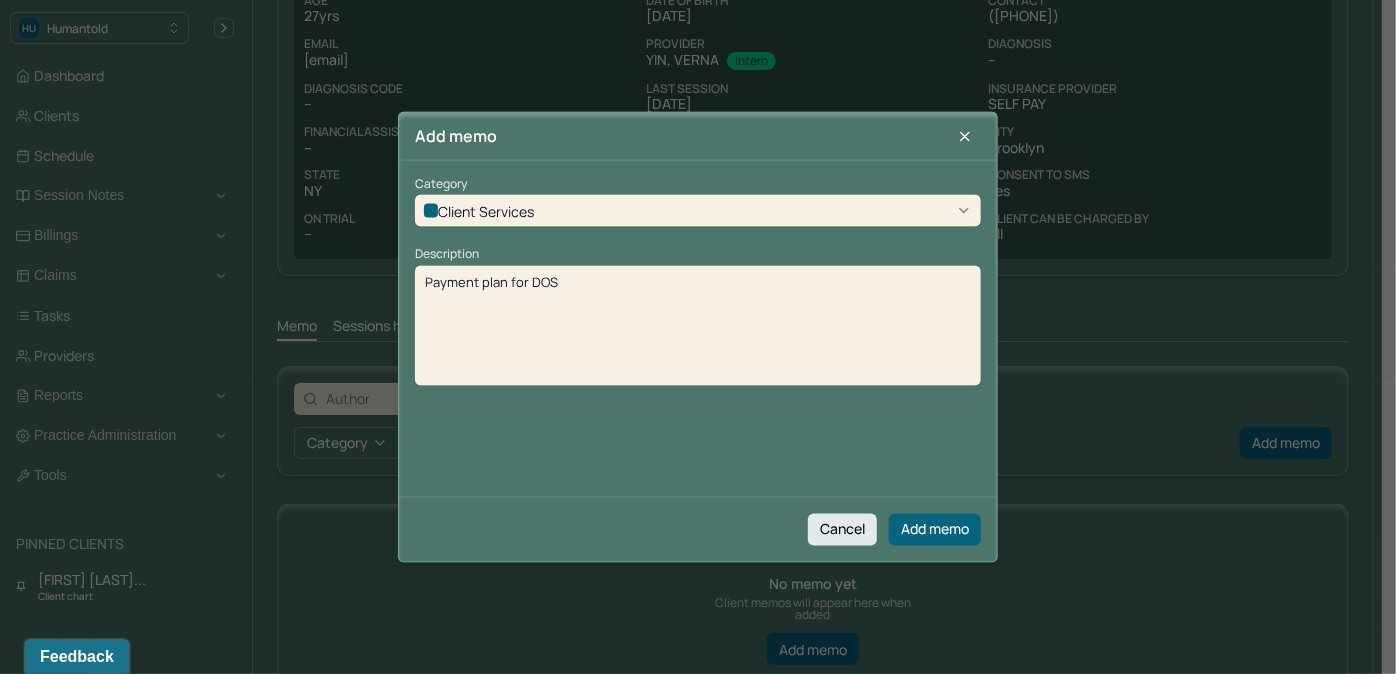 click on "Payment plan for DOS" at bounding box center (698, 281) 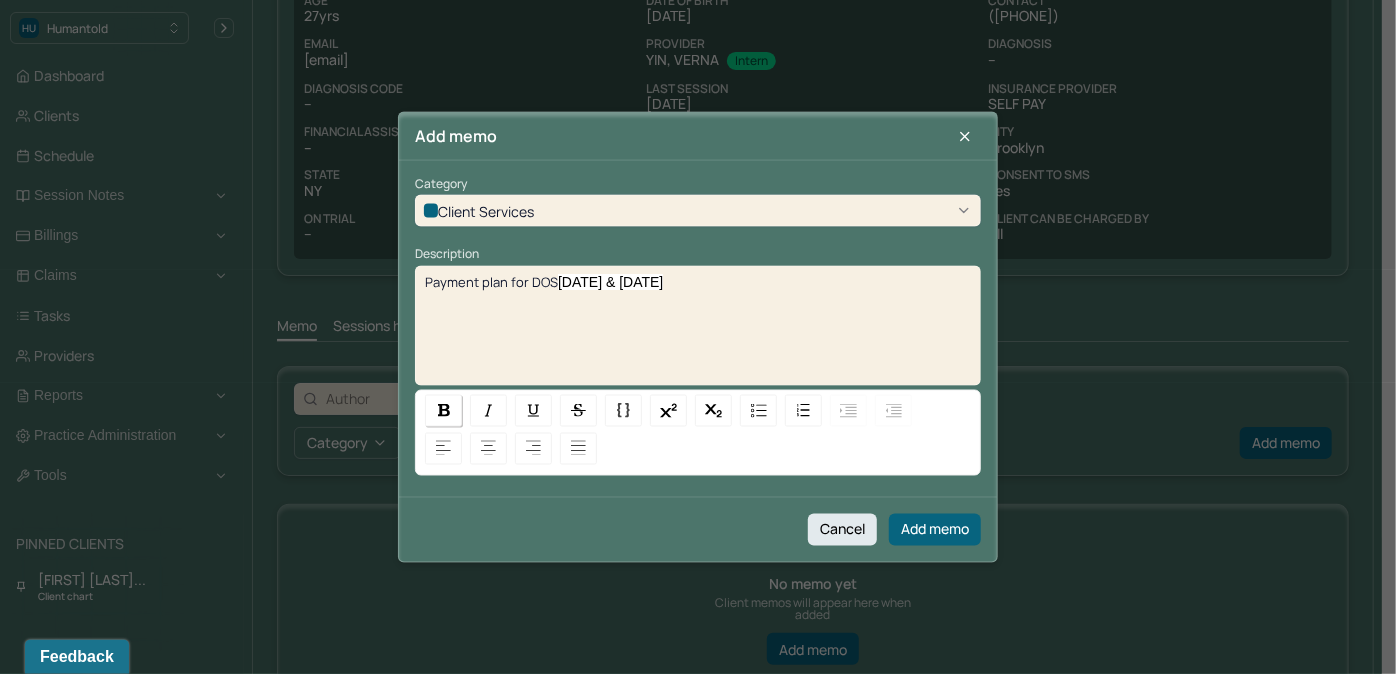 click at bounding box center (443, 410) 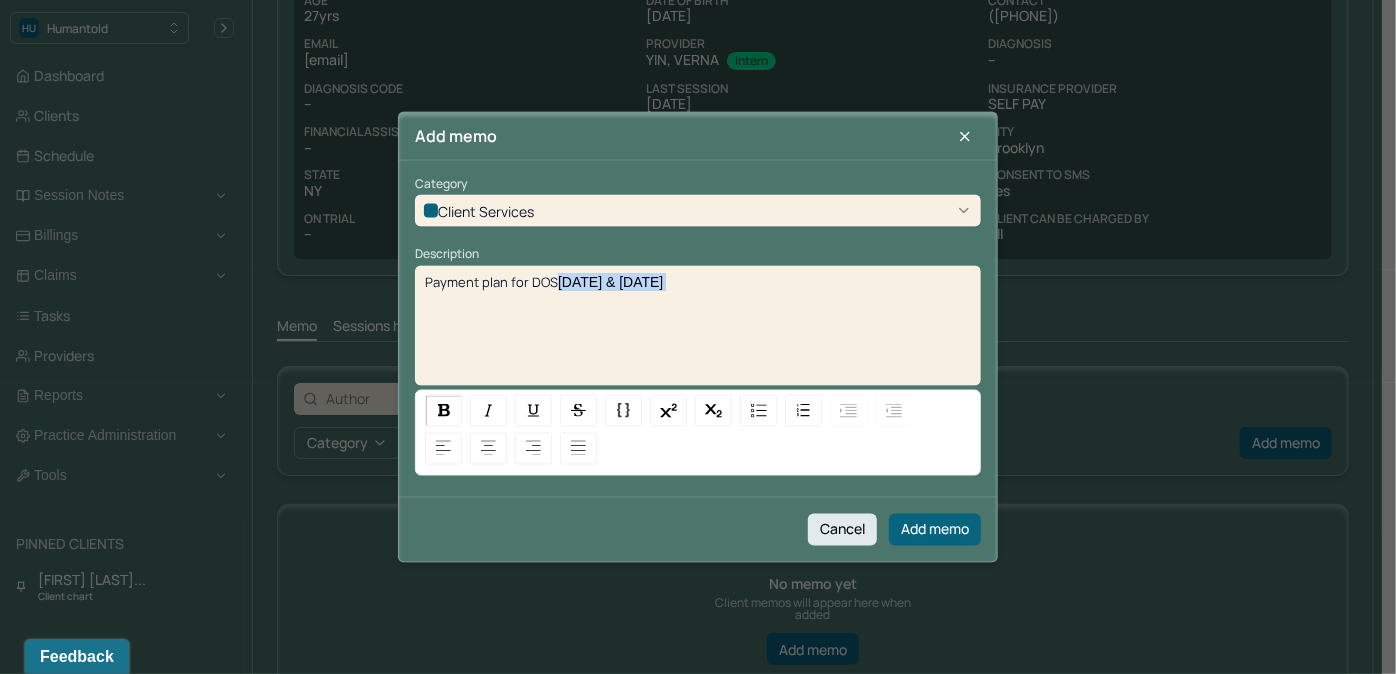 drag, startPoint x: 675, startPoint y: 277, endPoint x: 555, endPoint y: 291, distance: 120.8139 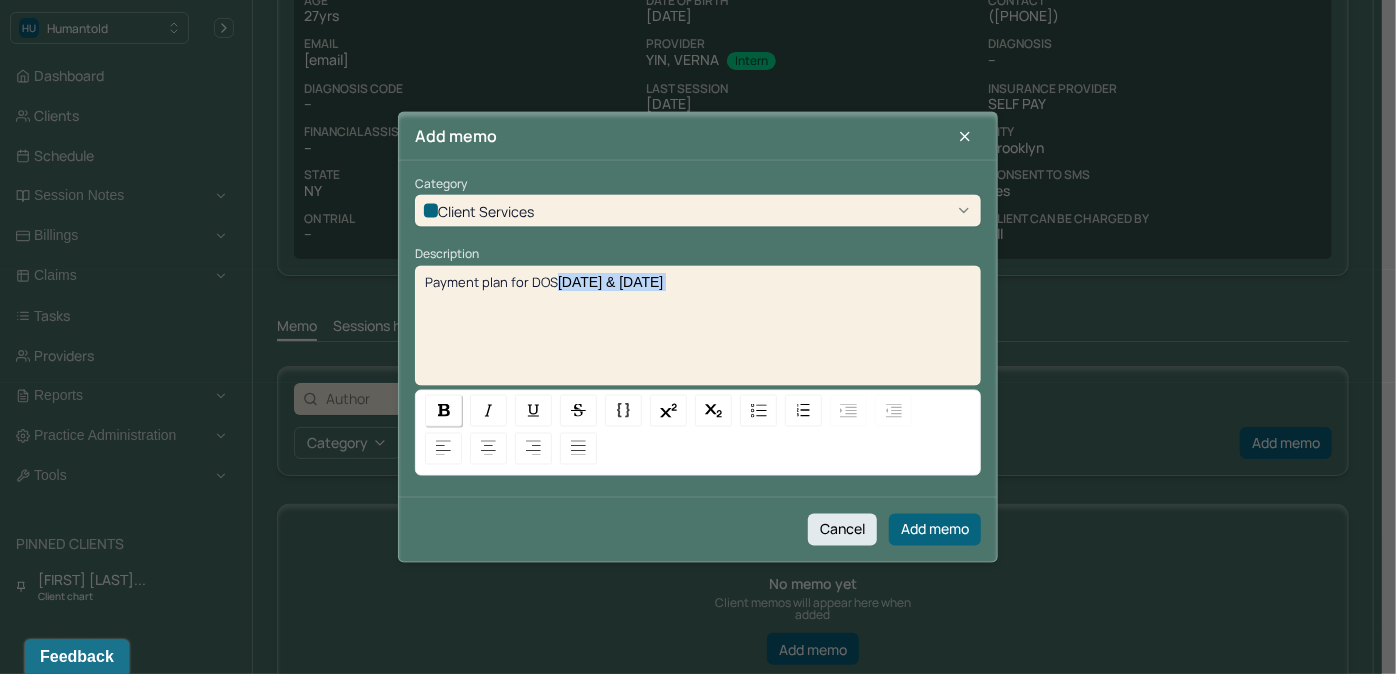click at bounding box center (443, 410) 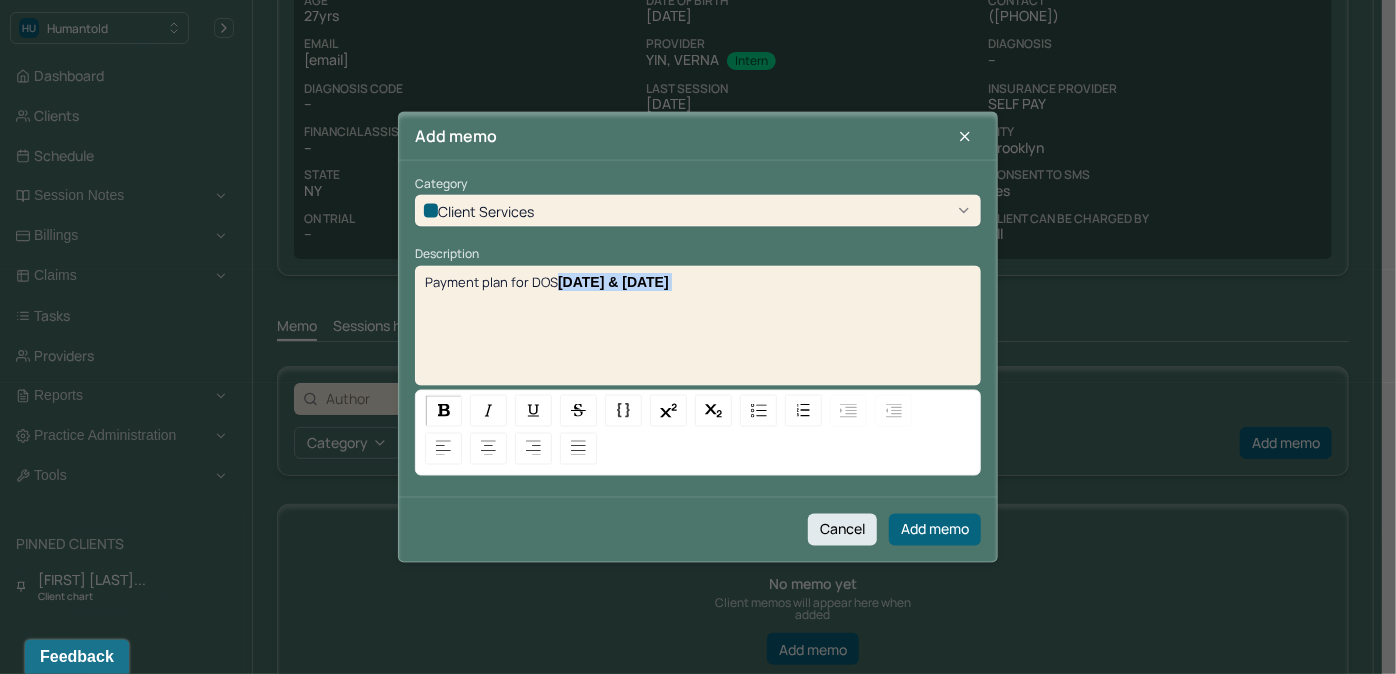 click on "Payment plan for DOS  6/22/25 & 6/29/25" at bounding box center [698, 281] 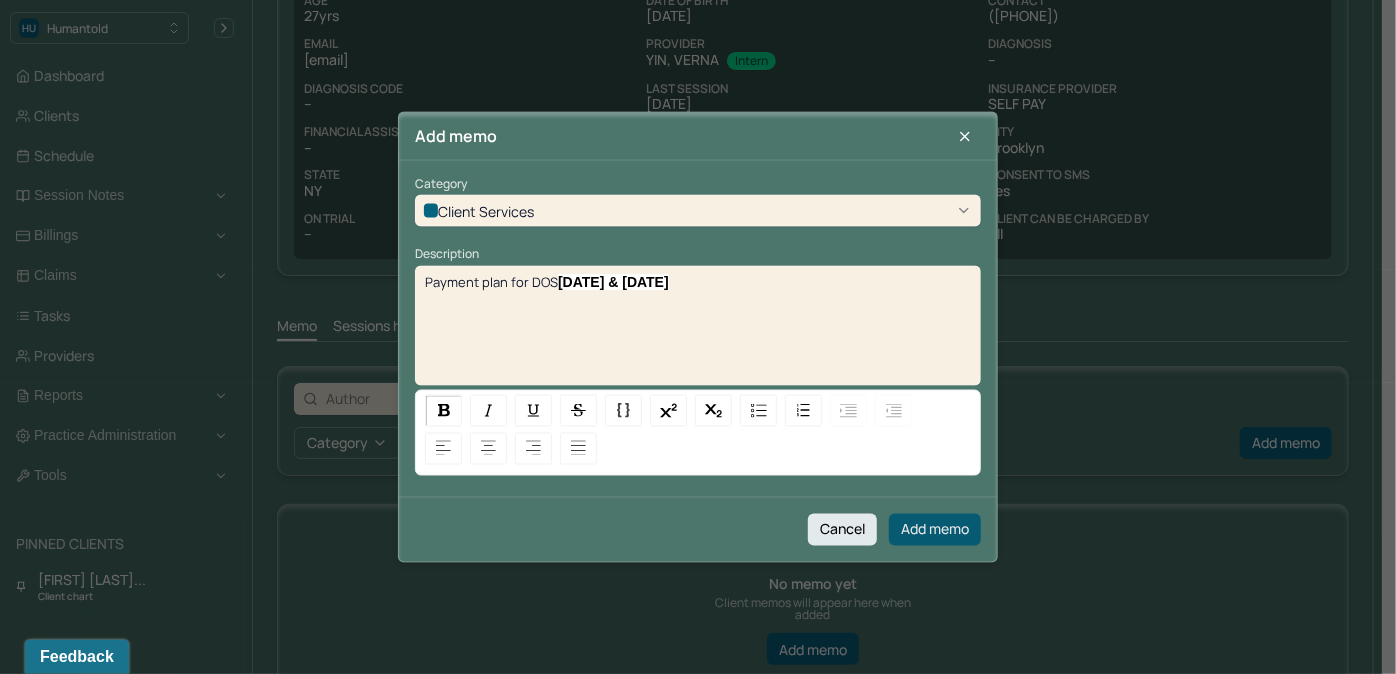 click on "Add memo" at bounding box center (935, 529) 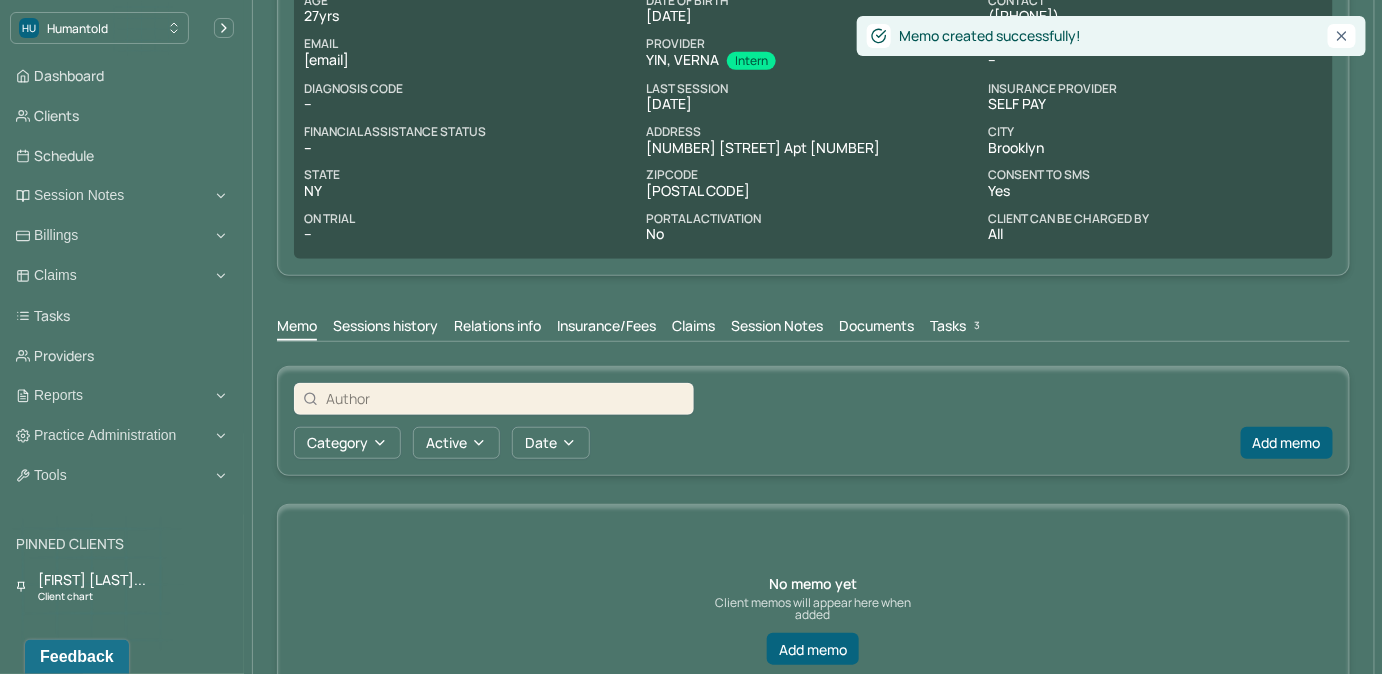scroll, scrollTop: 262, scrollLeft: 0, axis: vertical 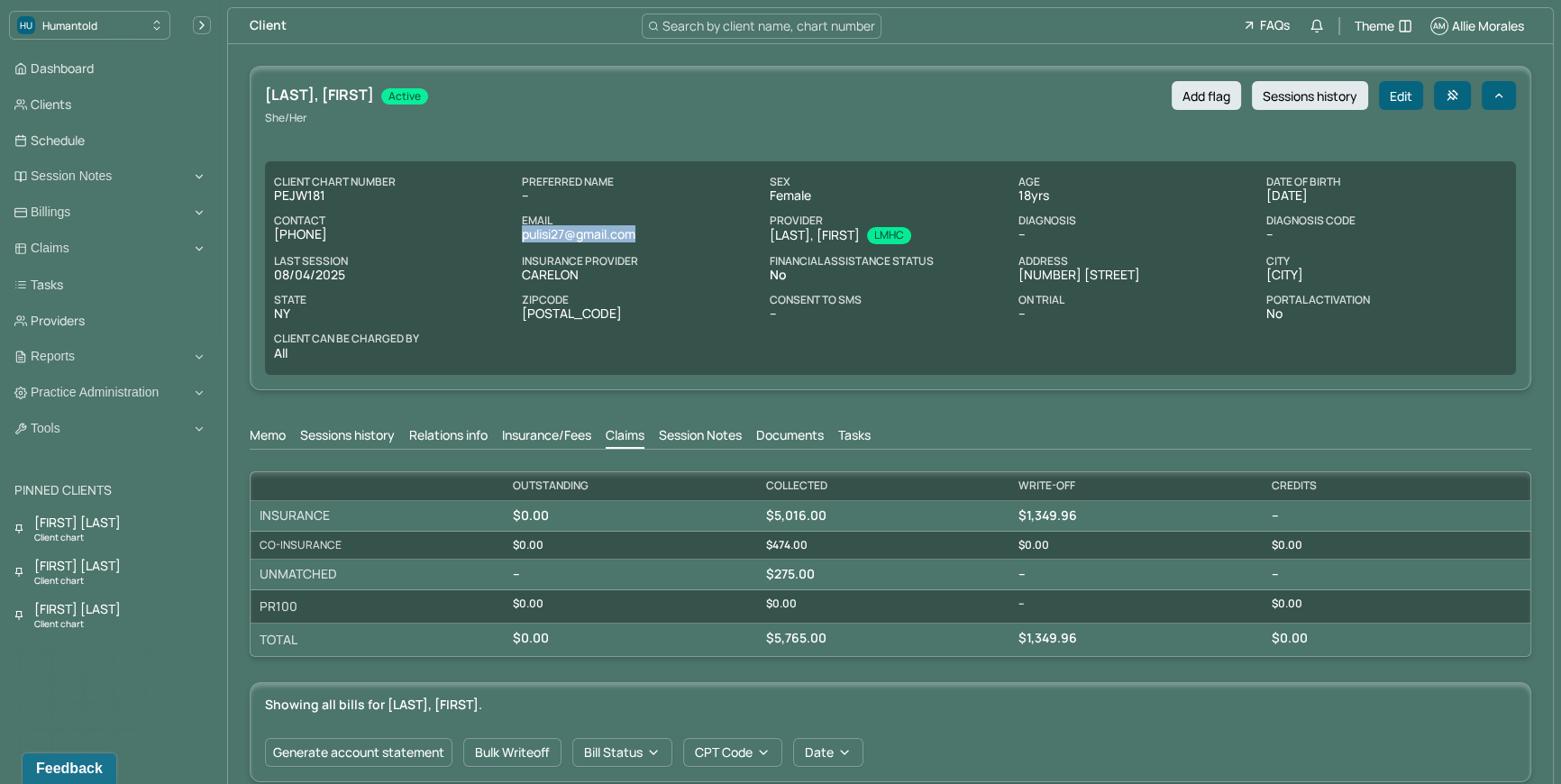 click on "Search by client name, chart number" at bounding box center [769, 25] 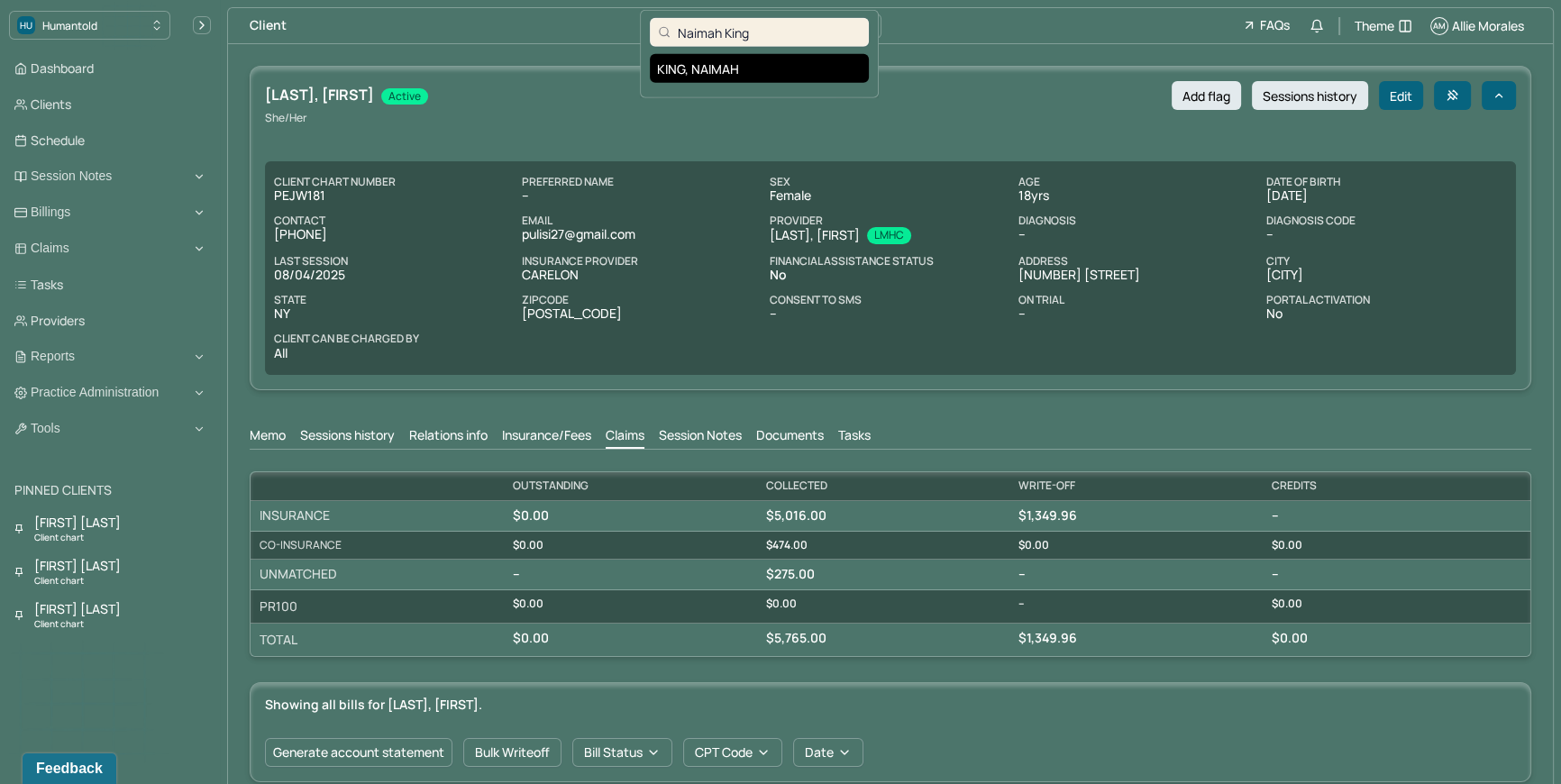 type on "Naimah King" 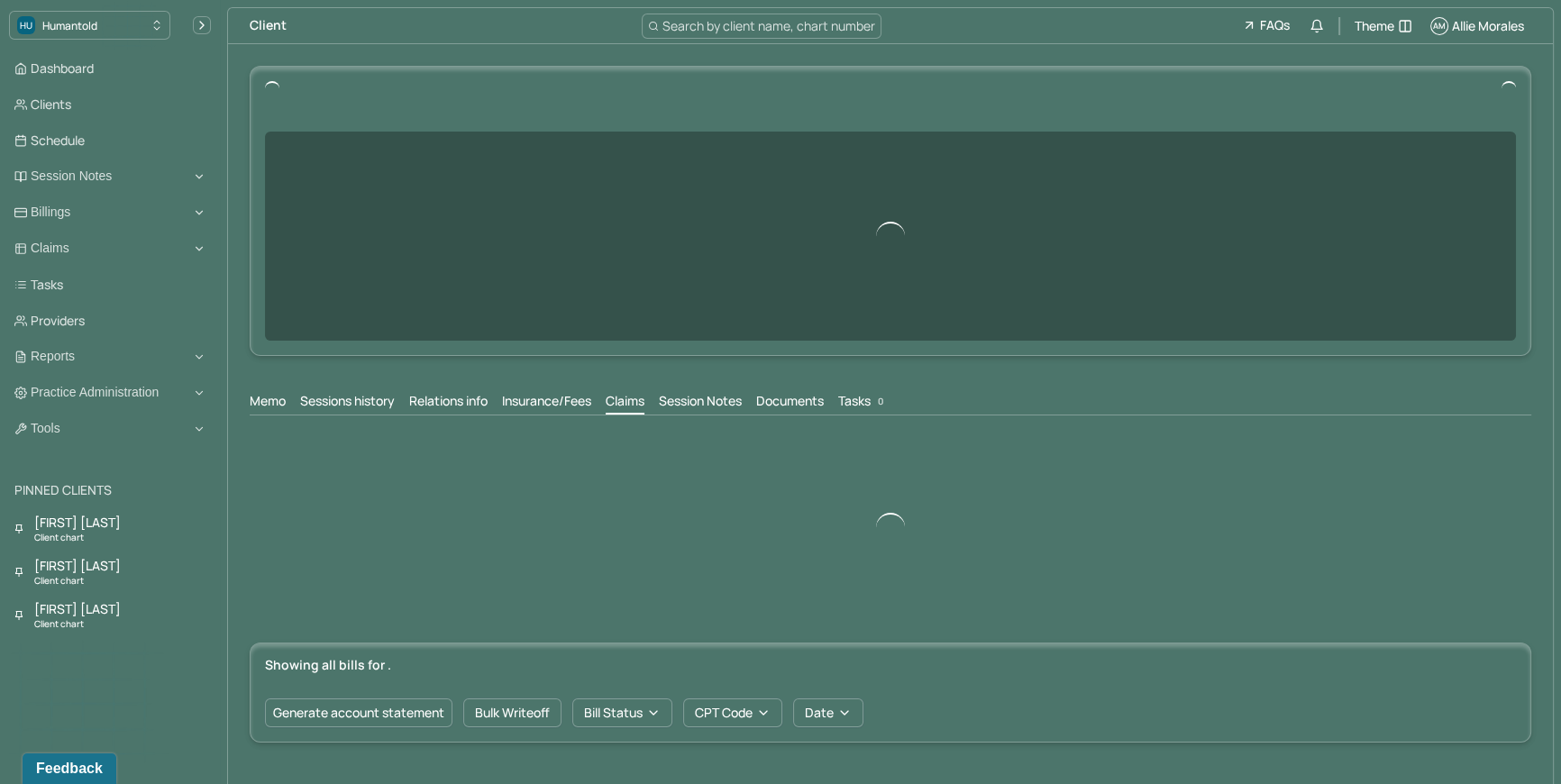 scroll, scrollTop: 409, scrollLeft: 0, axis: vertical 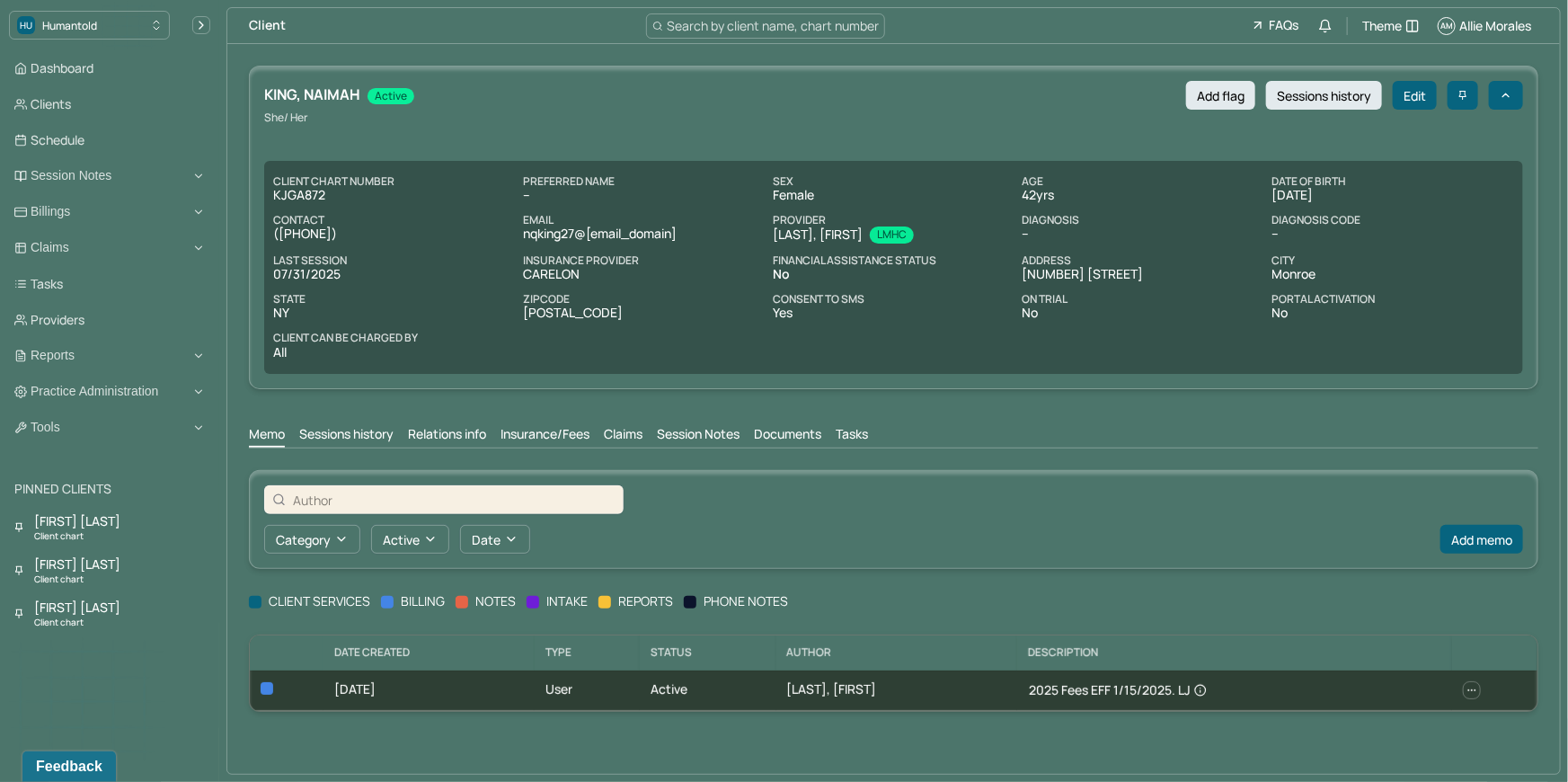 click on "Claims" at bounding box center [623, 436] 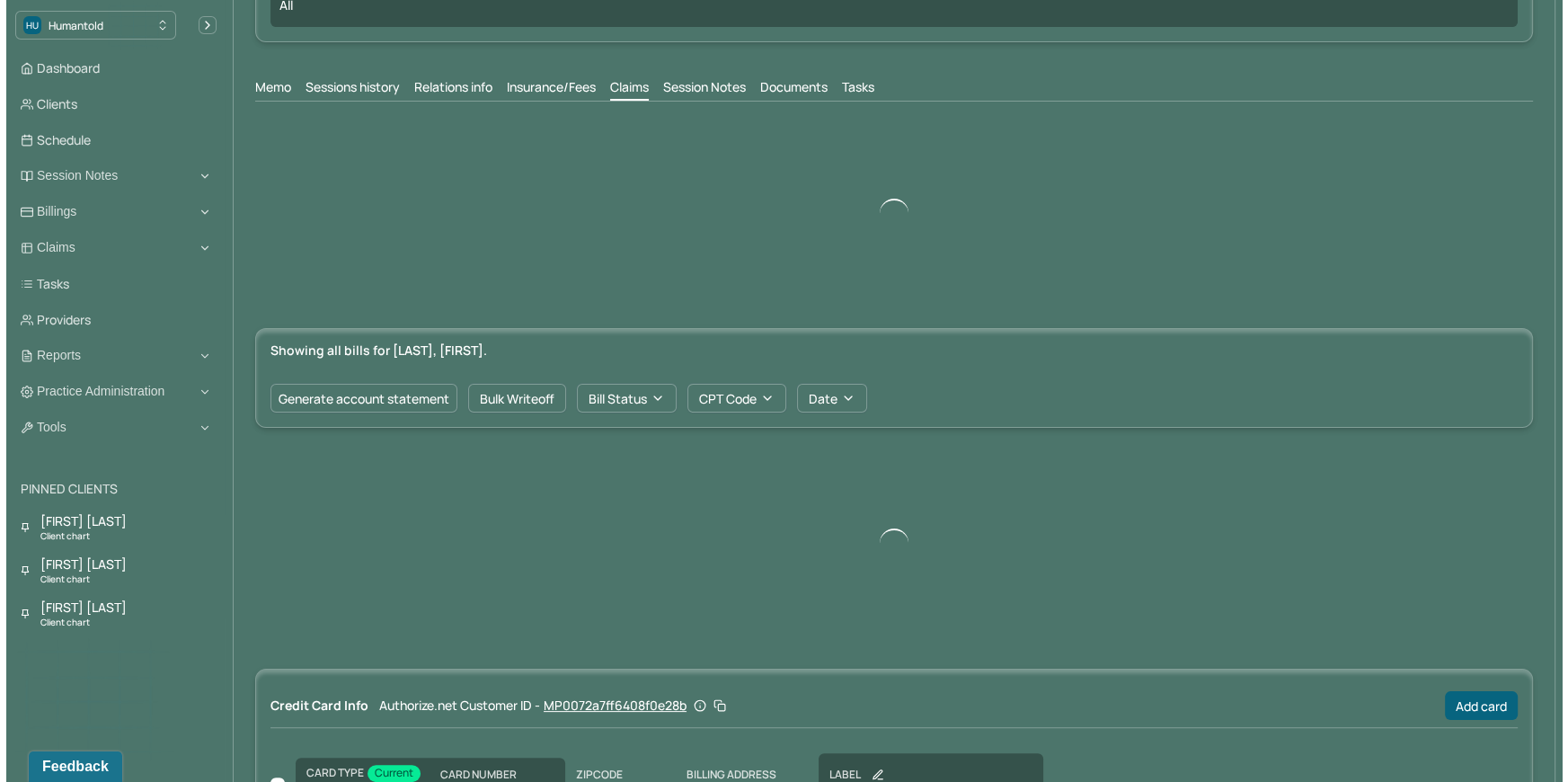 scroll, scrollTop: 483, scrollLeft: 0, axis: vertical 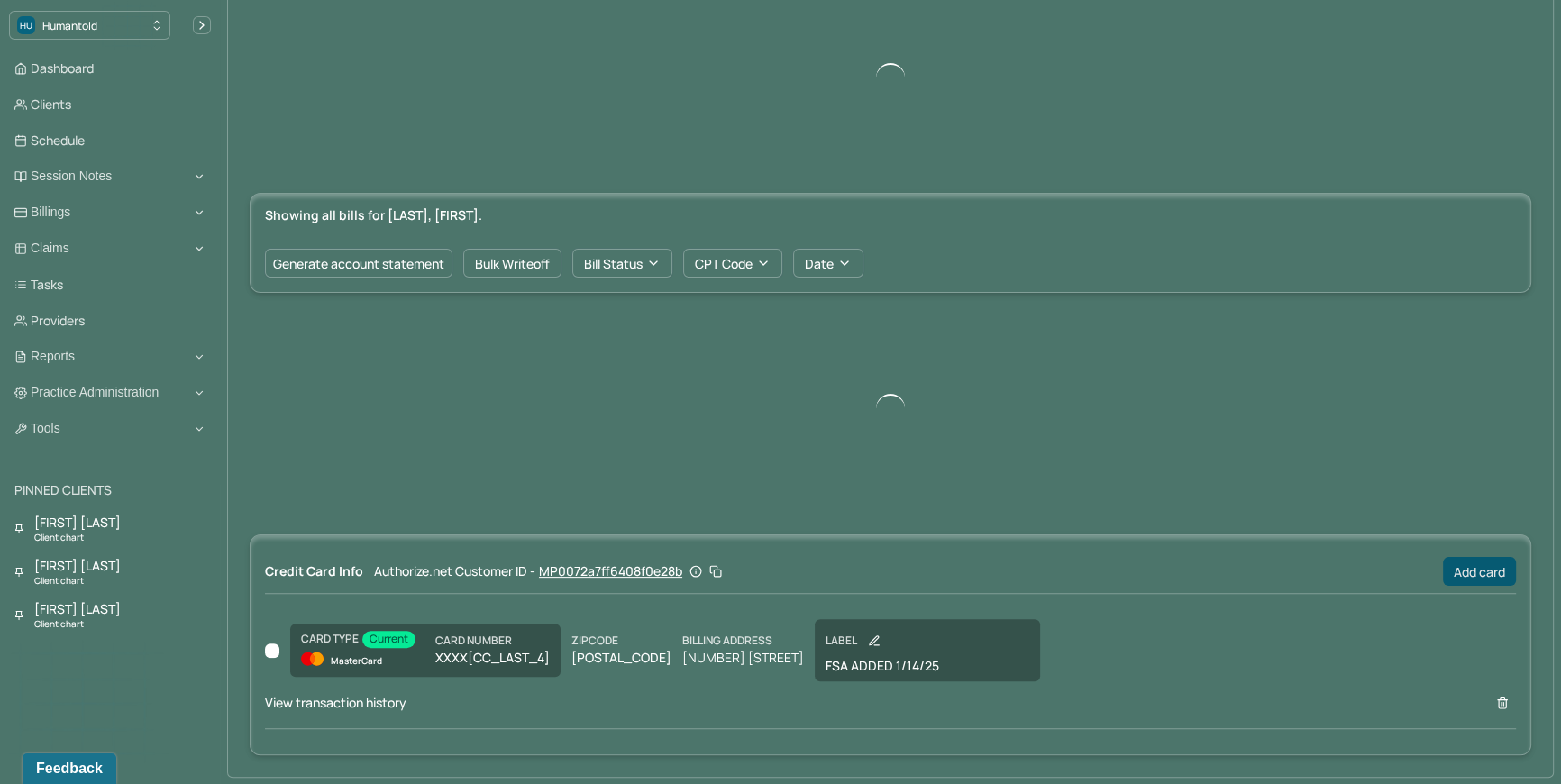 click on "Add card" at bounding box center [1479, 571] 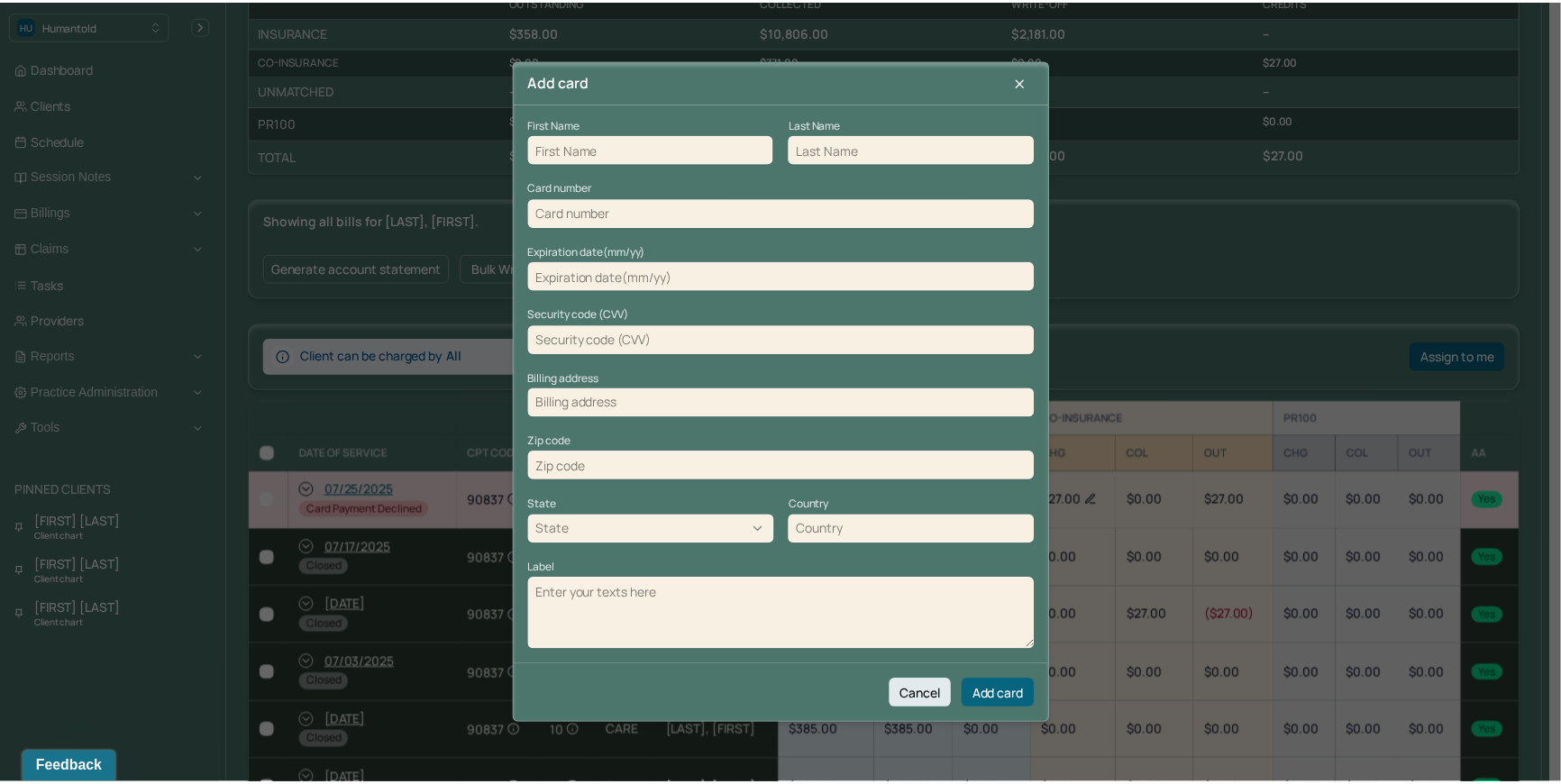 scroll, scrollTop: 488, scrollLeft: 0, axis: vertical 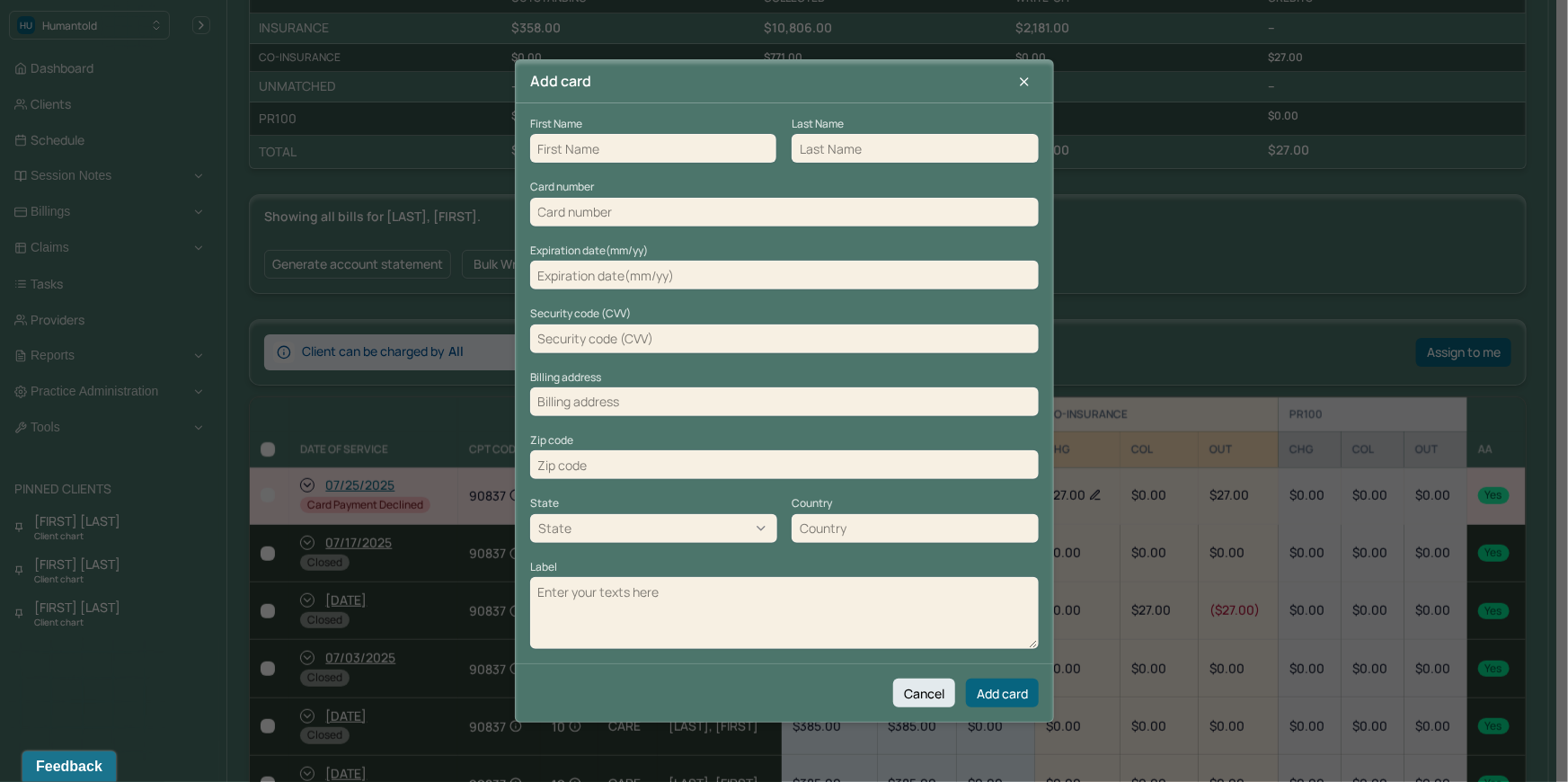 click at bounding box center [653, 148] 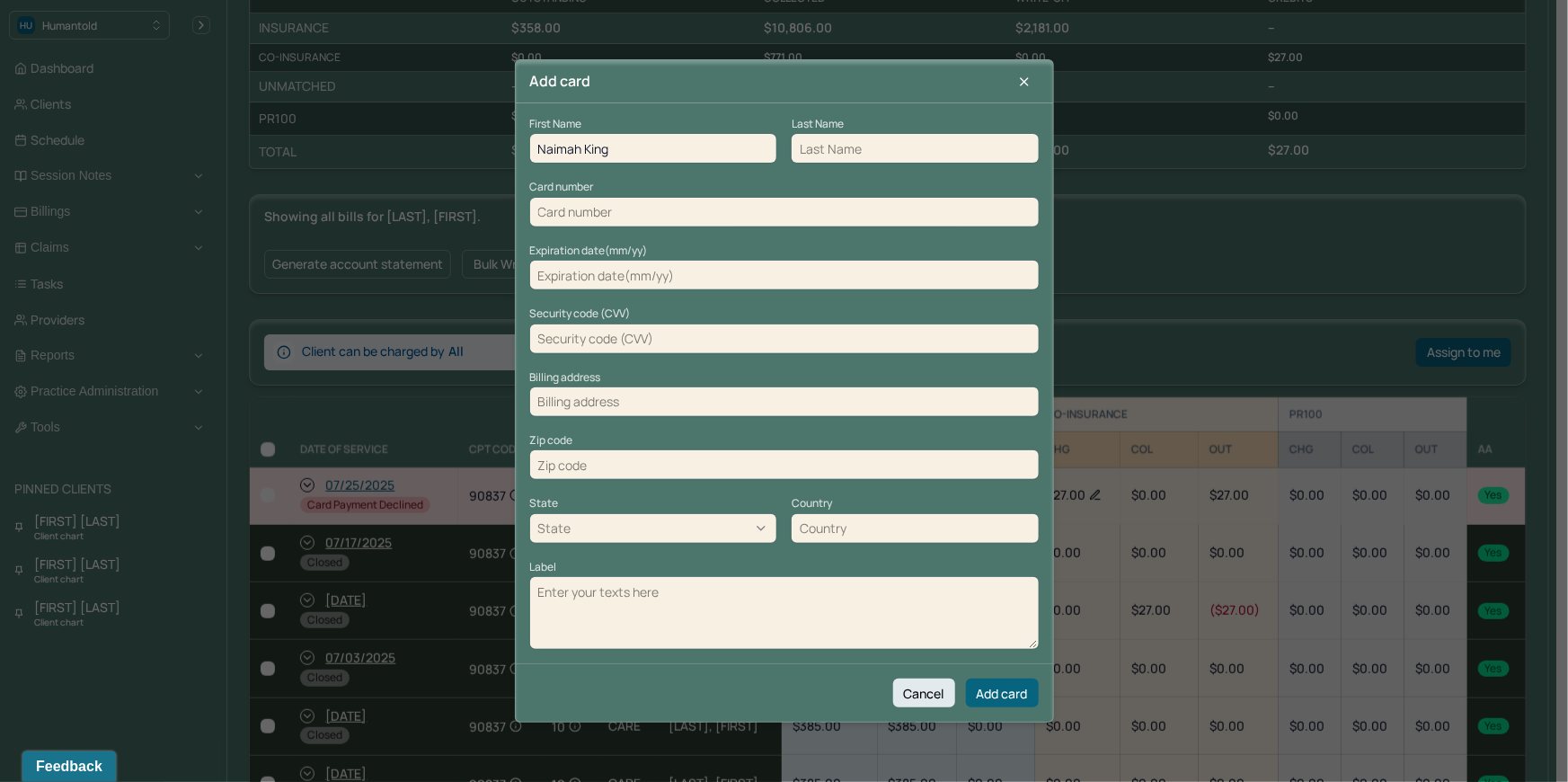 drag, startPoint x: 639, startPoint y: 150, endPoint x: 584, endPoint y: 149, distance: 55.00909 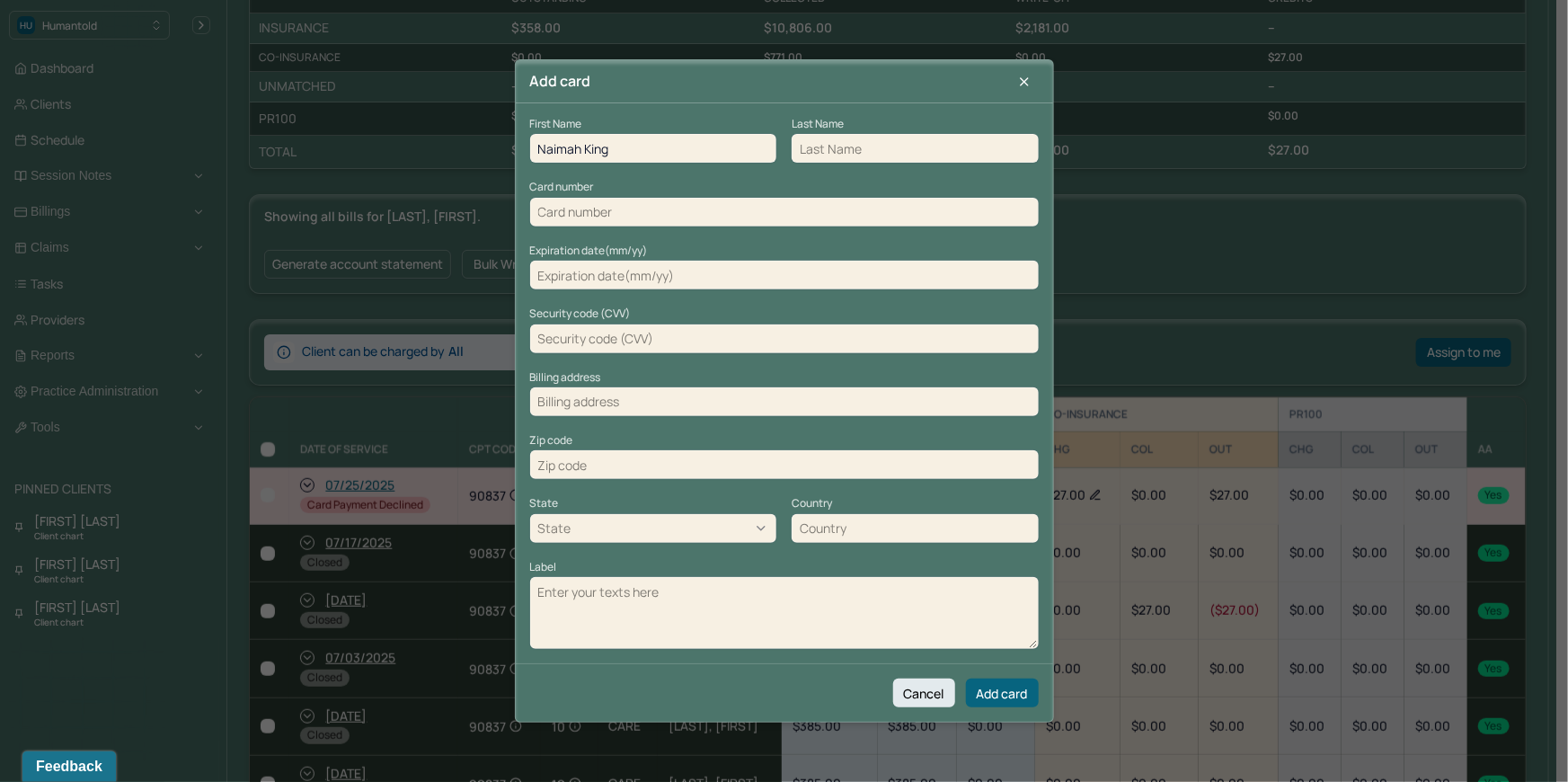 click on "Naimah King" at bounding box center [653, 148] 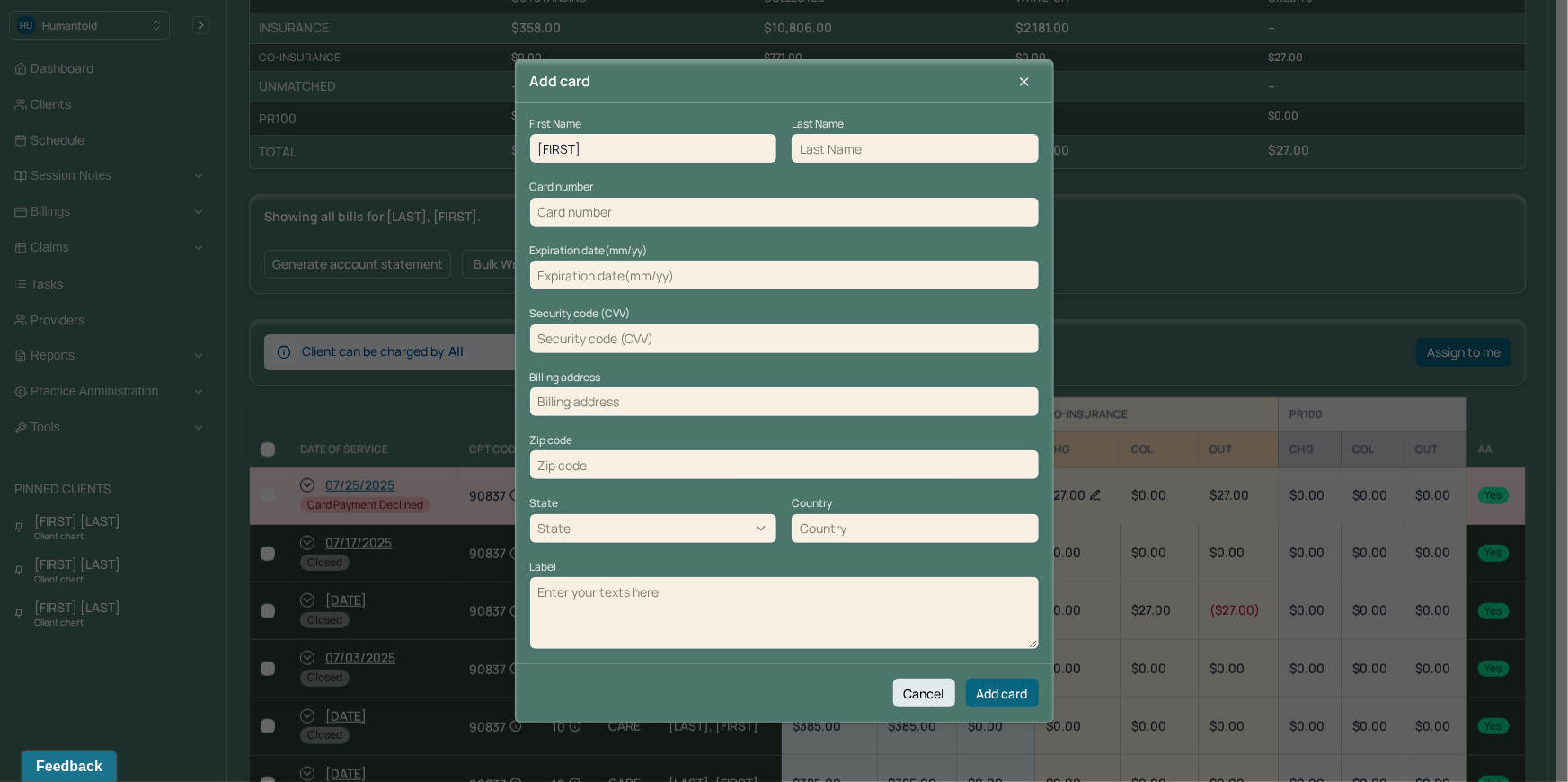 type on "Naimah" 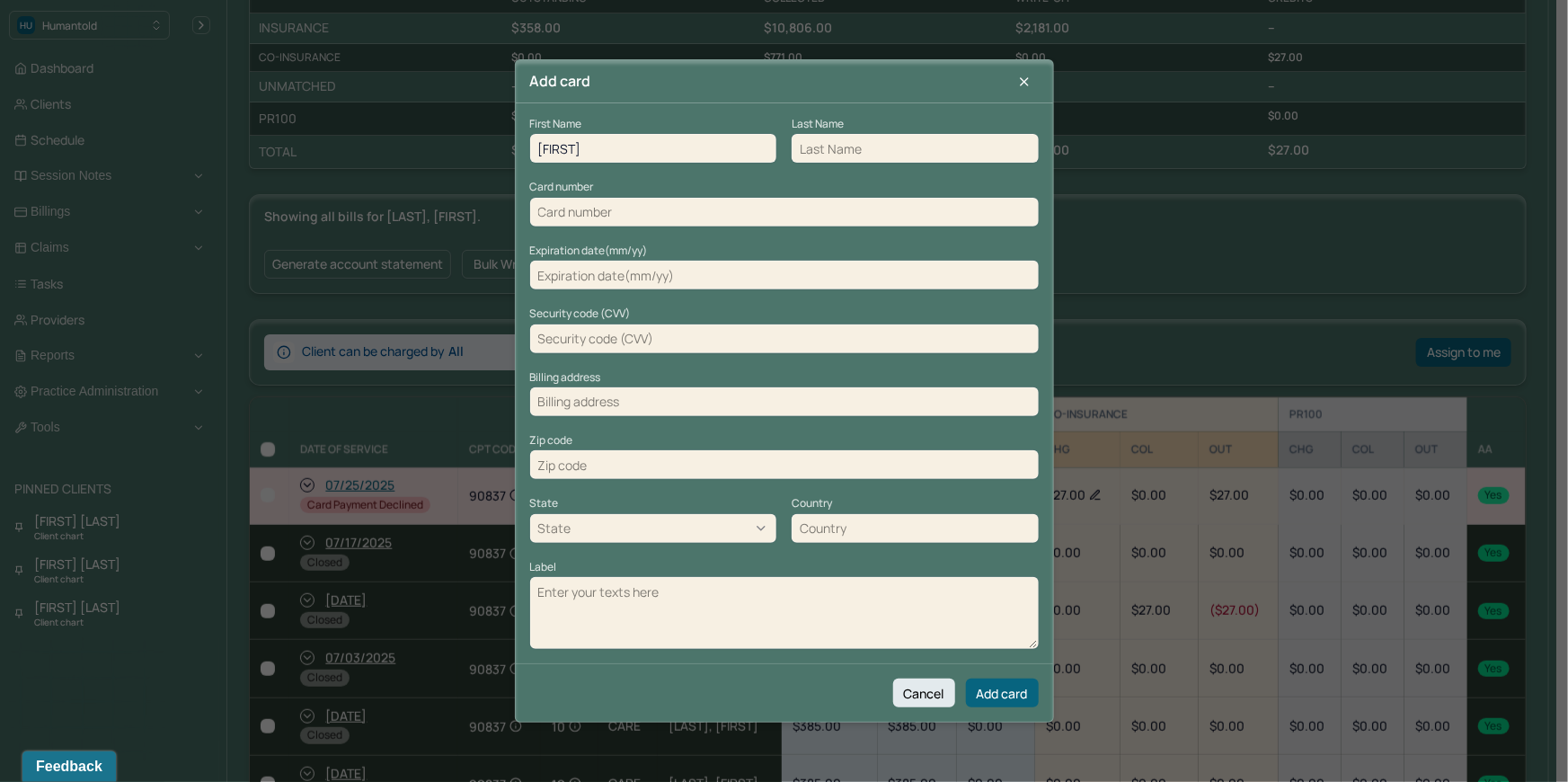 paste on "King" 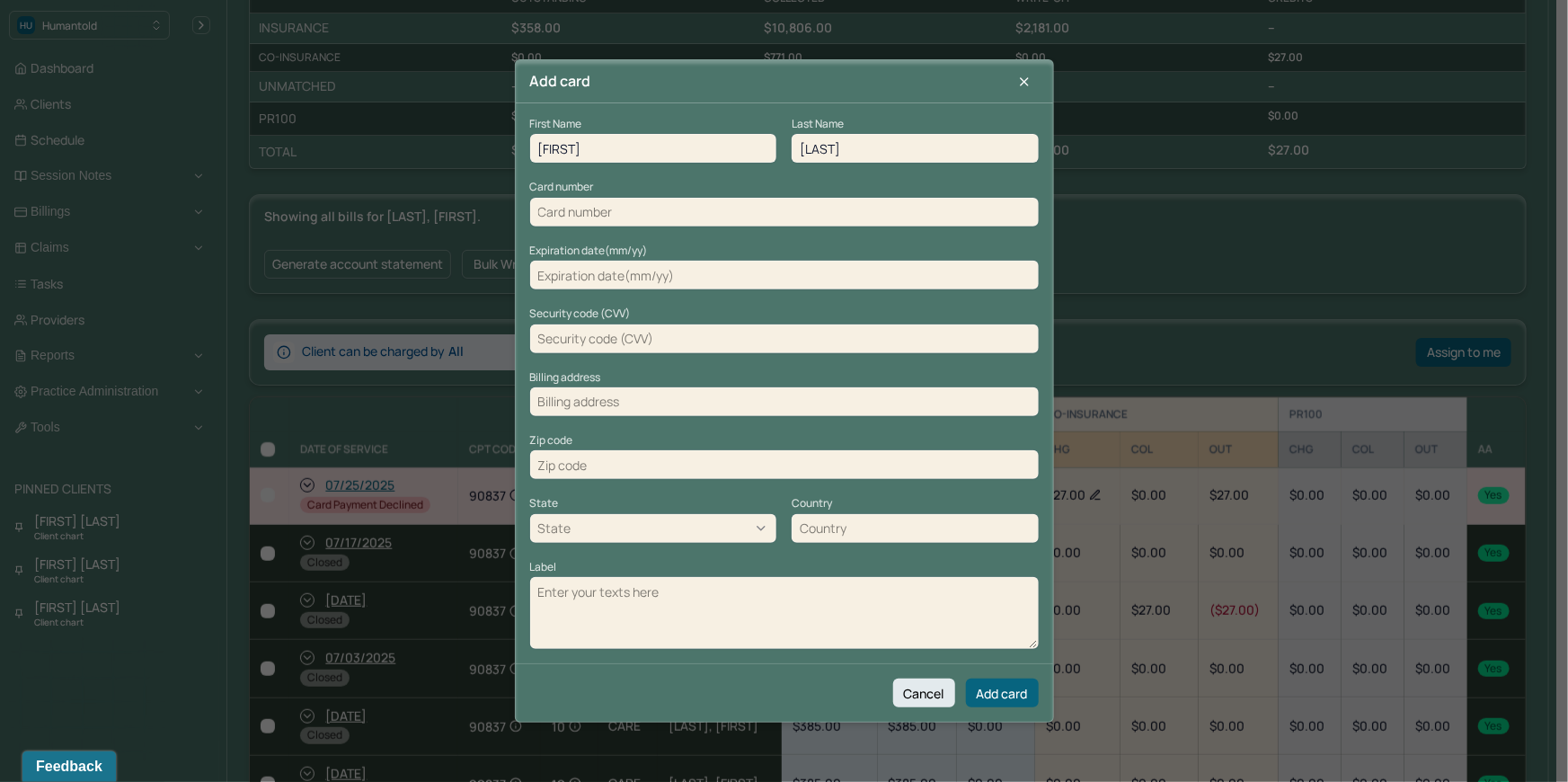 type on "King" 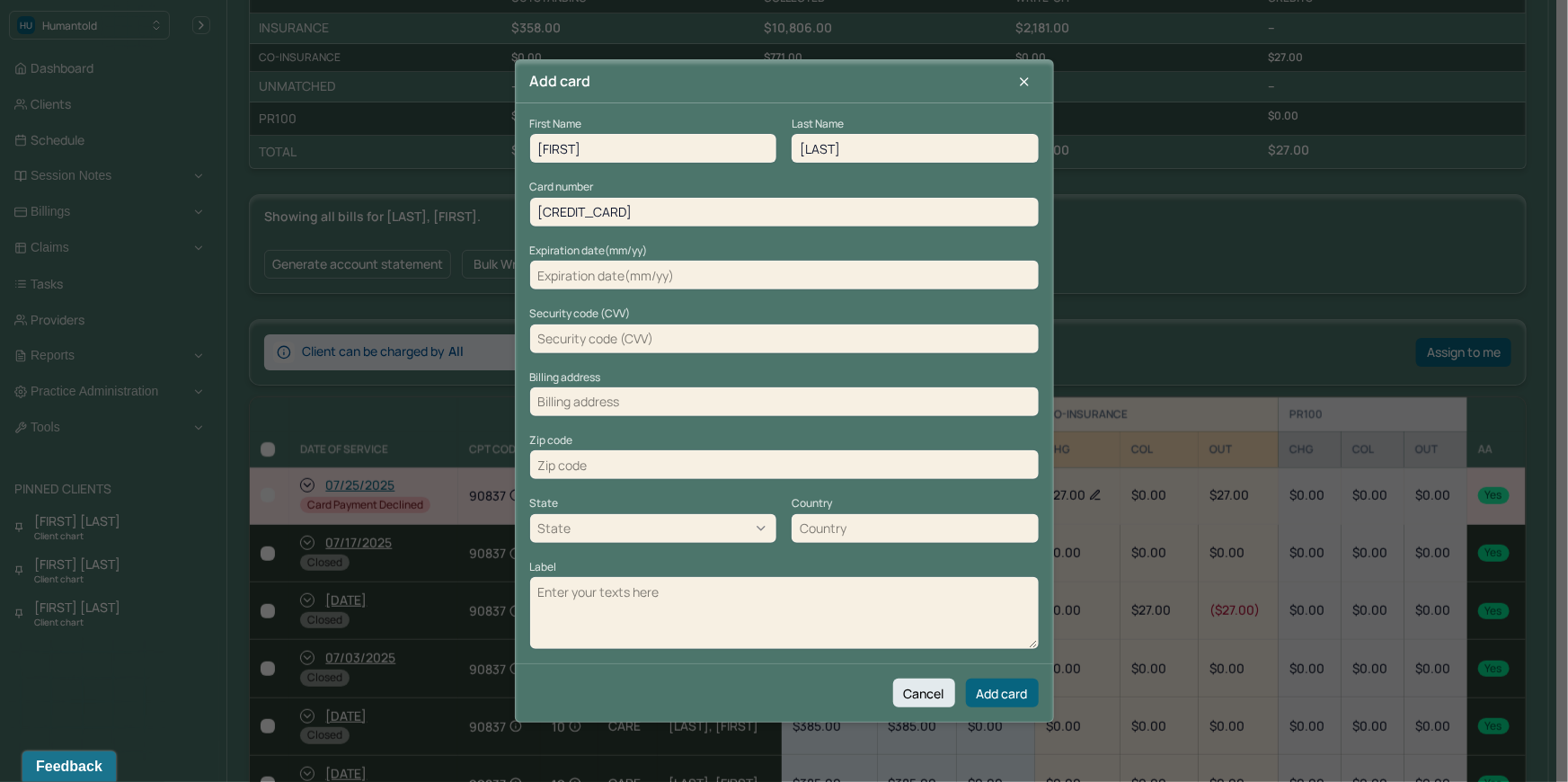 type on "341192089281003" 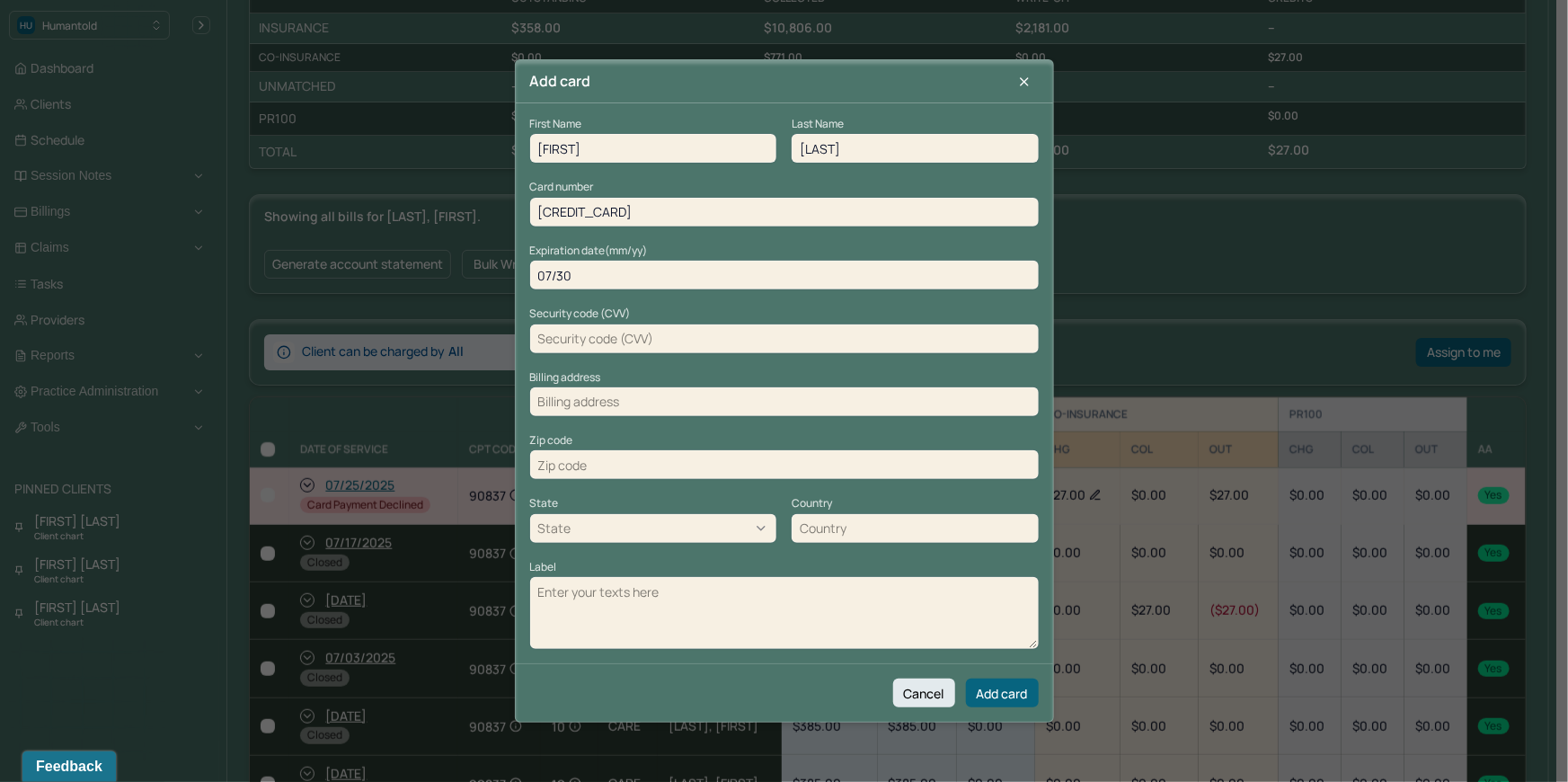 type on "07/30" 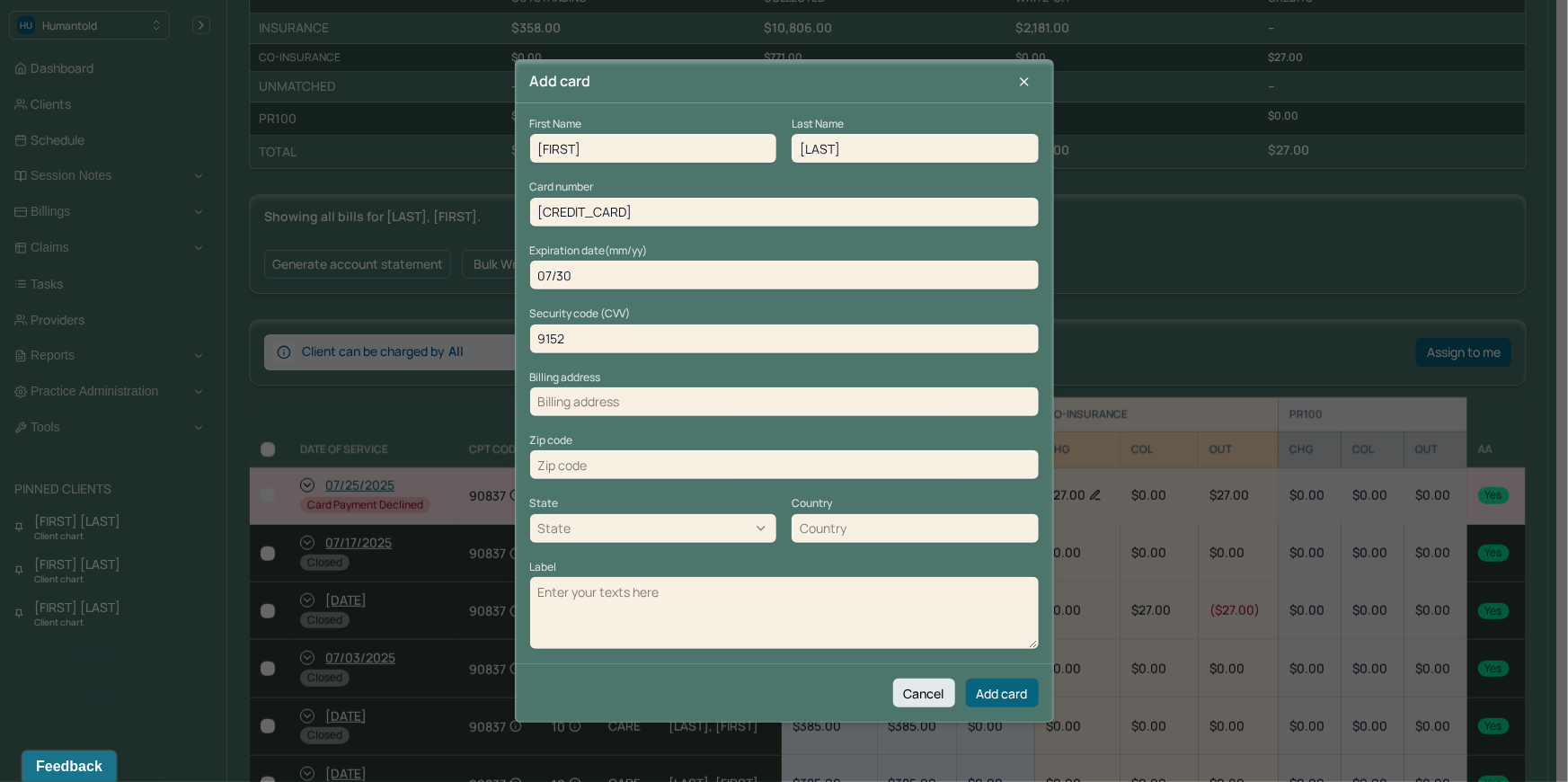 type on "9152" 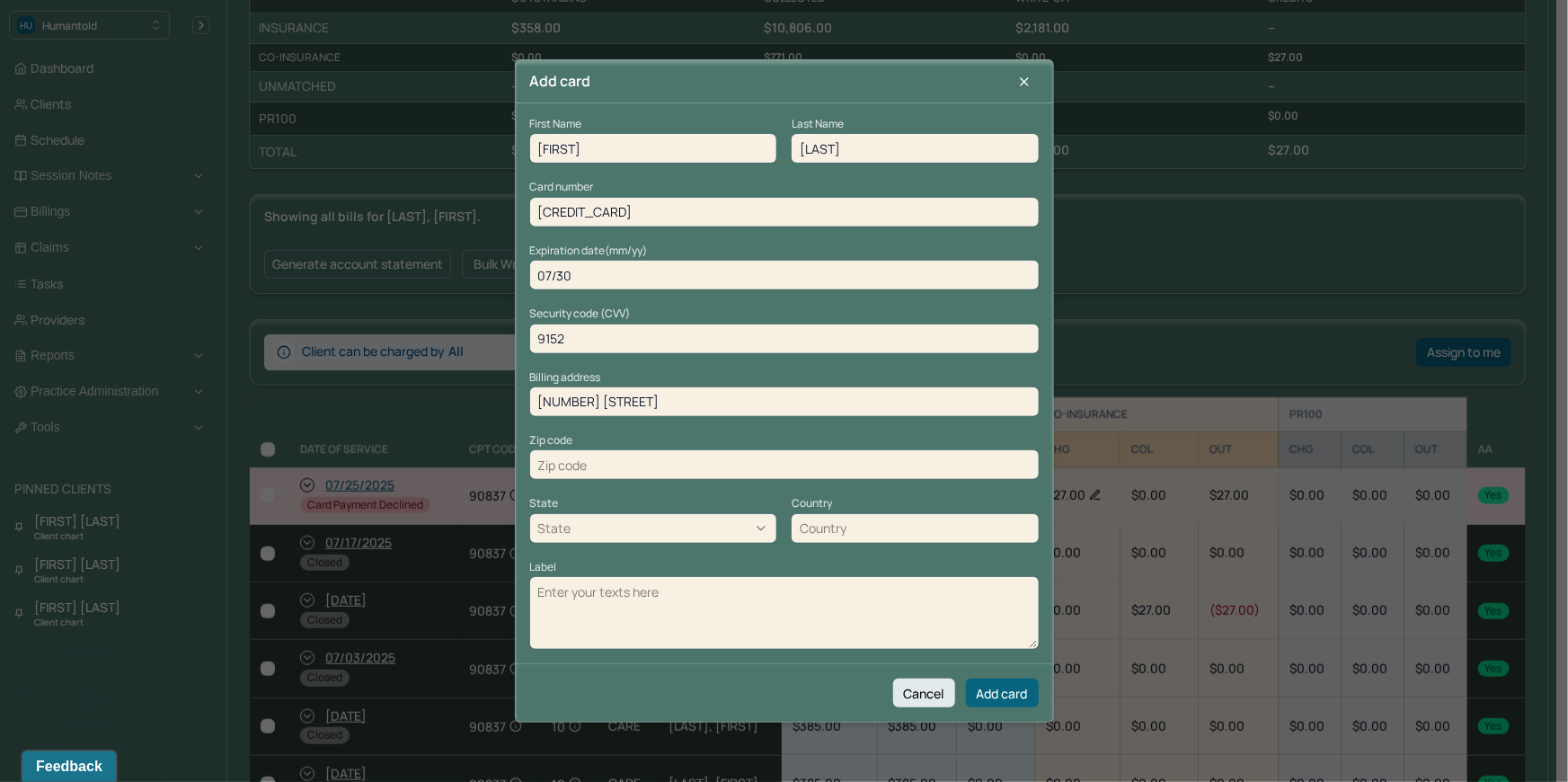 type on "9 Mid Oaks Rd" 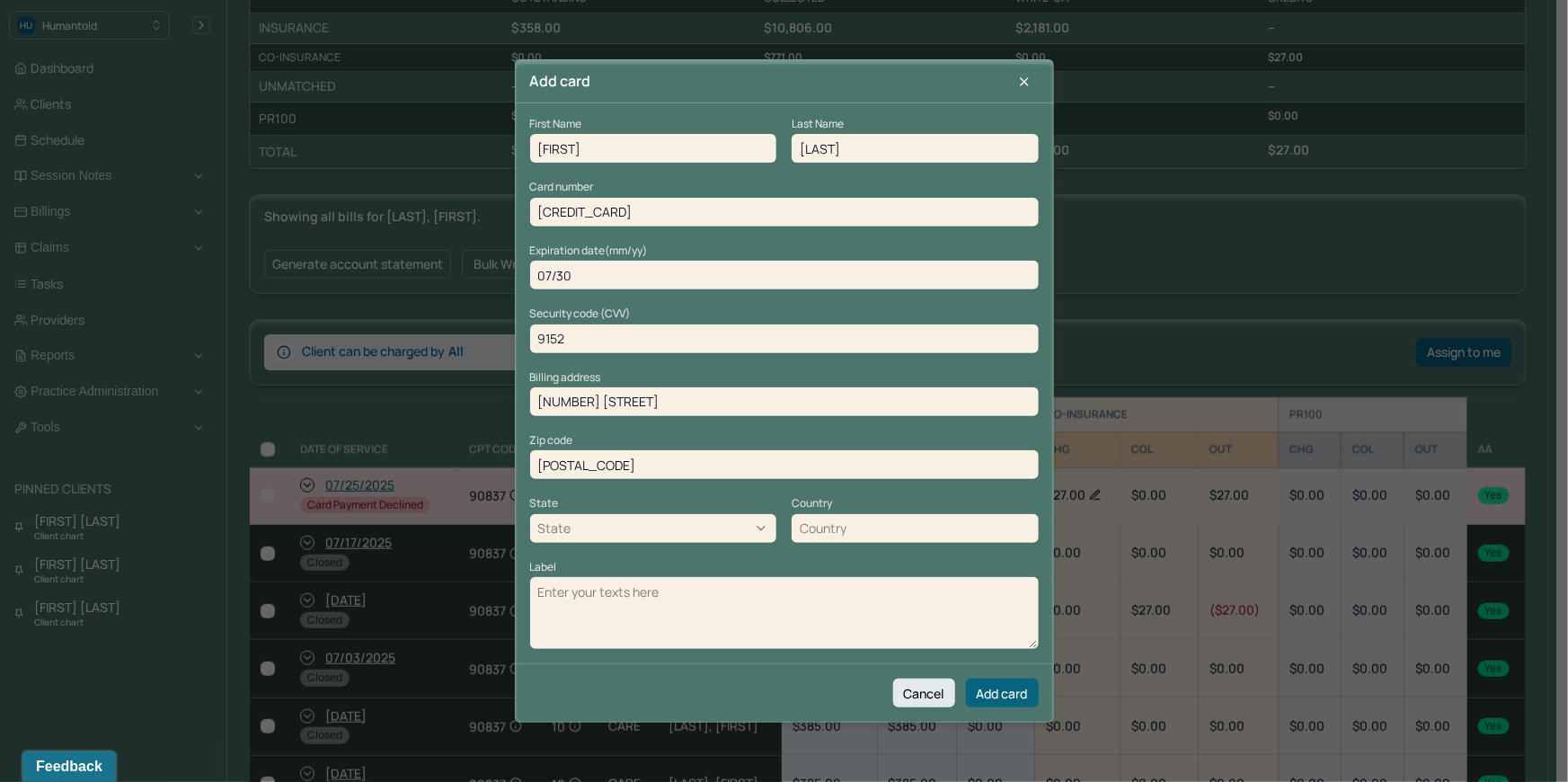 type on "10950" 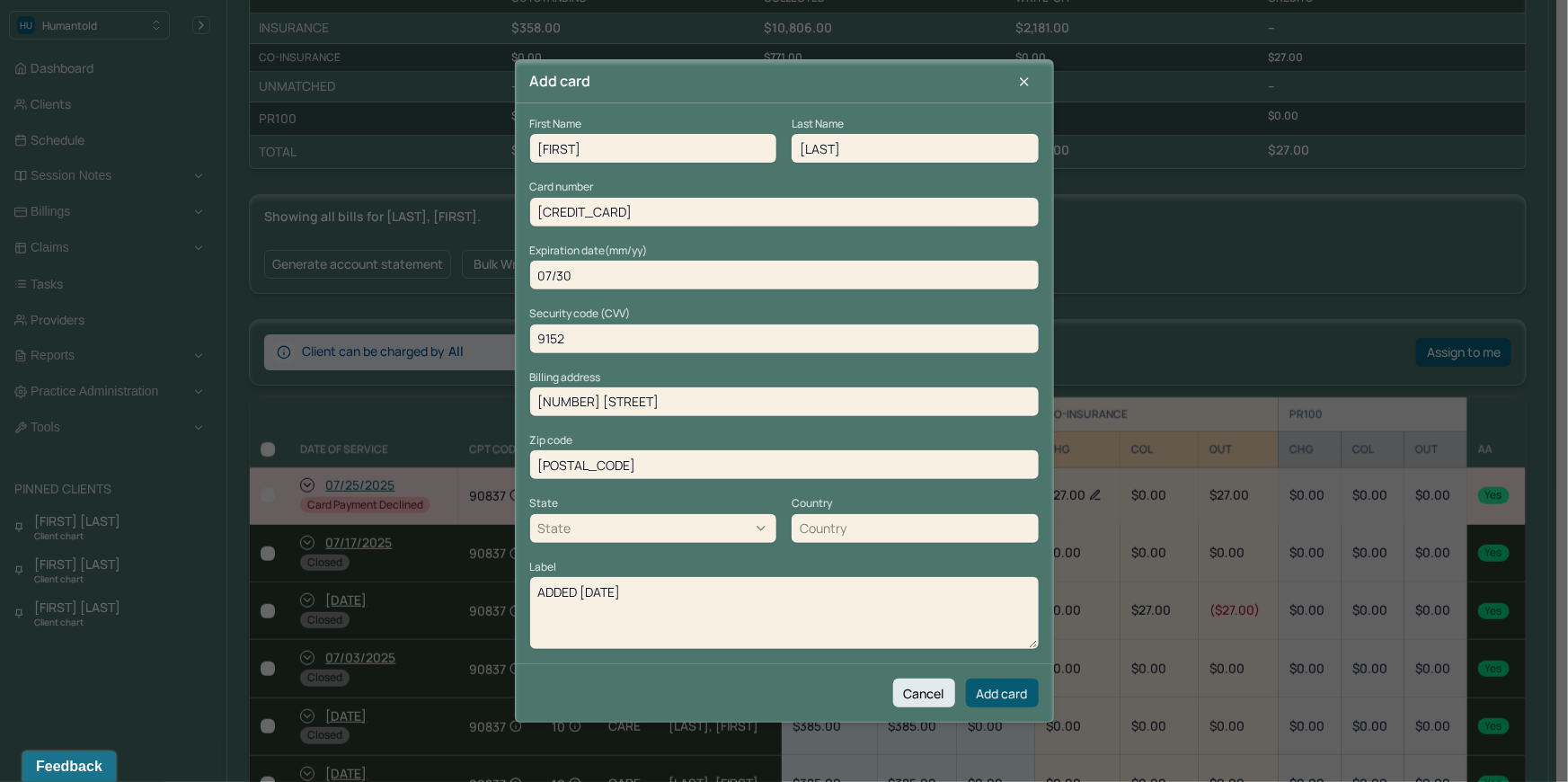 type on "ADDED 8/5/25" 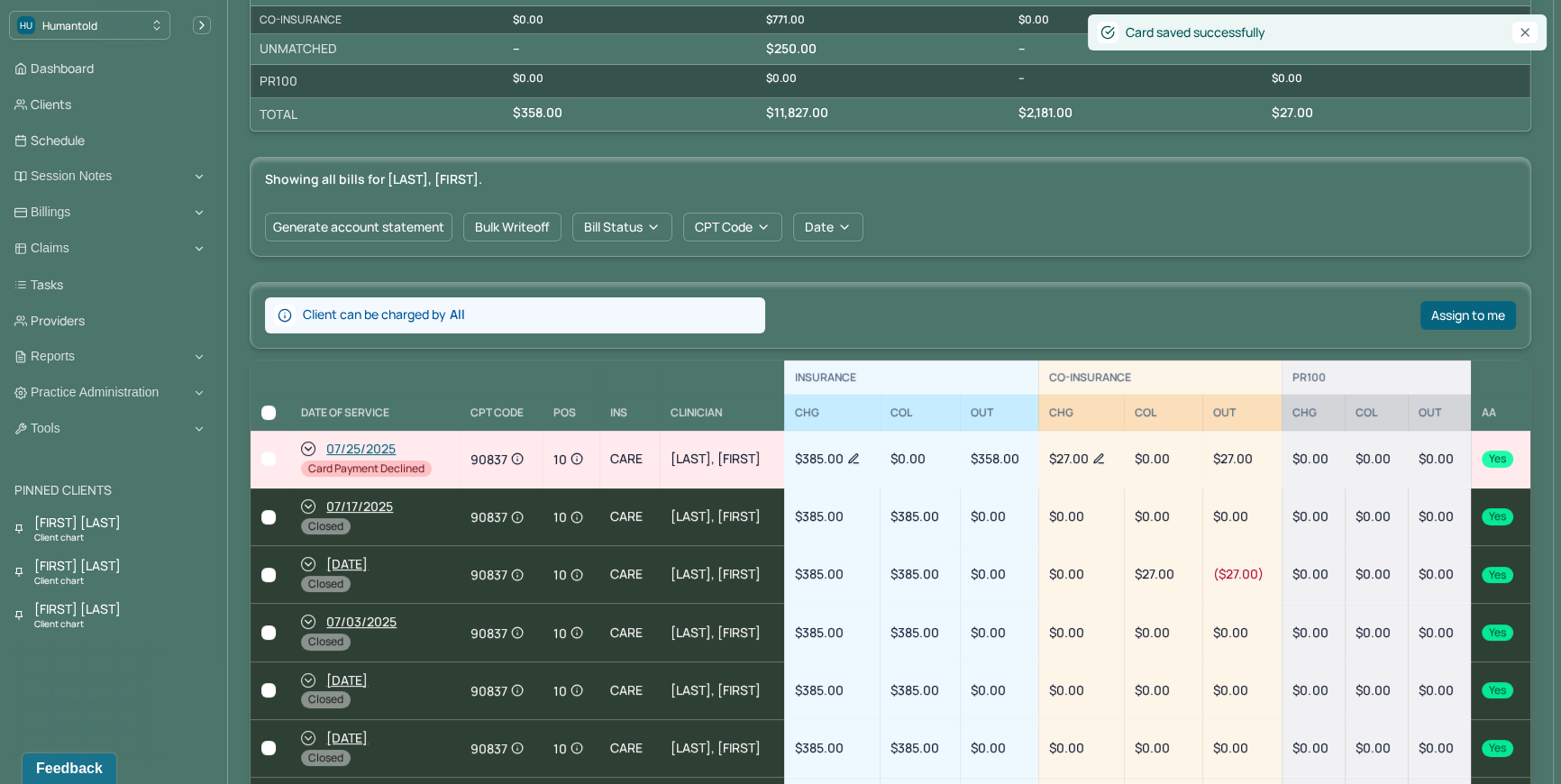scroll, scrollTop: 1133, scrollLeft: 0, axis: vertical 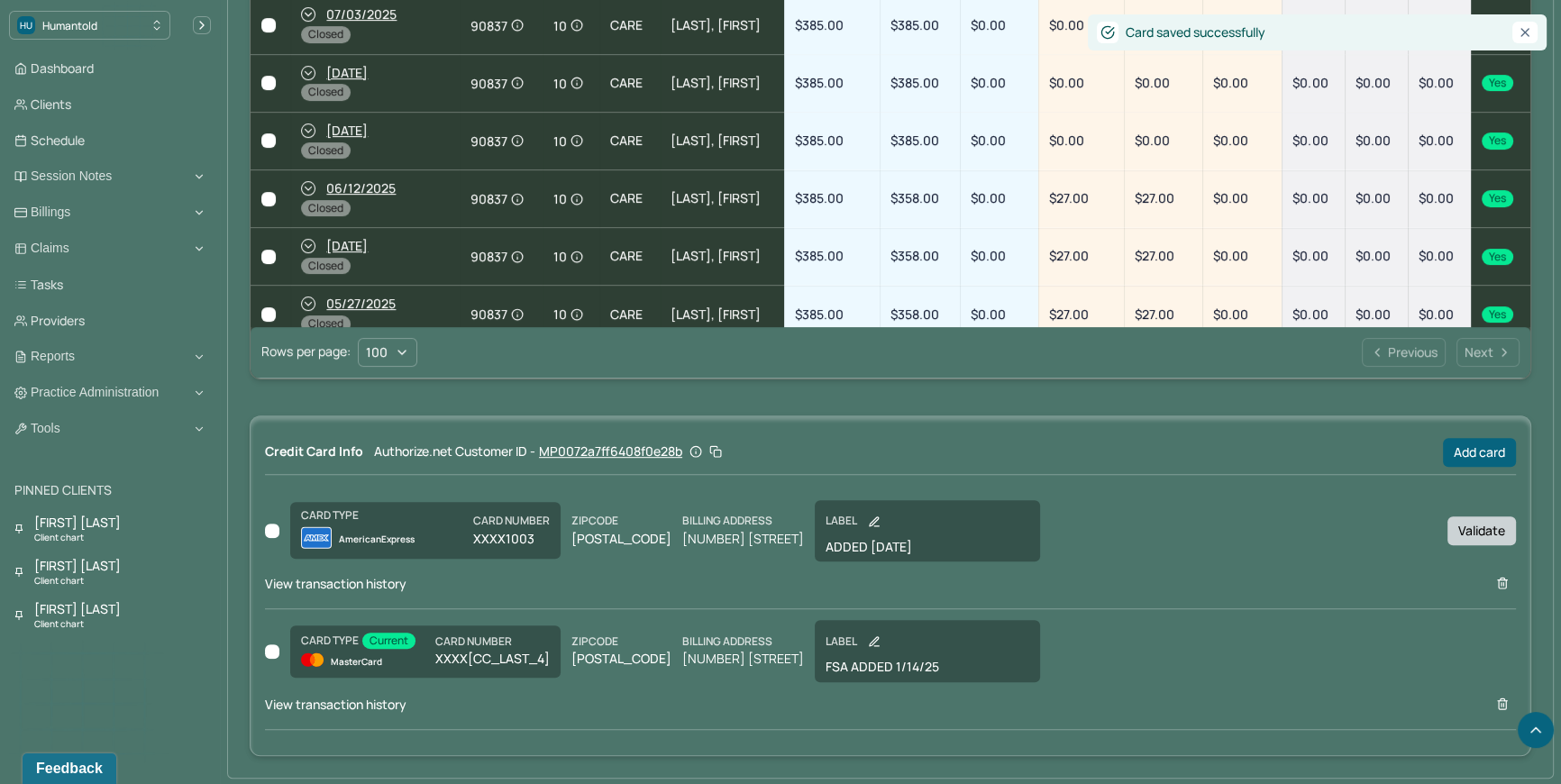 click on "Validate" at bounding box center [1482, 531] 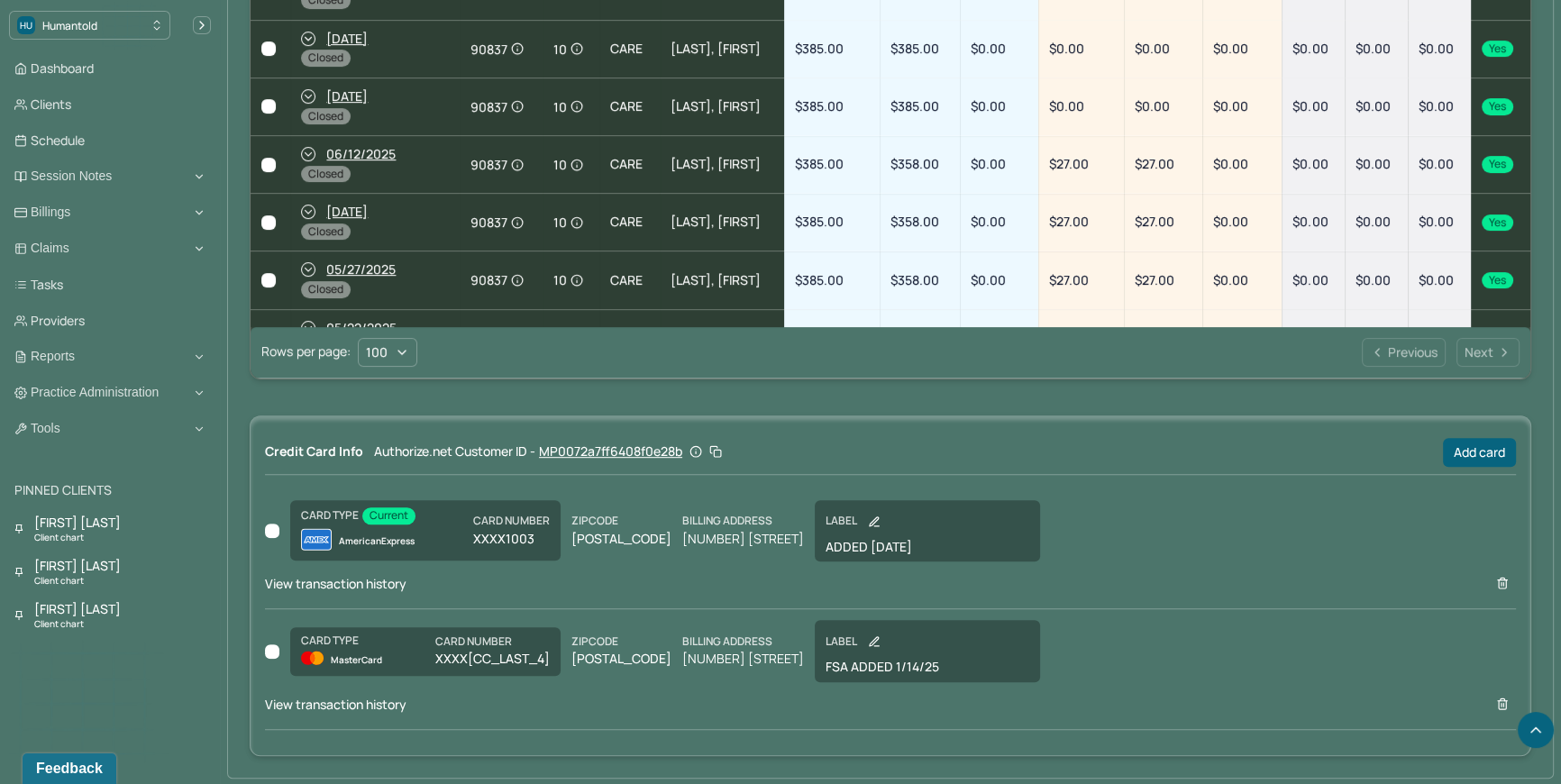 scroll, scrollTop: 0, scrollLeft: 0, axis: both 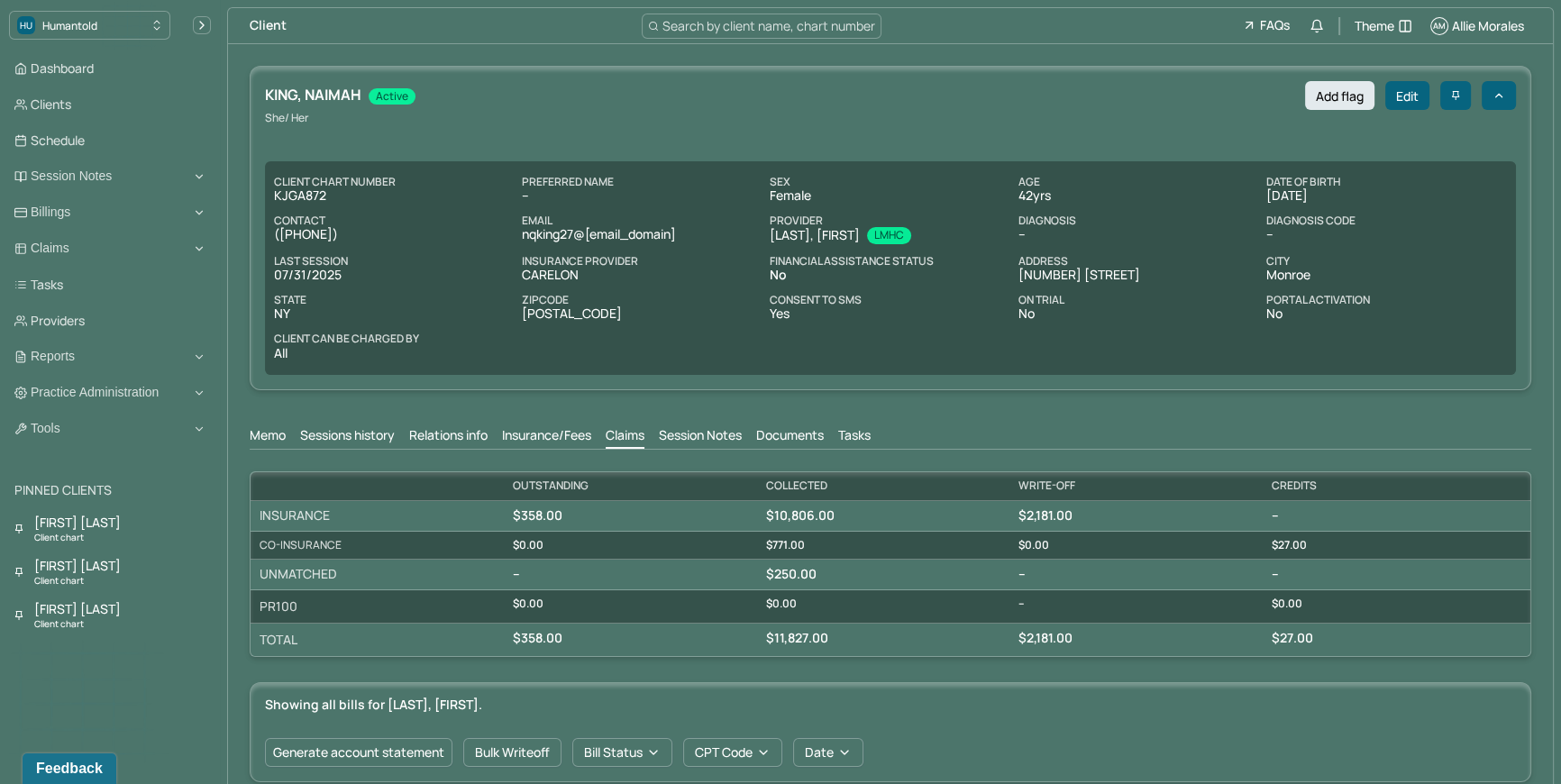 click on "Search by client name, chart number" at bounding box center [769, 25] 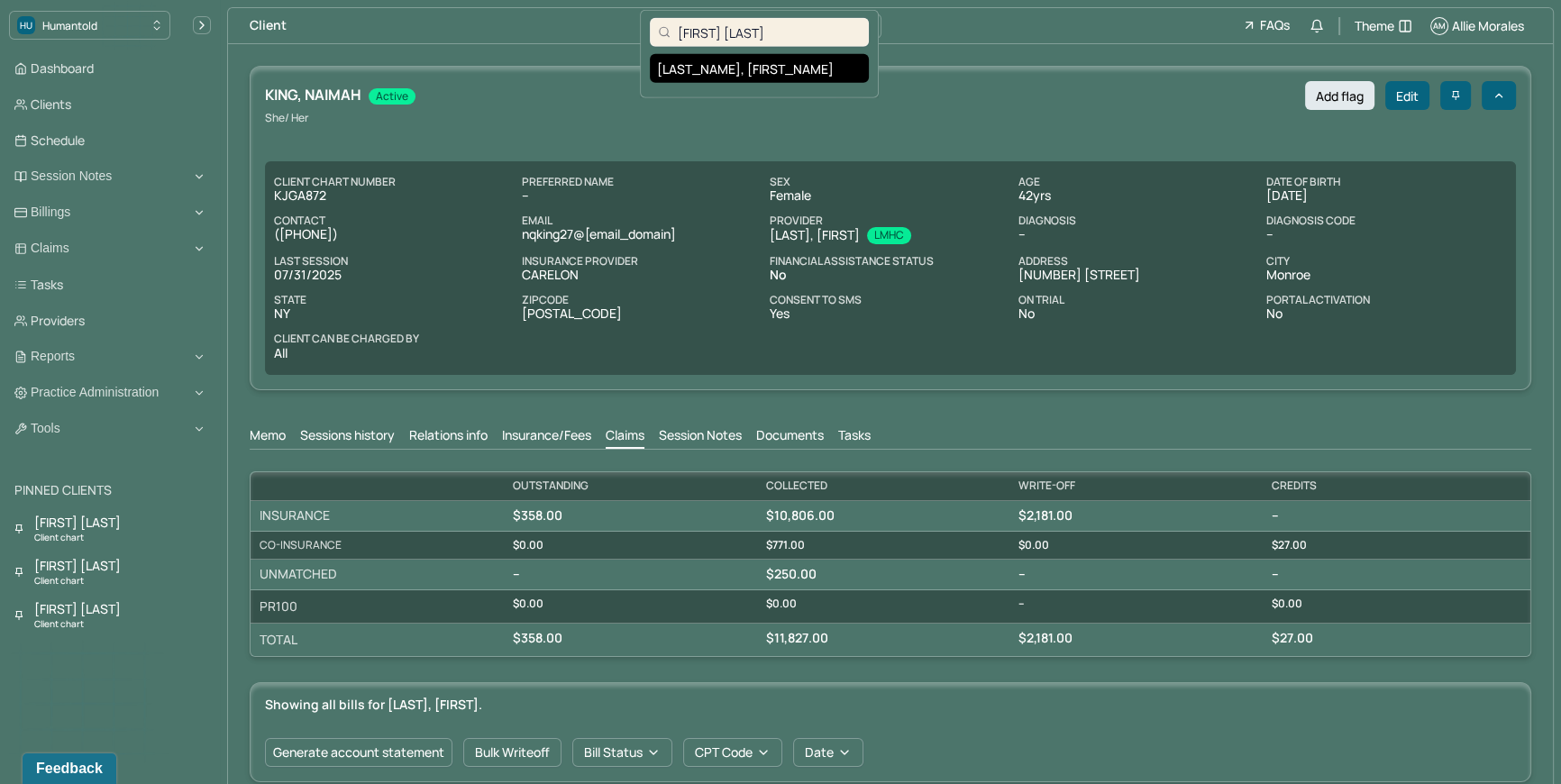 type on "Raymond Mendez" 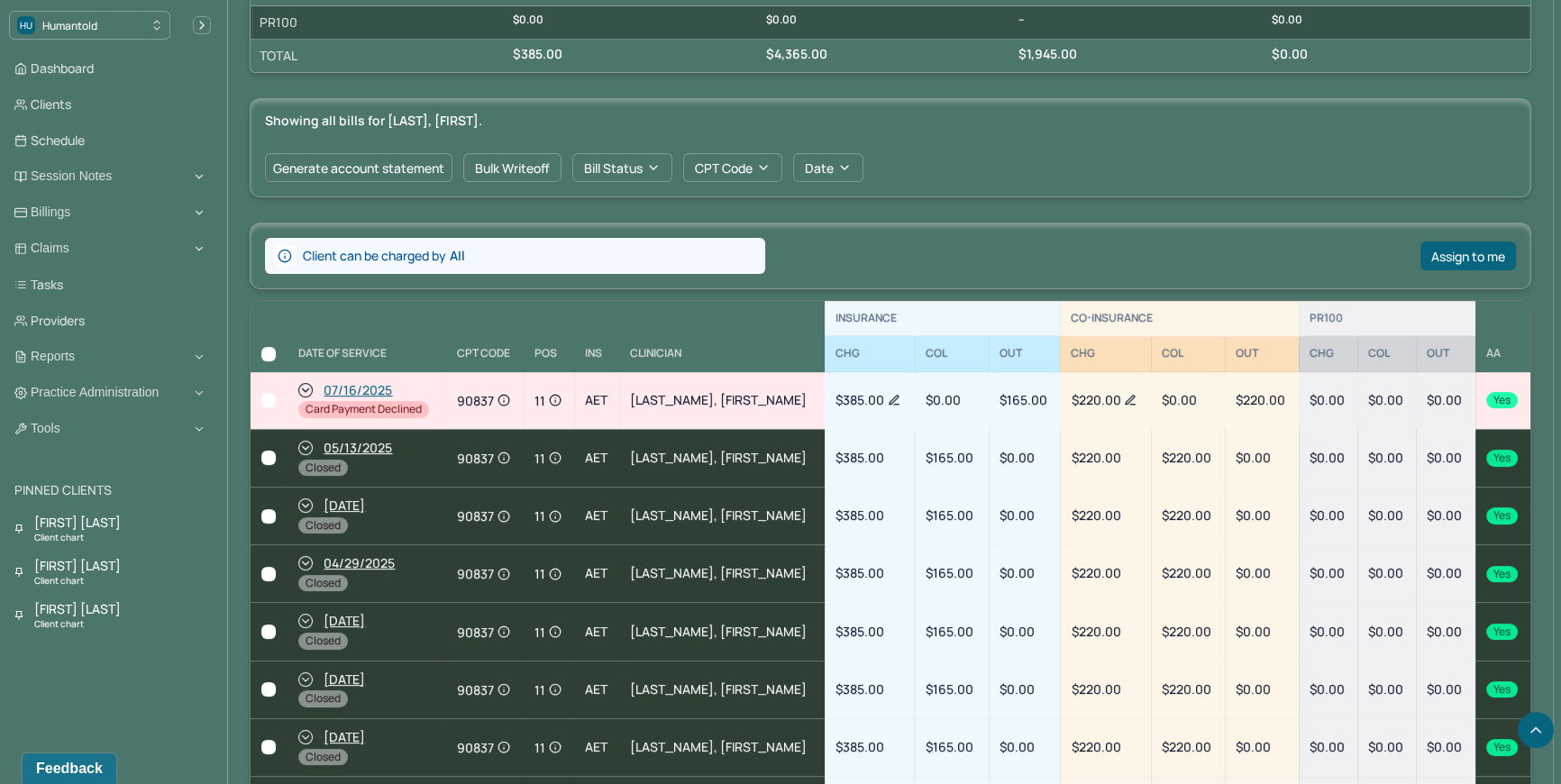 scroll, scrollTop: 655, scrollLeft: 0, axis: vertical 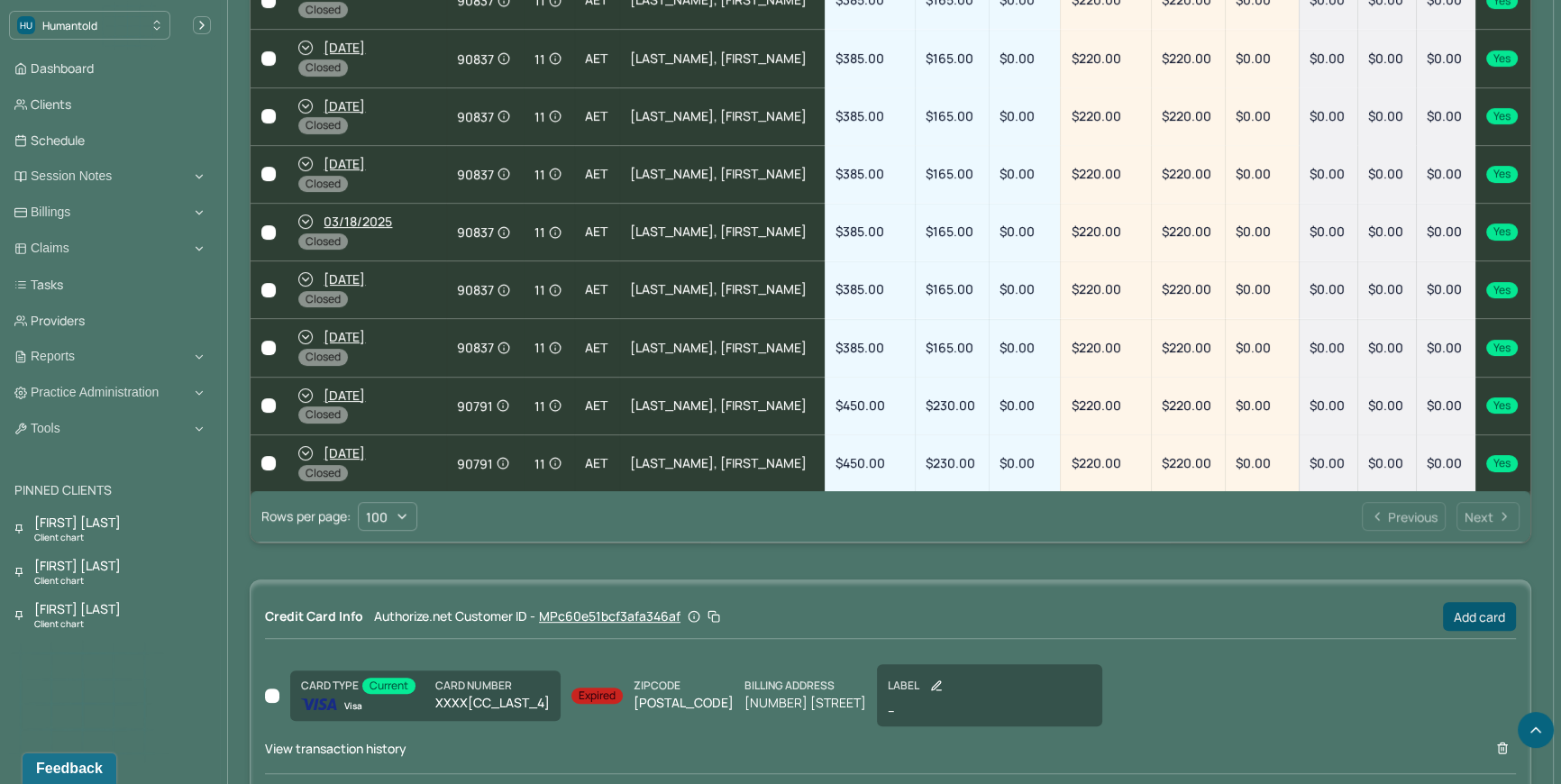 click on "Add card" at bounding box center (1479, 616) 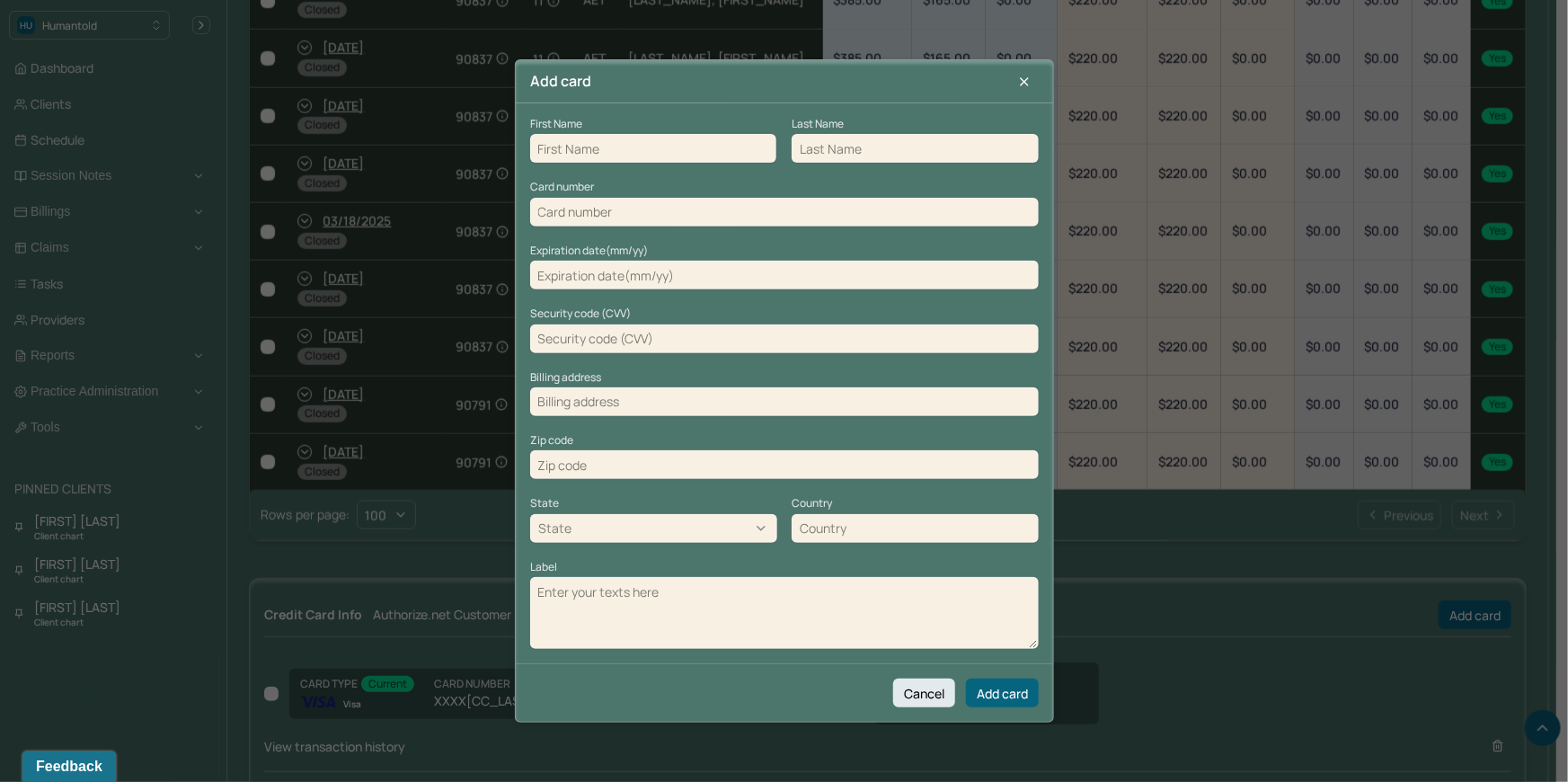 click at bounding box center (653, 148) 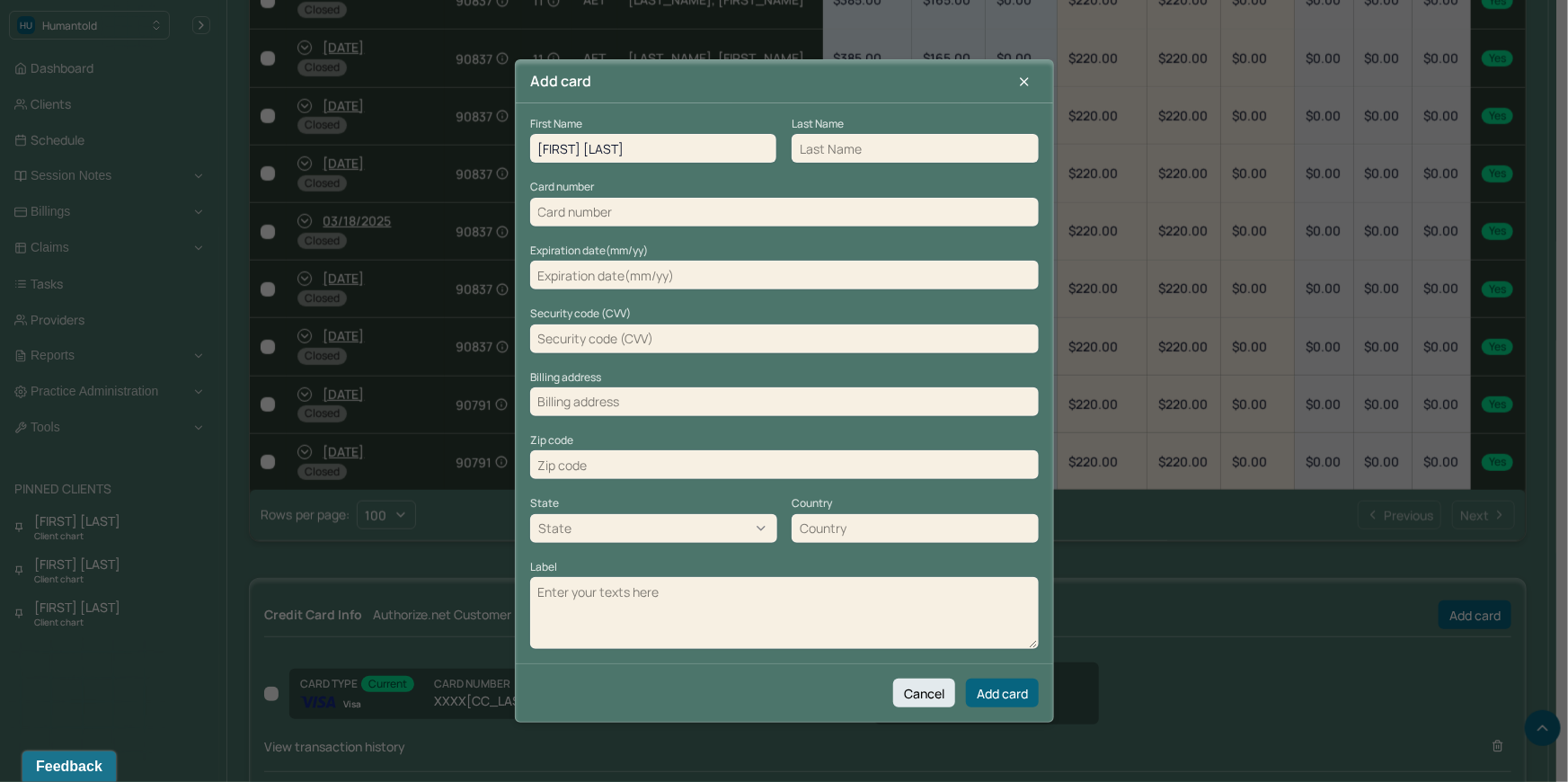 drag, startPoint x: 646, startPoint y: 150, endPoint x: 594, endPoint y: 146, distance: 52.15362 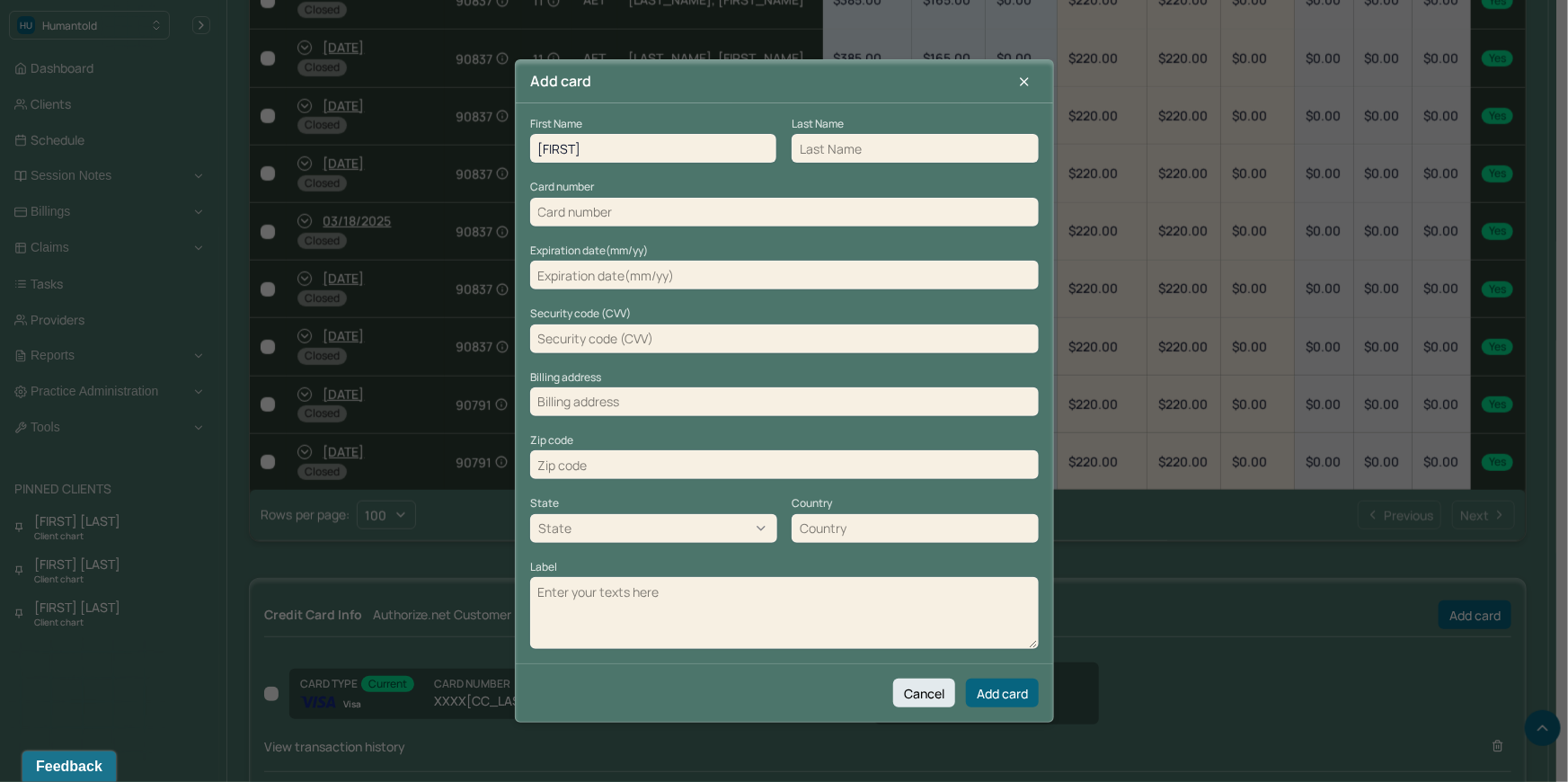 type on "Raymond" 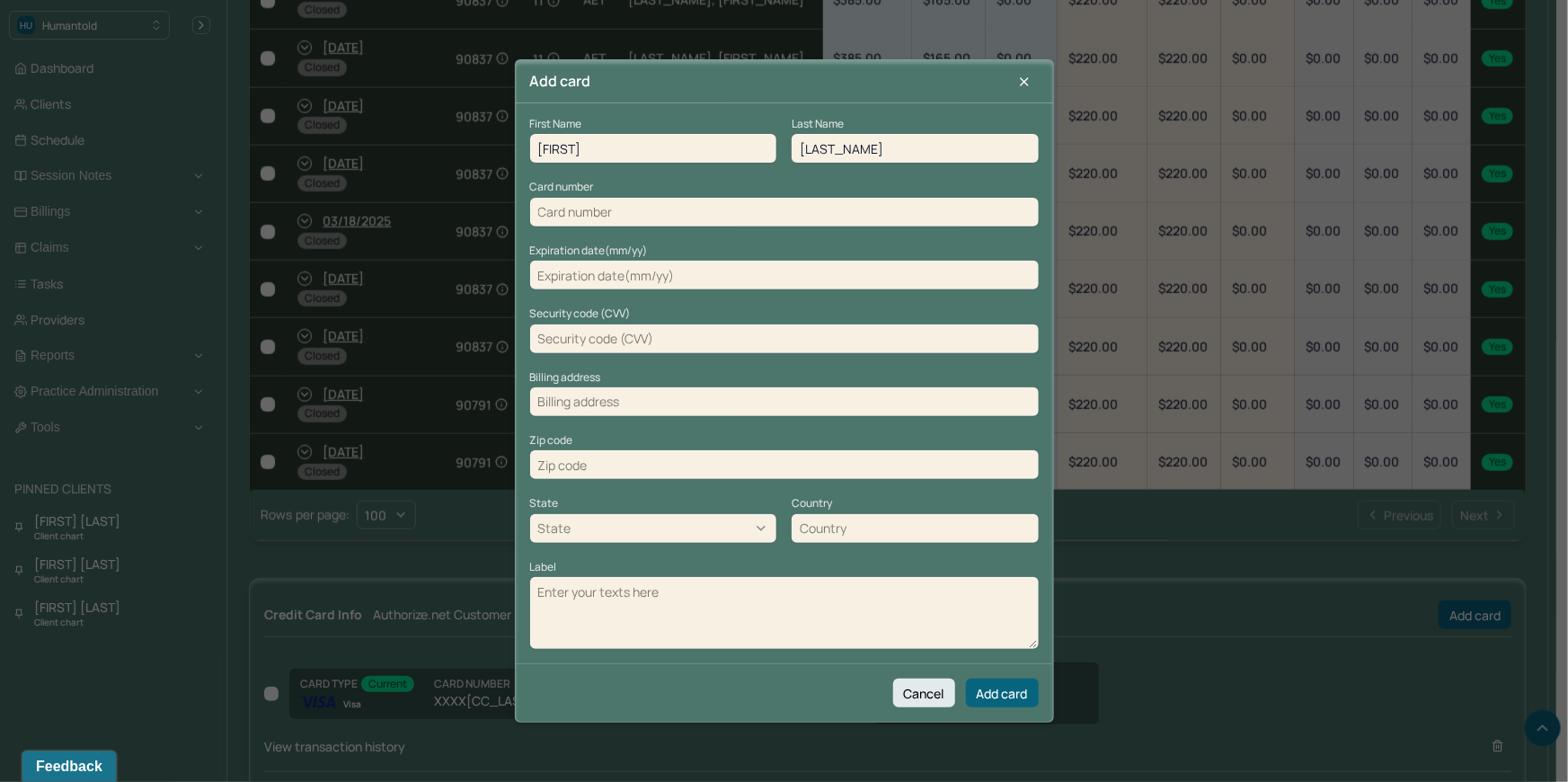 type on "Mendez" 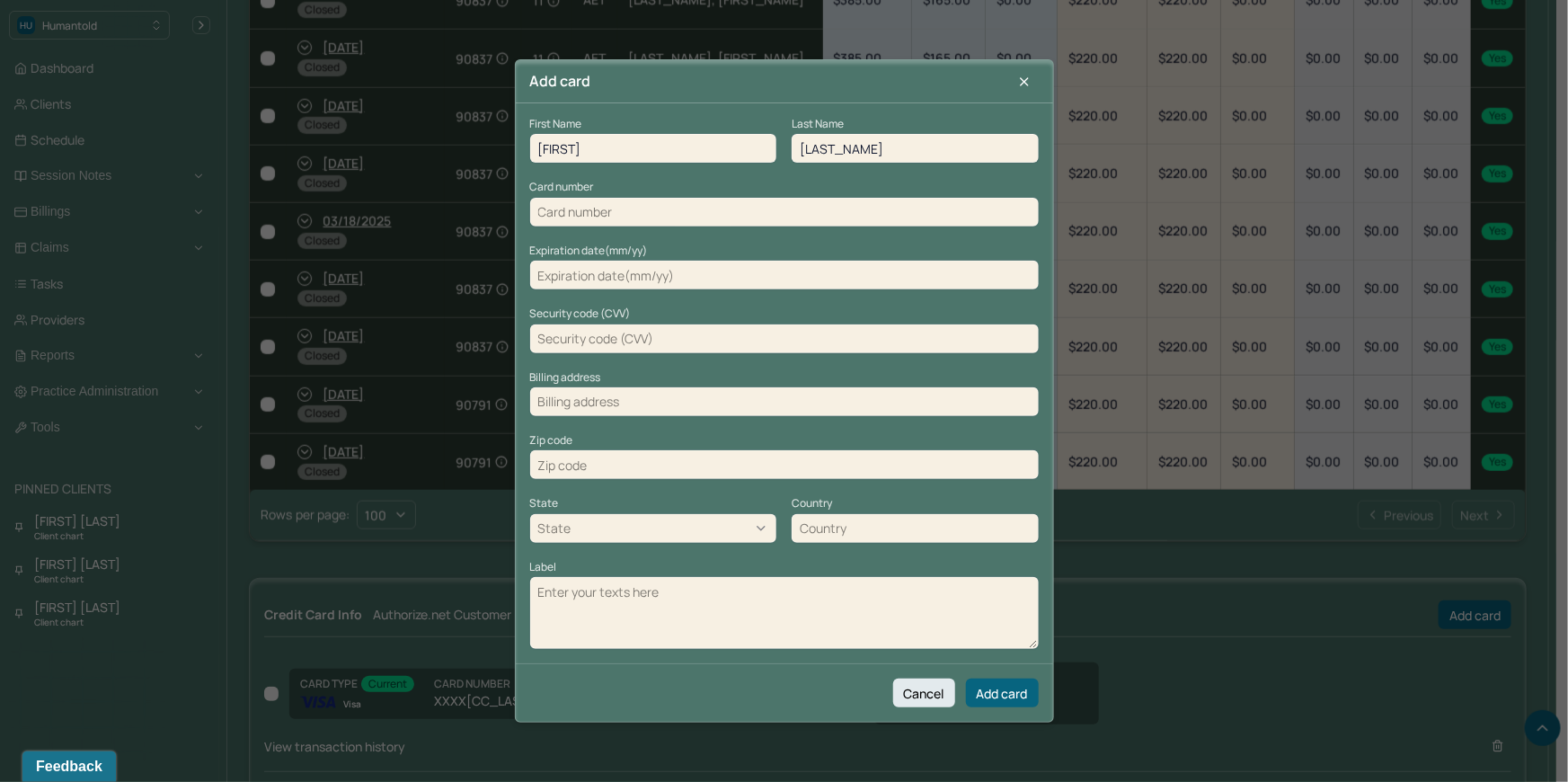 click at bounding box center (784, 212) 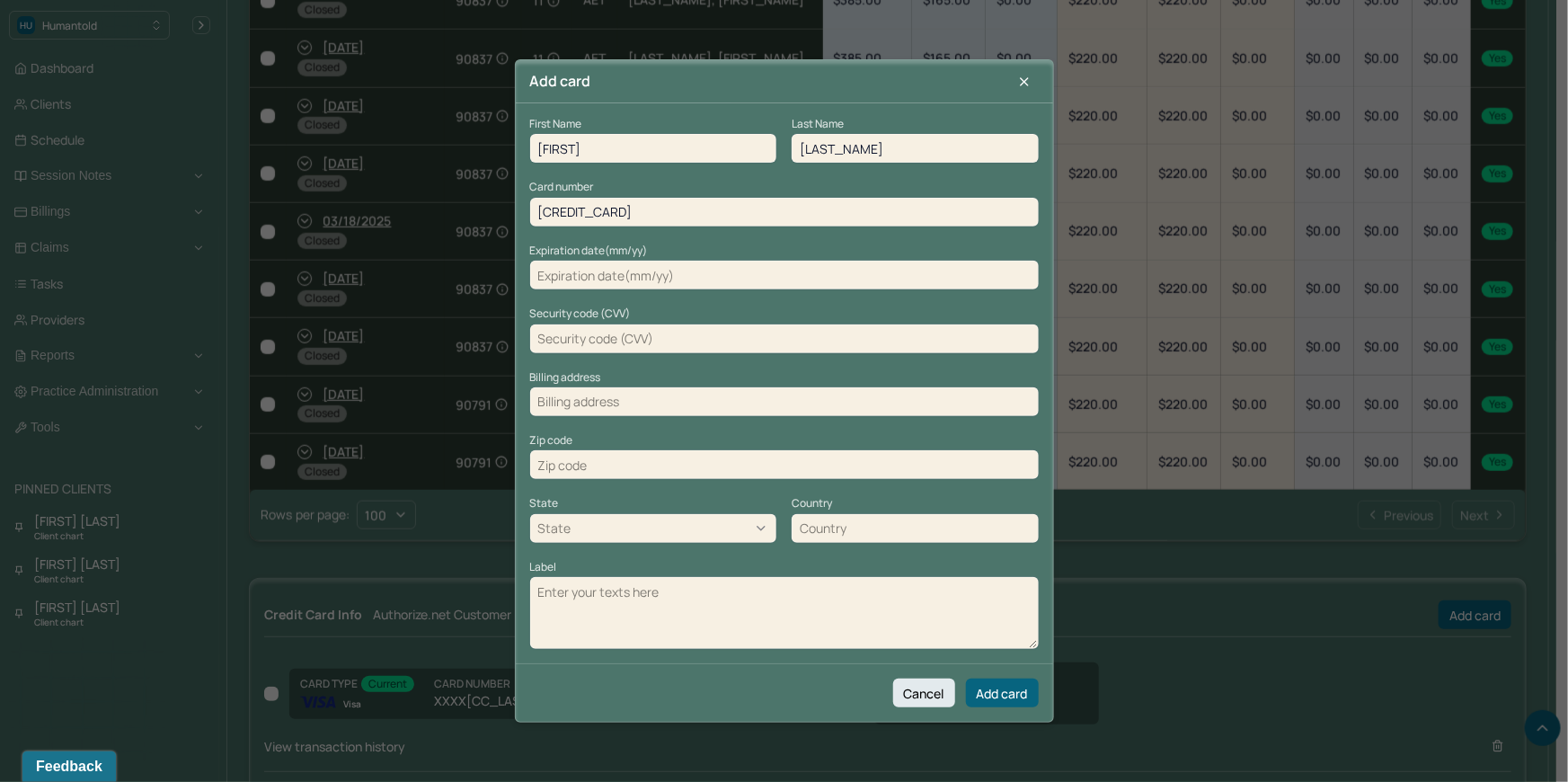 type on "4240390440412325" 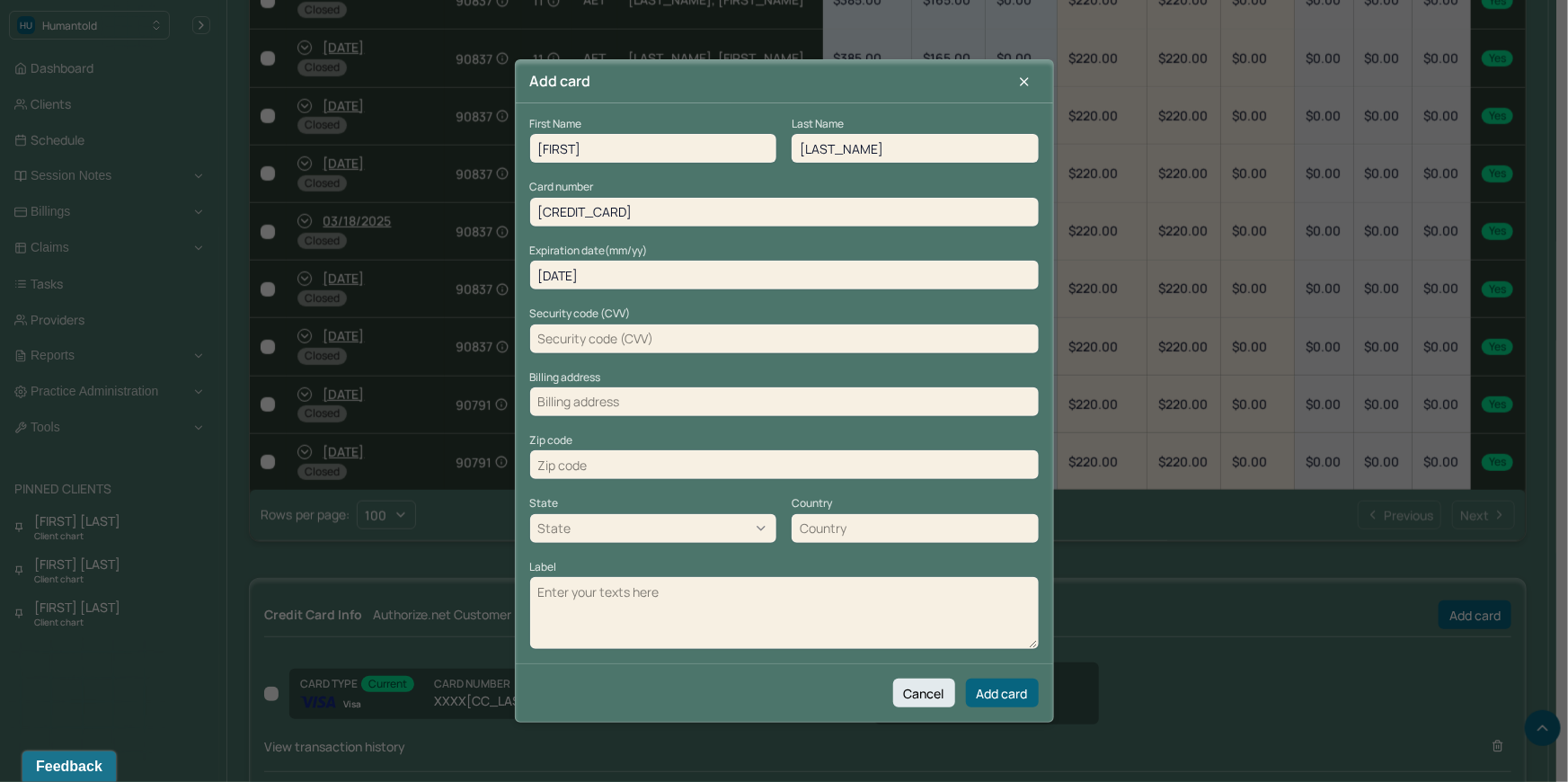 type on "06/29" 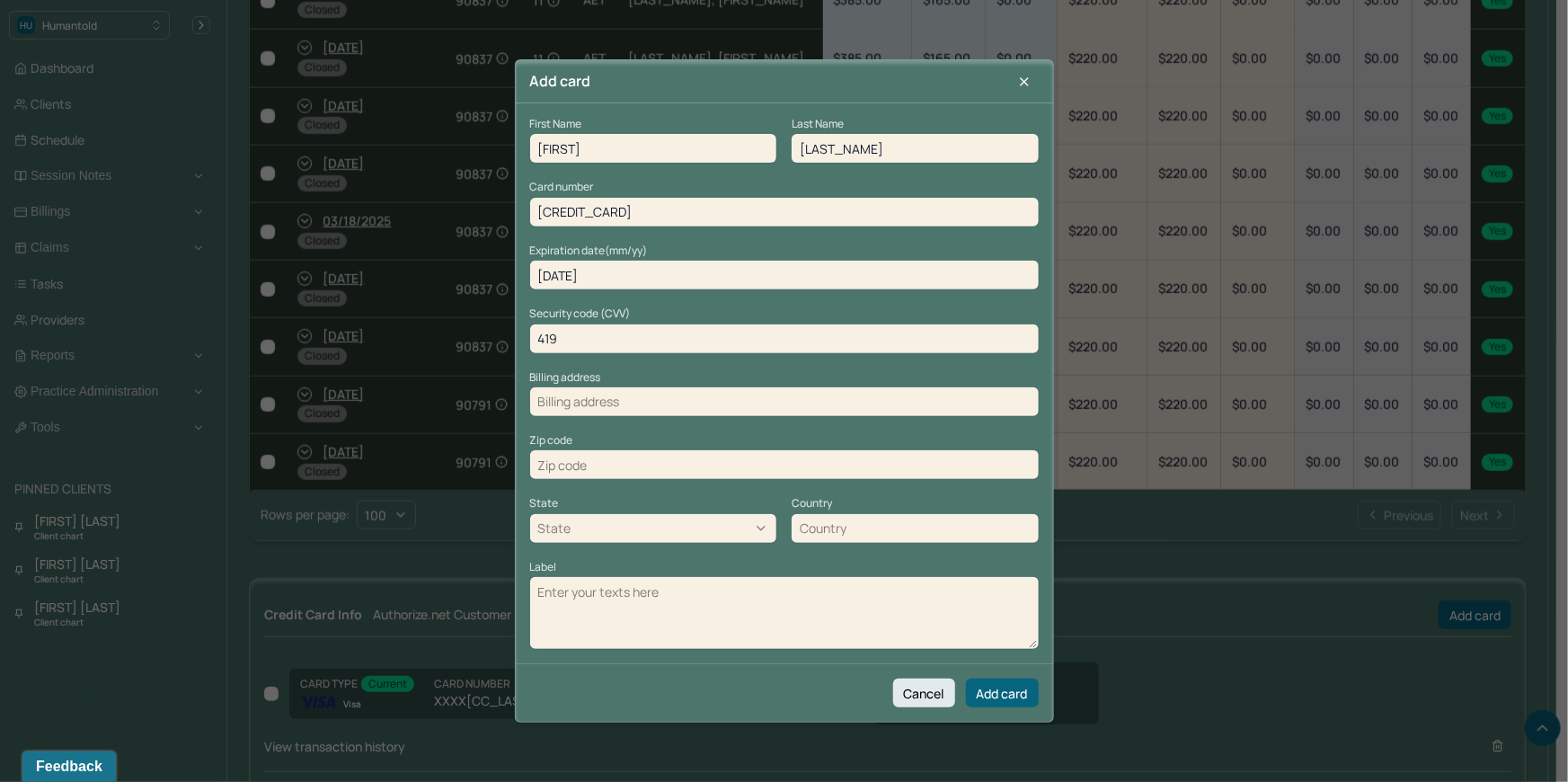 type on "419" 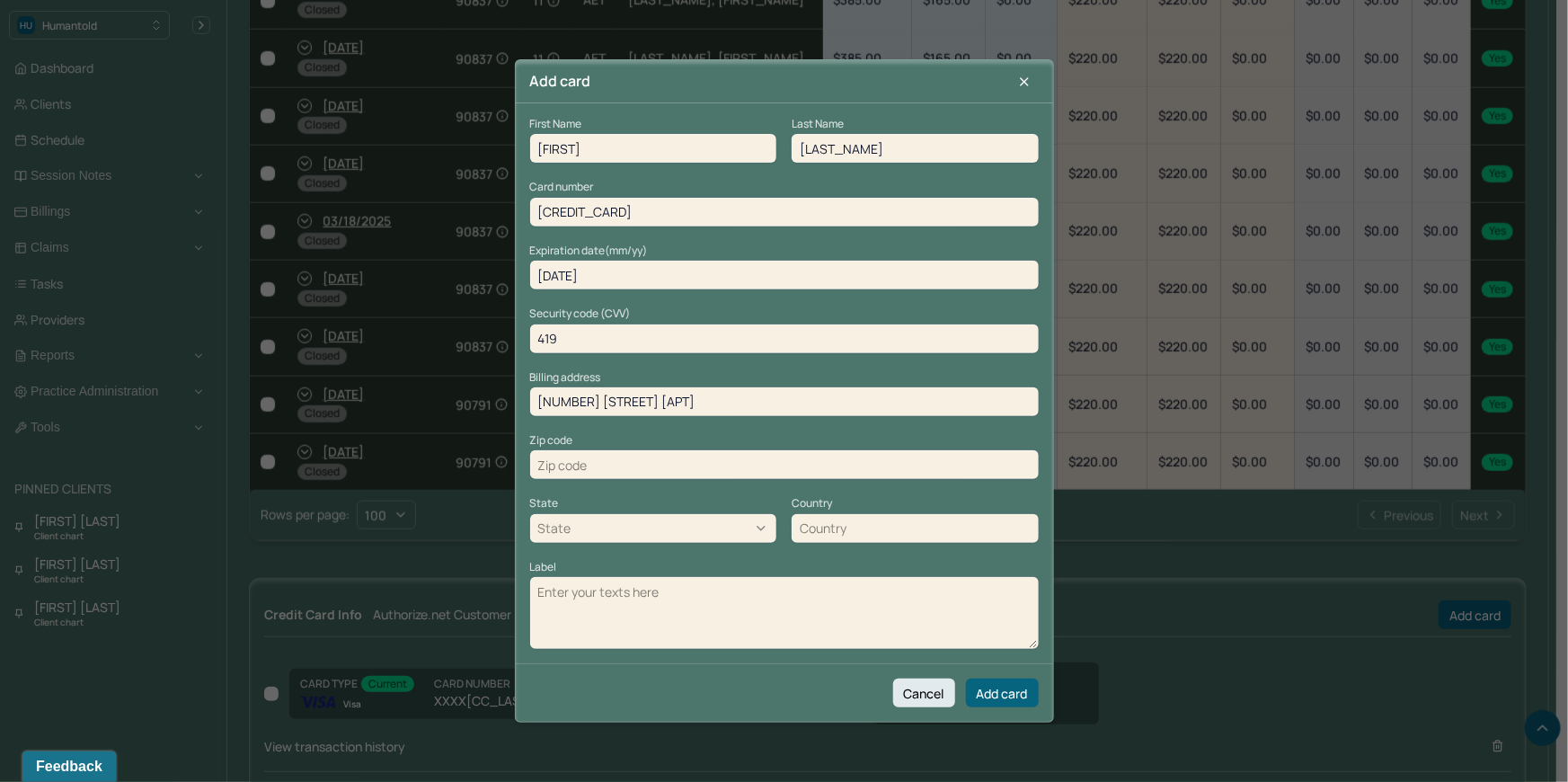 type on "420 East 72nd St 4b" 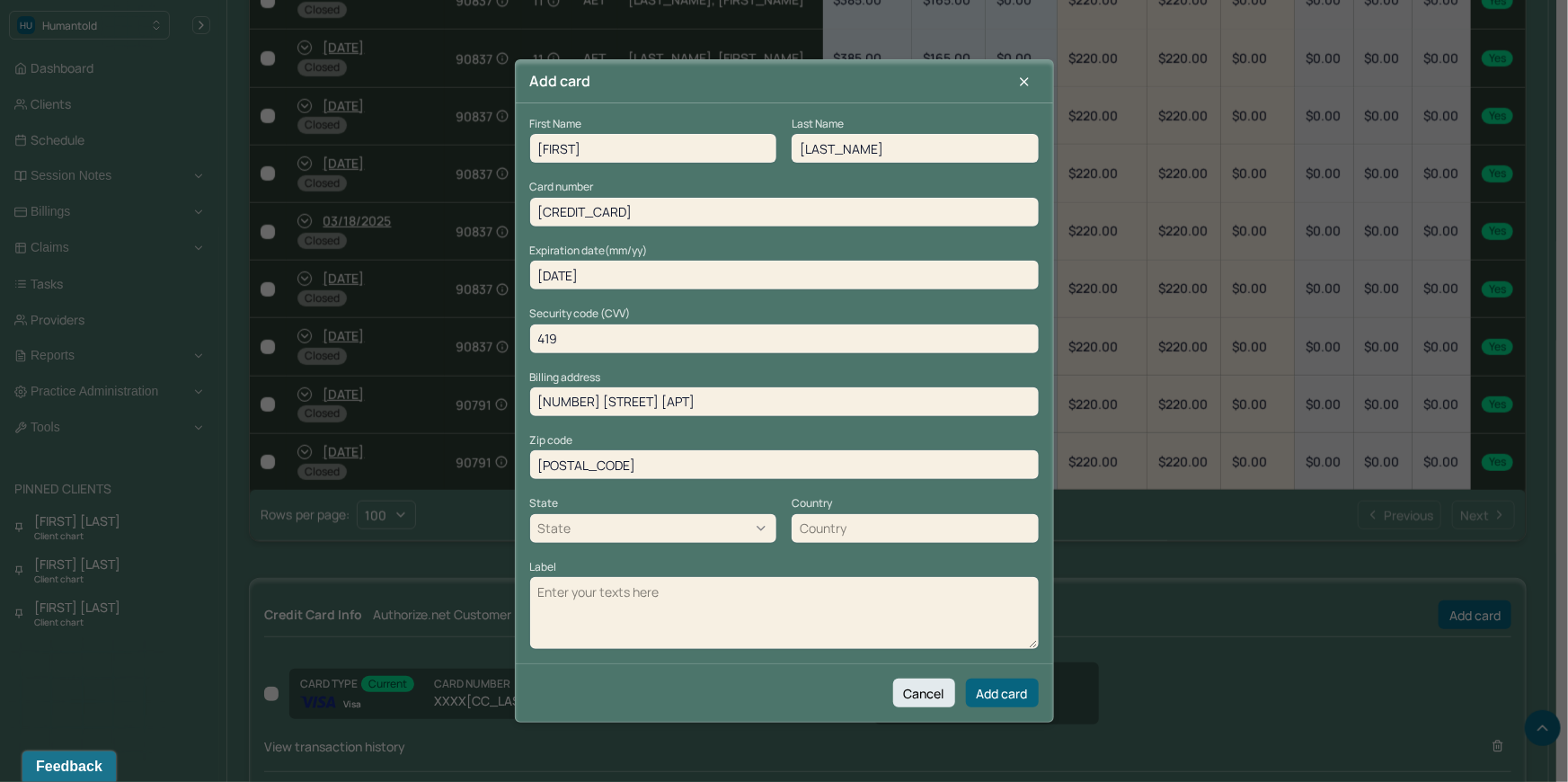 type on "10021" 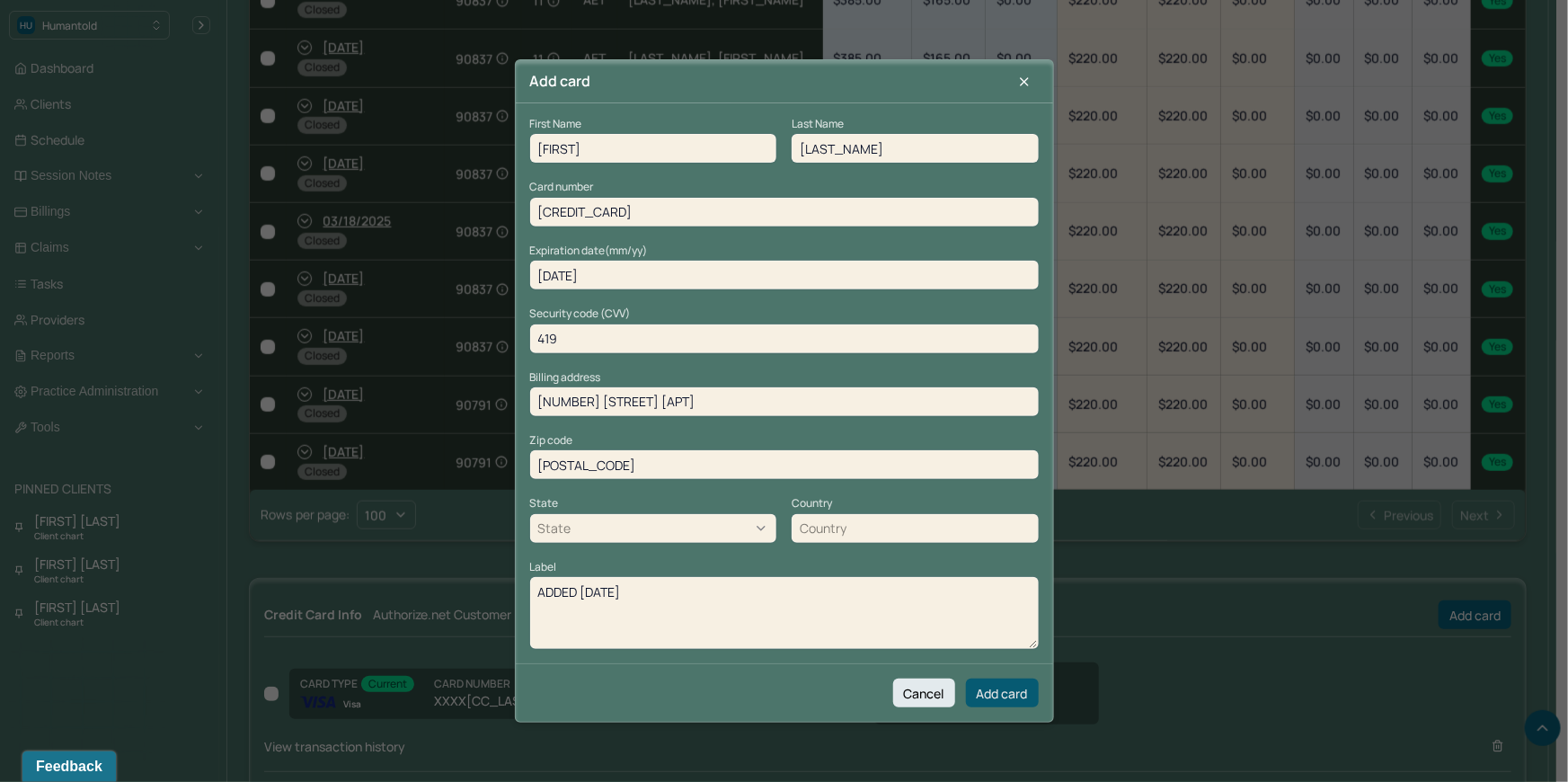 type on "ADDED 8/5/25" 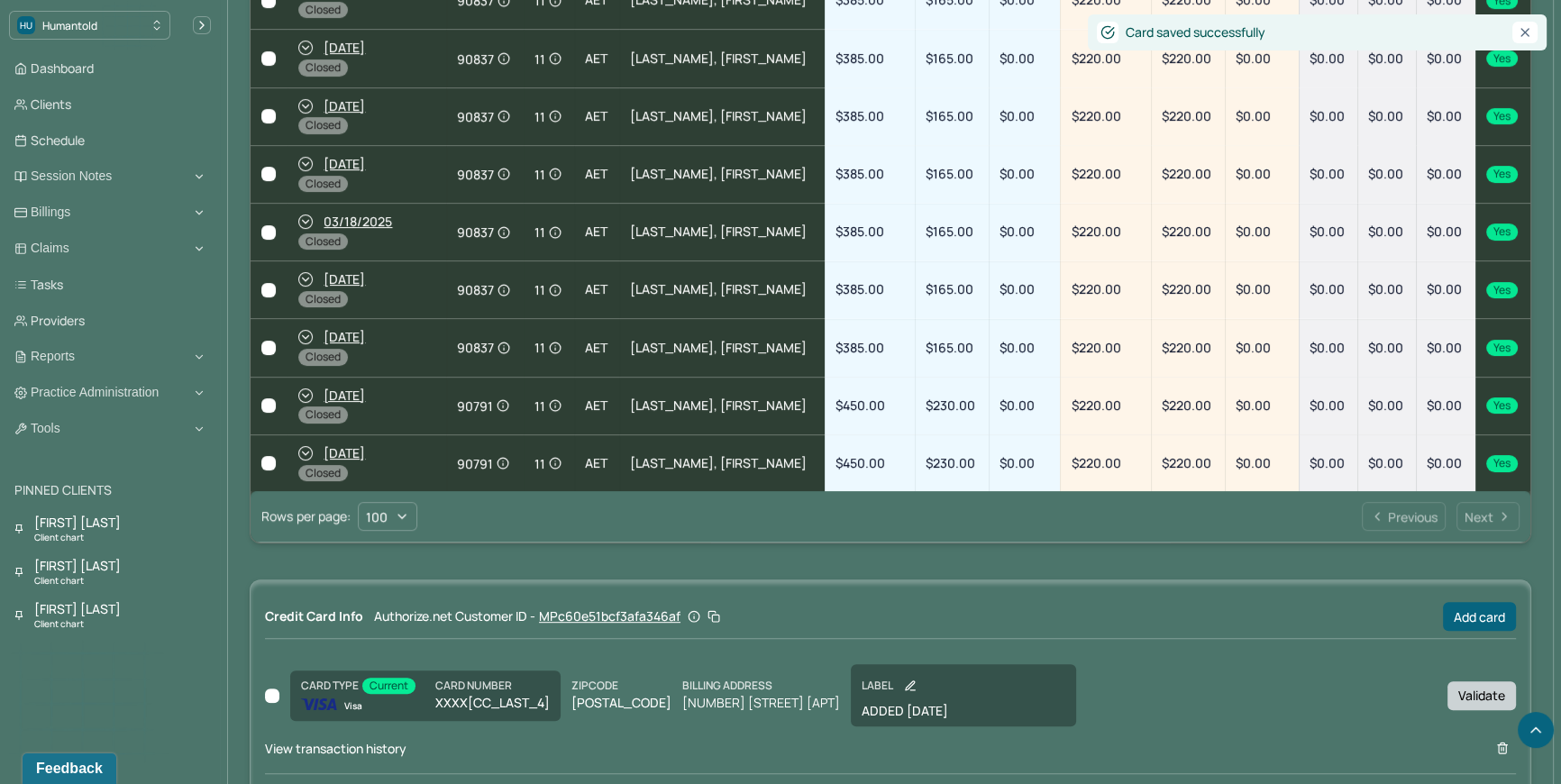 click on "Validate" at bounding box center [1482, 696] 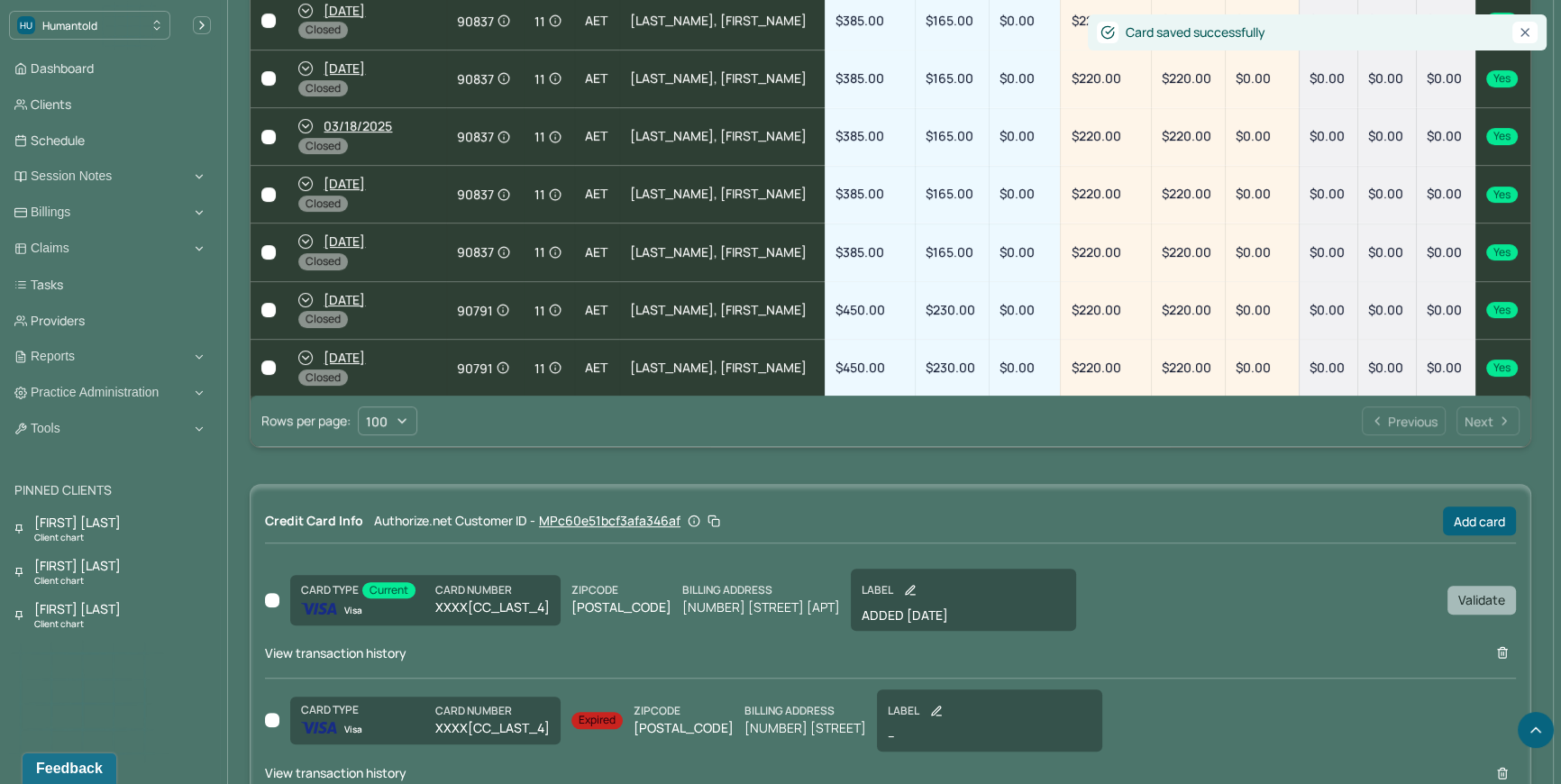 scroll, scrollTop: 1158, scrollLeft: 0, axis: vertical 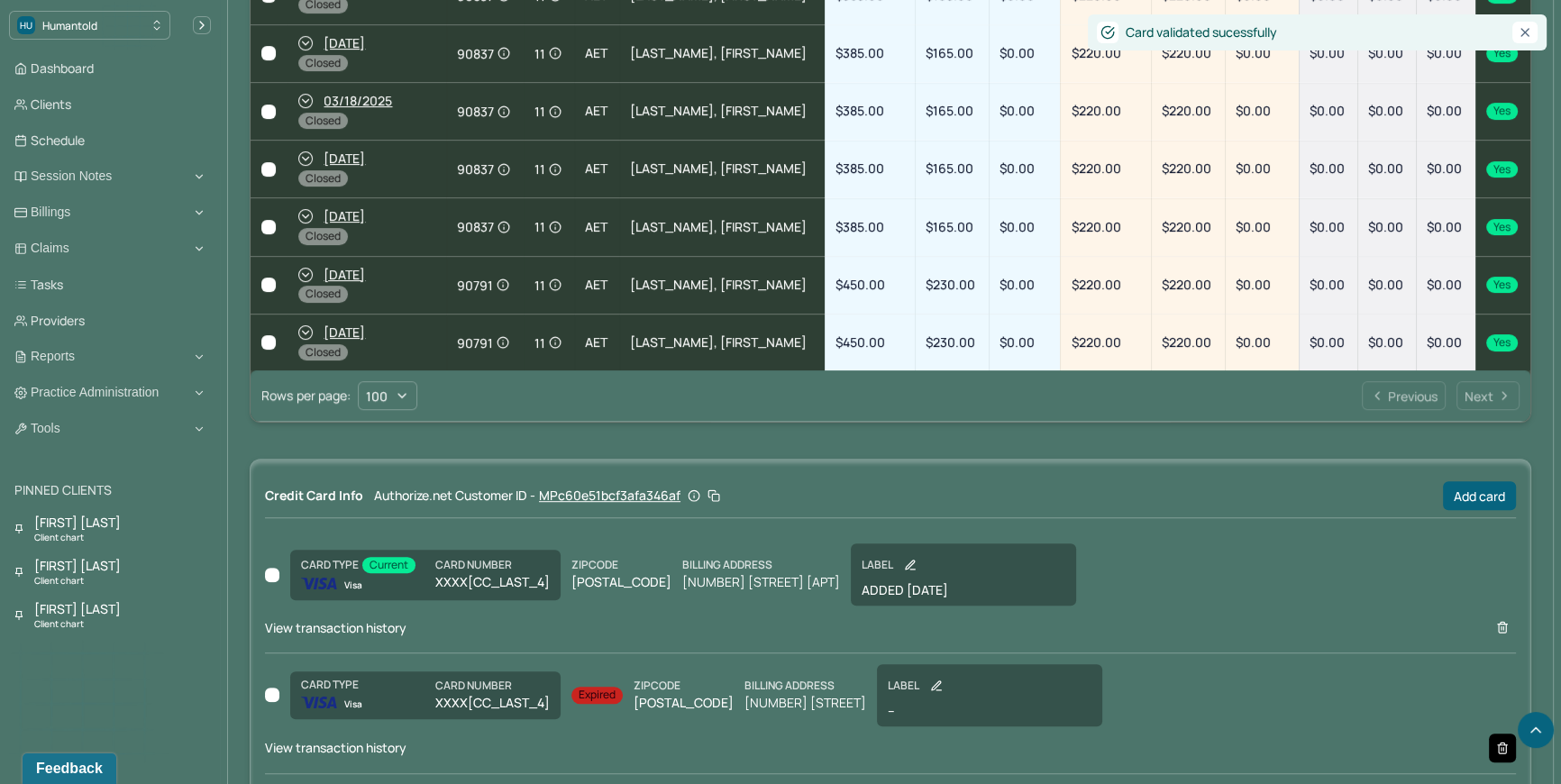 click 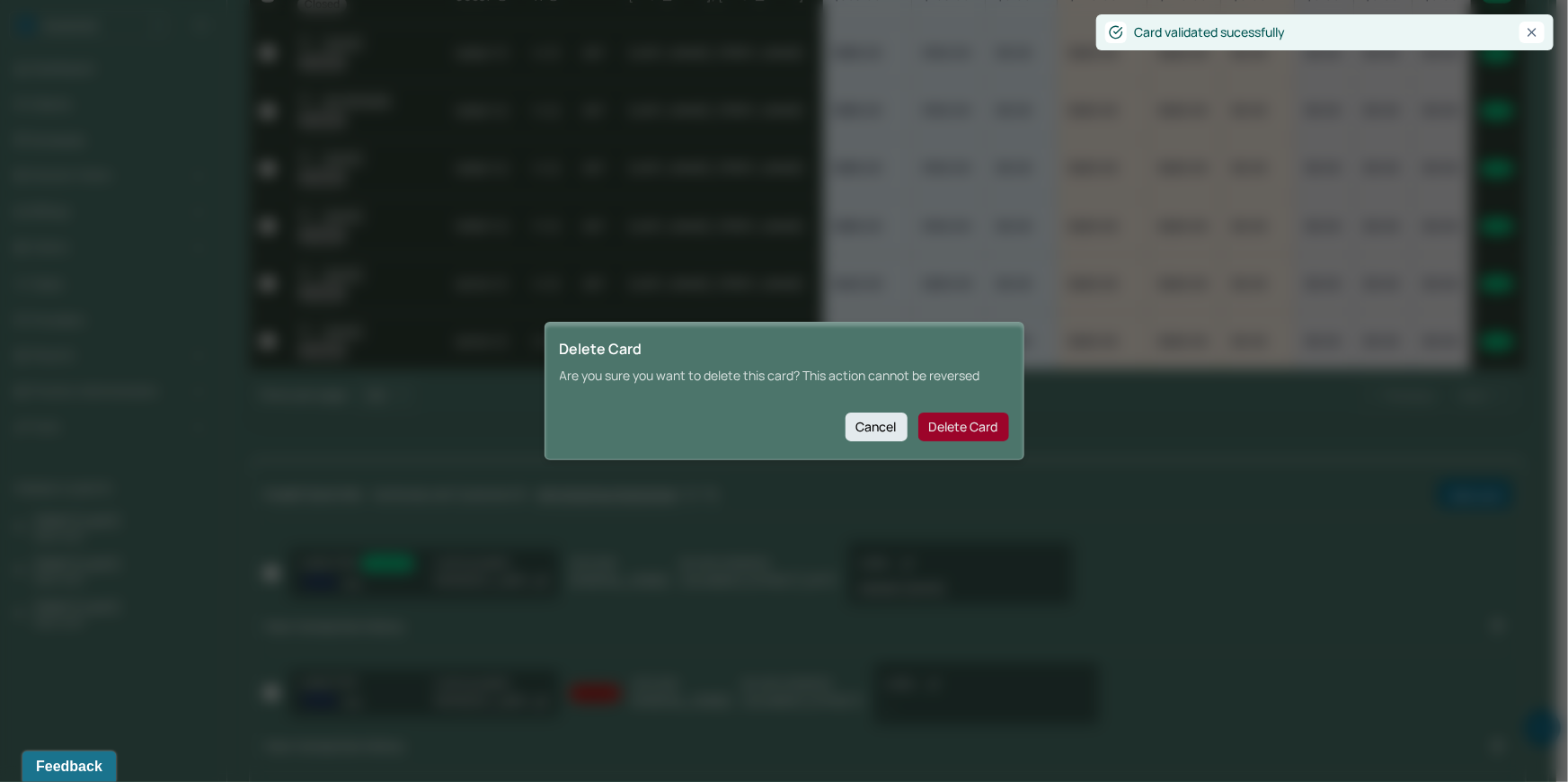 click on "Delete Card" at bounding box center (963, 427) 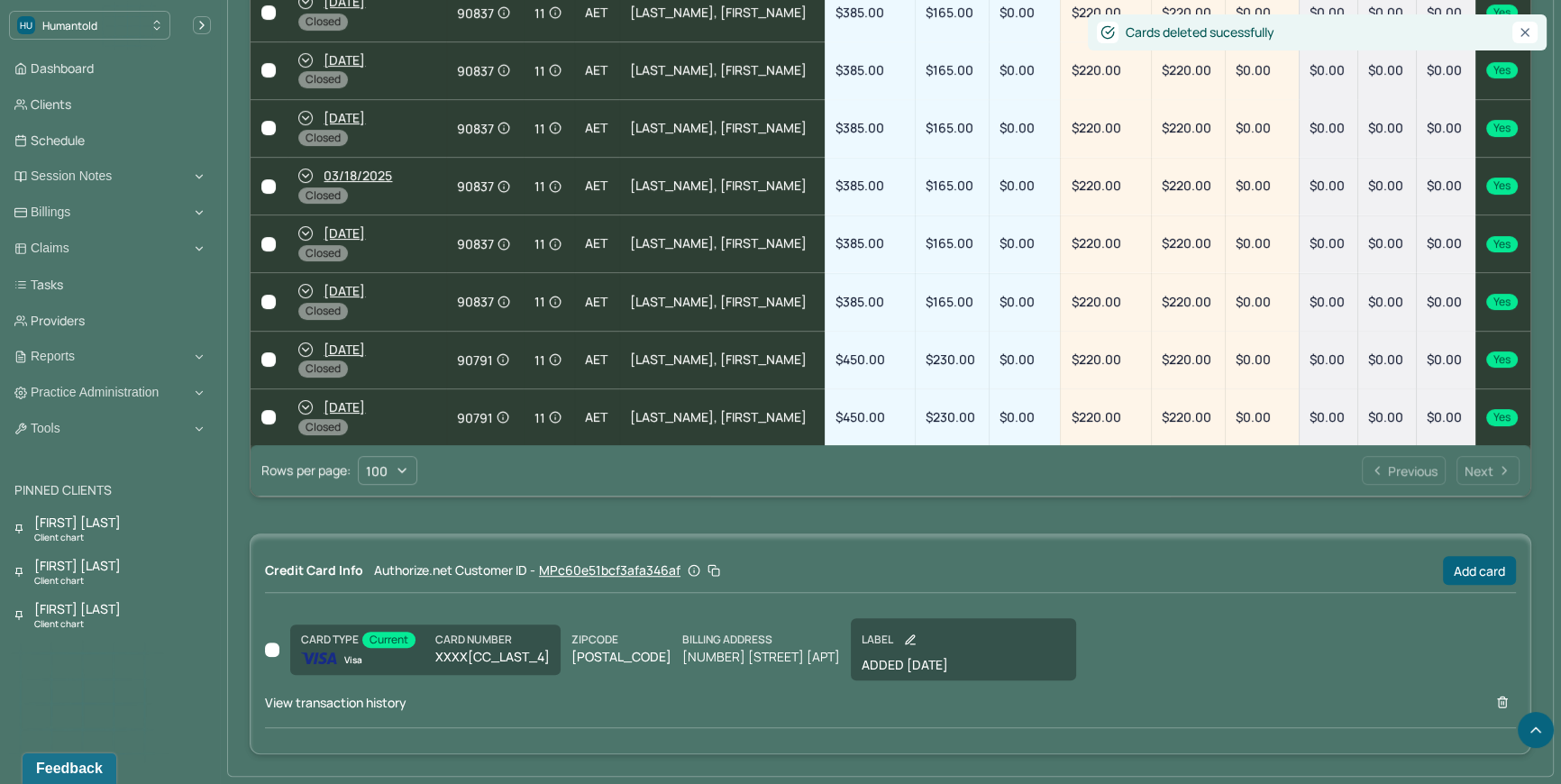 scroll, scrollTop: 1037, scrollLeft: 0, axis: vertical 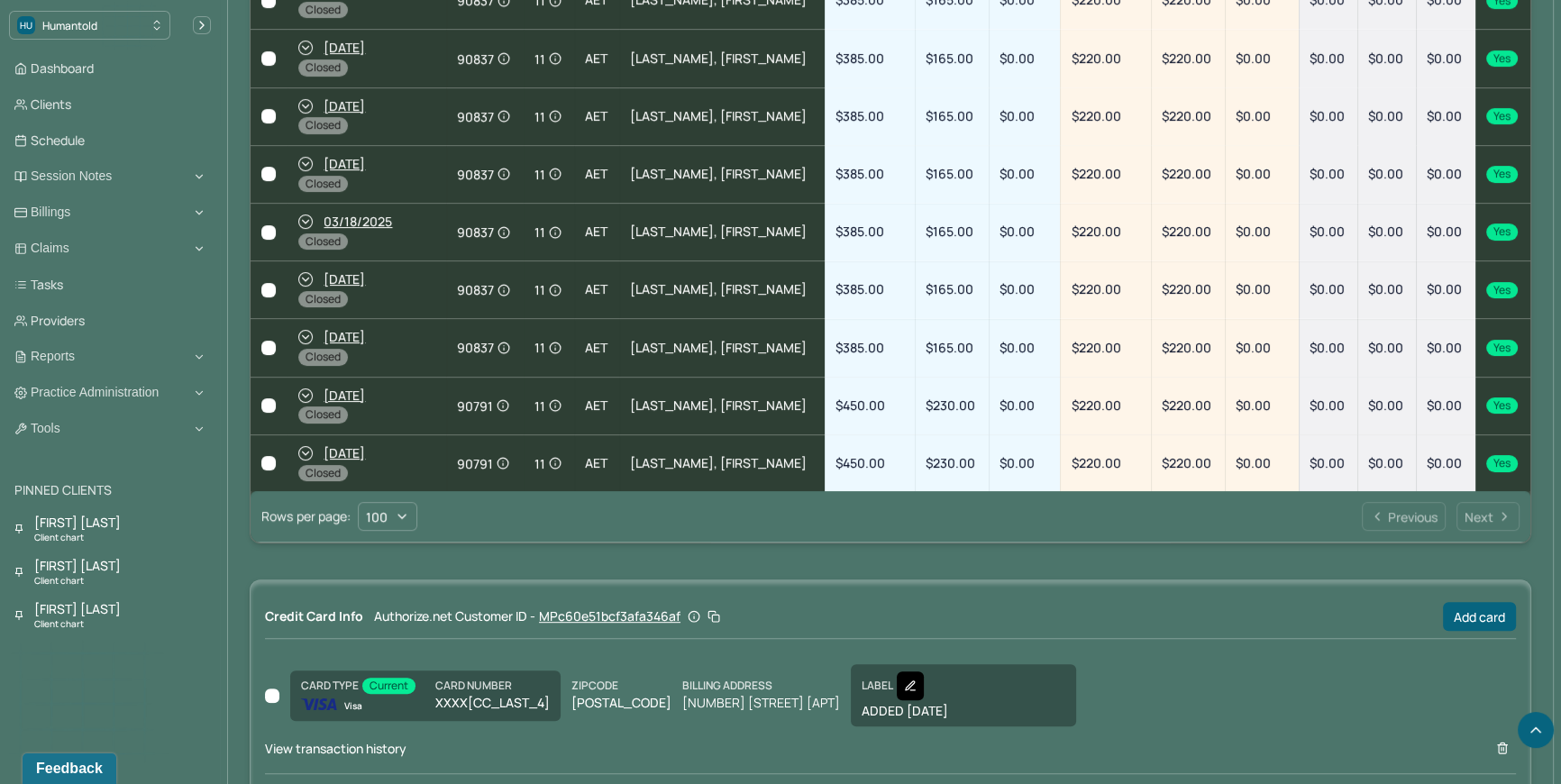 click 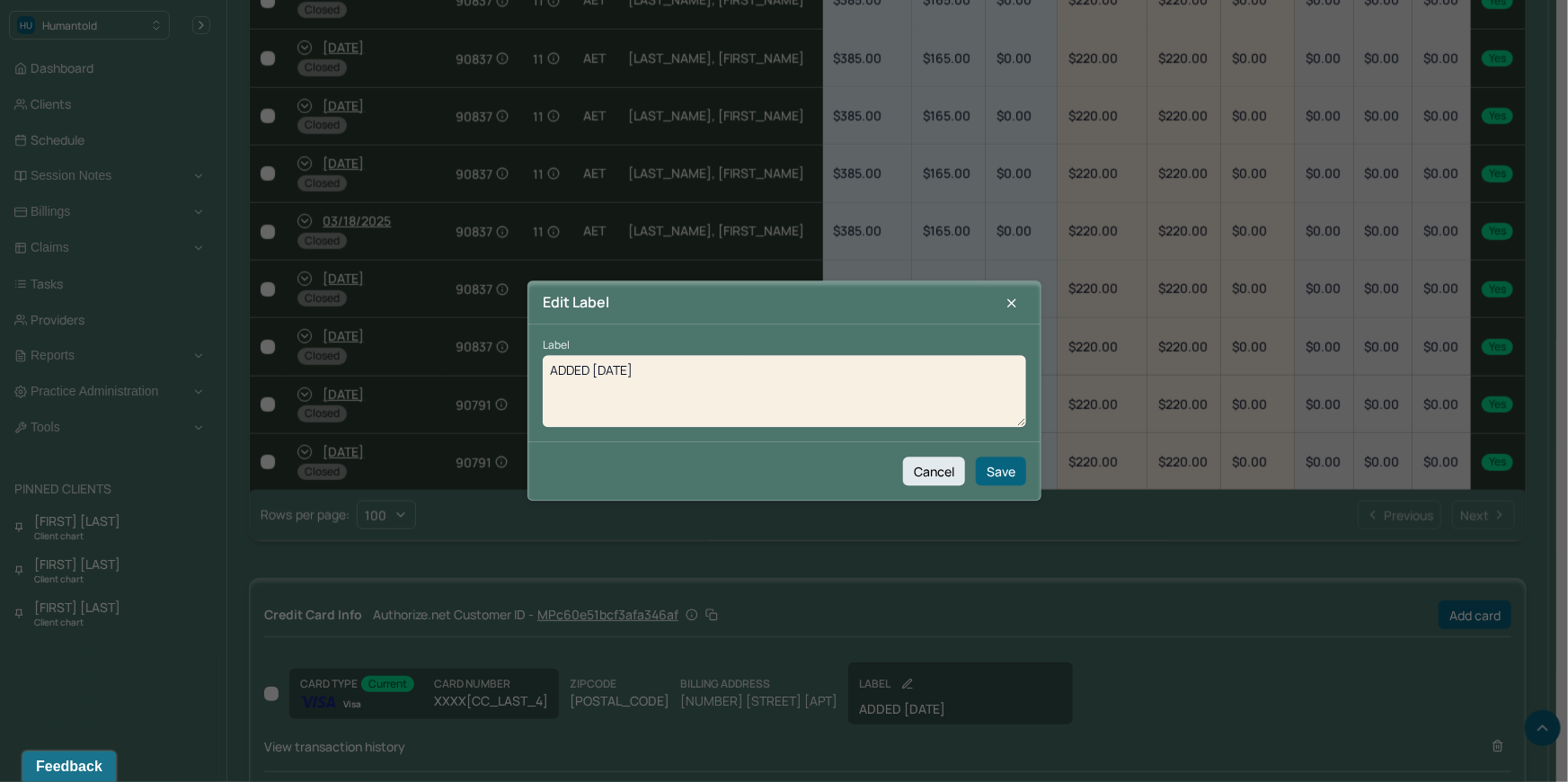 click on "ADDED 8/5/25" at bounding box center [784, 392] 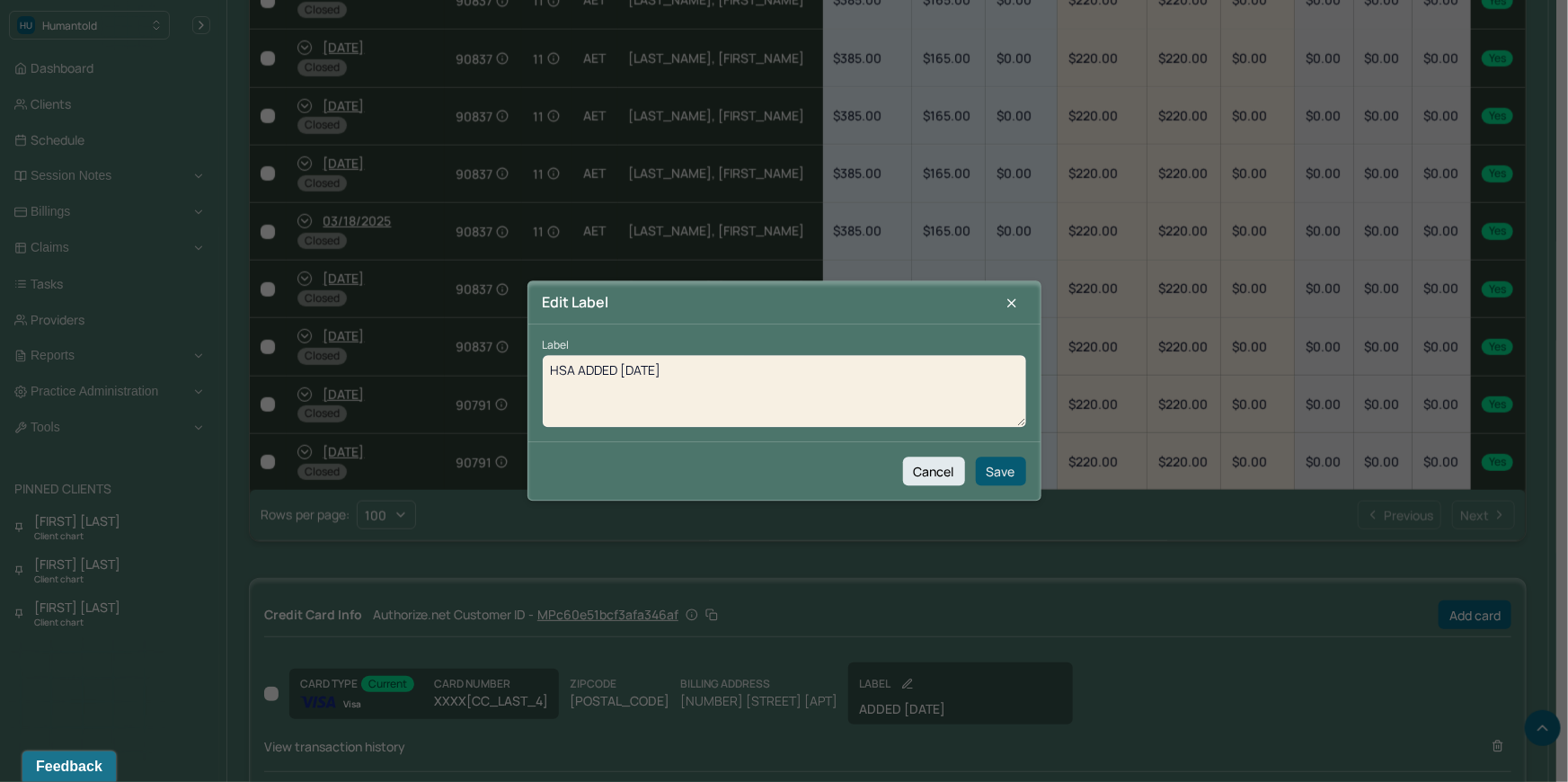 type on "HSA ADDED 8/5/25" 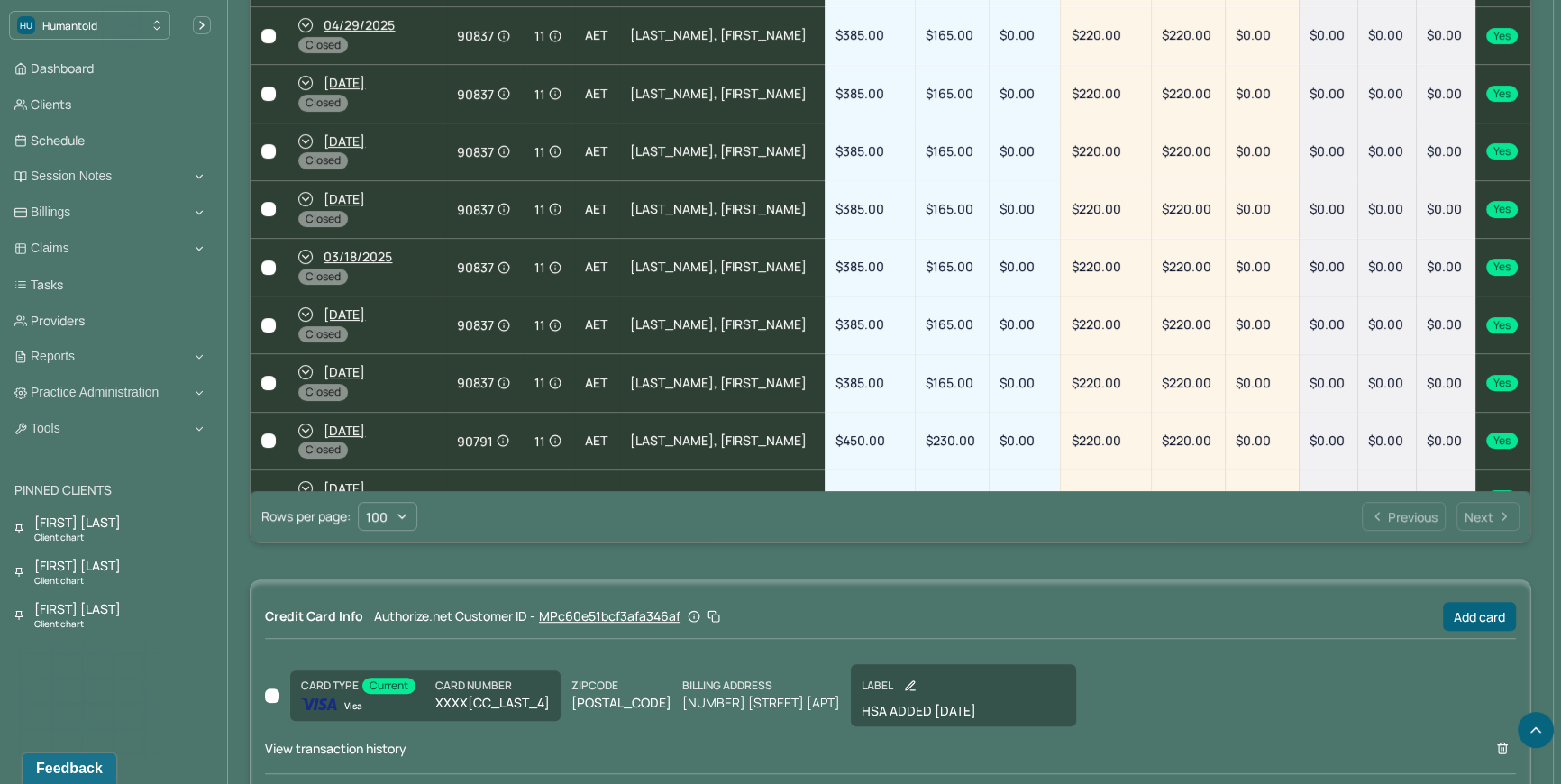 scroll, scrollTop: 0, scrollLeft: 0, axis: both 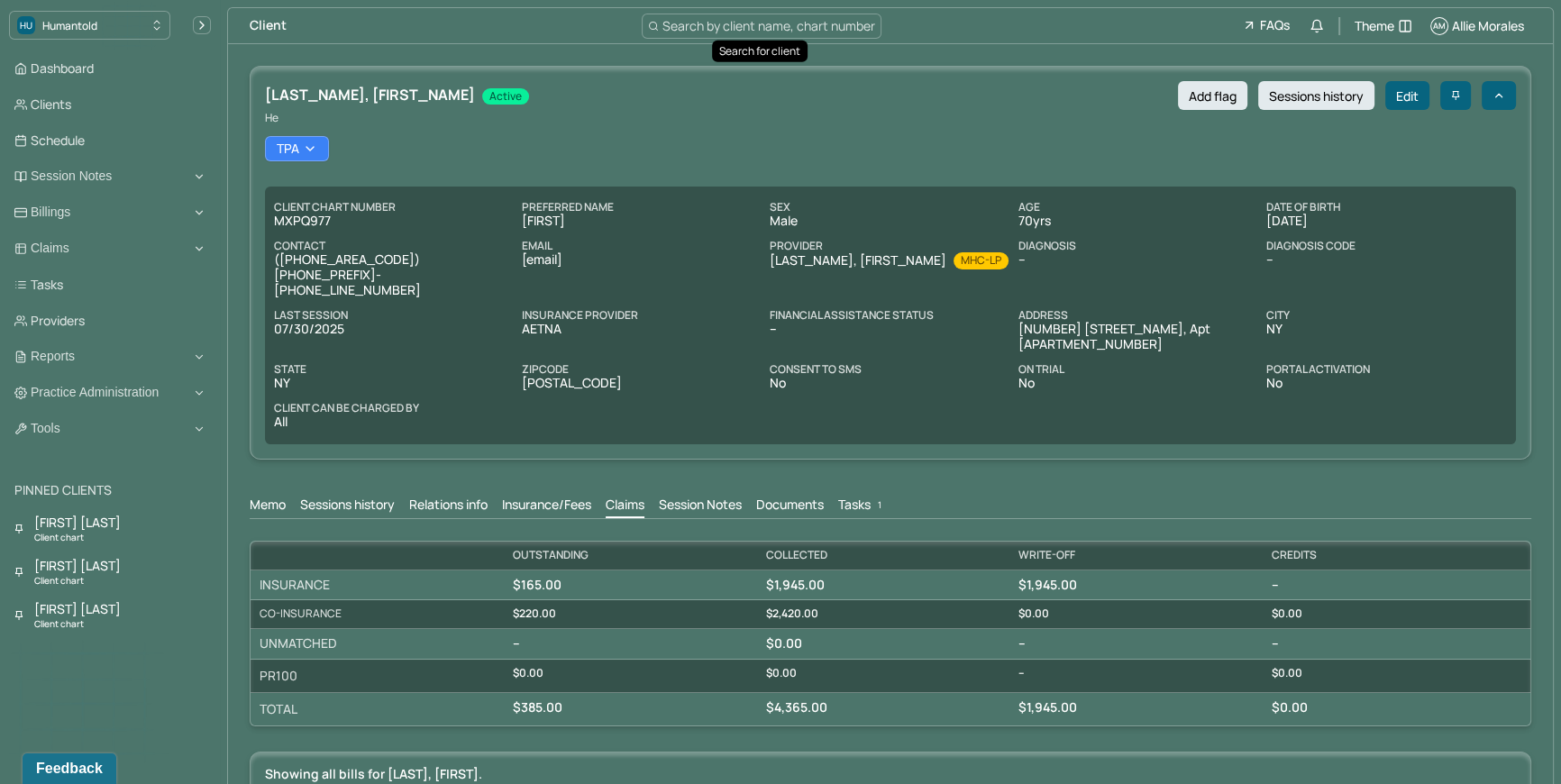 click on "Search by client name, chart number" at bounding box center [769, 25] 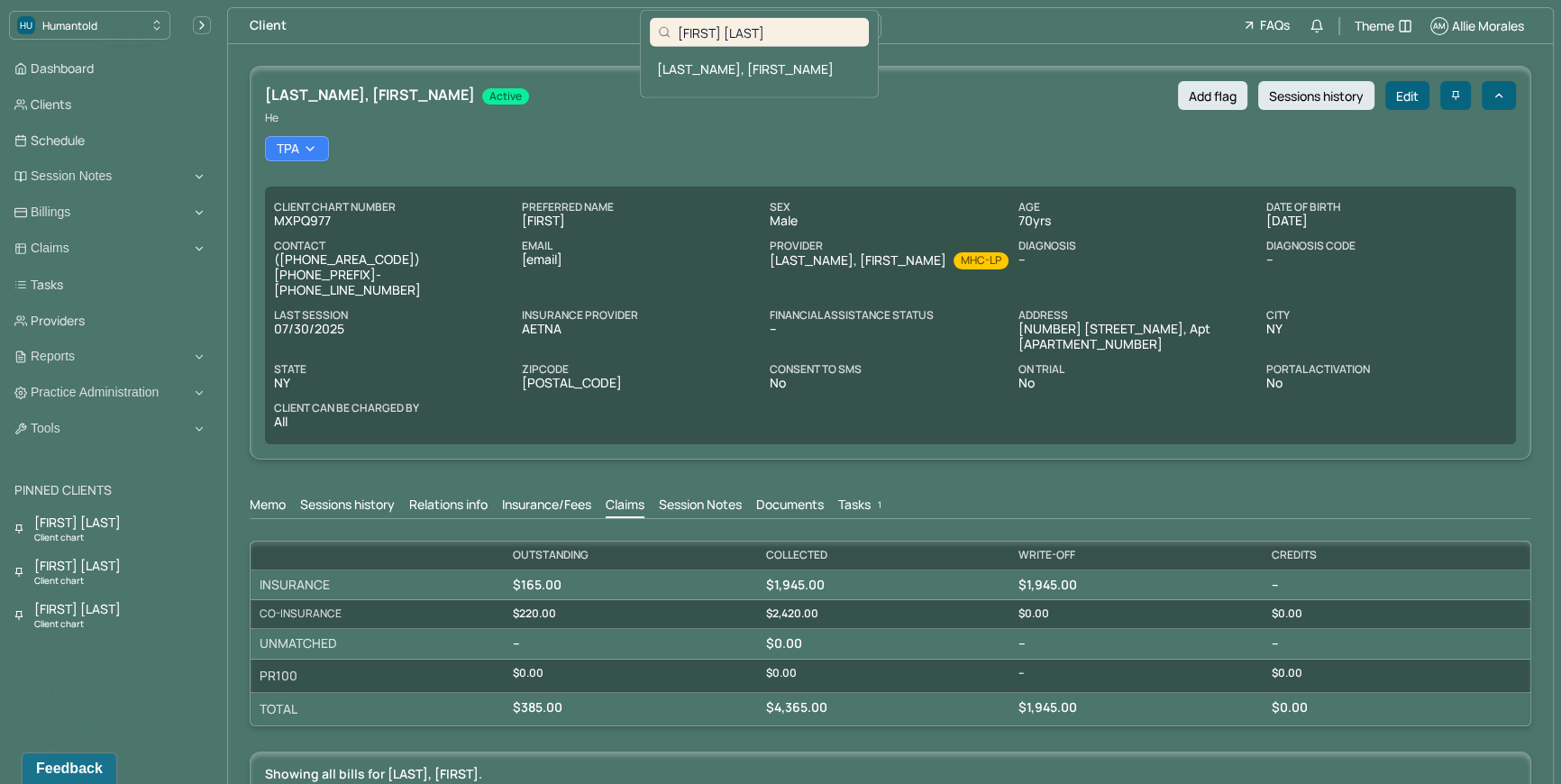 type on "Jake Brandwein" 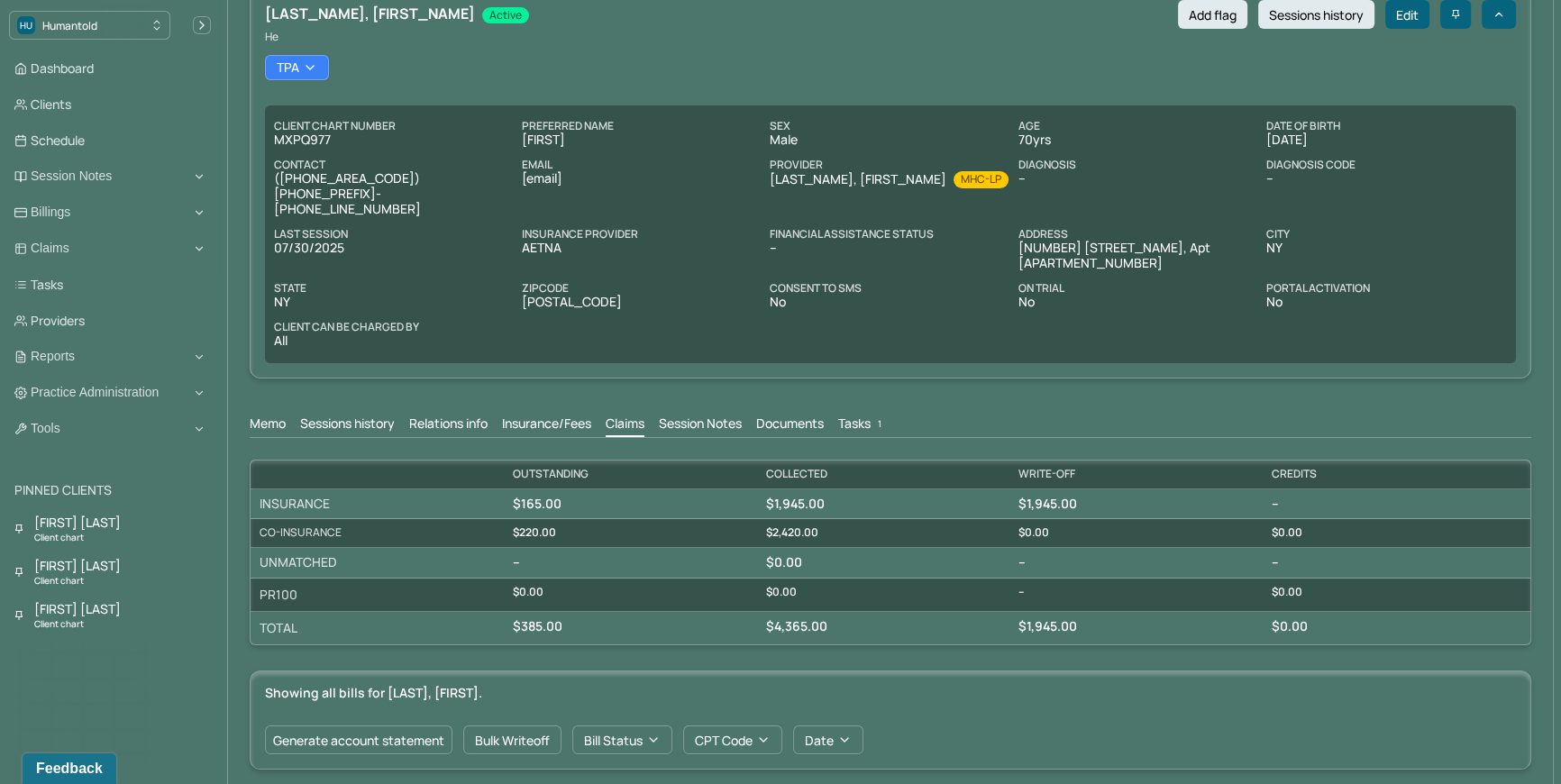 click on "Memo Sessions history Relations info Insurance/Fees Claims Session Notes Documents Tasks 1" at bounding box center [890, 419] 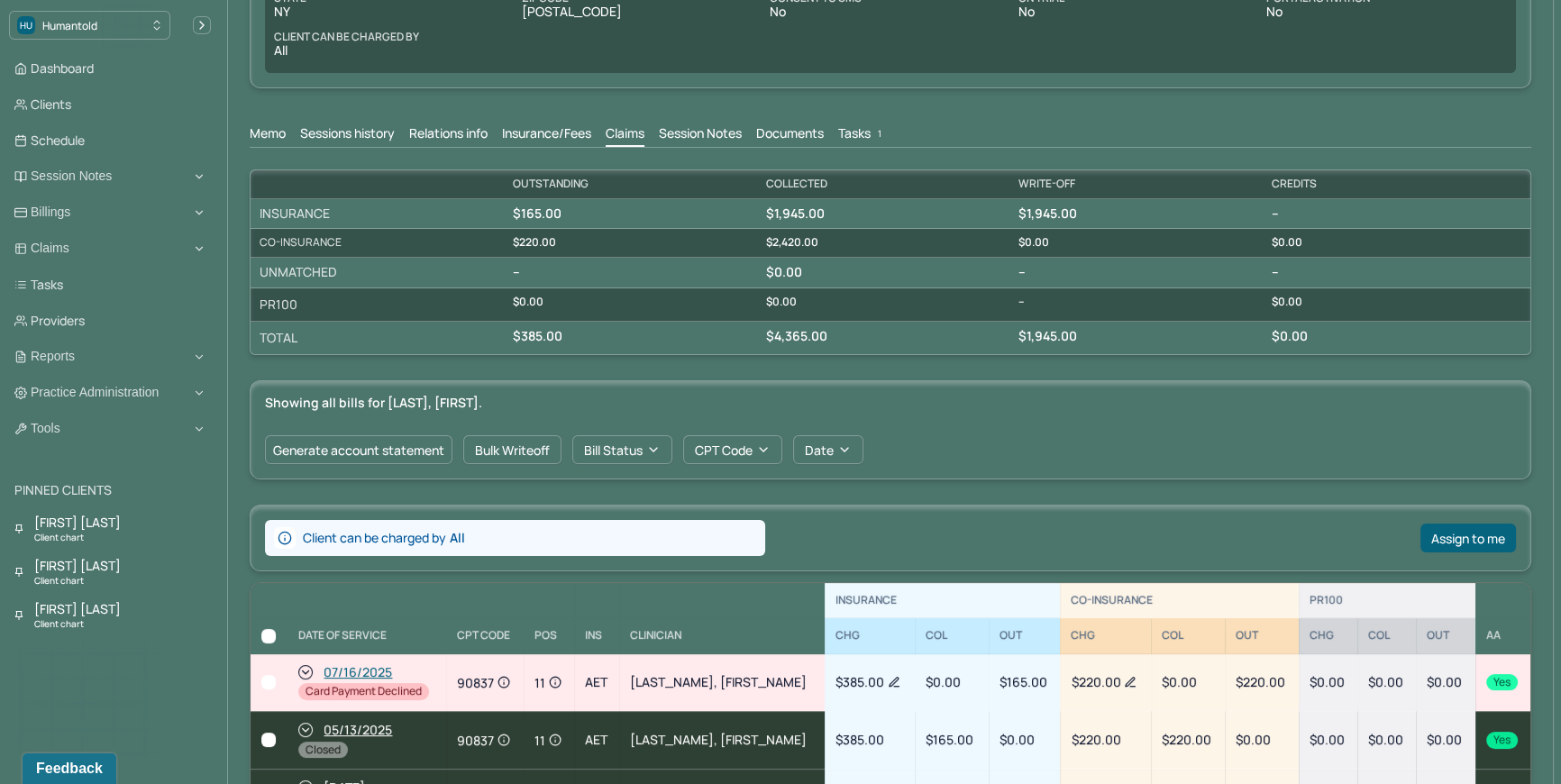 scroll, scrollTop: 573, scrollLeft: 0, axis: vertical 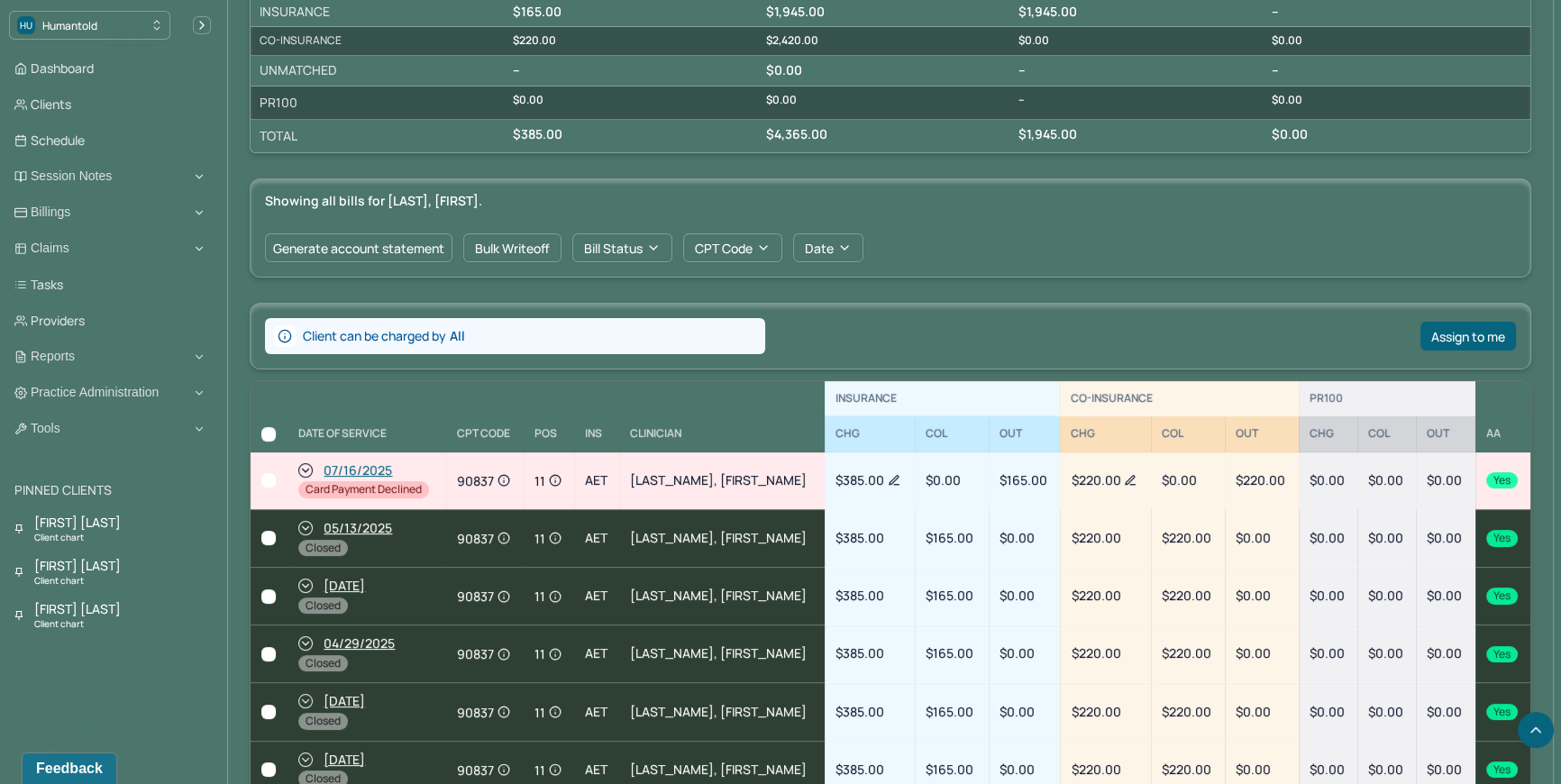 click at bounding box center (269, 480) 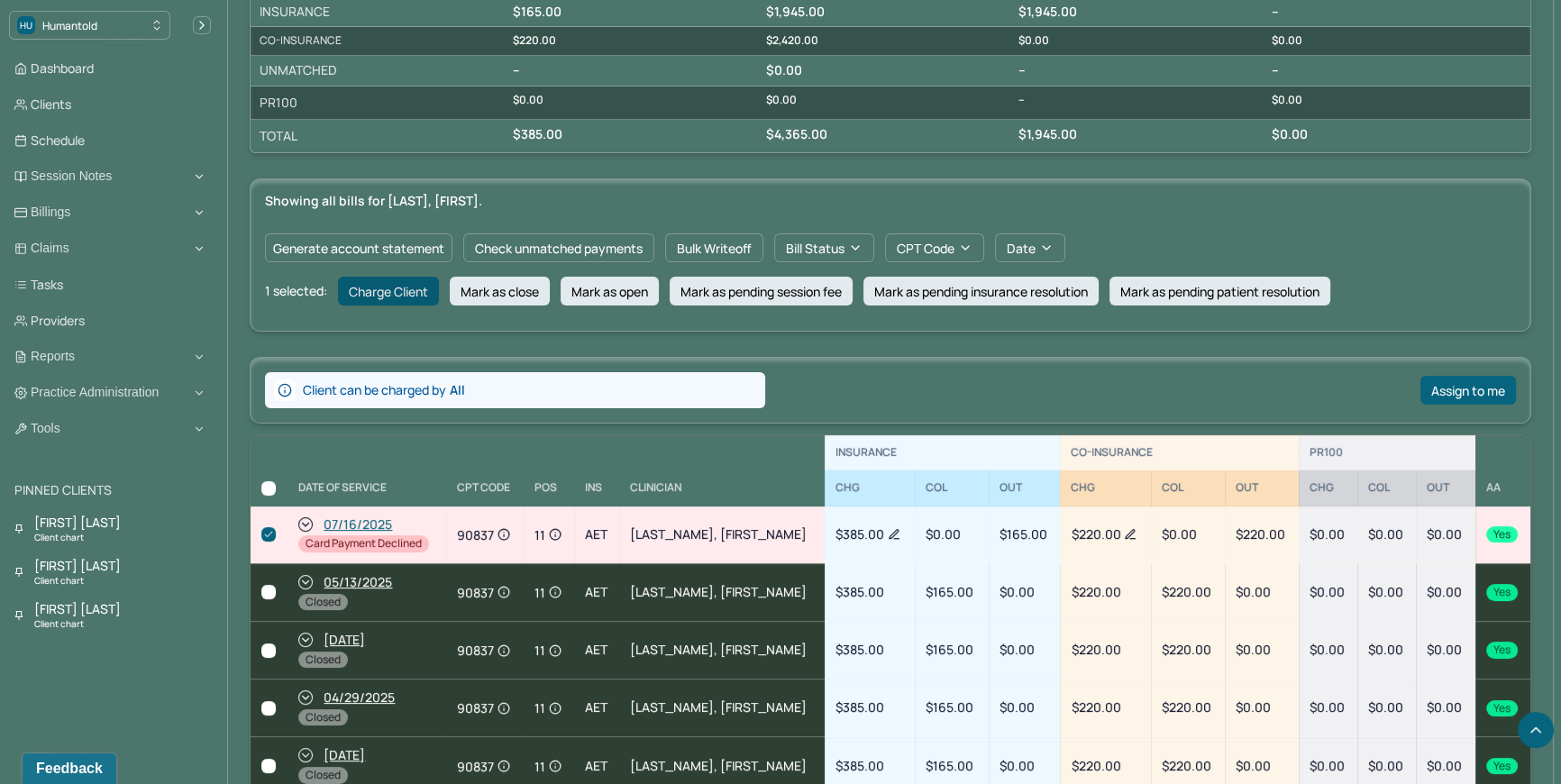 click on "Charge Client" at bounding box center [388, 291] 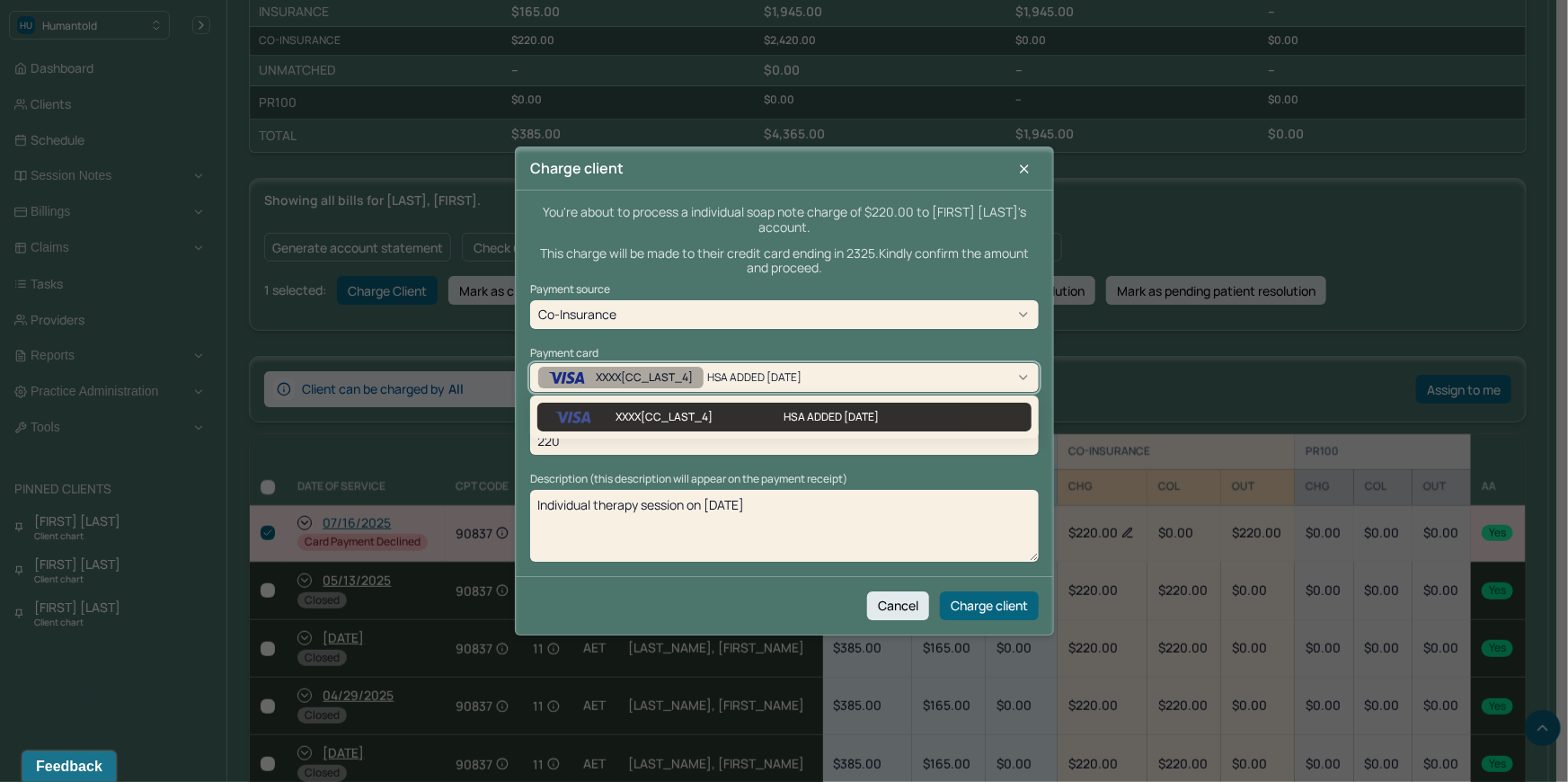 click on "XXXX2325" at bounding box center [621, 378] 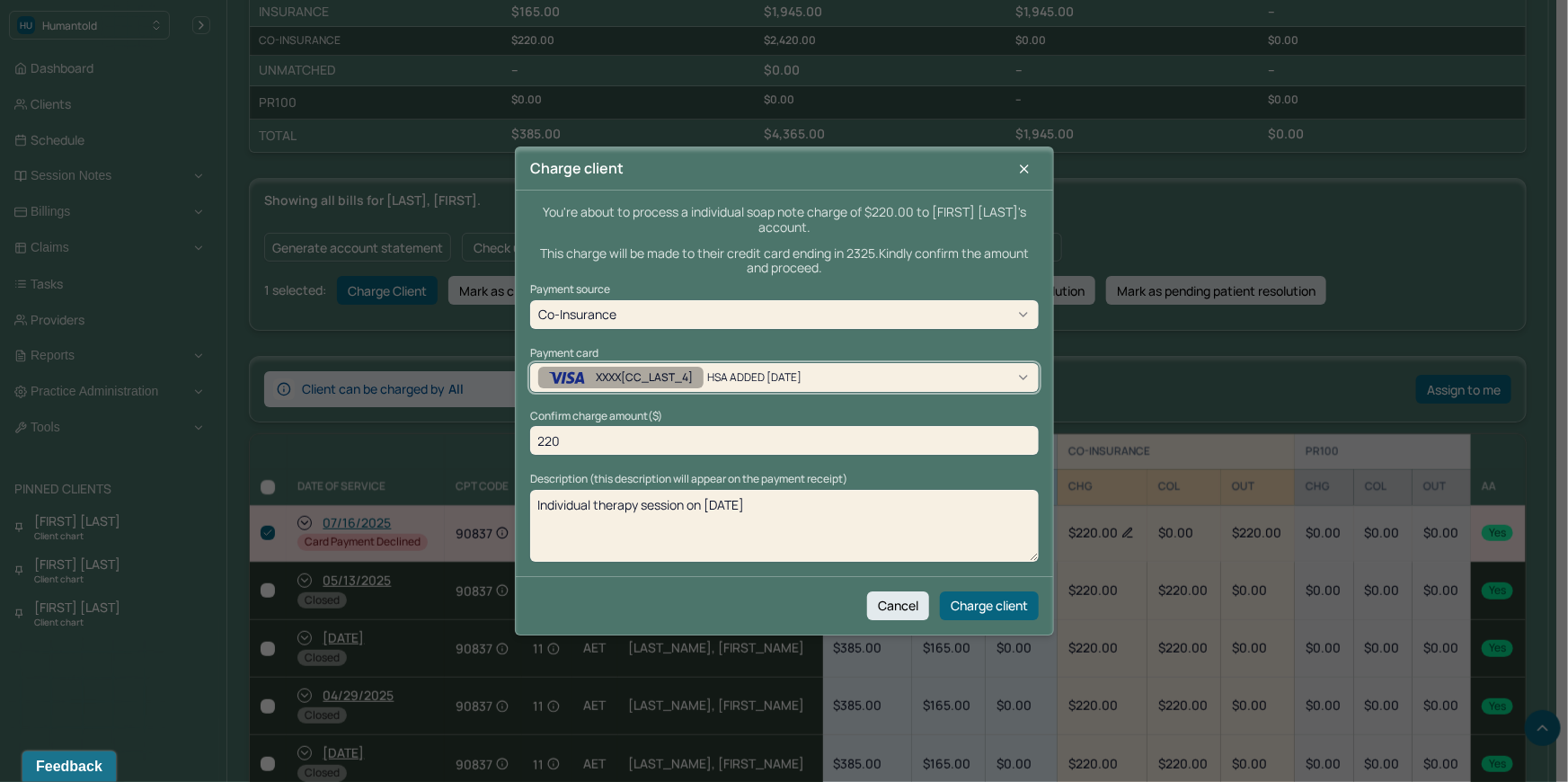 click on "XXXX2325" at bounding box center (621, 378) 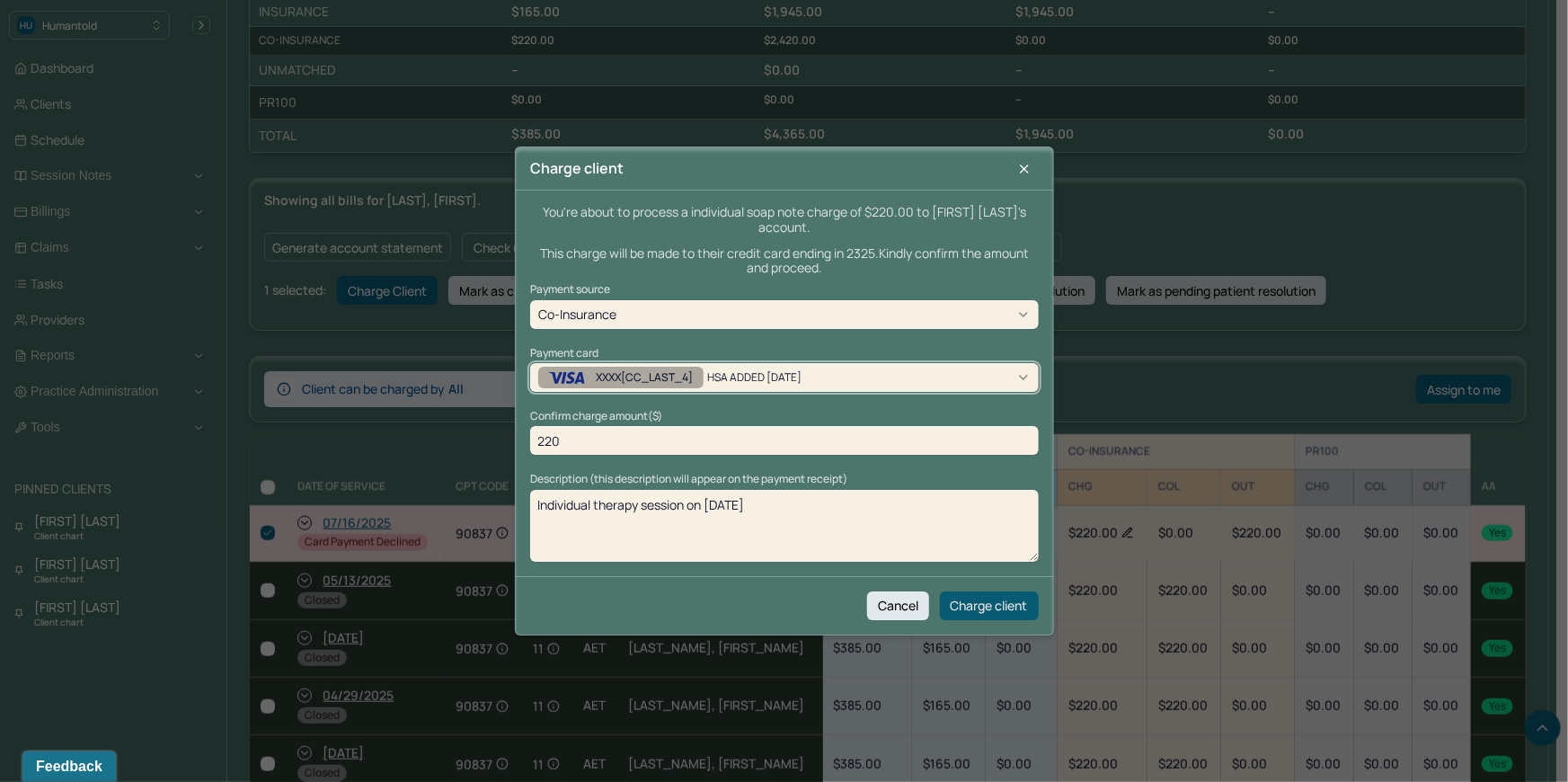 click on "Charge client" at bounding box center [989, 606] 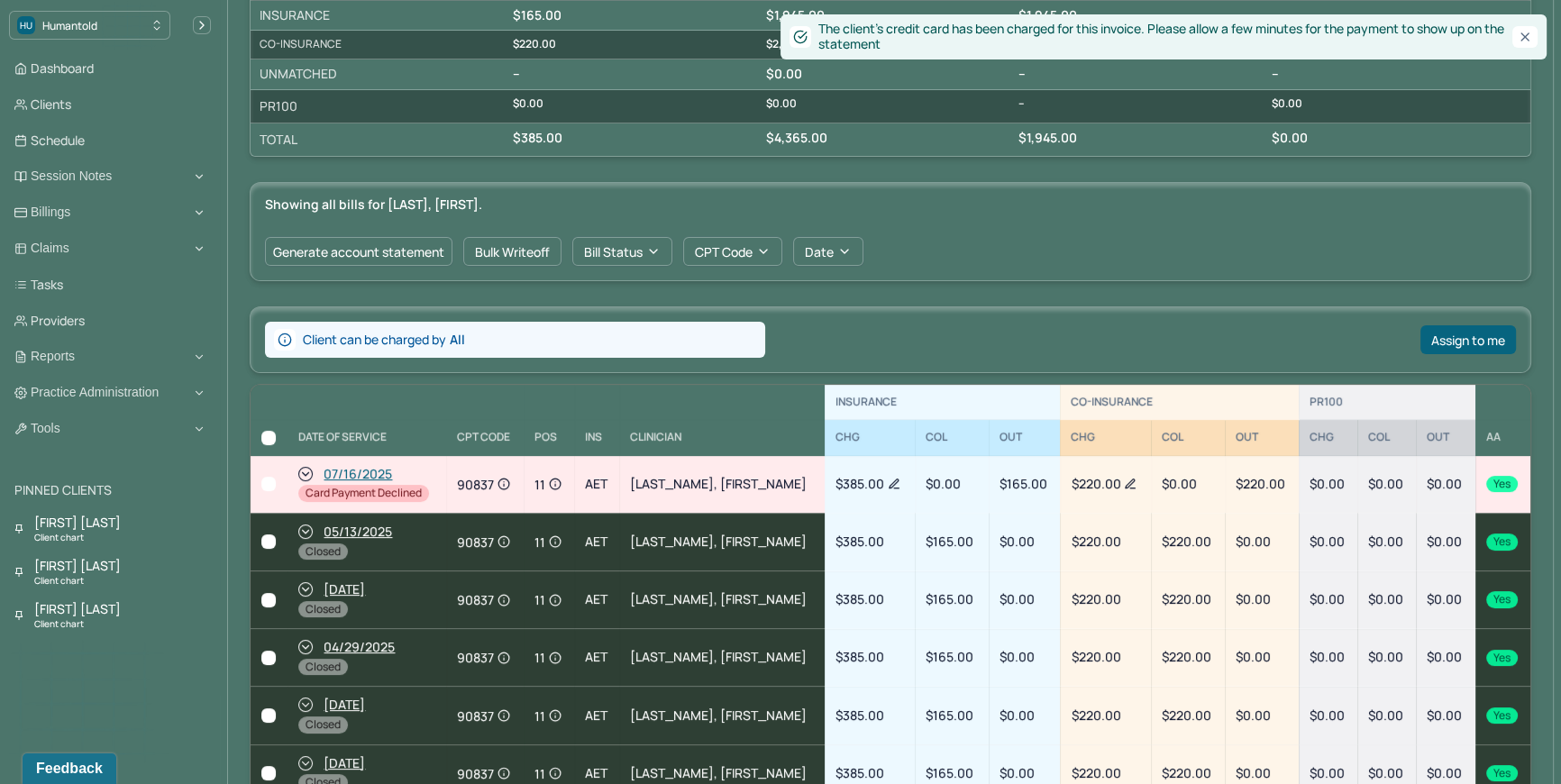 scroll, scrollTop: 573, scrollLeft: 0, axis: vertical 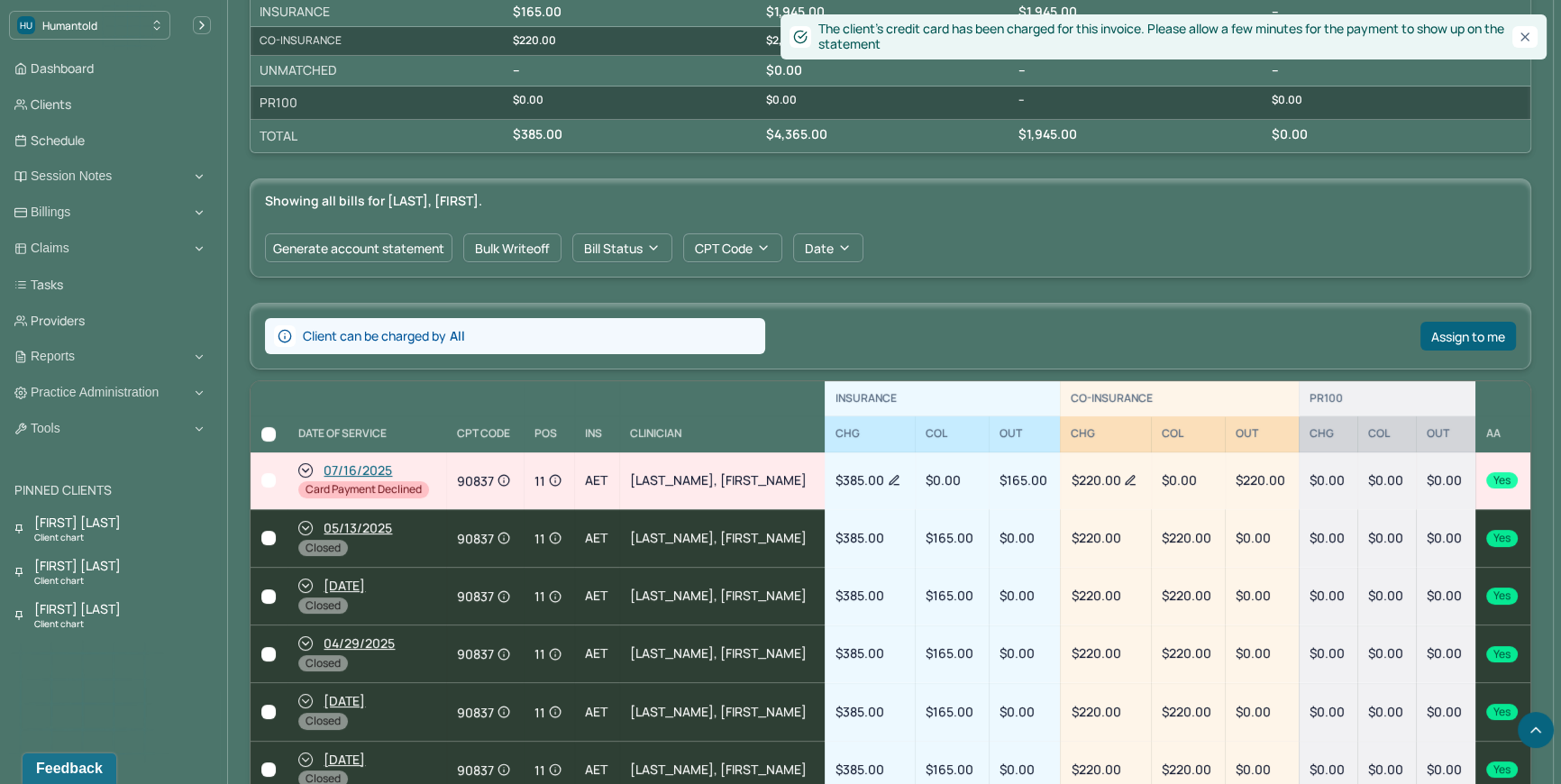 click at bounding box center [269, 480] 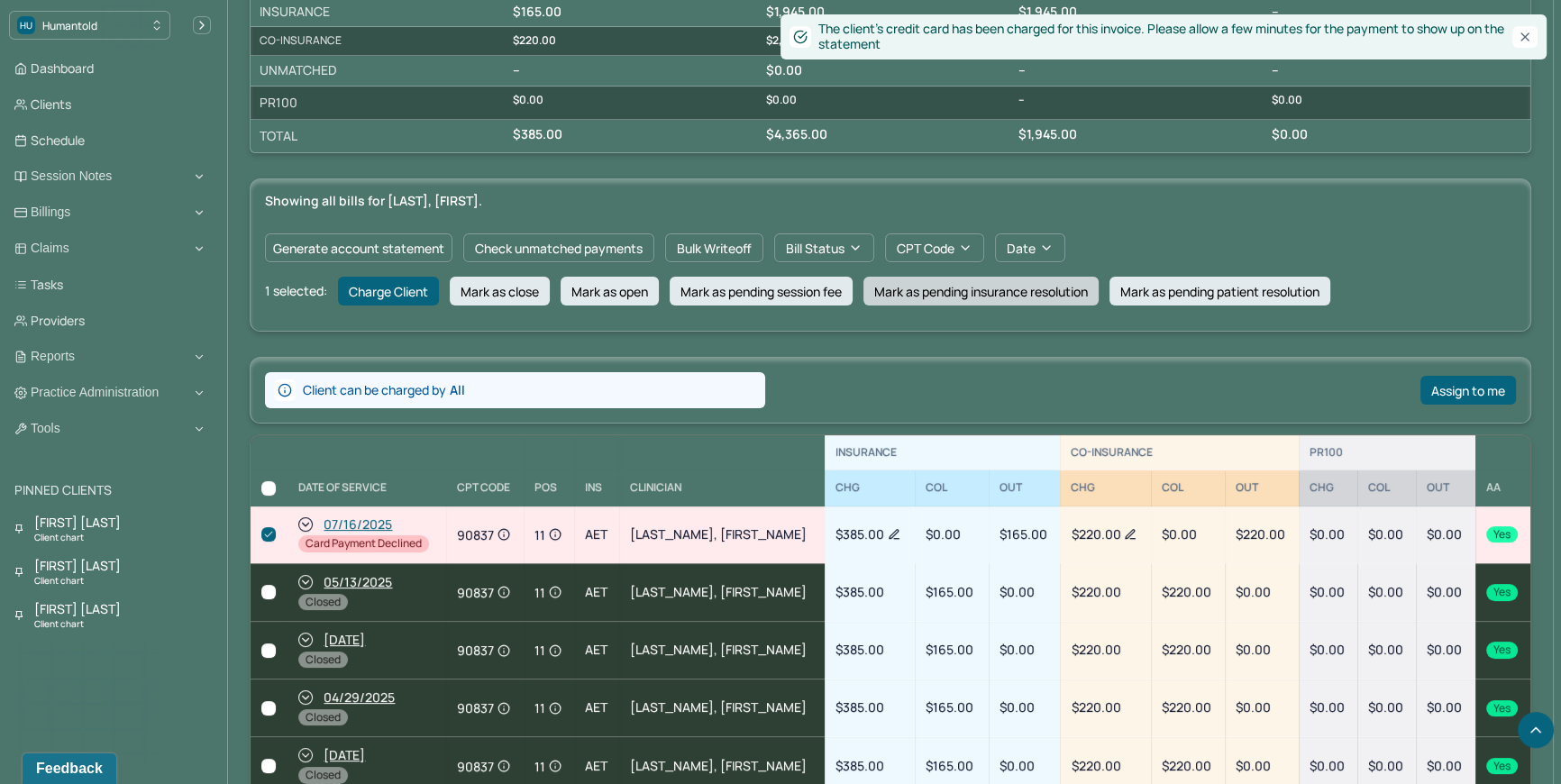 click on "Mark as pending insurance resolution" at bounding box center [981, 291] 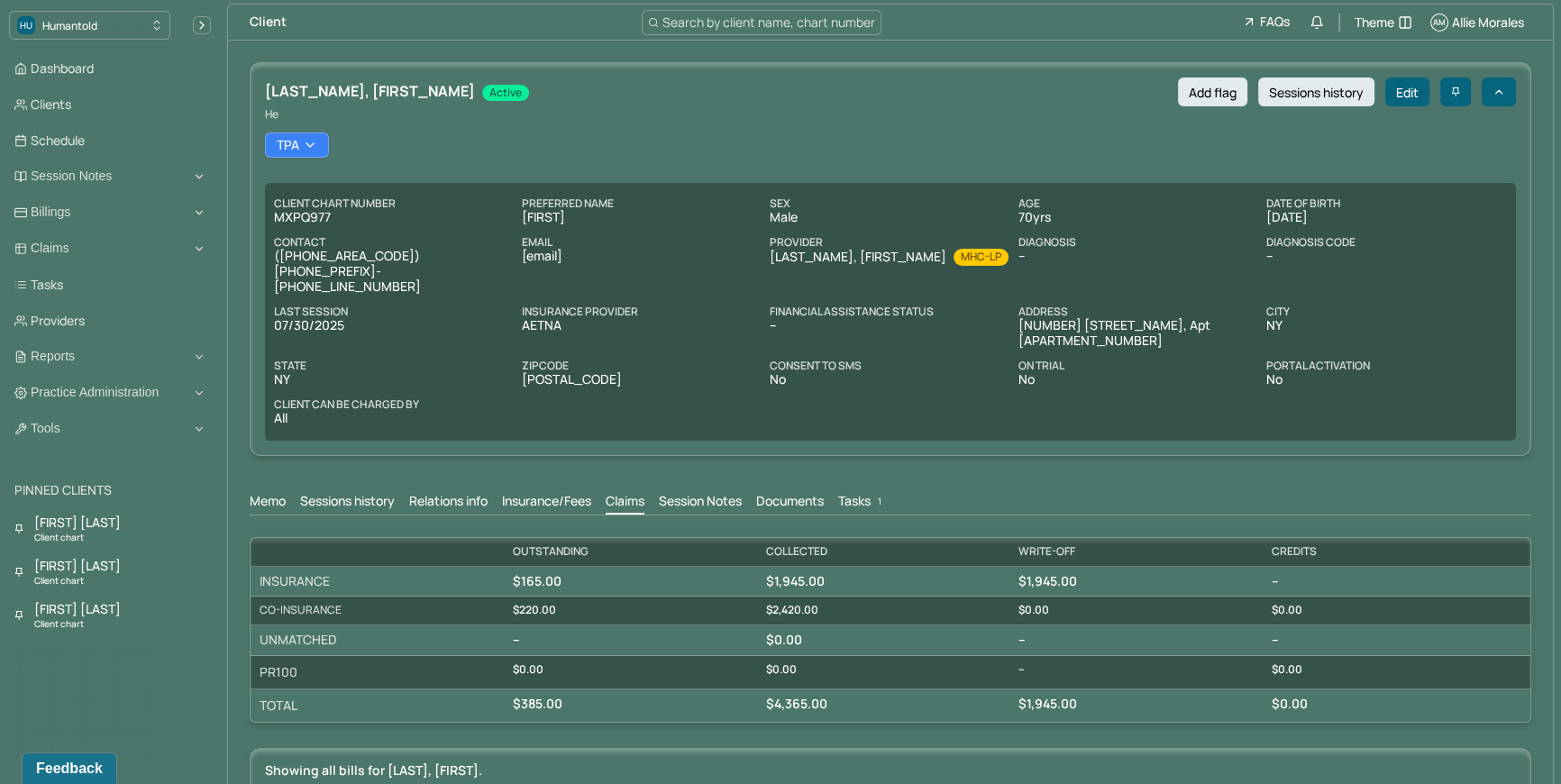scroll, scrollTop: 0, scrollLeft: 0, axis: both 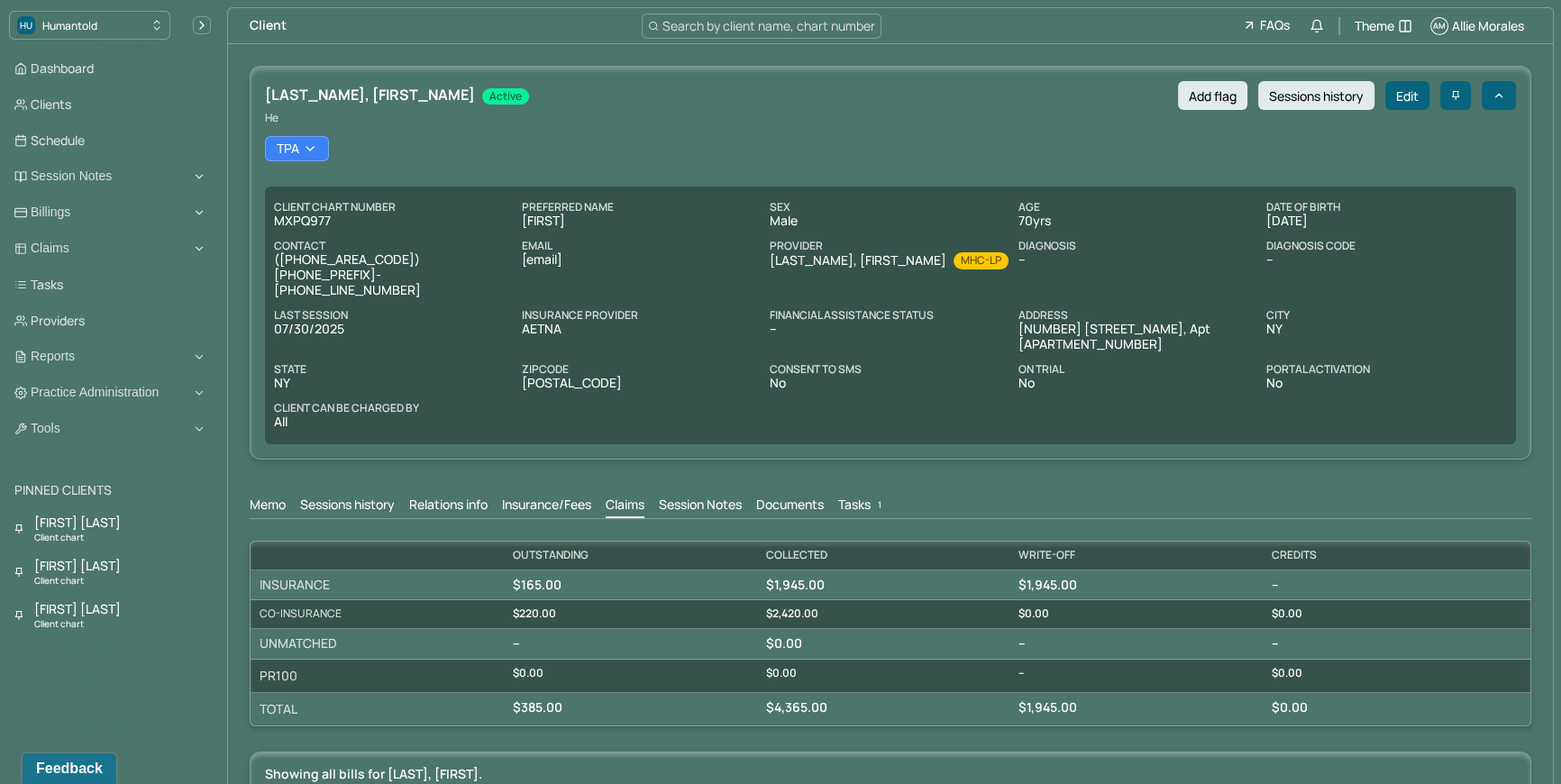 checkbox on "false" 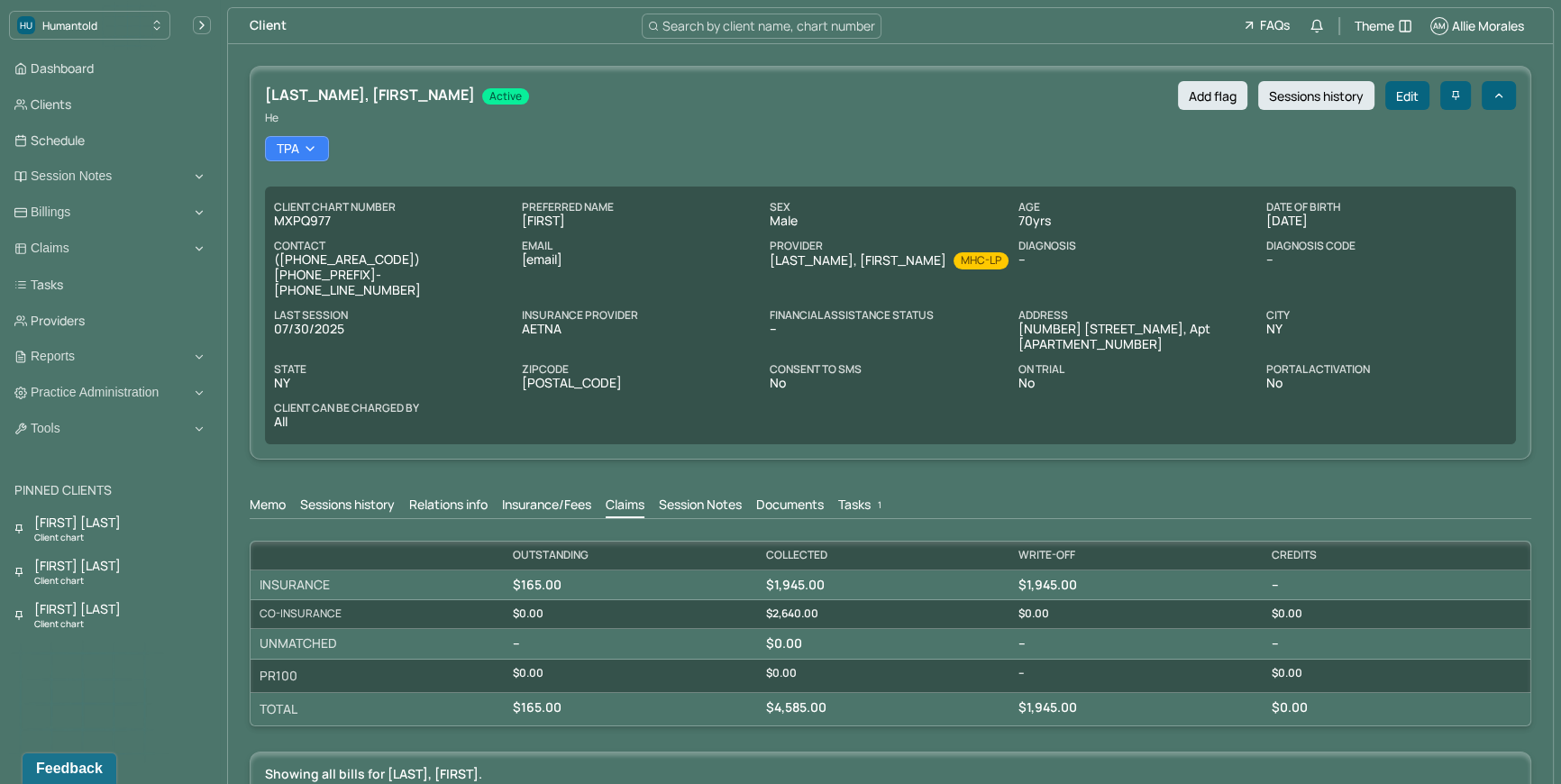 click on "Tasks 1" at bounding box center (862, 506) 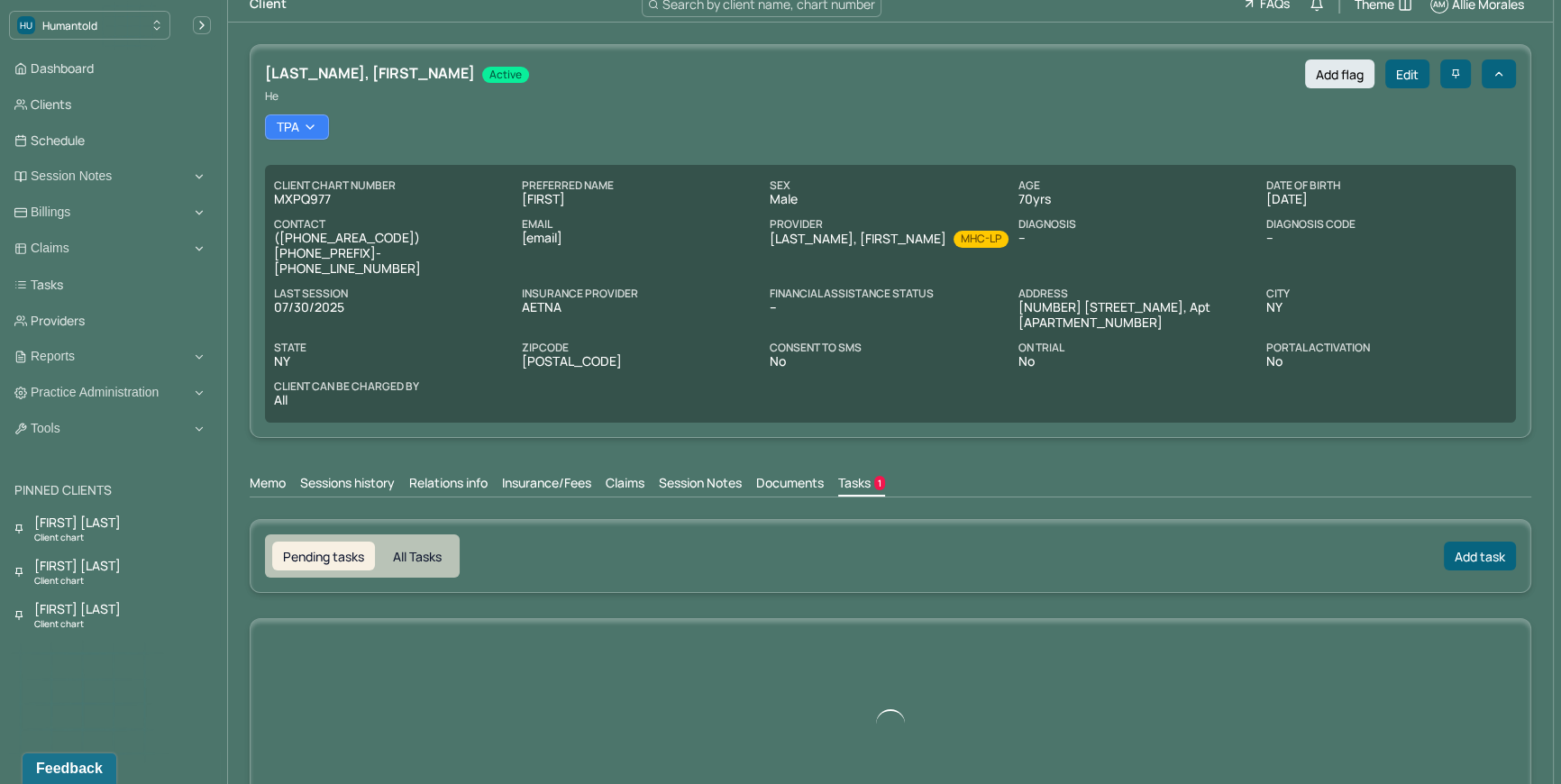 scroll, scrollTop: 0, scrollLeft: 0, axis: both 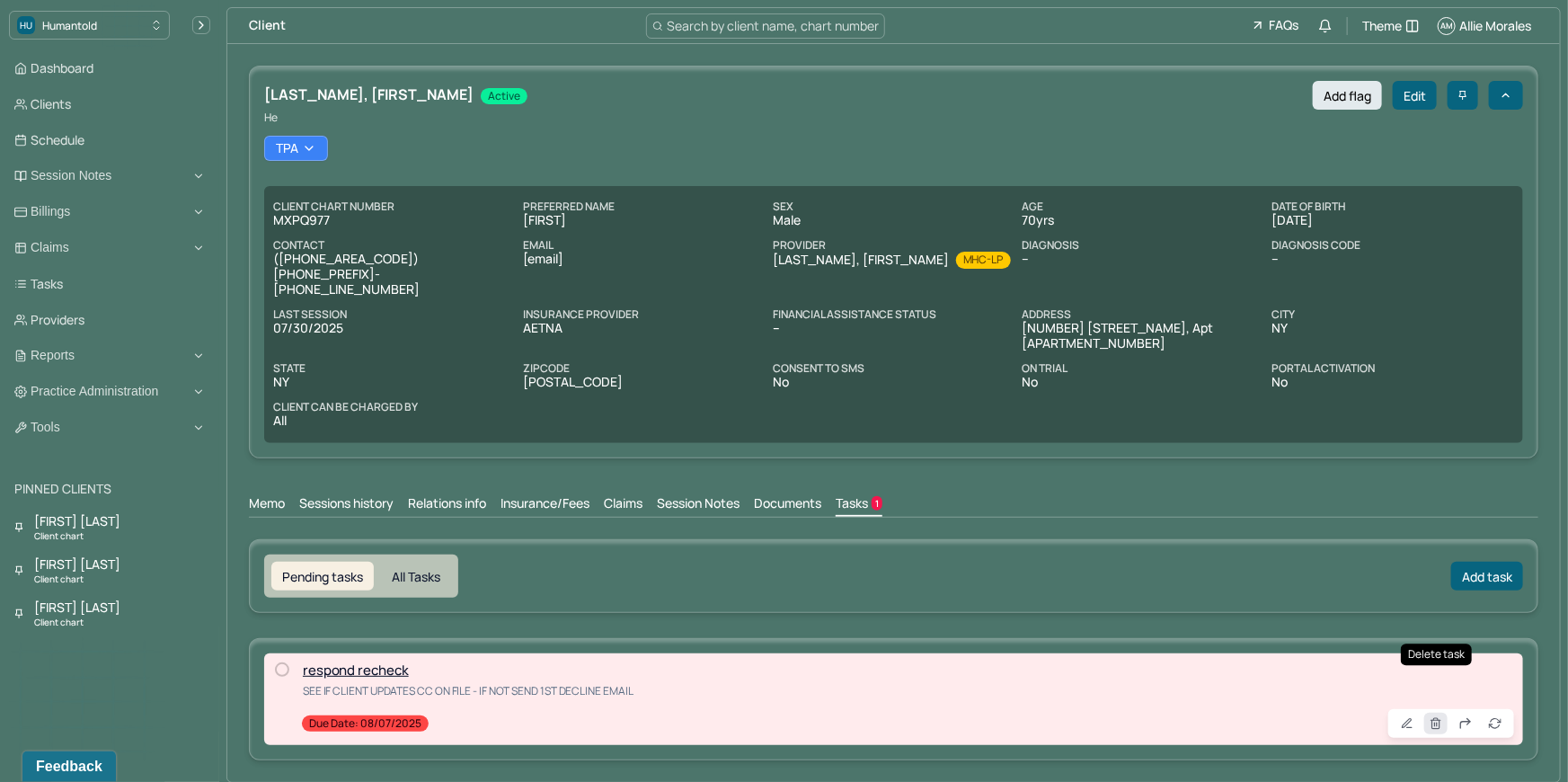 click 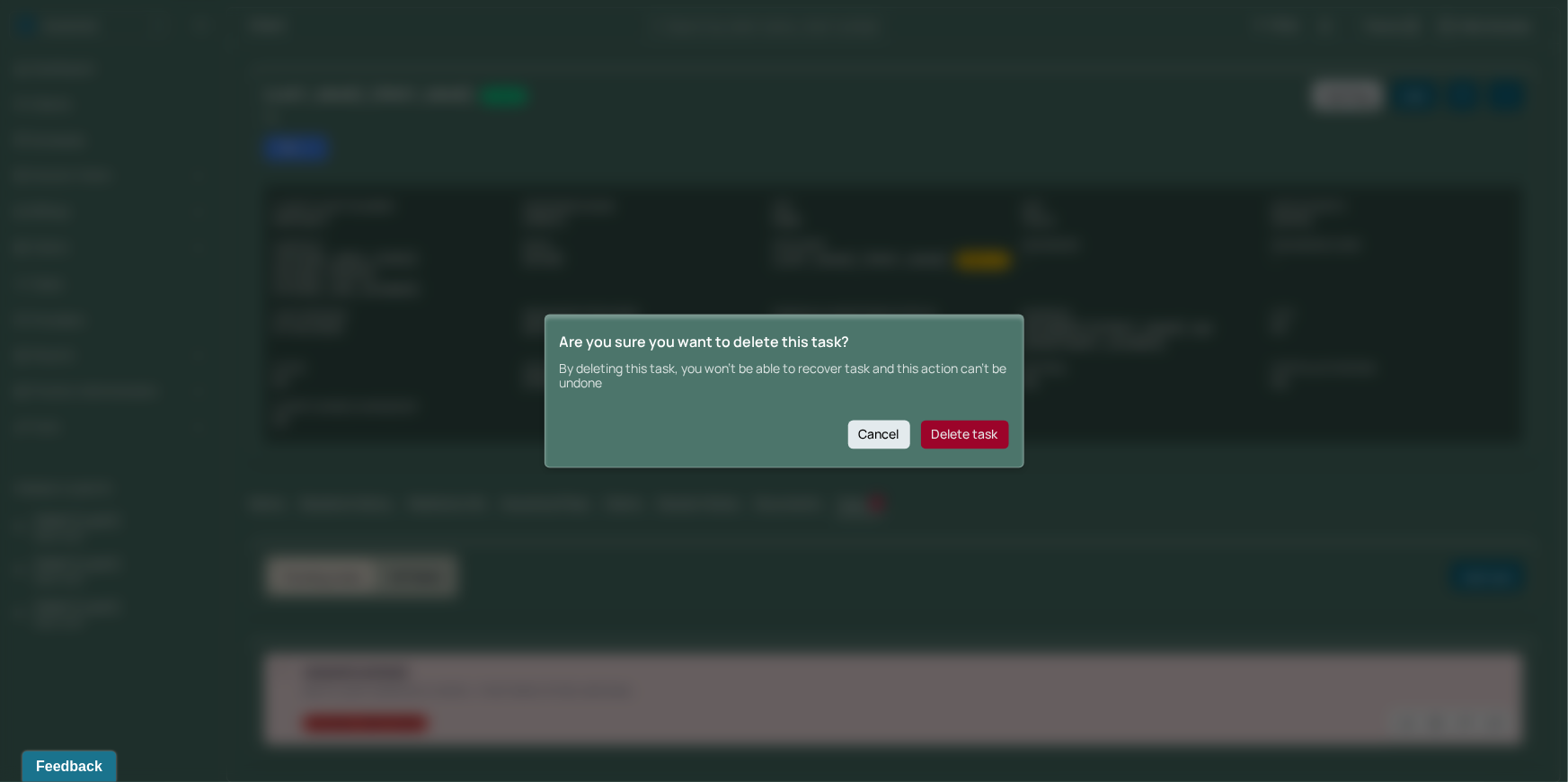 click on "Delete task" at bounding box center [965, 434] 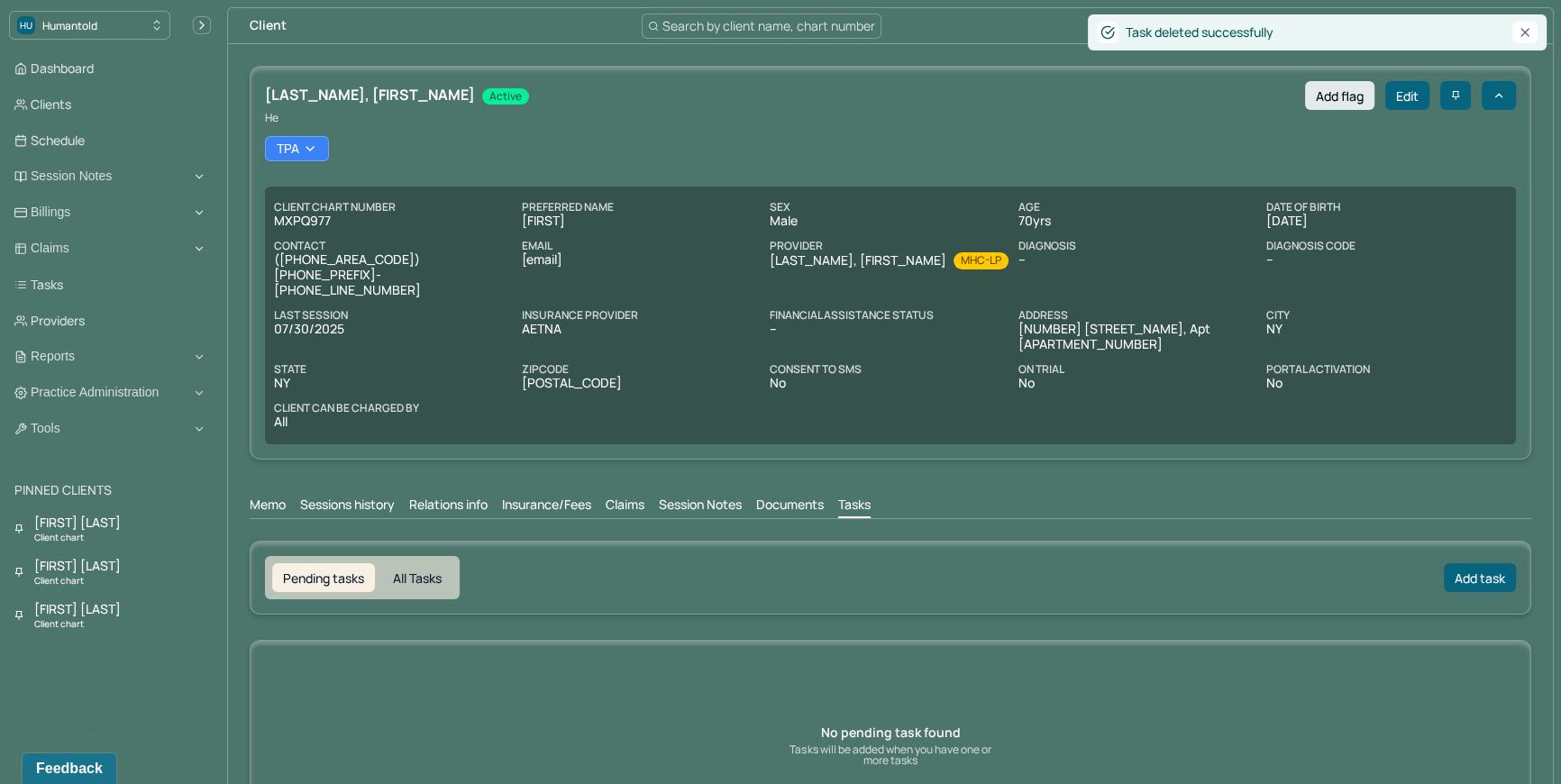 click on "Claims" at bounding box center (625, 506) 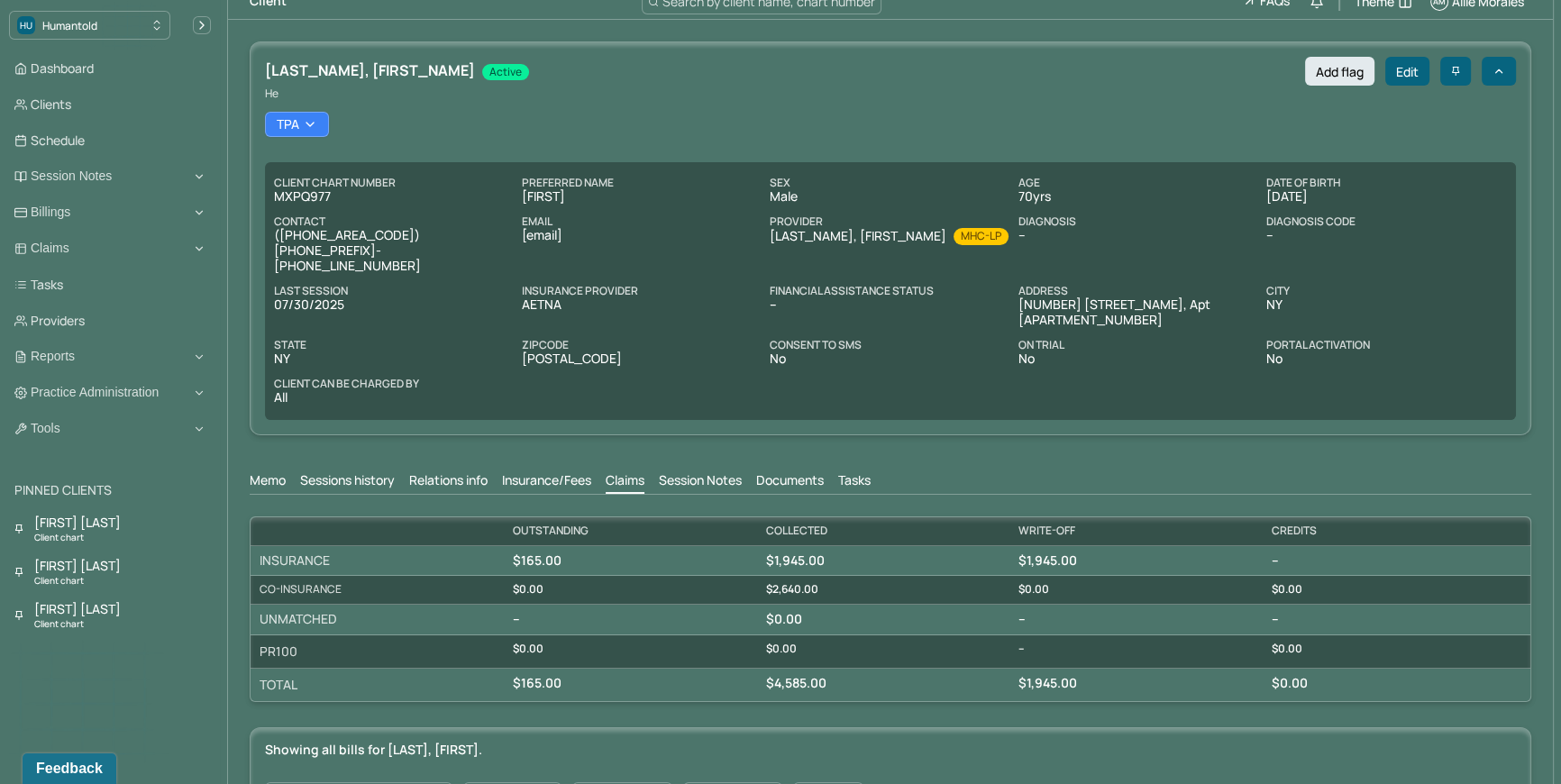 scroll, scrollTop: 0, scrollLeft: 0, axis: both 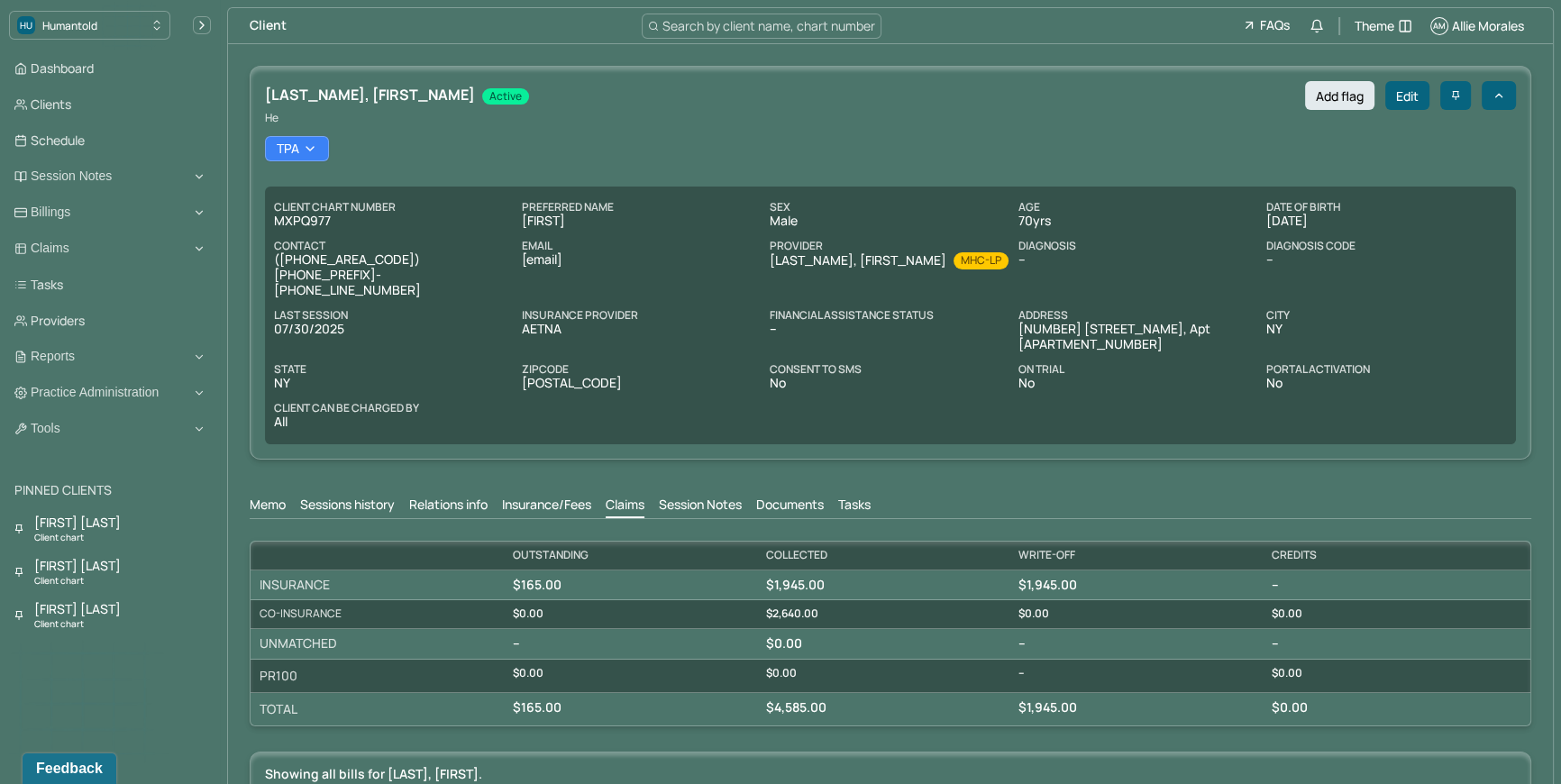 click on "Search by client name, chart number" at bounding box center (769, 25) 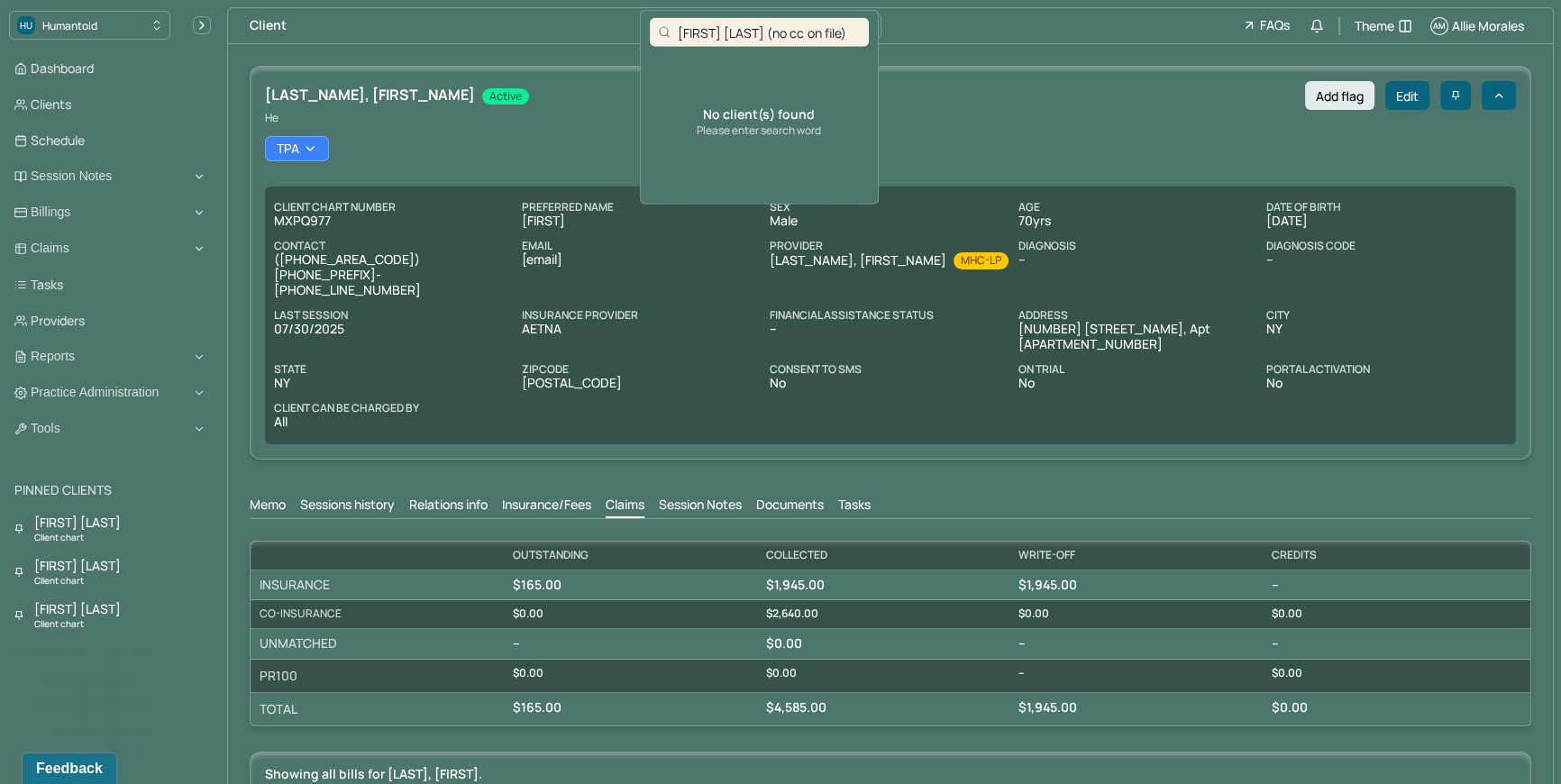 scroll, scrollTop: 0, scrollLeft: 0, axis: both 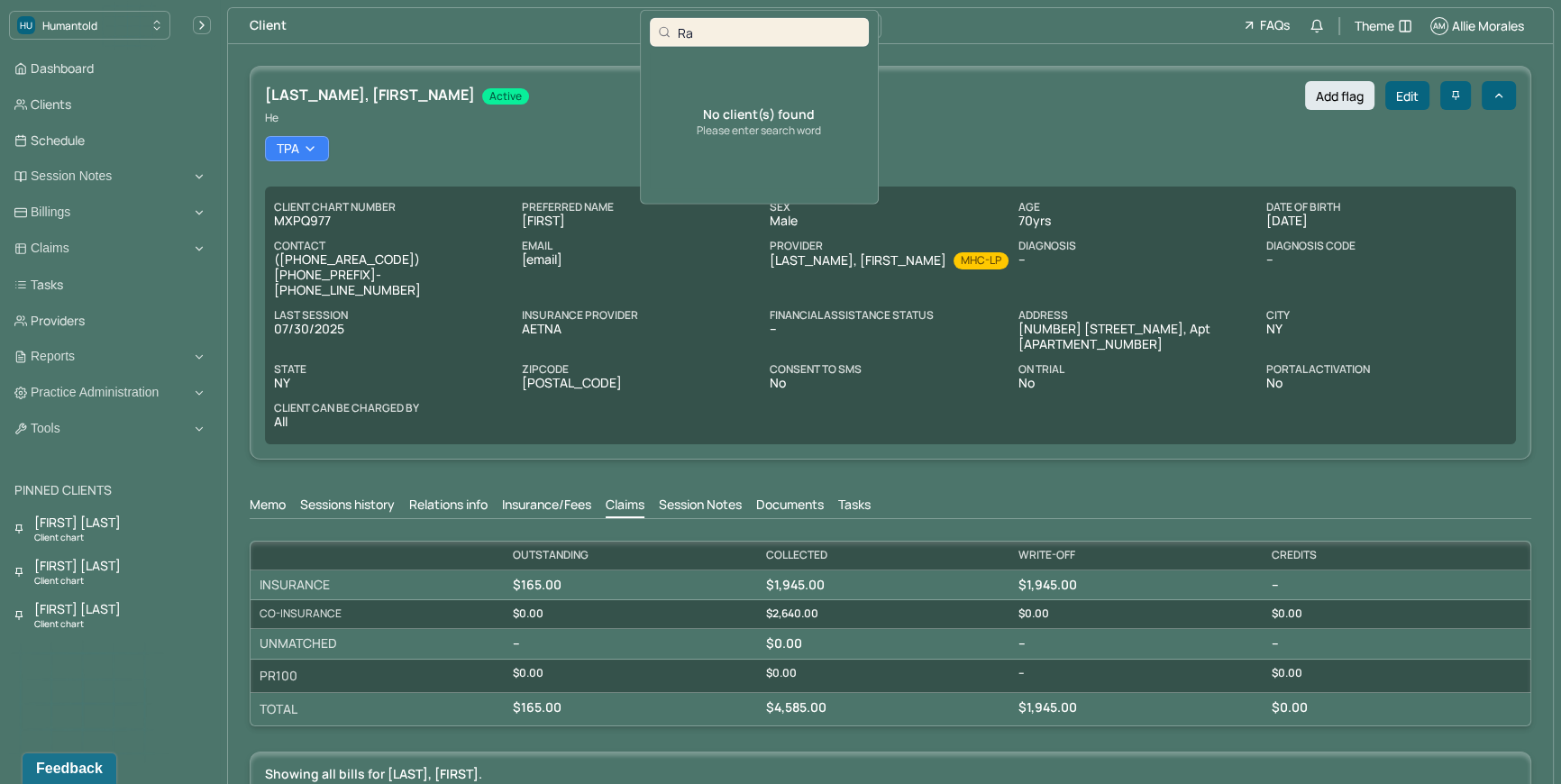type on "R" 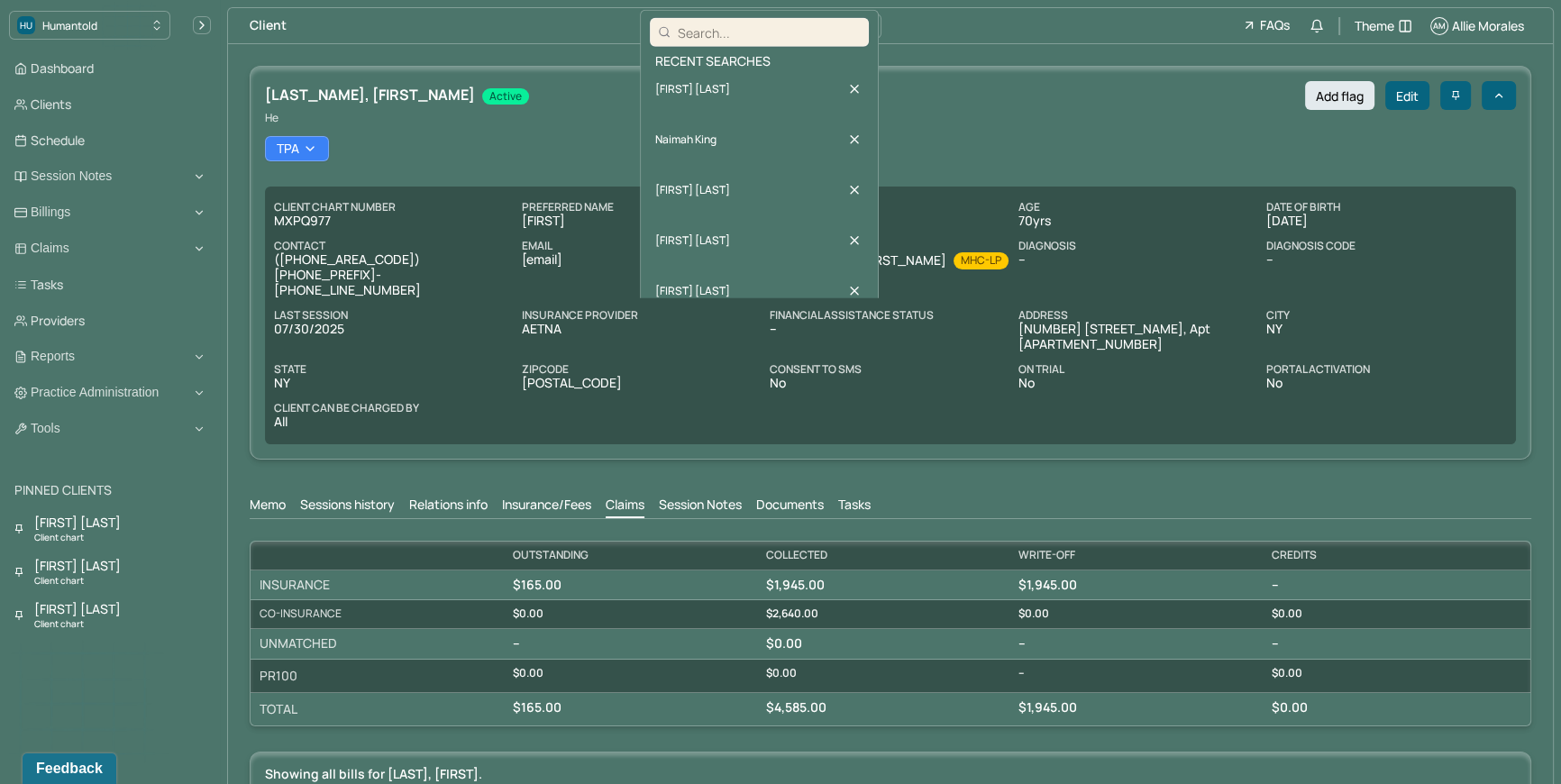 click at bounding box center (769, 32) 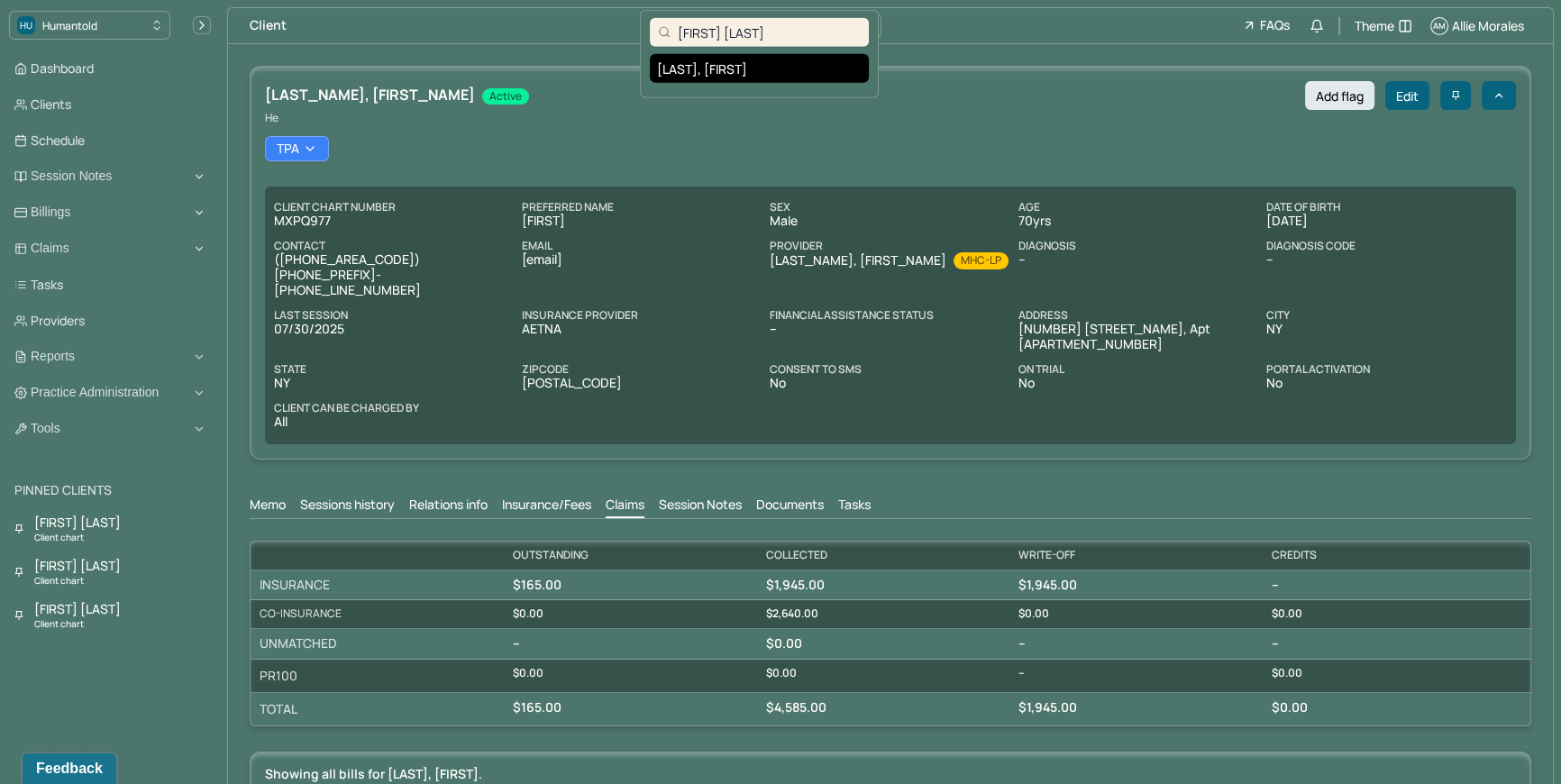type on "Jake Brandwein" 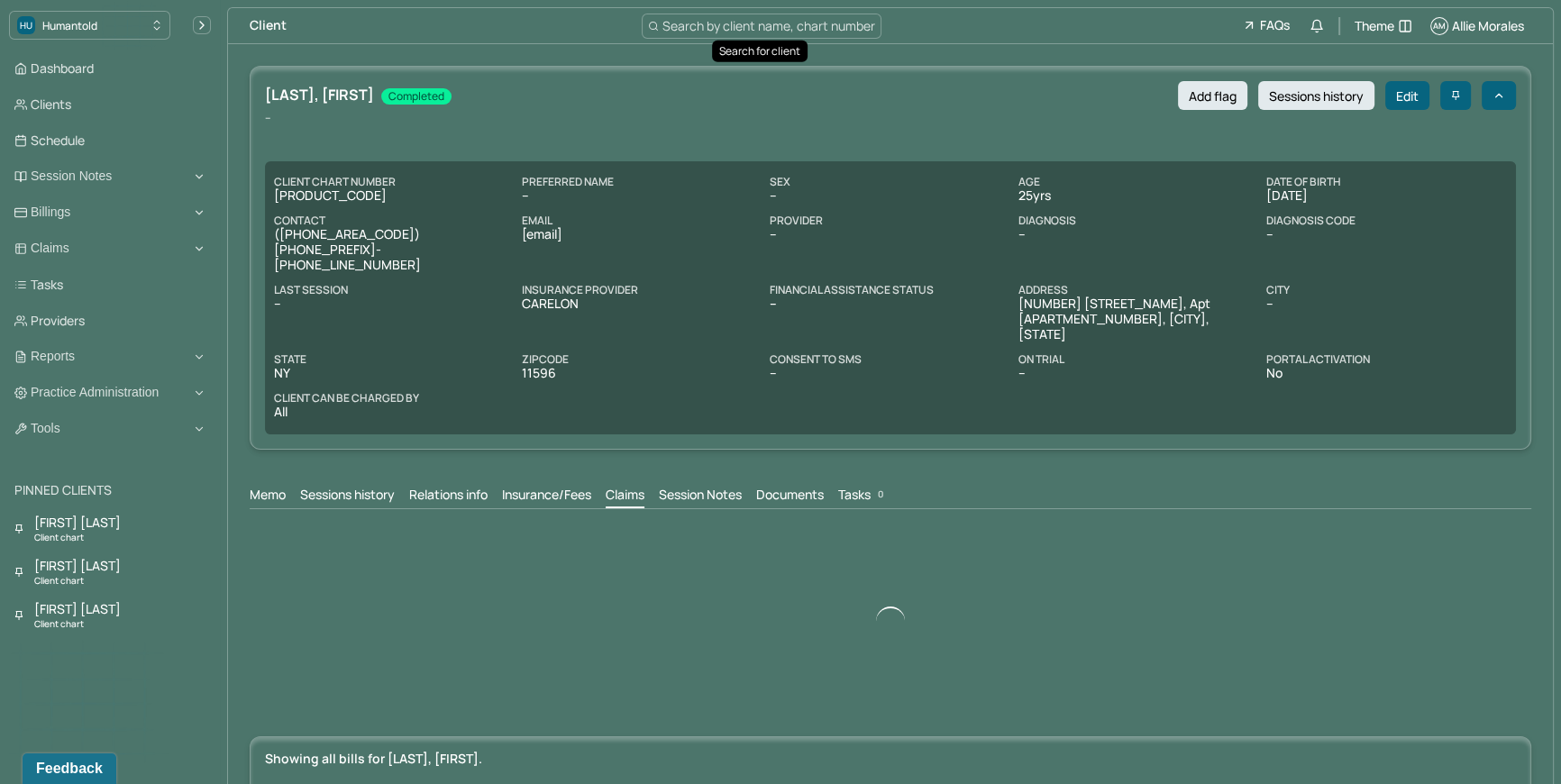 scroll, scrollTop: 0, scrollLeft: 0, axis: both 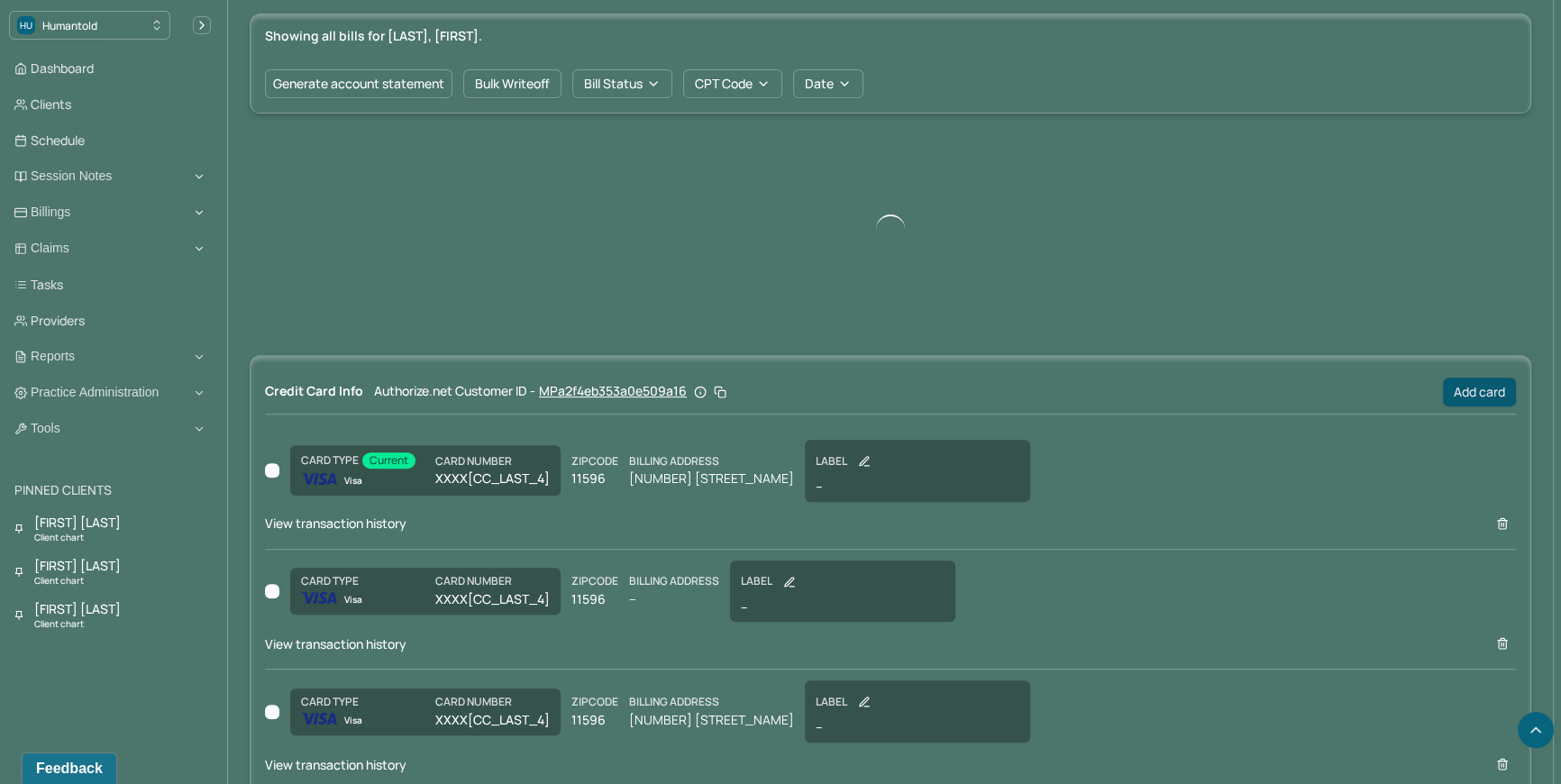 click on "Add card" at bounding box center (1479, 392) 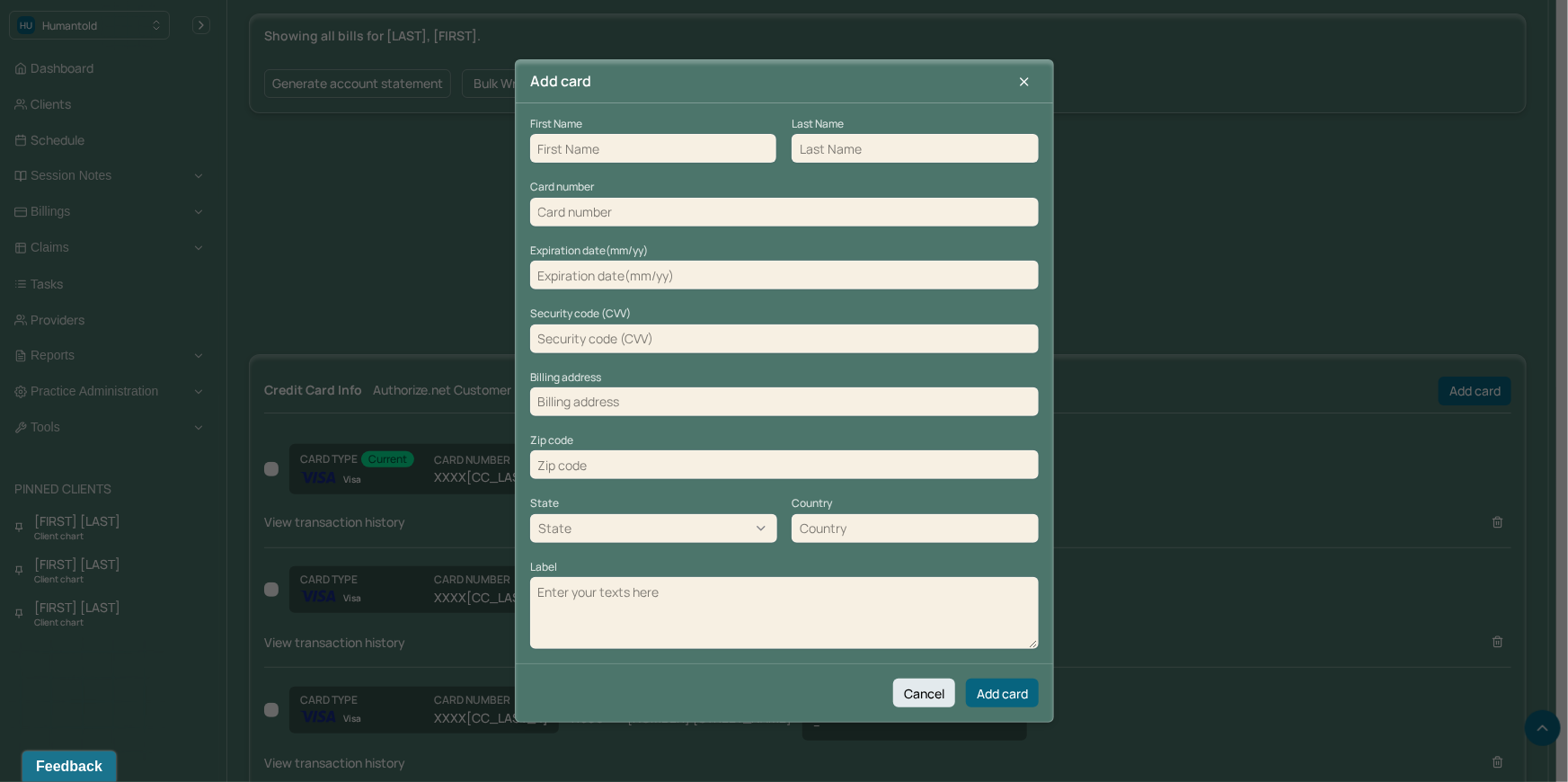 click at bounding box center [653, 148] 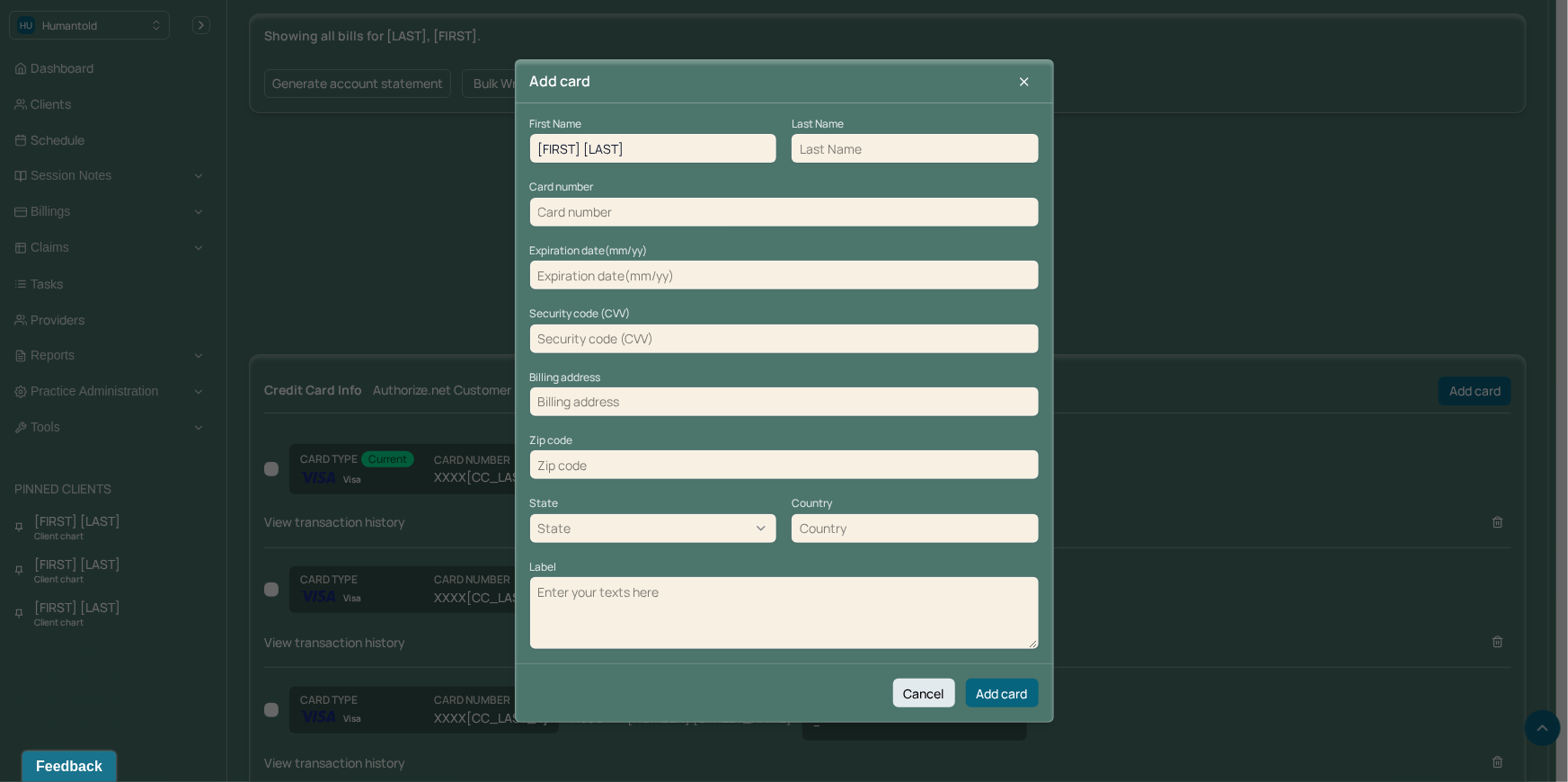 drag, startPoint x: 639, startPoint y: 145, endPoint x: 570, endPoint y: 149, distance: 69.11584 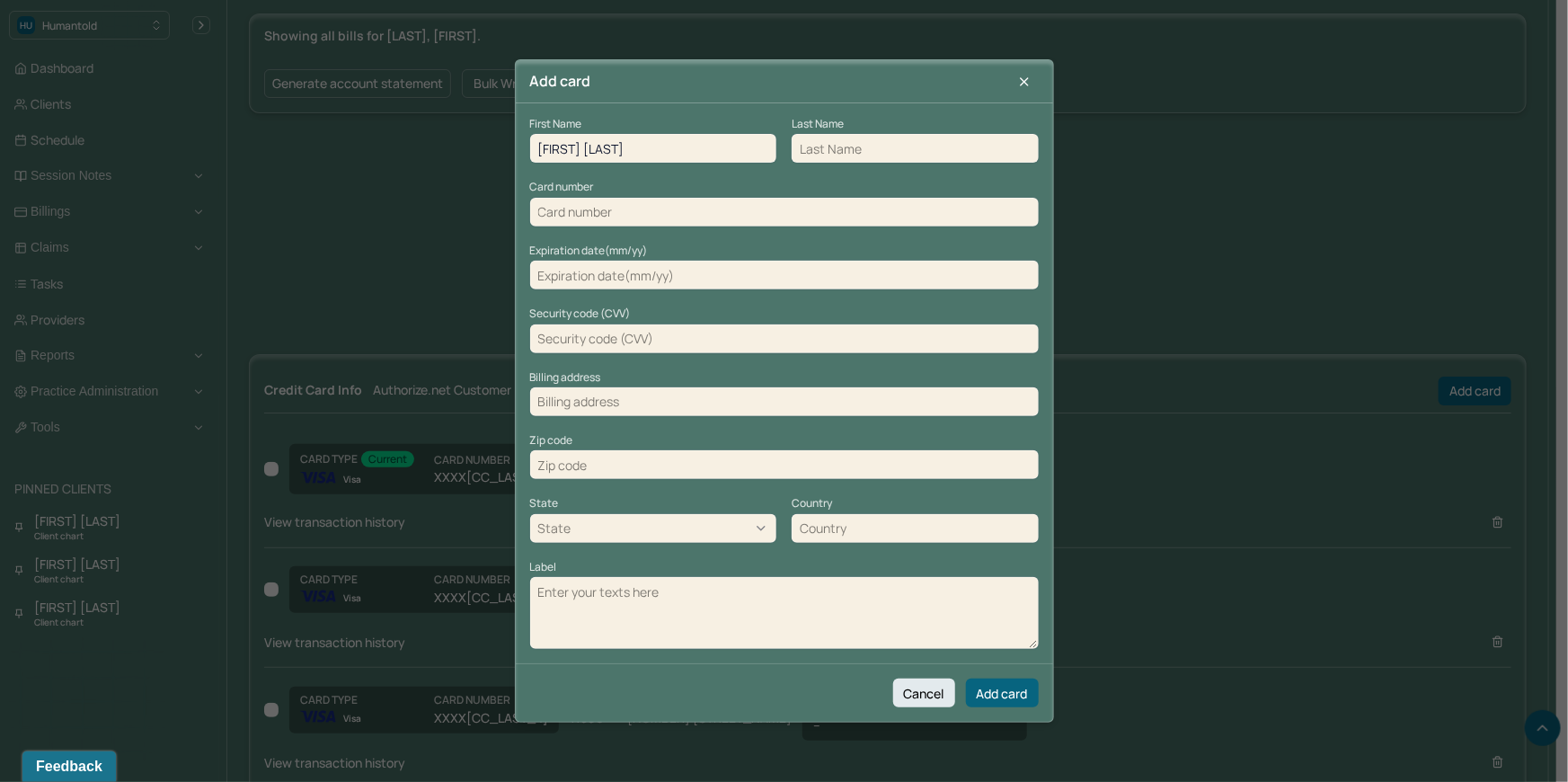 click on "Jake Brandwein" at bounding box center (653, 148) 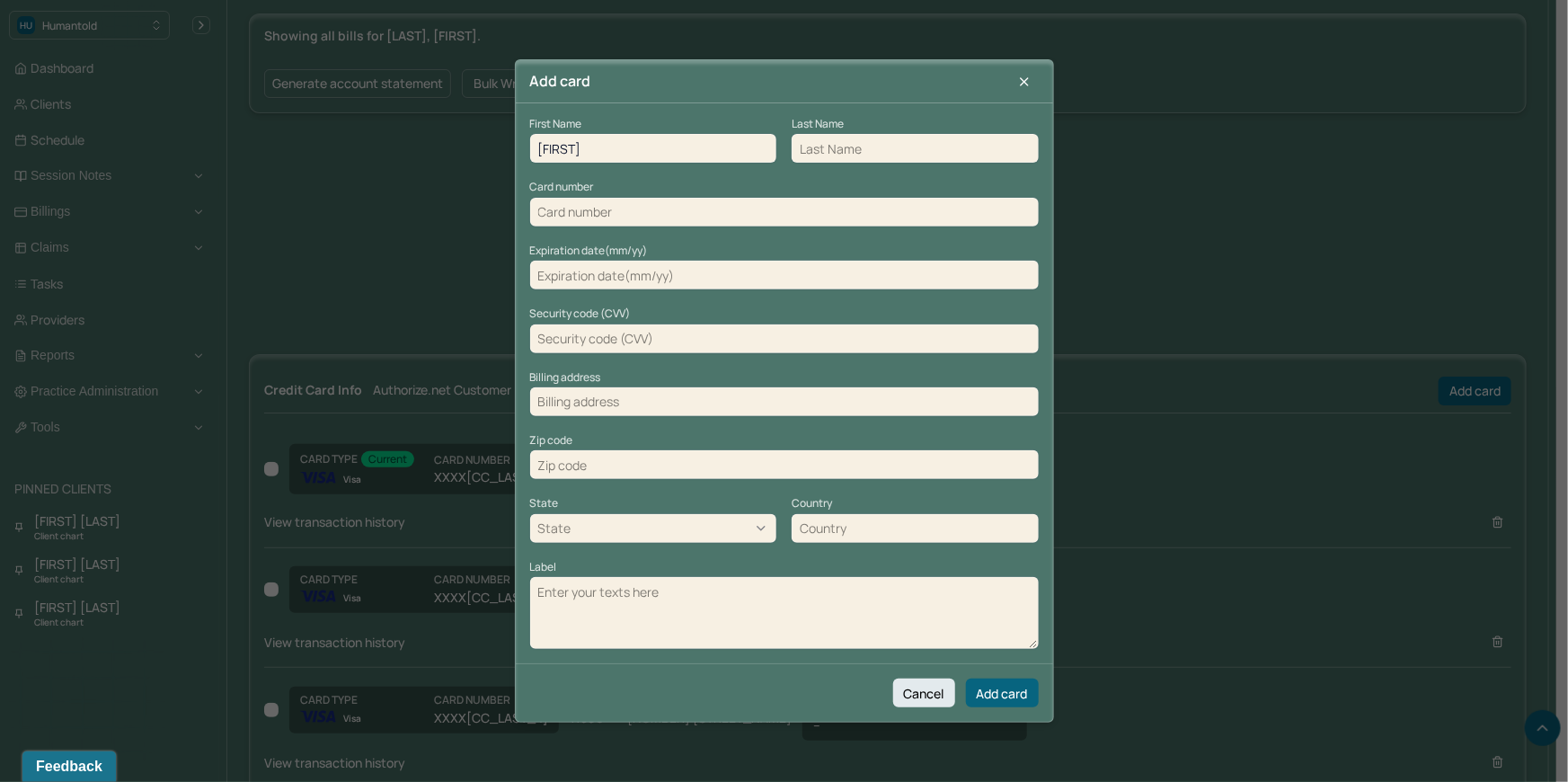 type on "Jake" 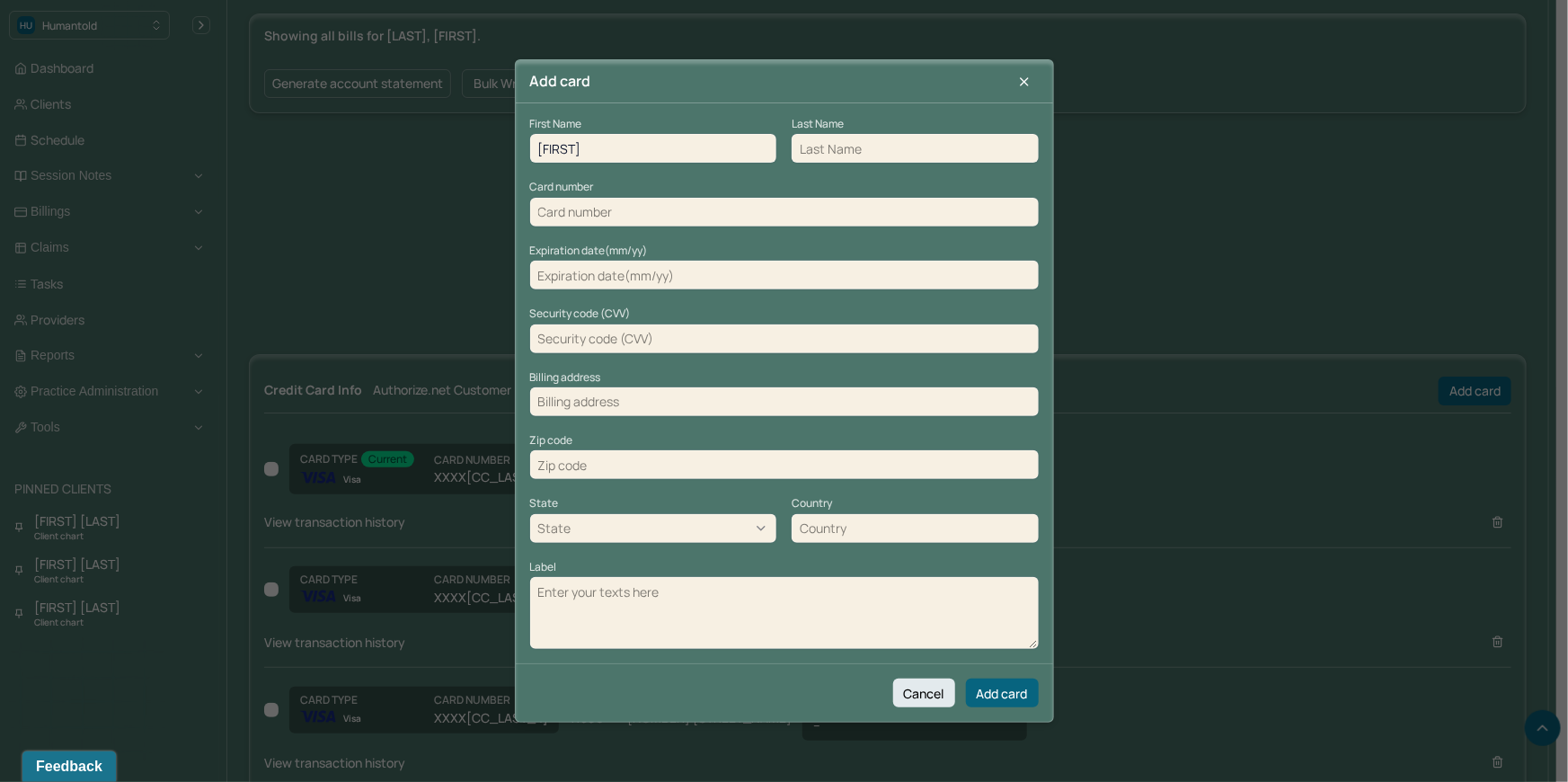 paste on "Brandwein" 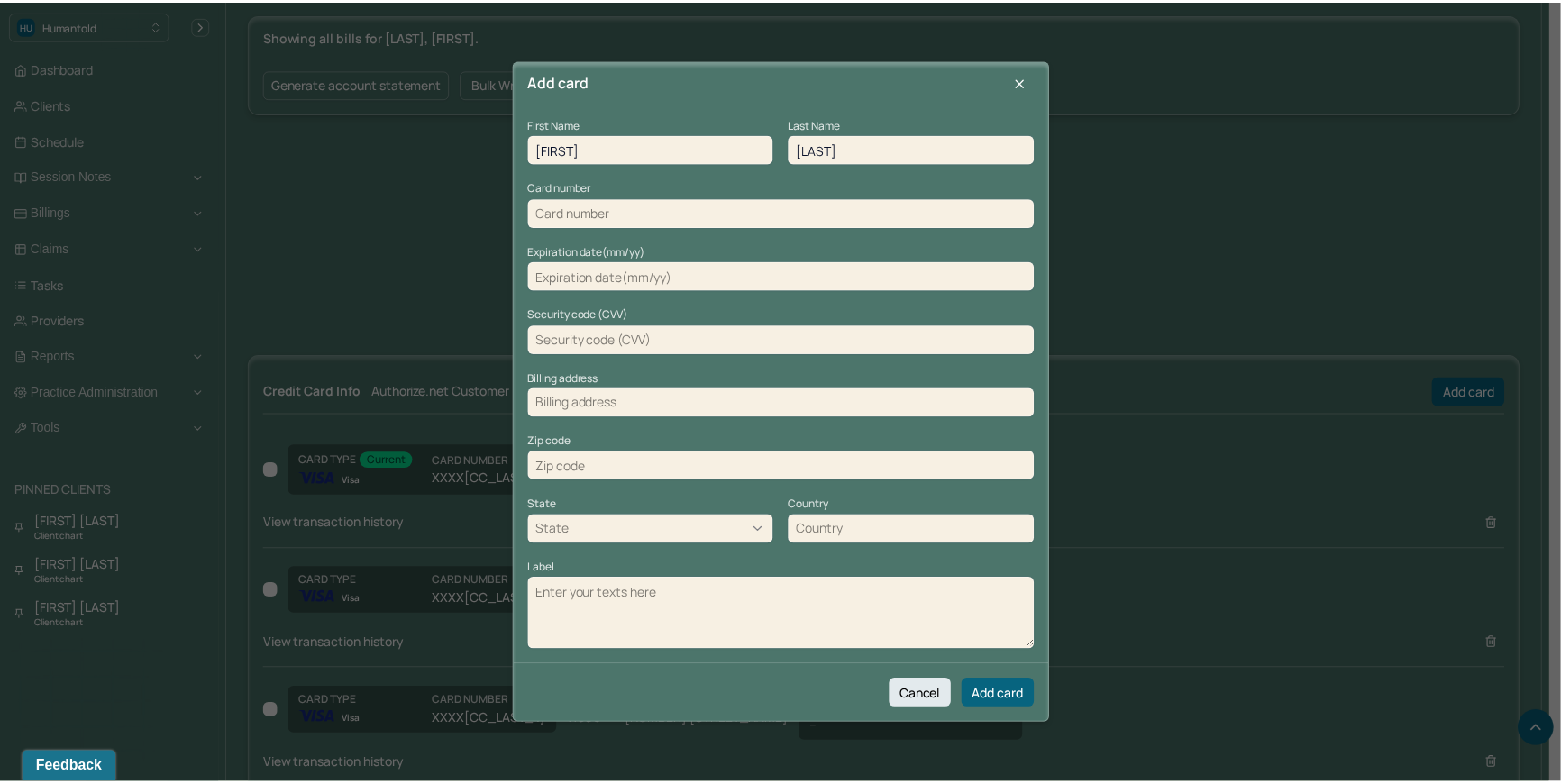 scroll, scrollTop: 727, scrollLeft: 0, axis: vertical 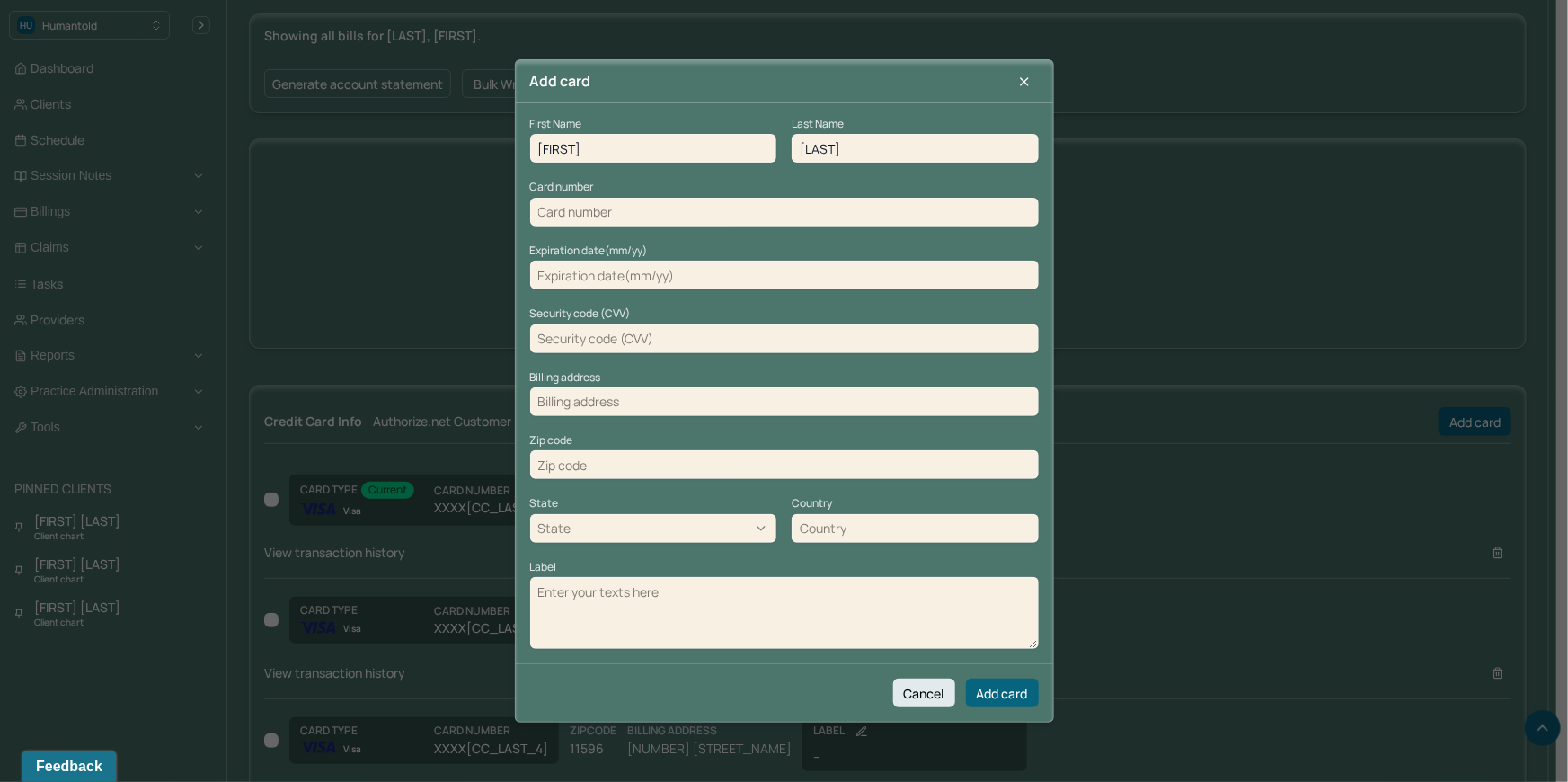 type on "Brandwein" 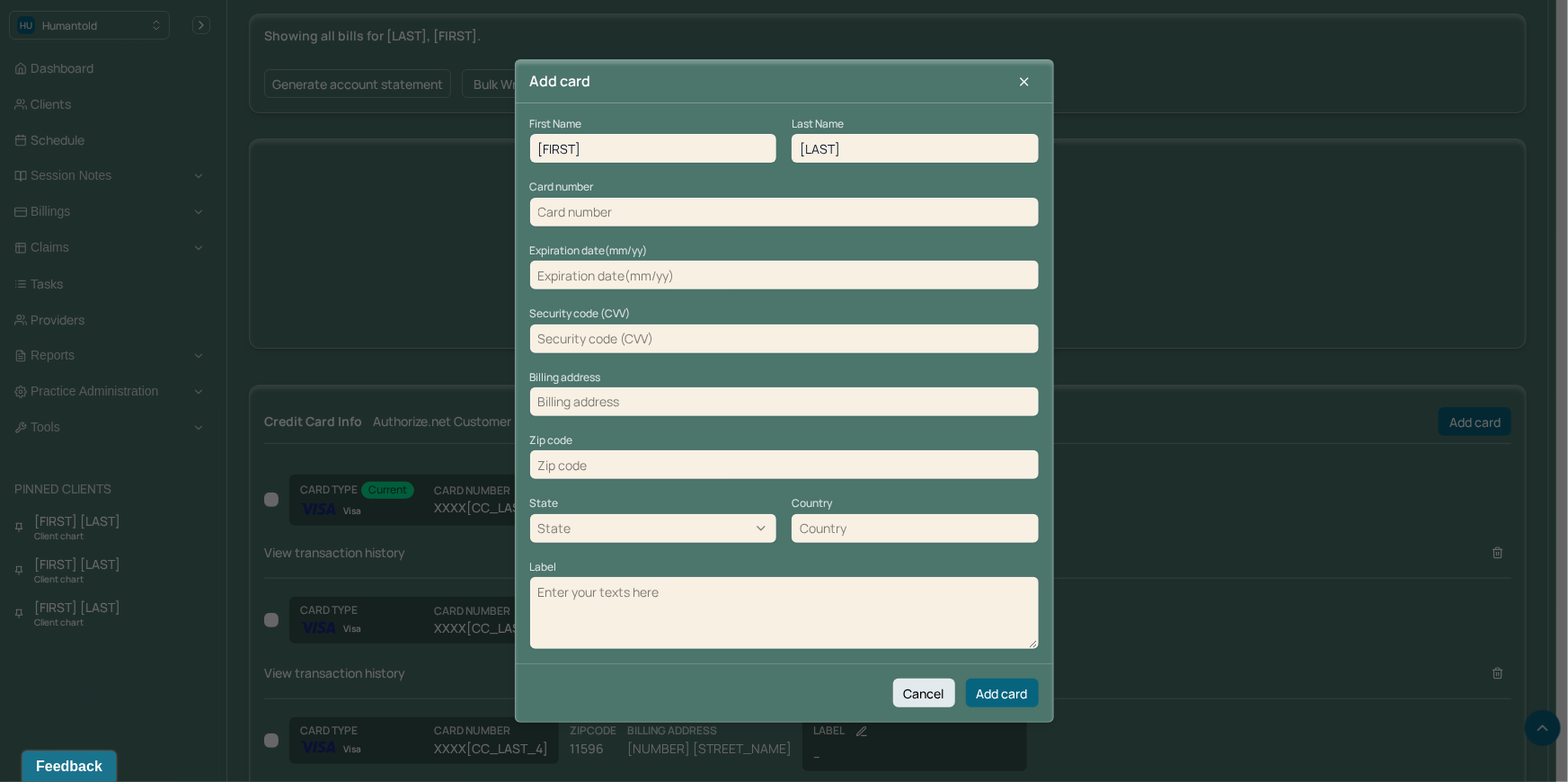 click at bounding box center [784, 212] 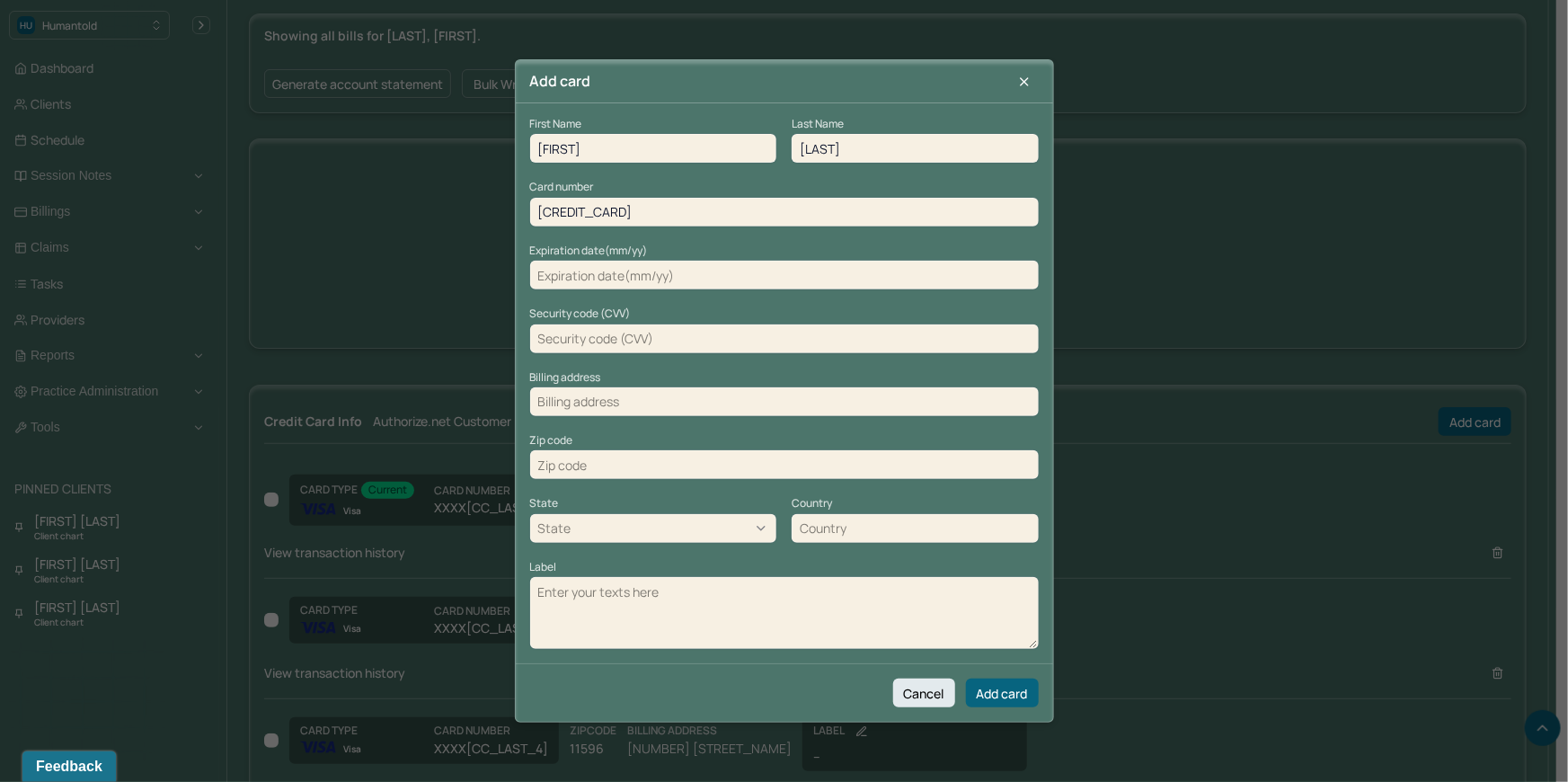 type on "4117730053822205" 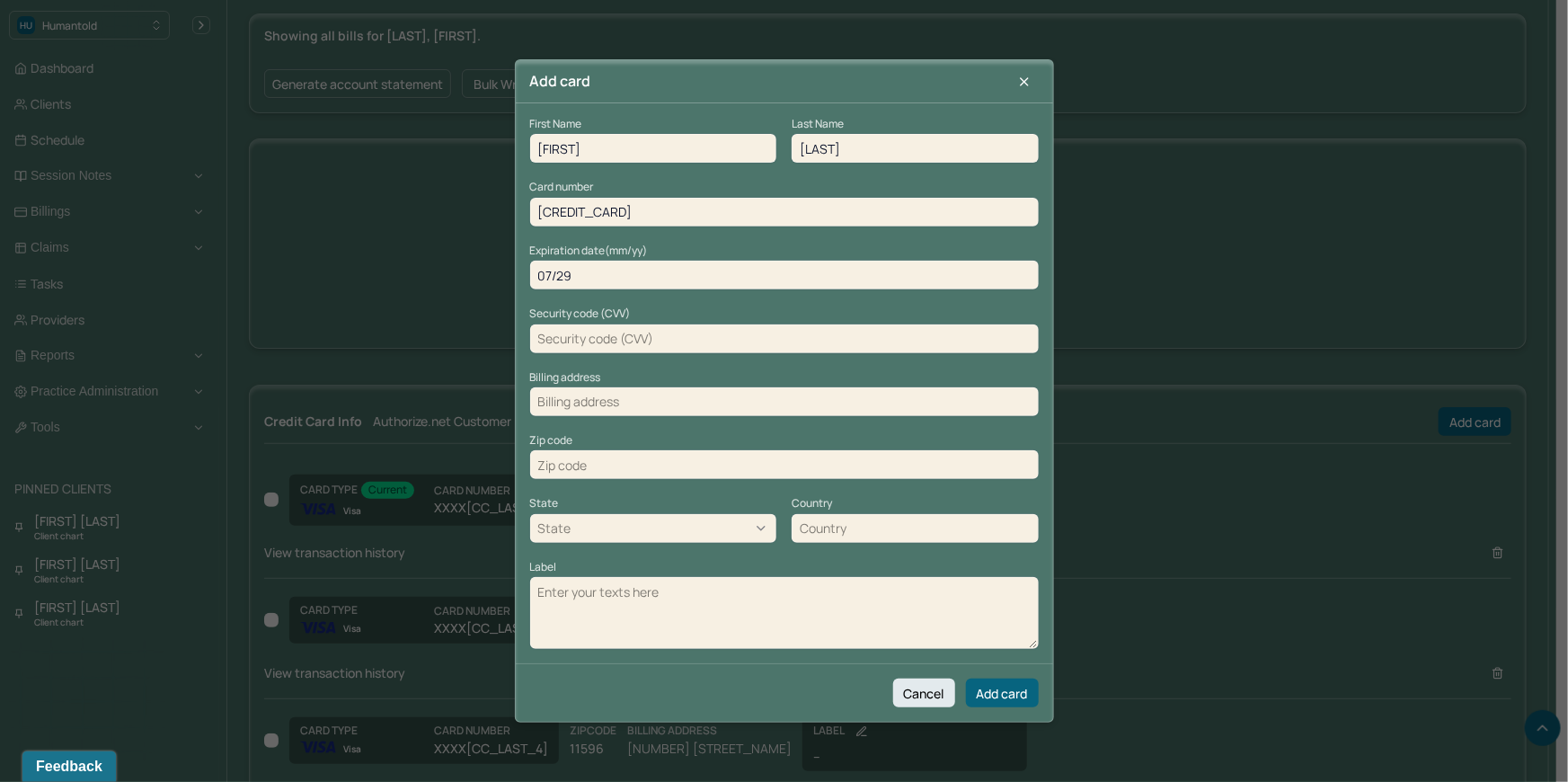 type on "07/29" 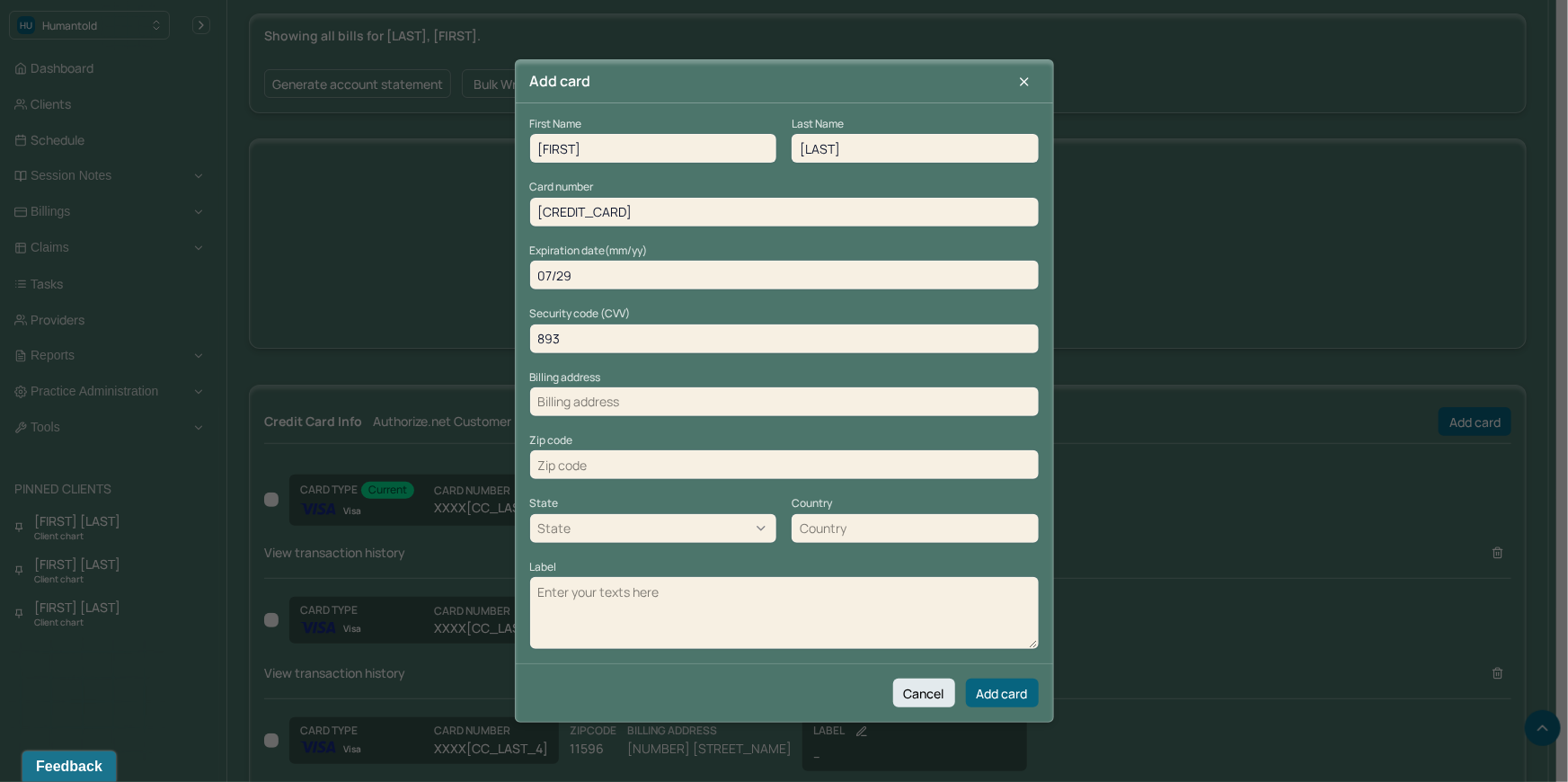 type on "893" 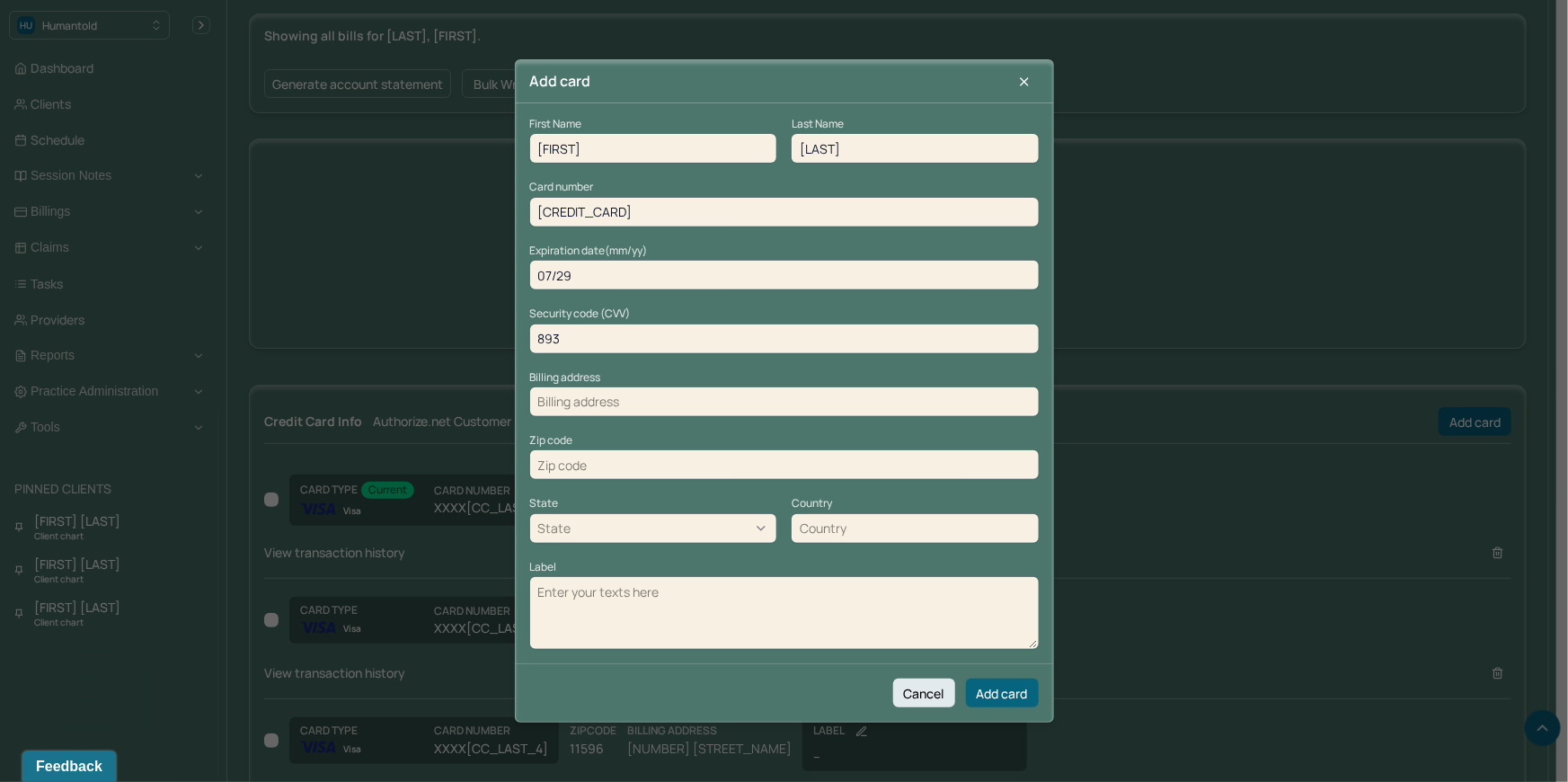 click at bounding box center [784, 402] 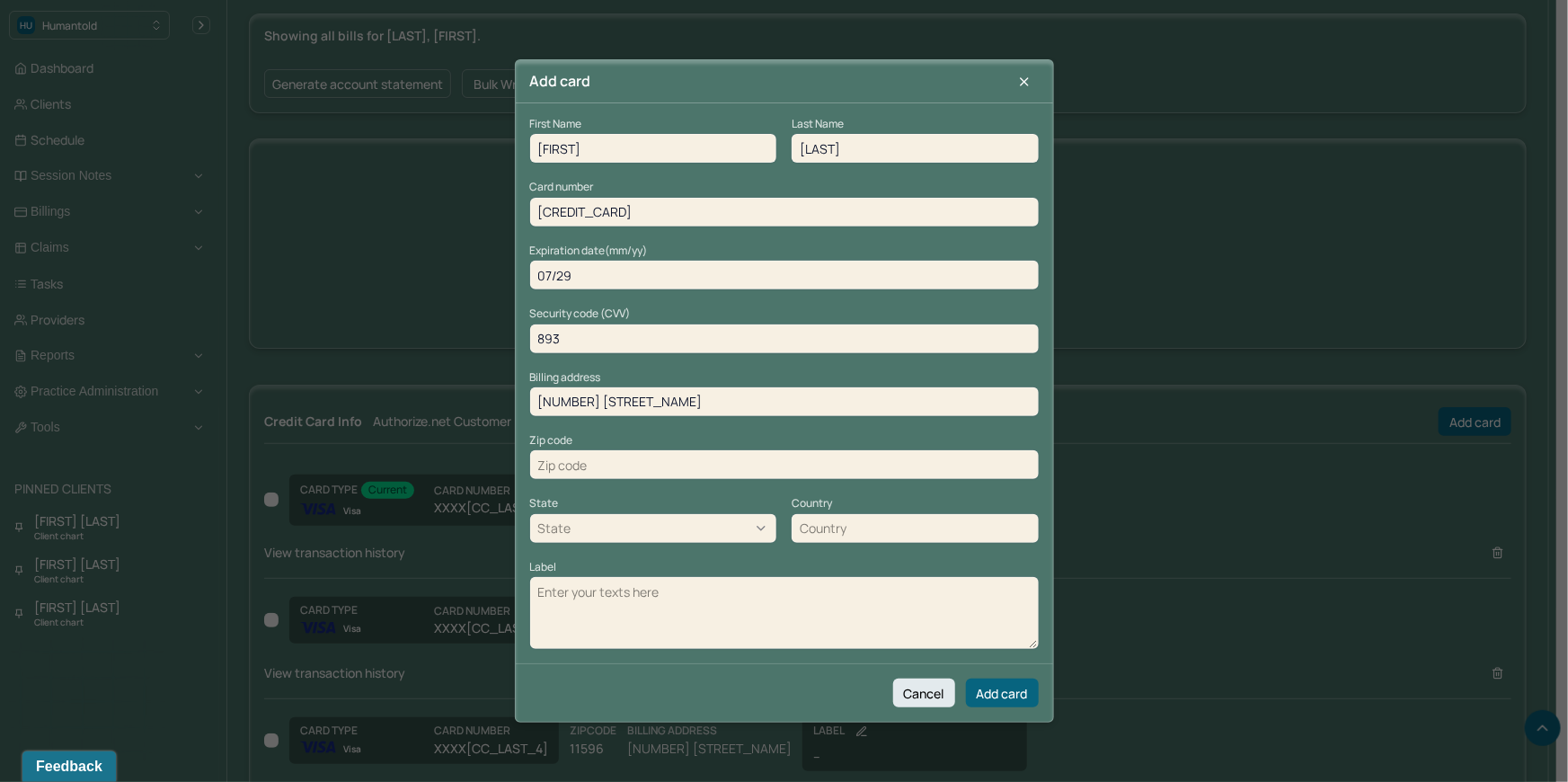 type on "76 Richfield Street" 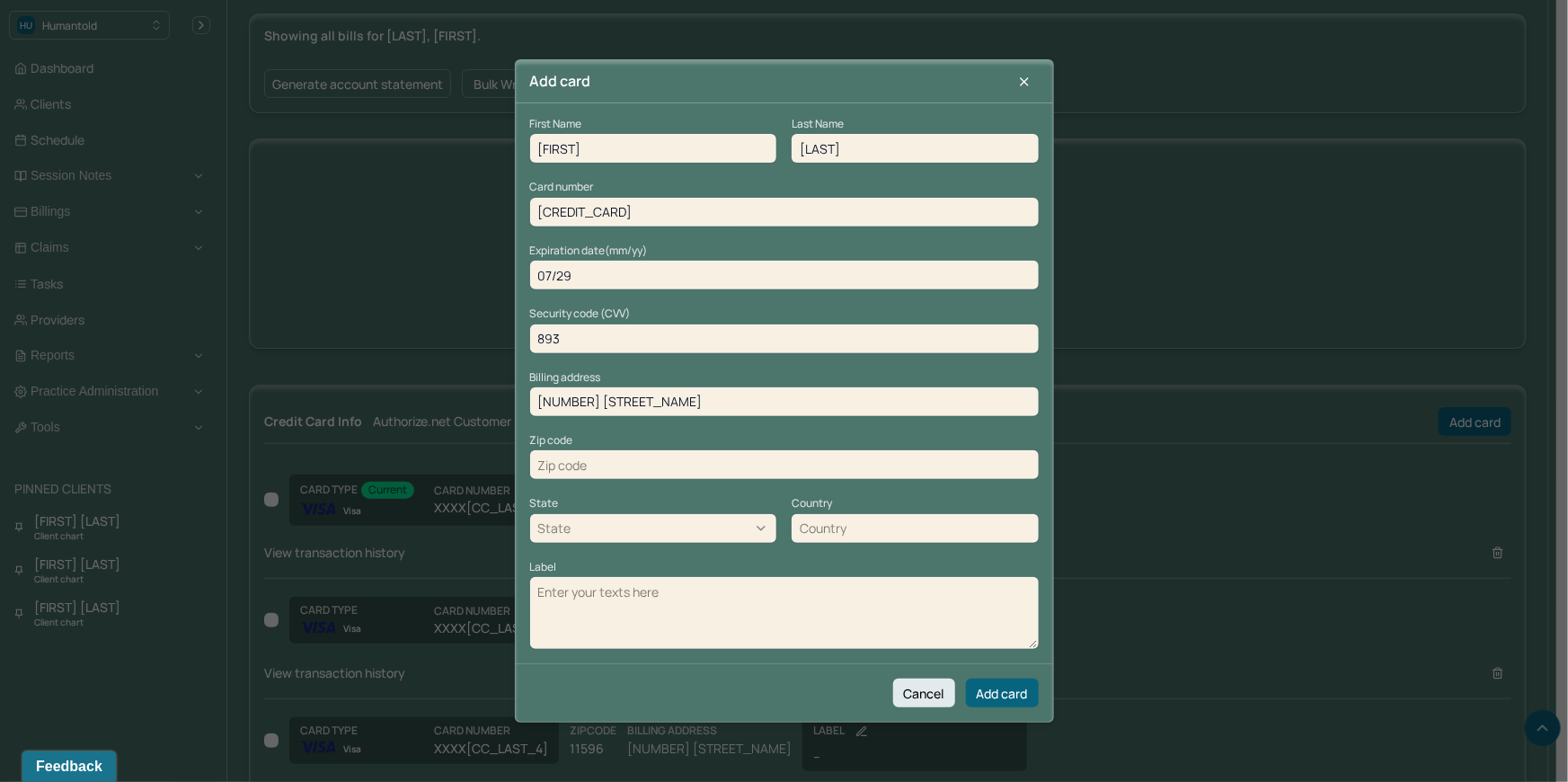 click at bounding box center (784, 465) 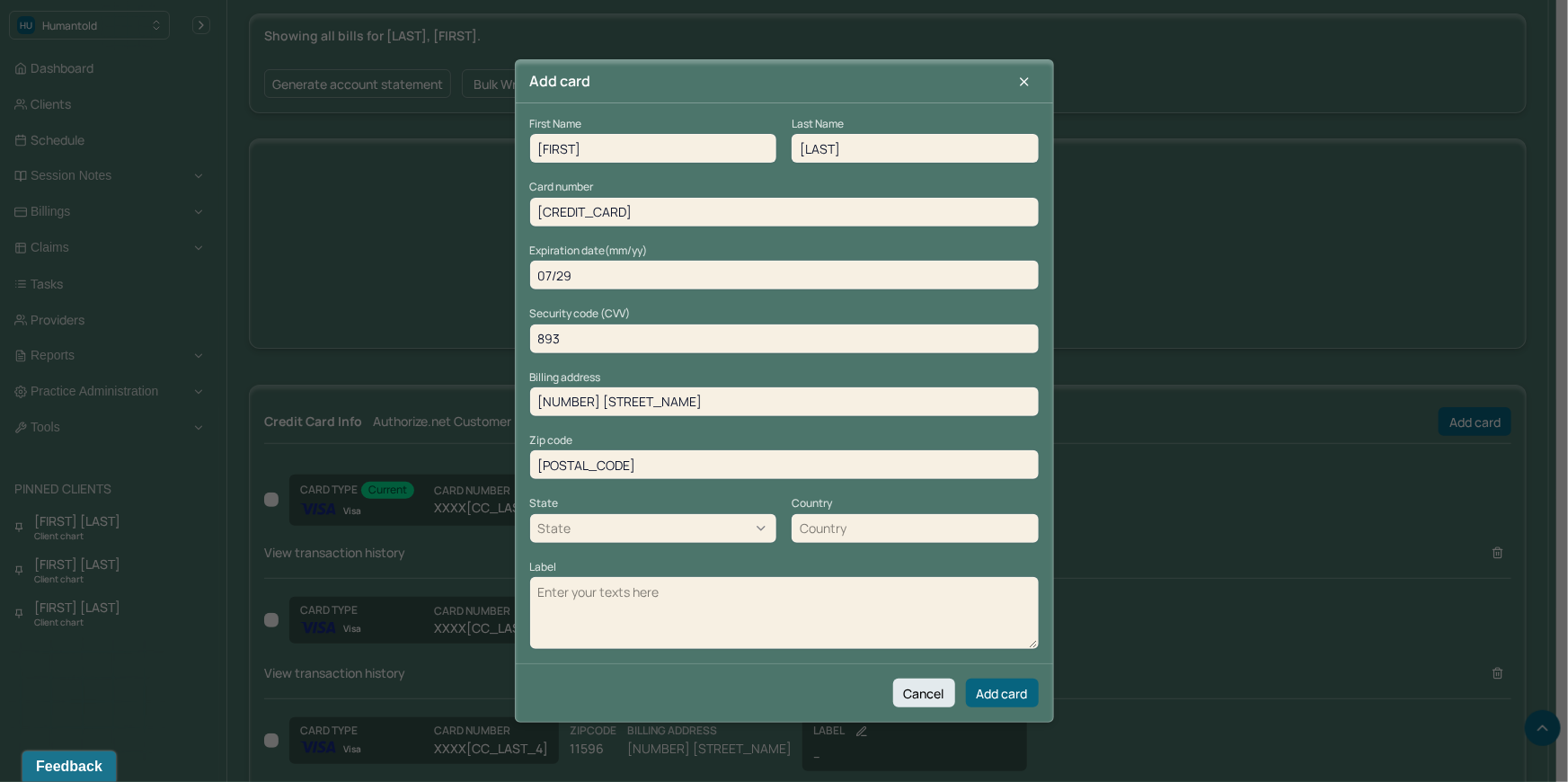 type on "11803-3811" 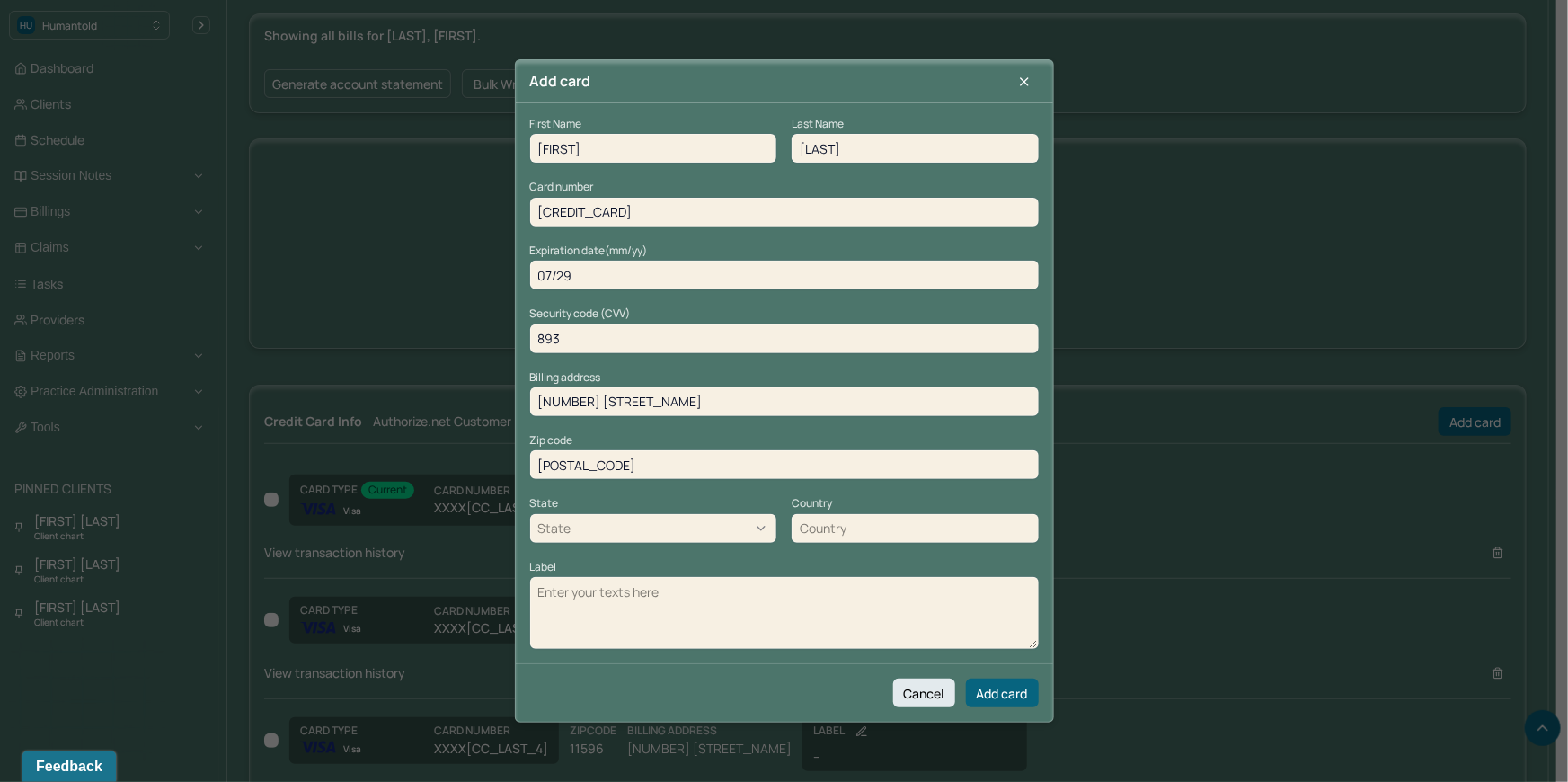 click on "Label" at bounding box center (784, 613) 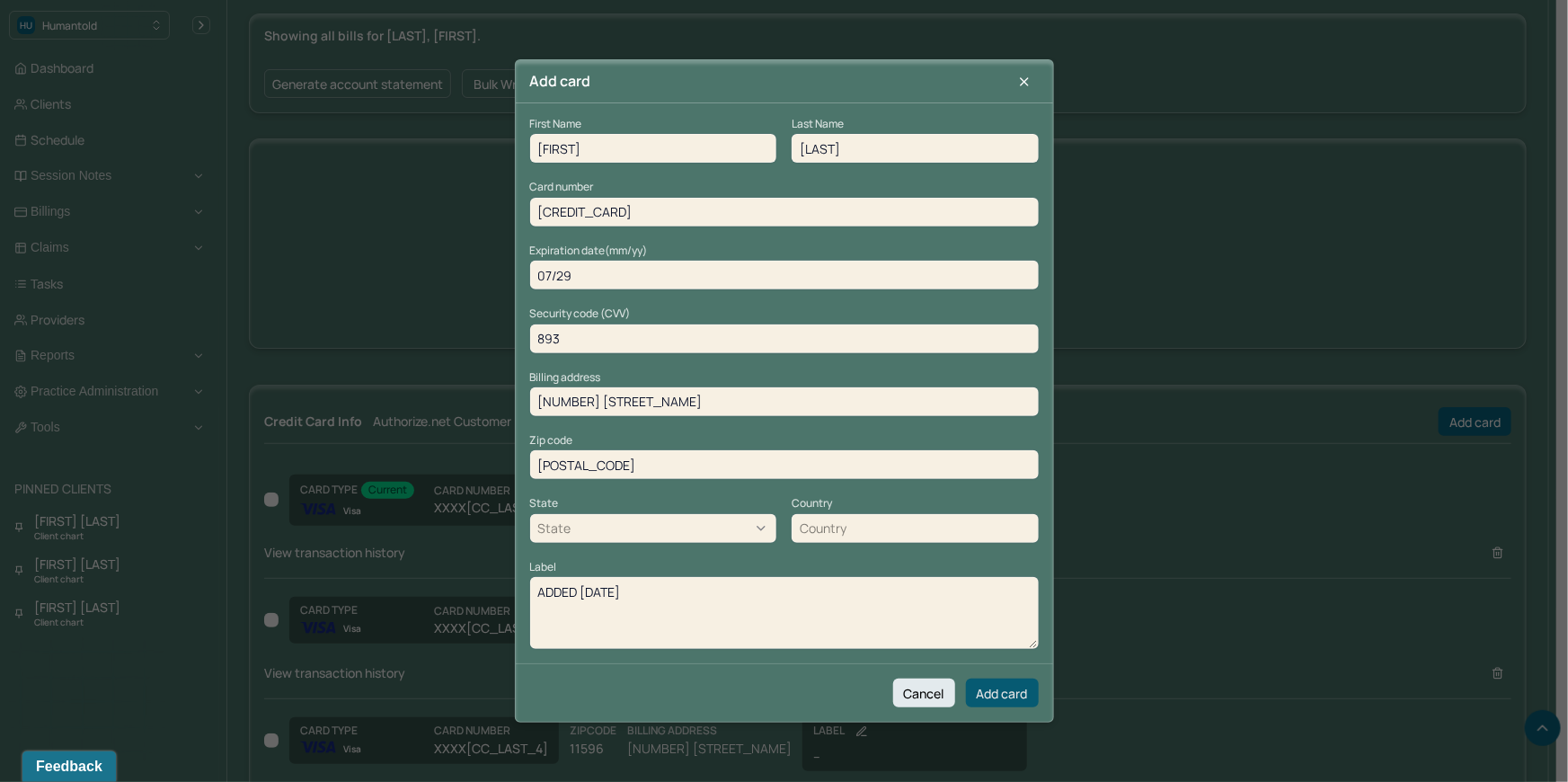 type on "ADDED 8/5/25" 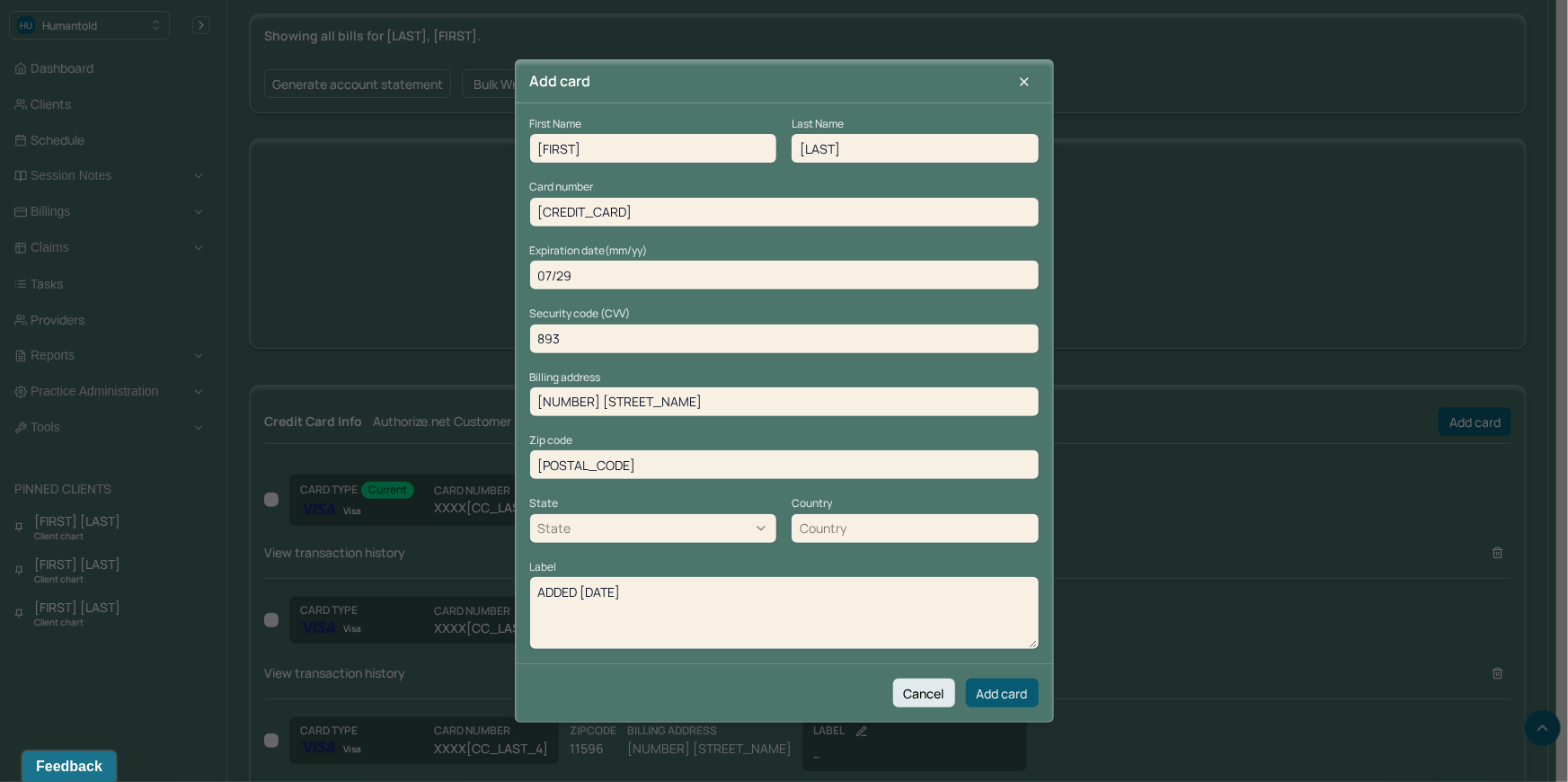 click on "Add card" at bounding box center [1002, 693] 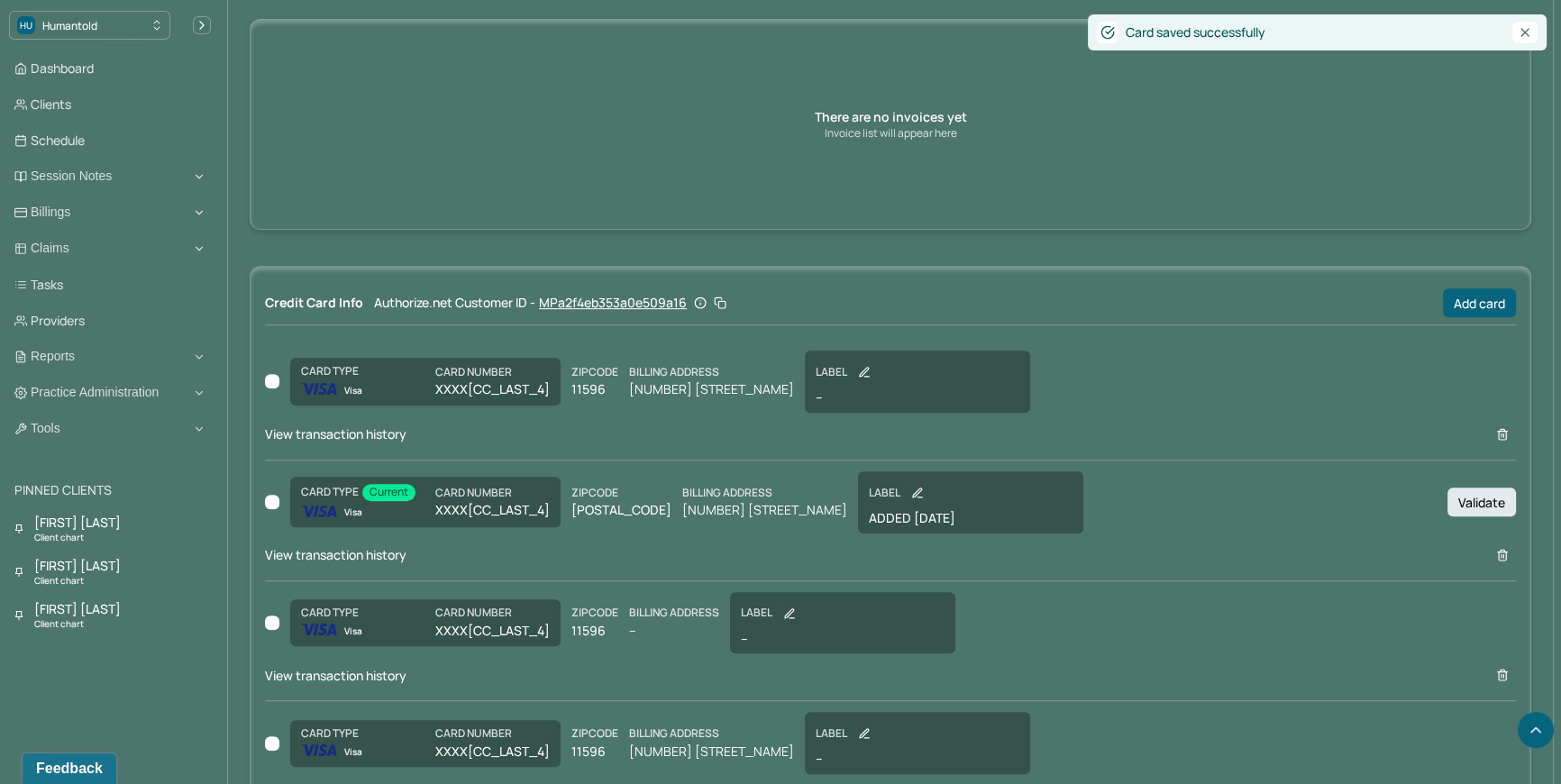 scroll, scrollTop: 878, scrollLeft: 0, axis: vertical 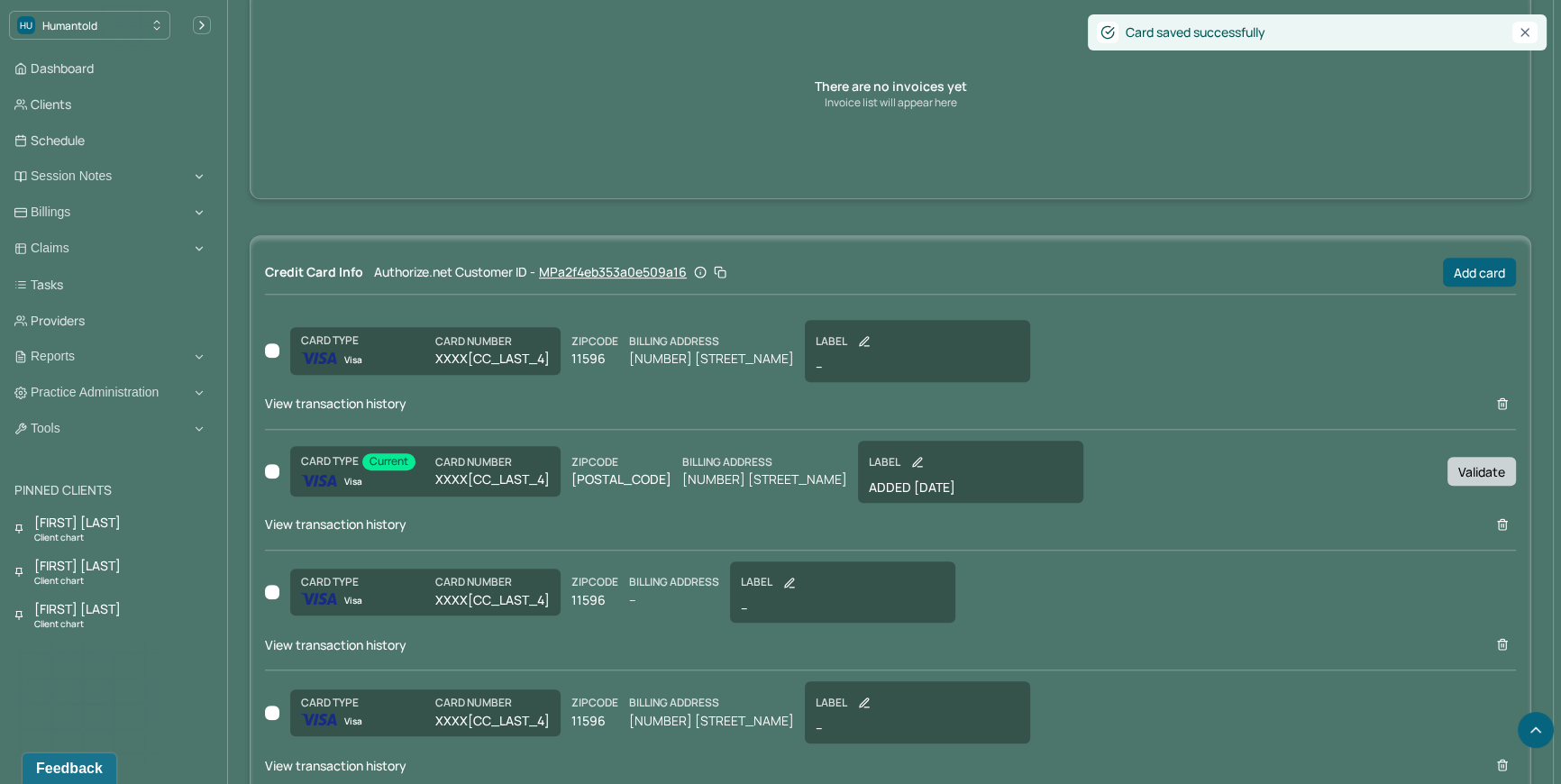click on "Validate" at bounding box center (1482, 471) 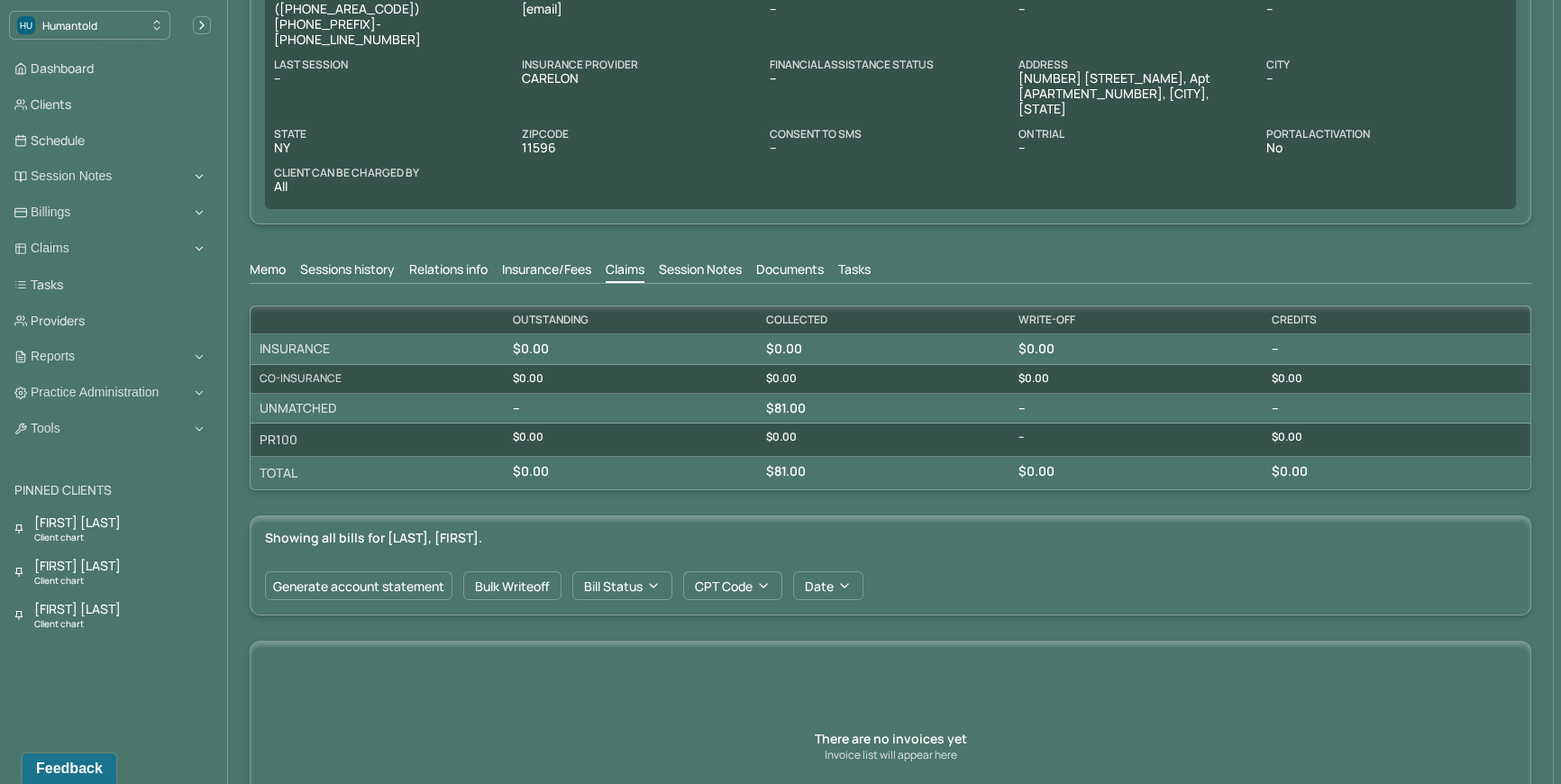 scroll, scrollTop: 223, scrollLeft: 0, axis: vertical 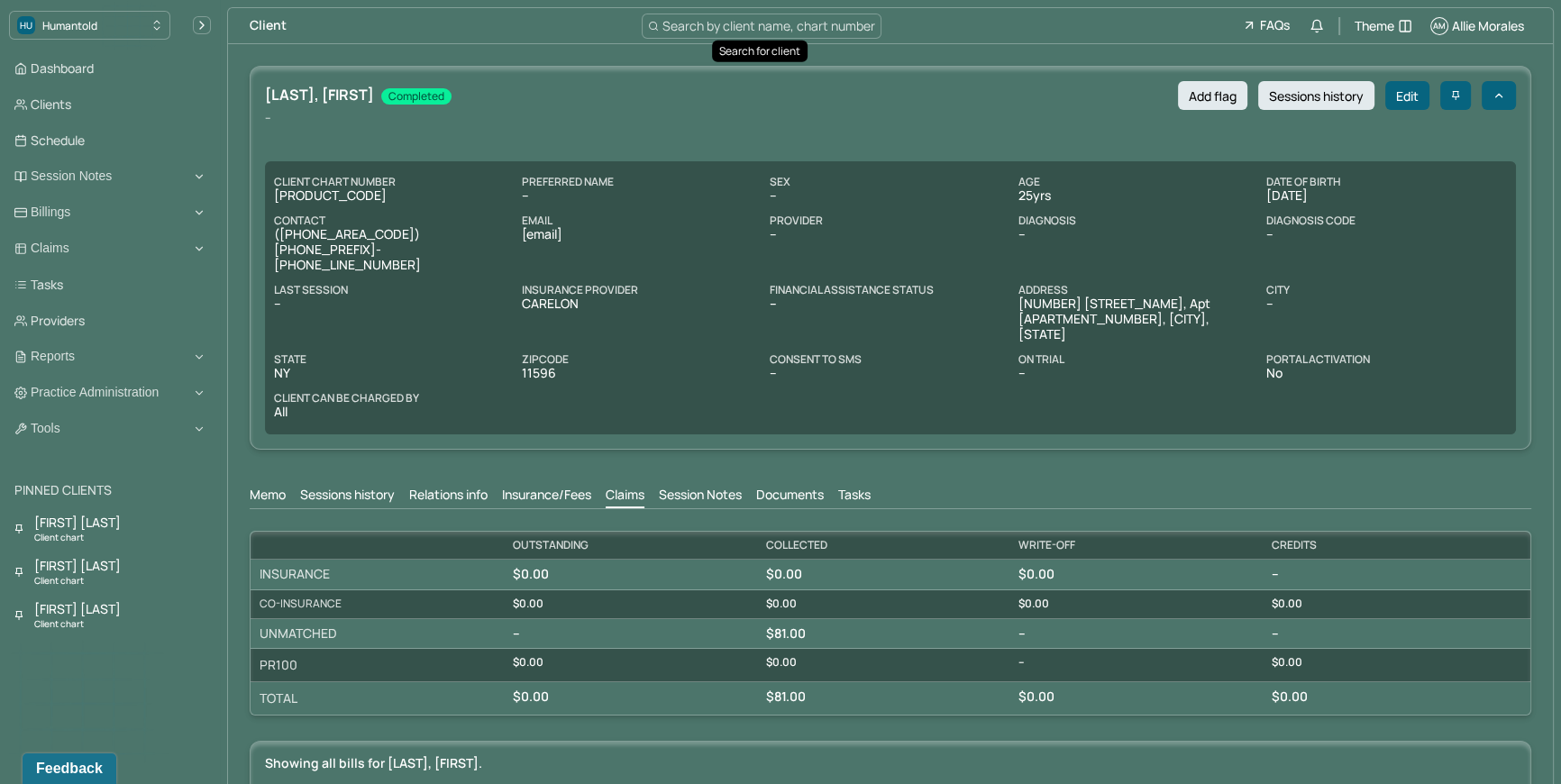 click on "Client Search by client name, chart number  FAQs Theme AM Allie   Morales" at bounding box center [890, 26] 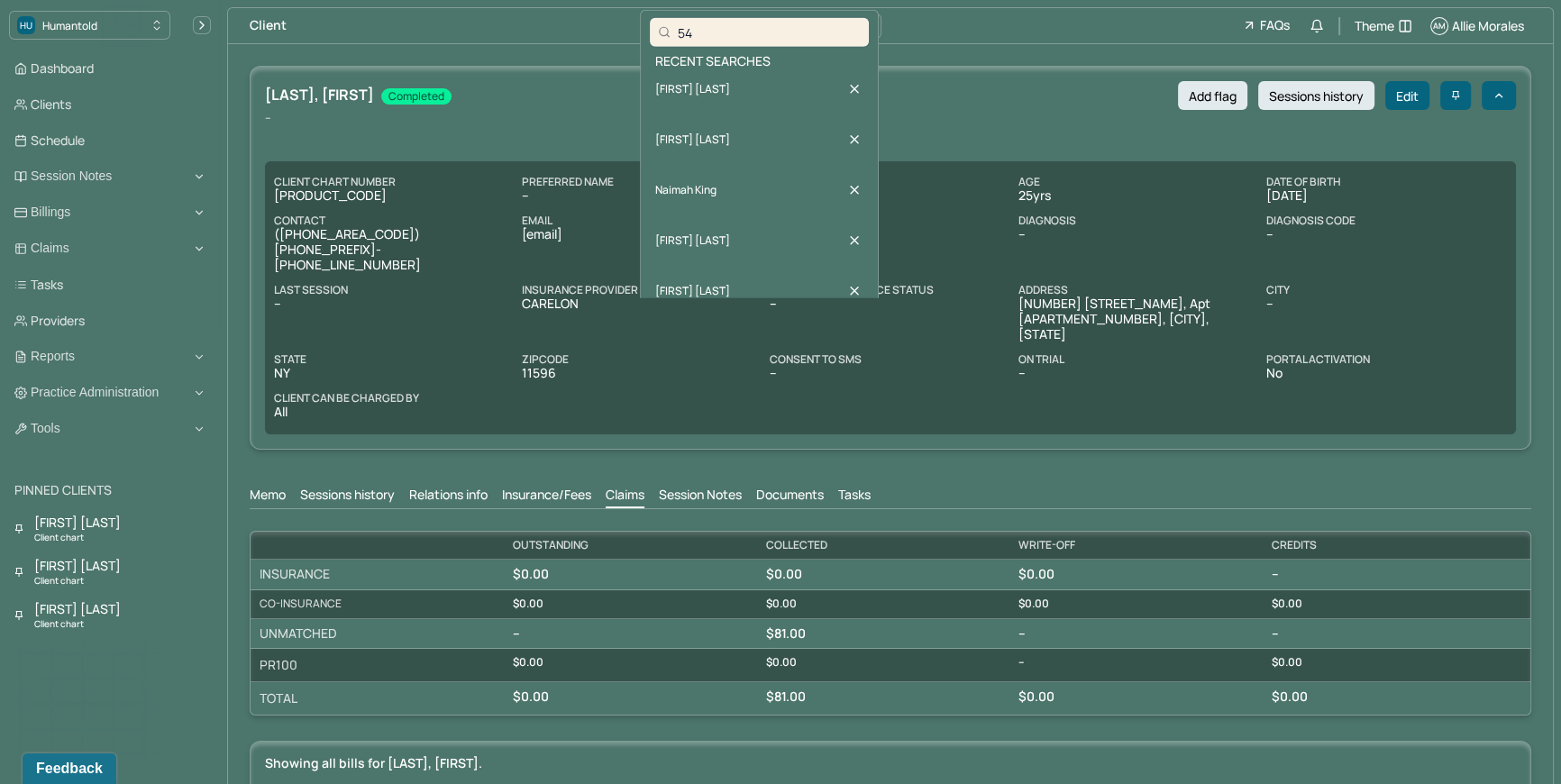 type on "5" 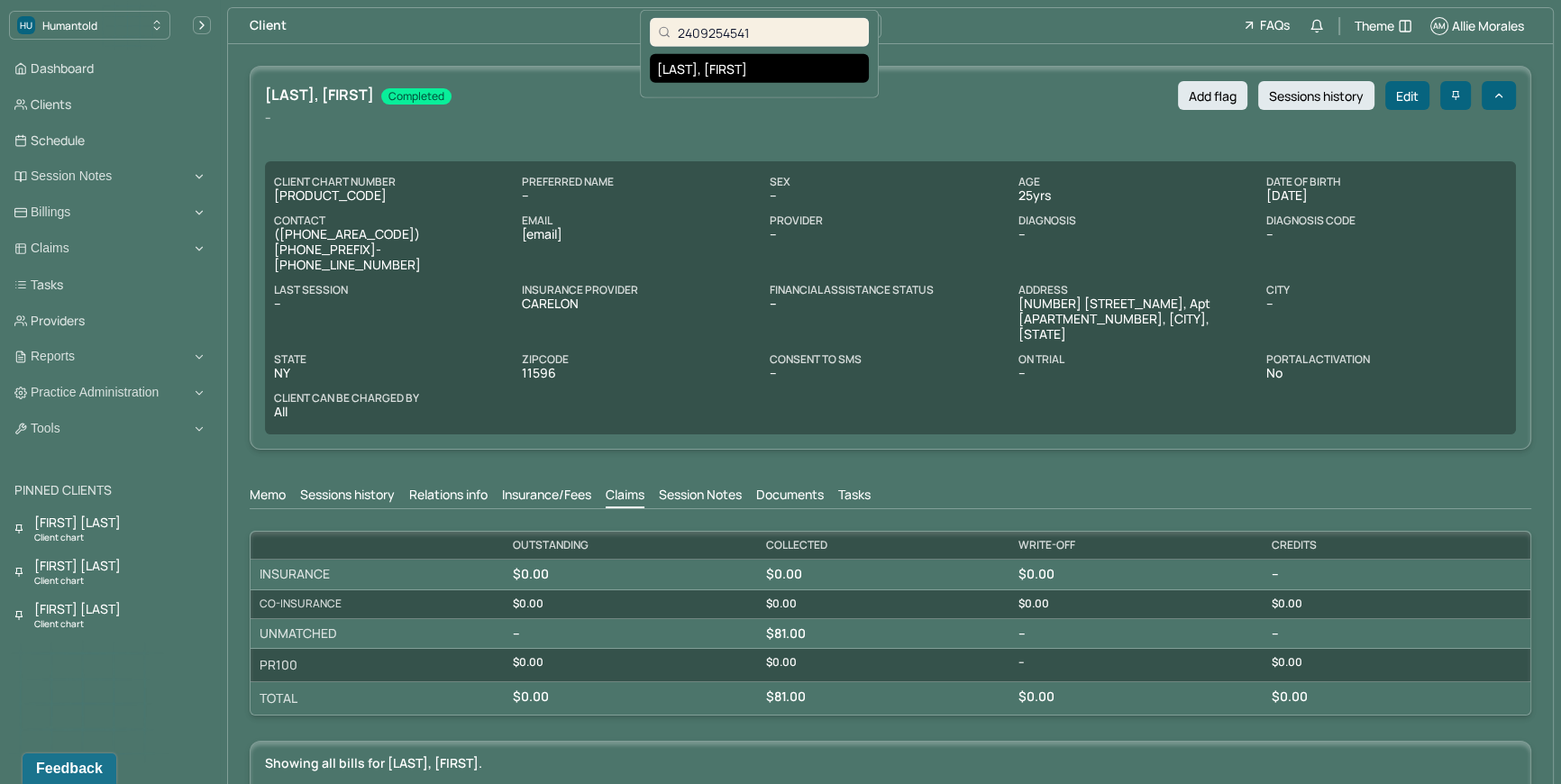 type on "2409254541" 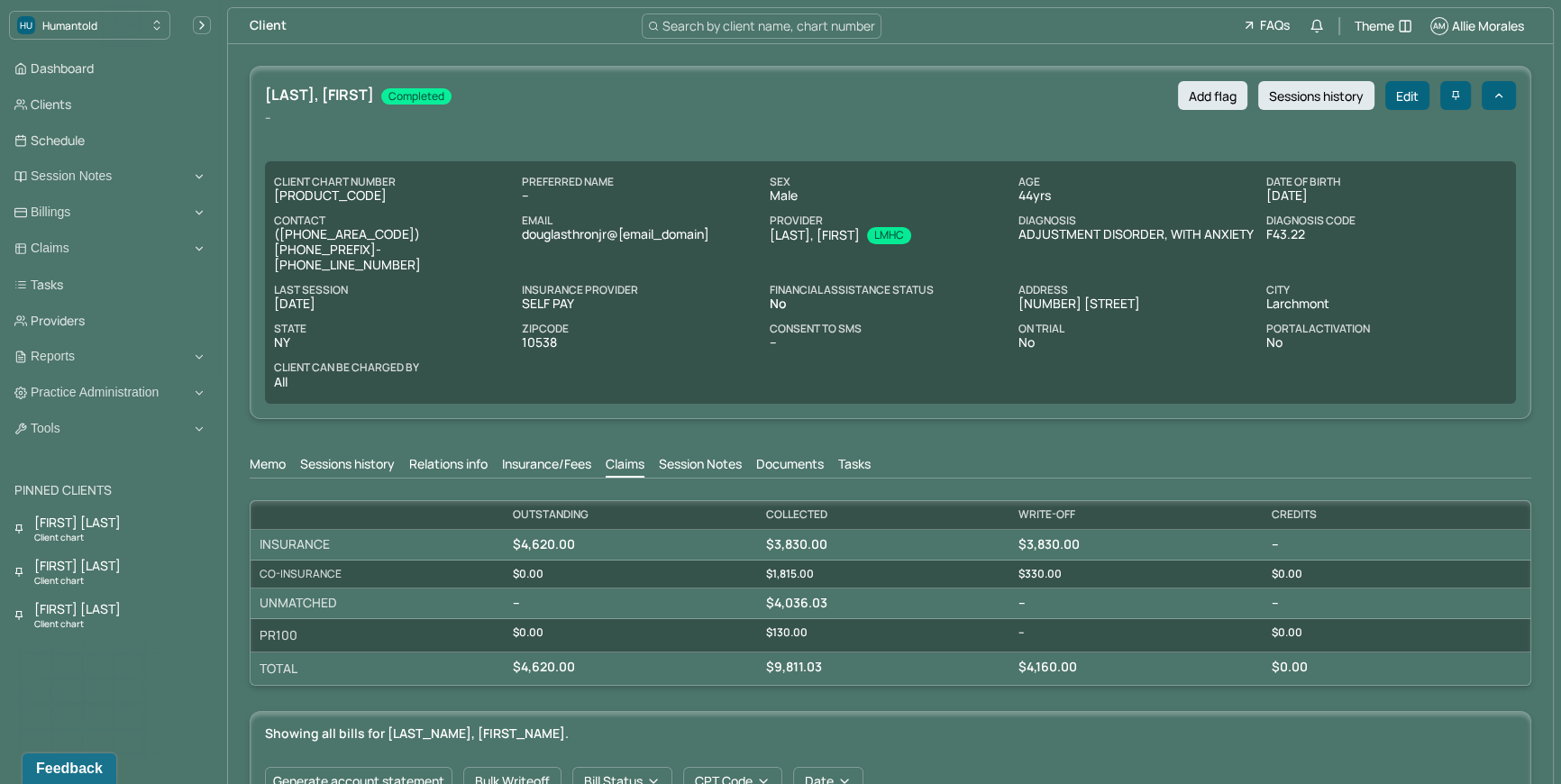 scroll, scrollTop: 0, scrollLeft: 0, axis: both 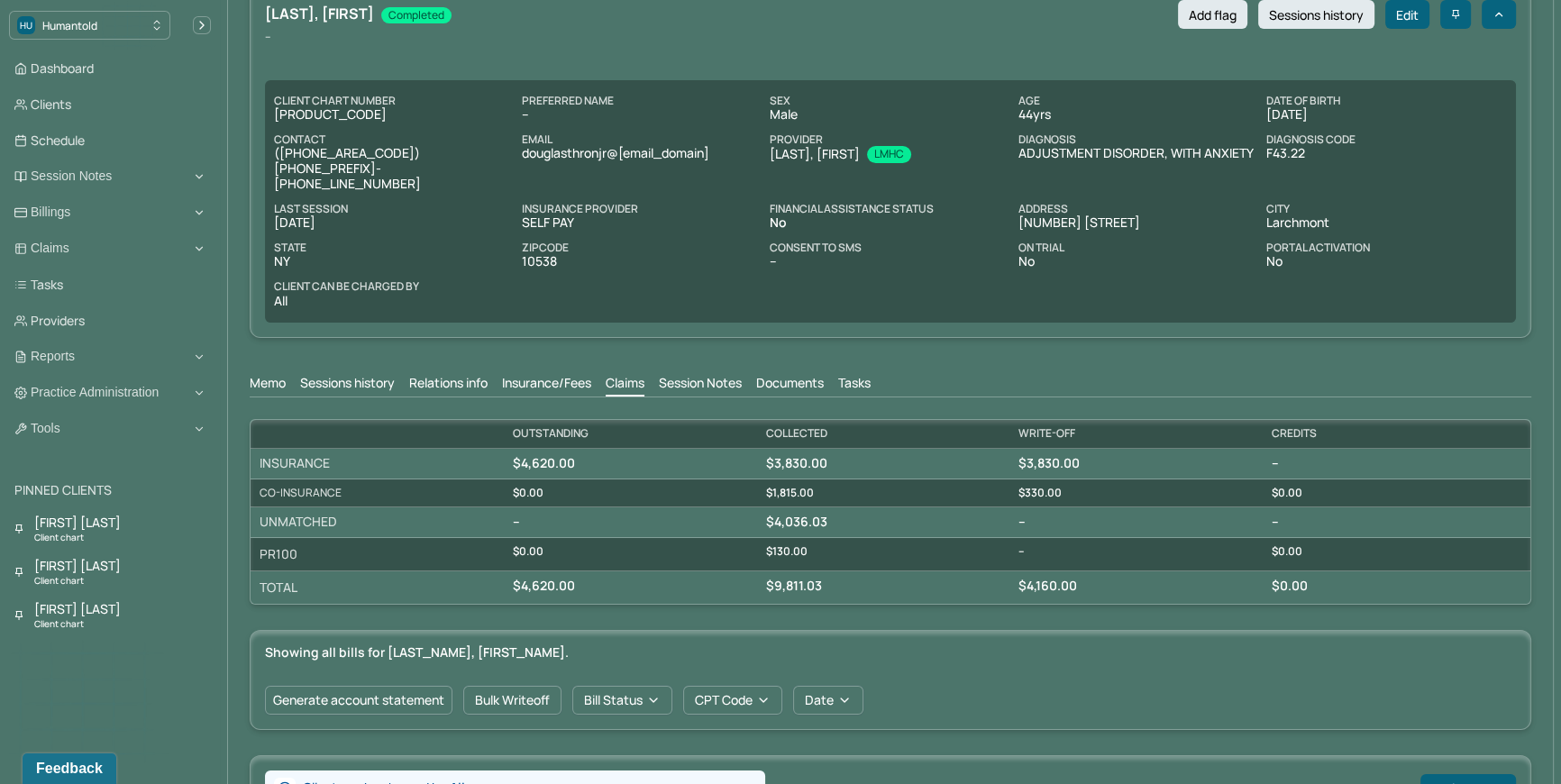 click on "Session Notes" at bounding box center [700, 385] 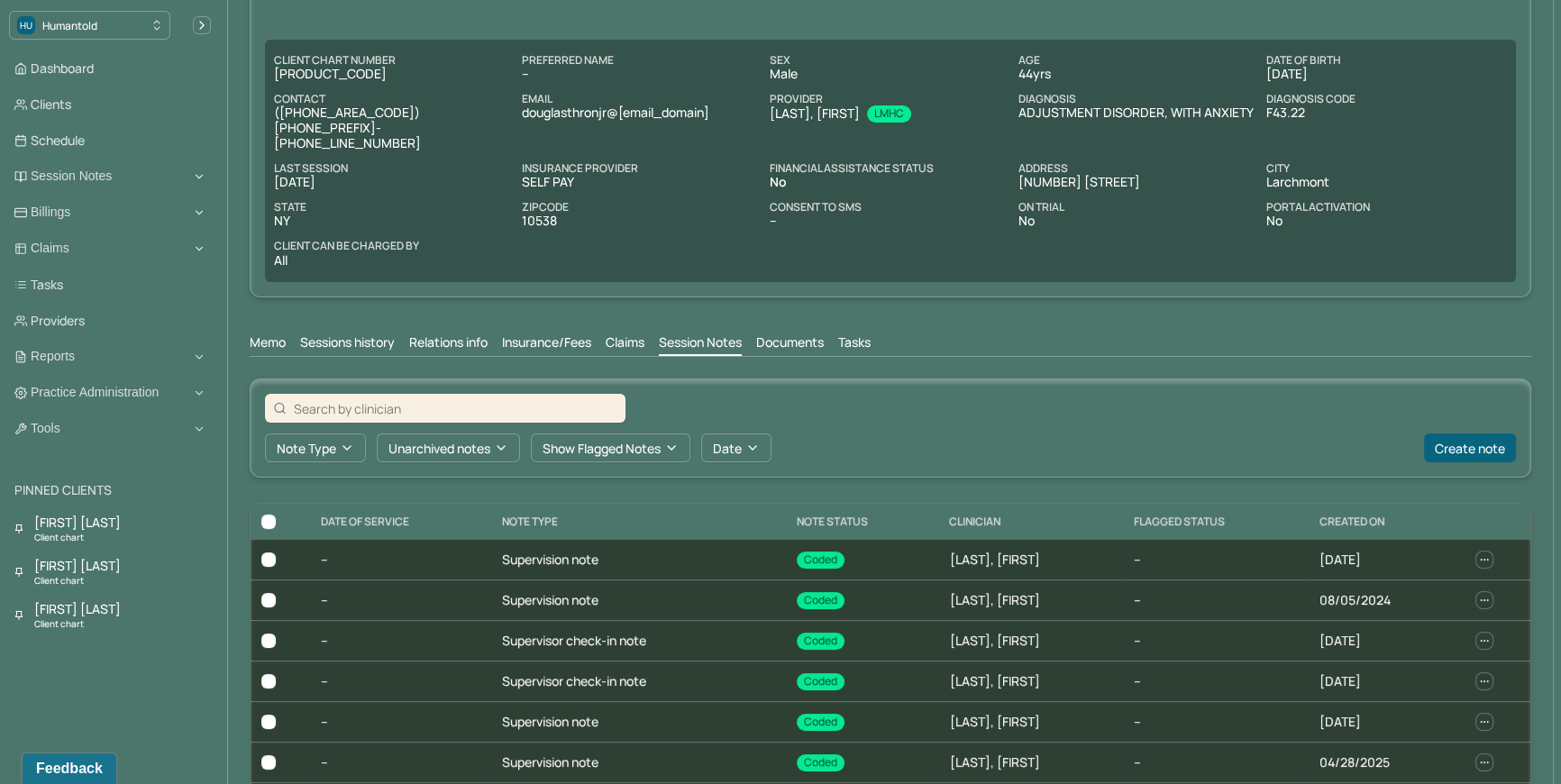 scroll, scrollTop: 81, scrollLeft: 0, axis: vertical 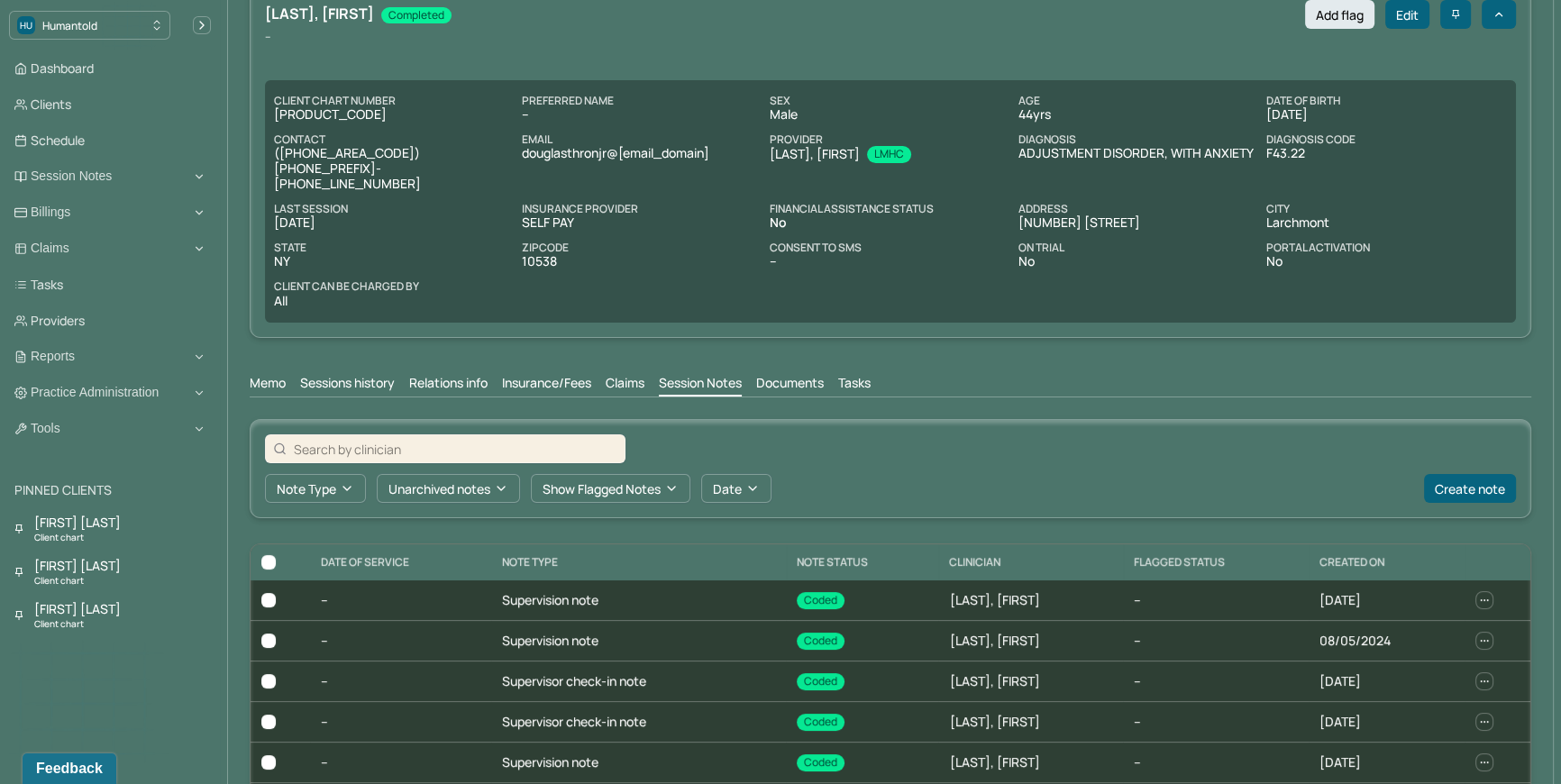 click on "Claims" at bounding box center [625, 385] 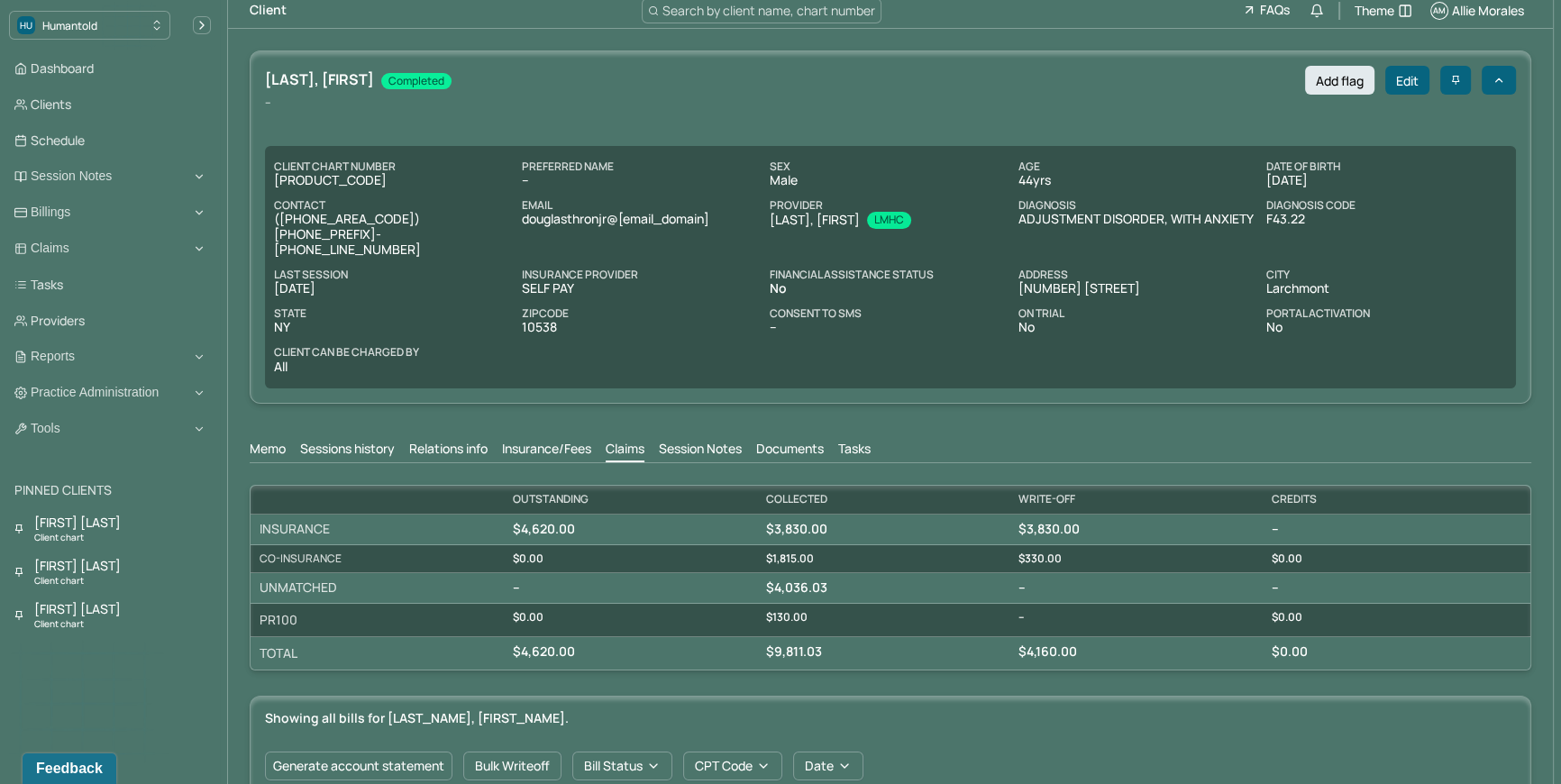 scroll, scrollTop: 0, scrollLeft: 0, axis: both 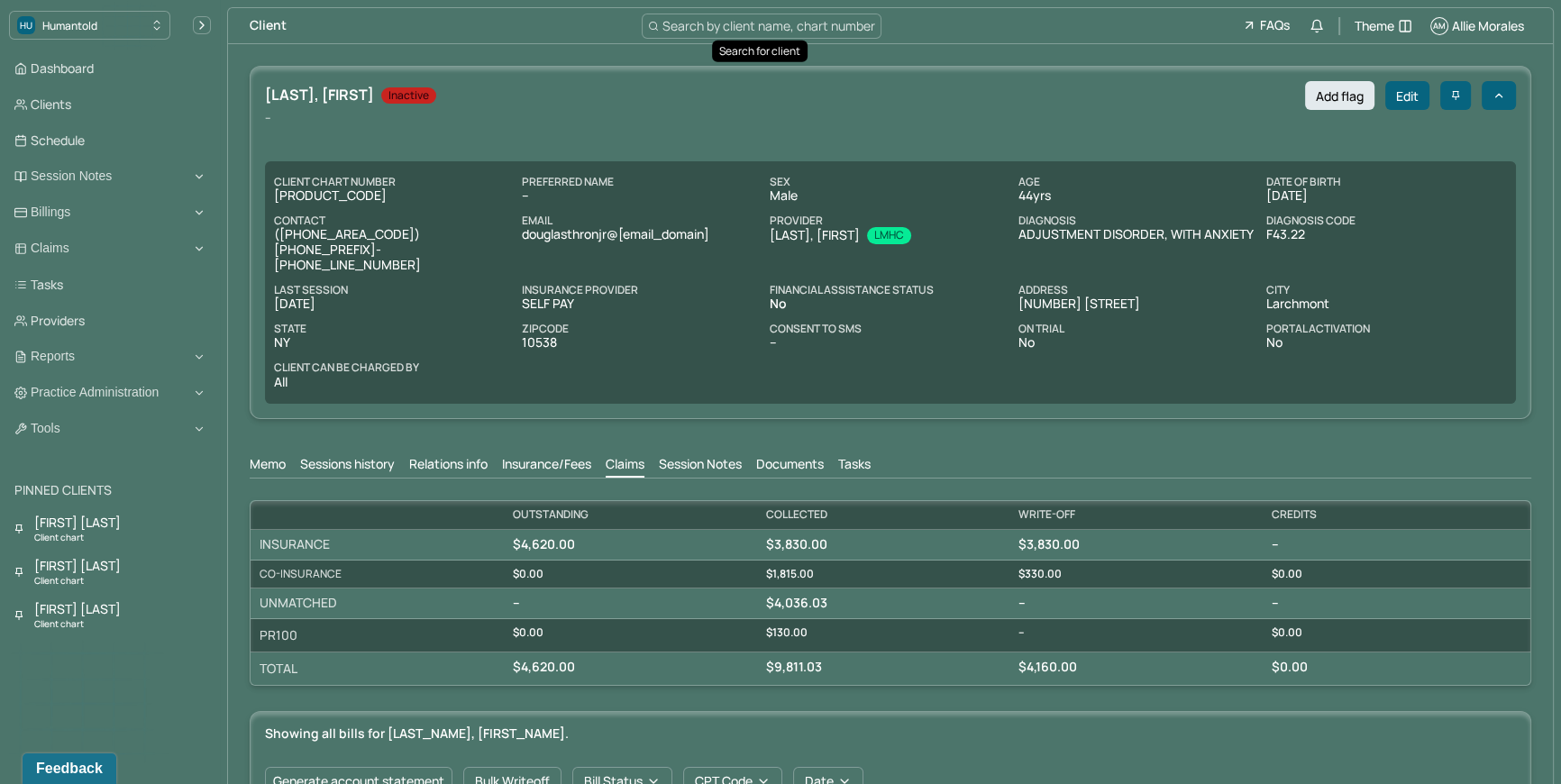 click on "Search by client name, chart number" at bounding box center [769, 25] 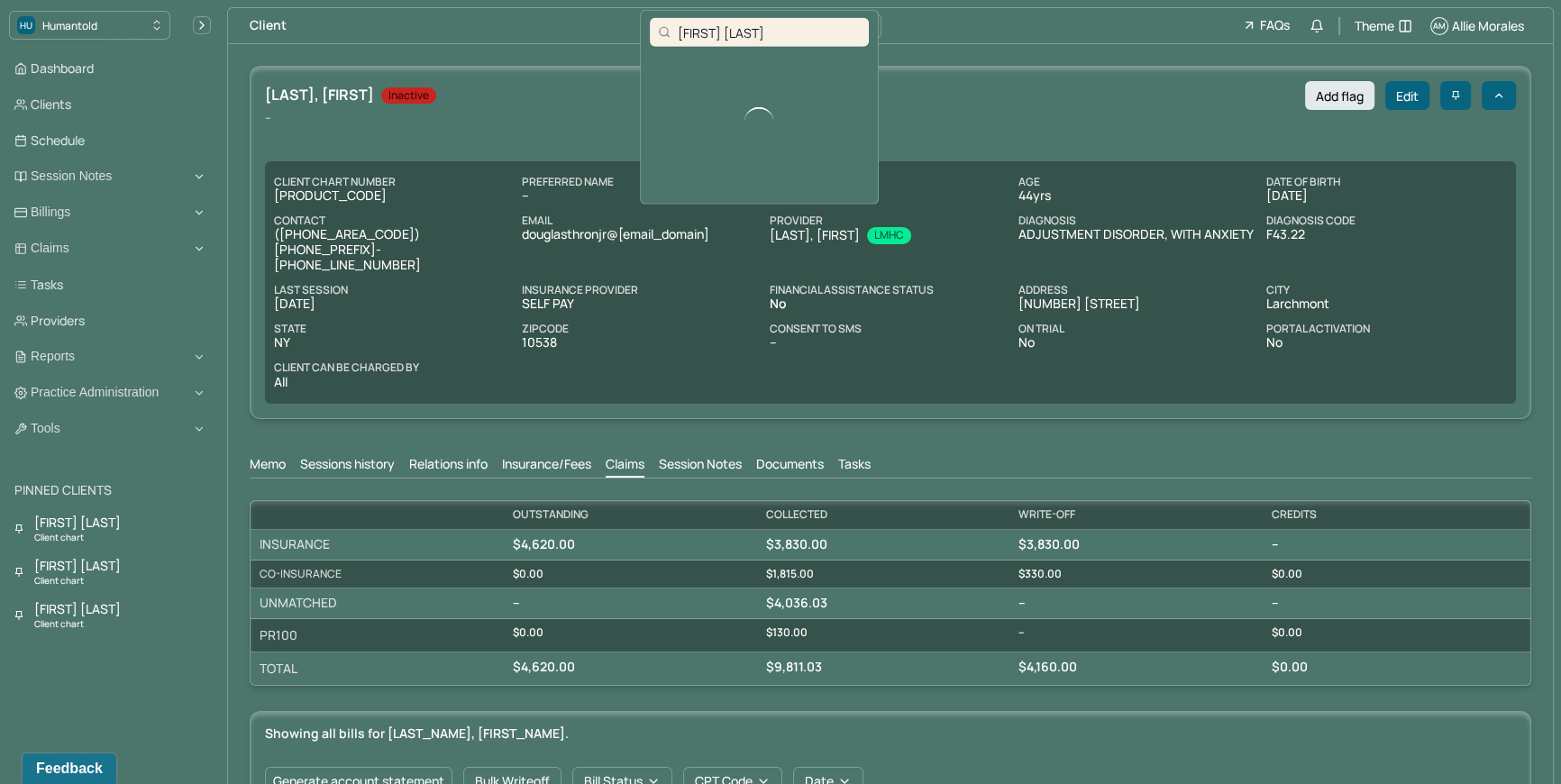 type on "Emily Campisi" 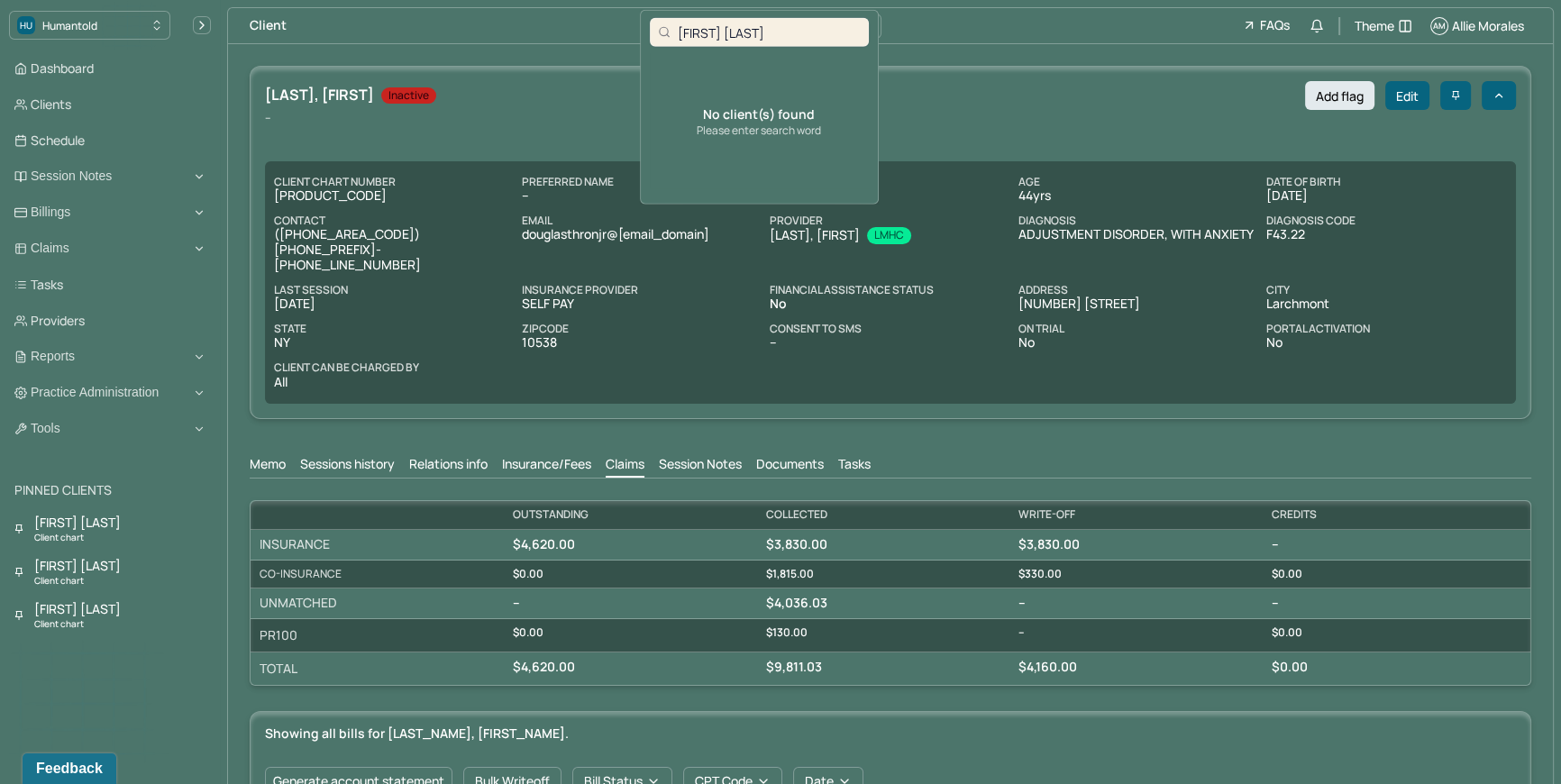 click on "Emily Campisi" at bounding box center (769, 32) 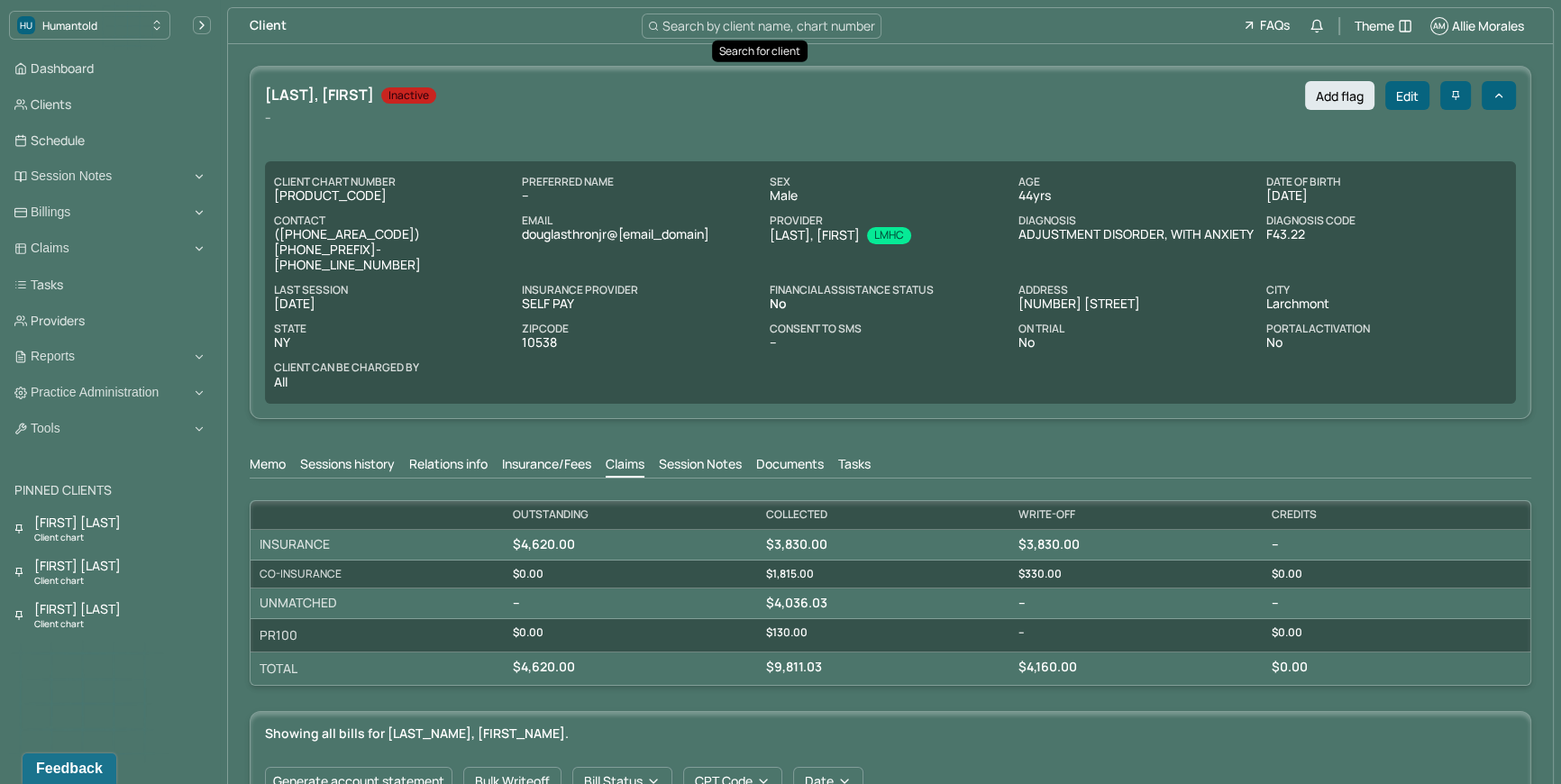 click on "Search by client name, chart number" at bounding box center (769, 25) 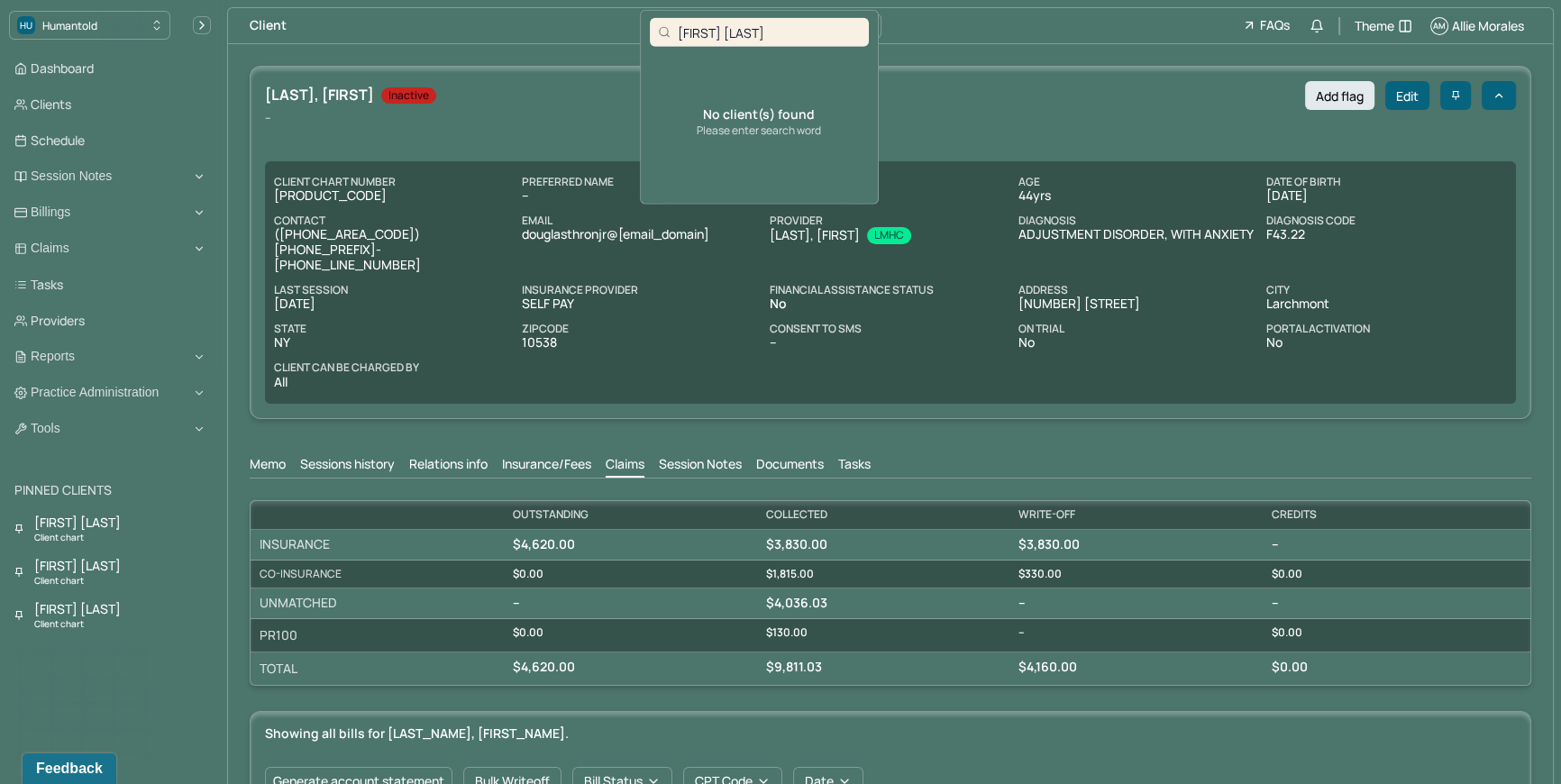 drag, startPoint x: 715, startPoint y: 33, endPoint x: 658, endPoint y: 39, distance: 57.31492 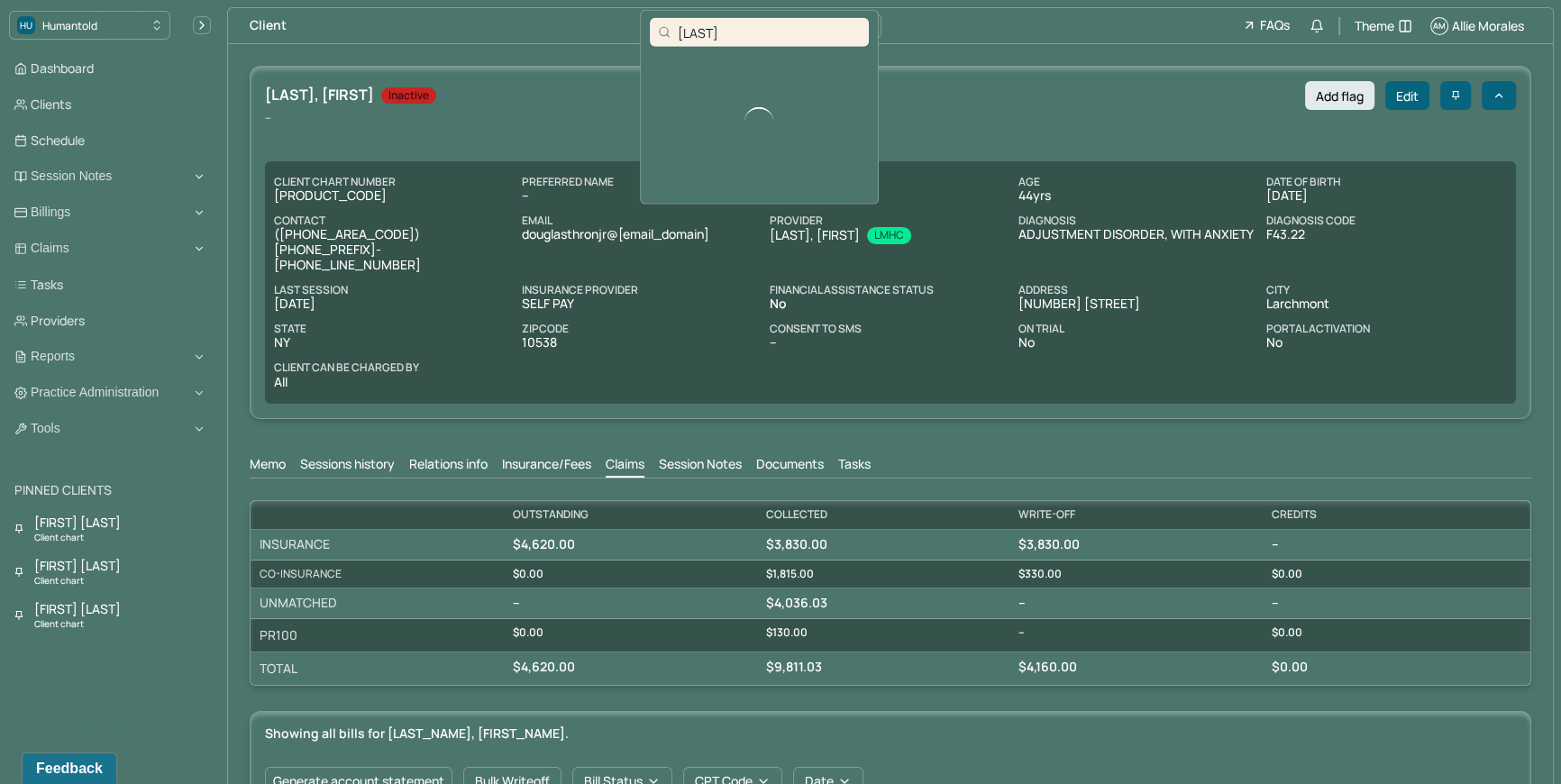 click on "Campisi" at bounding box center [769, 32] 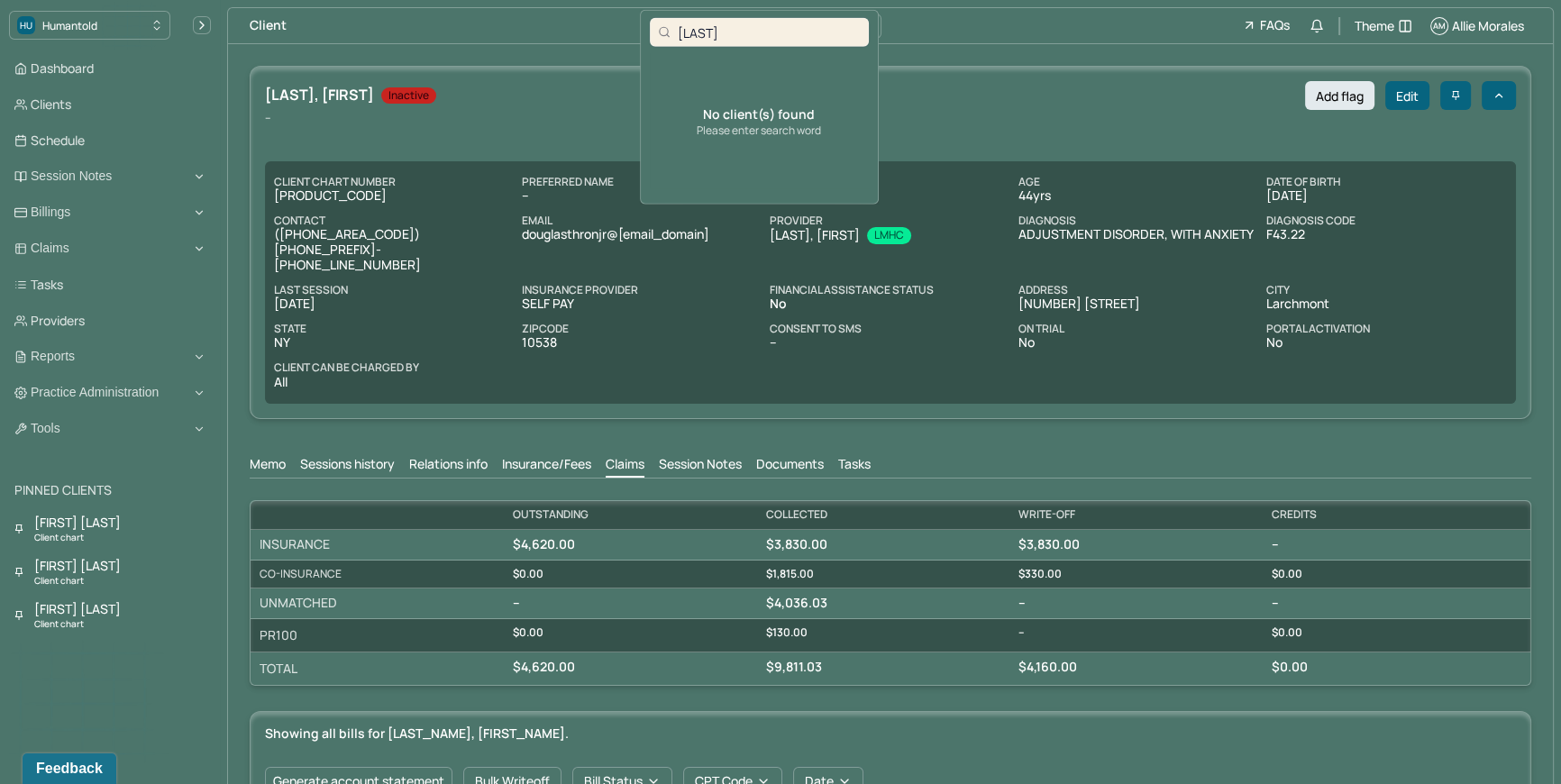 type on "Campisi" 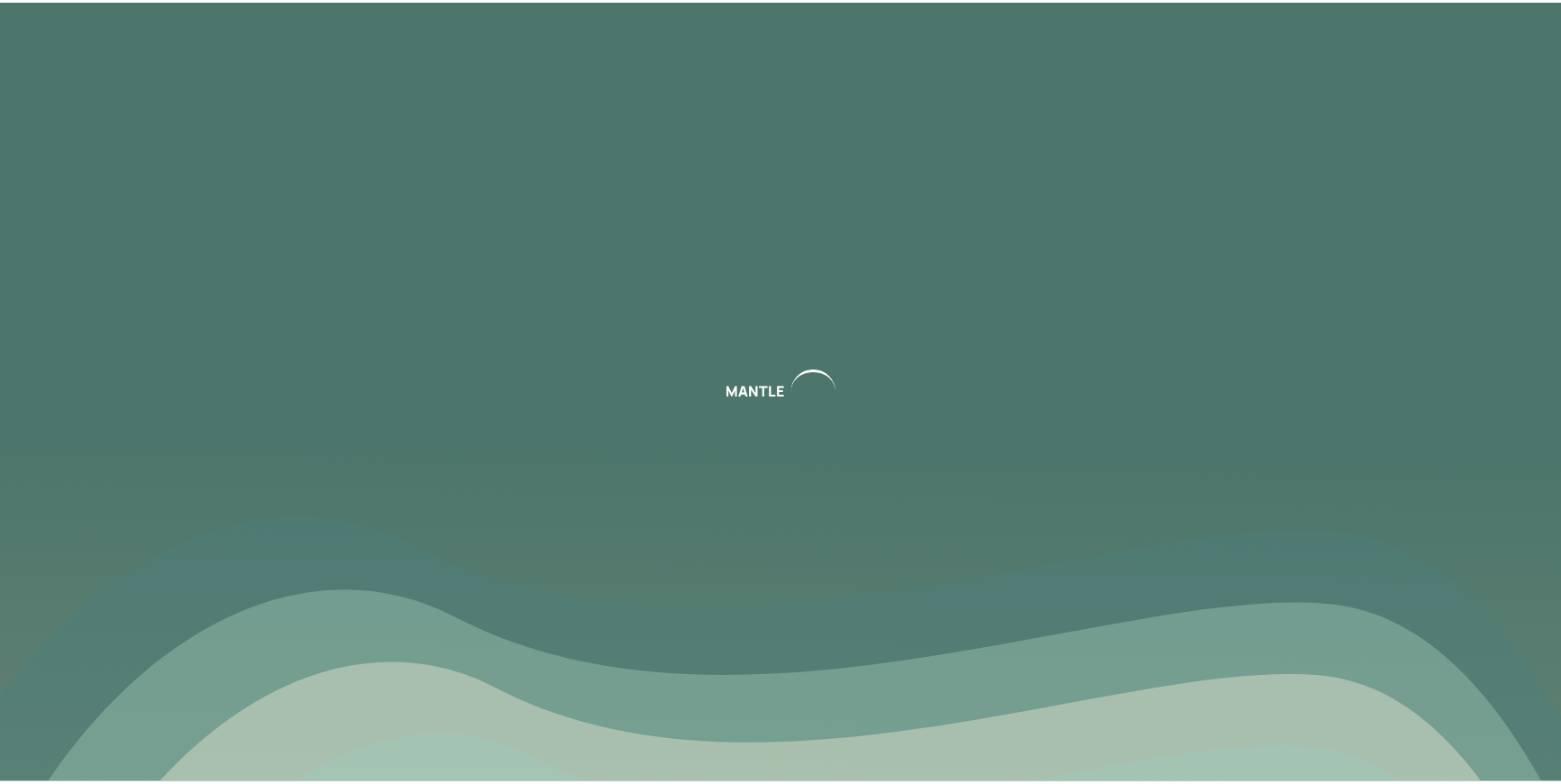 scroll, scrollTop: 0, scrollLeft: 0, axis: both 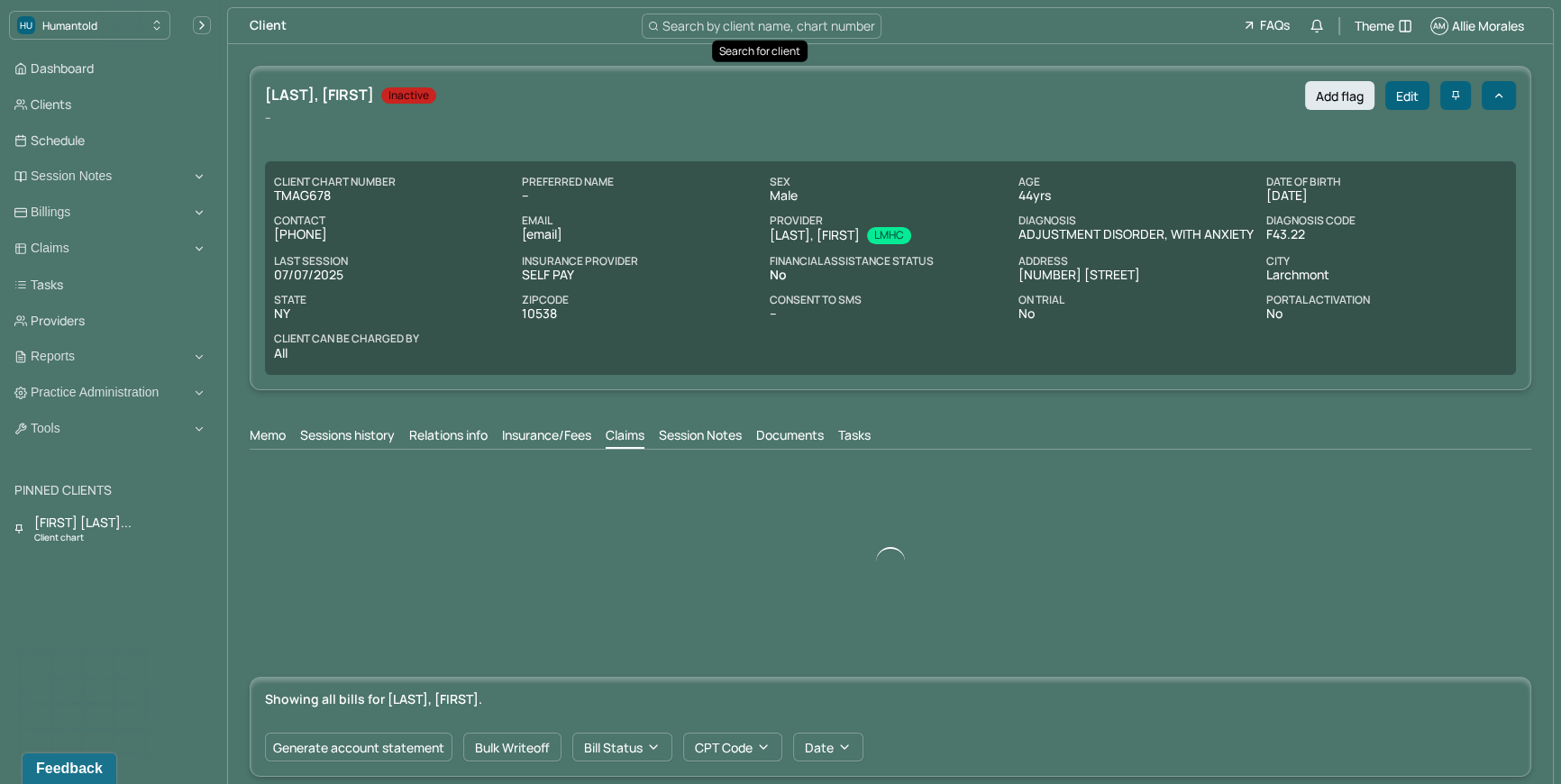 click on "Search by client name, chart number" at bounding box center (769, 25) 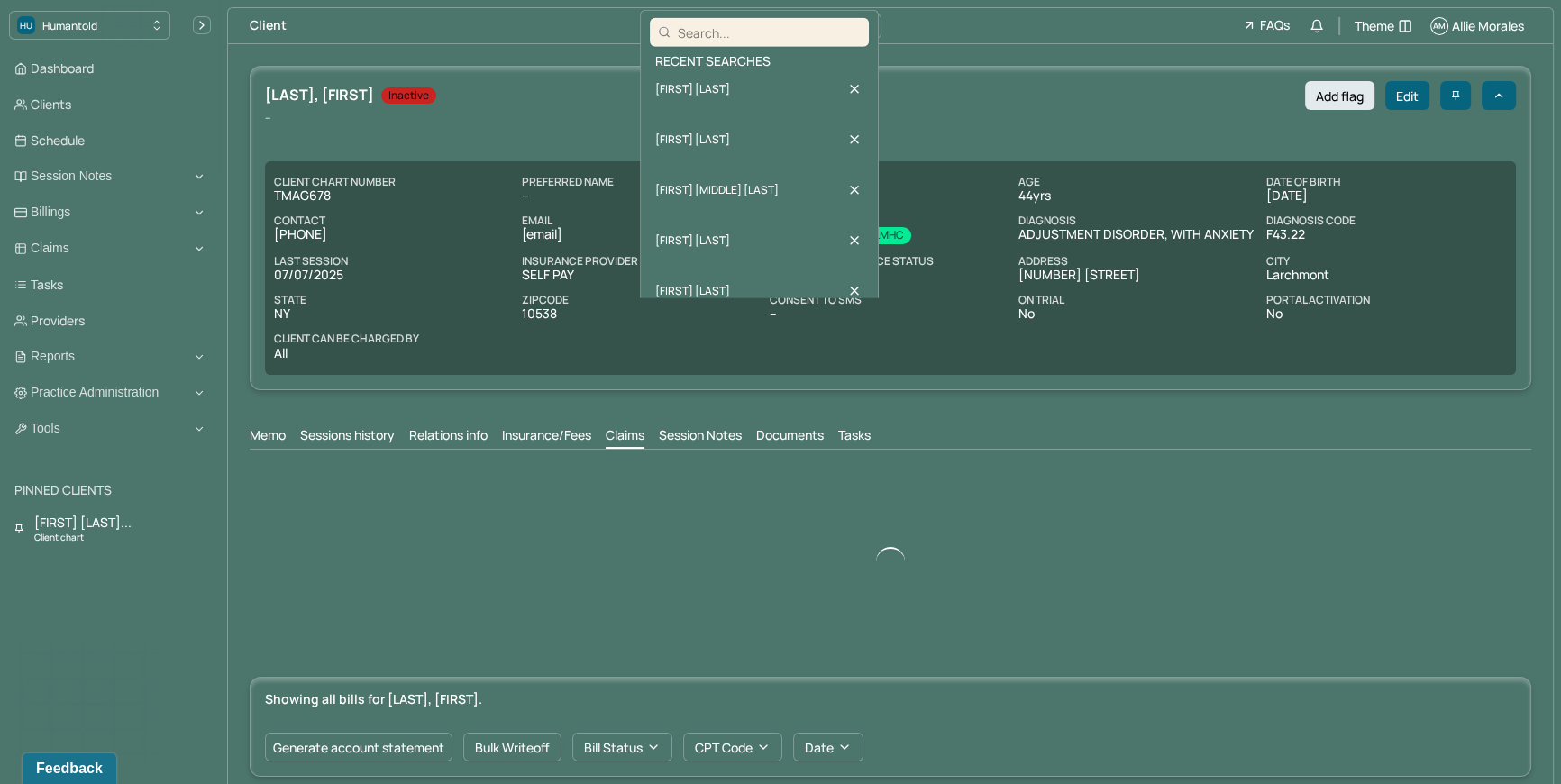 type on "[FIRST] [LAST]" 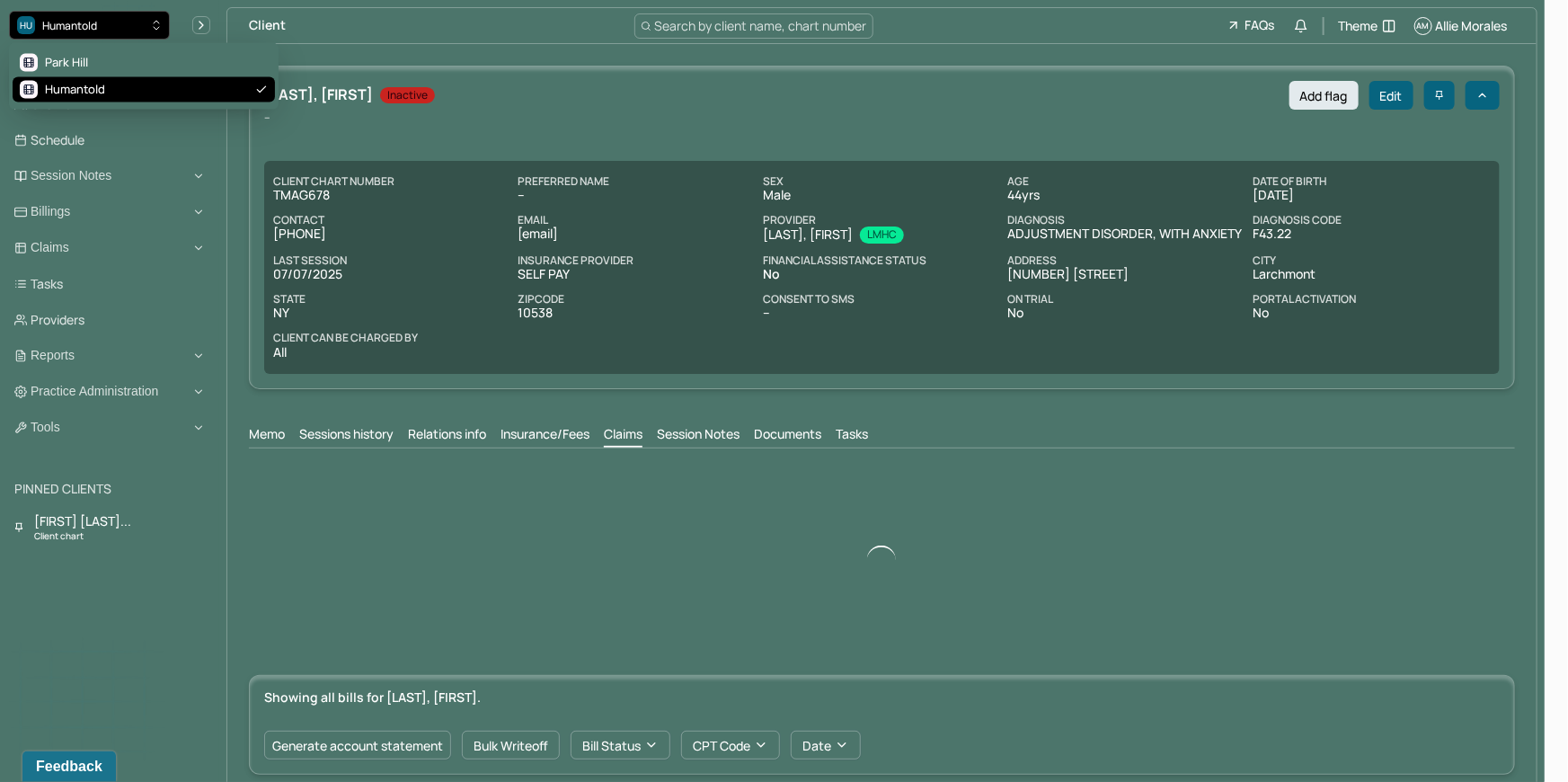 click on "HU Humantold" at bounding box center [89, 25] 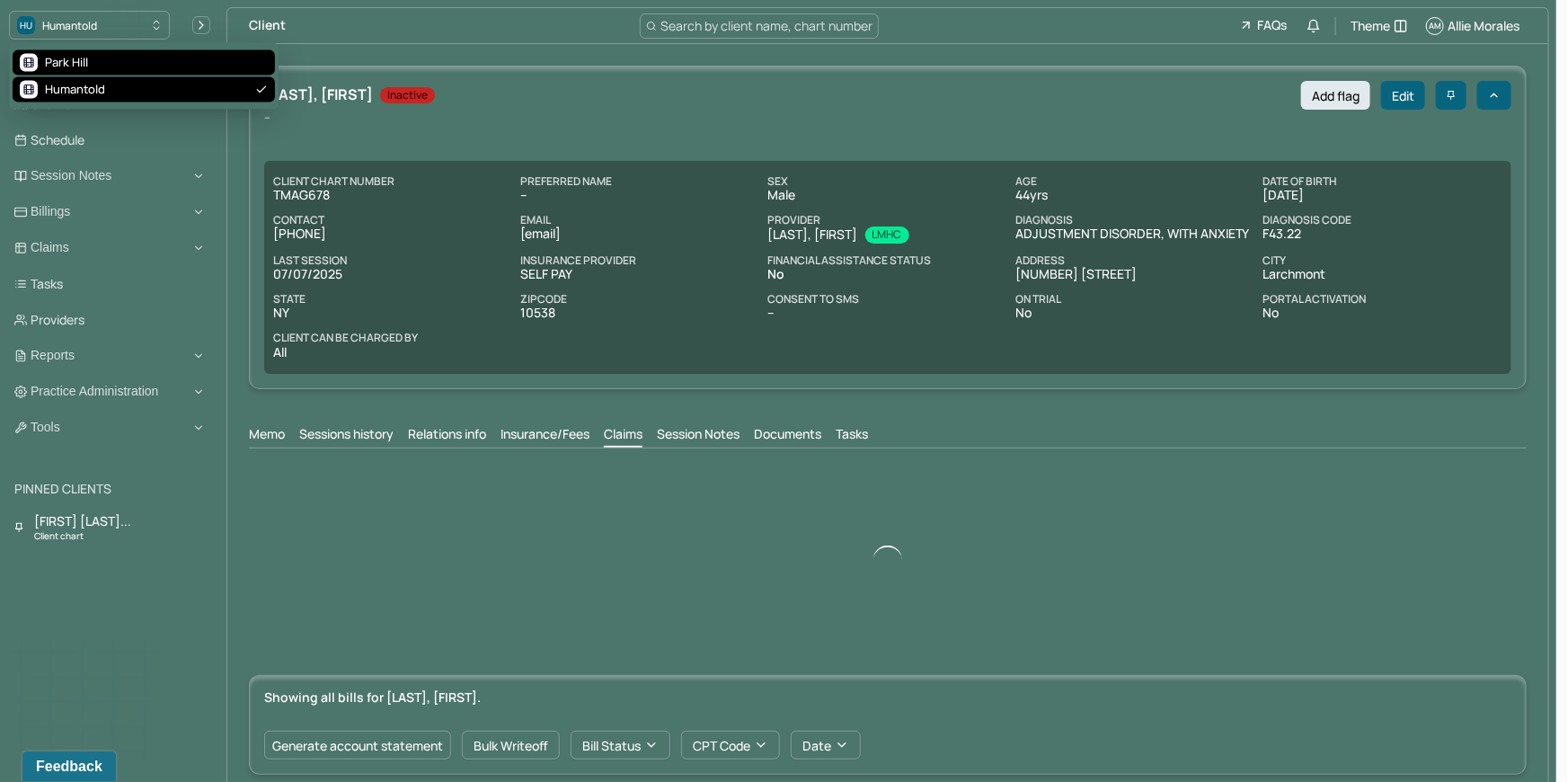 click on "Park Hill Humantold" at bounding box center [144, 76] 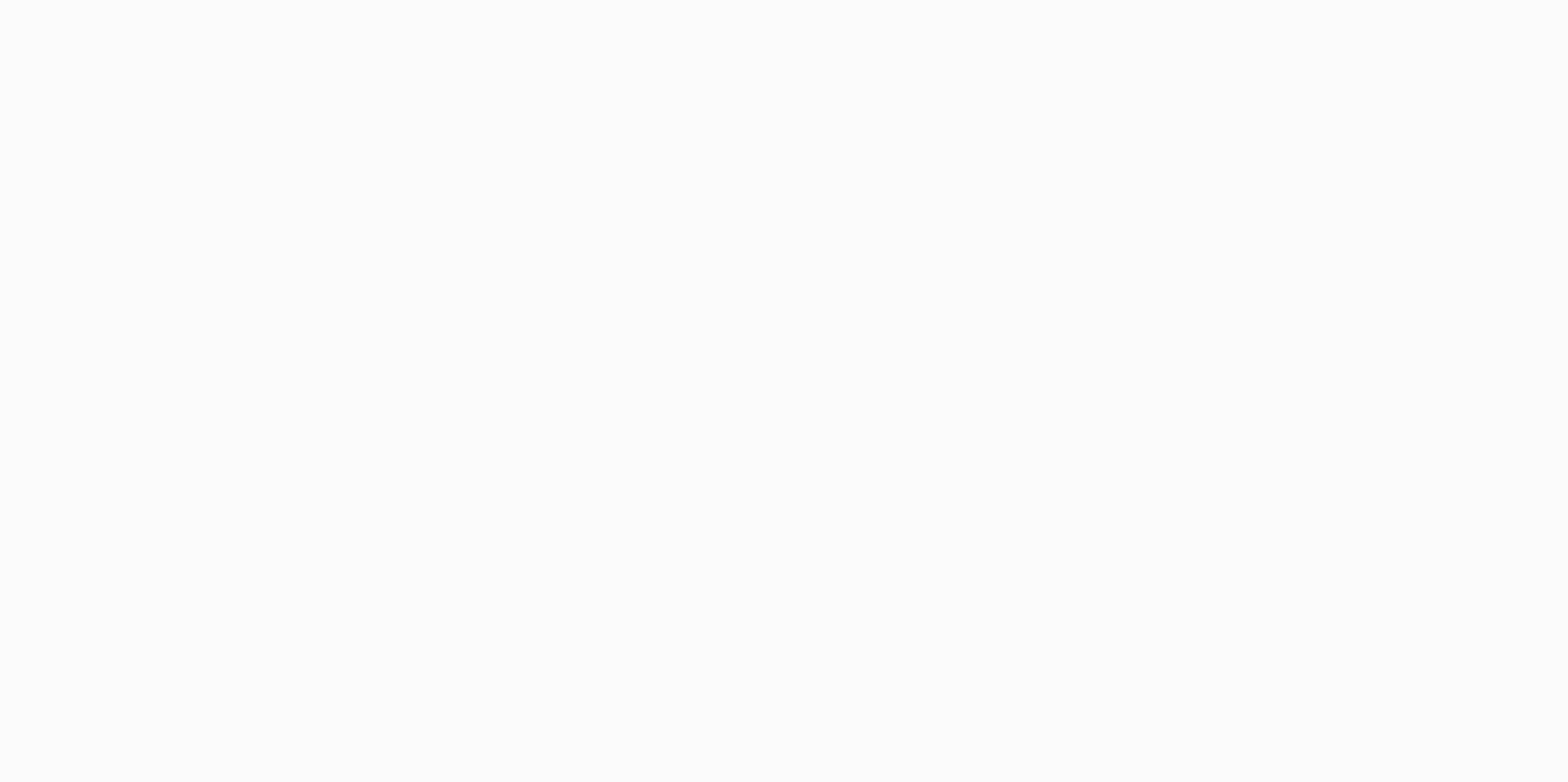 scroll, scrollTop: 0, scrollLeft: 0, axis: both 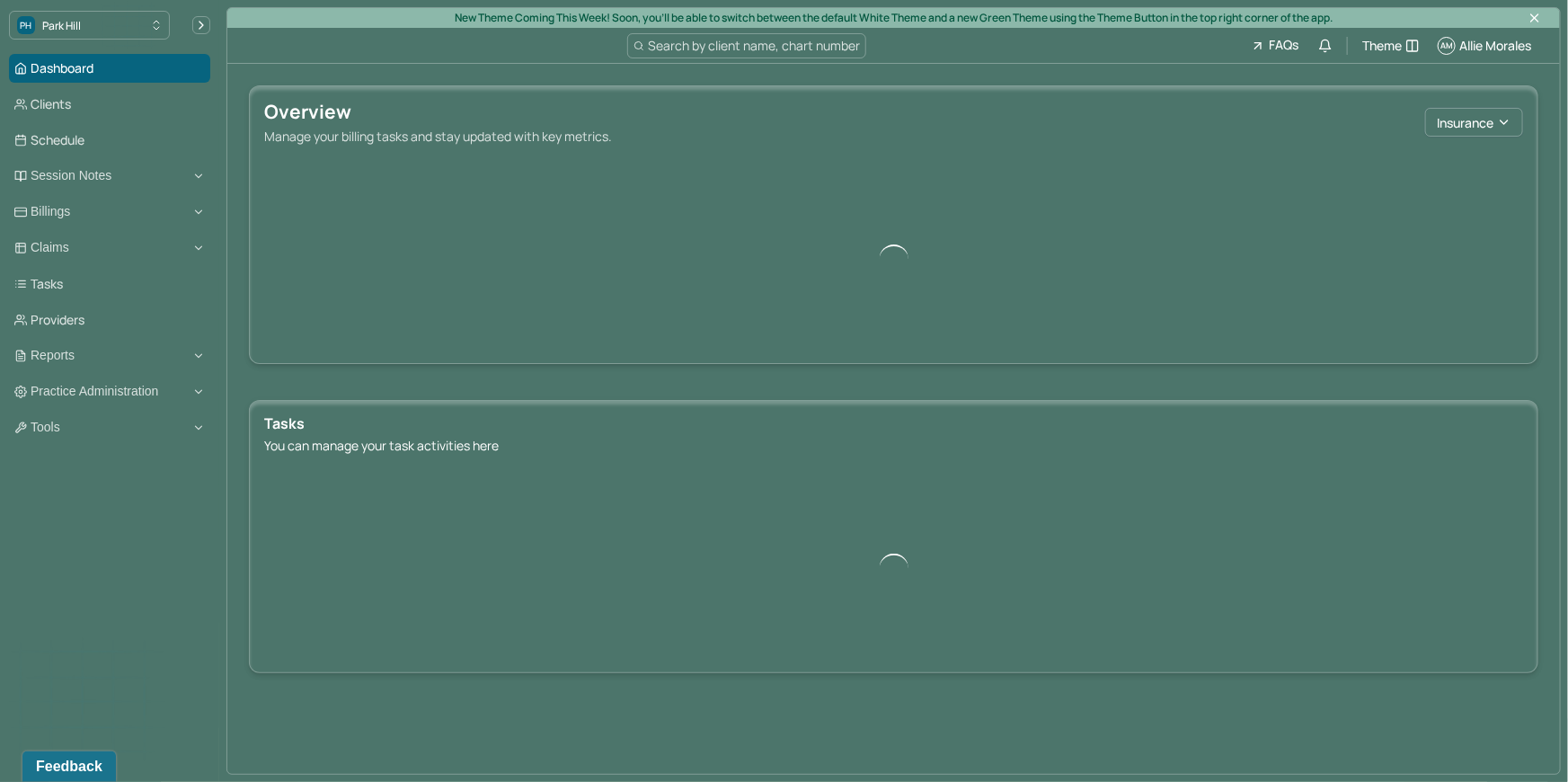 click on "Search by client name, chart number" at bounding box center (747, 46) 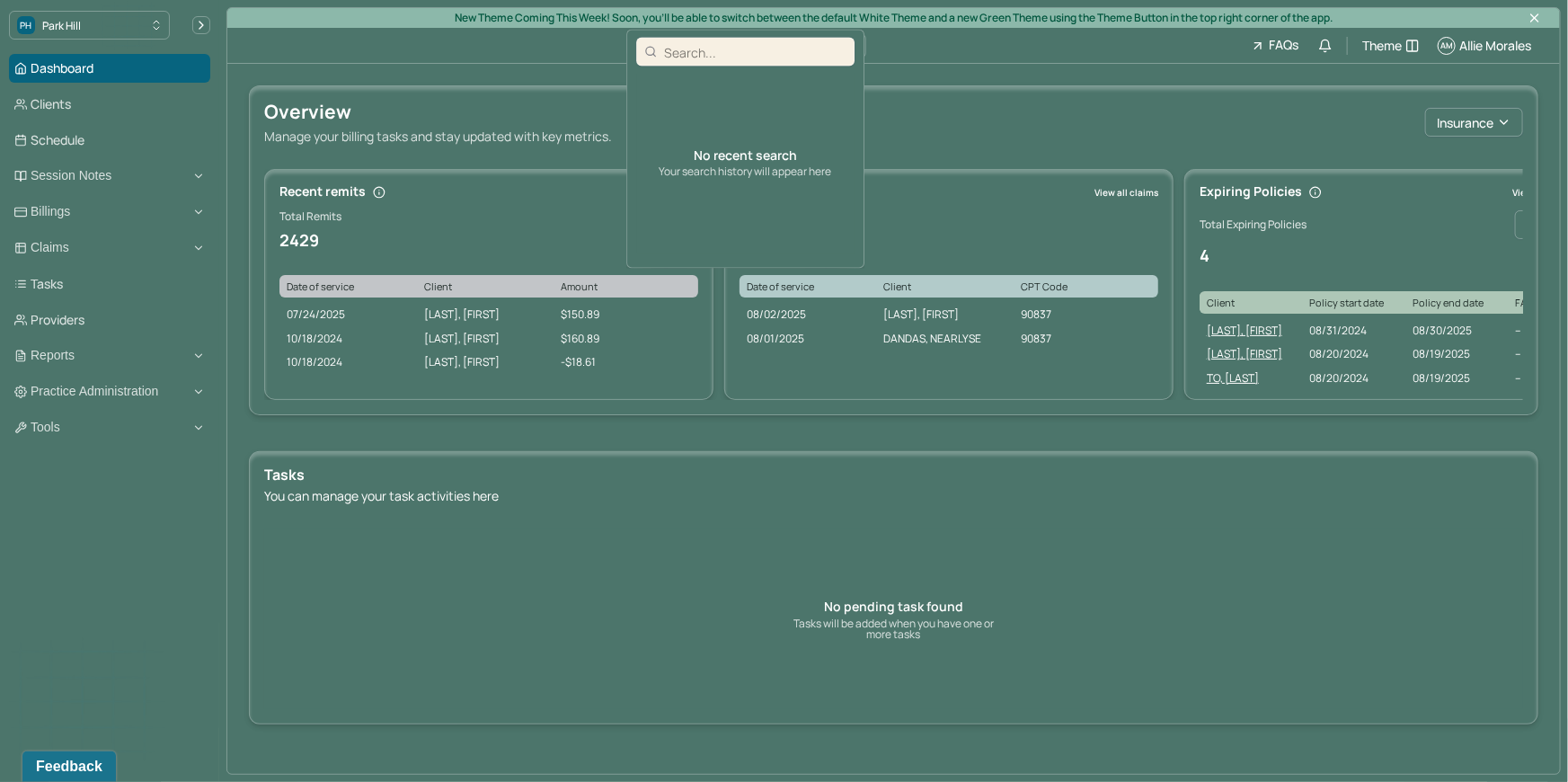 type on "[FIRST] [LAST]" 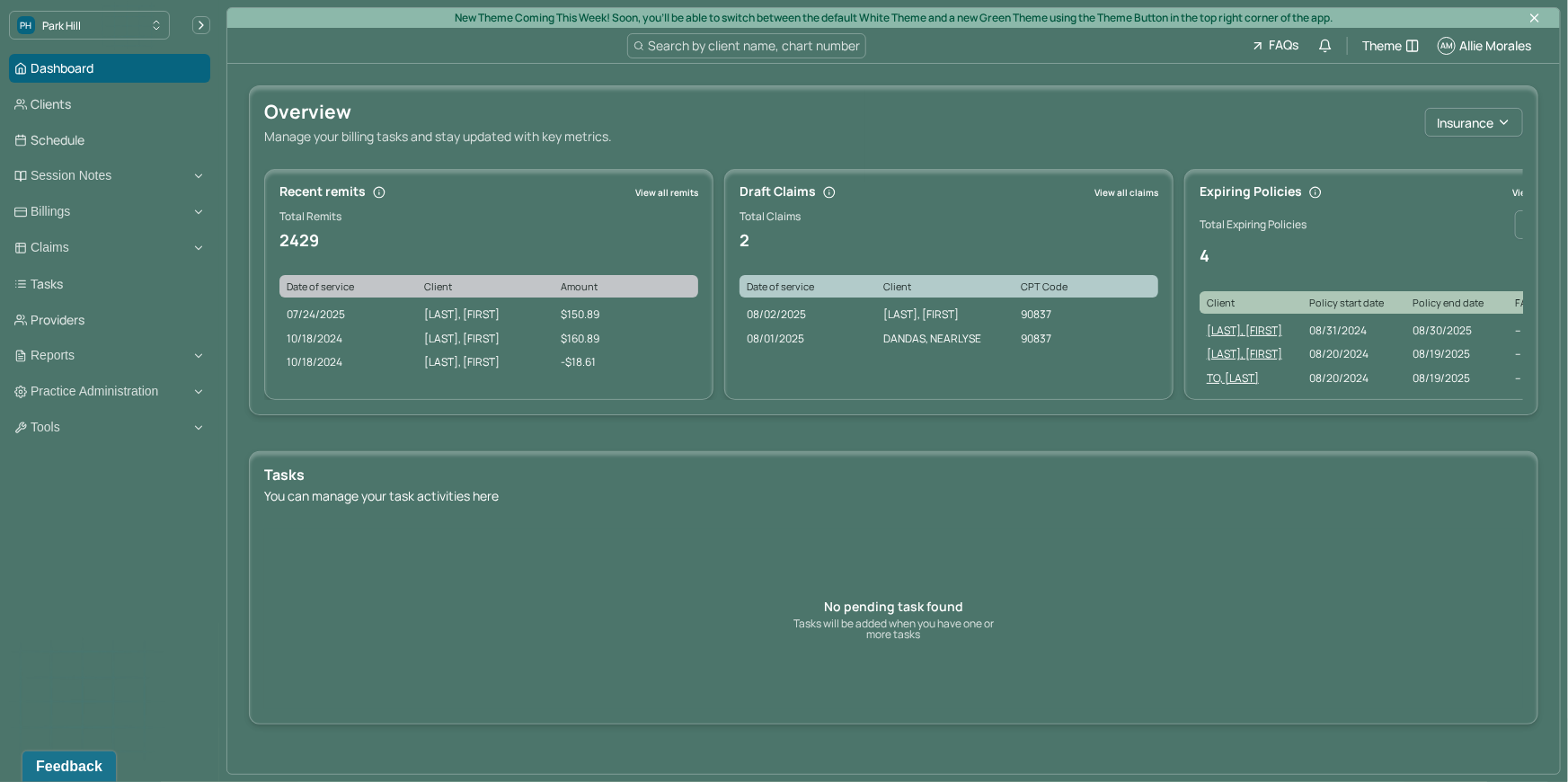 click 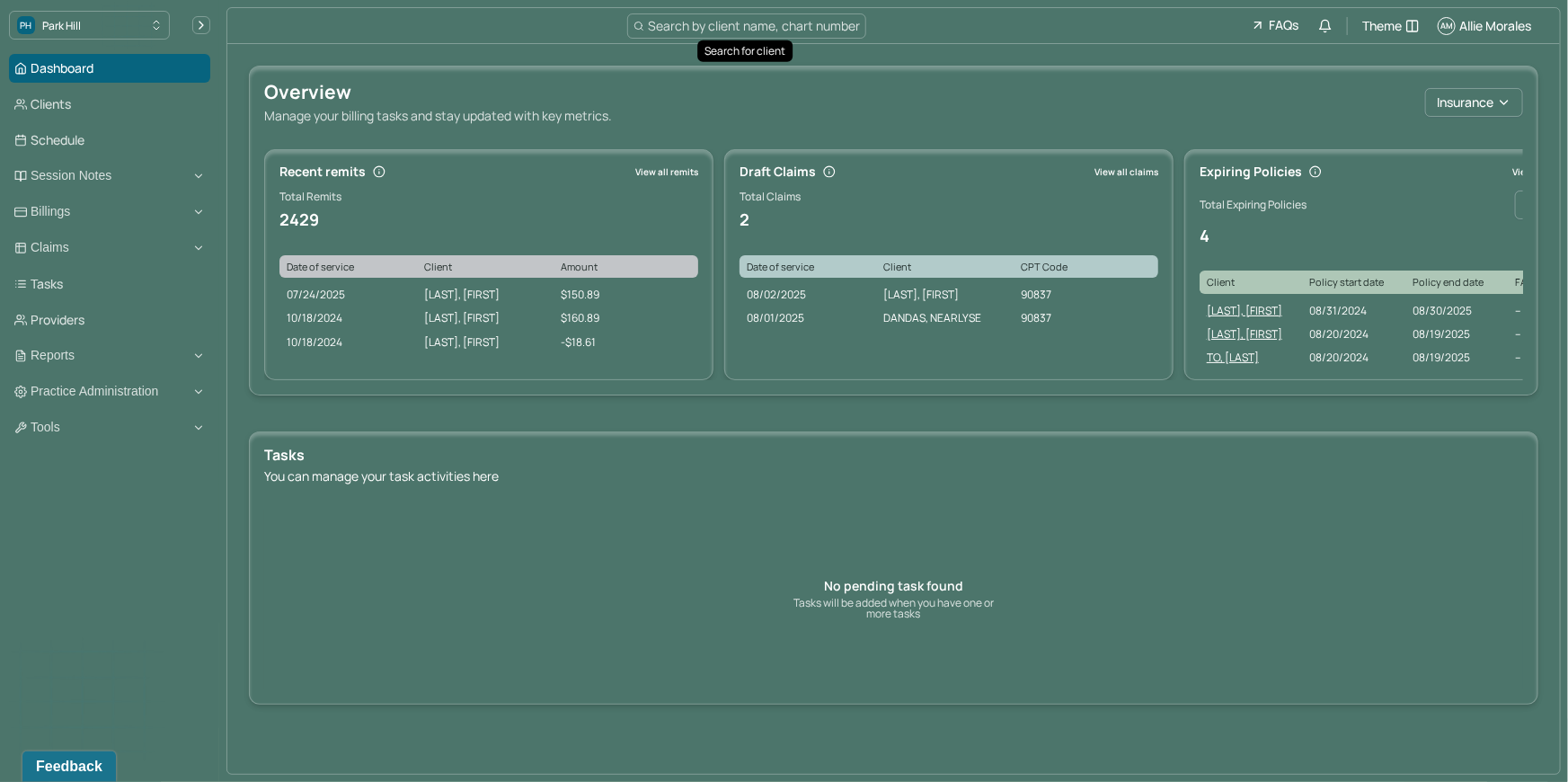 click on "Search by client name, chart number" at bounding box center [747, 26] 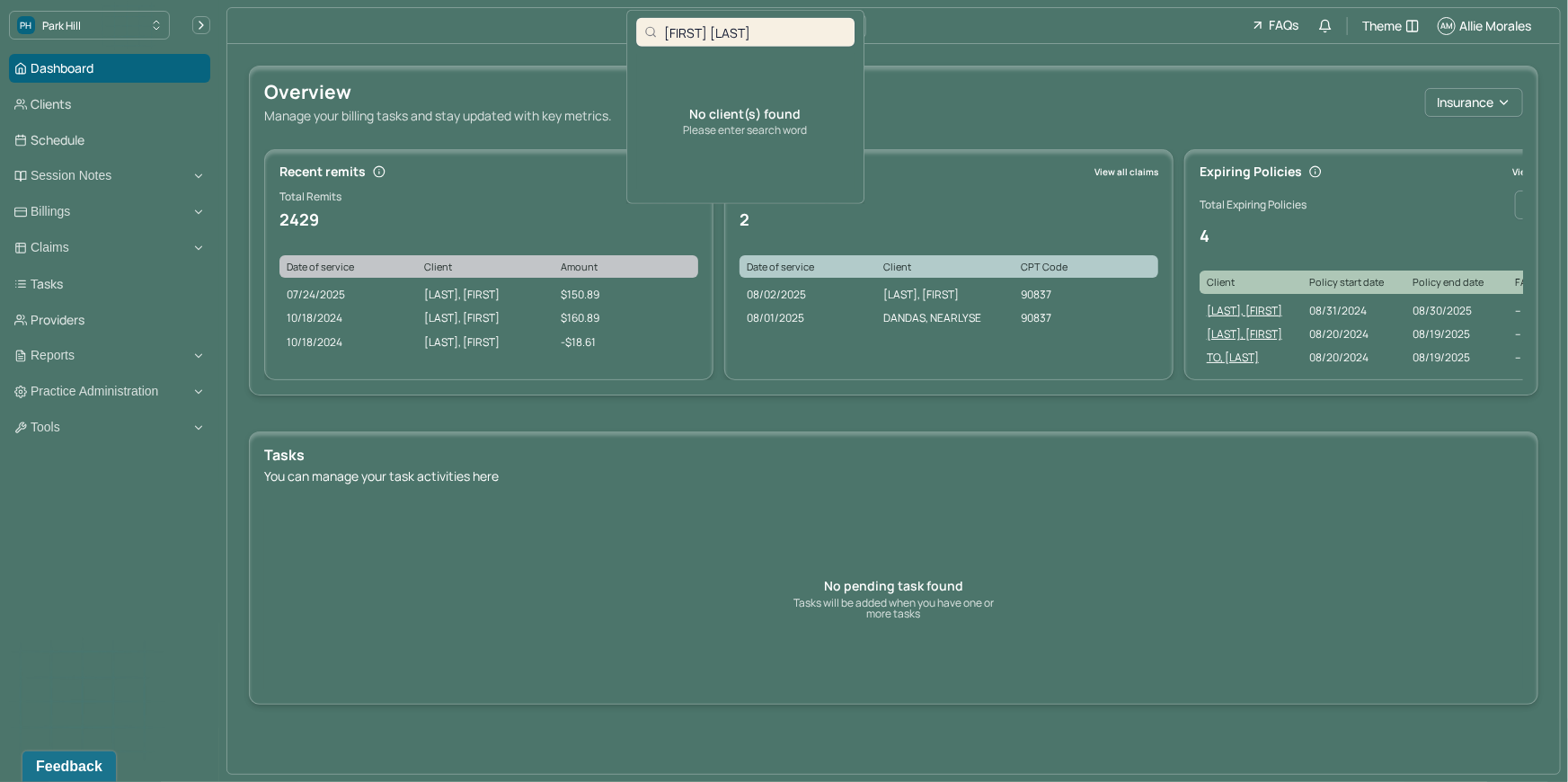 drag, startPoint x: 699, startPoint y: 33, endPoint x: 637, endPoint y: 40, distance: 62.39391 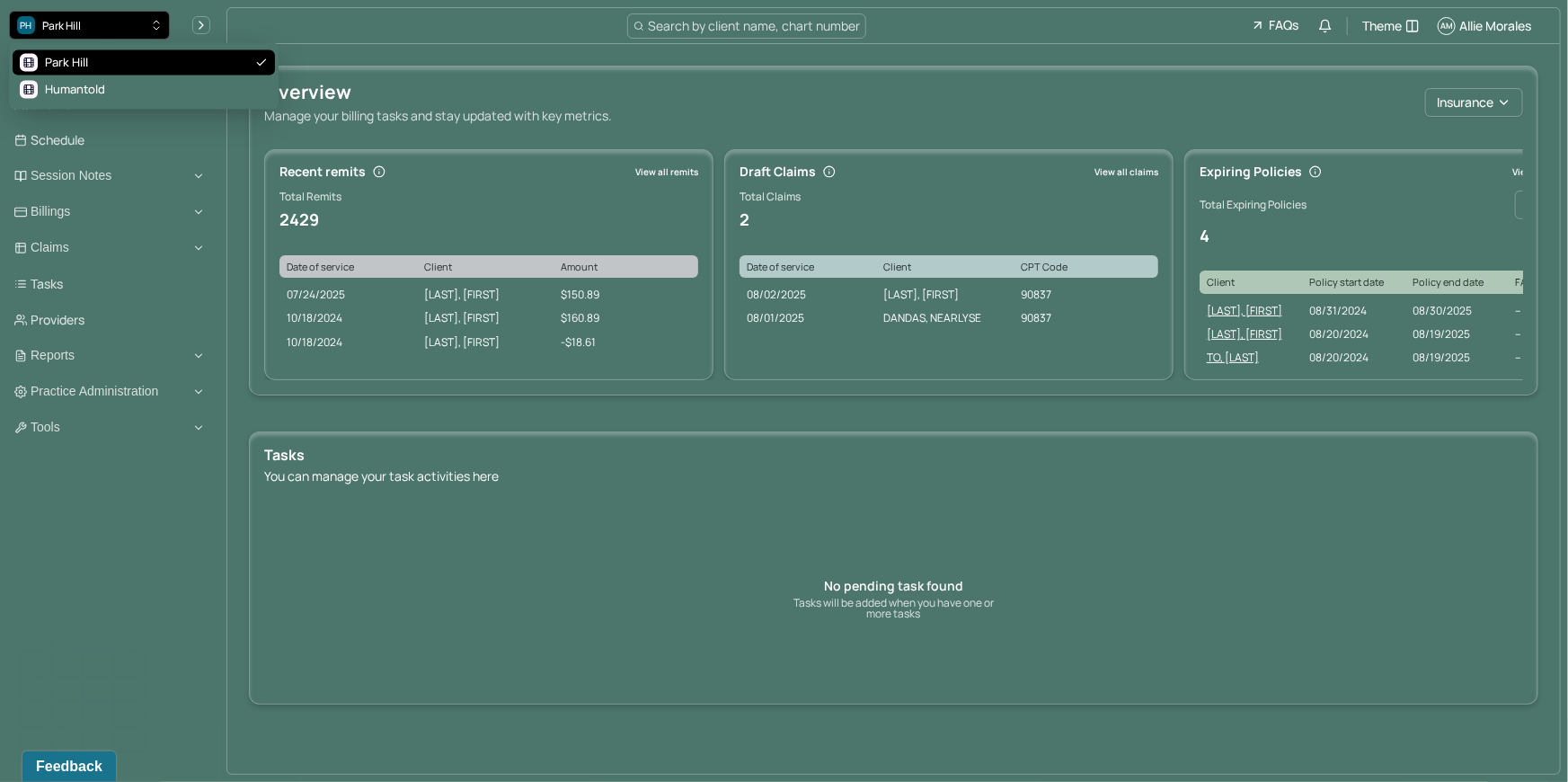 click on "PH Park Hill" at bounding box center (89, 25) 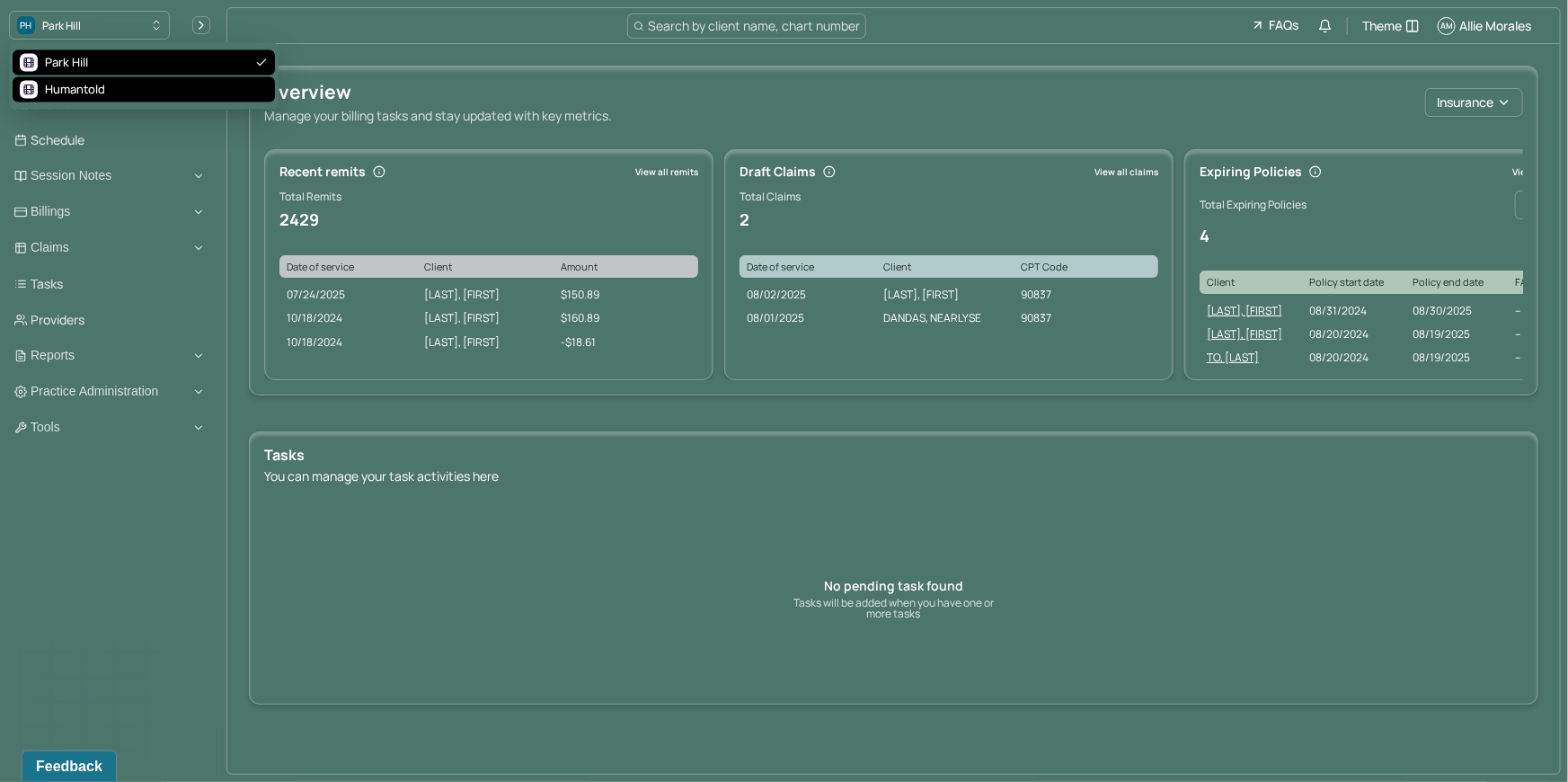 click on "Humantold" at bounding box center (144, 90) 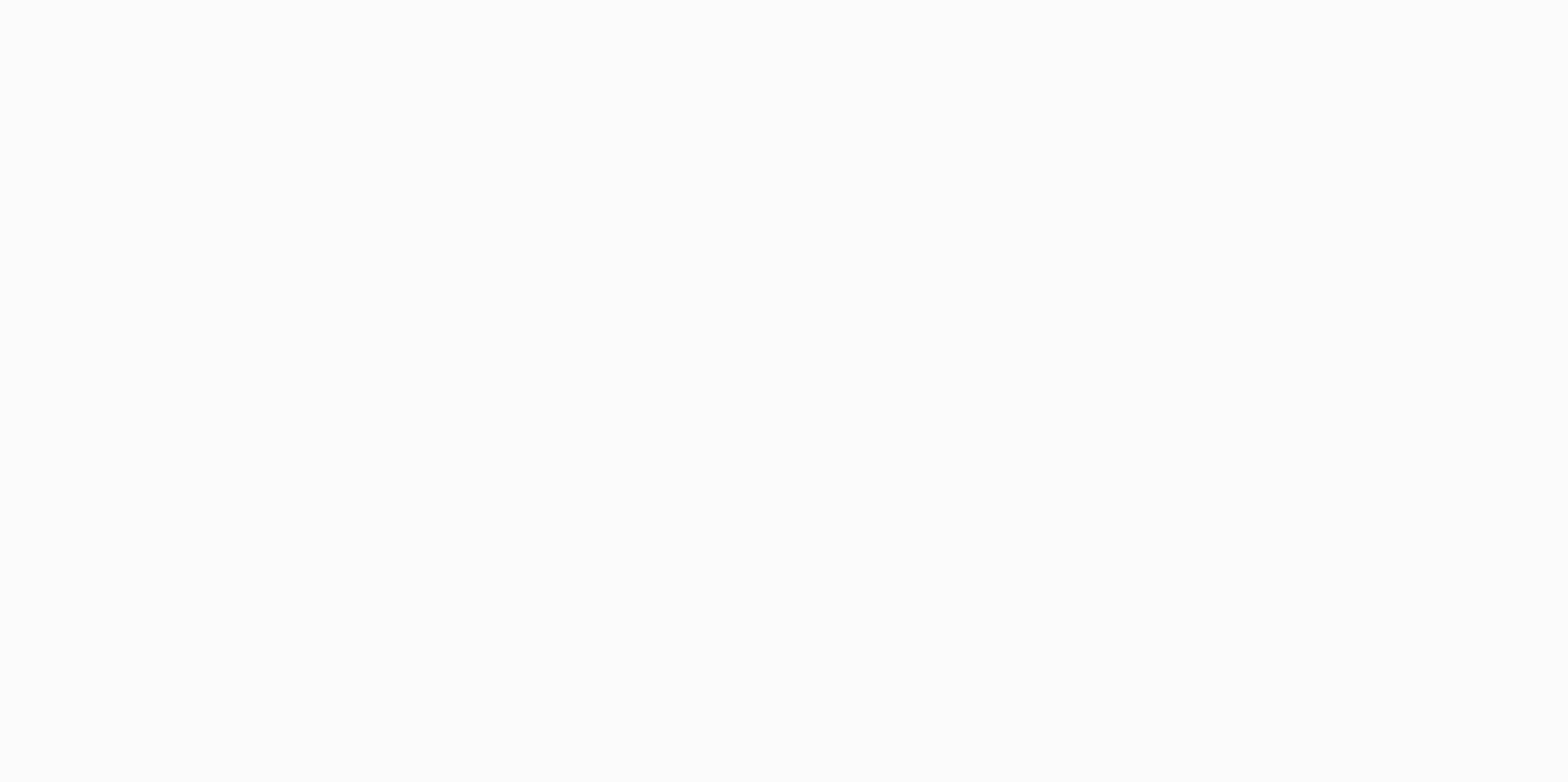scroll, scrollTop: 0, scrollLeft: 0, axis: both 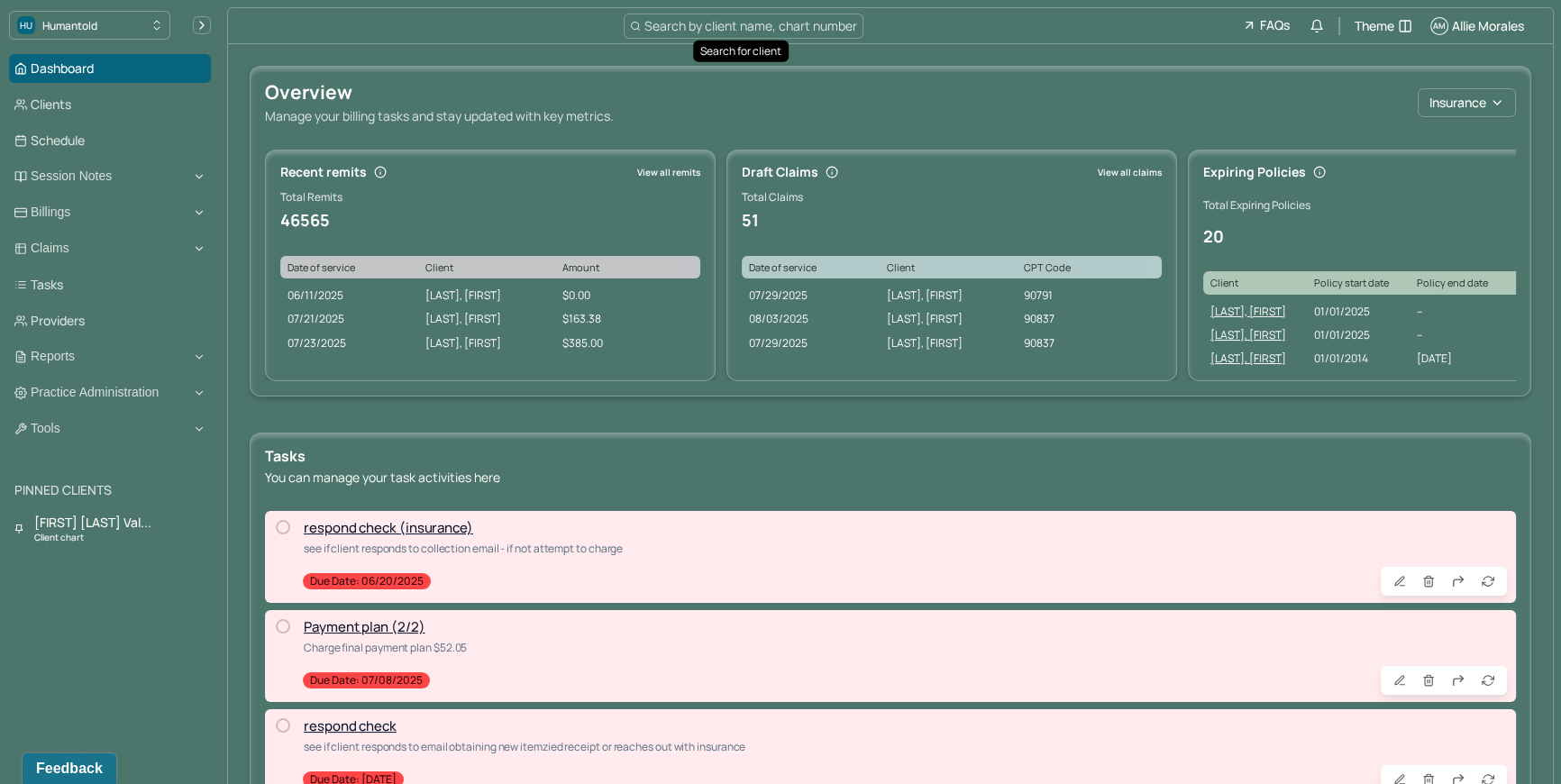 click on "Search by client name, chart number" at bounding box center [751, 25] 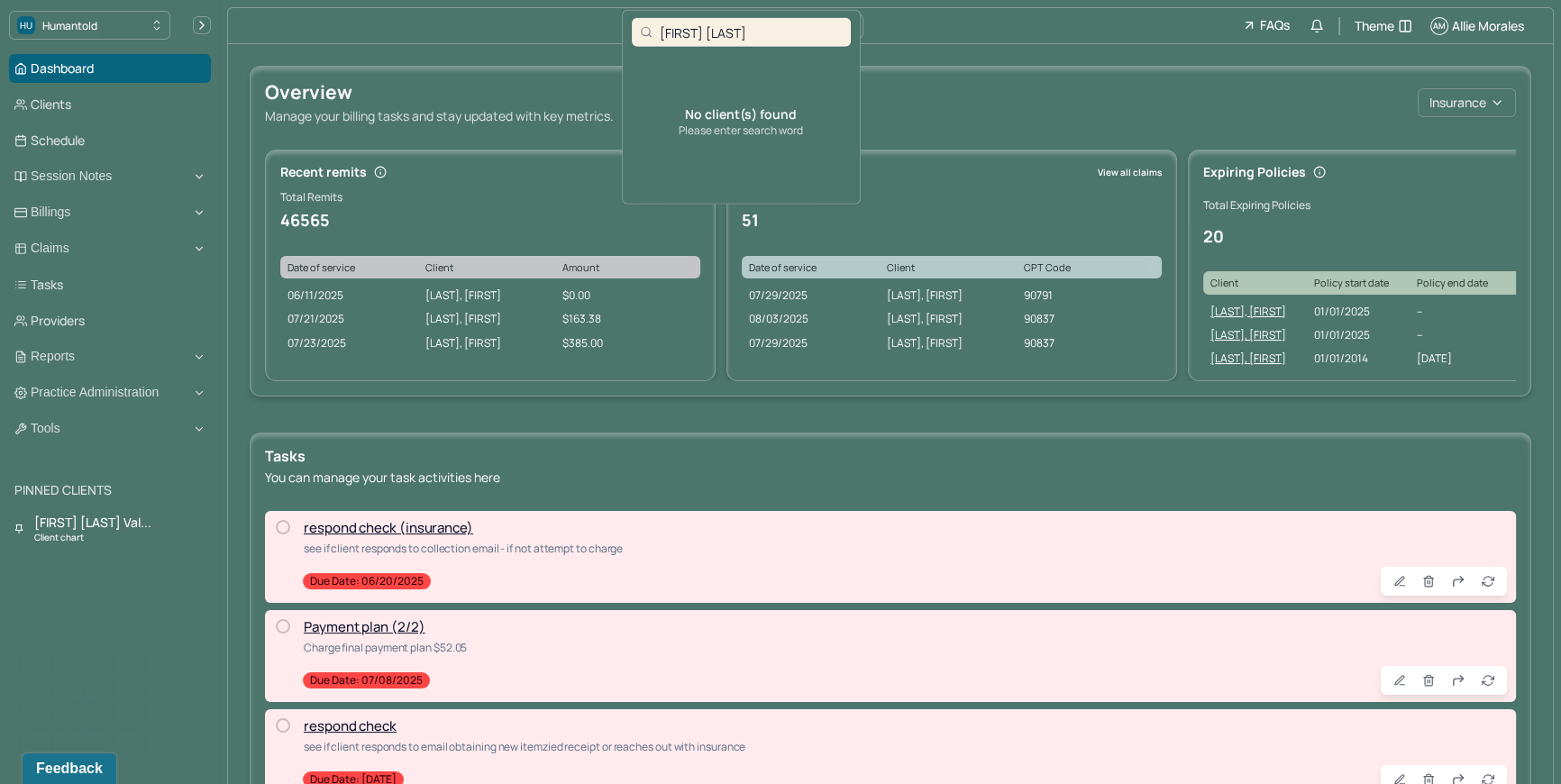 type on "[FIRST] [LAST]" 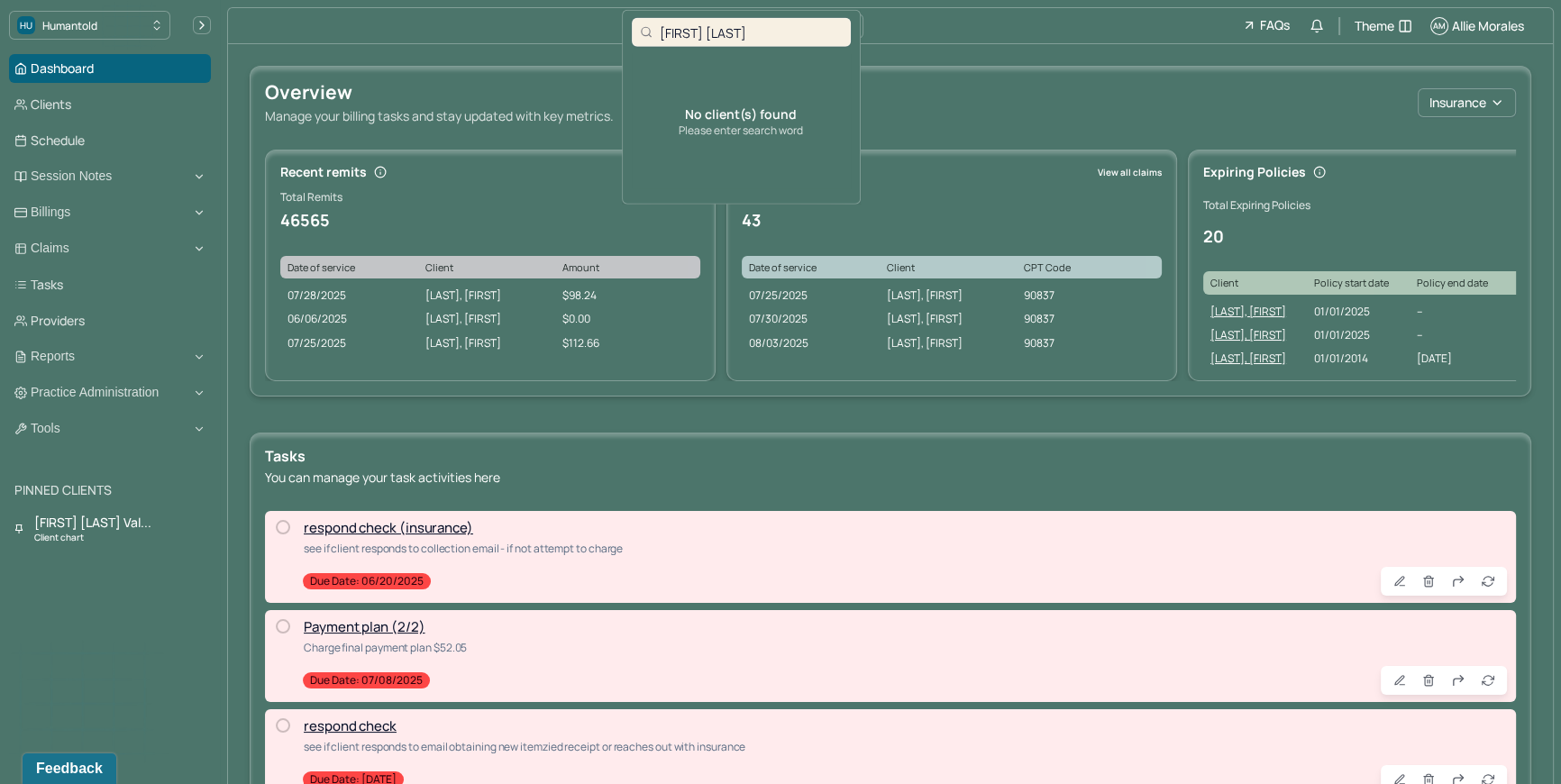 click on "Search by client name, chart number  FAQs Theme AM [FIRST]   [LAST]" at bounding box center [890, 26] 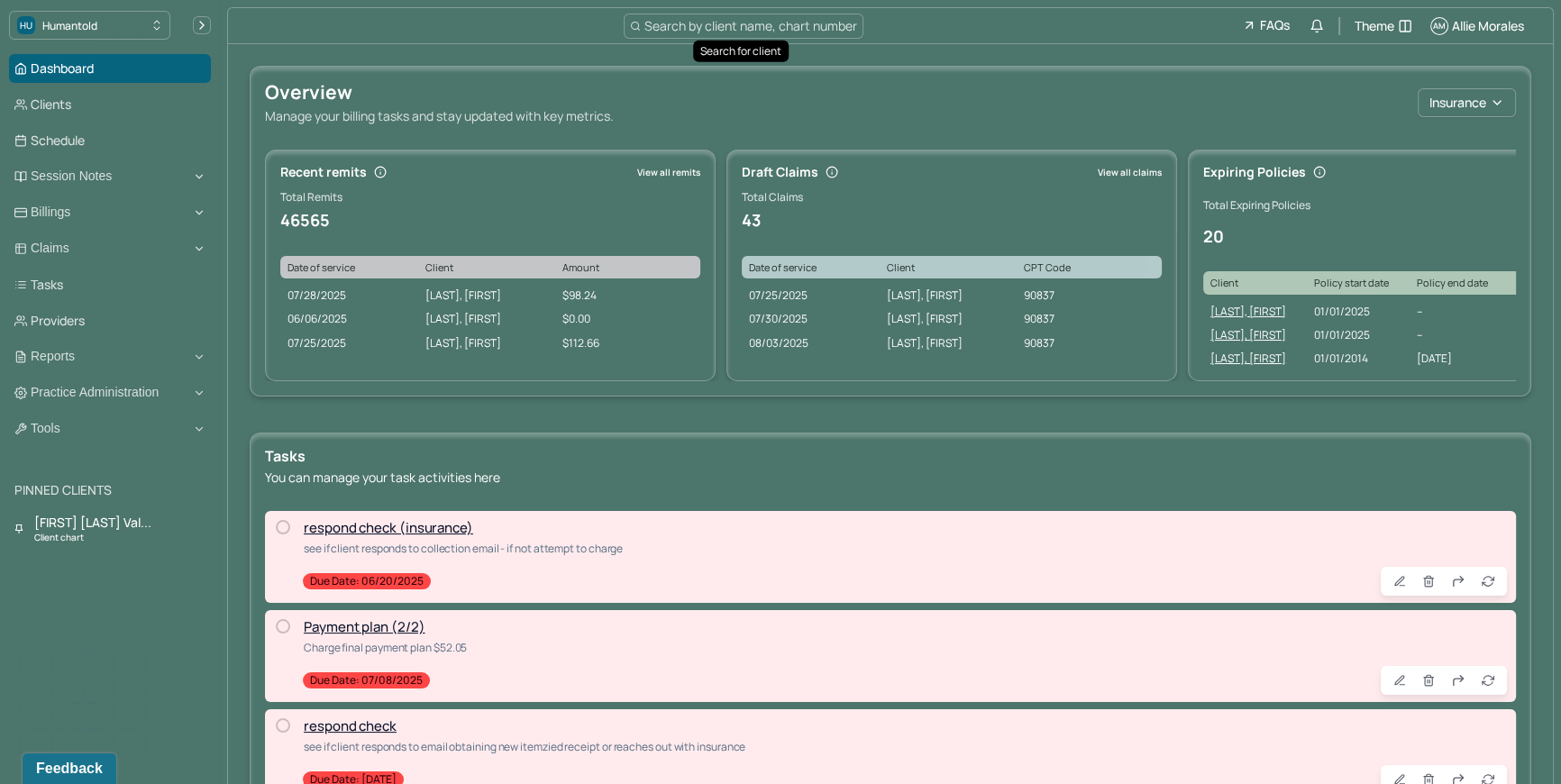 click on "Search by client name, chart number" at bounding box center (751, 25) 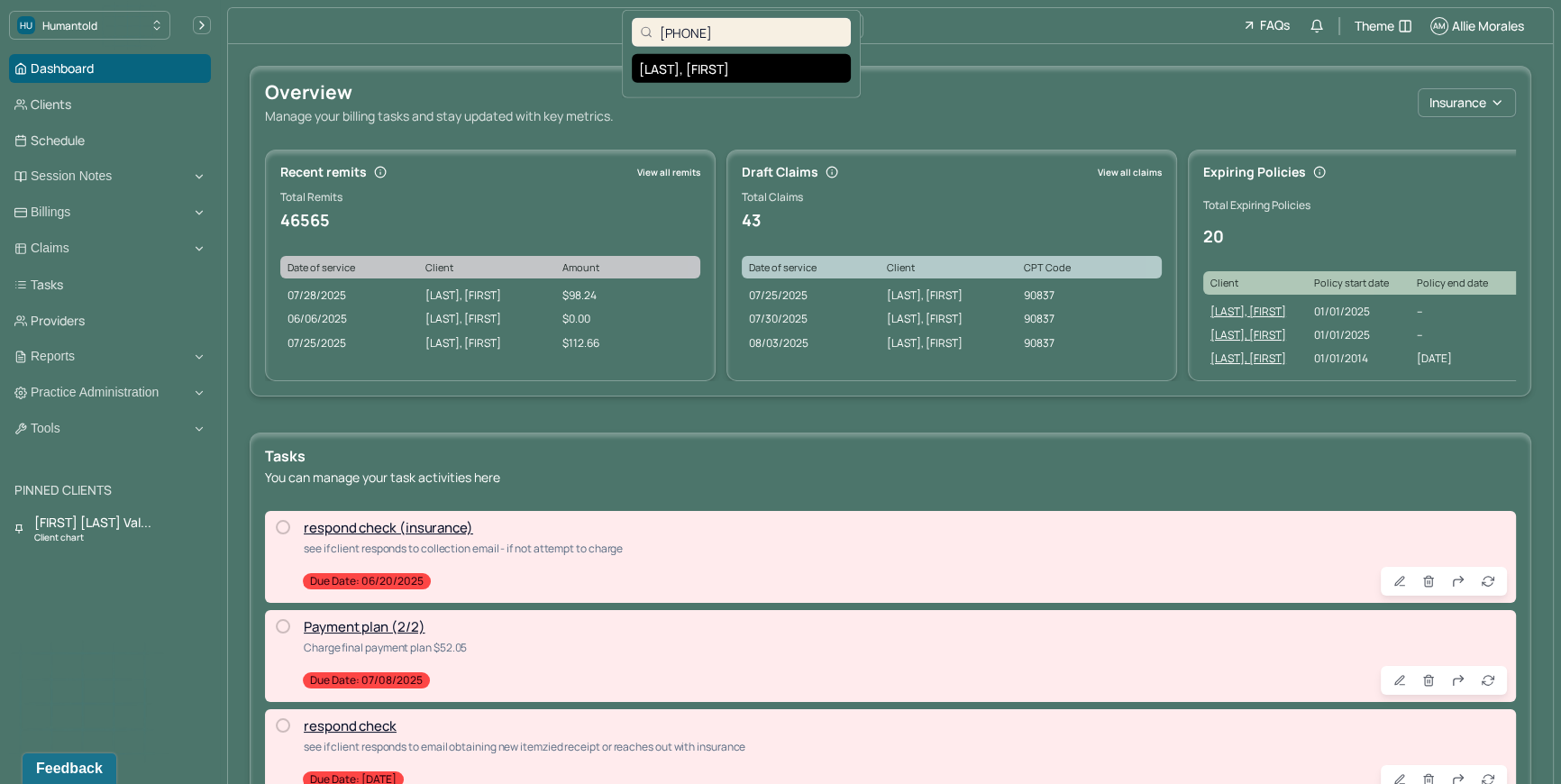 type on "[PHONE]" 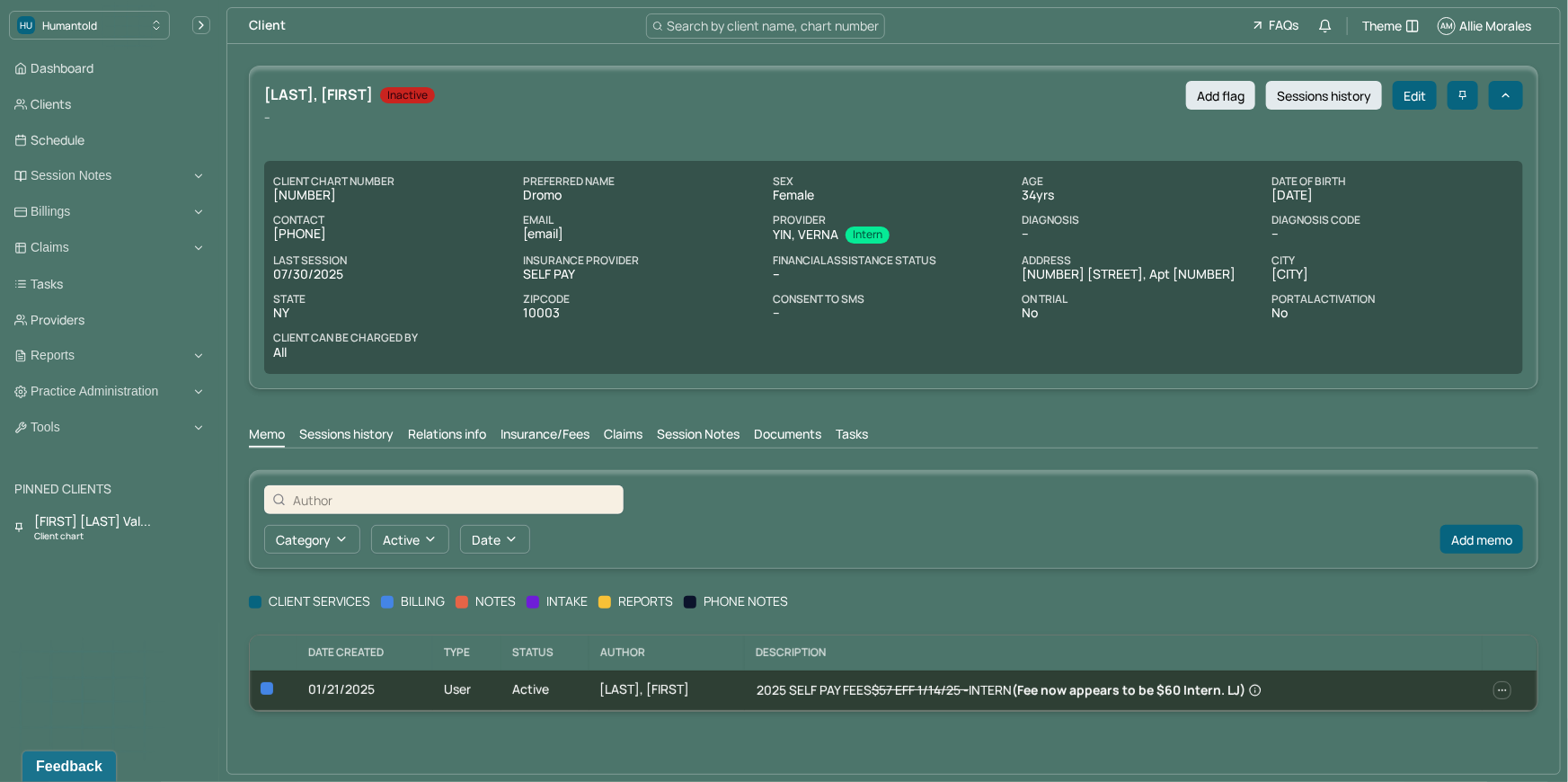 click on "Claims" at bounding box center [623, 436] 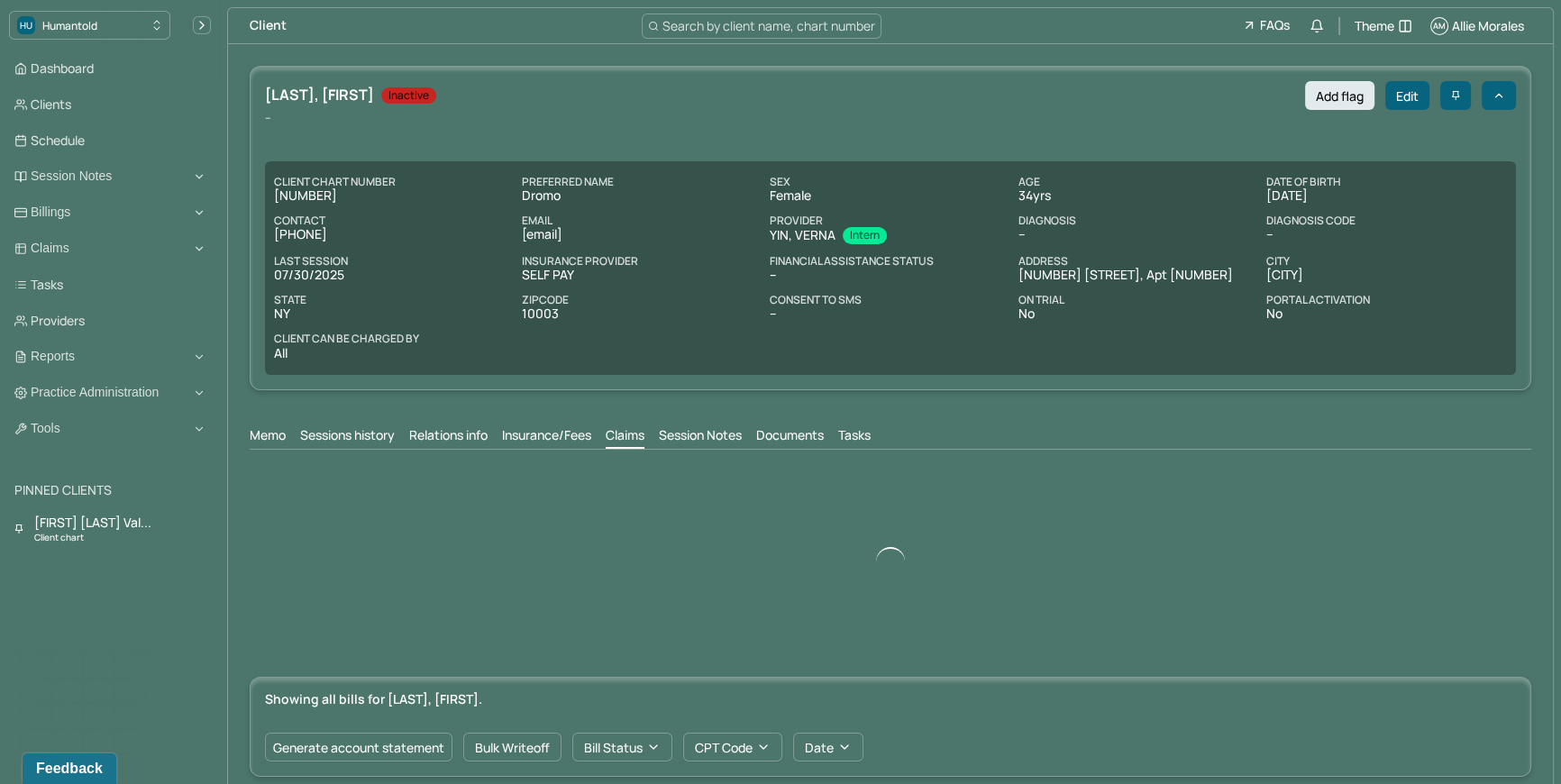 scroll, scrollTop: 0, scrollLeft: 0, axis: both 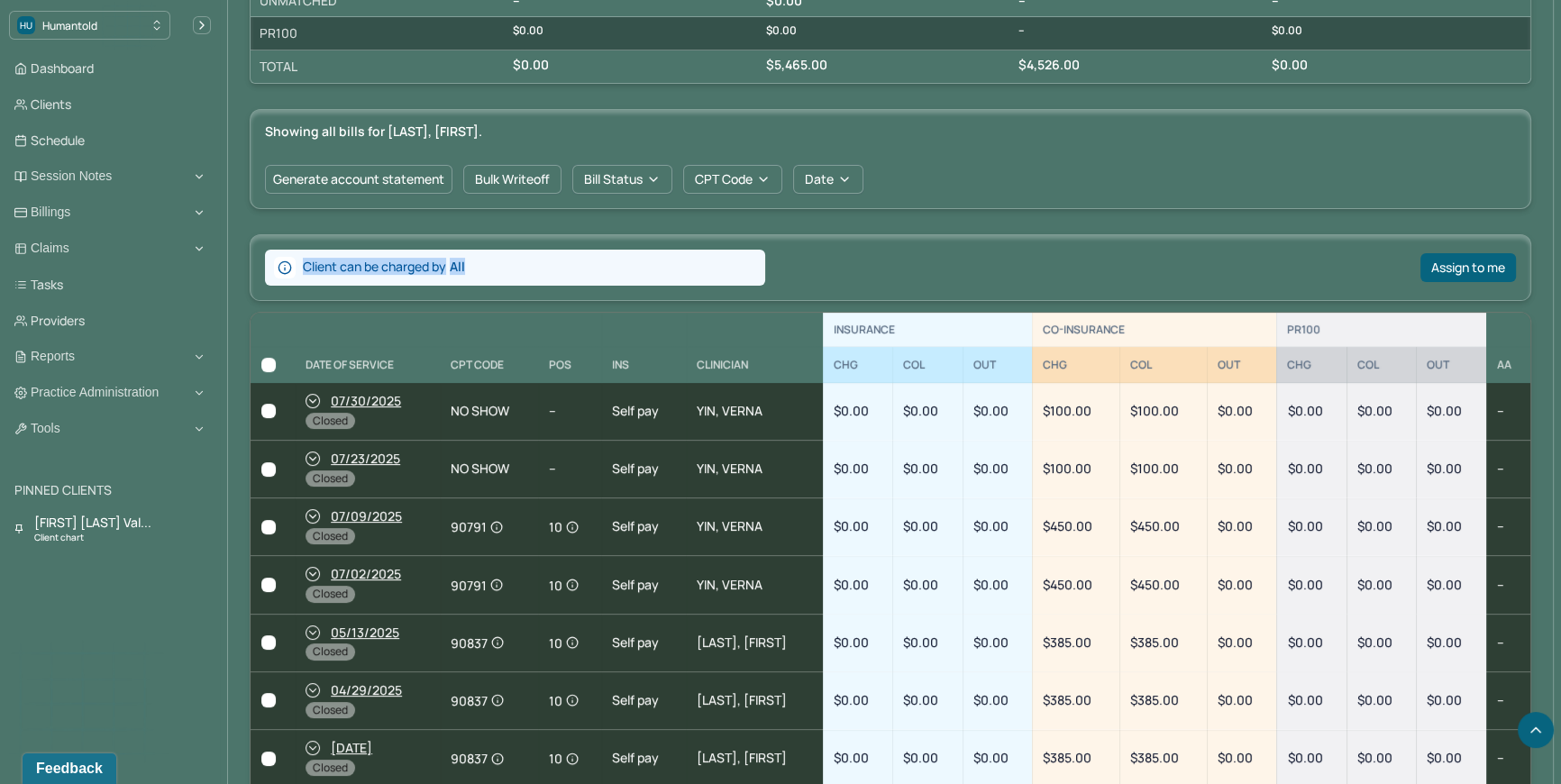 drag, startPoint x: 477, startPoint y: 264, endPoint x: 297, endPoint y: 265, distance: 180.00278 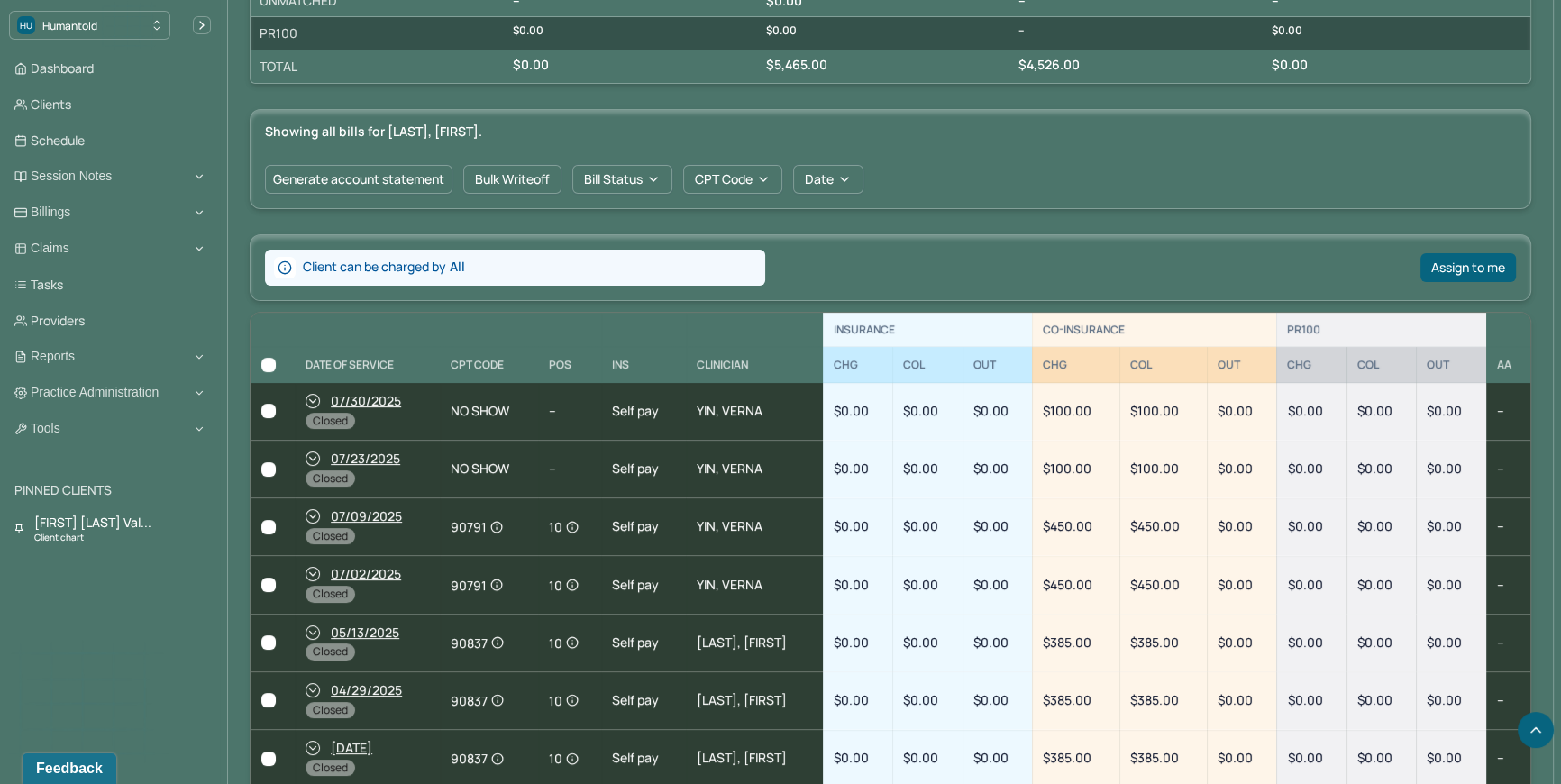 click on "Generate account statement Bulk Writeoff Bill Status CPT Code Date" at bounding box center [890, 179] 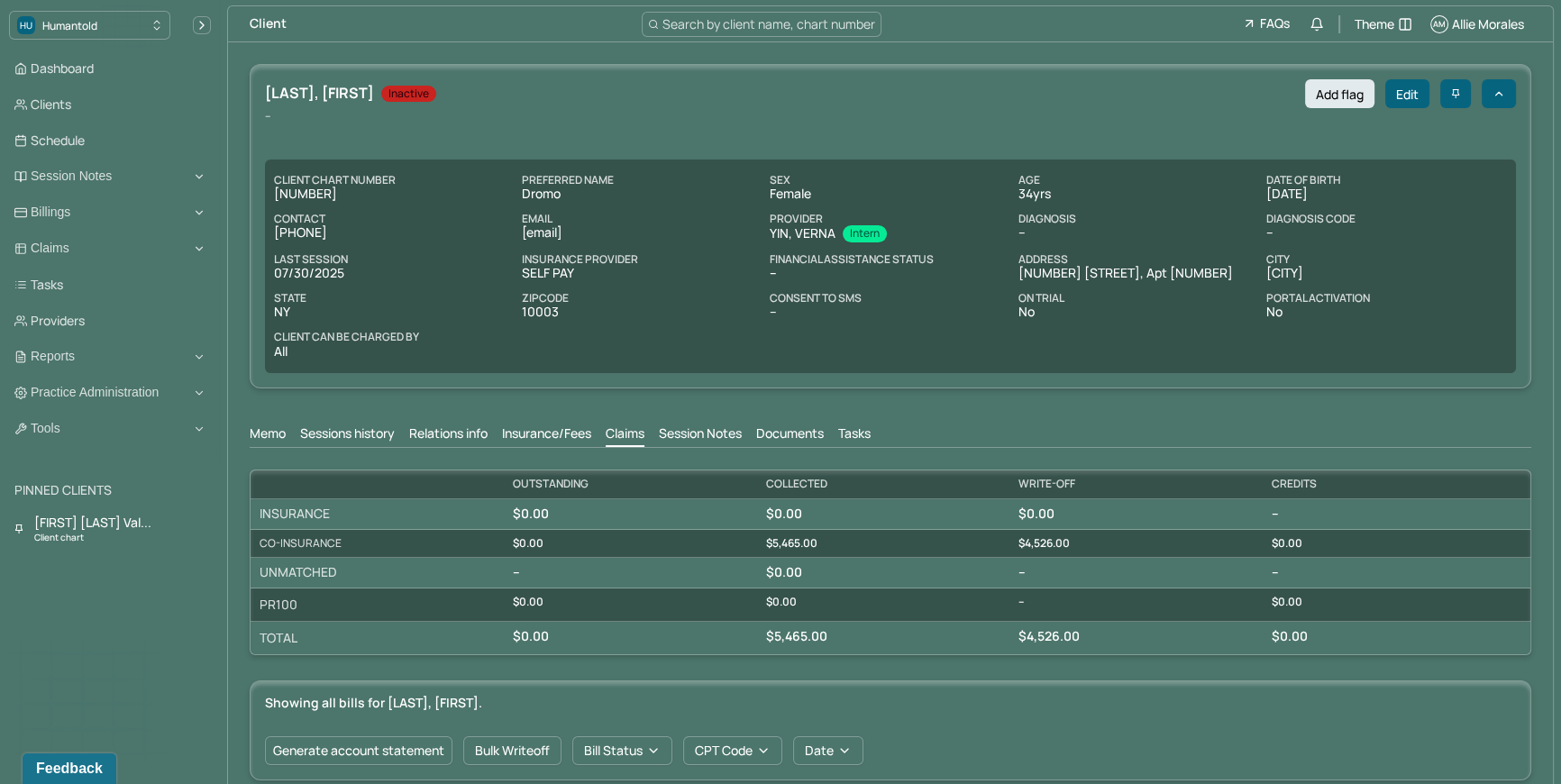 scroll, scrollTop: 0, scrollLeft: 0, axis: both 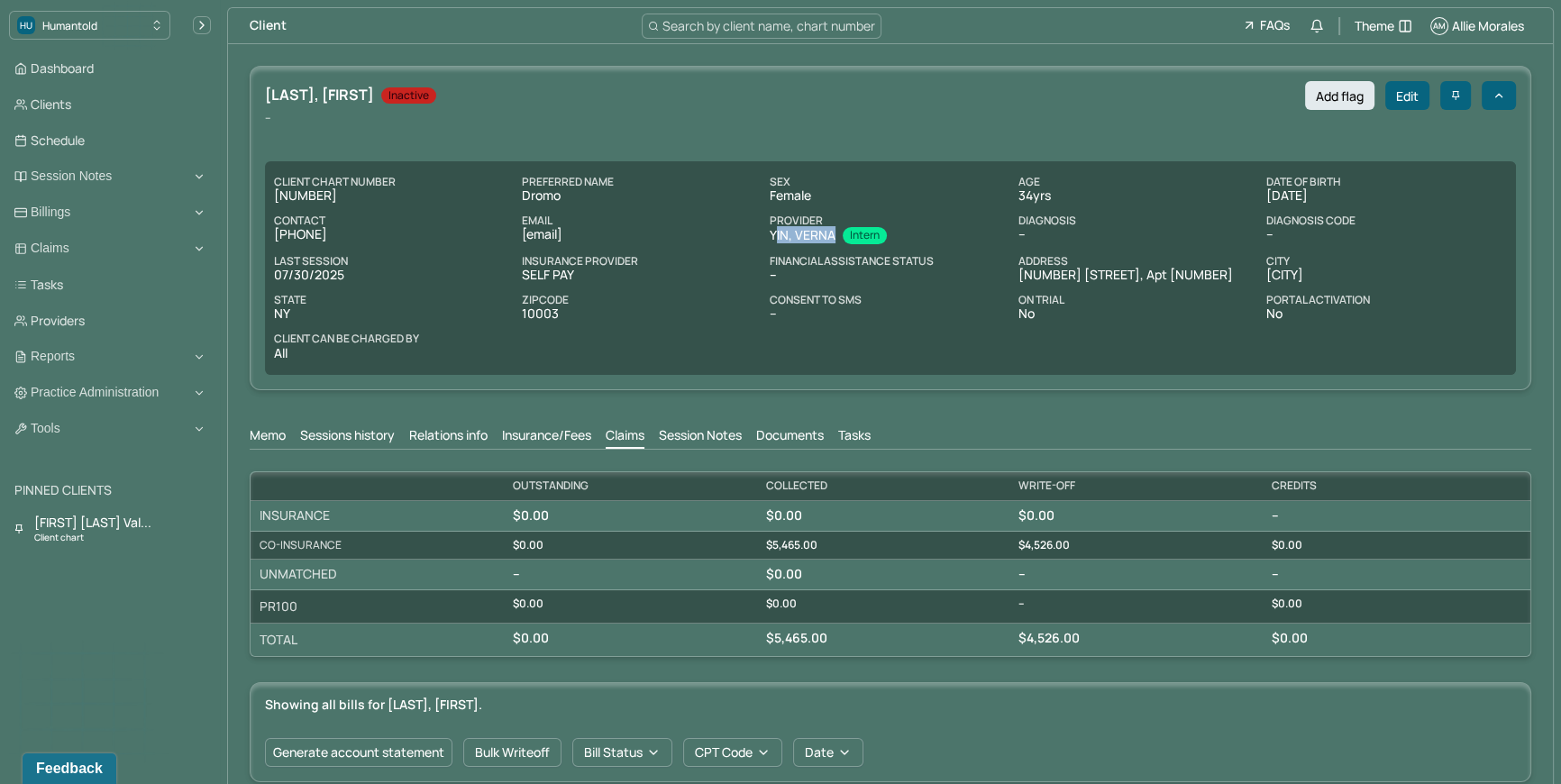 drag, startPoint x: 769, startPoint y: 234, endPoint x: 829, endPoint y: 232, distance: 60.03332 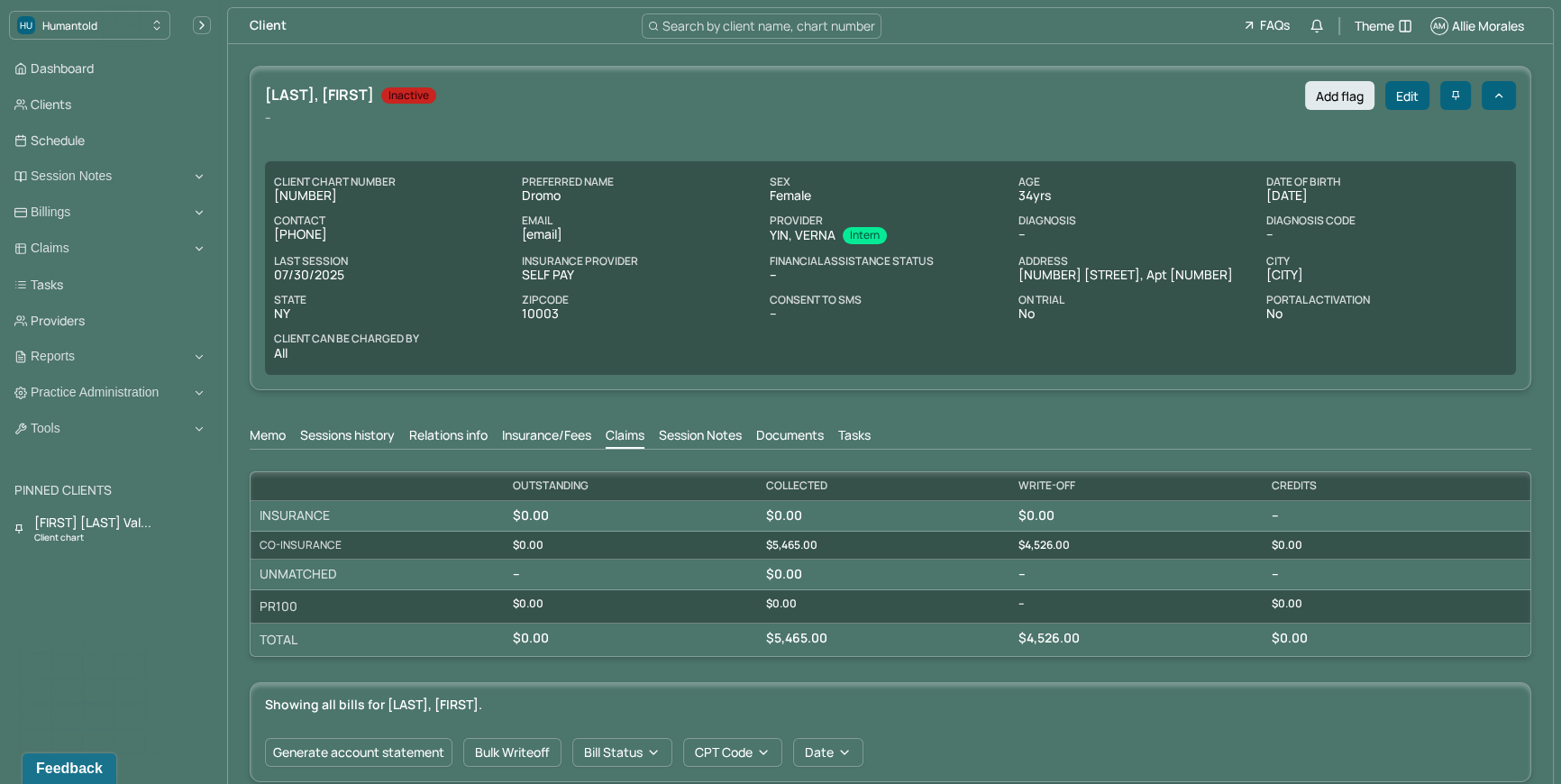 drag, startPoint x: 829, startPoint y: 232, endPoint x: 875, endPoint y: 293, distance: 76.40026 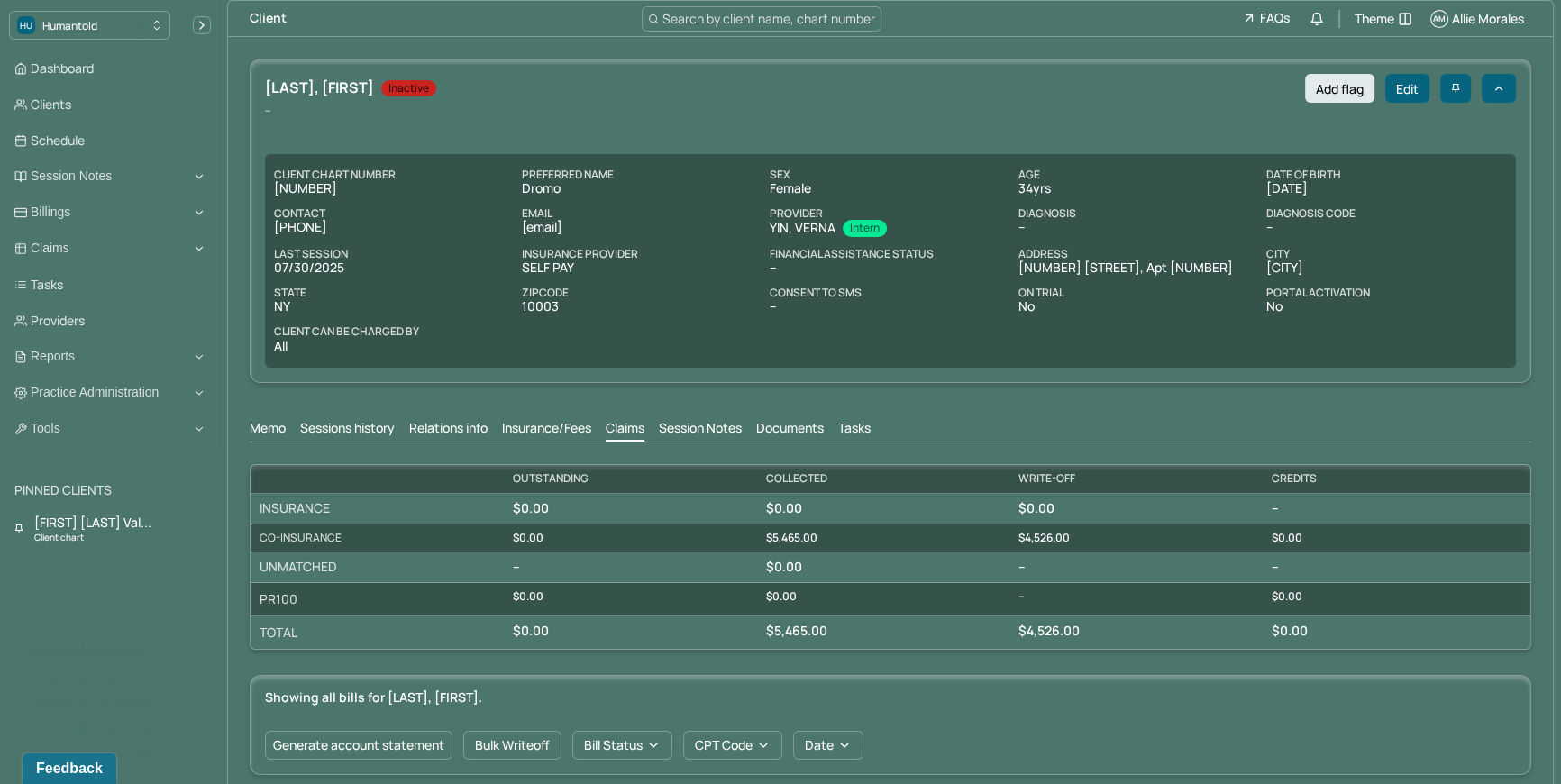scroll, scrollTop: 0, scrollLeft: 0, axis: both 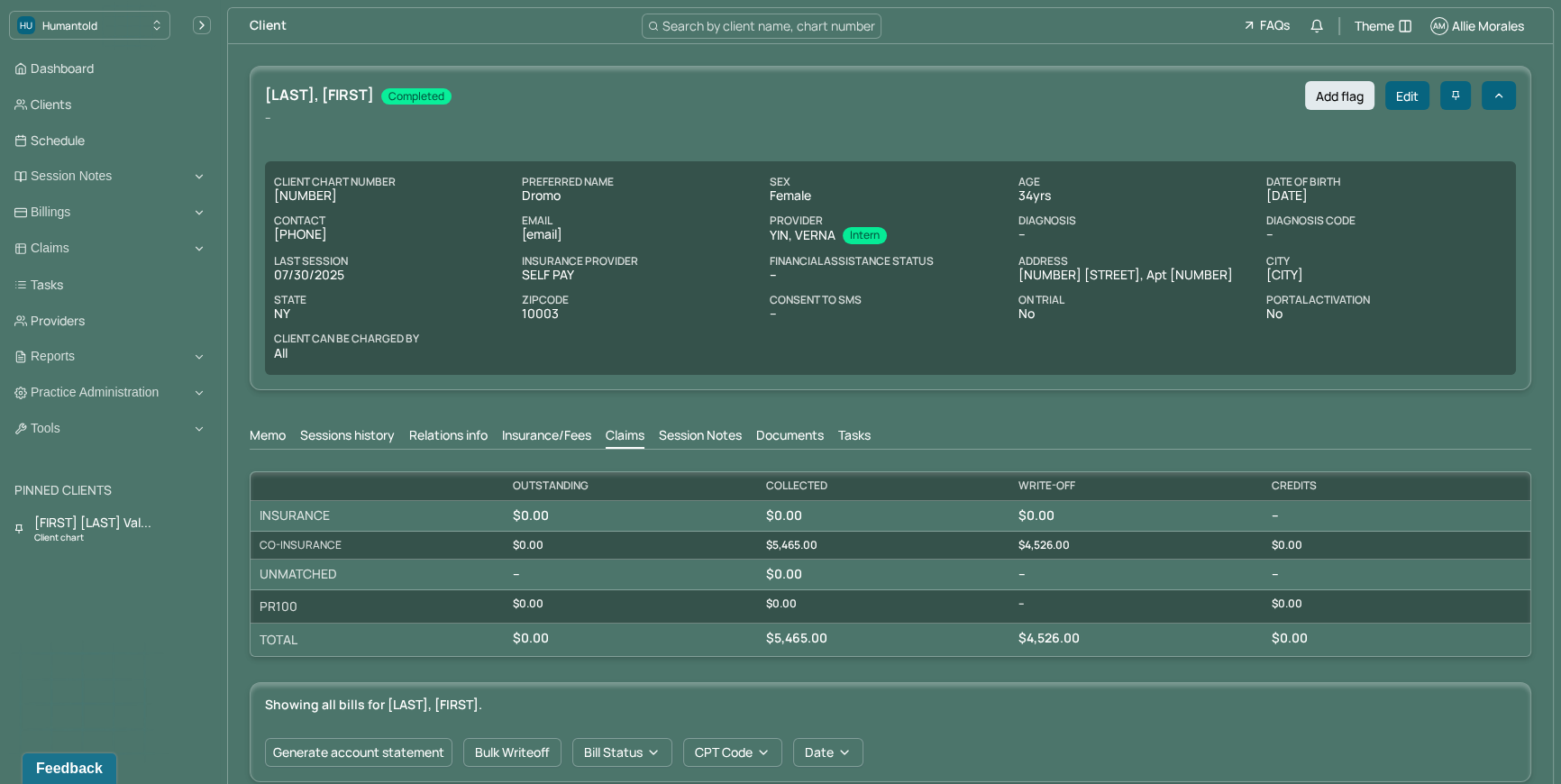 drag, startPoint x: 270, startPoint y: 233, endPoint x: 396, endPoint y: 232, distance: 126.00397 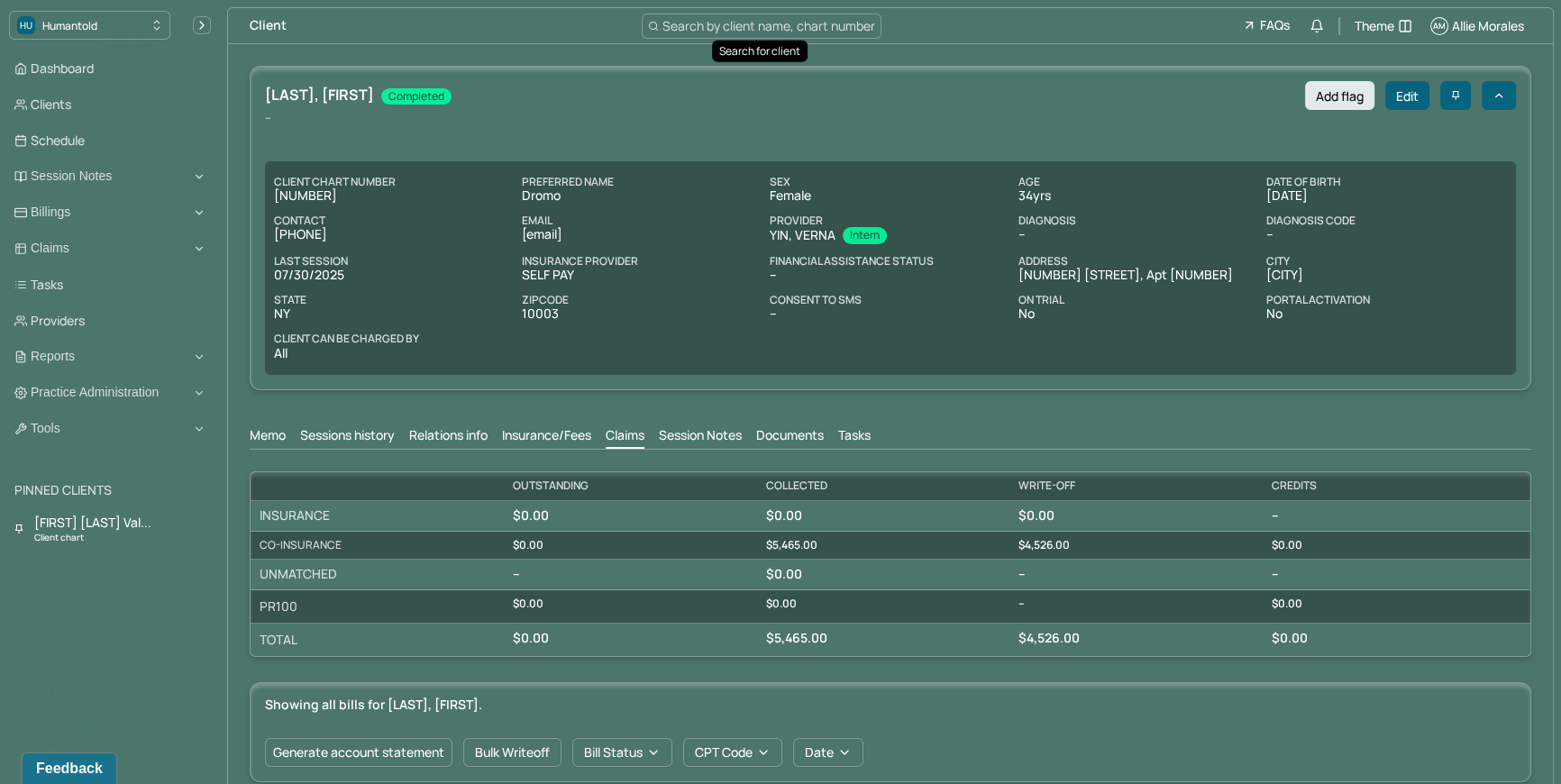click on "Search by client name, chart number" at bounding box center (769, 25) 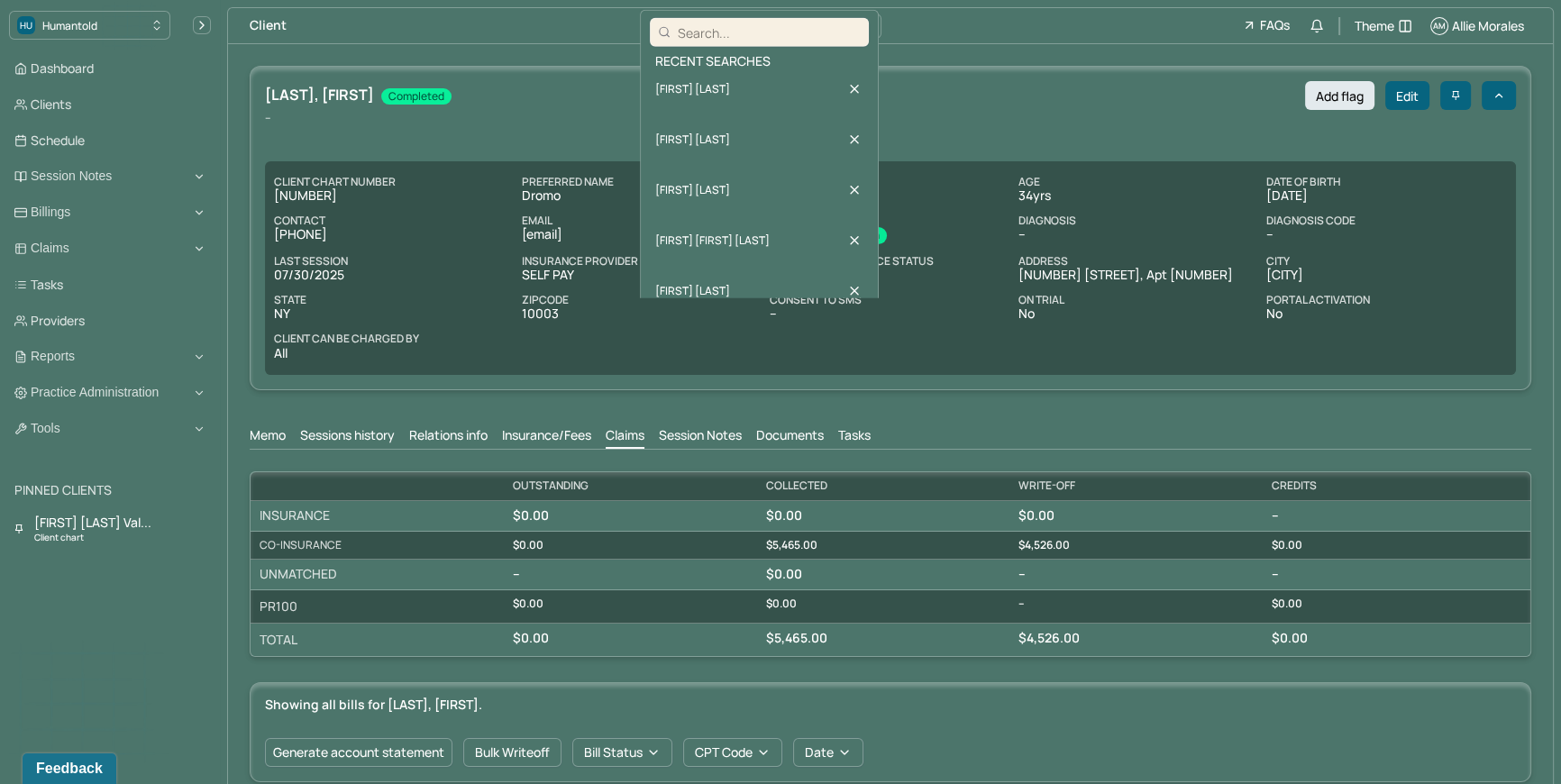 click on "HEWSON, ANDROMEDA completed Add flag Edit" at bounding box center [890, 96] 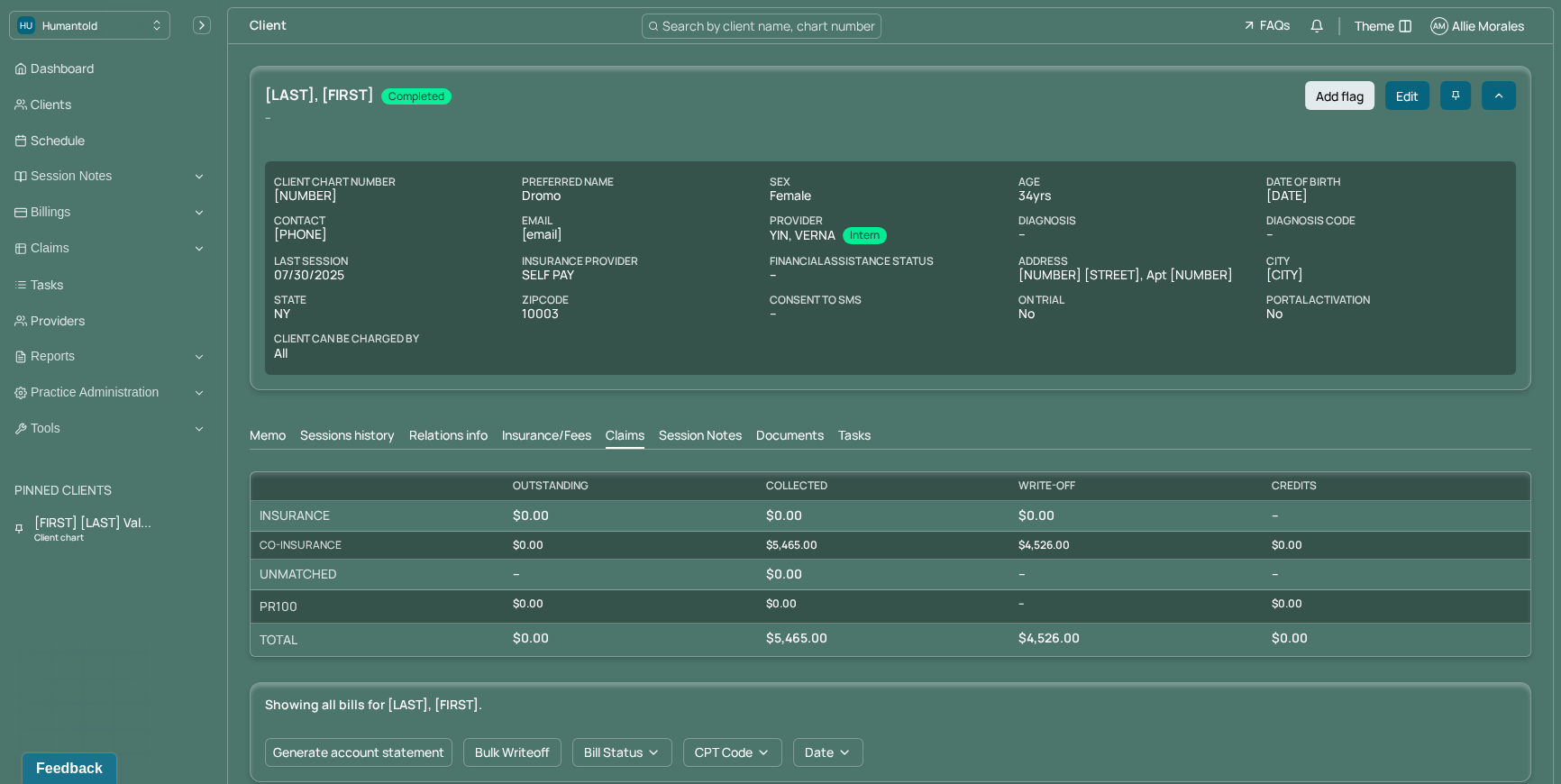 click on "Search by client name, chart number" at bounding box center [769, 25] 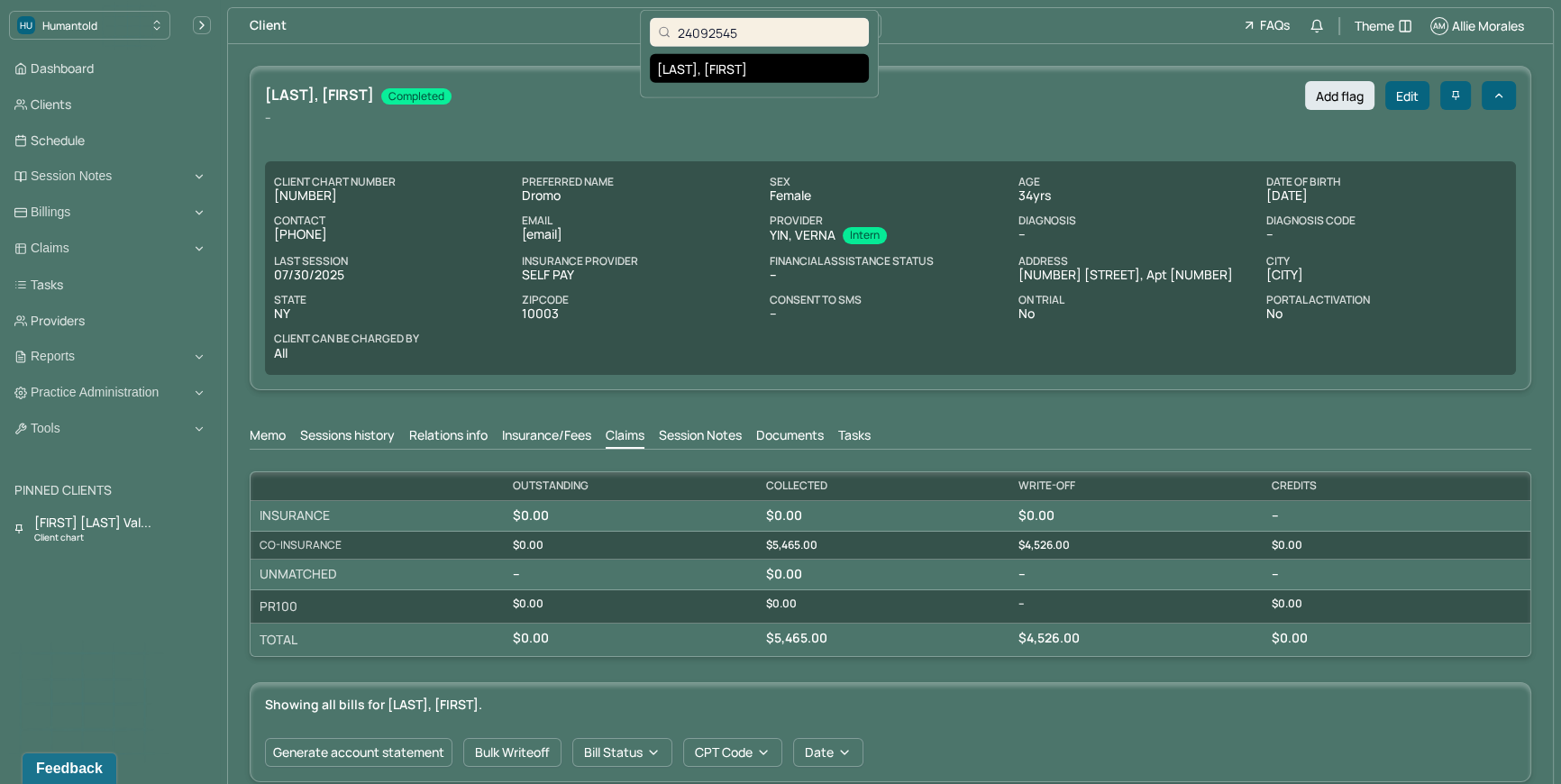 type on "24092545" 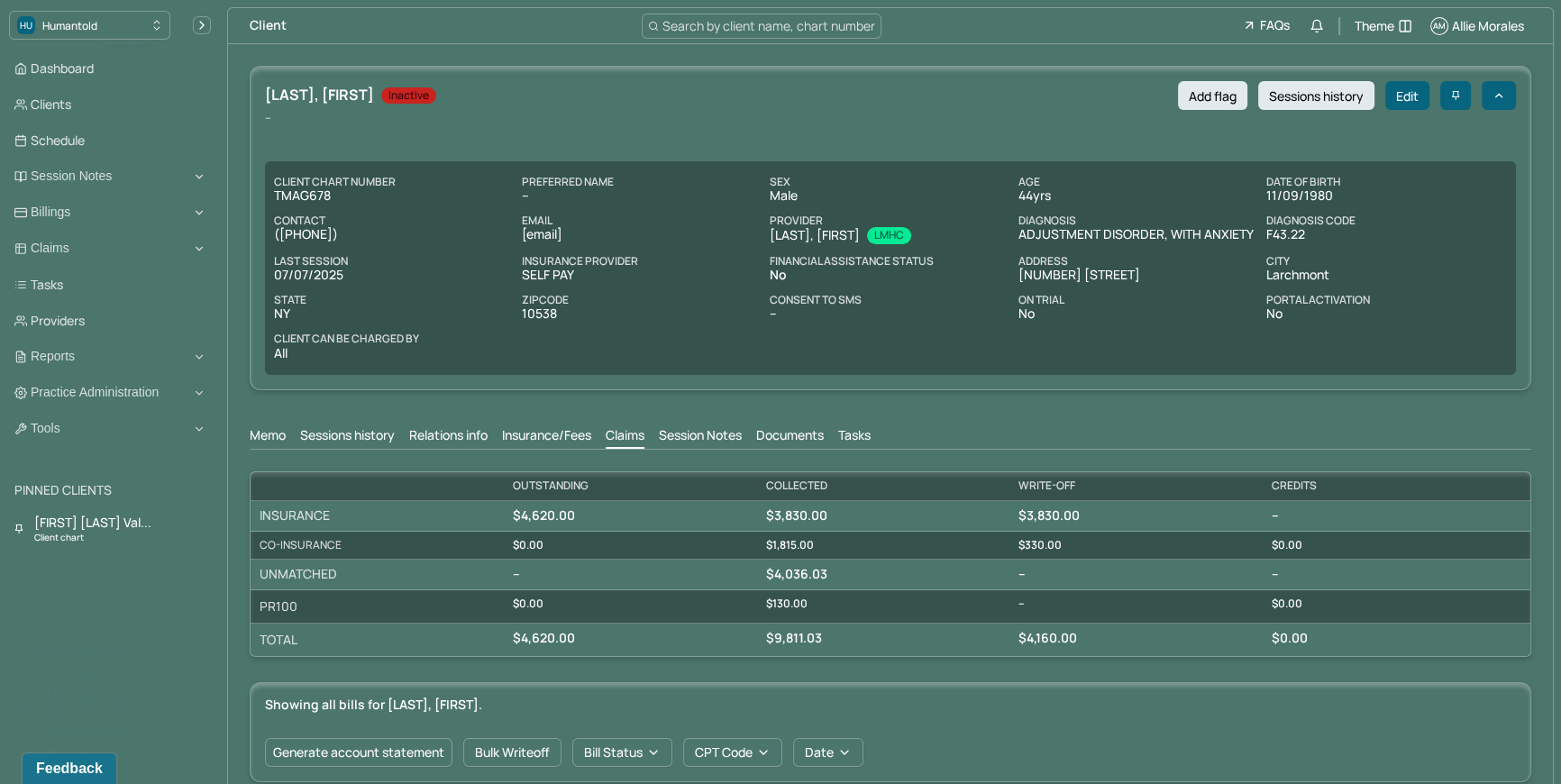 copy on "(240) 925-4541" 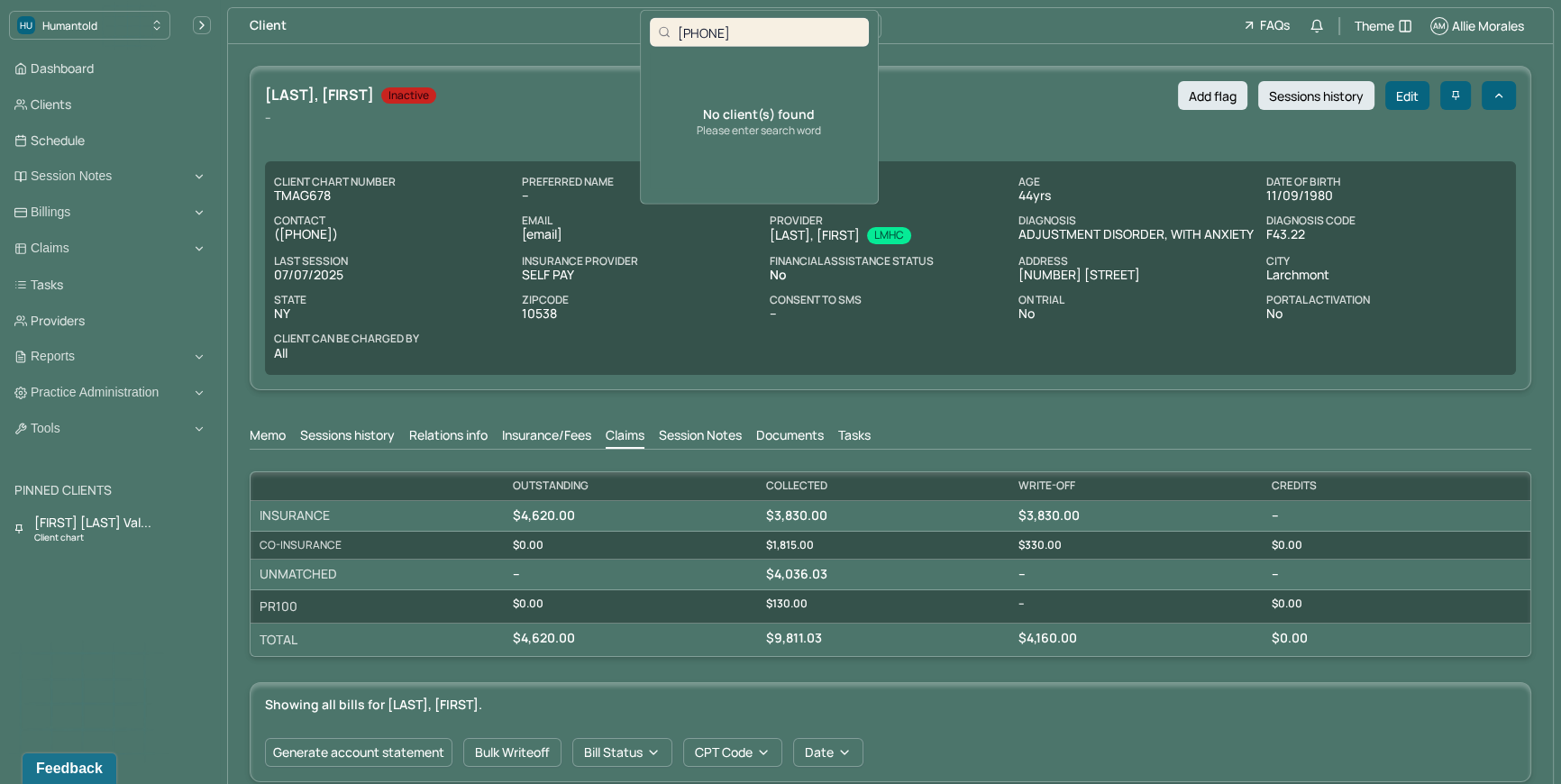 type on "2123658690" 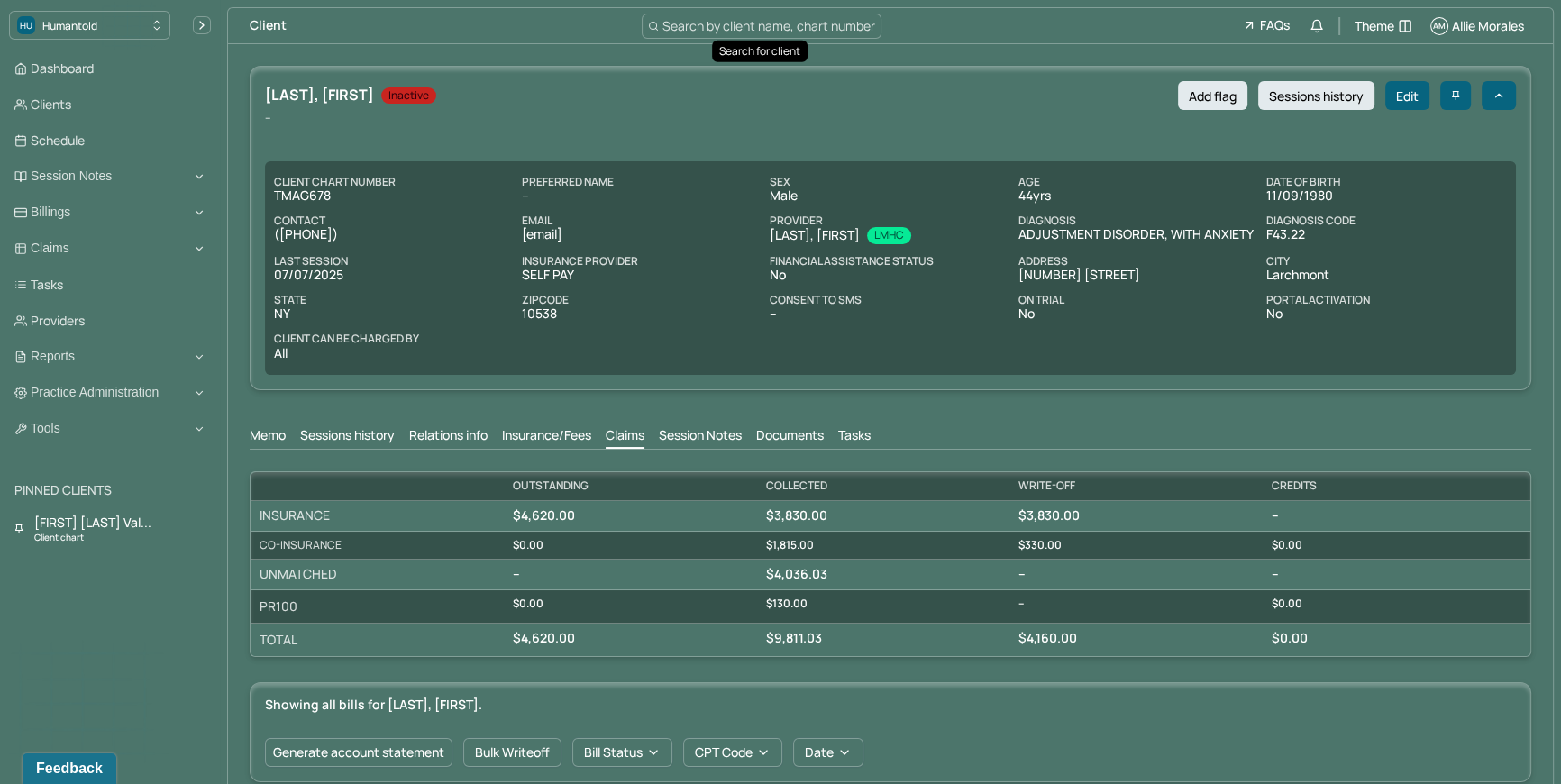 click on "Search by client name, chart number" at bounding box center [769, 25] 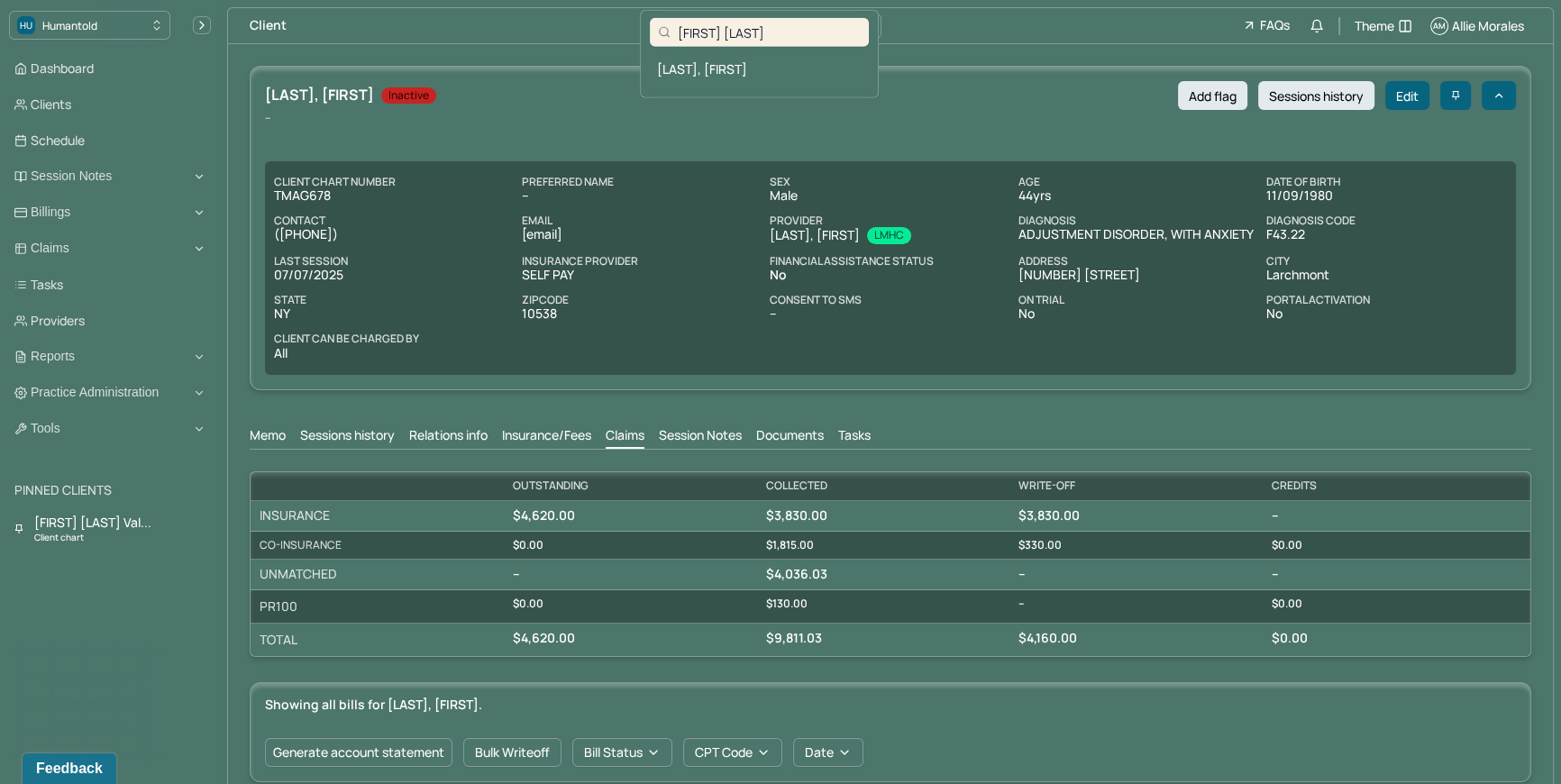 type on "Simran Hasib" 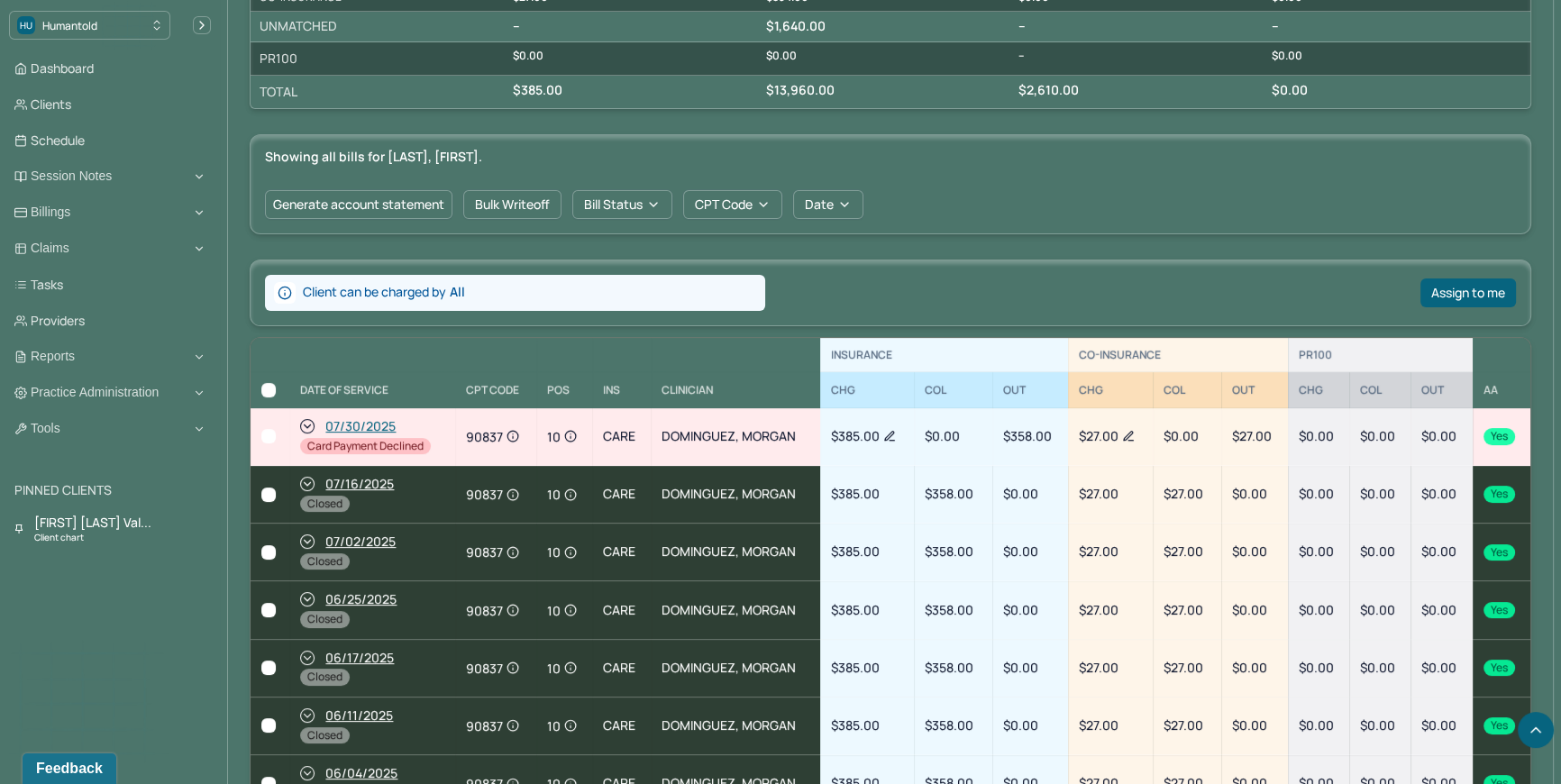 scroll, scrollTop: 1228, scrollLeft: 0, axis: vertical 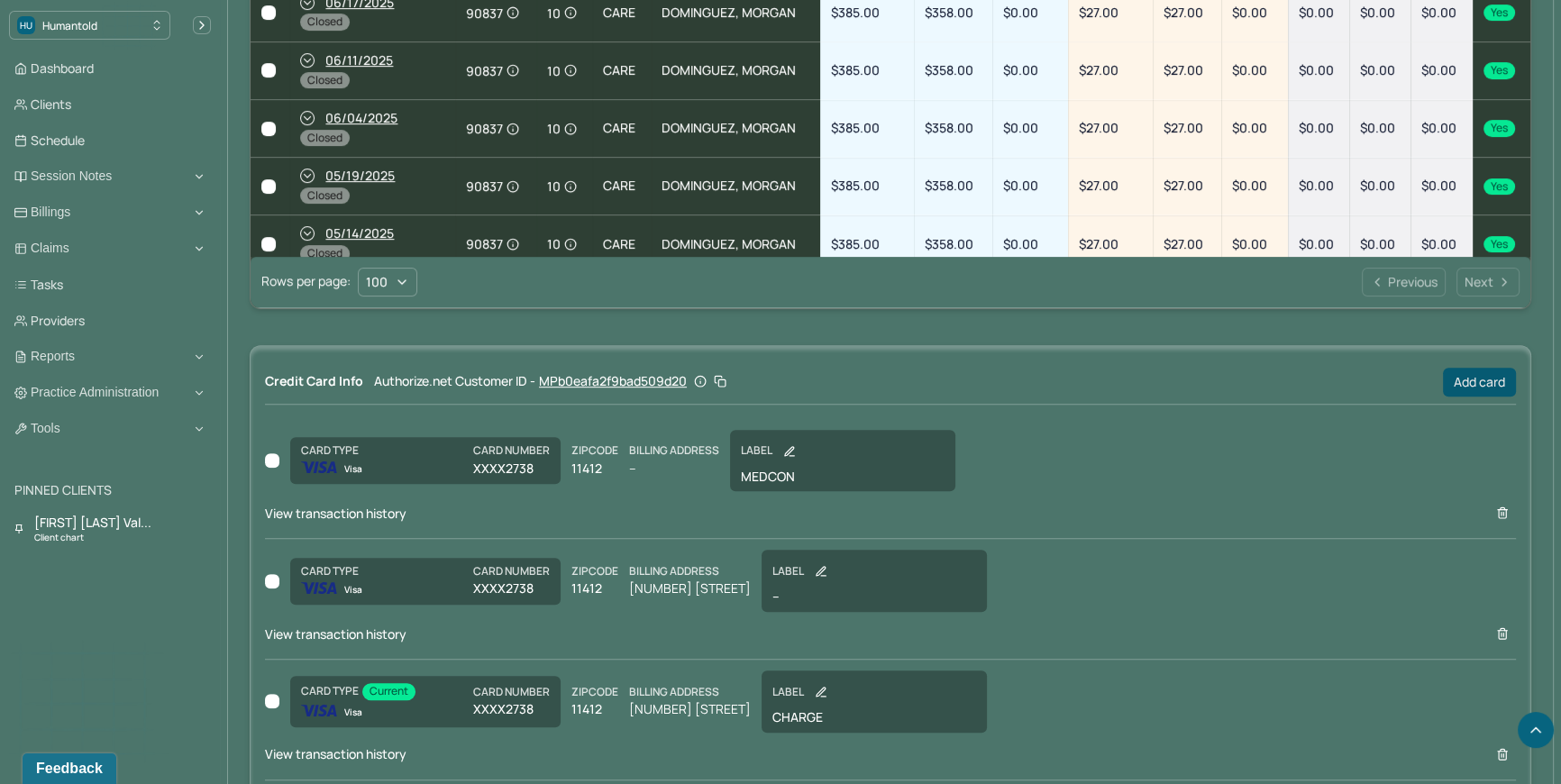 click on "Add card" at bounding box center (1479, 382) 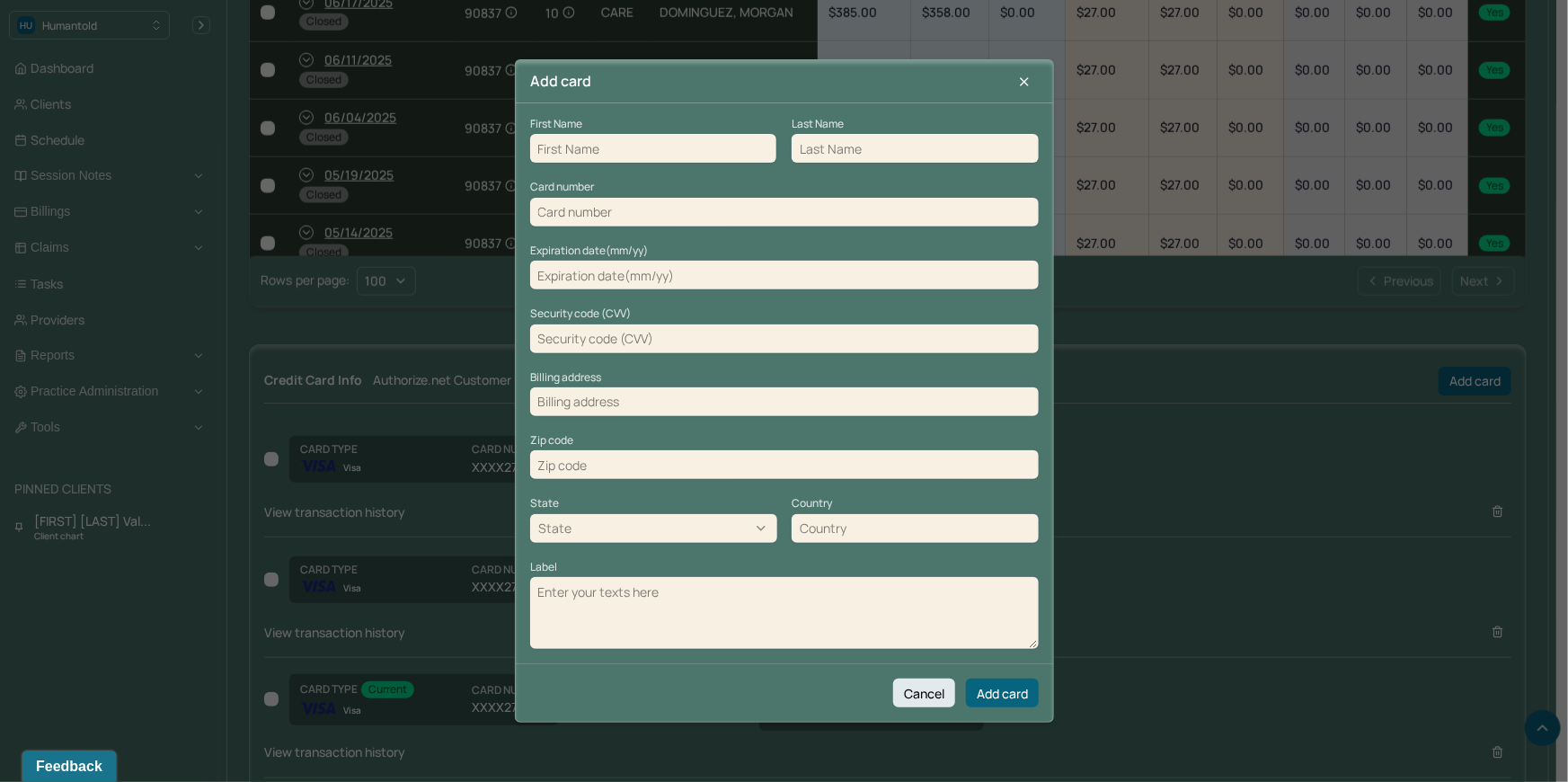 click at bounding box center (653, 148) 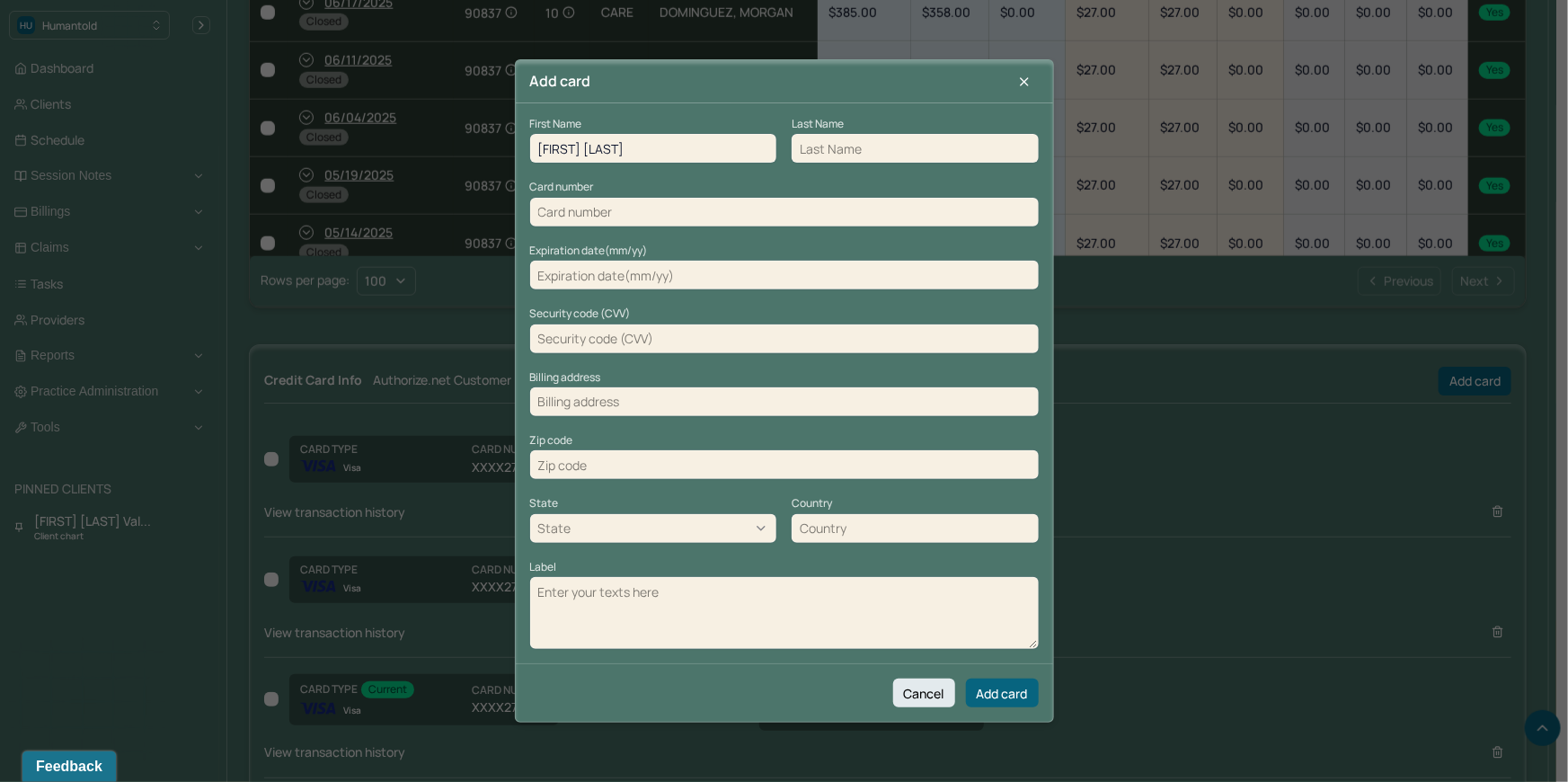 drag, startPoint x: 657, startPoint y: 147, endPoint x: 580, endPoint y: 149, distance: 77.02597 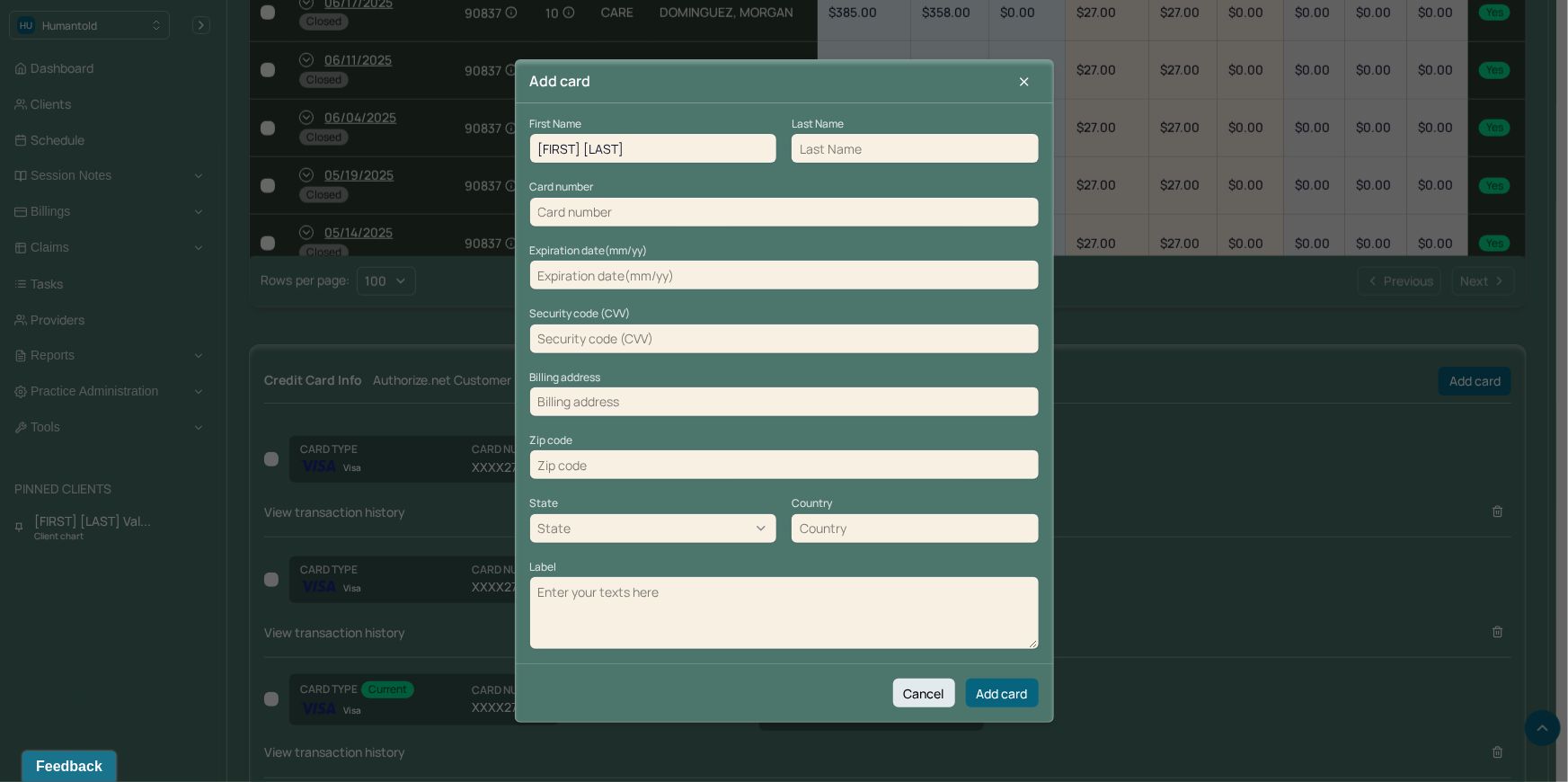 click on "Simran Hasib" at bounding box center (653, 148) 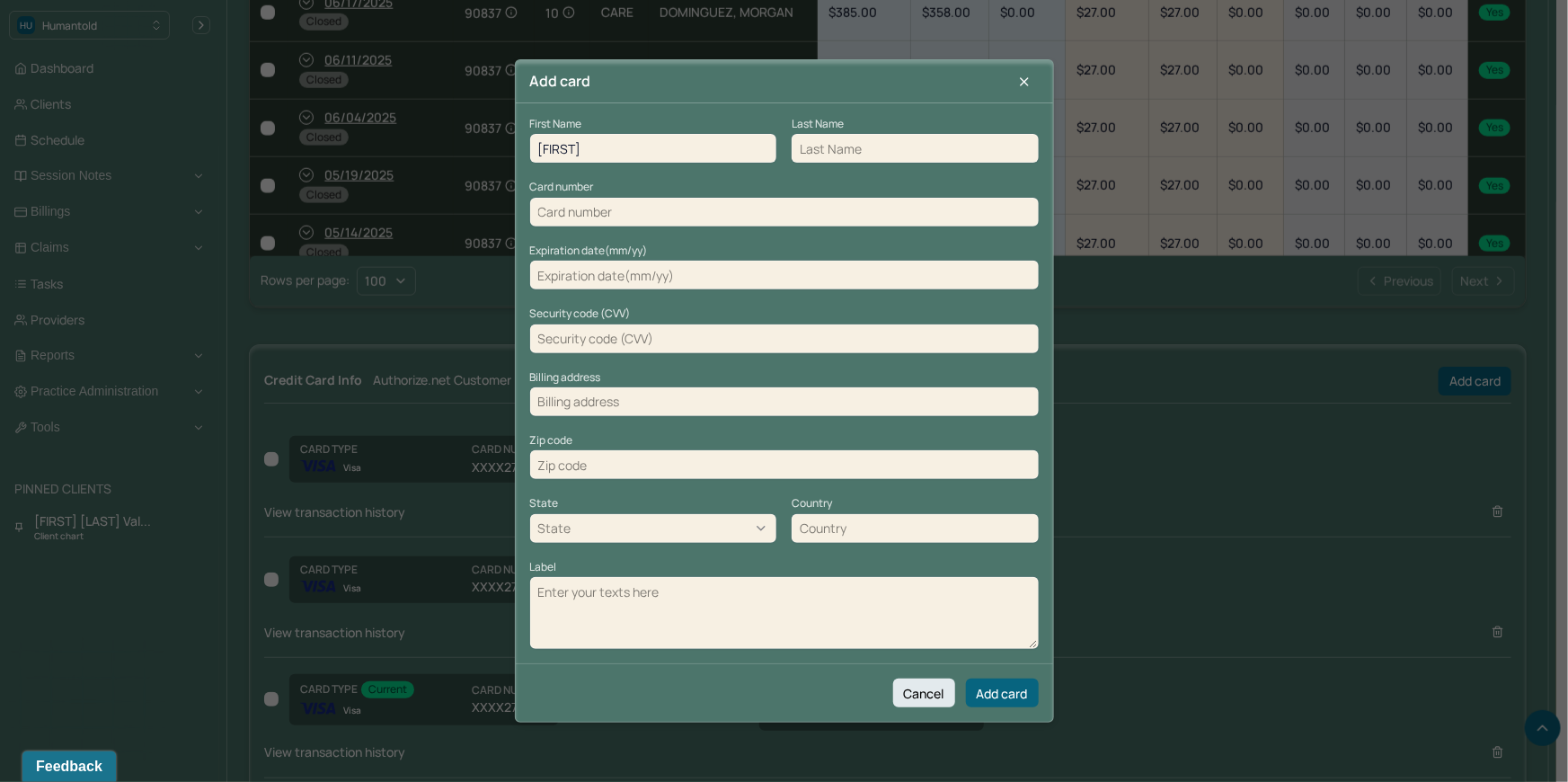 type on "Simran" 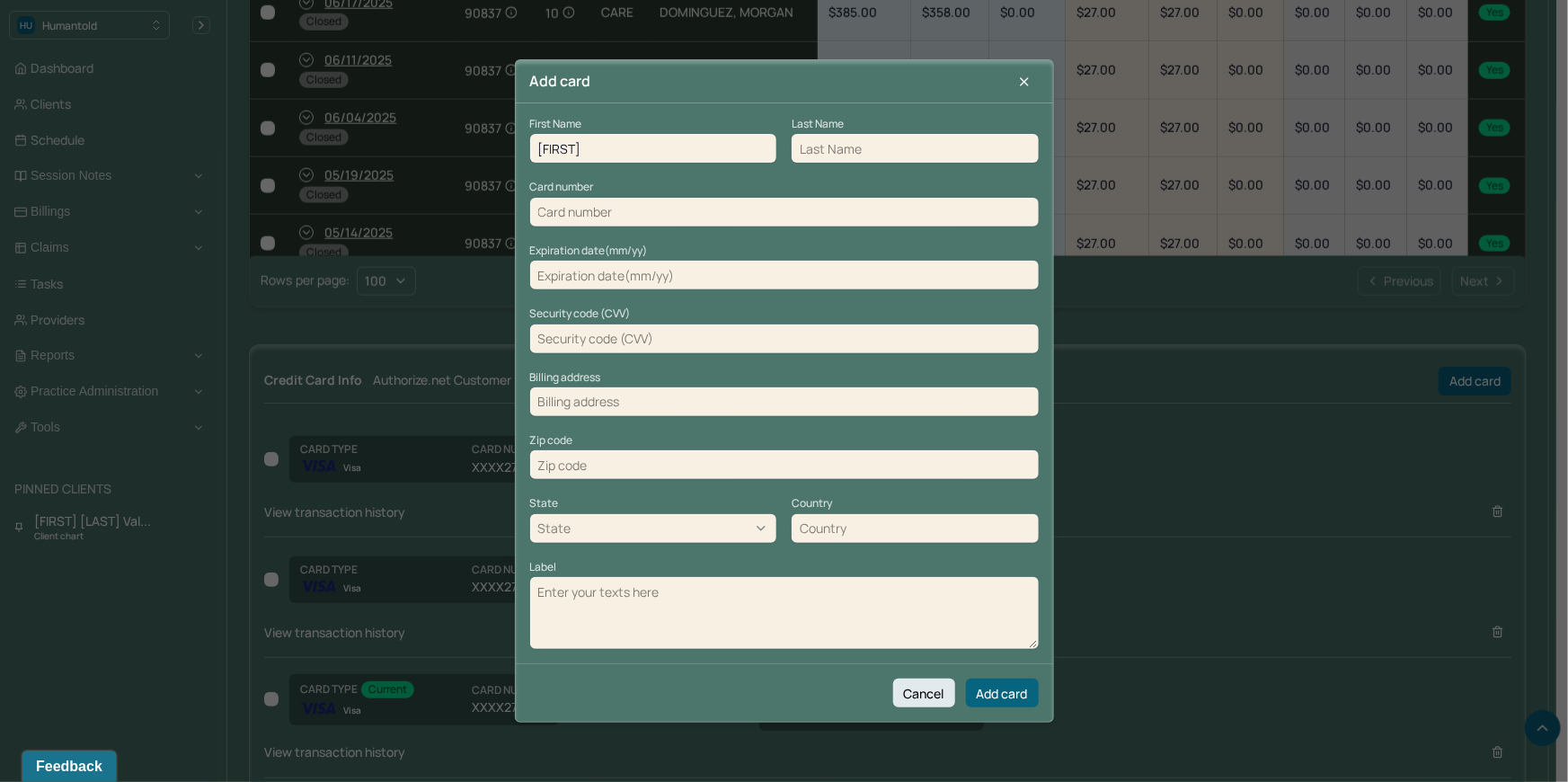 paste on "Hasib" 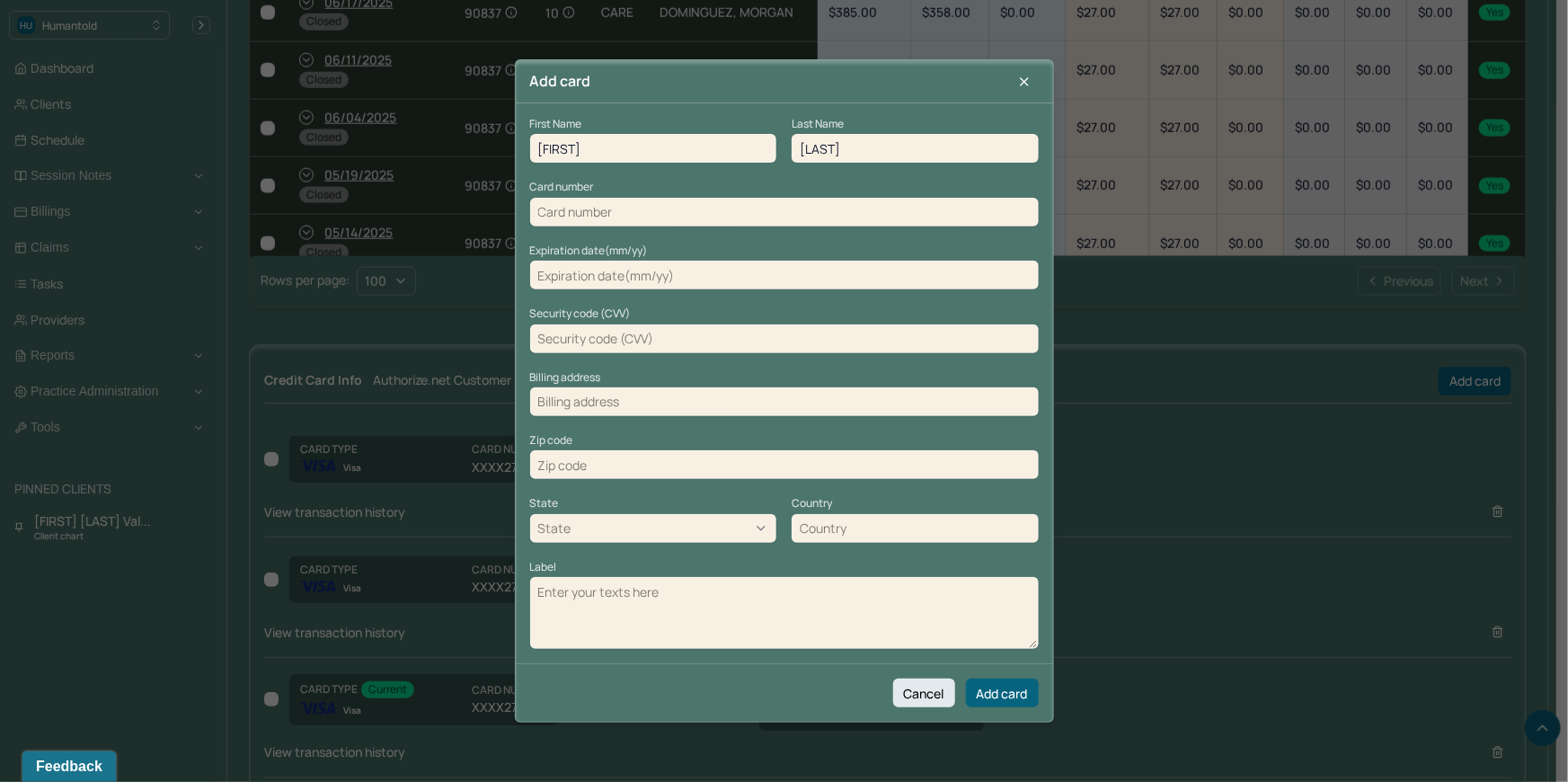 type on "Hasib" 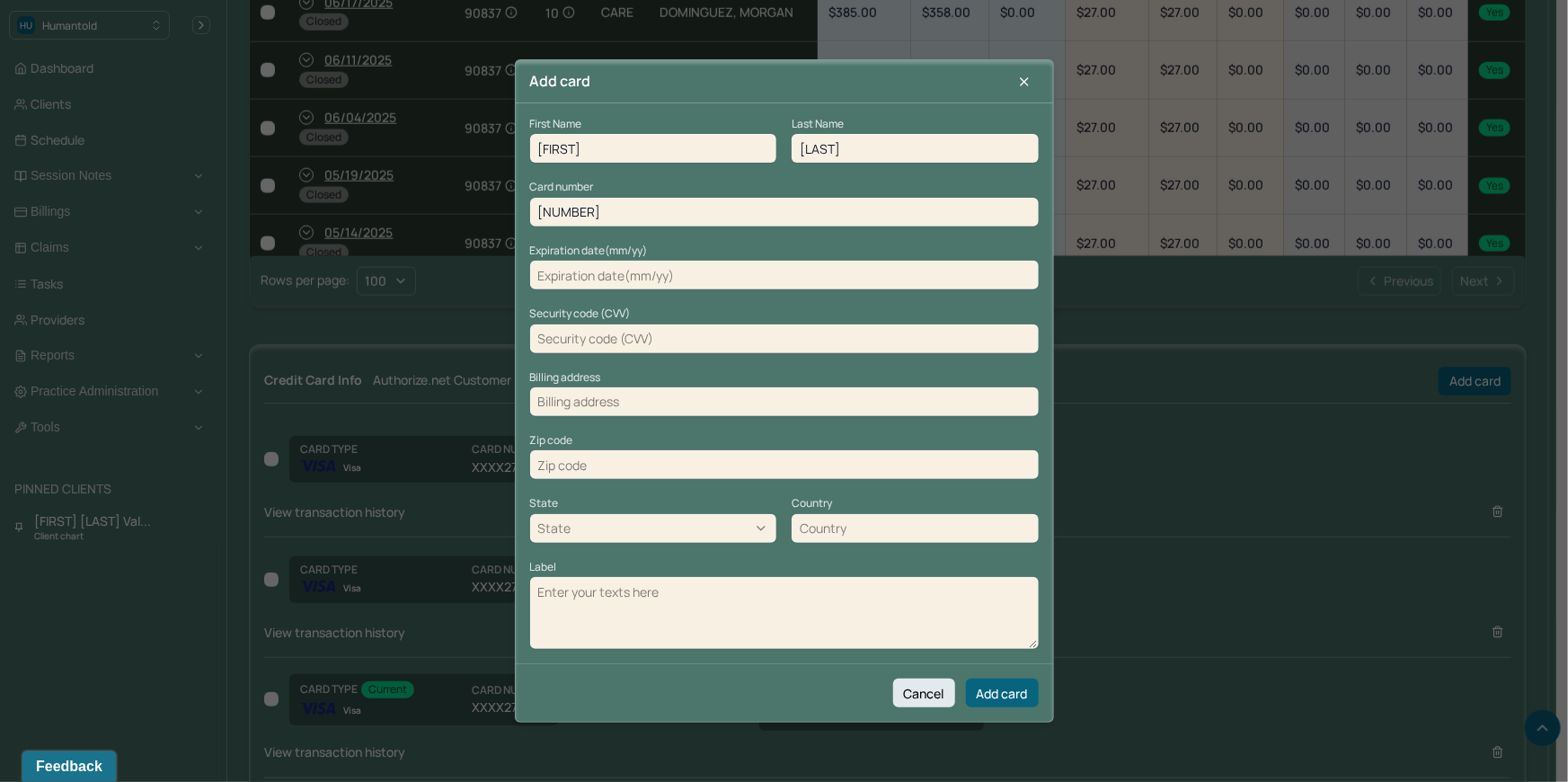 type on "4482330211423793" 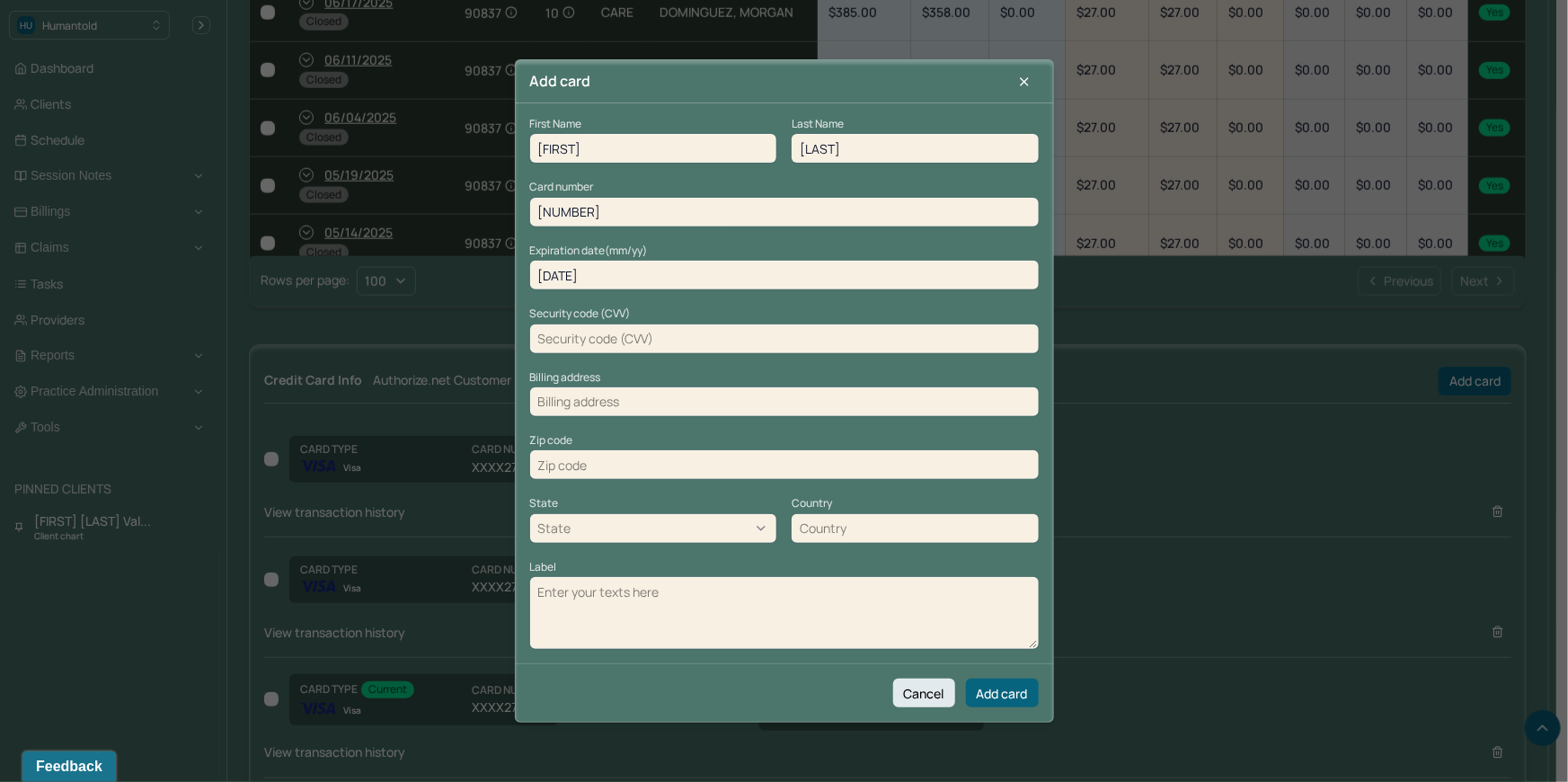 type on "09/29" 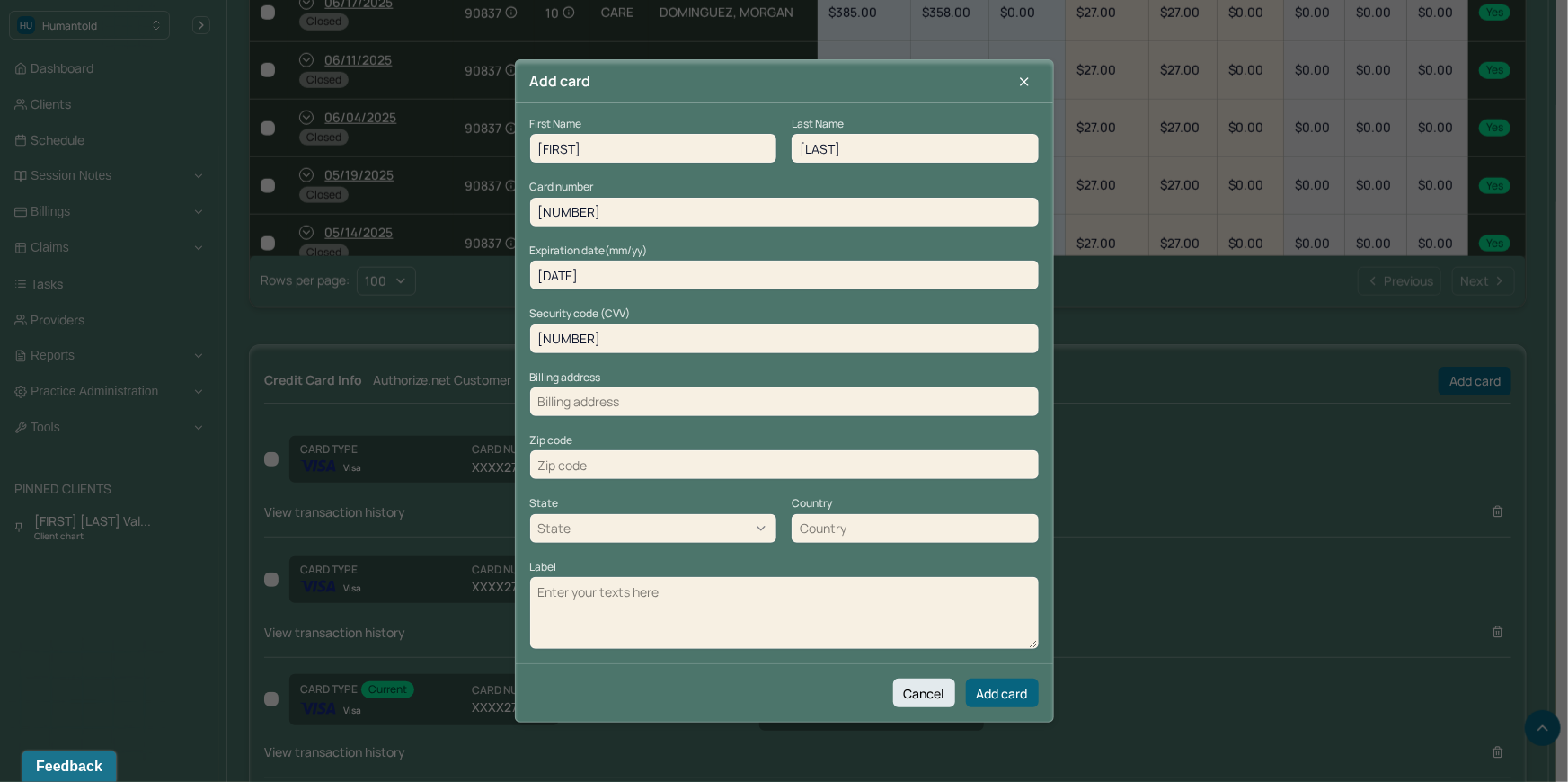 type on "727" 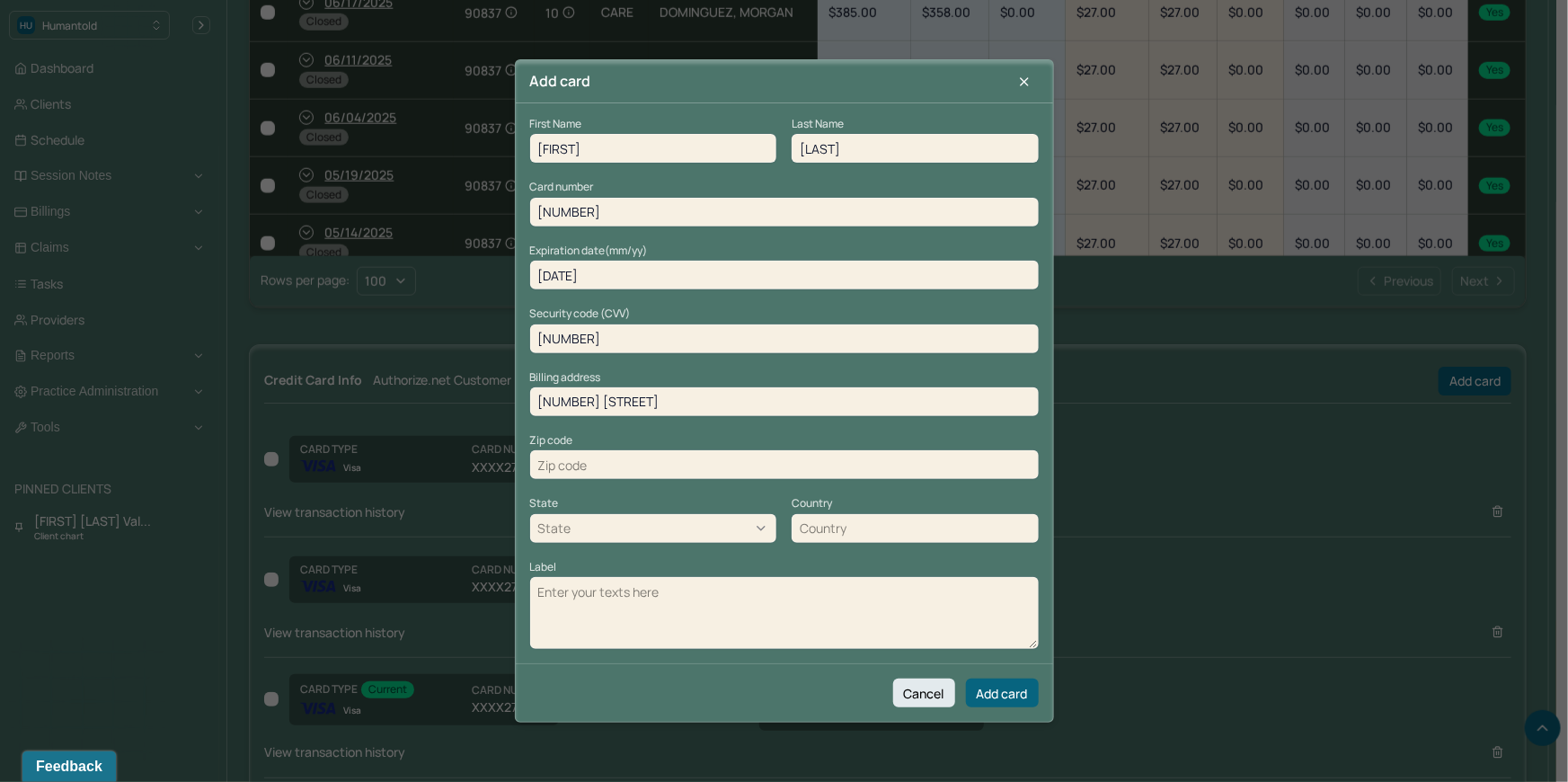 type on "10930 205th Pl" 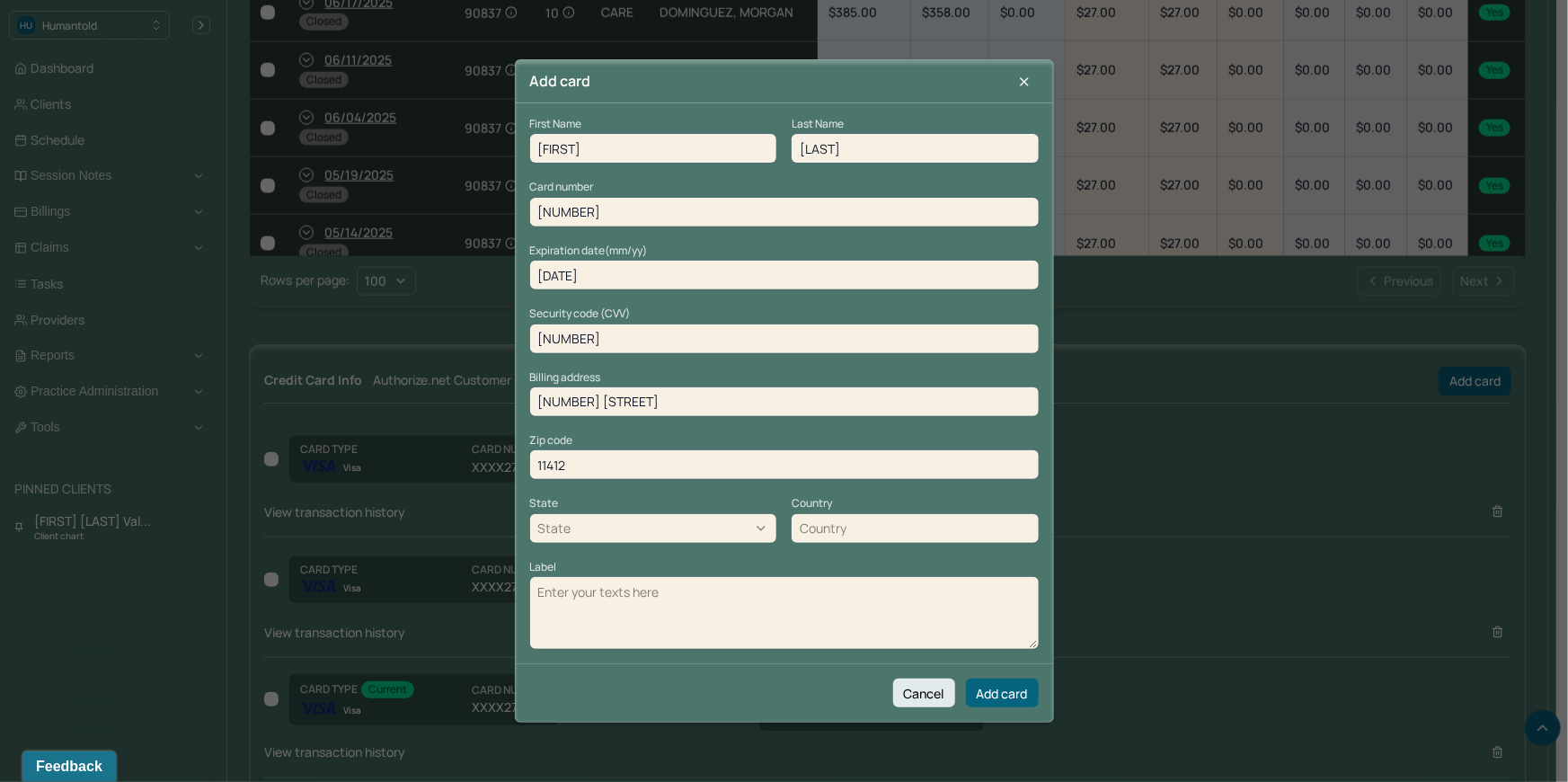 type on "11412" 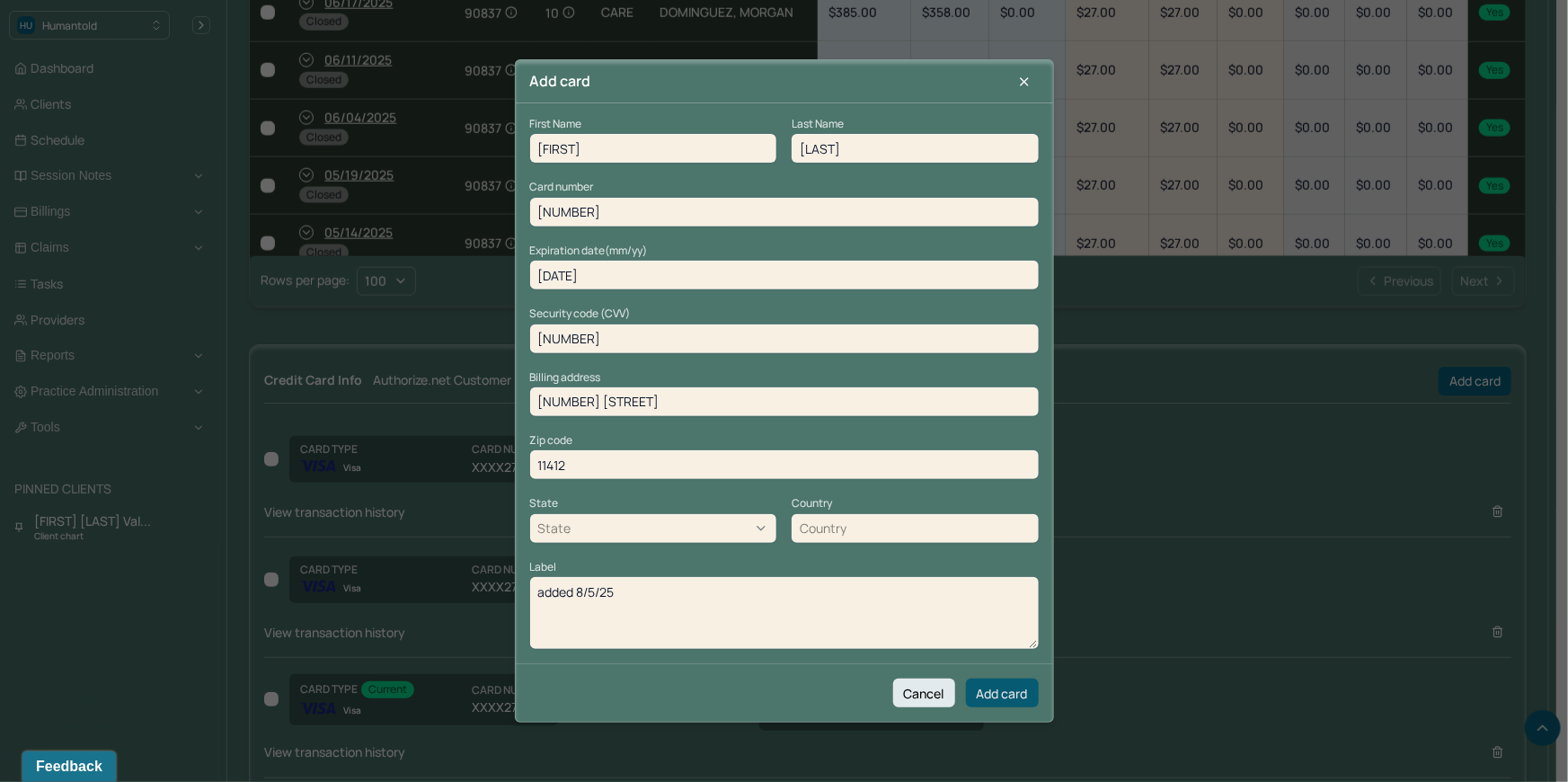 type on "added 8/5/25" 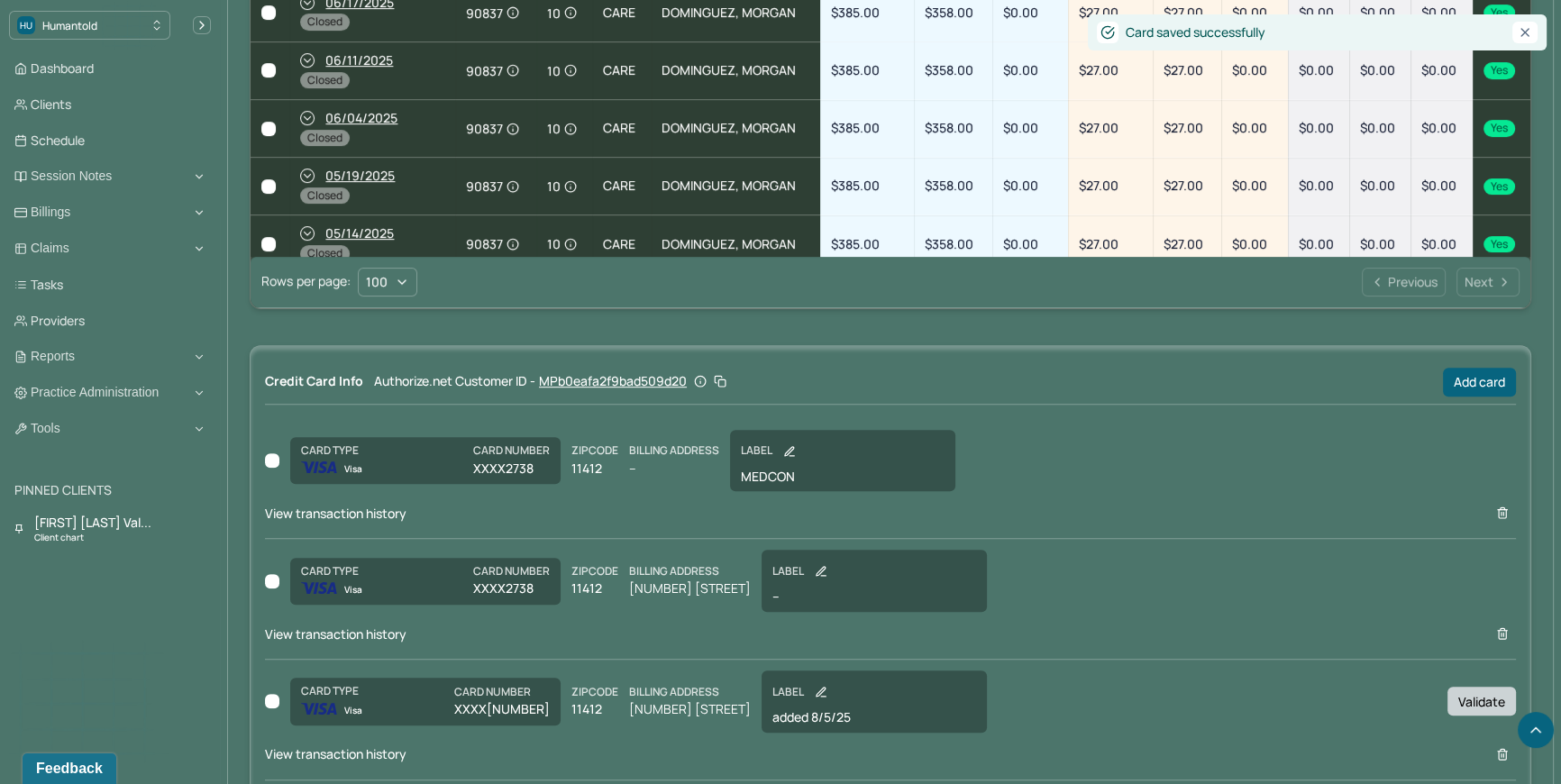 click on "Validate" at bounding box center [1482, 701] 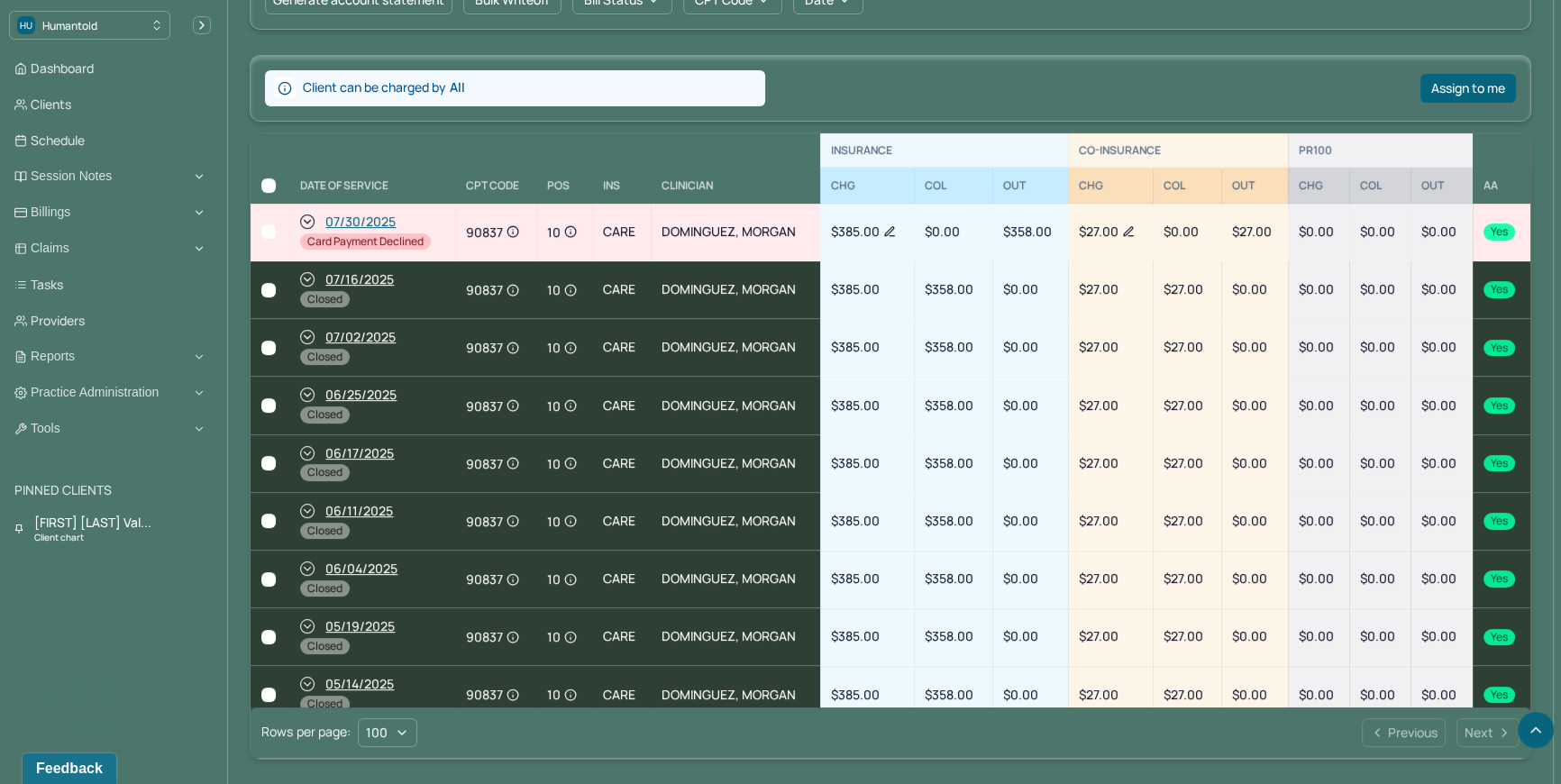 scroll, scrollTop: 497, scrollLeft: 0, axis: vertical 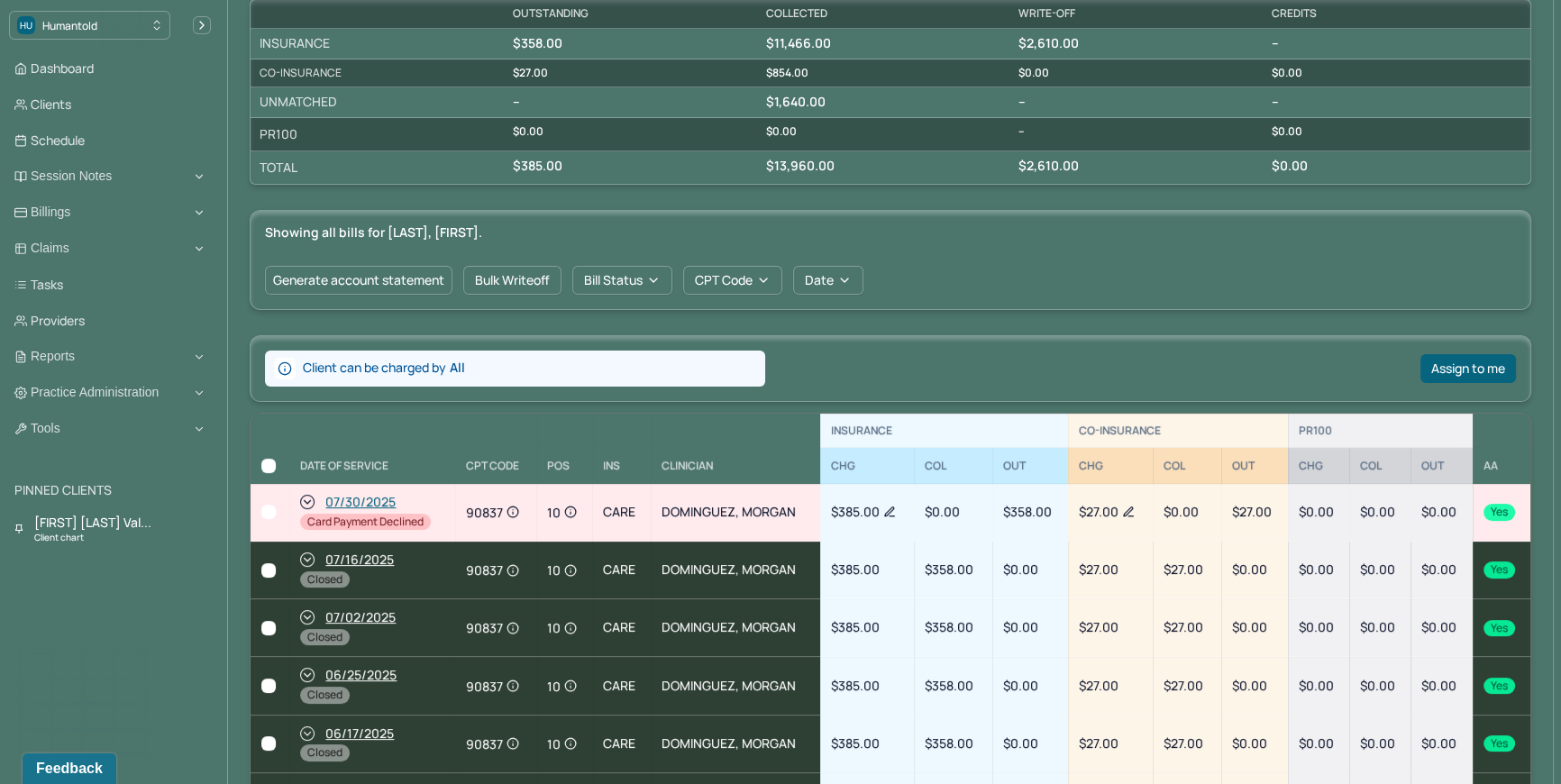 click at bounding box center (269, 512) 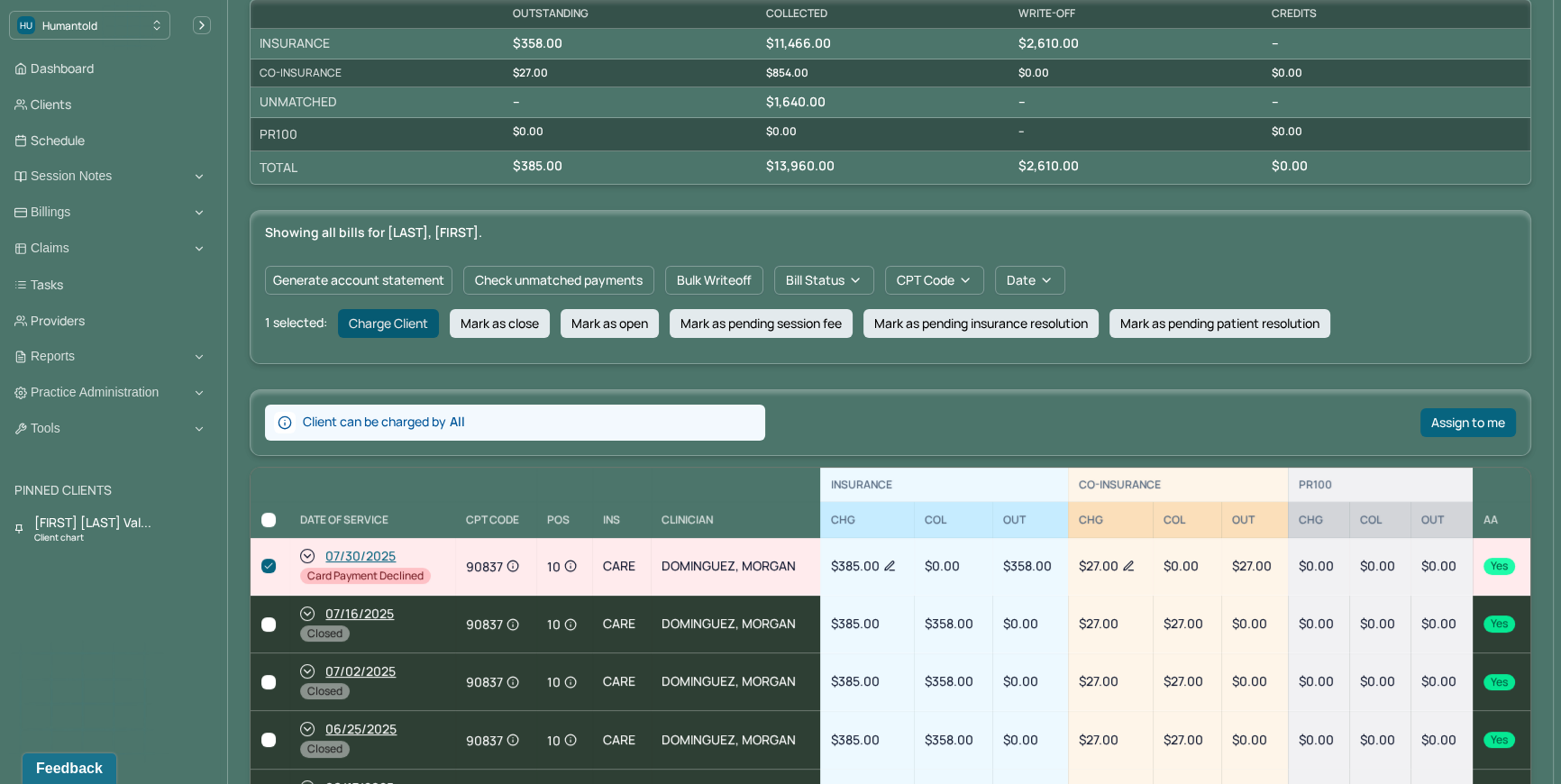 click on "Charge Client" at bounding box center [388, 324] 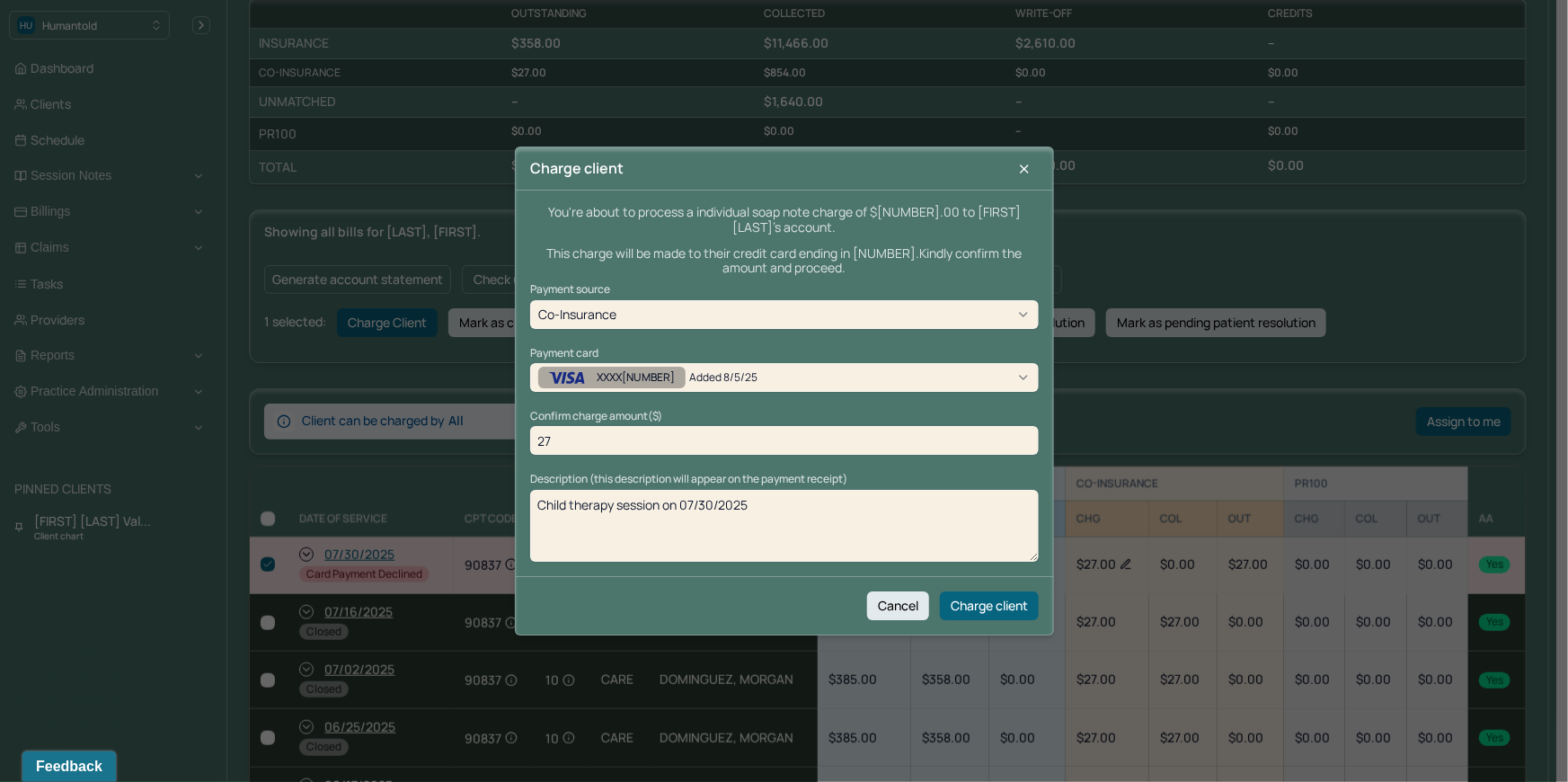 click on "Payment source Co-Insurance Payment card XXXX3793 added 8/5/25 Confirm charge amount($) 27 Description (this description will appear on the payment receipt) Child therapy session on 07/30/2025" at bounding box center (784, 422) 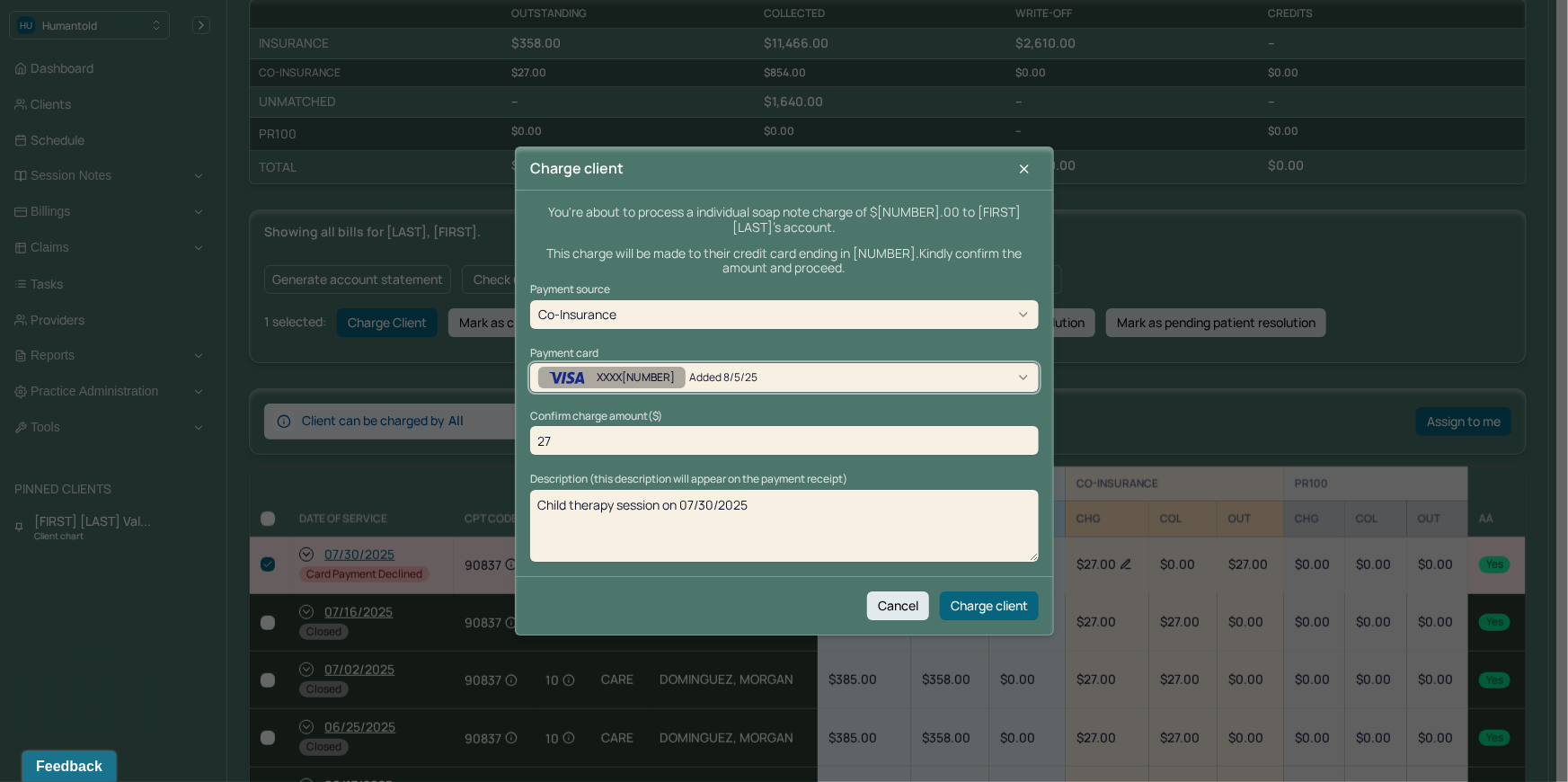 click on "XXXX3793" at bounding box center (635, 378) 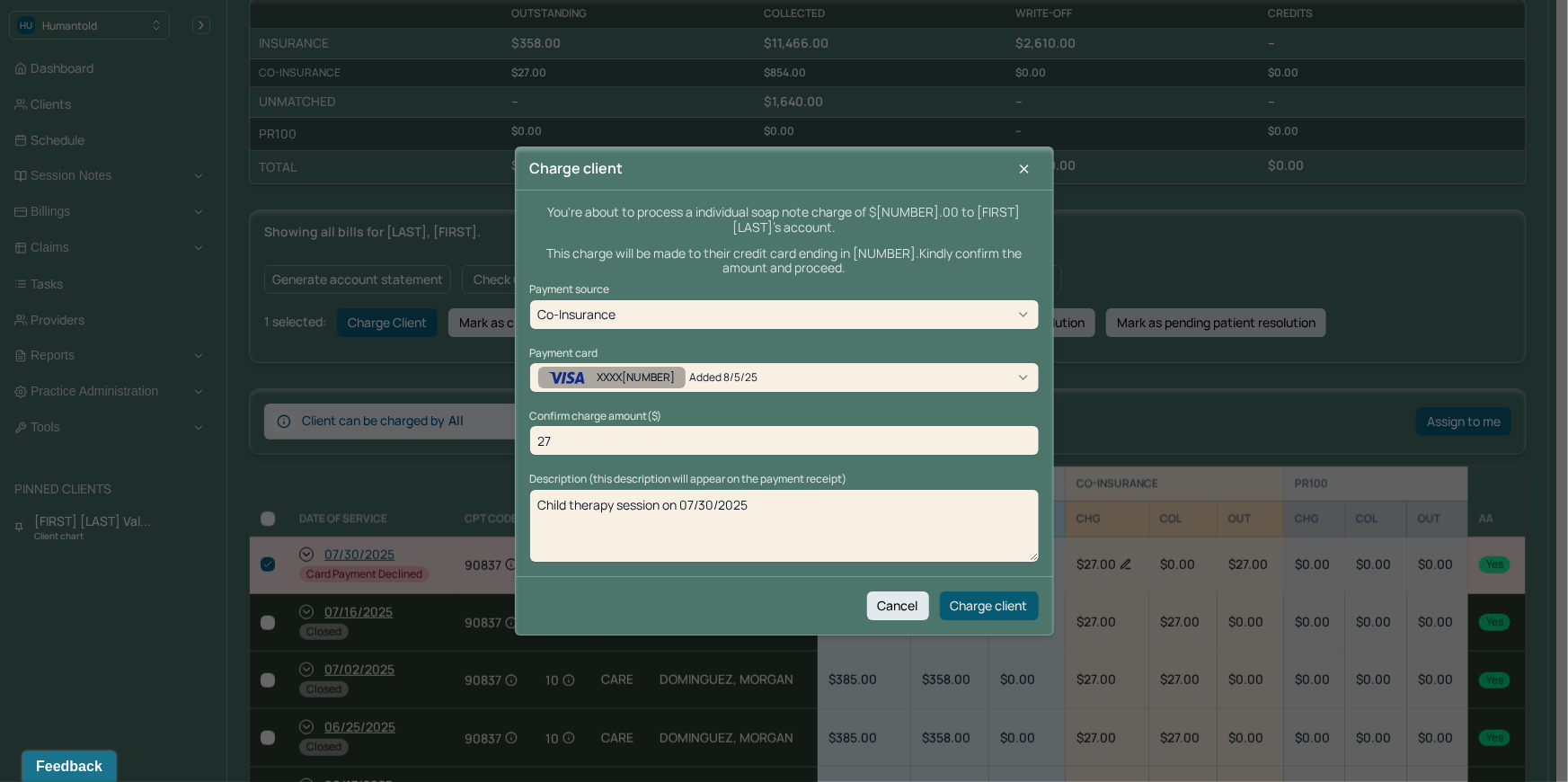 click on "Charge client" at bounding box center (989, 606) 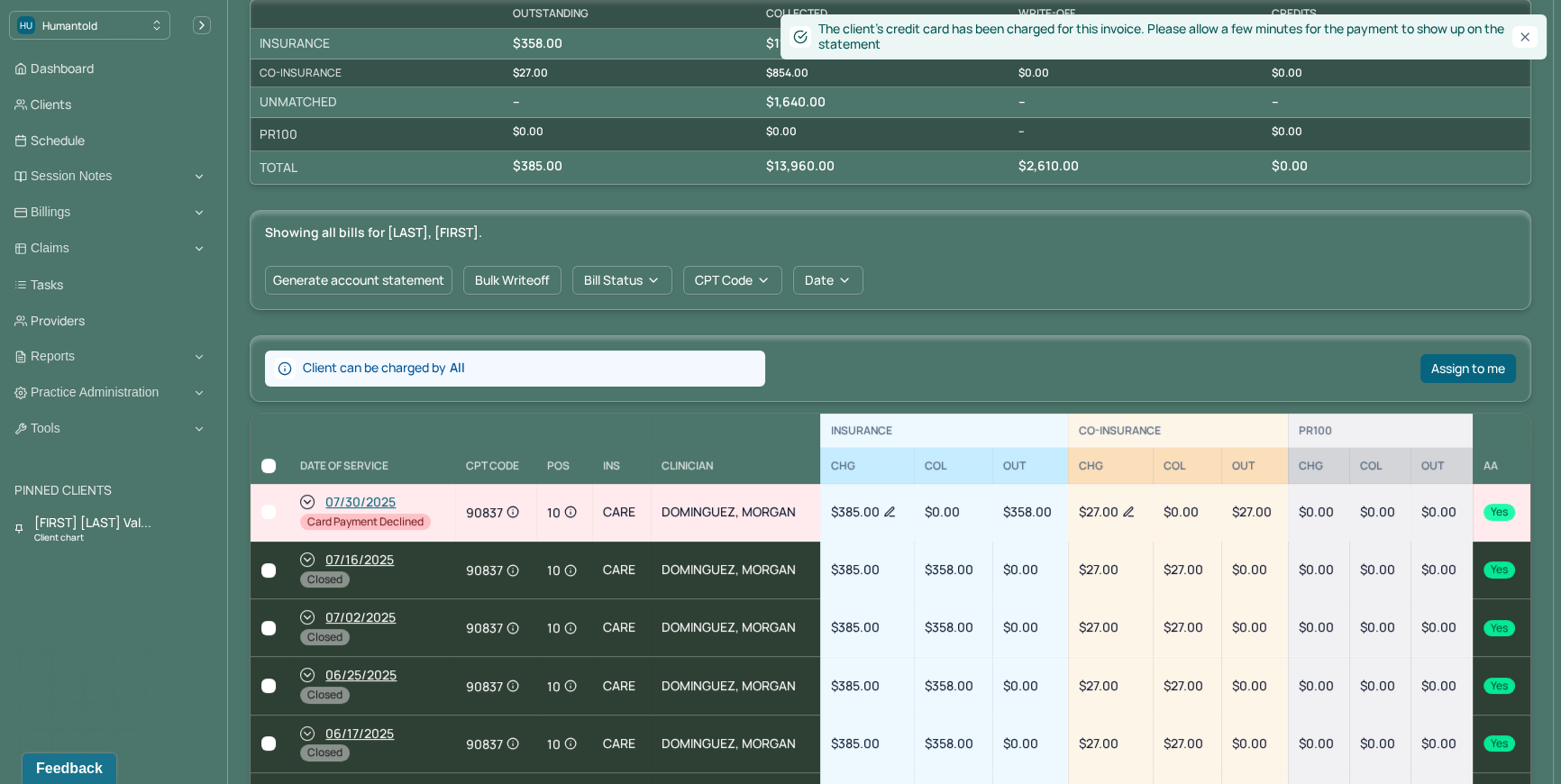 click at bounding box center (269, 512) 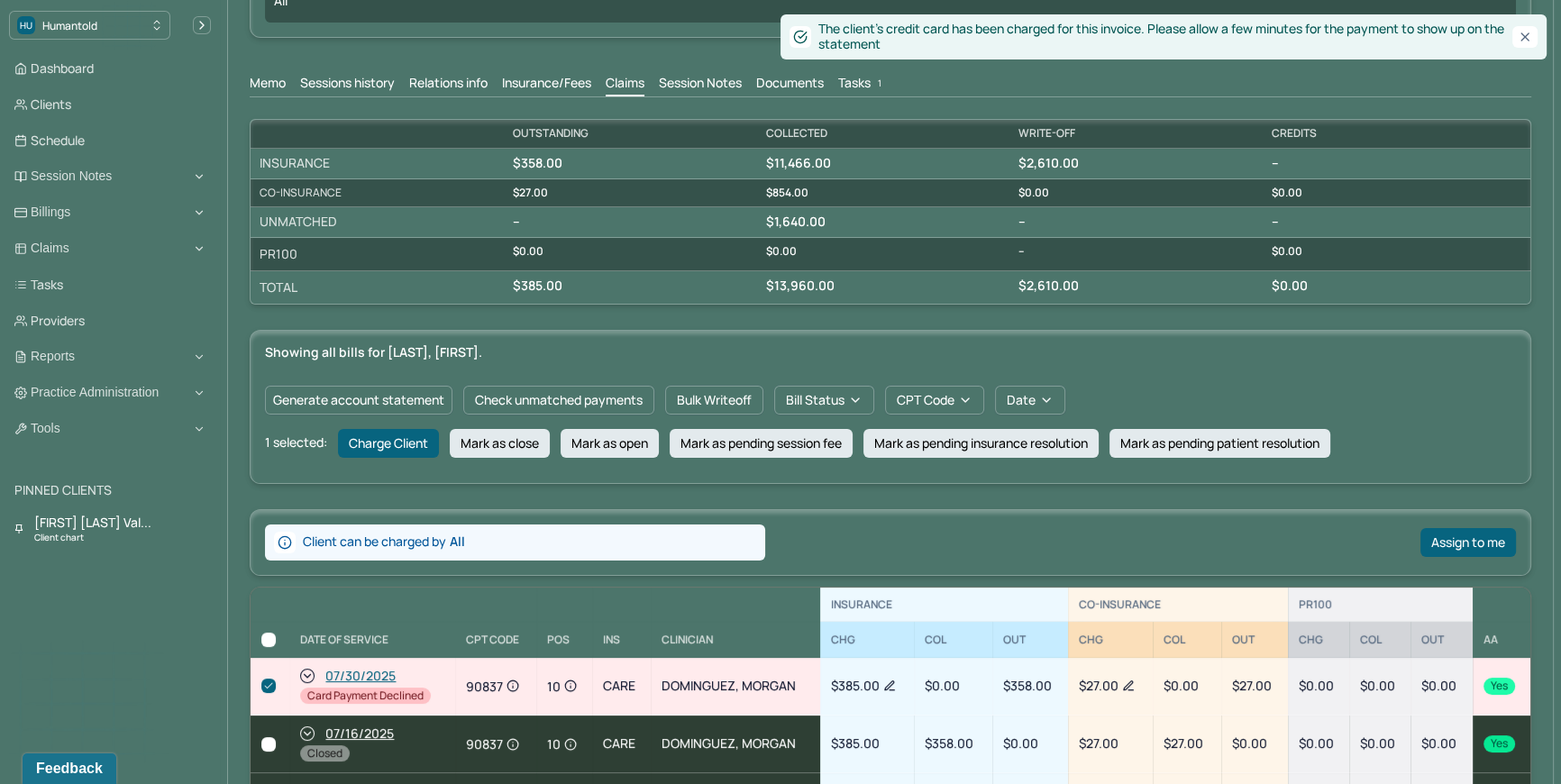 scroll, scrollTop: 252, scrollLeft: 0, axis: vertical 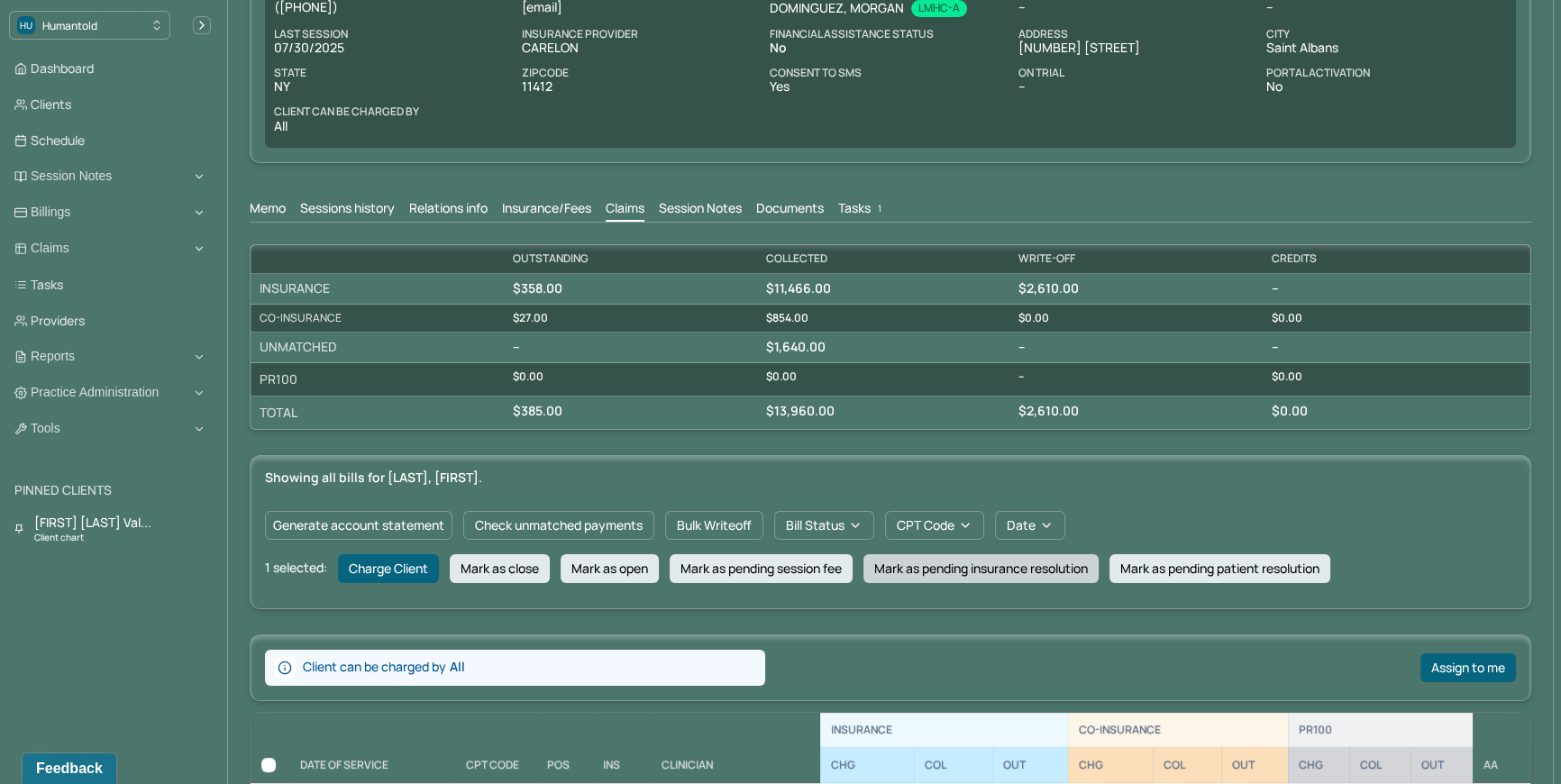 click on "Mark as pending insurance resolution" at bounding box center (981, 569) 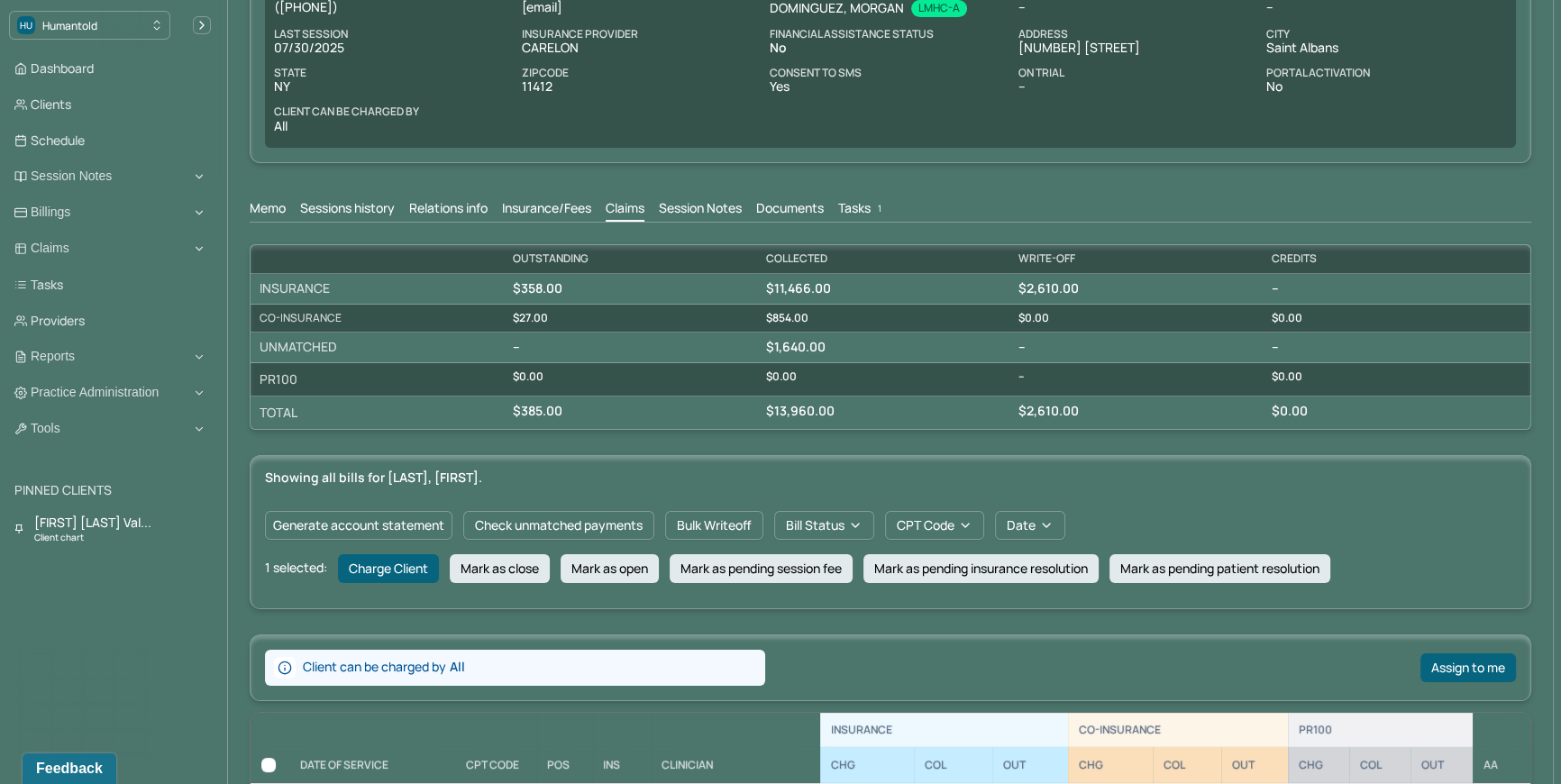 checkbox on "false" 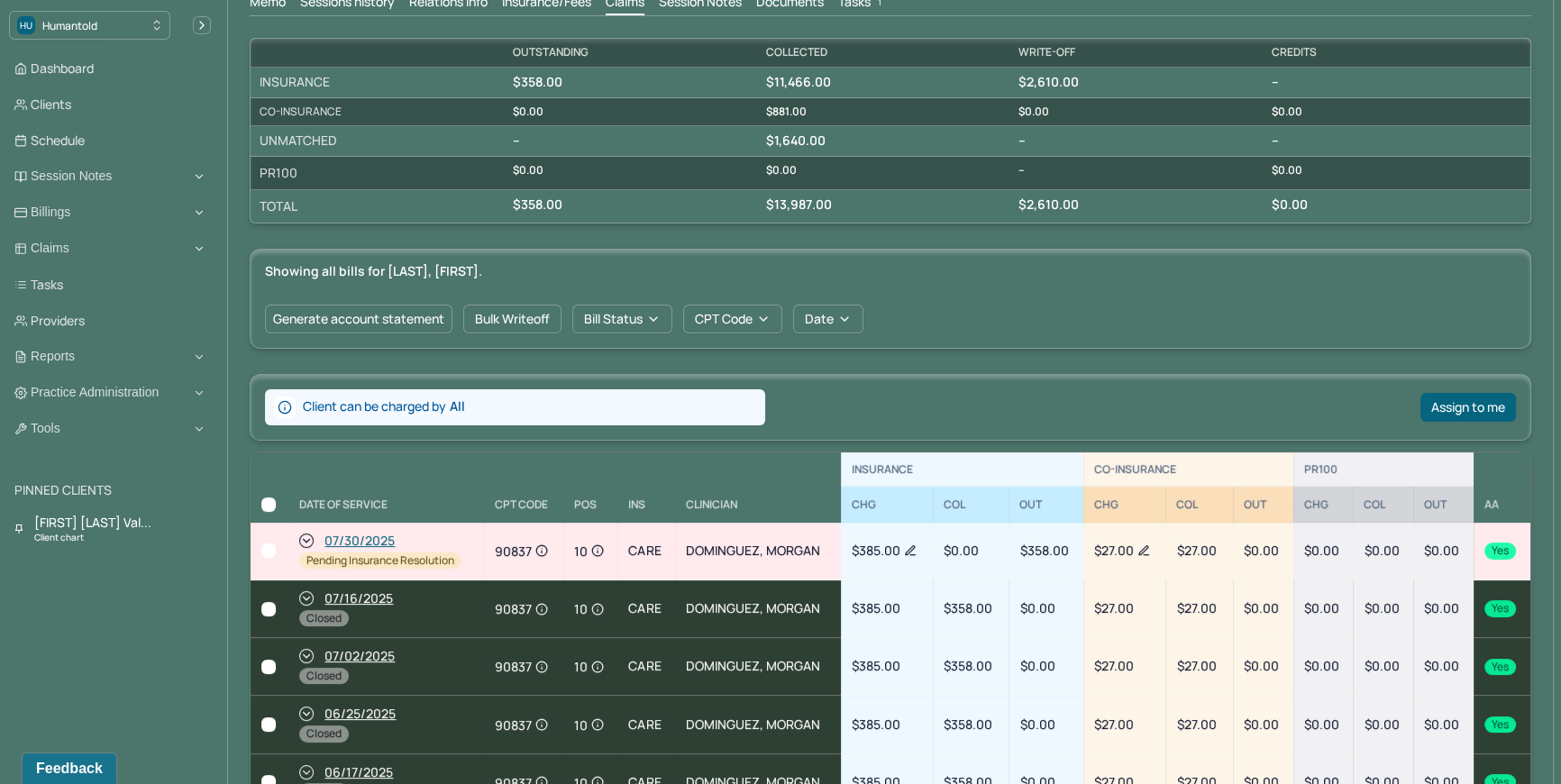 scroll, scrollTop: 579, scrollLeft: 0, axis: vertical 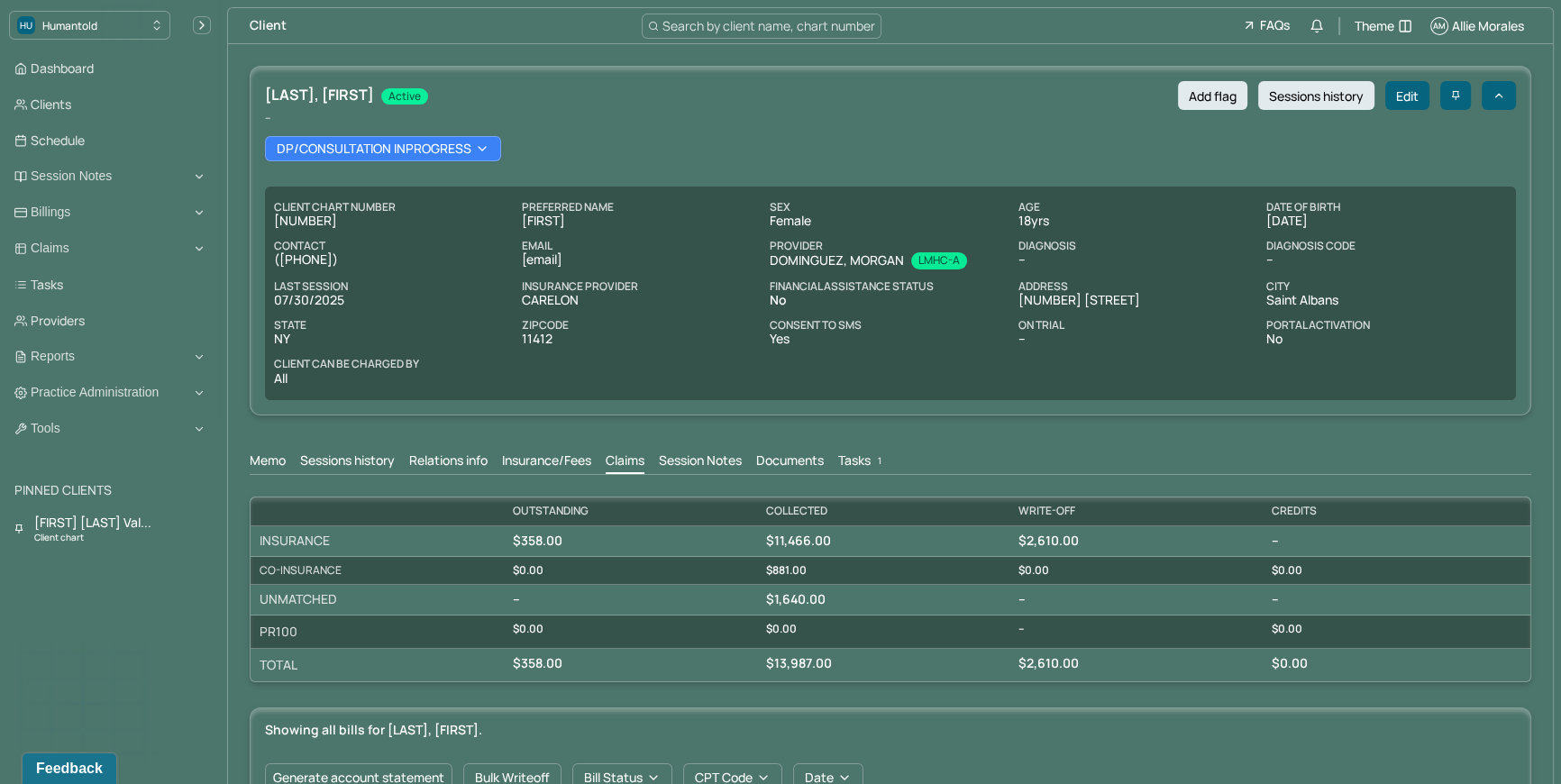 click on "Search by client name, chart number" at bounding box center [769, 25] 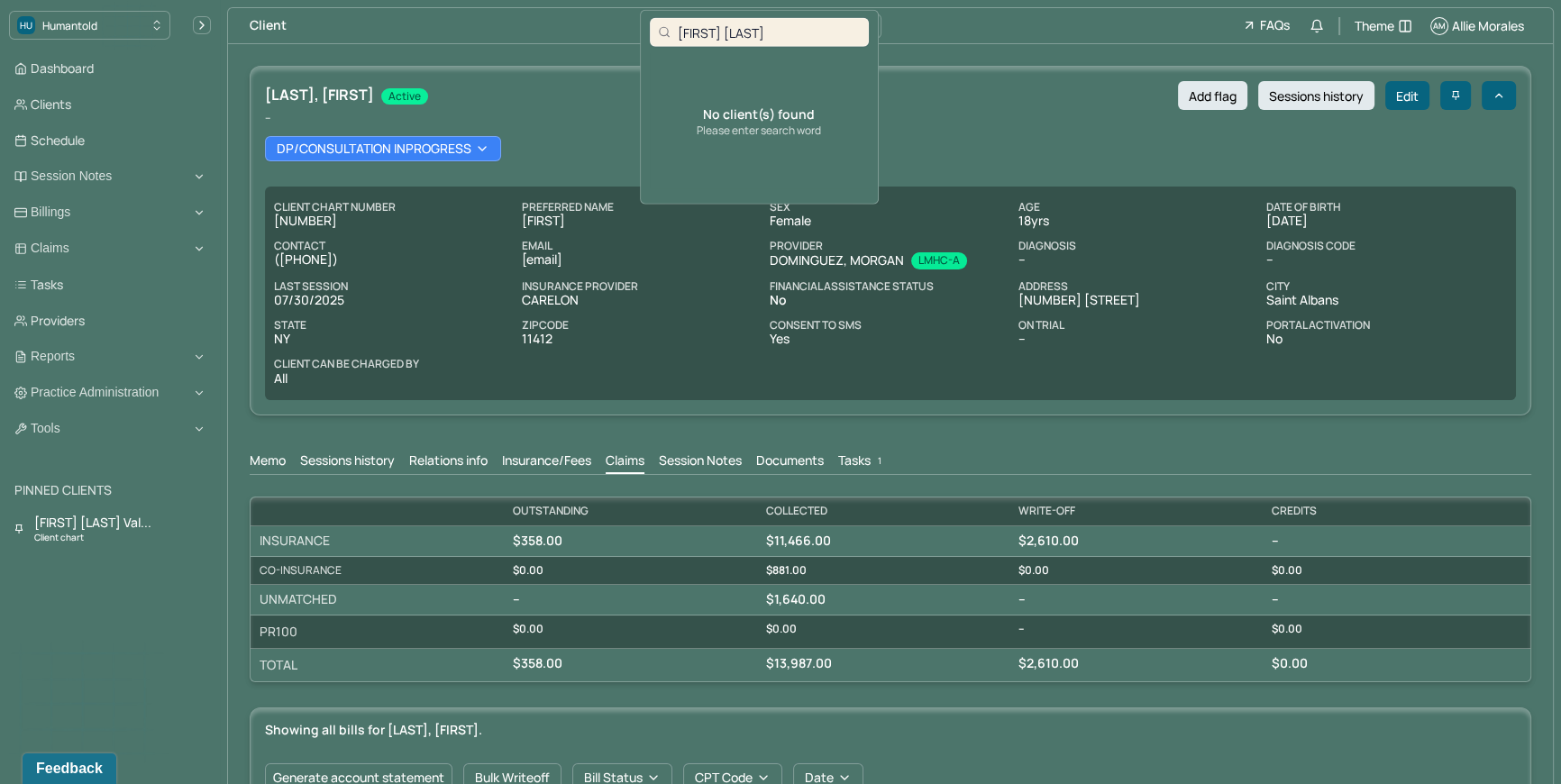 drag, startPoint x: 774, startPoint y: 30, endPoint x: 713, endPoint y: 32, distance: 61.03278 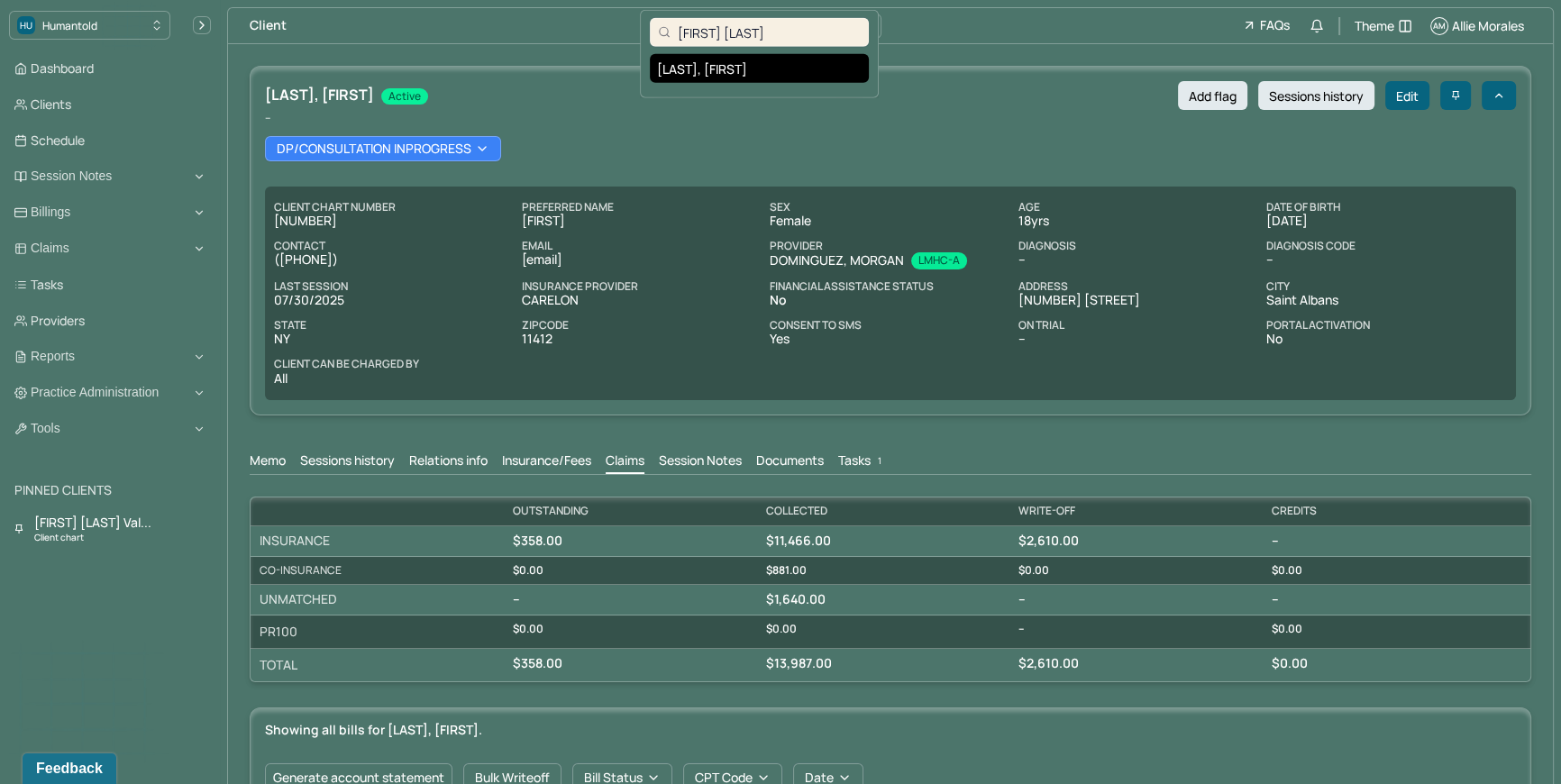 type on "Elena BY" 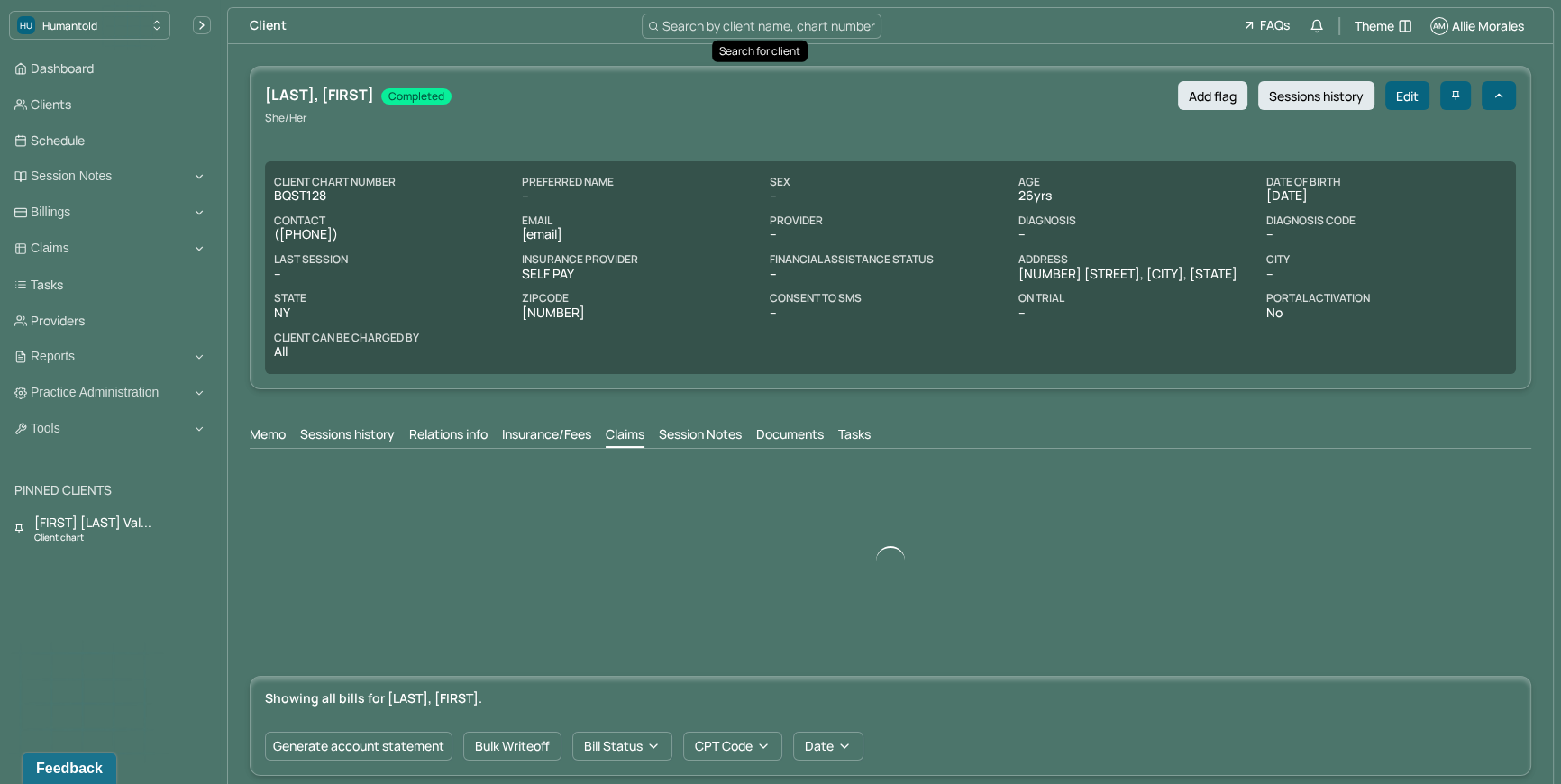 scroll, scrollTop: 0, scrollLeft: 0, axis: both 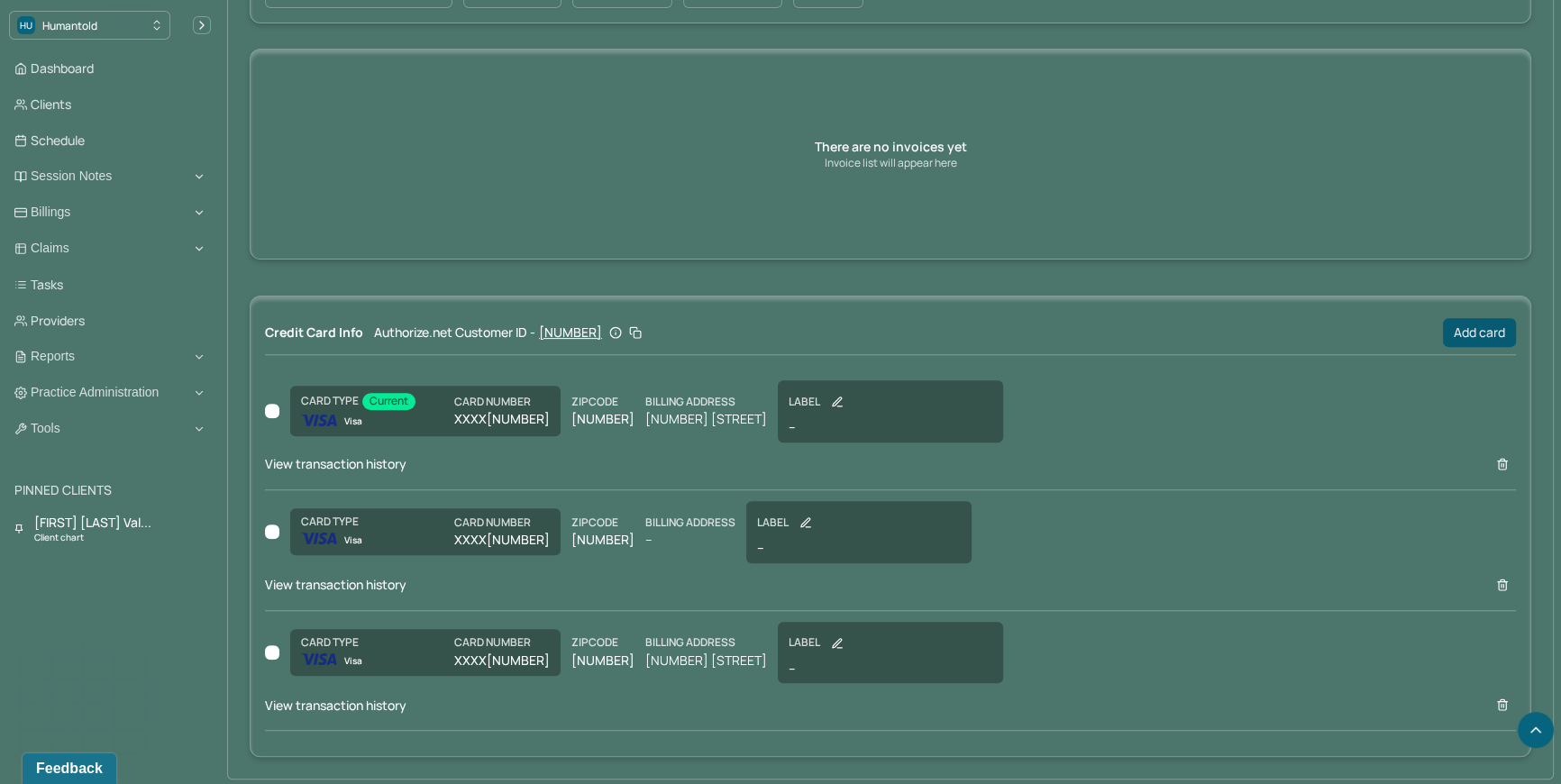 click on "Add card" at bounding box center [1479, 333] 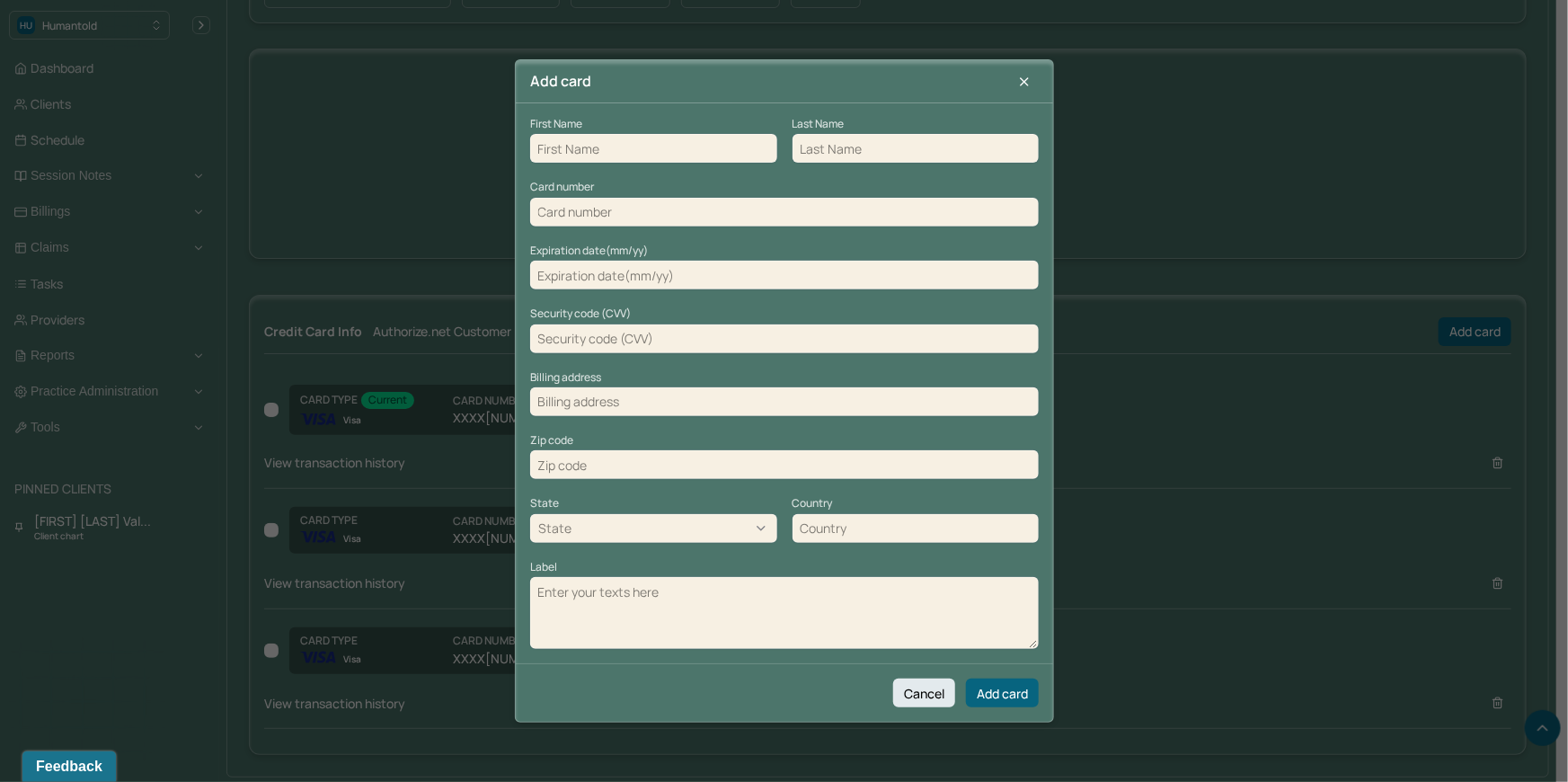 drag, startPoint x: 580, startPoint y: 147, endPoint x: 590, endPoint y: 147, distance: 10 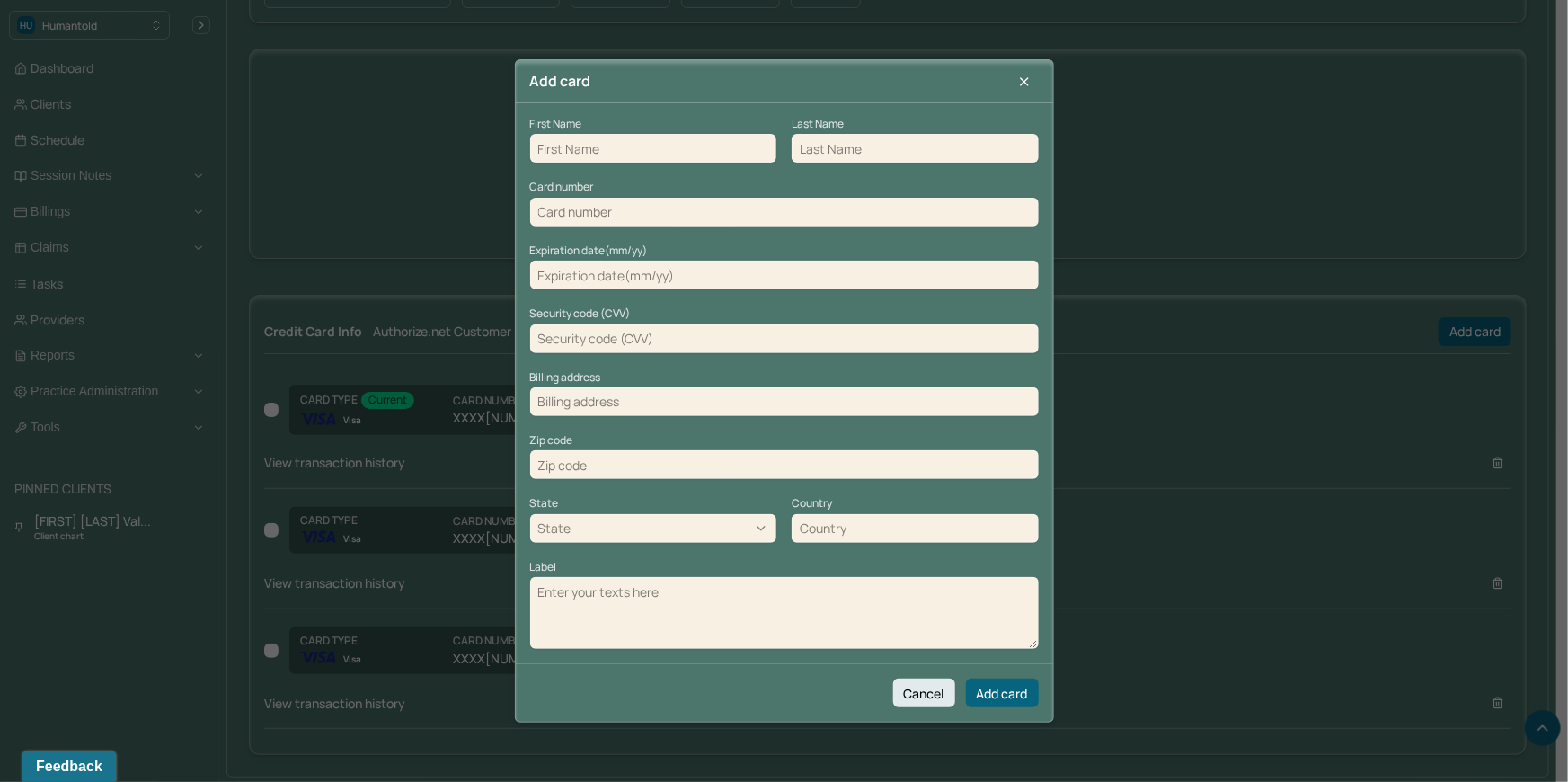 click at bounding box center [653, 148] 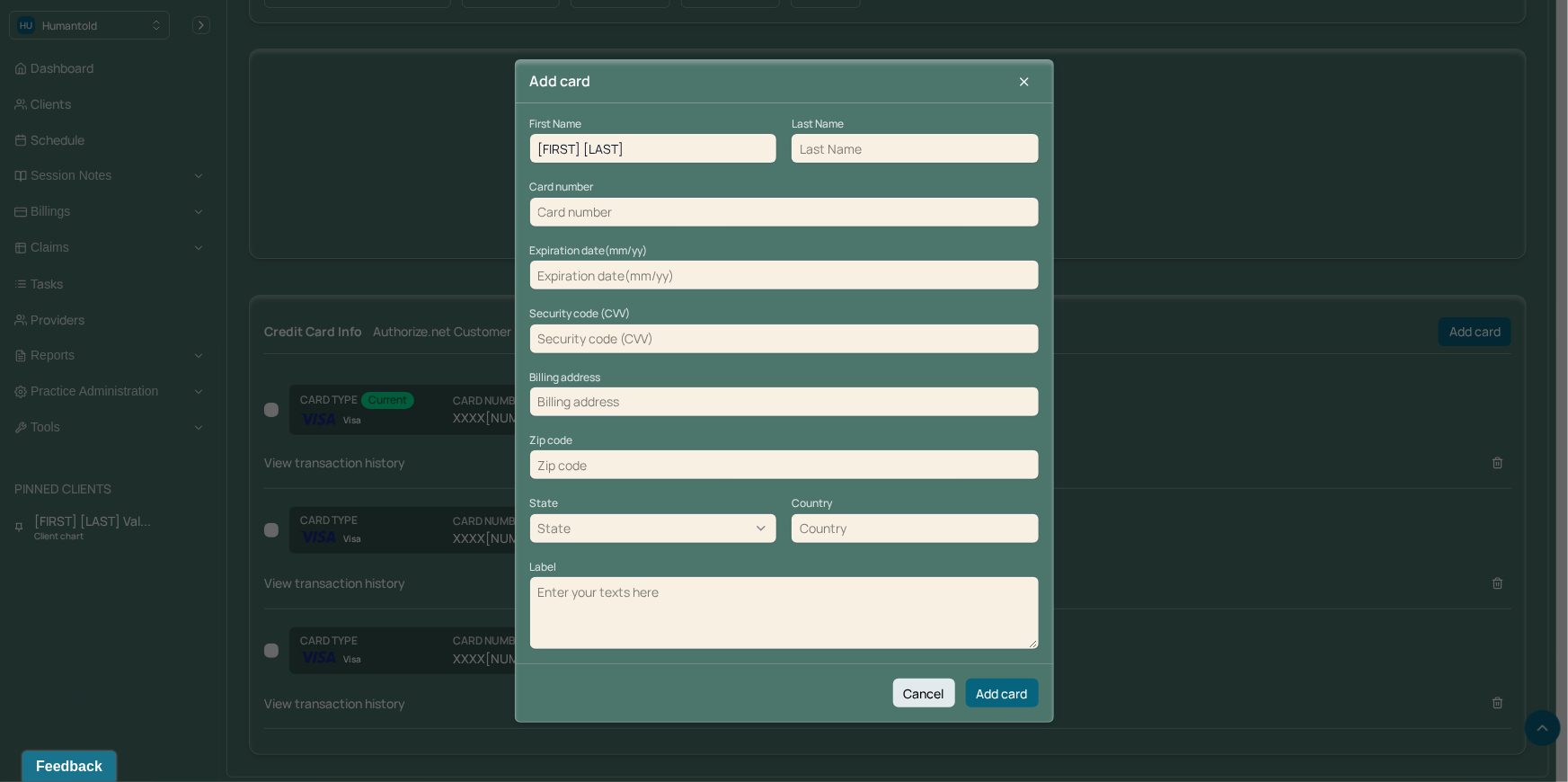 drag, startPoint x: 633, startPoint y: 145, endPoint x: 575, endPoint y: 153, distance: 58.549125 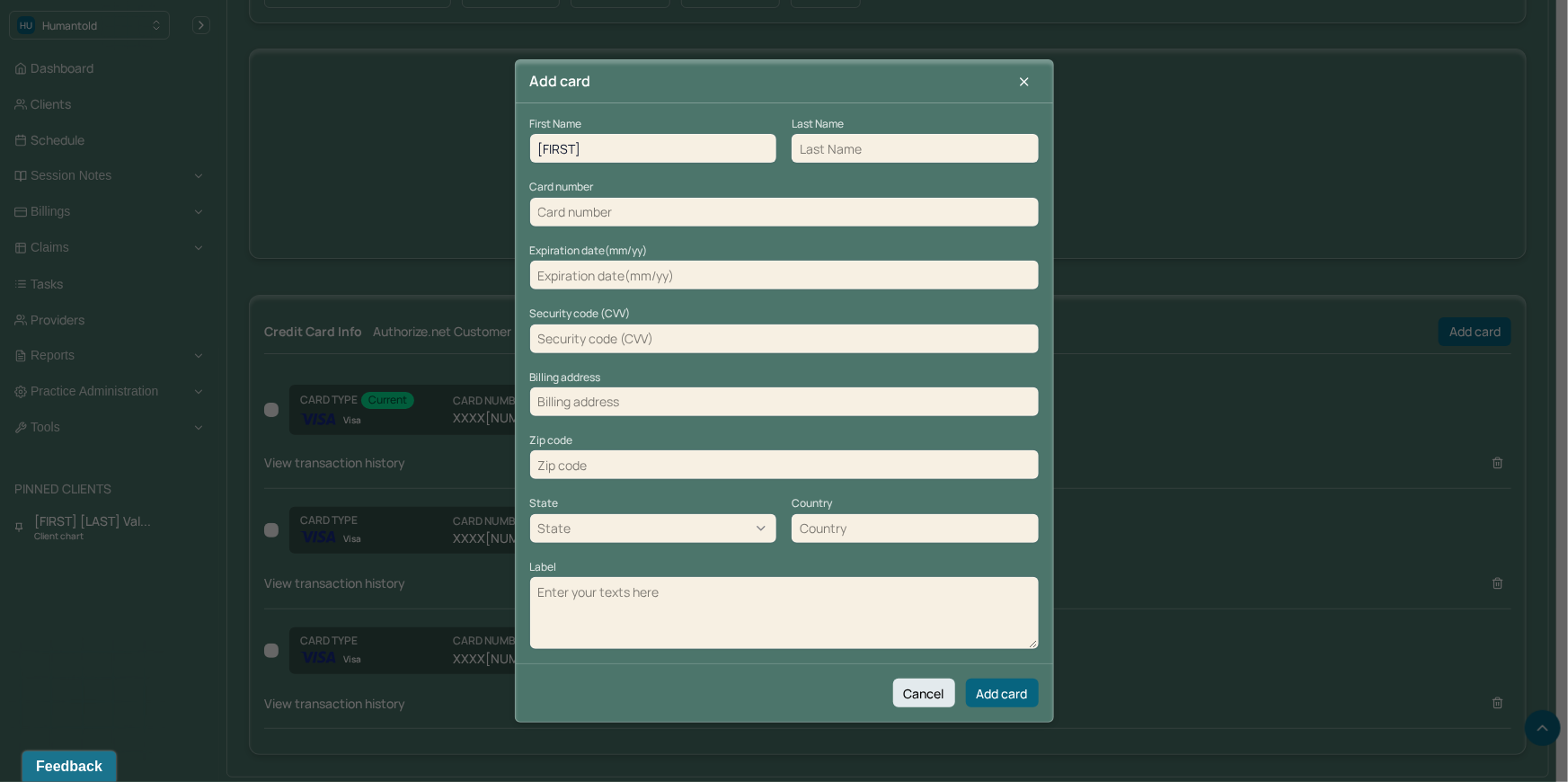 type on "Elena" 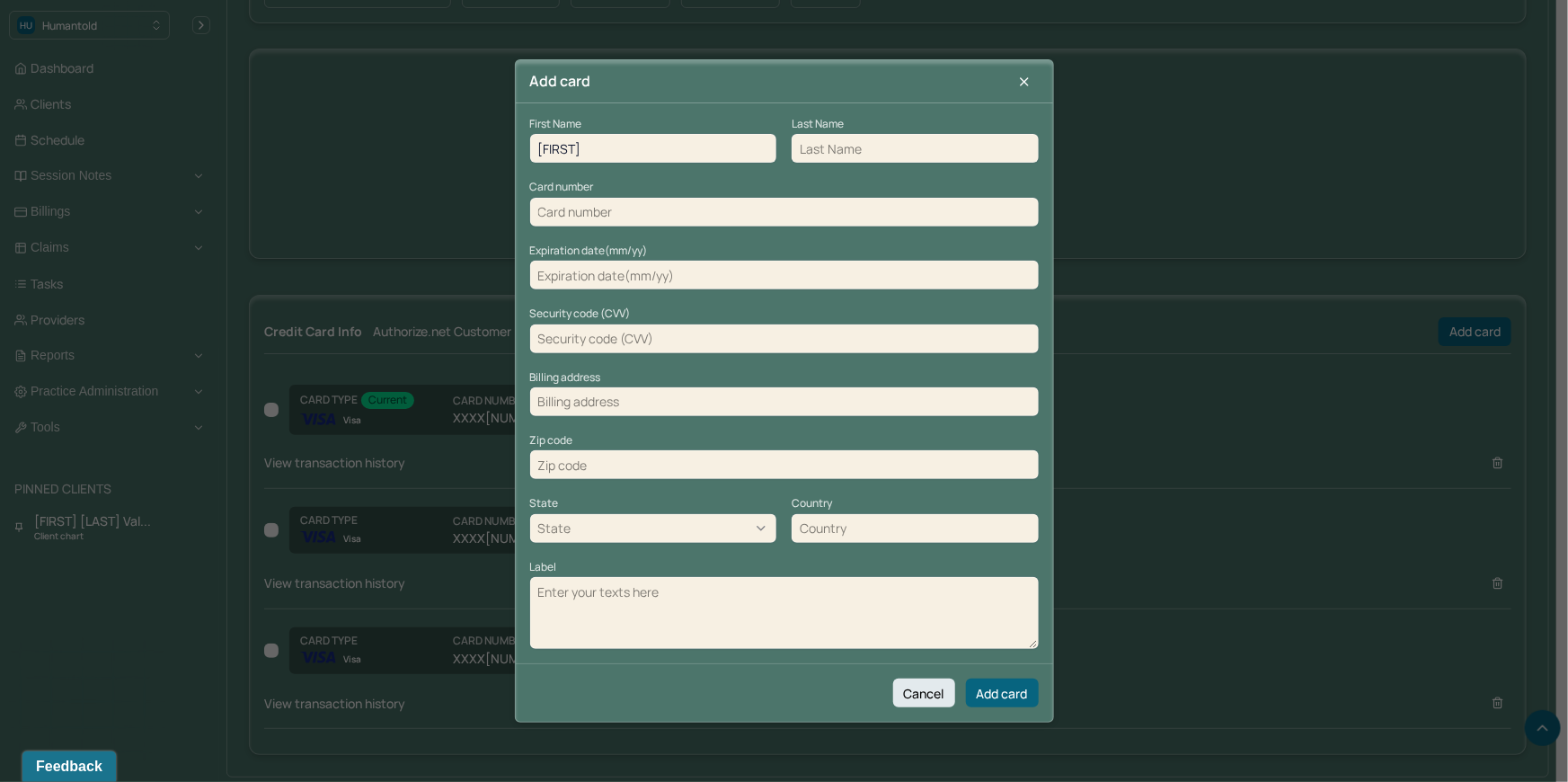 type on "b" 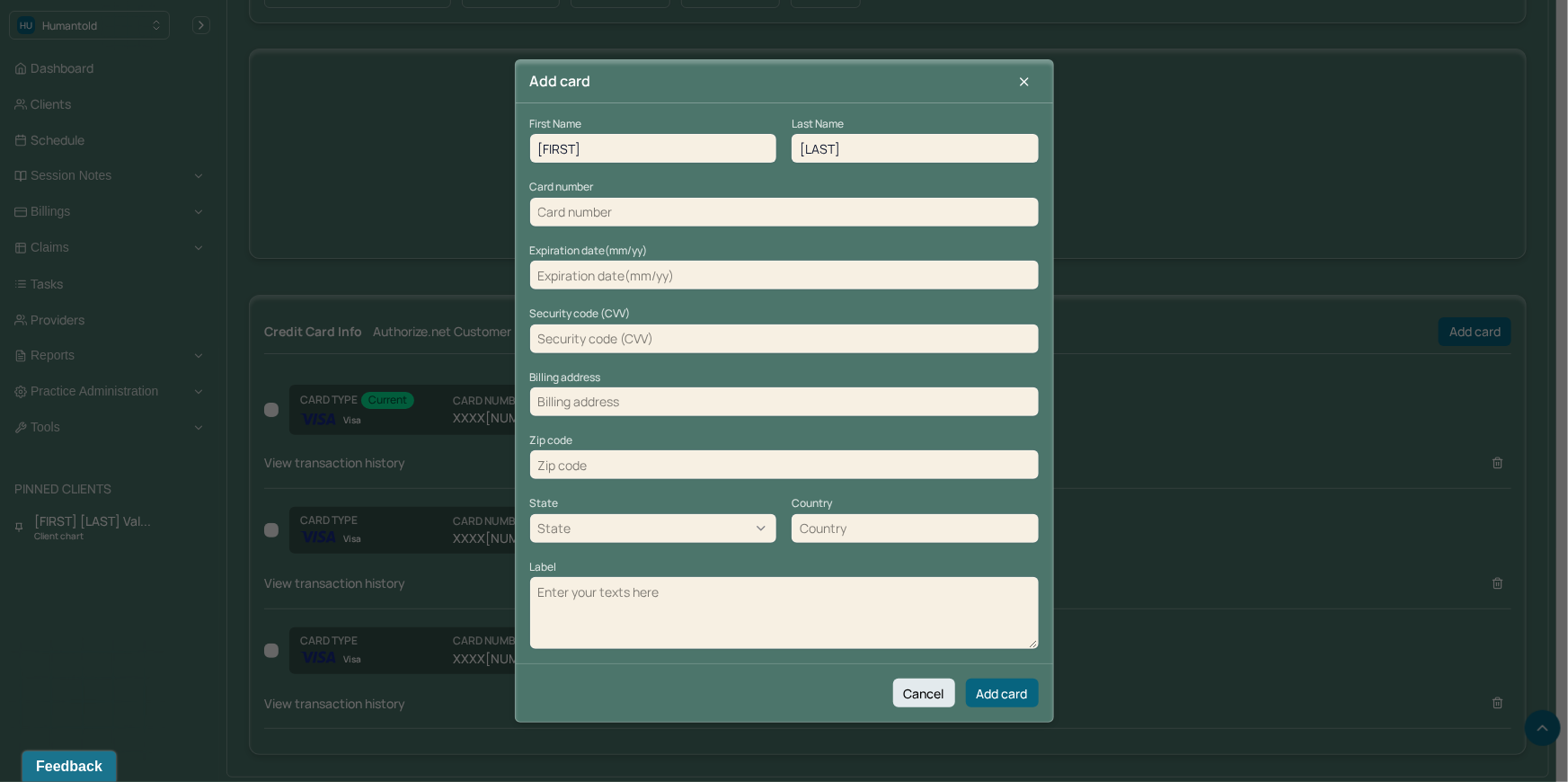 click on "Byassee" at bounding box center [915, 148] 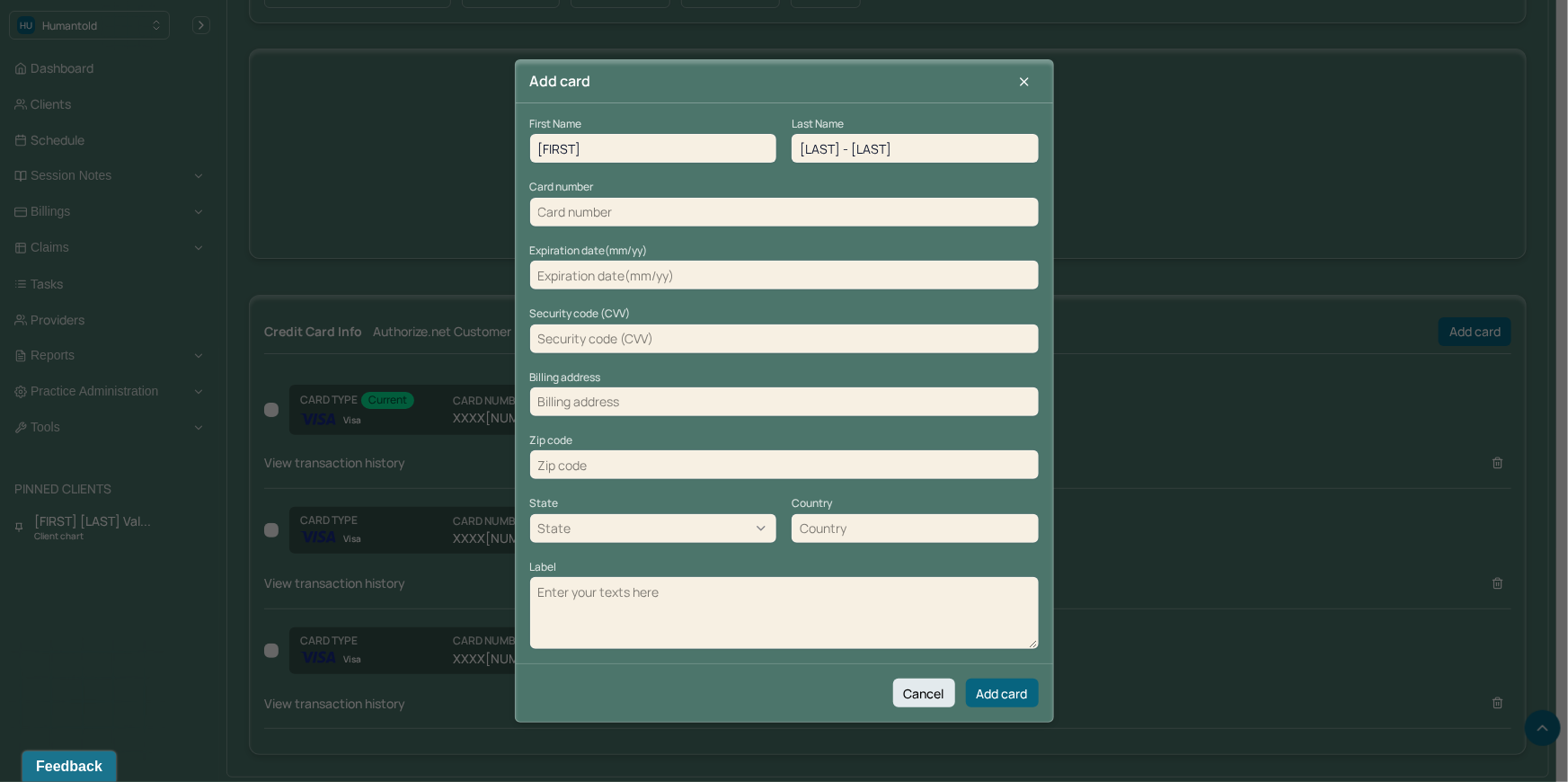 type on "Copeland - Byassee" 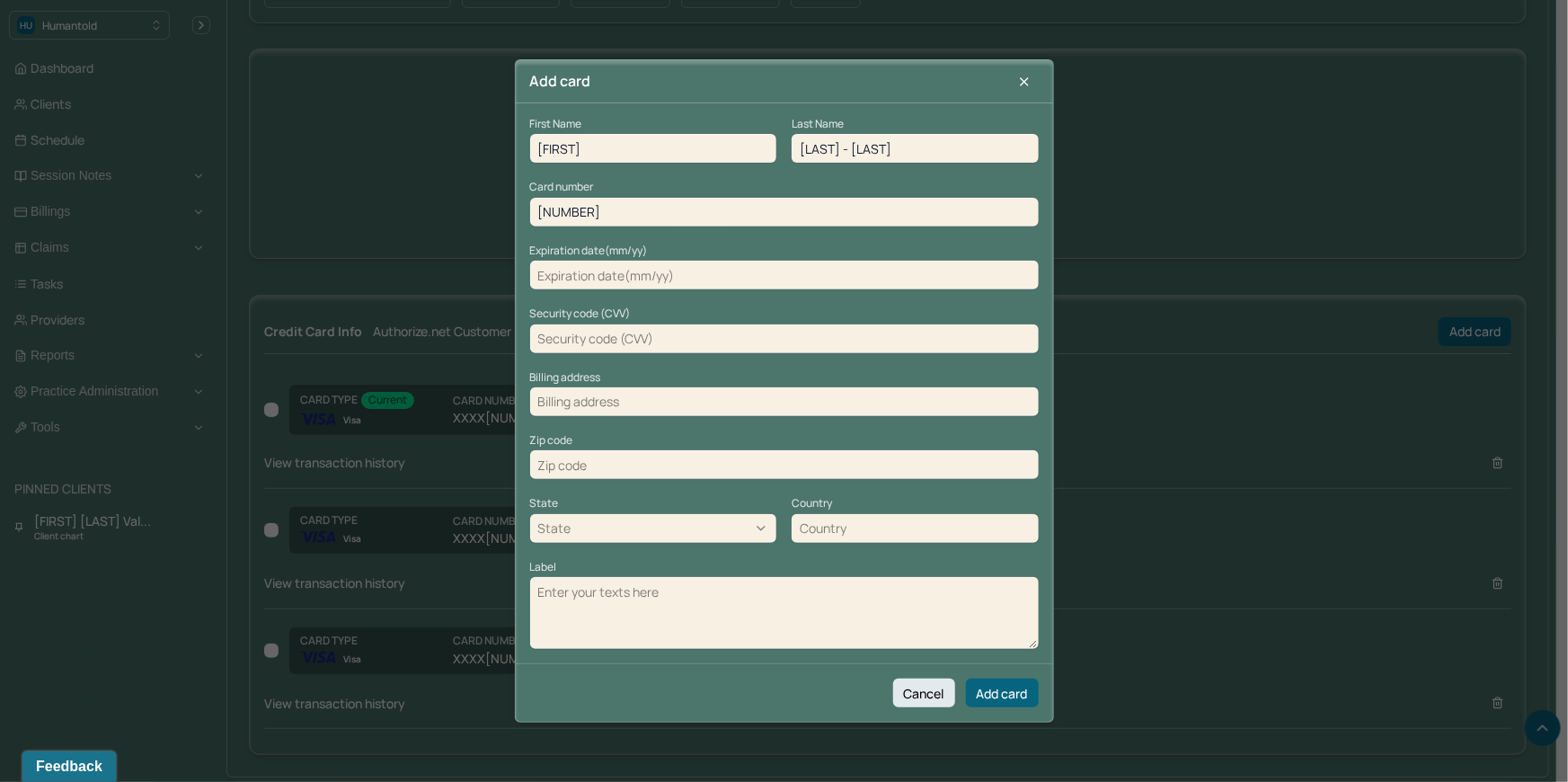 click on "4170 9592 9587 1498" at bounding box center [784, 212] 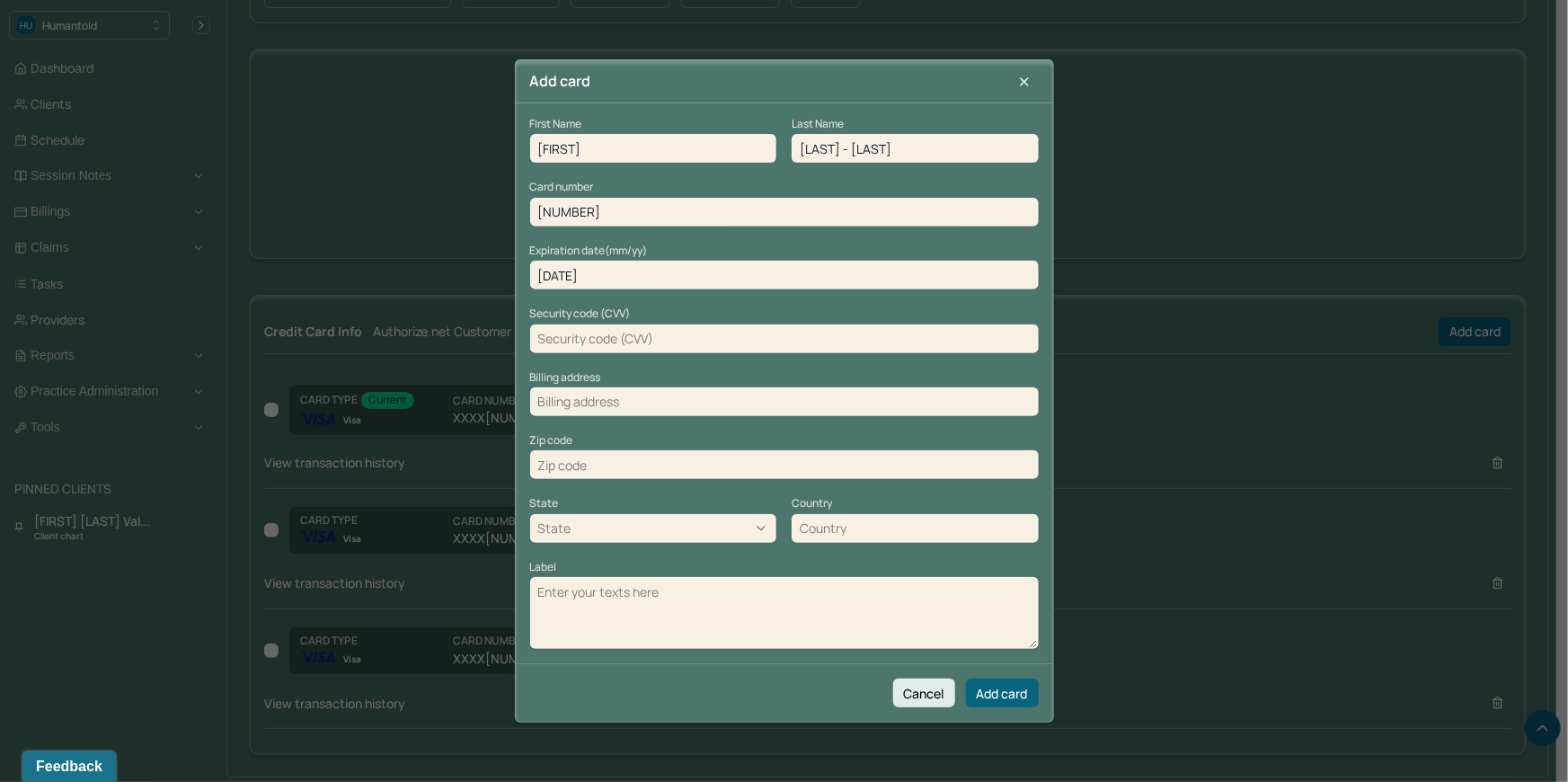 type on "04/29" 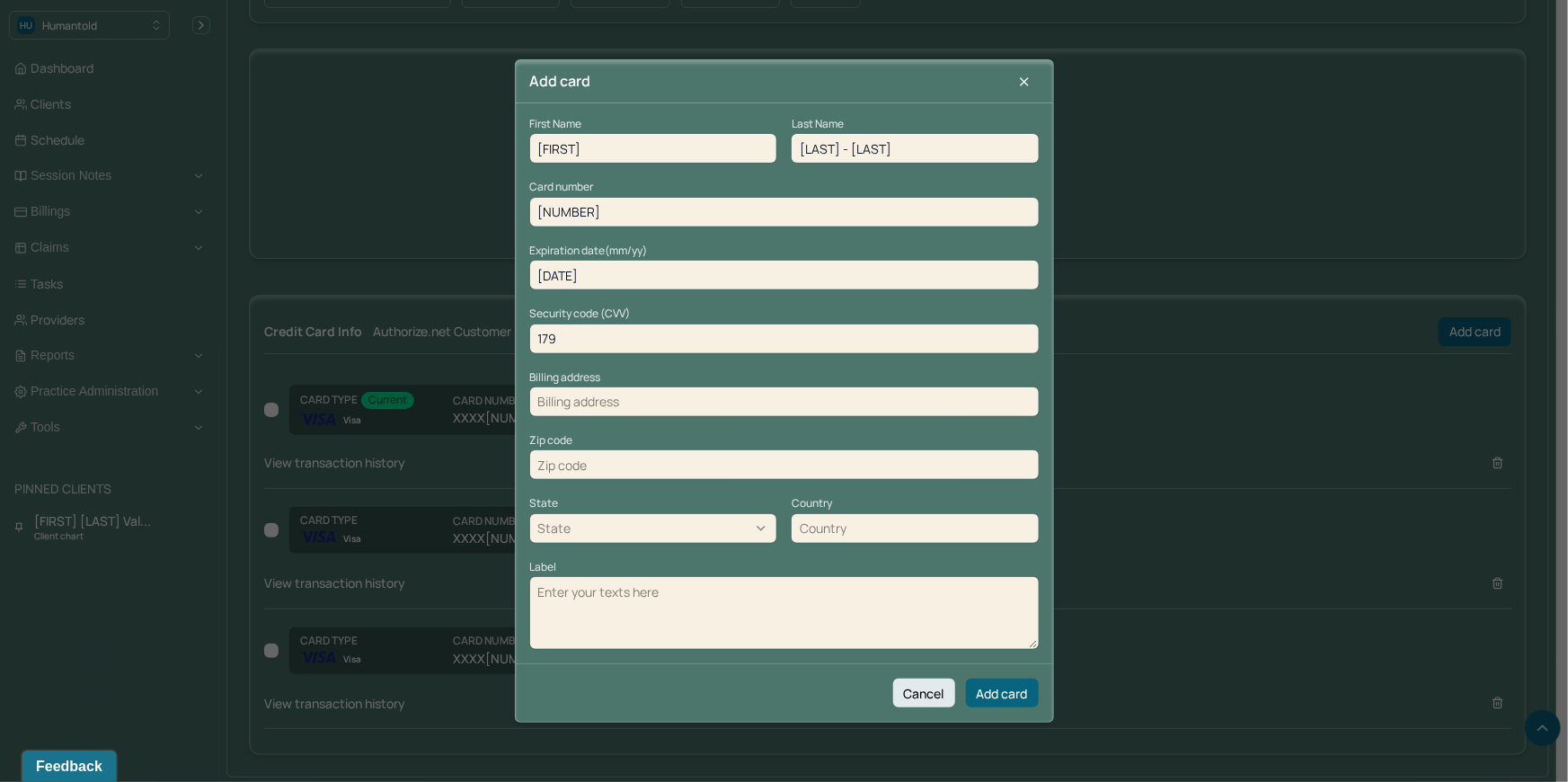 type on "179" 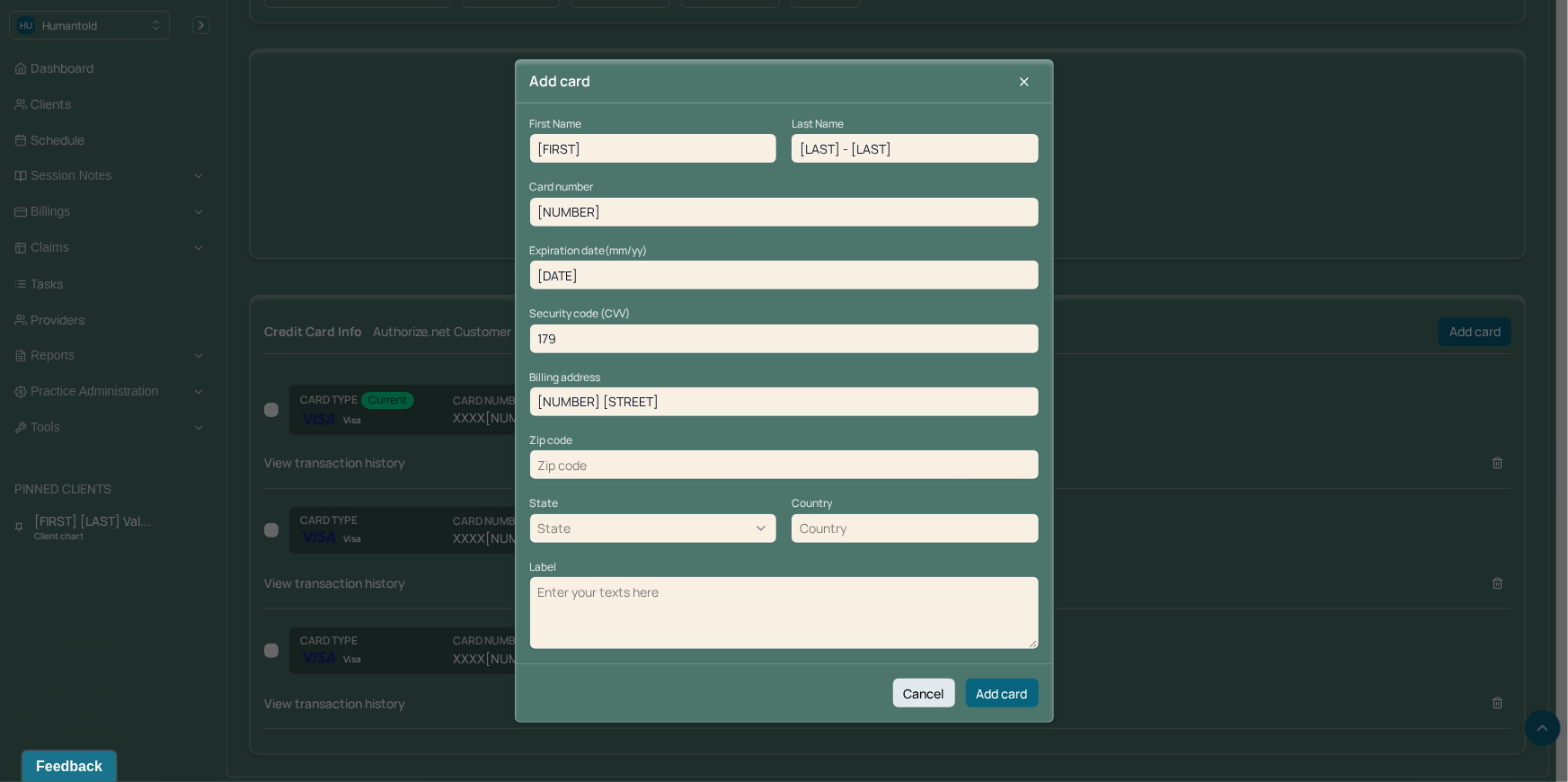 type on "11 Creamery Drive" 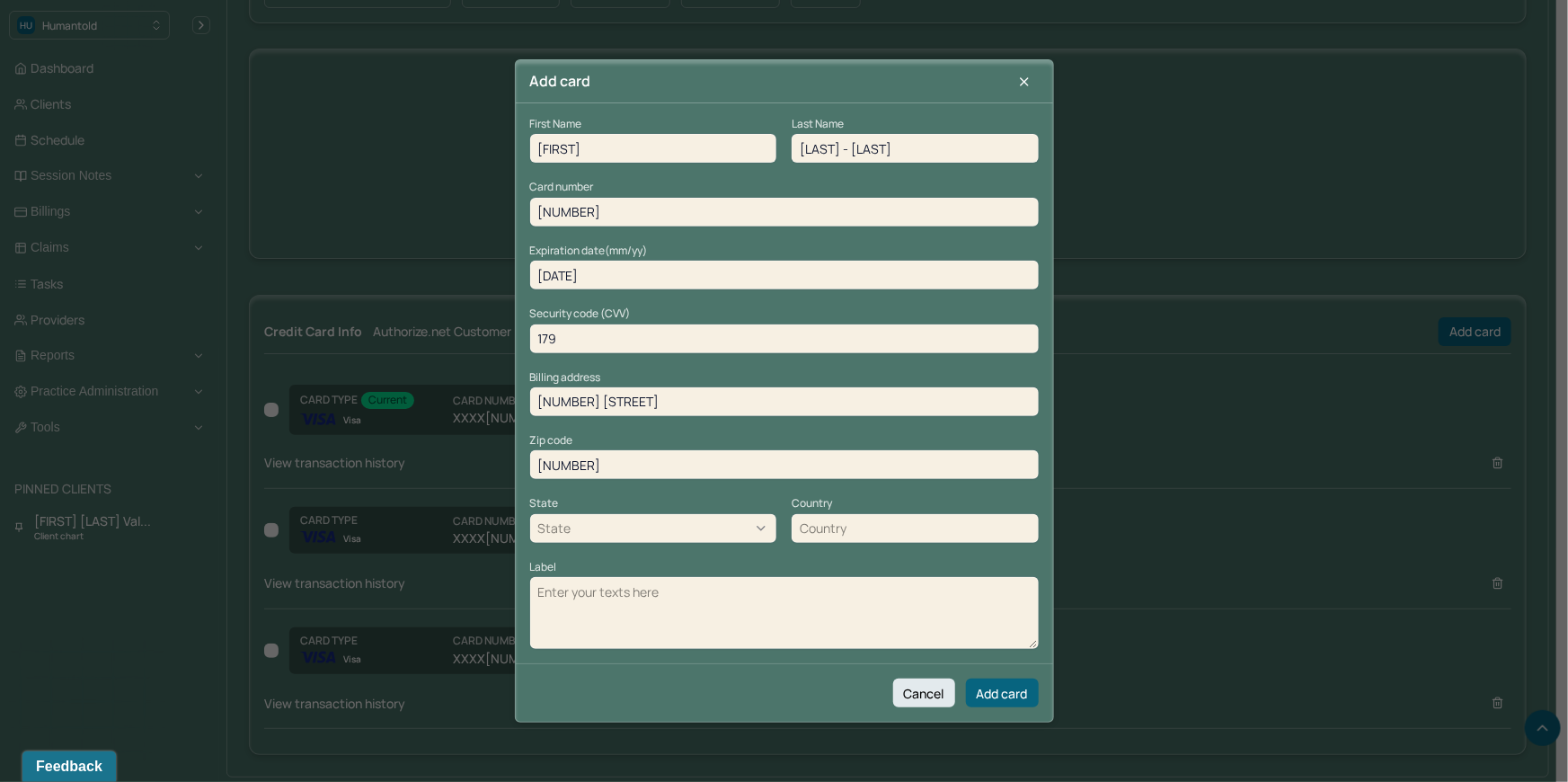 type on "21553" 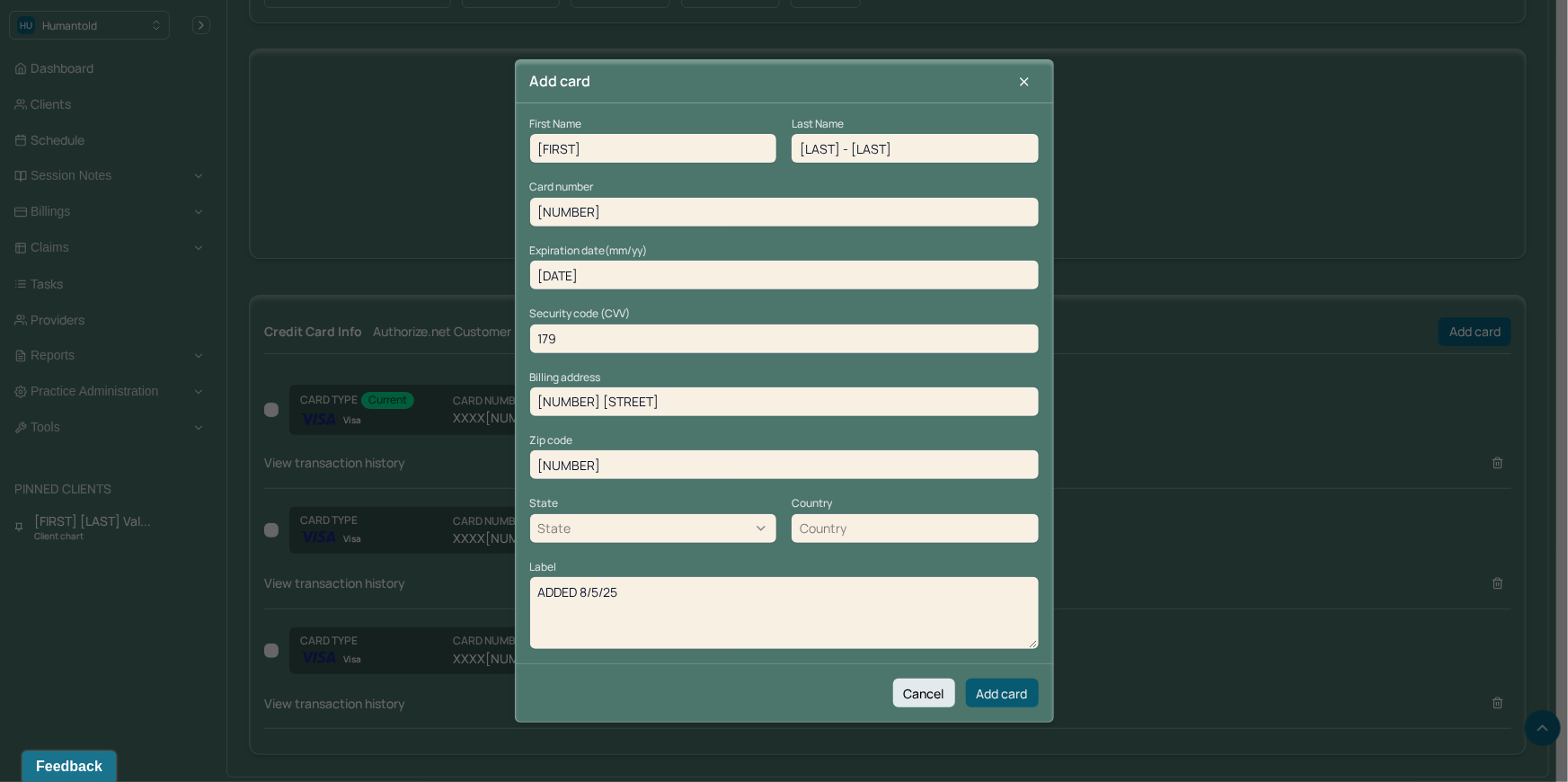 type on "ADDED 8/5/25" 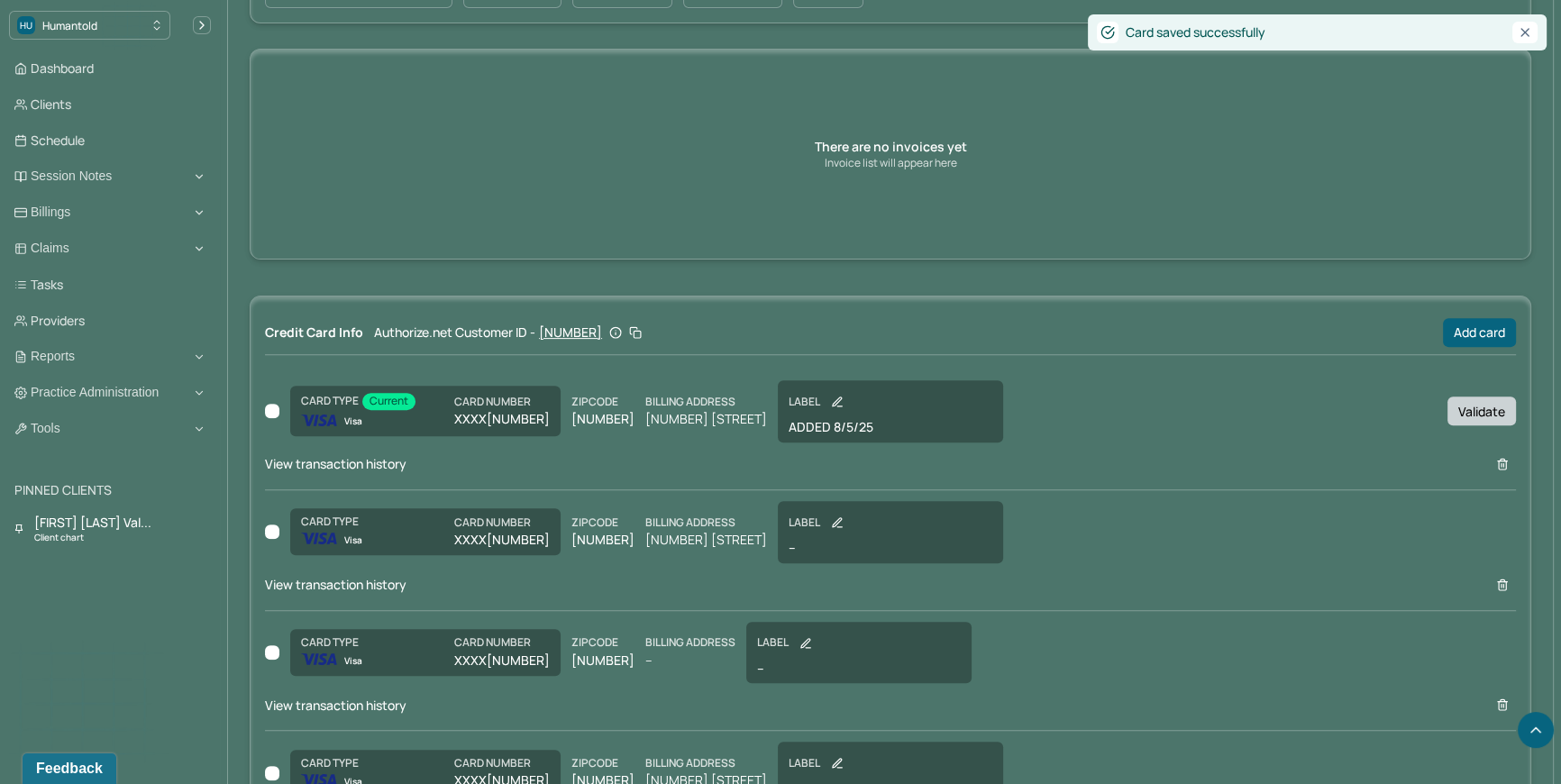 click on "Validate" at bounding box center [1482, 411] 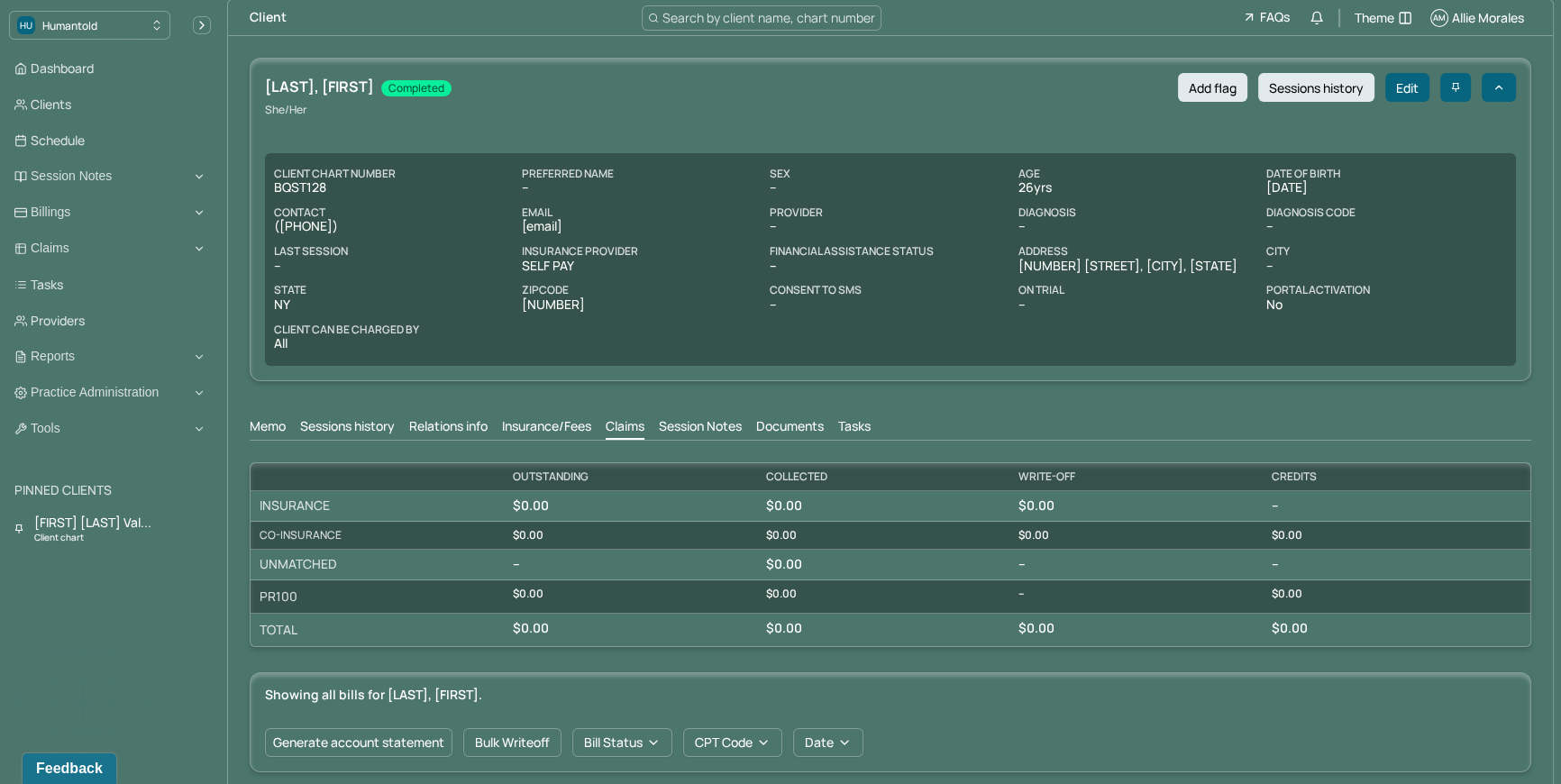 scroll, scrollTop: 0, scrollLeft: 0, axis: both 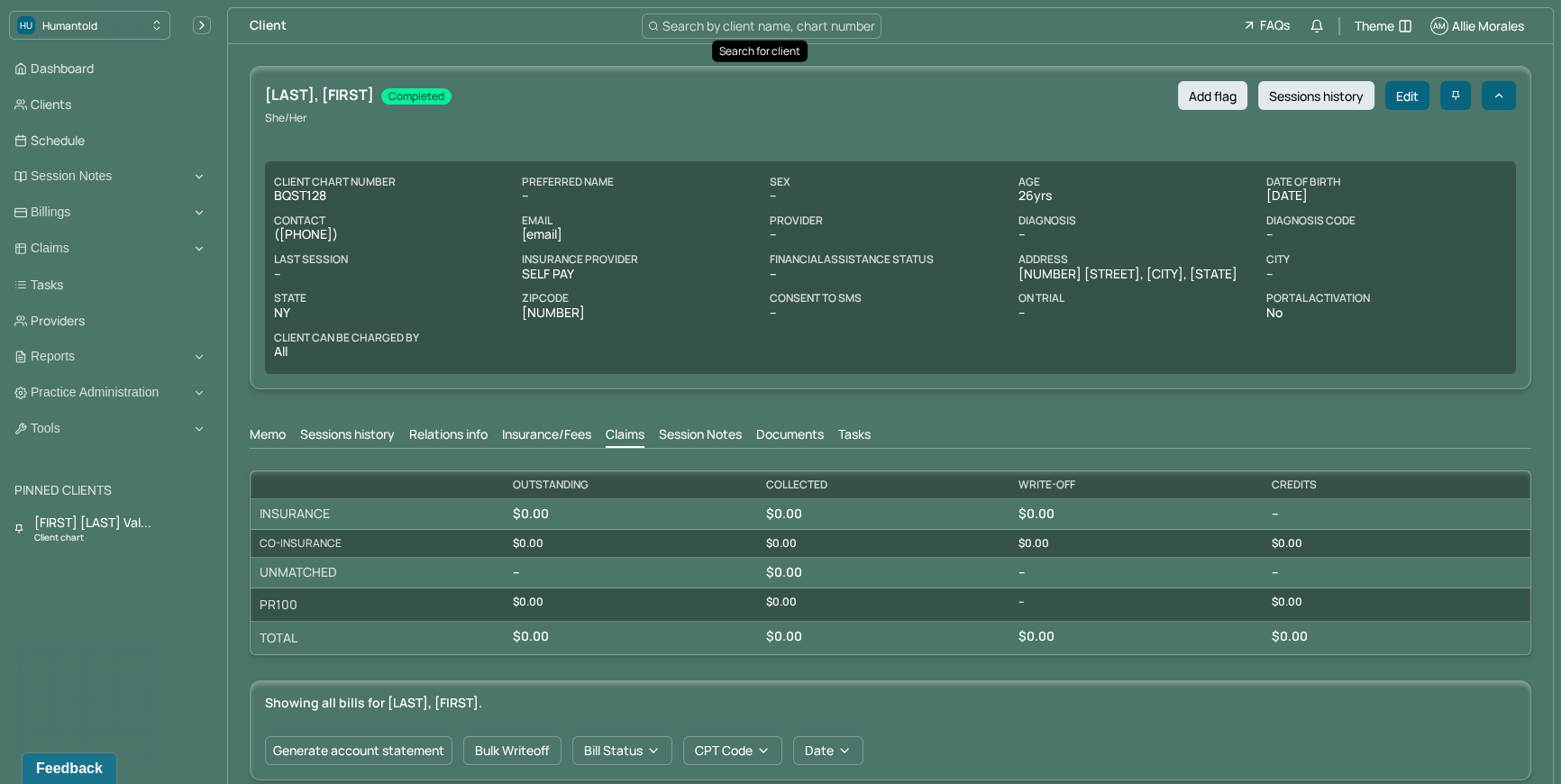 click on "Search by client name, chart number" at bounding box center [769, 25] 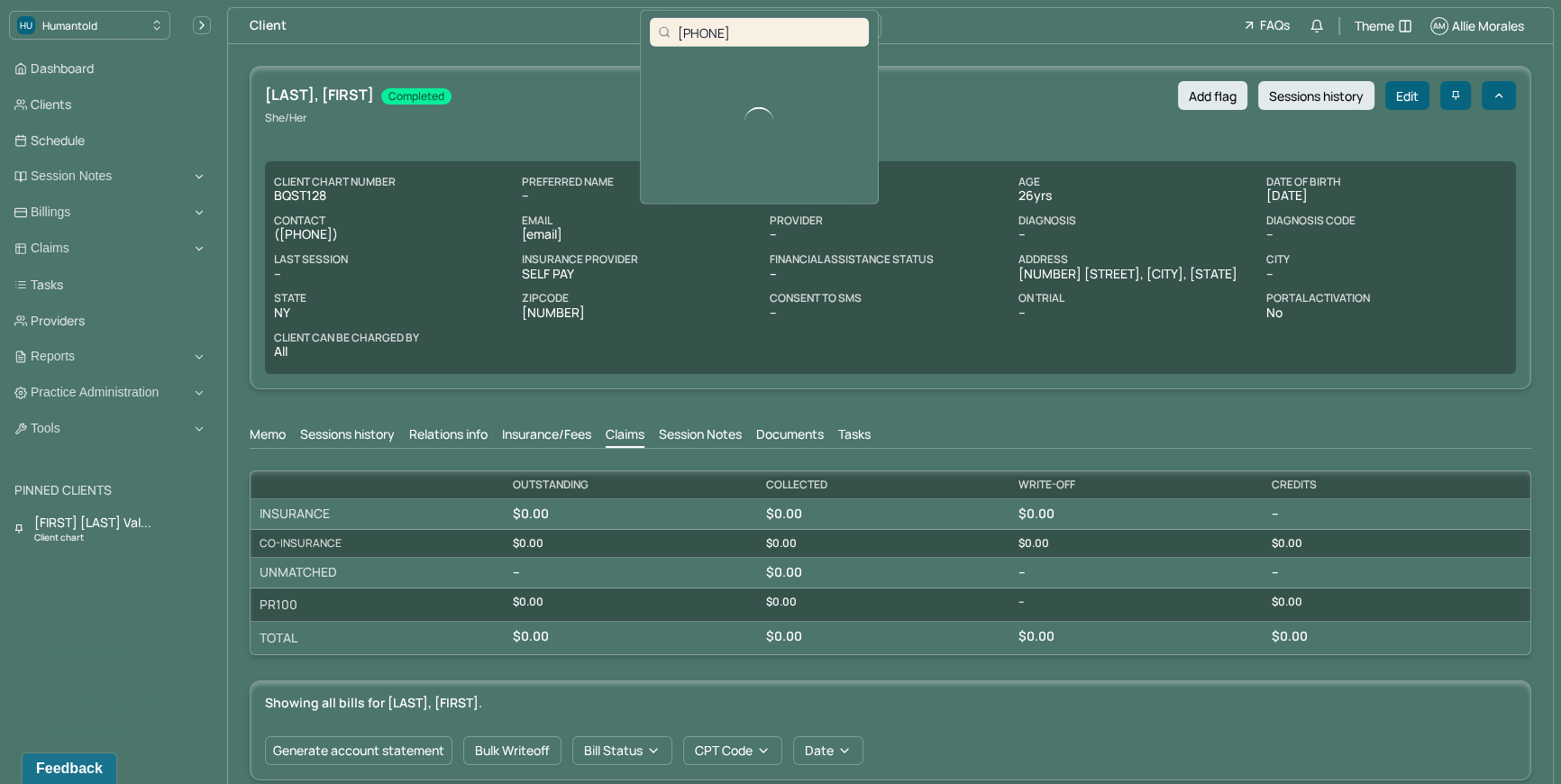 type on "2127619869" 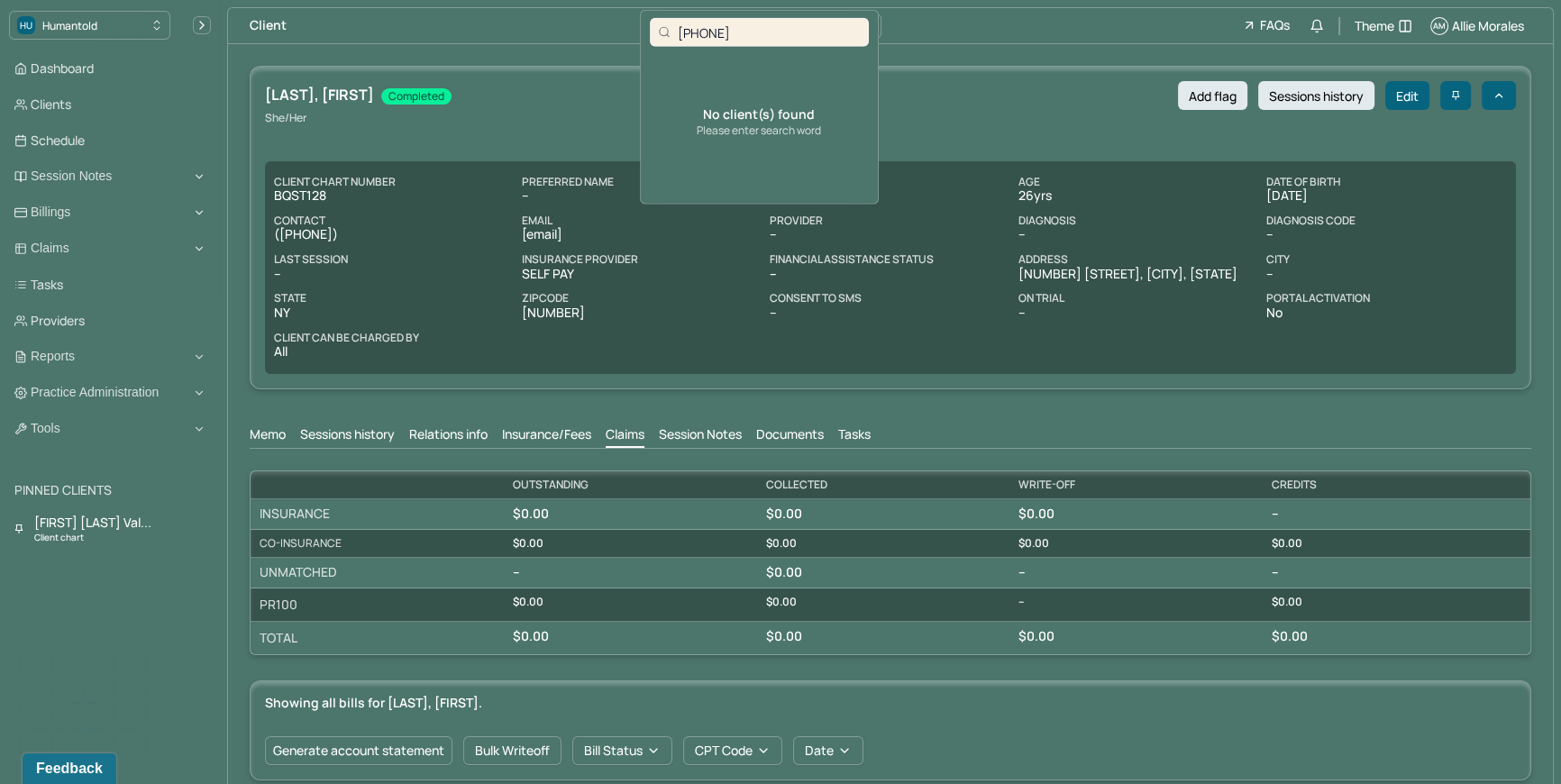 drag, startPoint x: 756, startPoint y: 26, endPoint x: 662, endPoint y: 36, distance: 94.53042 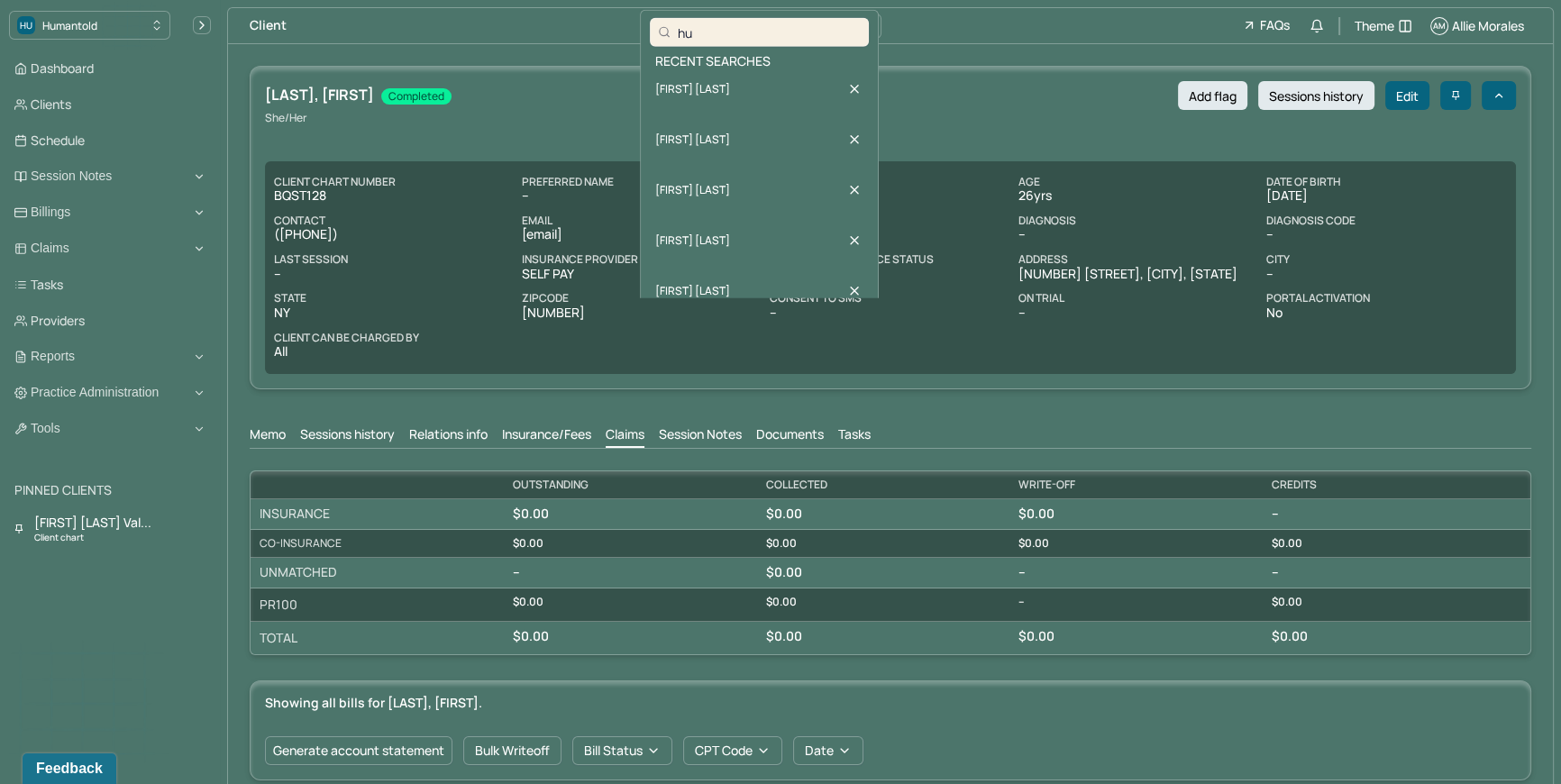 type on "h" 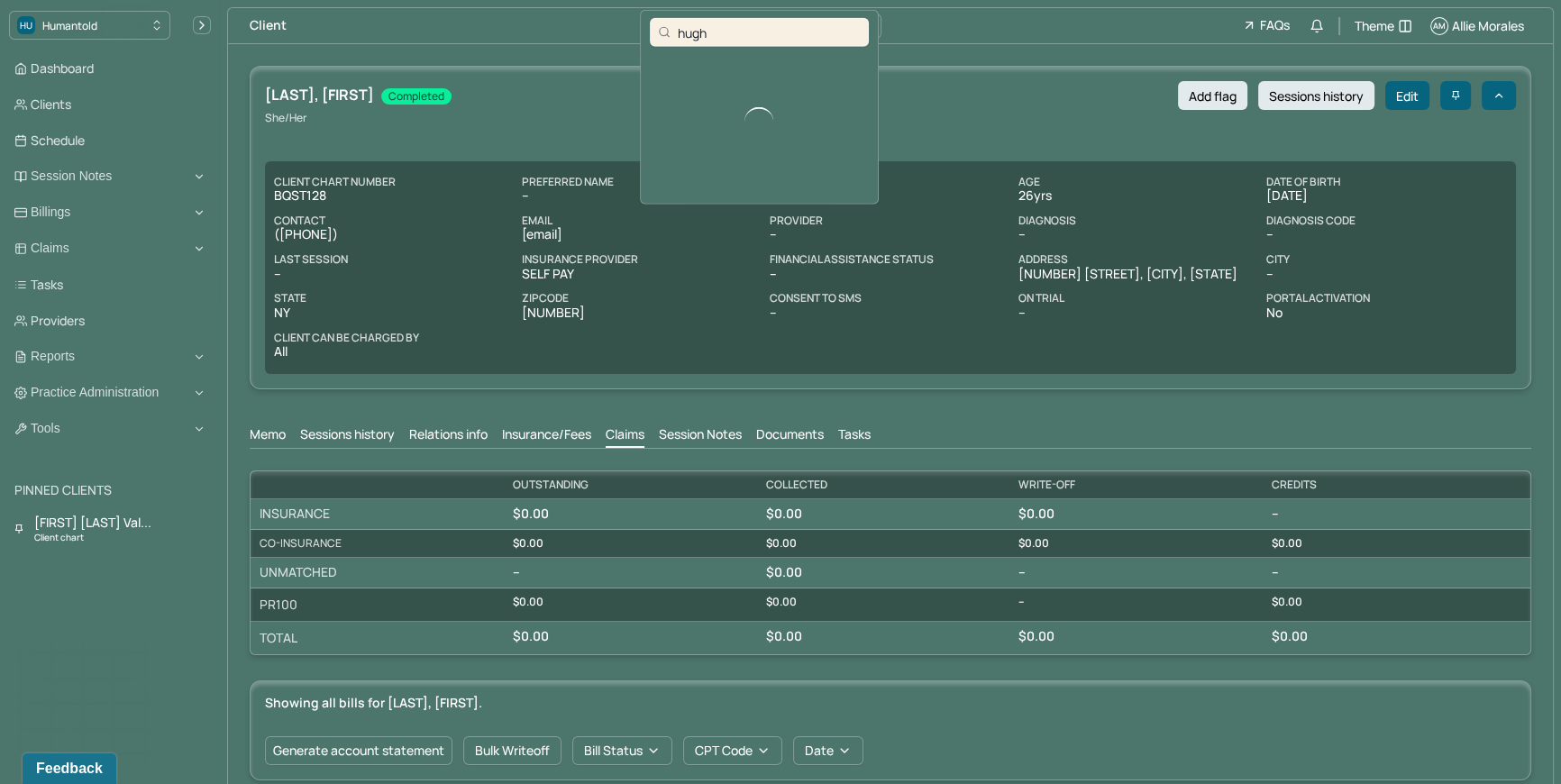type on "[LAST]" 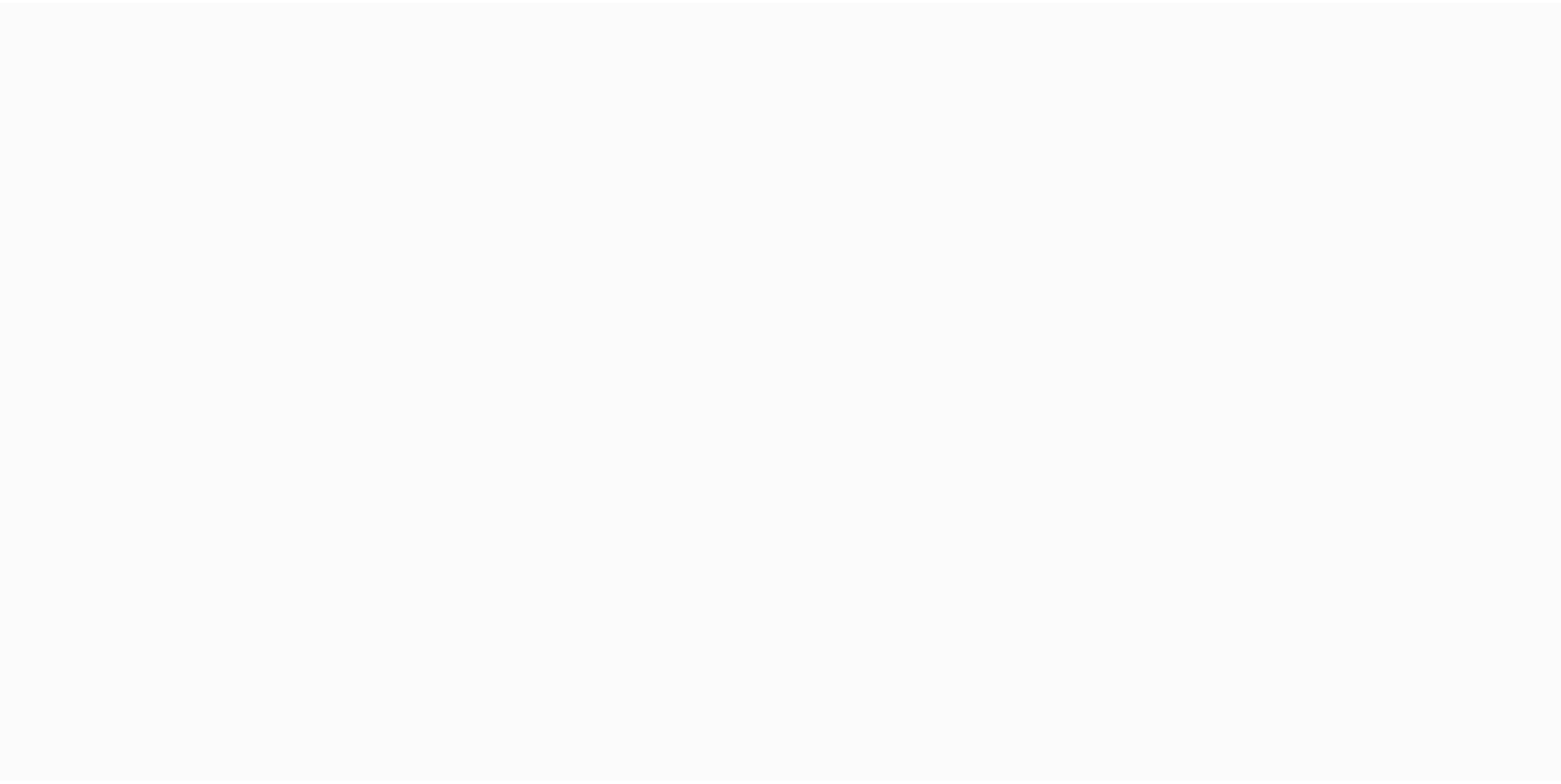 scroll, scrollTop: 0, scrollLeft: 0, axis: both 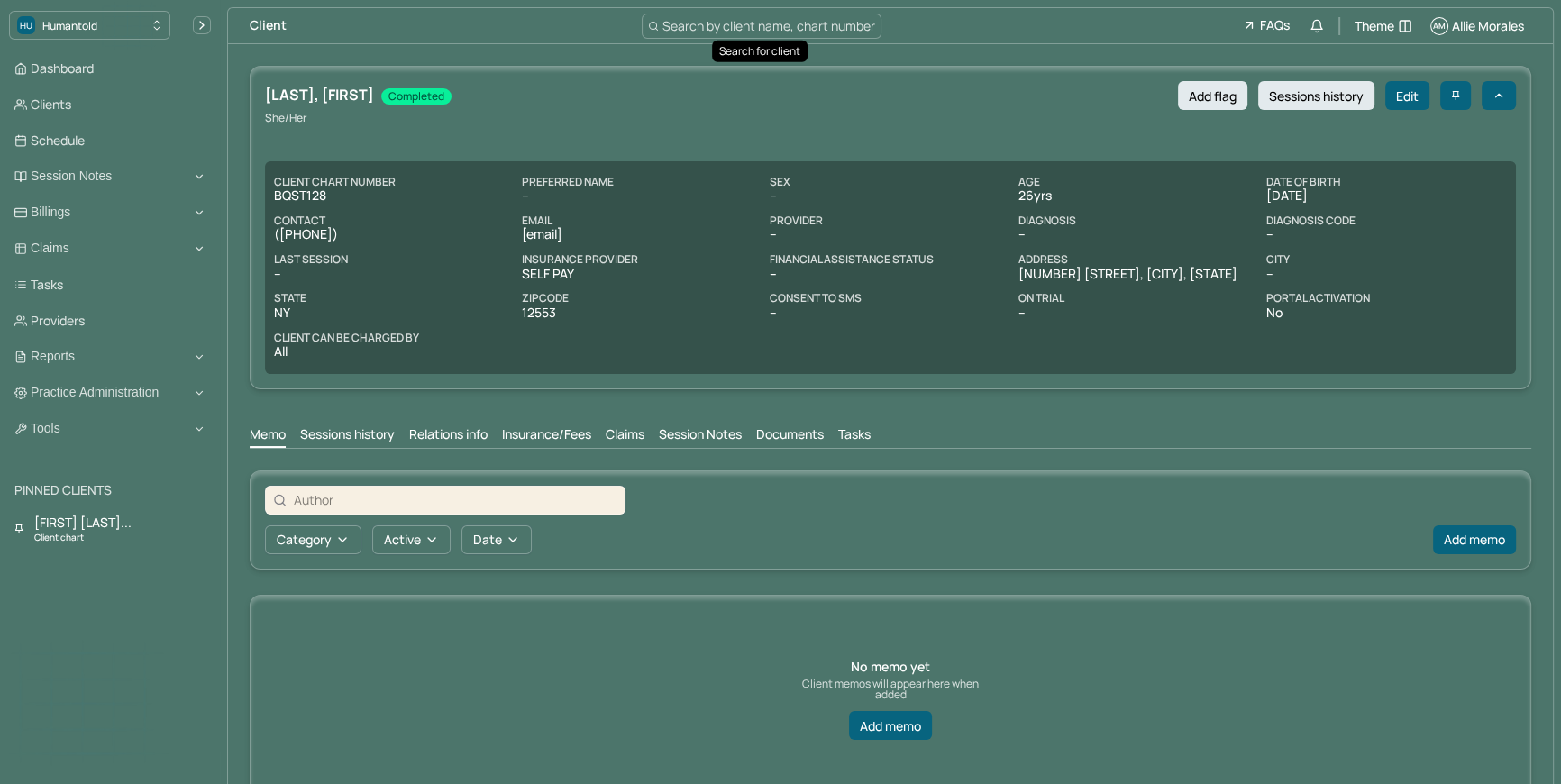 click on "Search by client name, chart number" at bounding box center (769, 25) 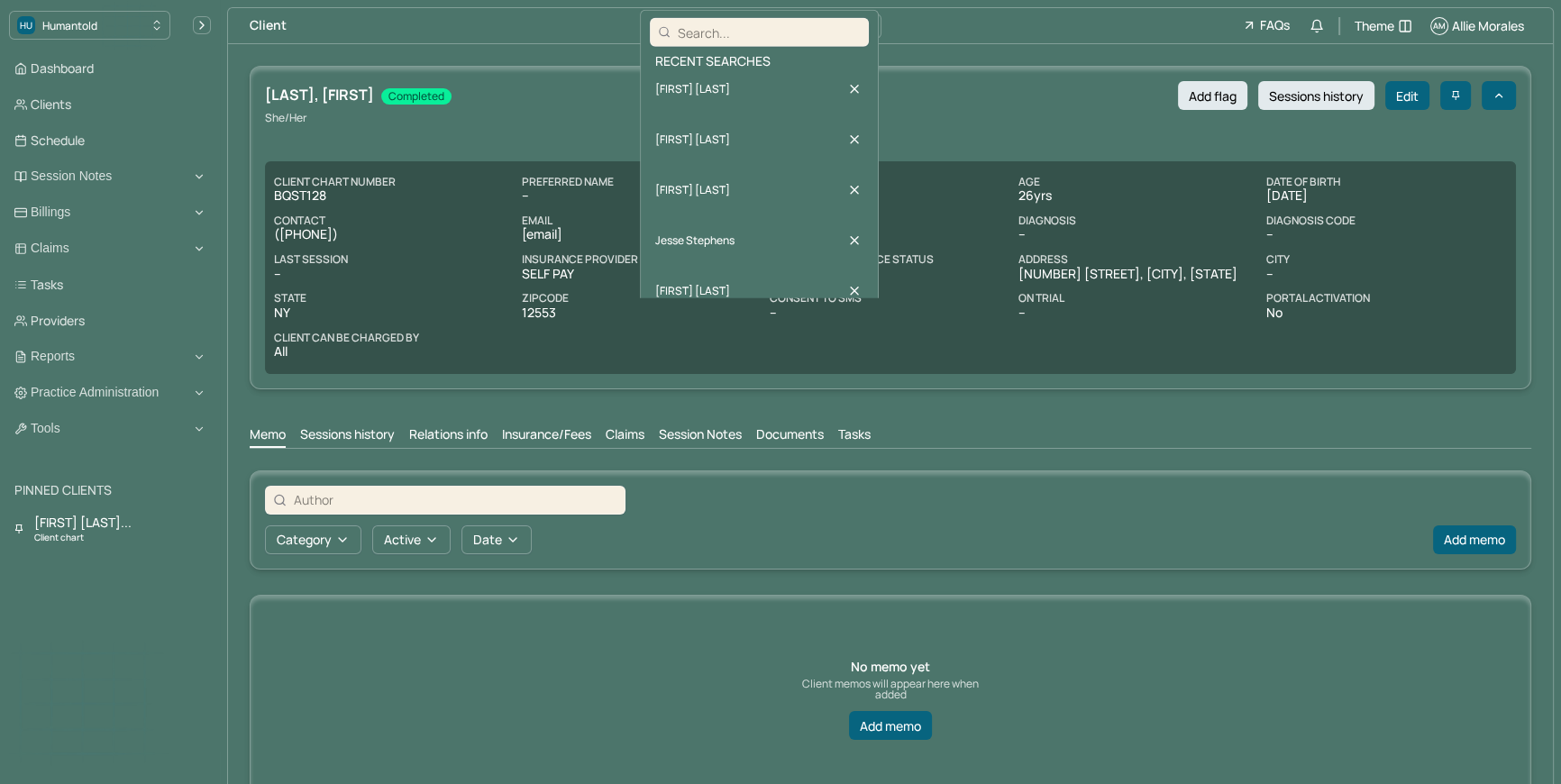 scroll, scrollTop: 0, scrollLeft: 0, axis: both 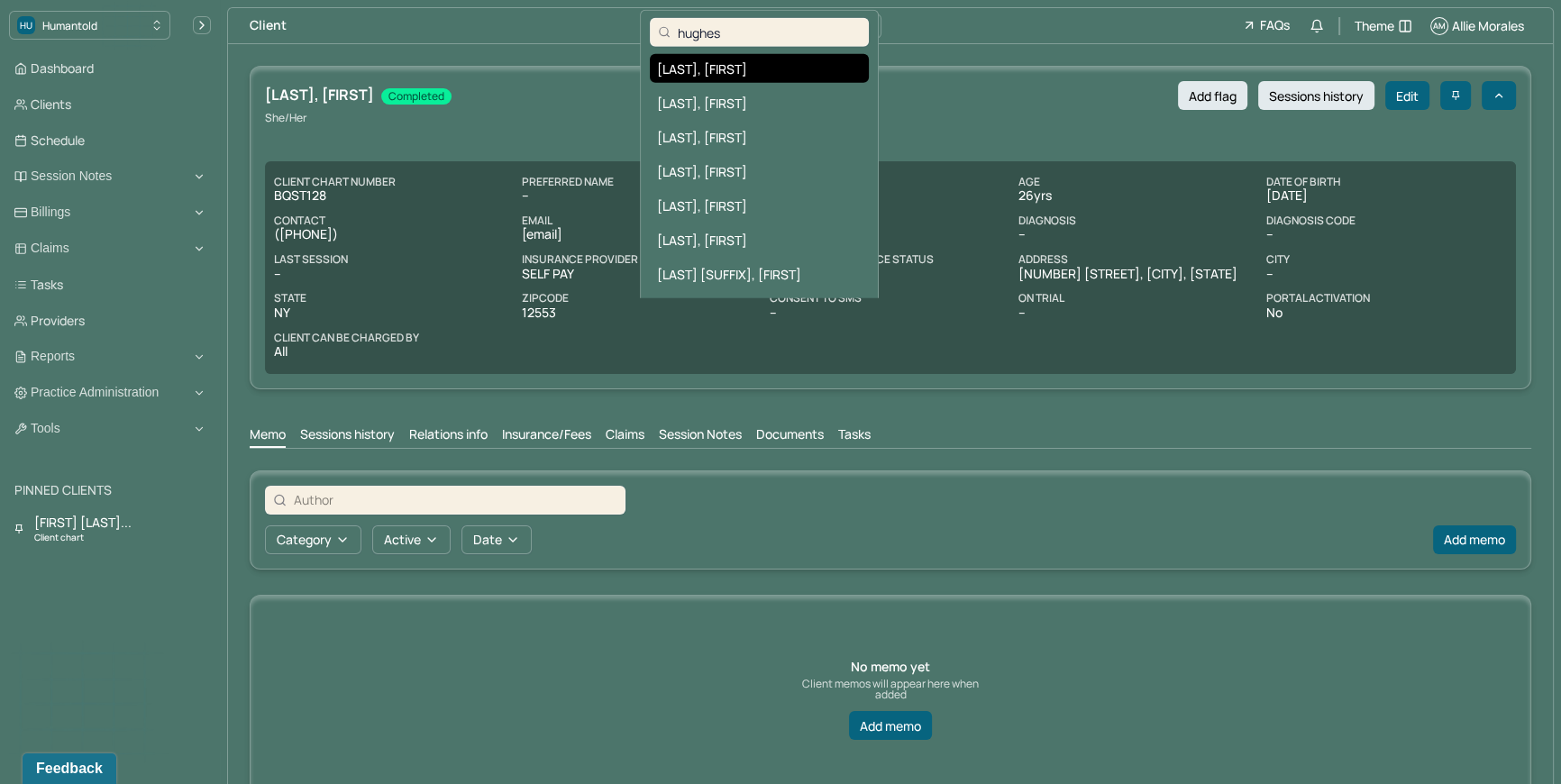 type on "hughes" 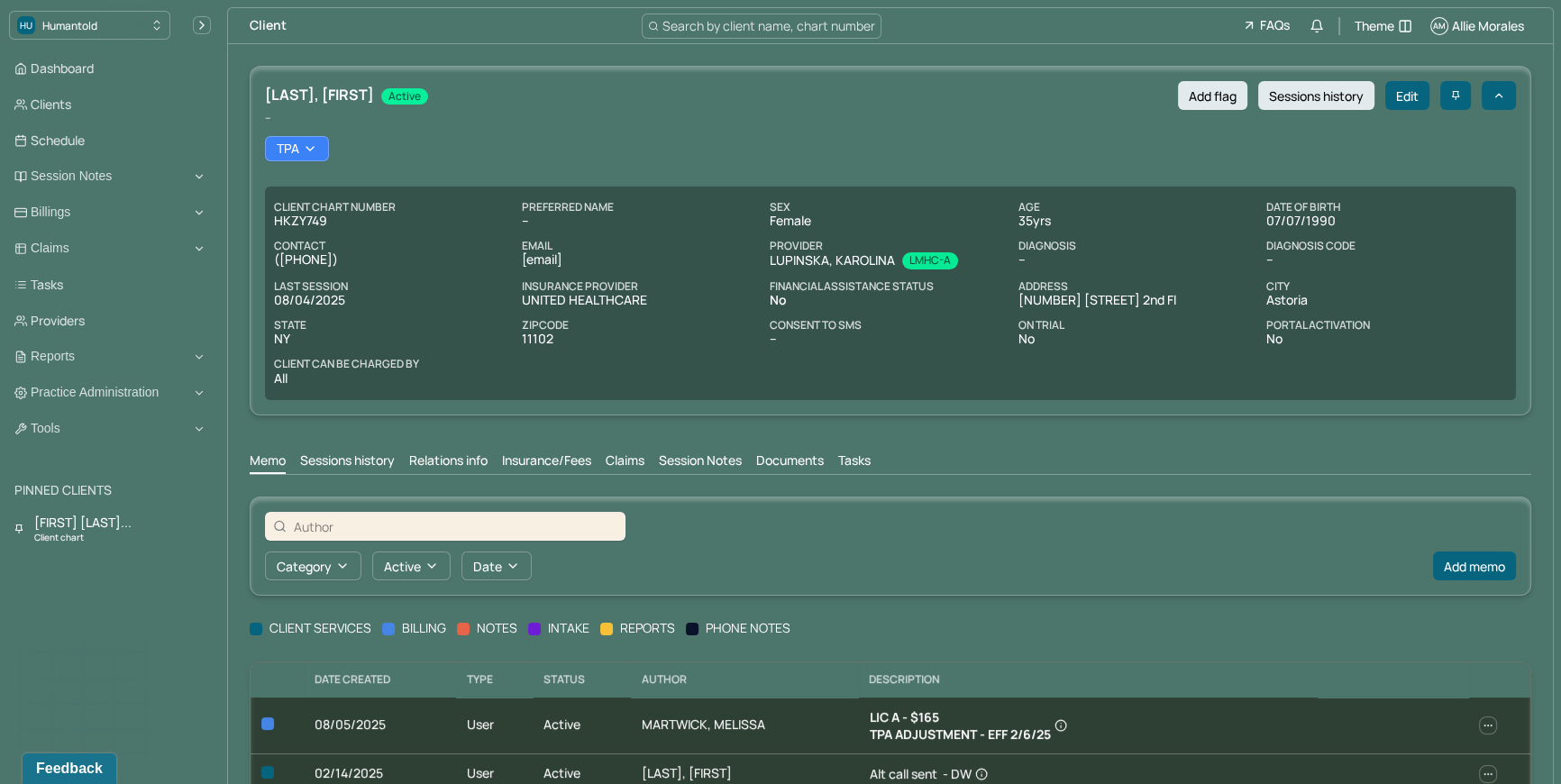 click on "Claims" at bounding box center (625, 462) 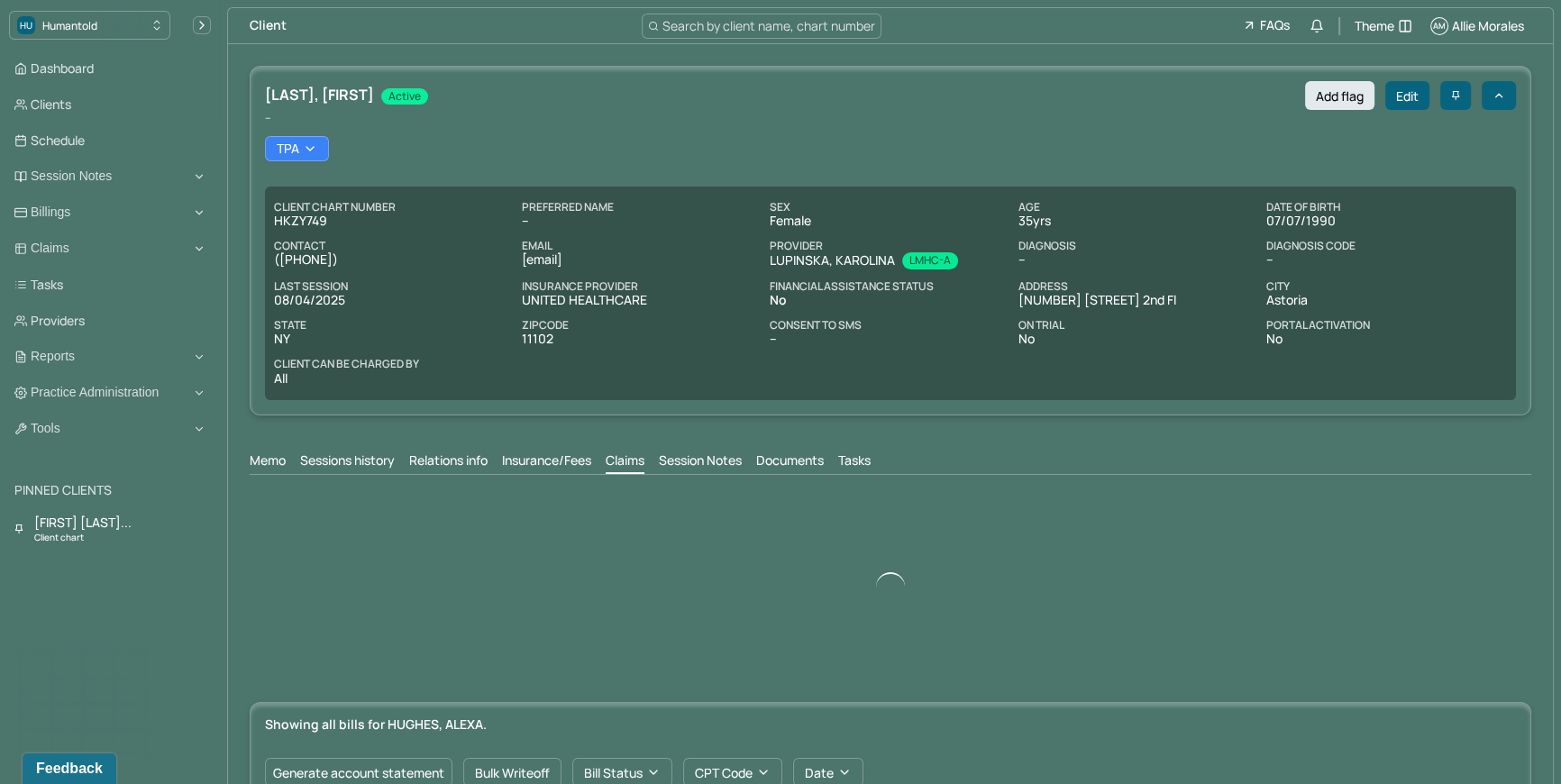 drag, startPoint x: 516, startPoint y: 264, endPoint x: 658, endPoint y: 256, distance: 142.22517 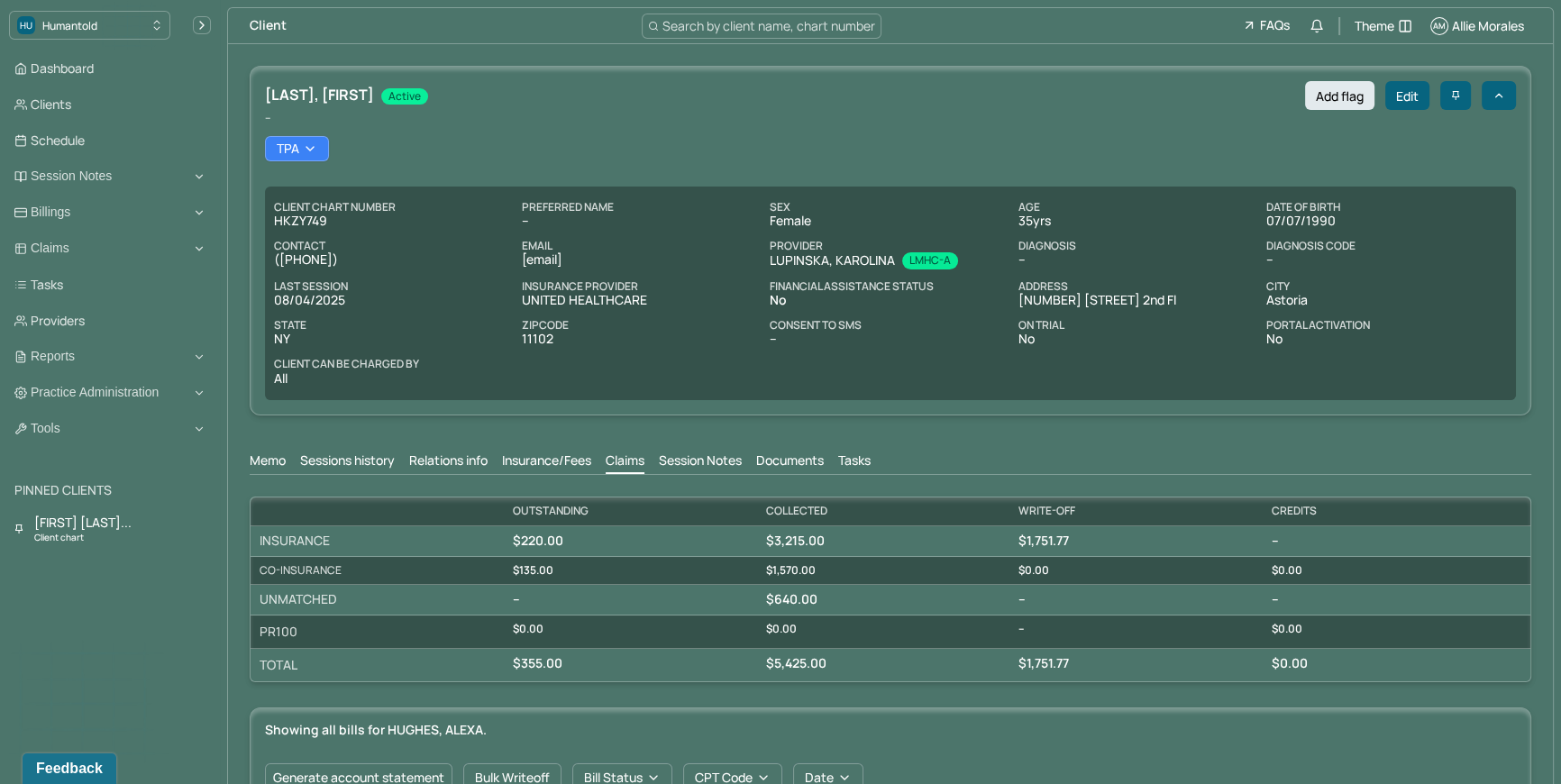 copy on "[EMAIL]" 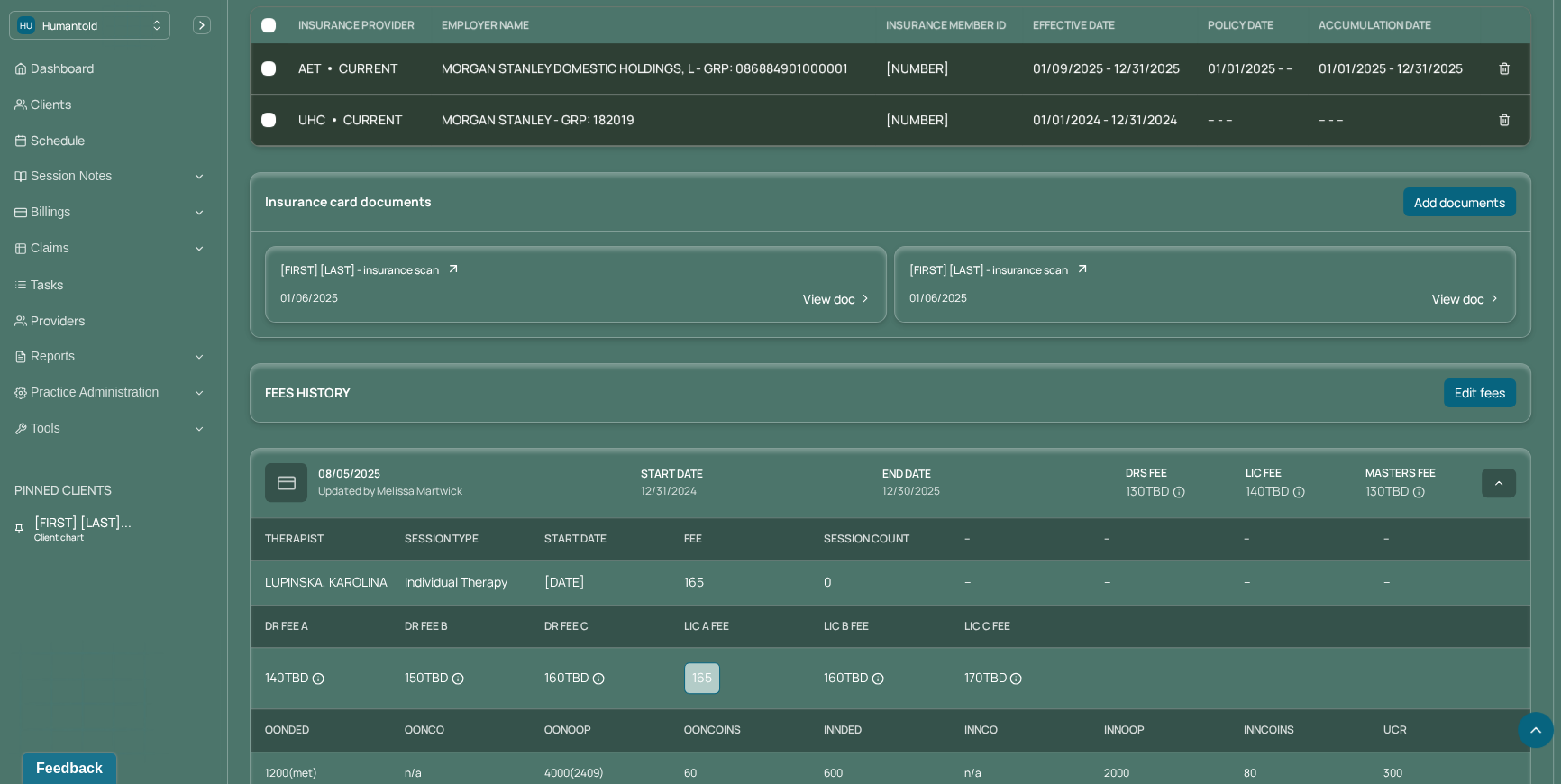 scroll, scrollTop: 573, scrollLeft: 0, axis: vertical 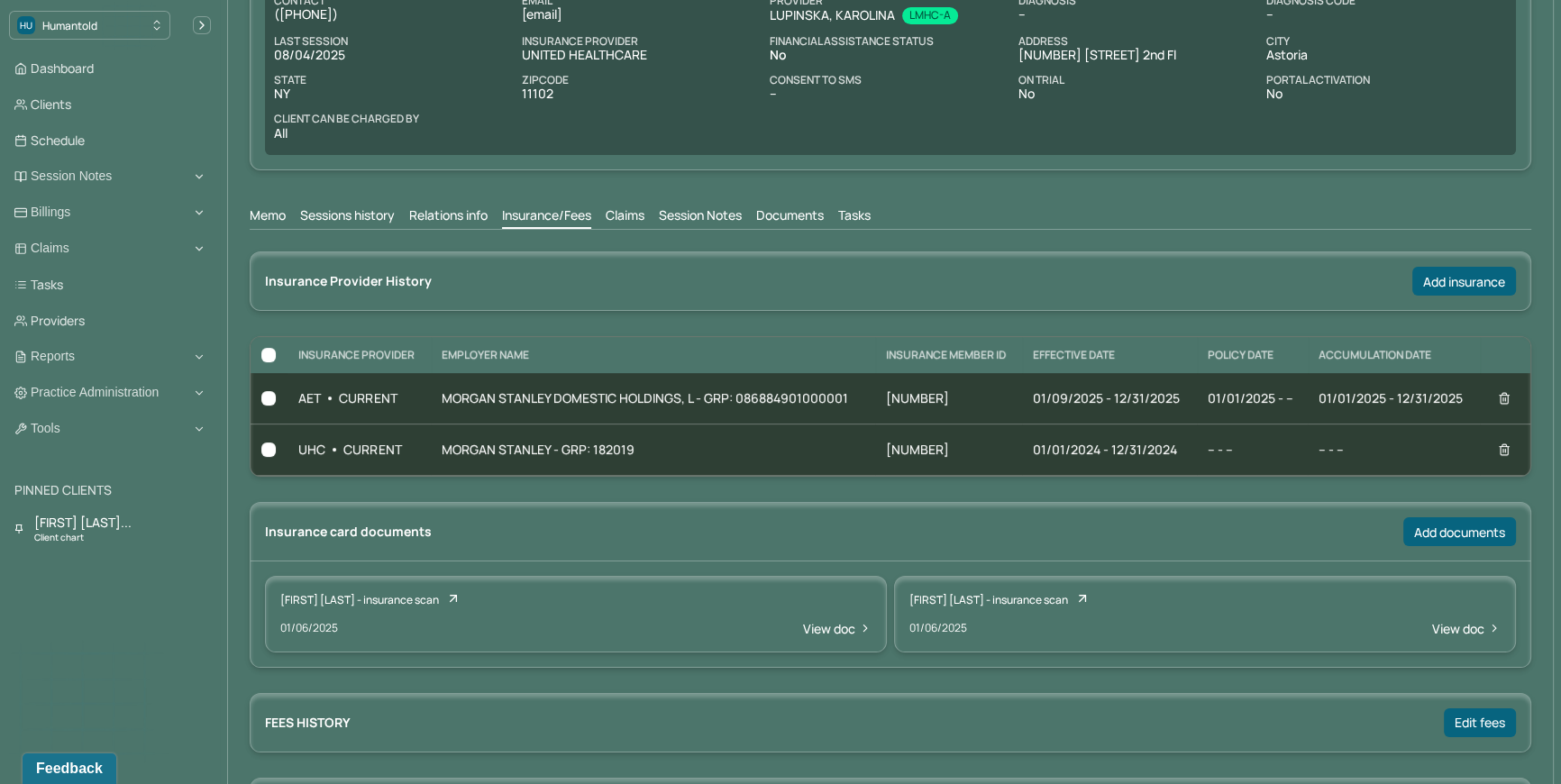 click on "Claims" at bounding box center (625, 217) 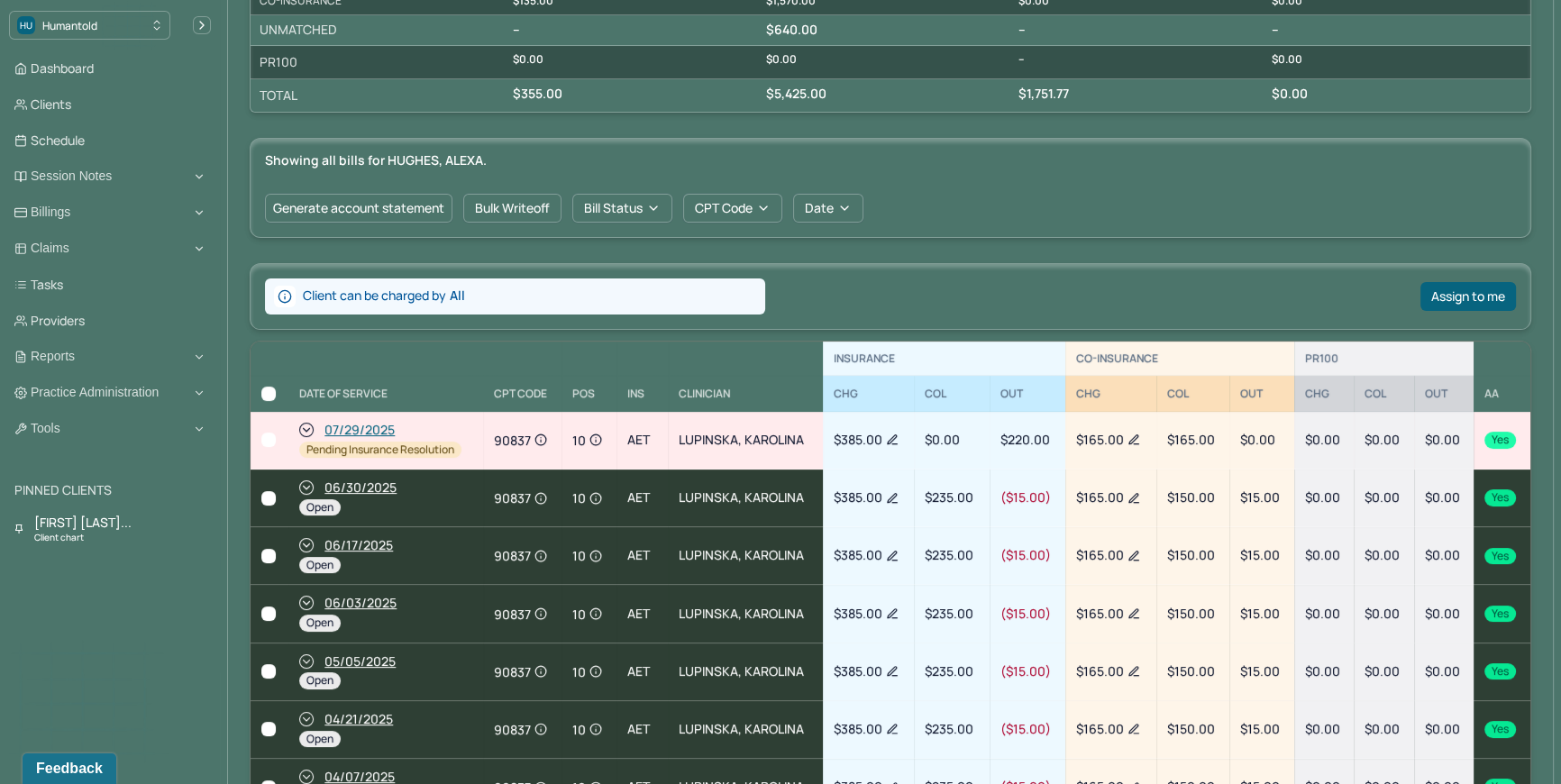 scroll, scrollTop: 573, scrollLeft: 0, axis: vertical 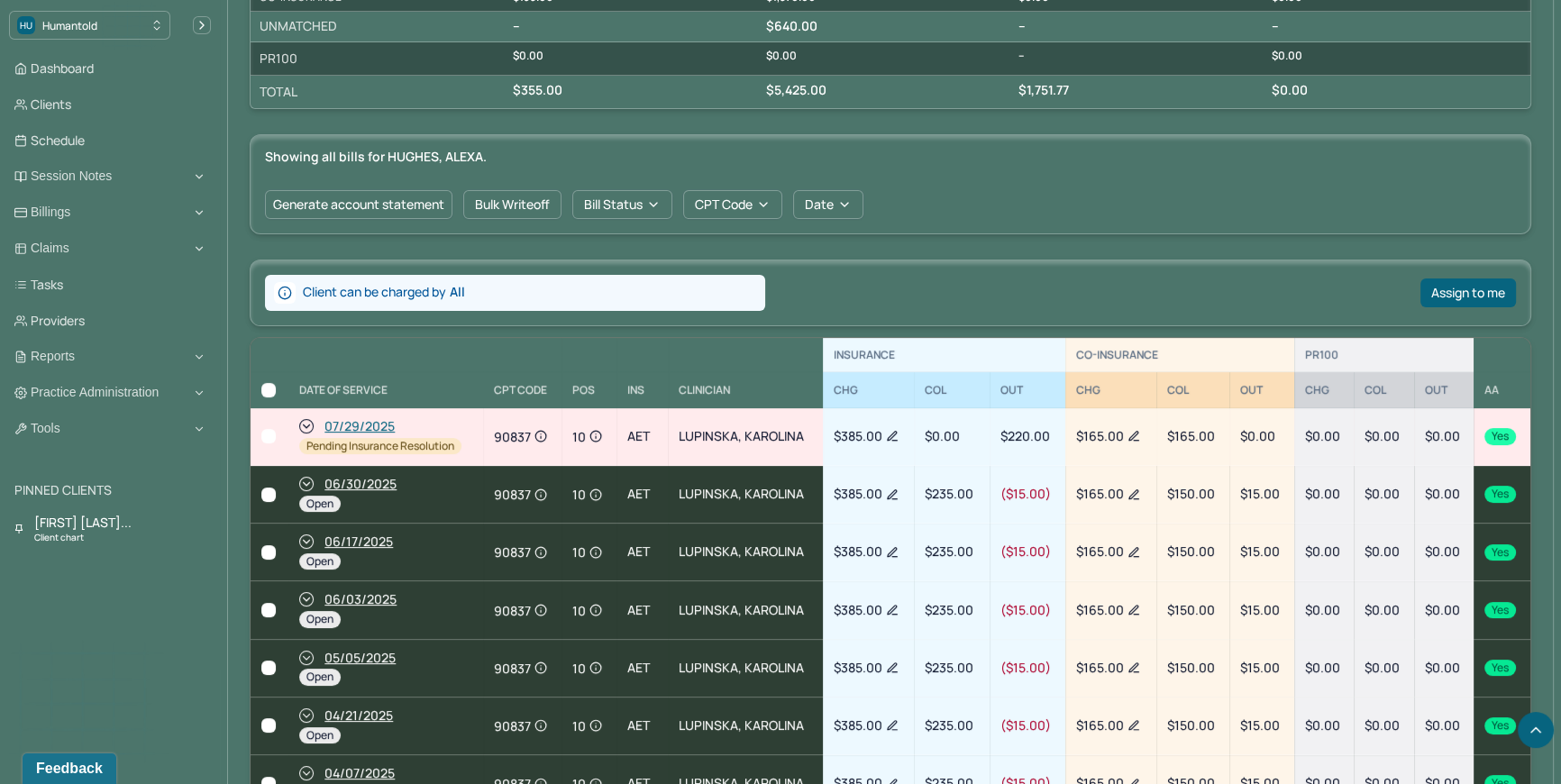 drag, startPoint x: 270, startPoint y: 334, endPoint x: 582, endPoint y: 346, distance: 312.23068 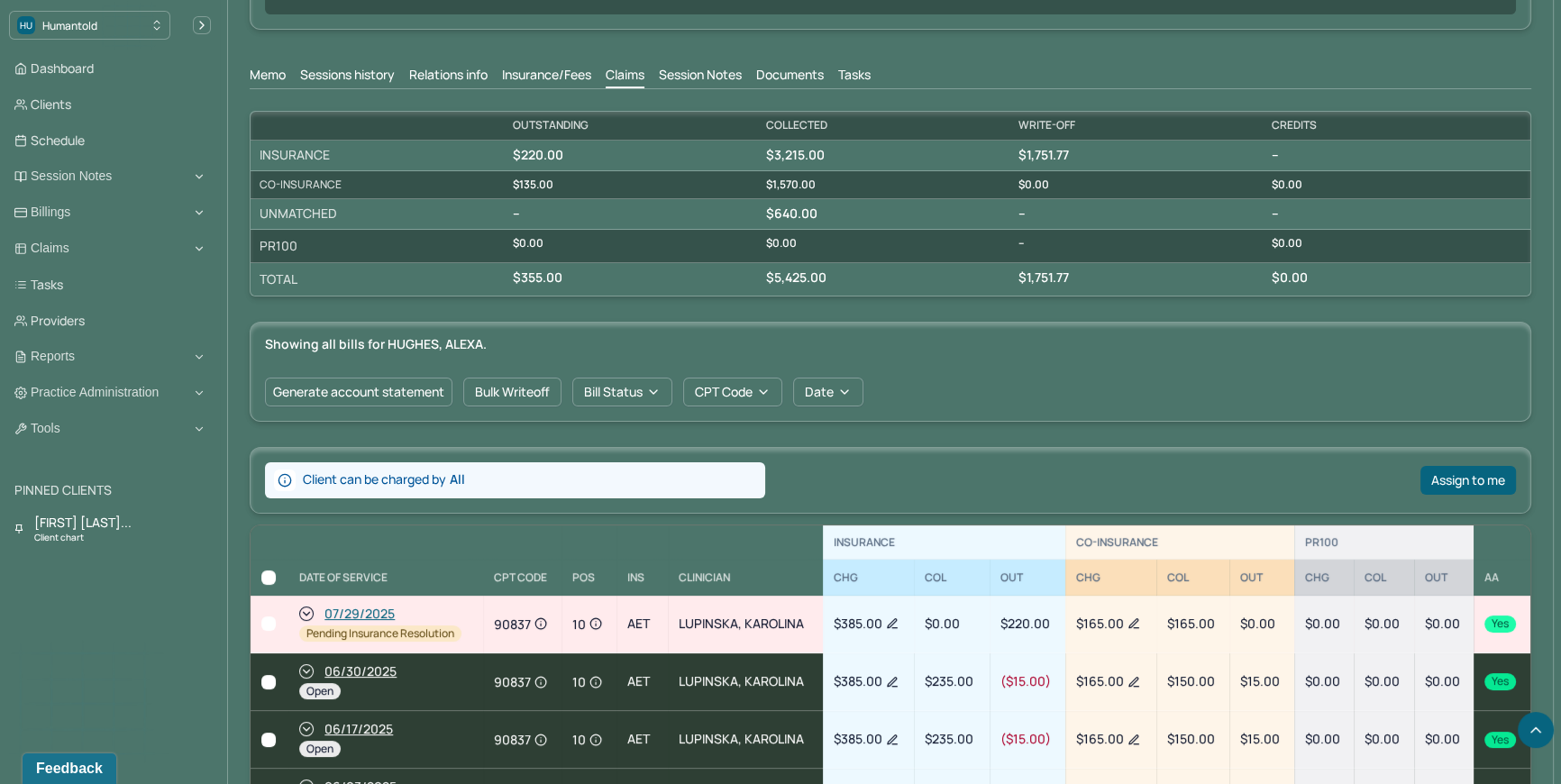 scroll, scrollTop: 573, scrollLeft: 0, axis: vertical 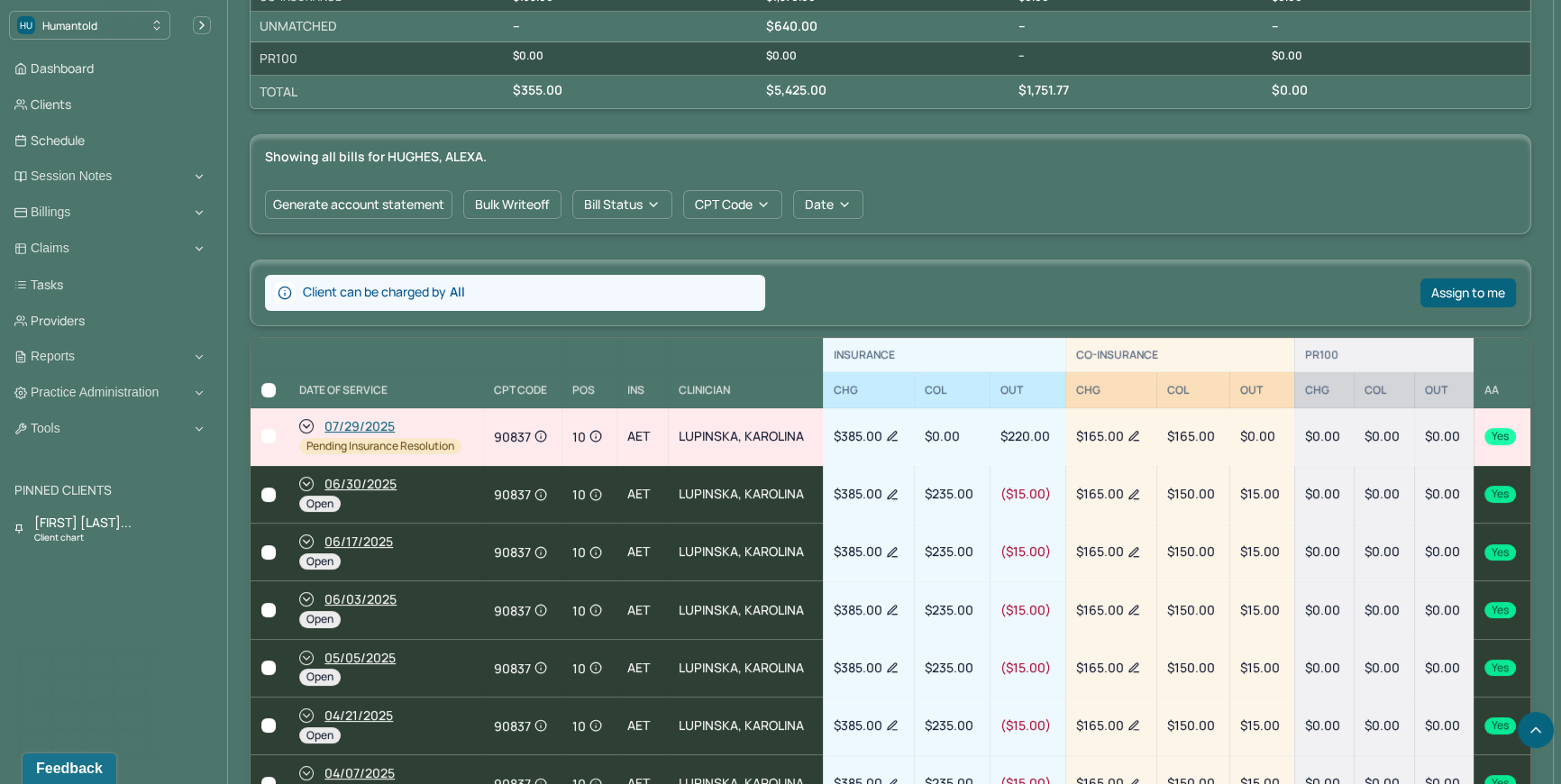 click 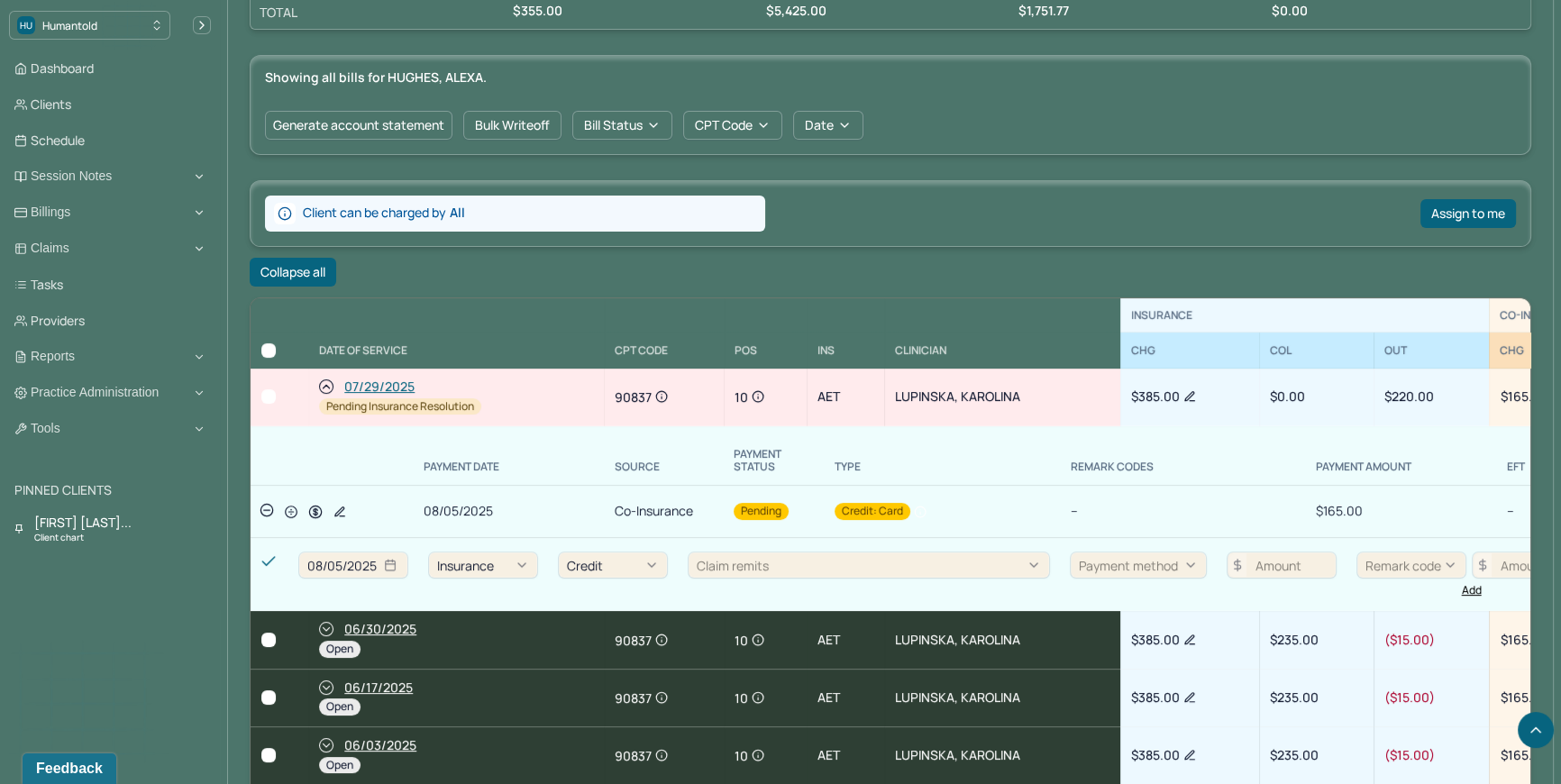 scroll, scrollTop: 655, scrollLeft: 0, axis: vertical 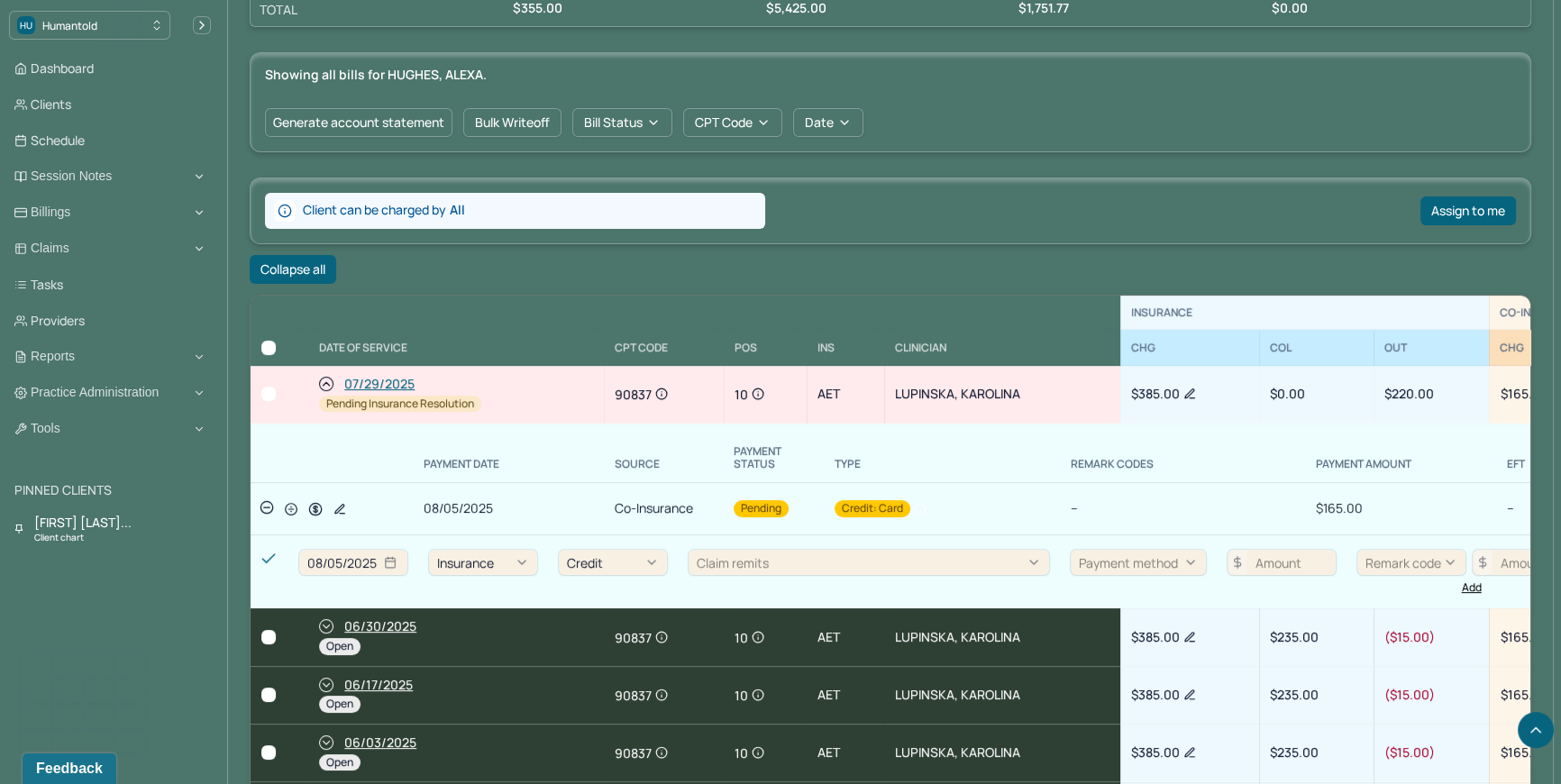 click 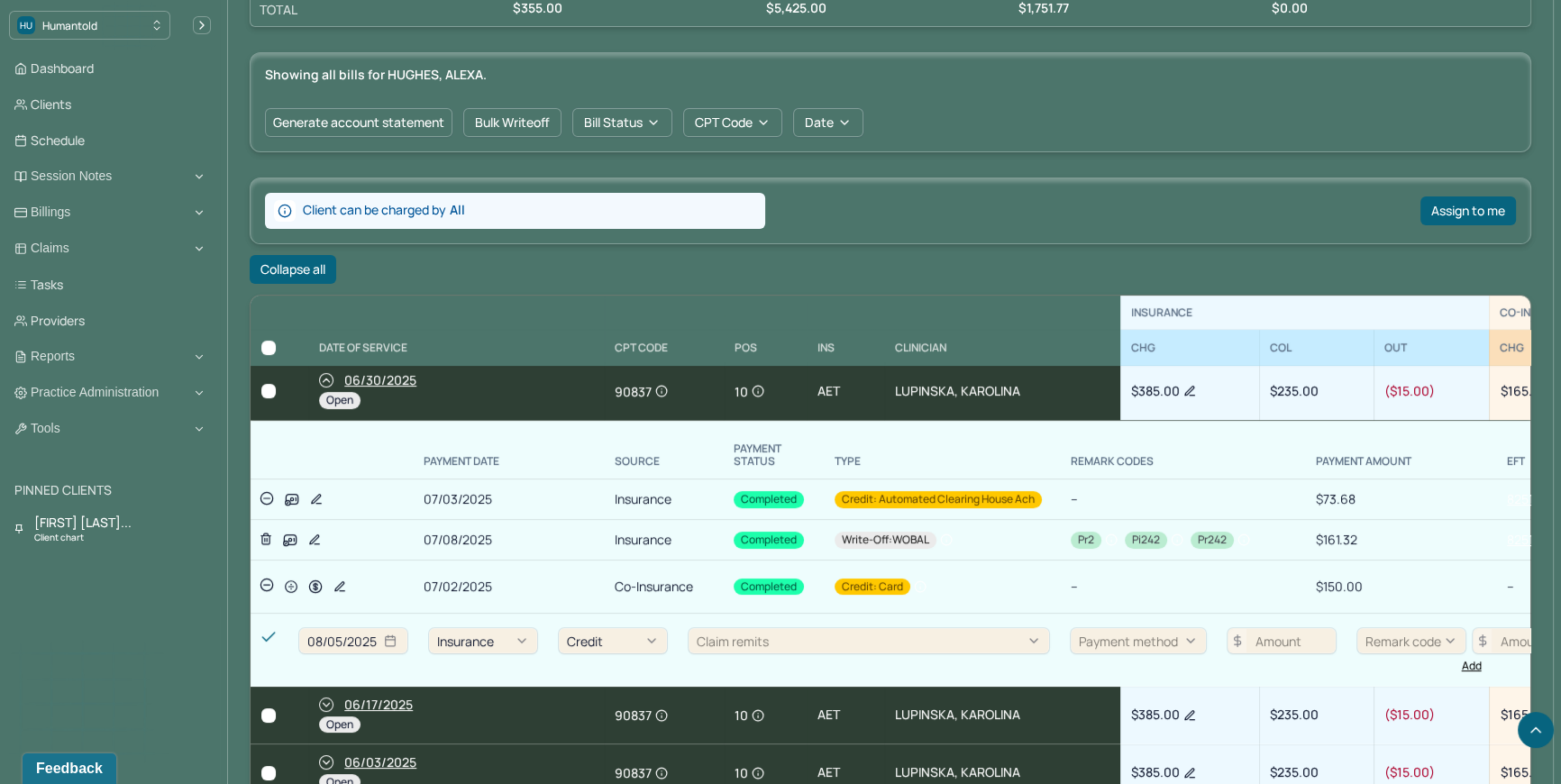 scroll, scrollTop: 245, scrollLeft: 0, axis: vertical 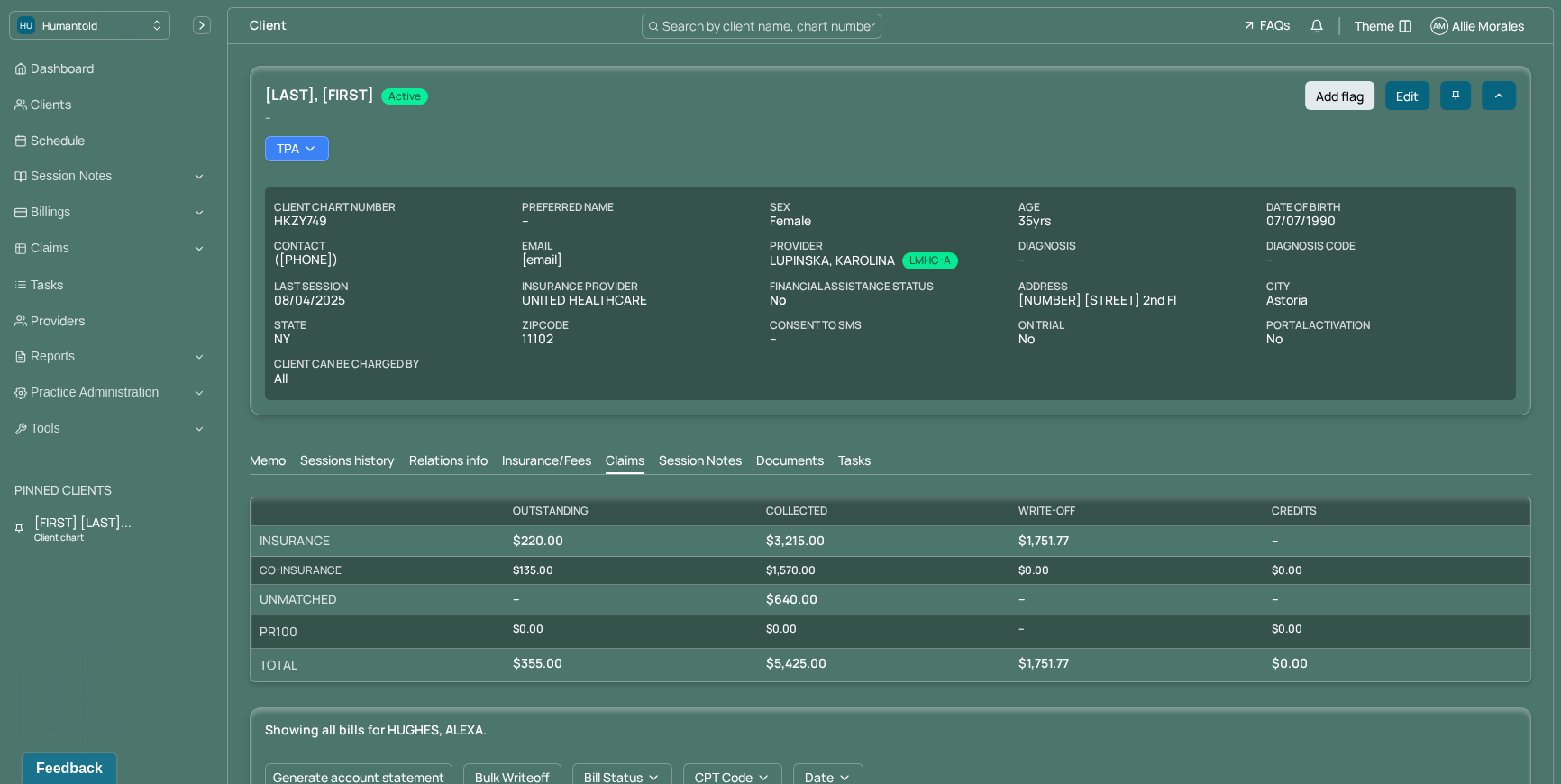 copy 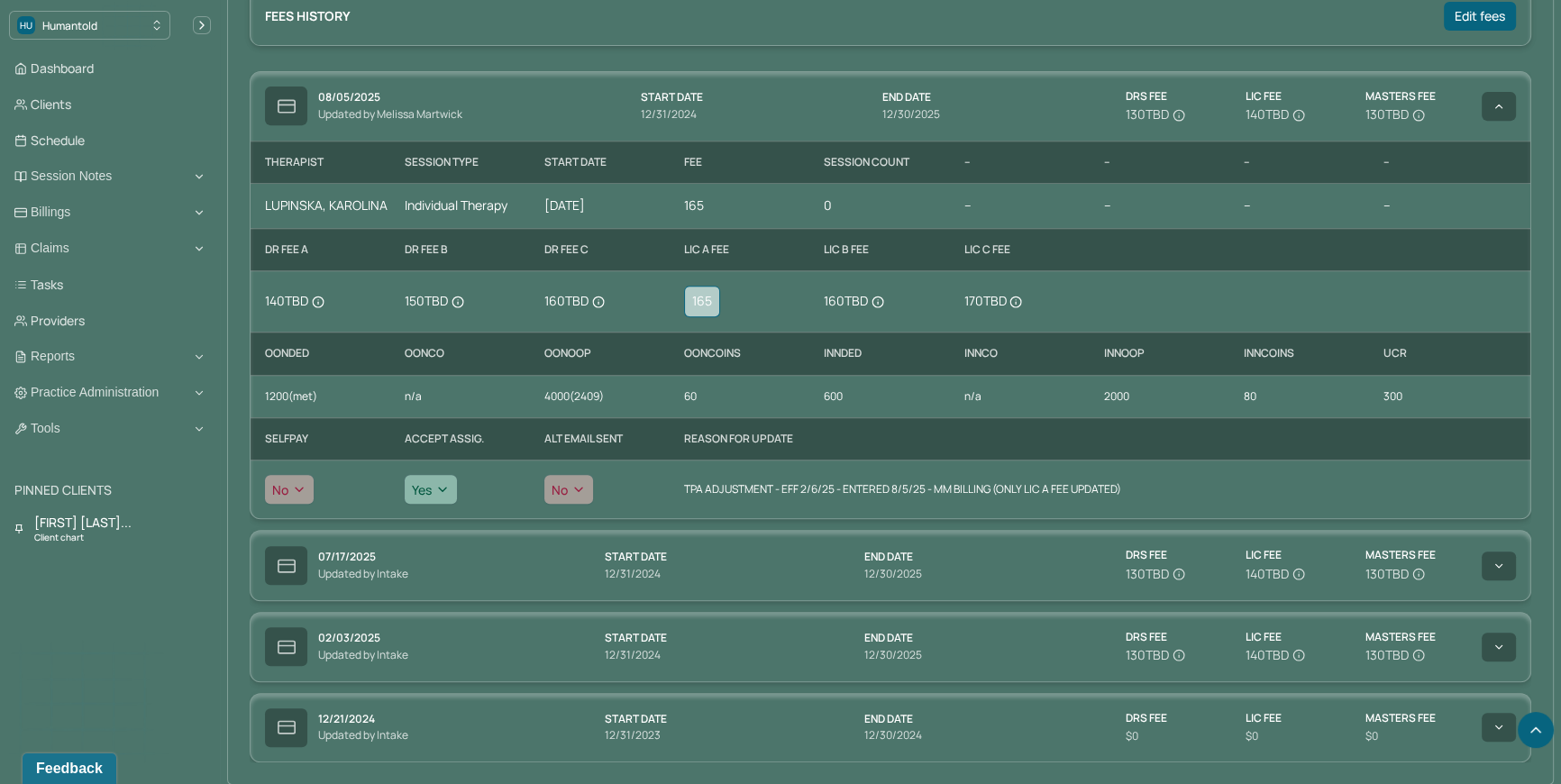 scroll, scrollTop: 956, scrollLeft: 0, axis: vertical 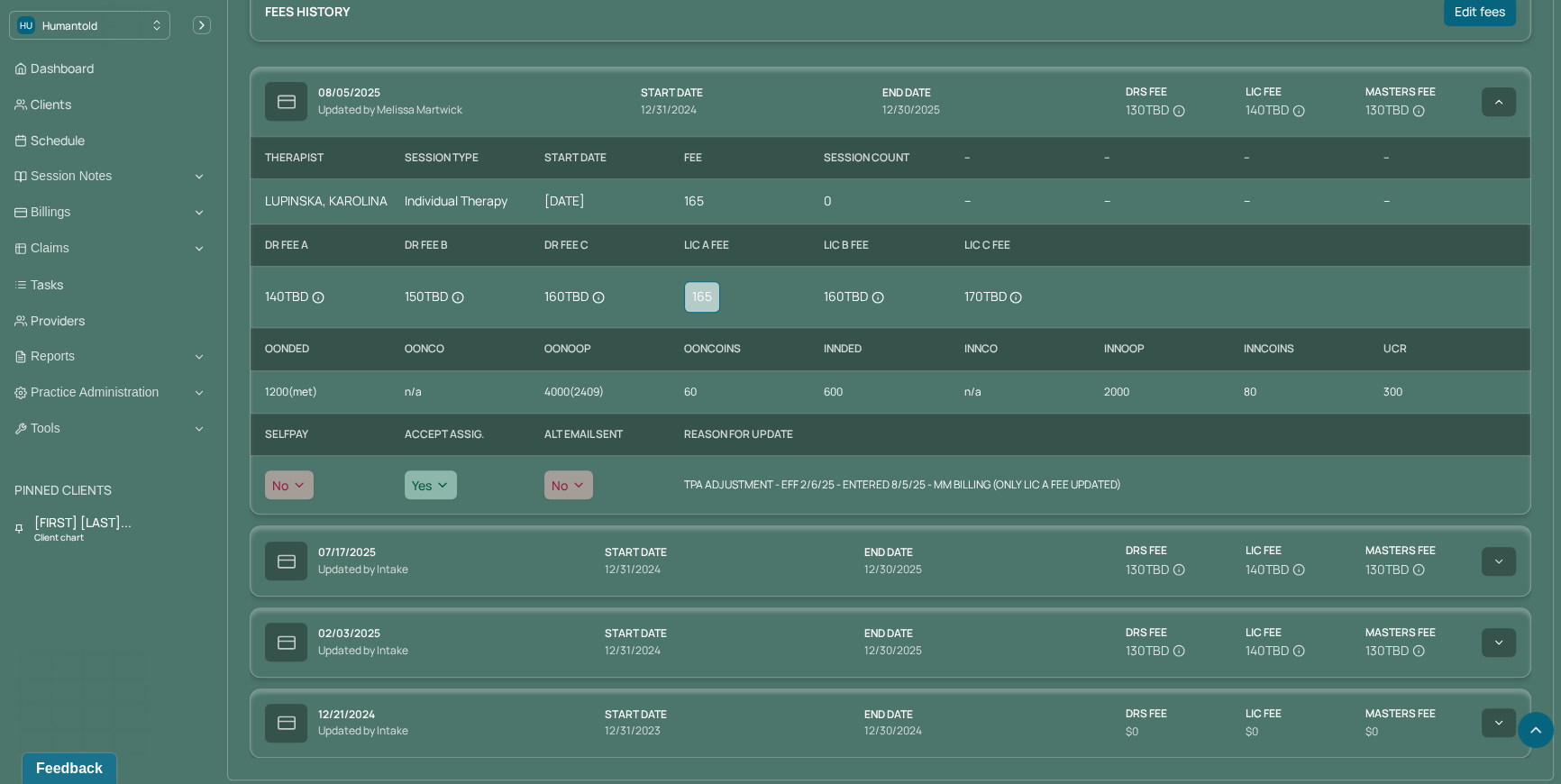 click at bounding box center (1499, 561) 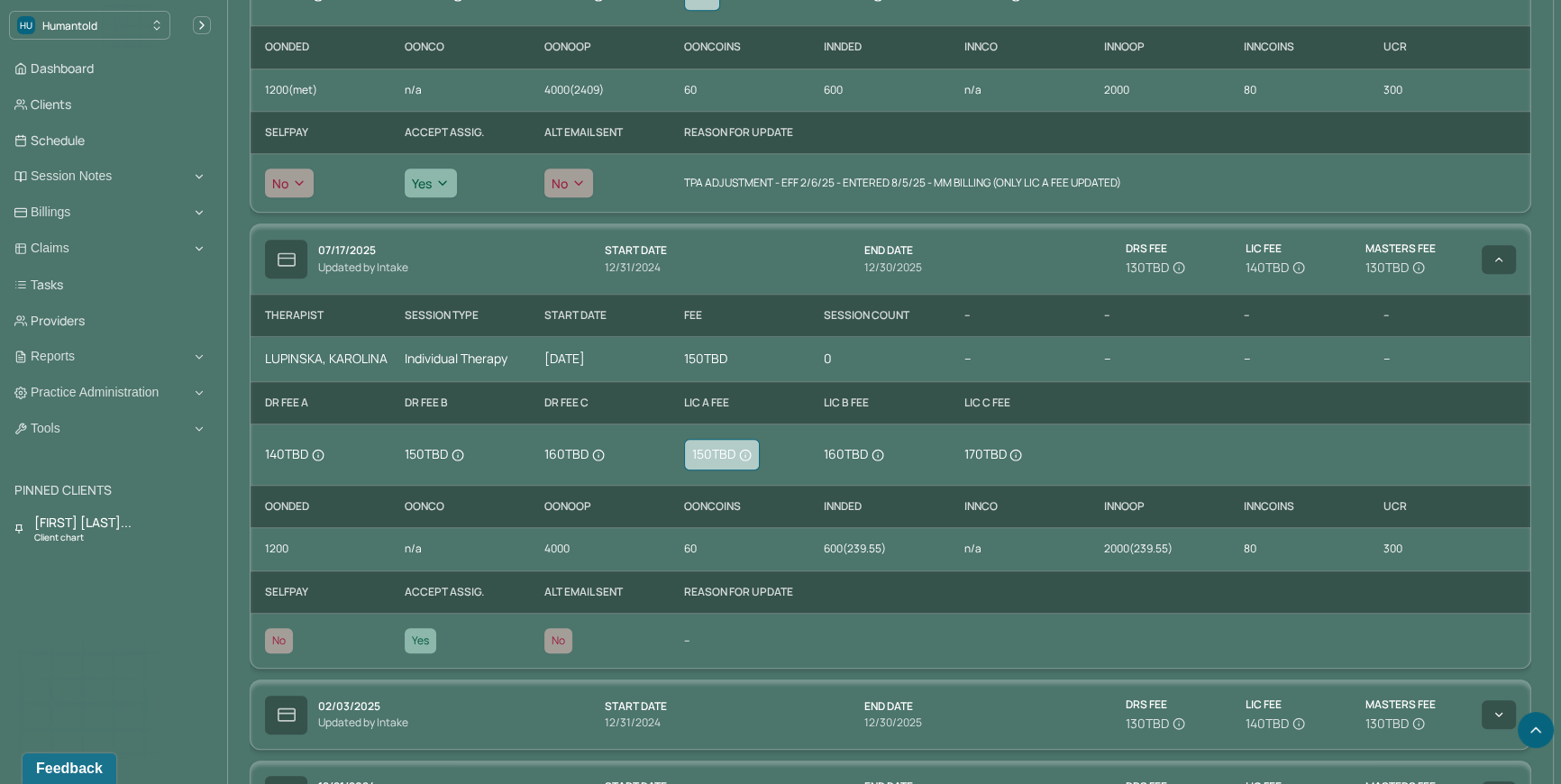 scroll, scrollTop: 1284, scrollLeft: 0, axis: vertical 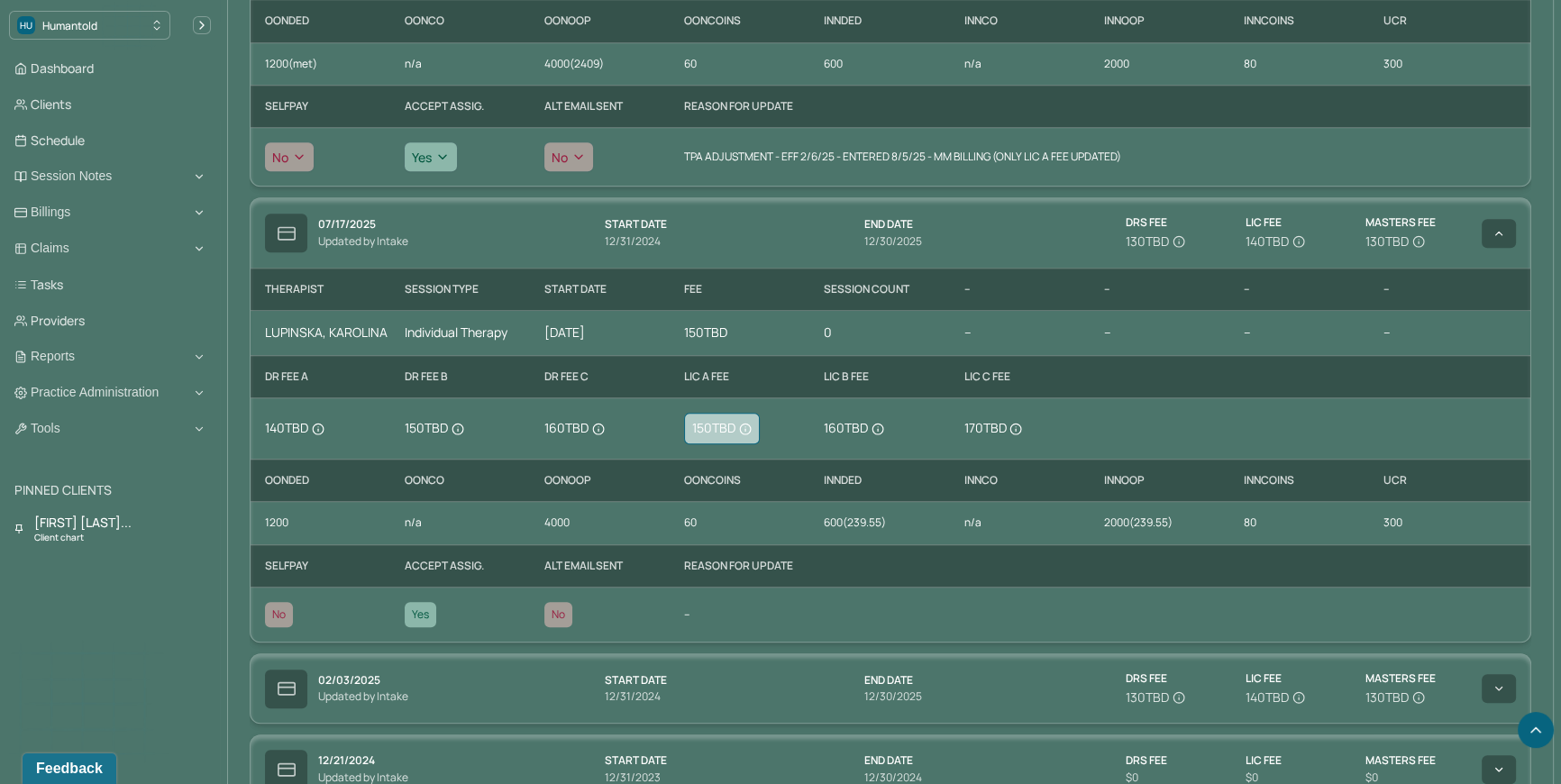 click at bounding box center [1499, 688] 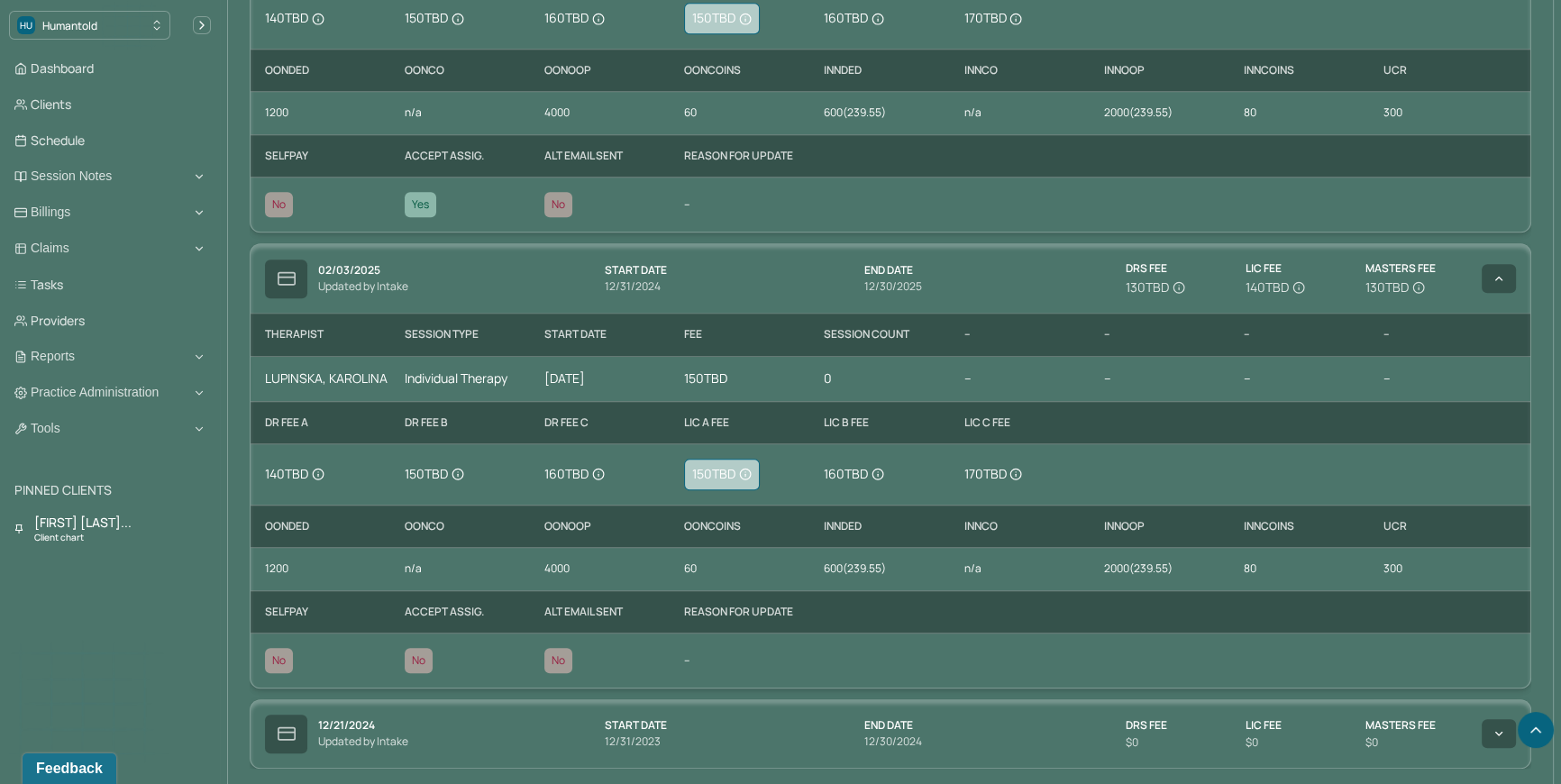 scroll, scrollTop: 1703, scrollLeft: 0, axis: vertical 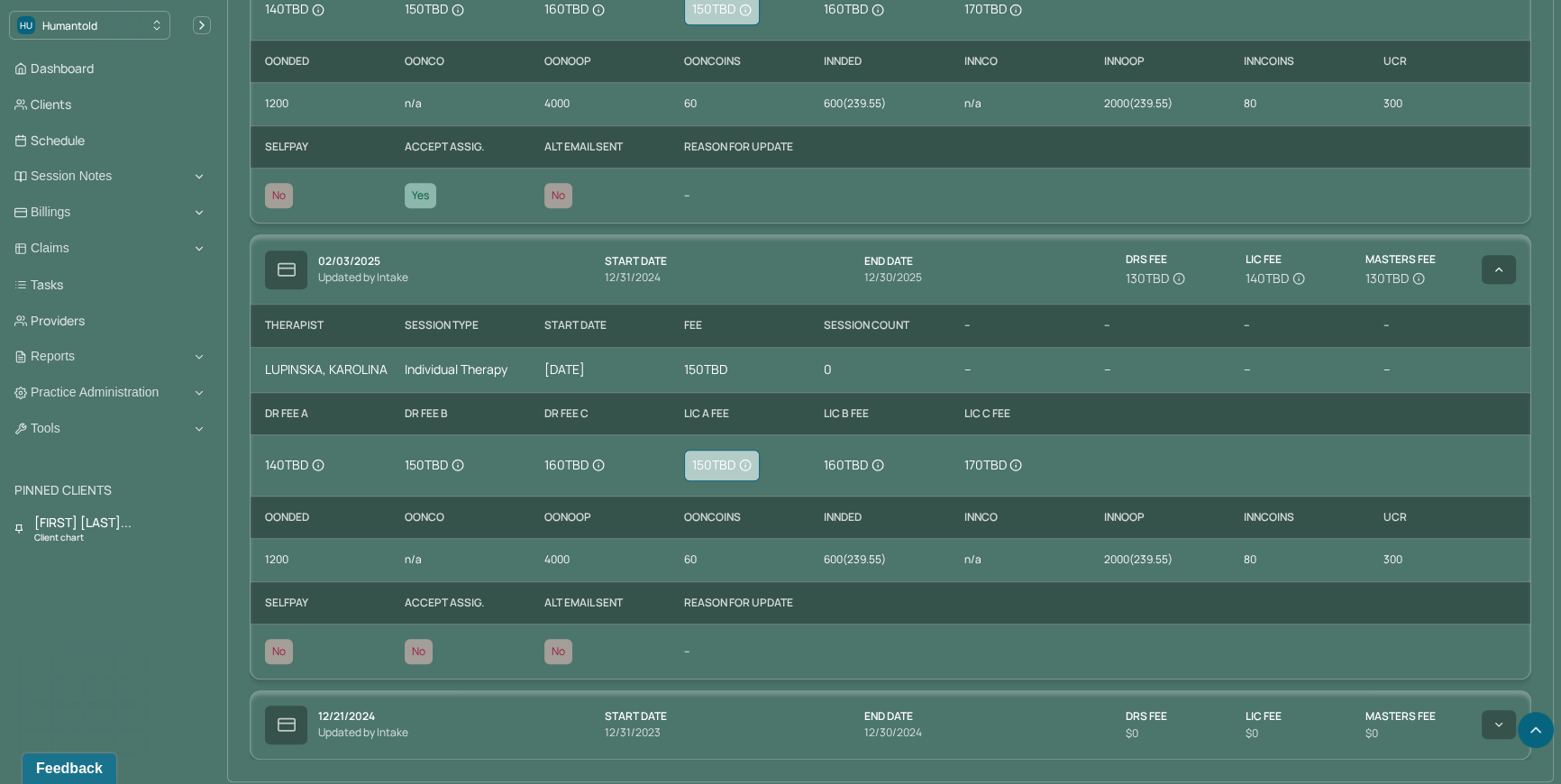 click at bounding box center (1499, 725) 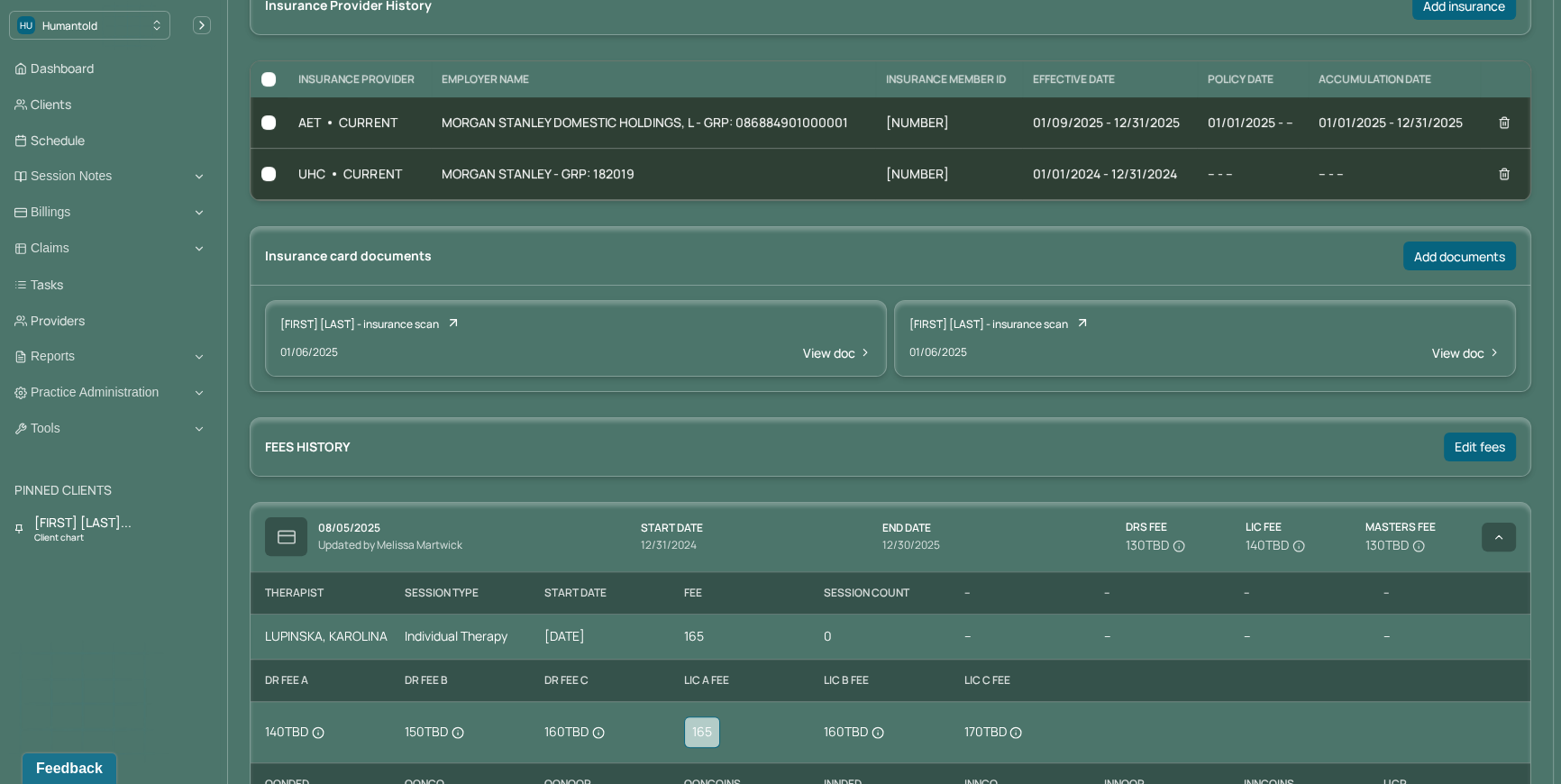 scroll, scrollTop: 193, scrollLeft: 0, axis: vertical 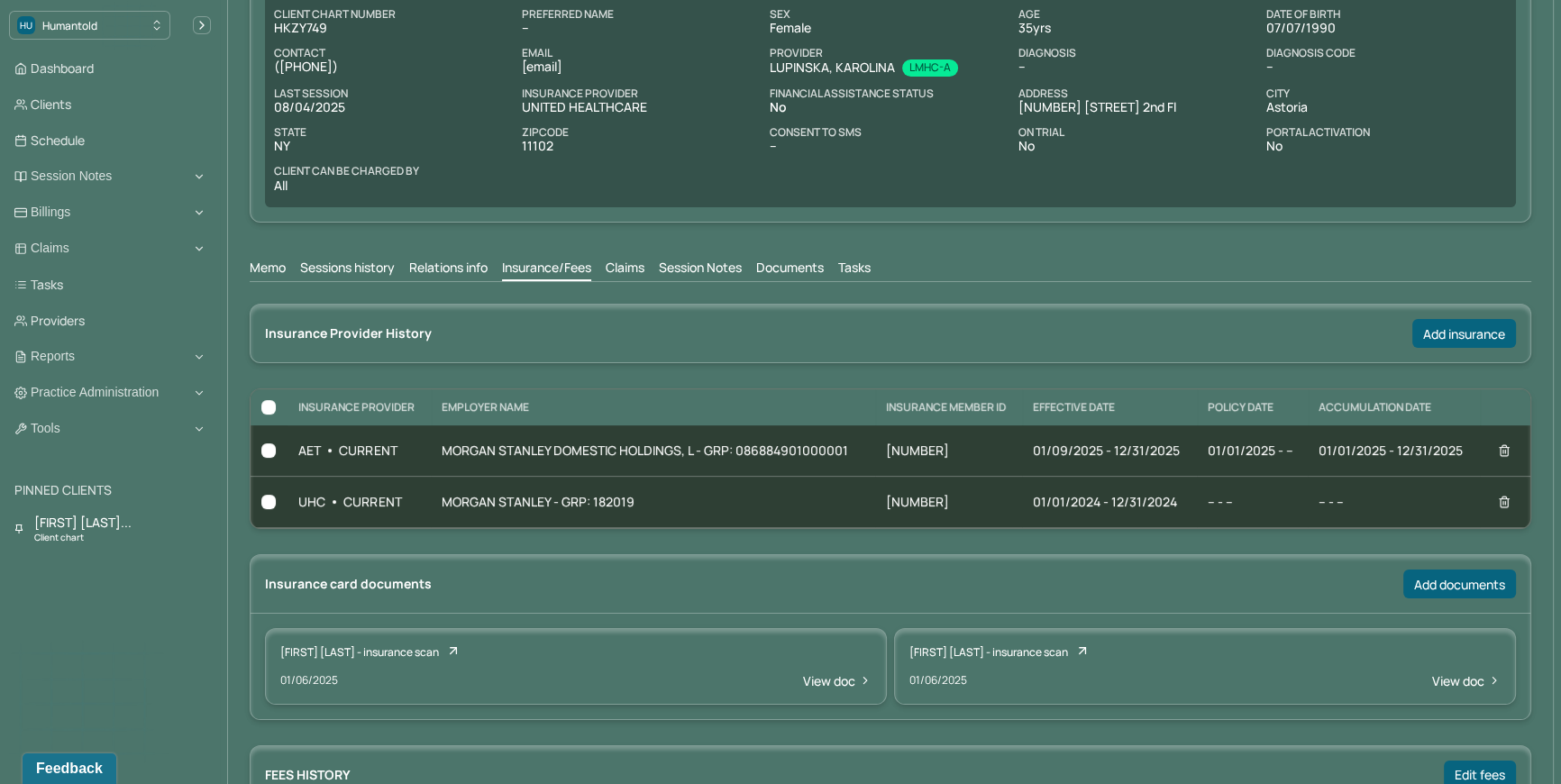 click on "Claims" at bounding box center (625, 269) 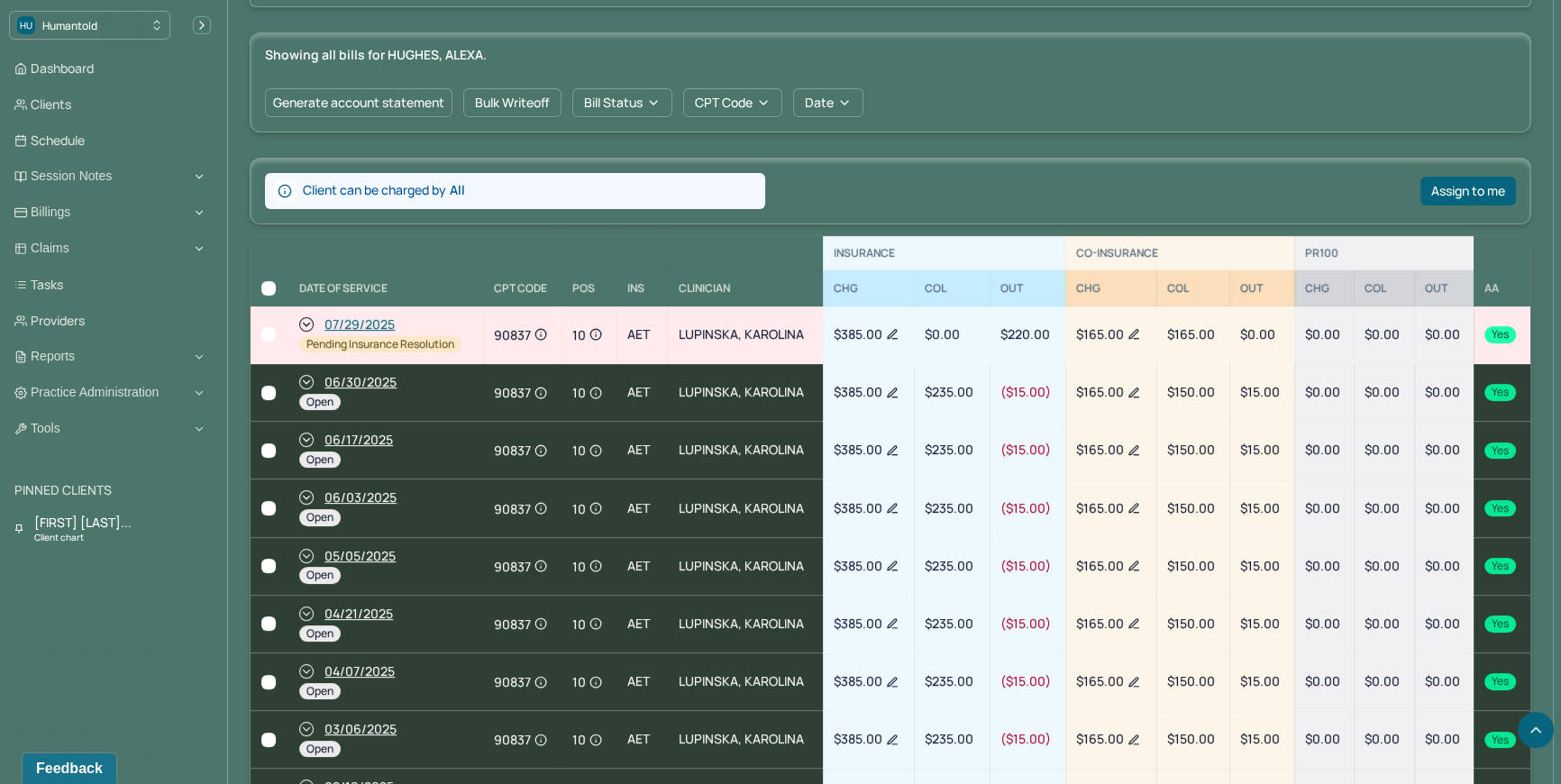 scroll, scrollTop: 685, scrollLeft: 0, axis: vertical 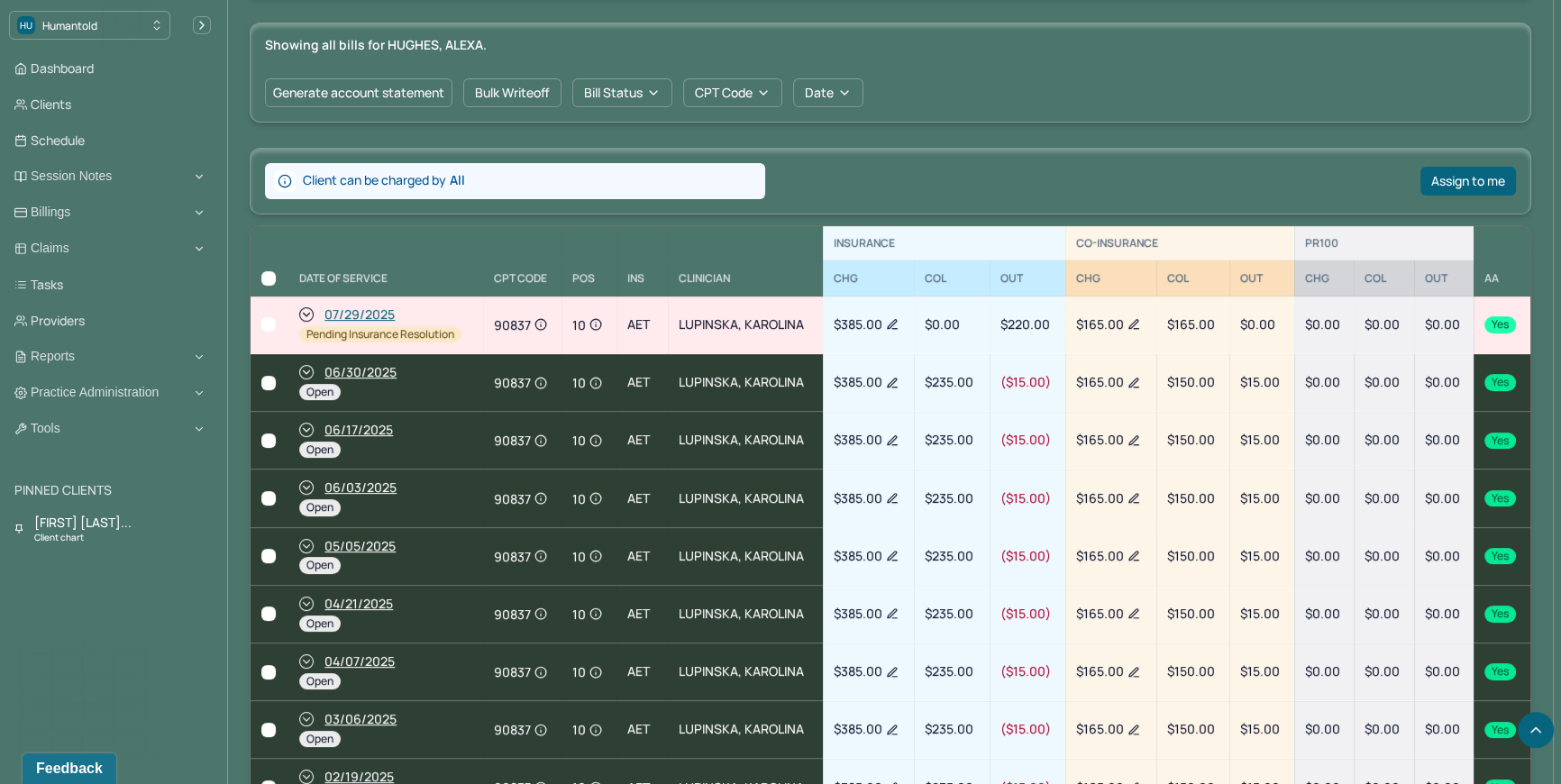 click 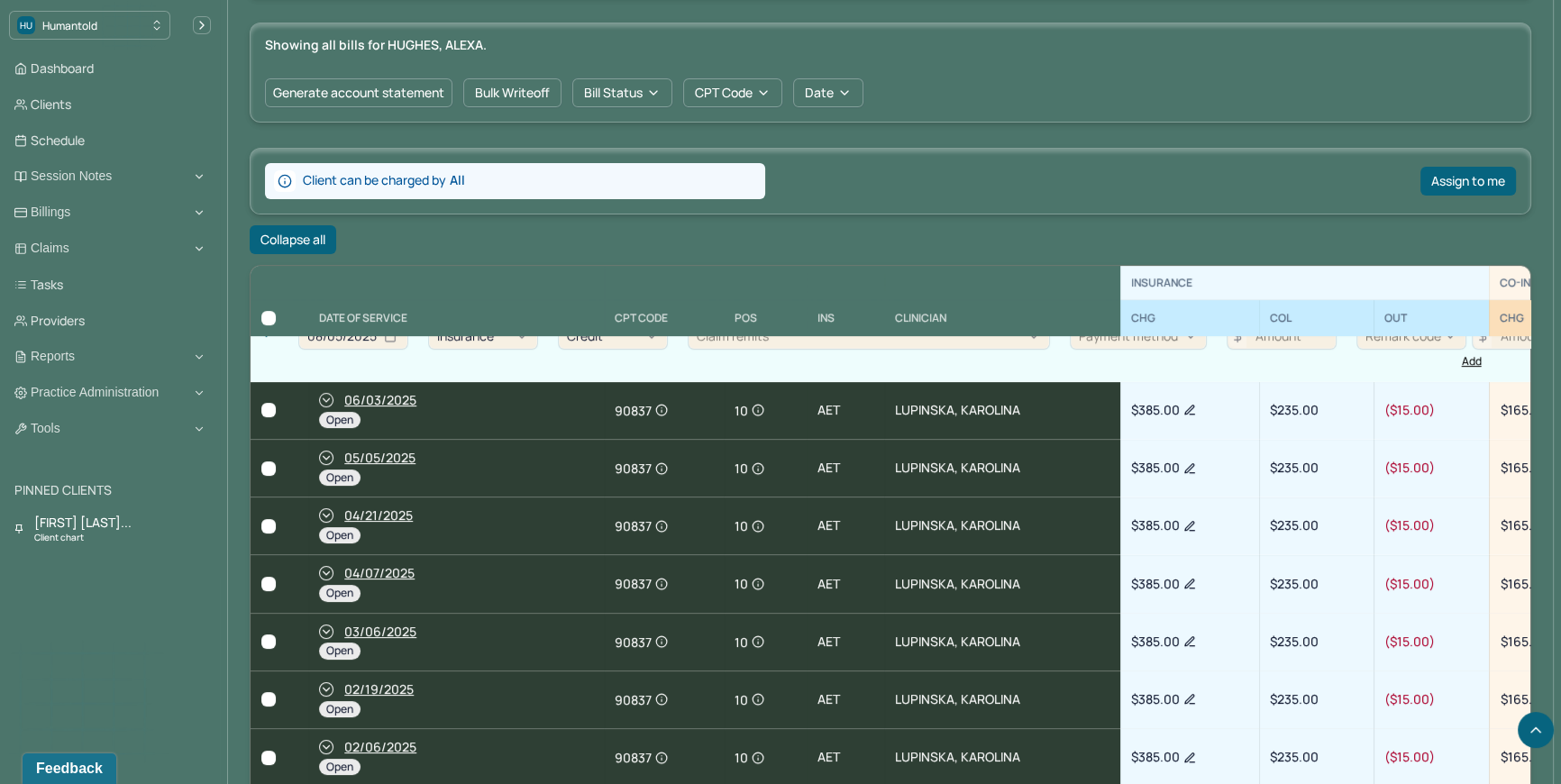 scroll, scrollTop: 409, scrollLeft: 0, axis: vertical 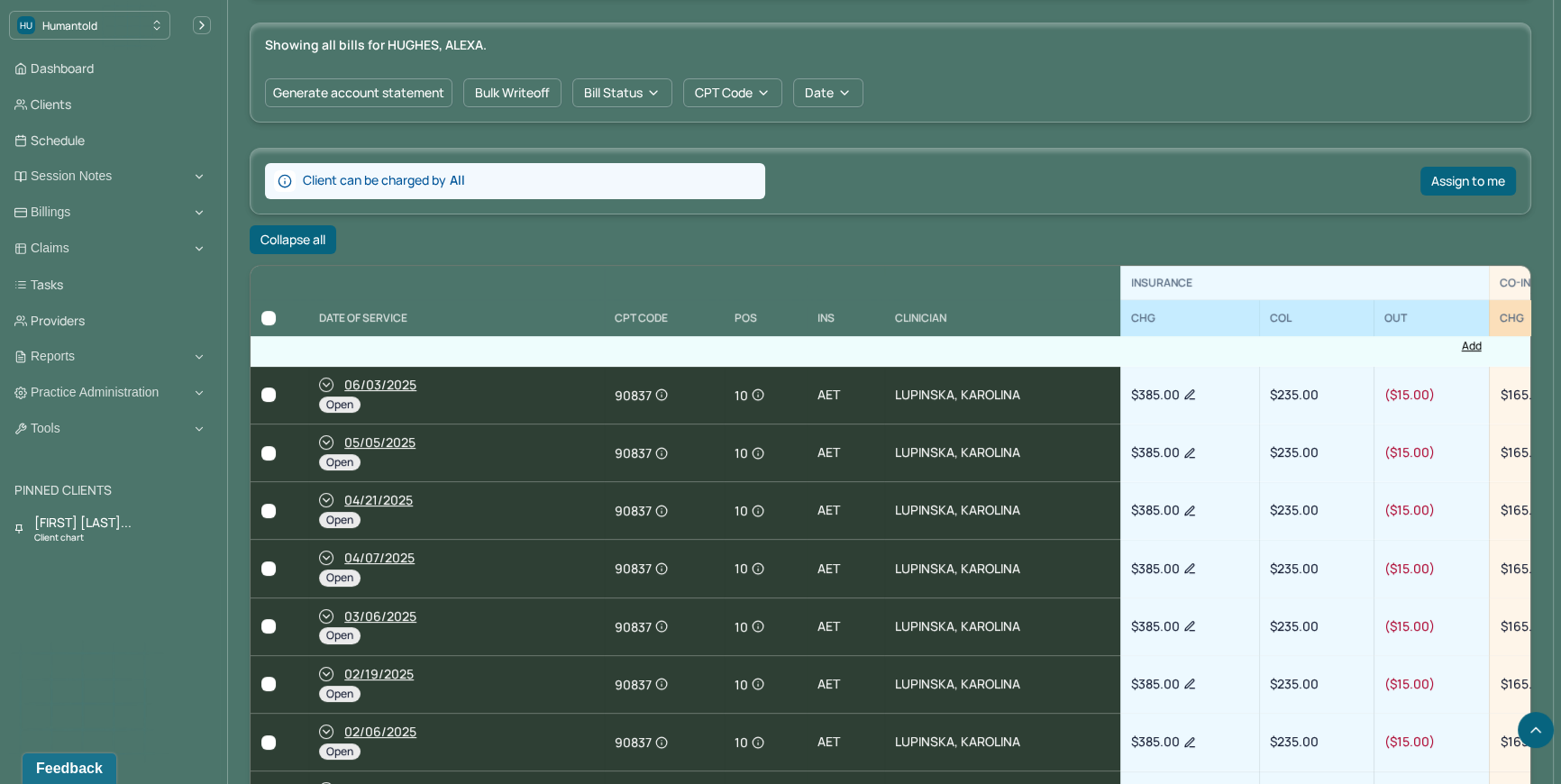 click 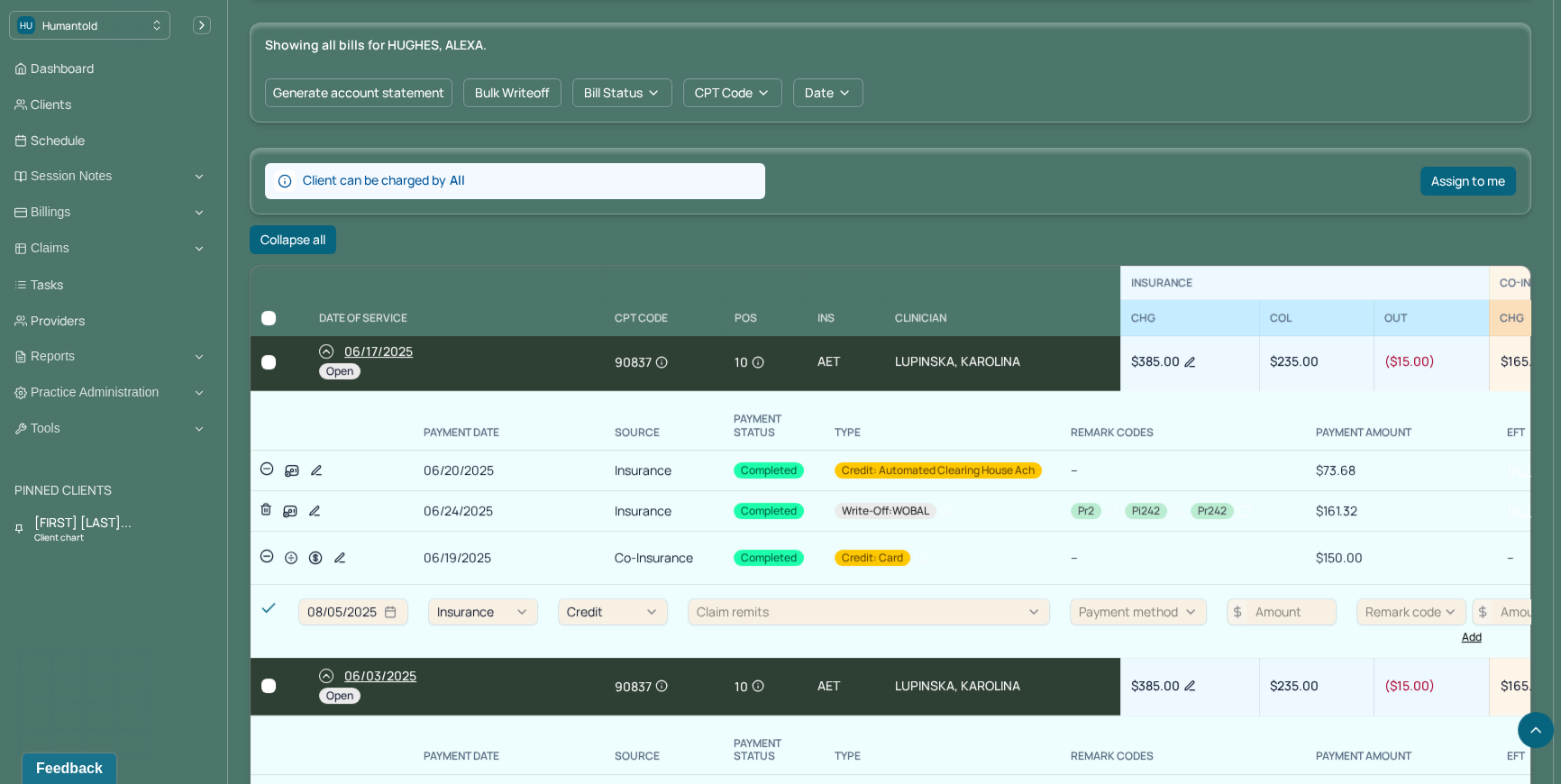 scroll, scrollTop: 0, scrollLeft: 0, axis: both 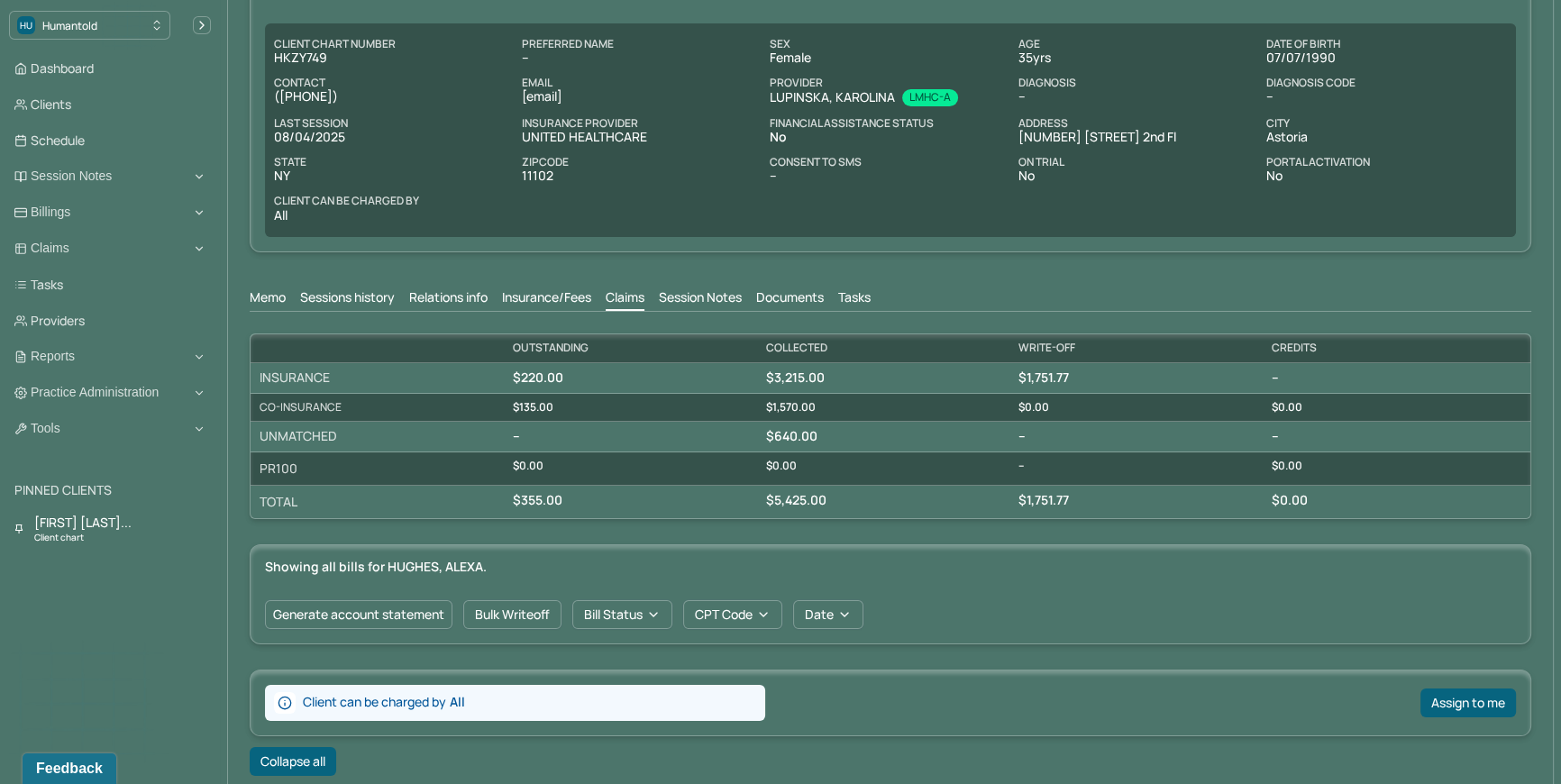 click on "Tasks" at bounding box center [854, 299] 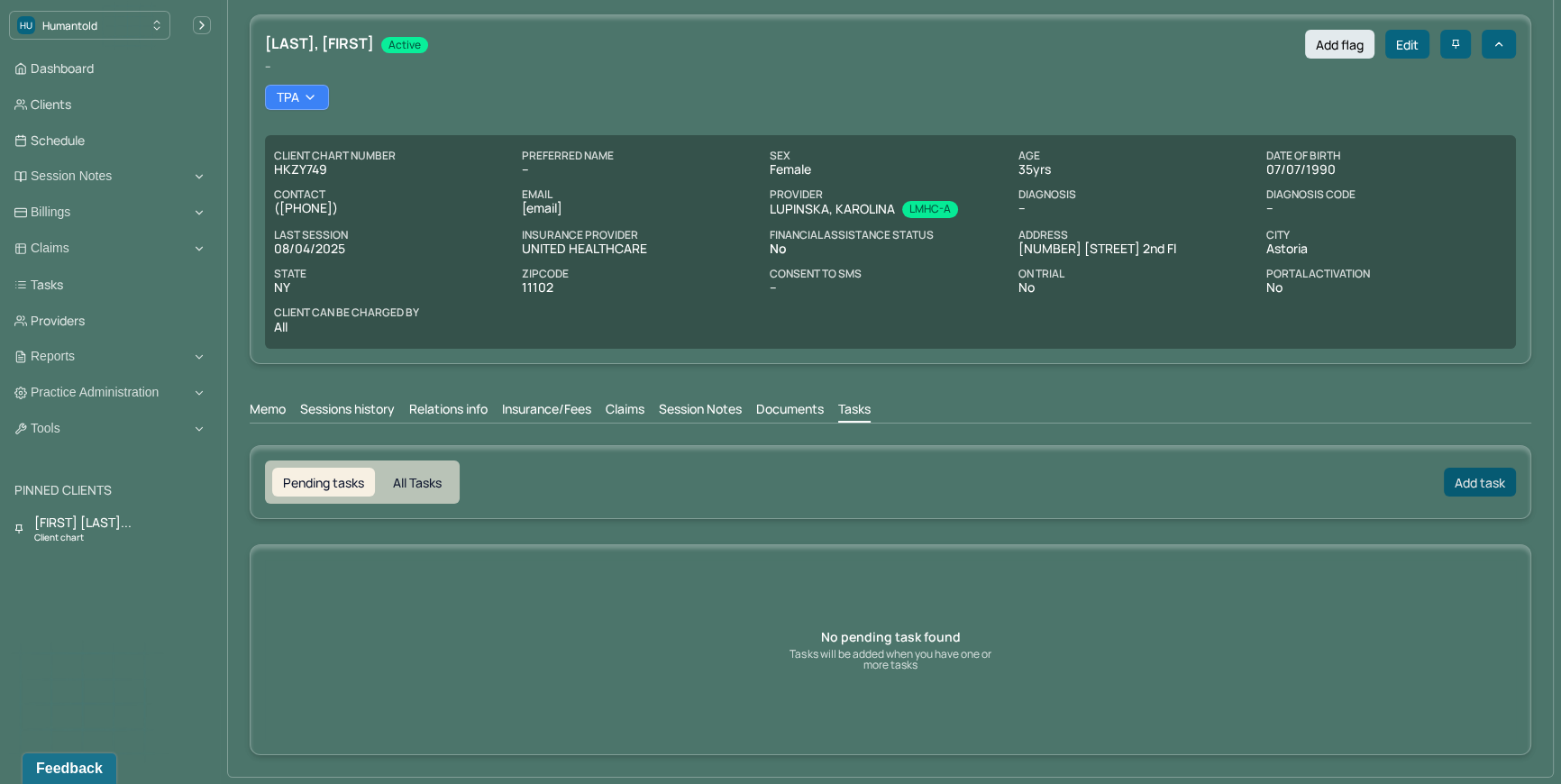 click on "Add task" at bounding box center [1480, 482] 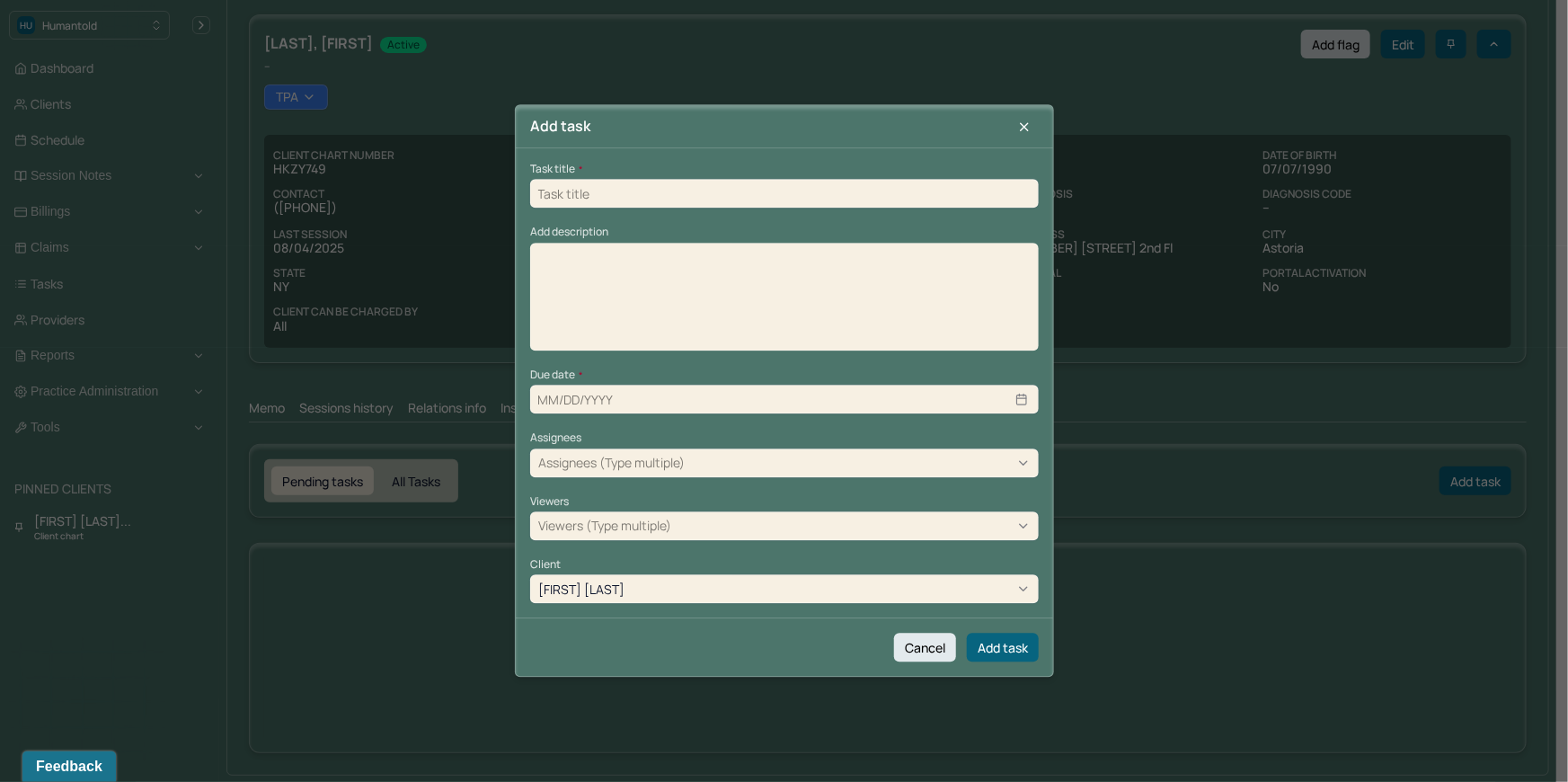 click at bounding box center [784, 194] 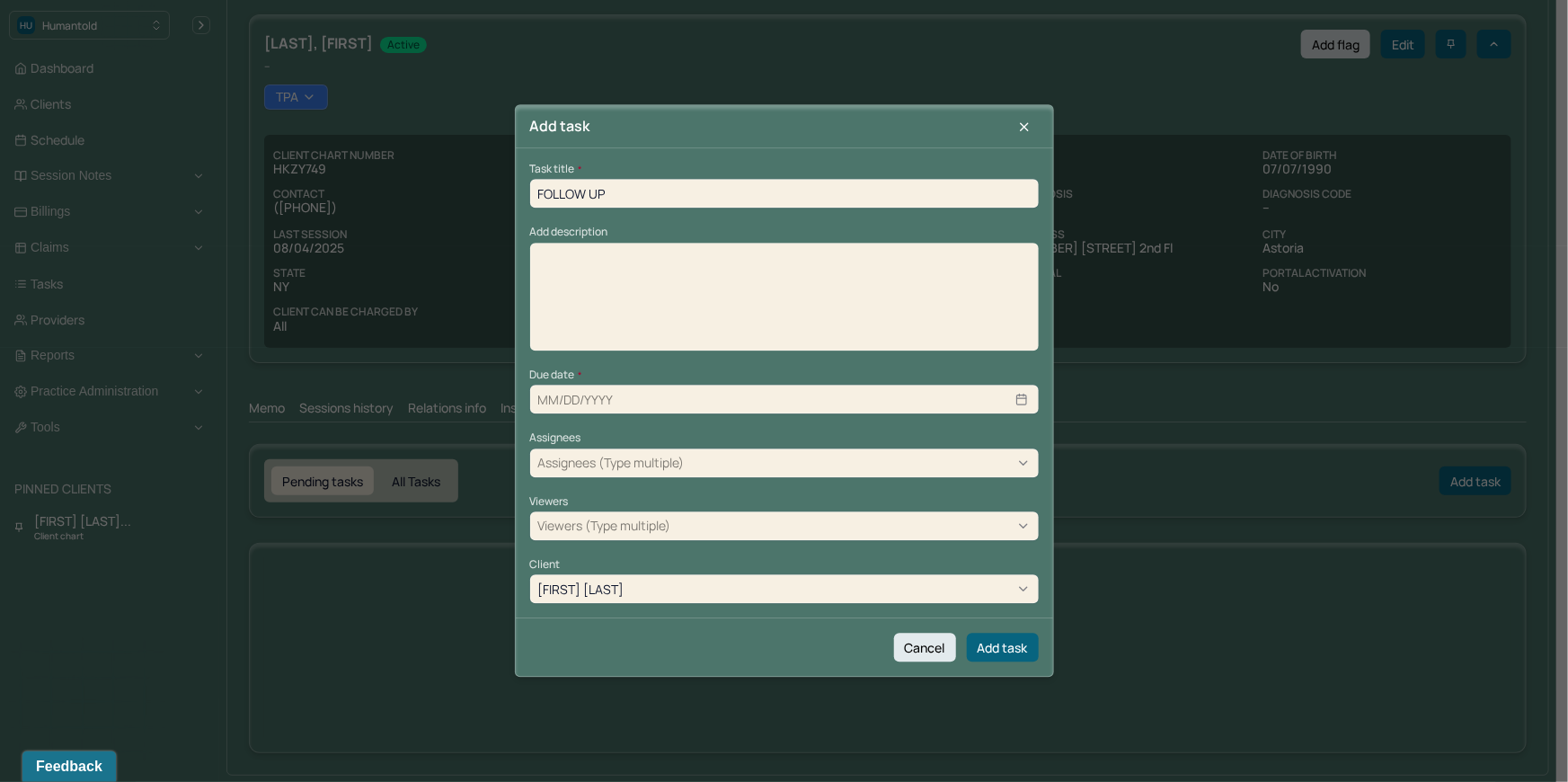 type on "FOLLOW UP" 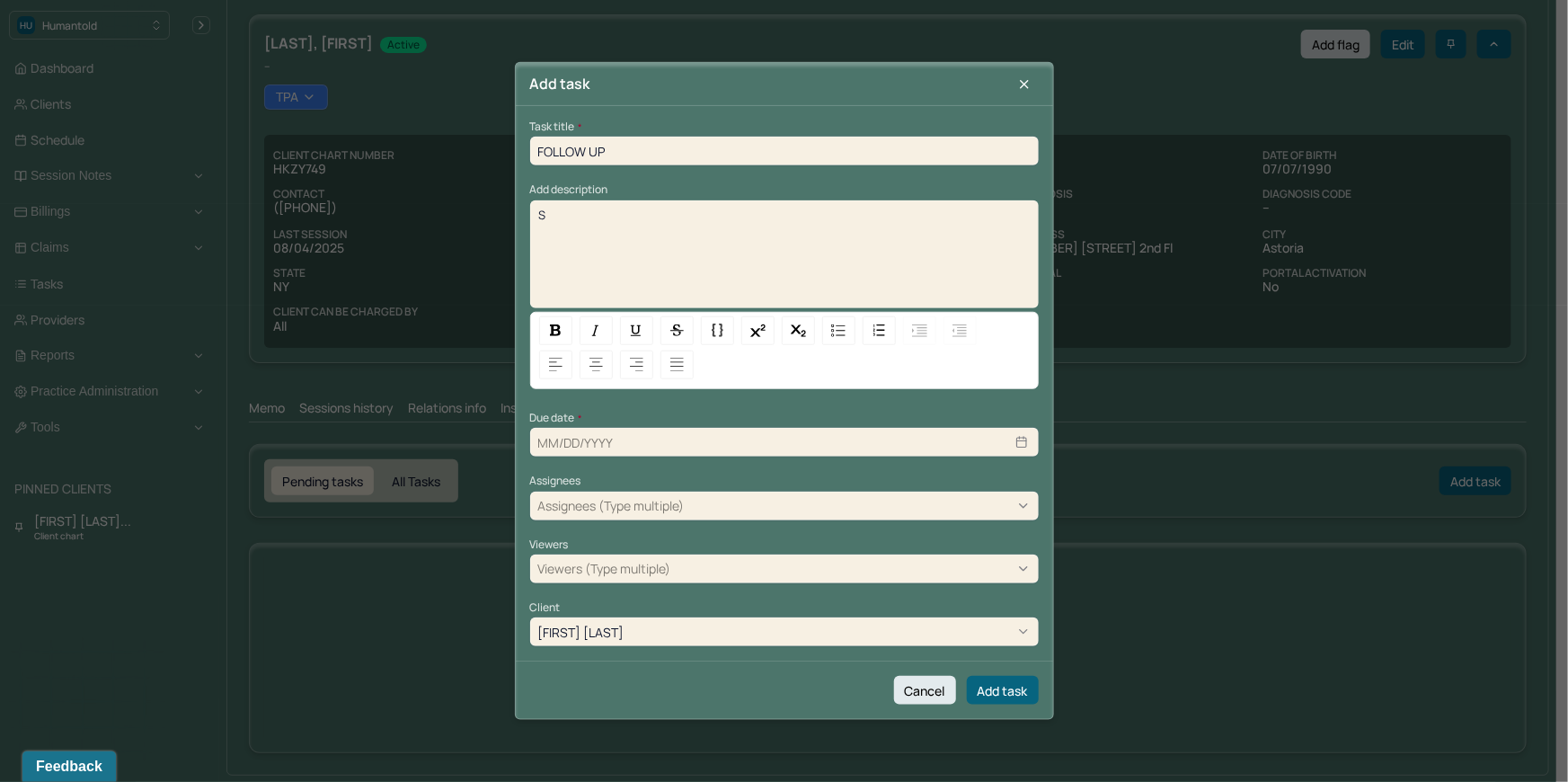type 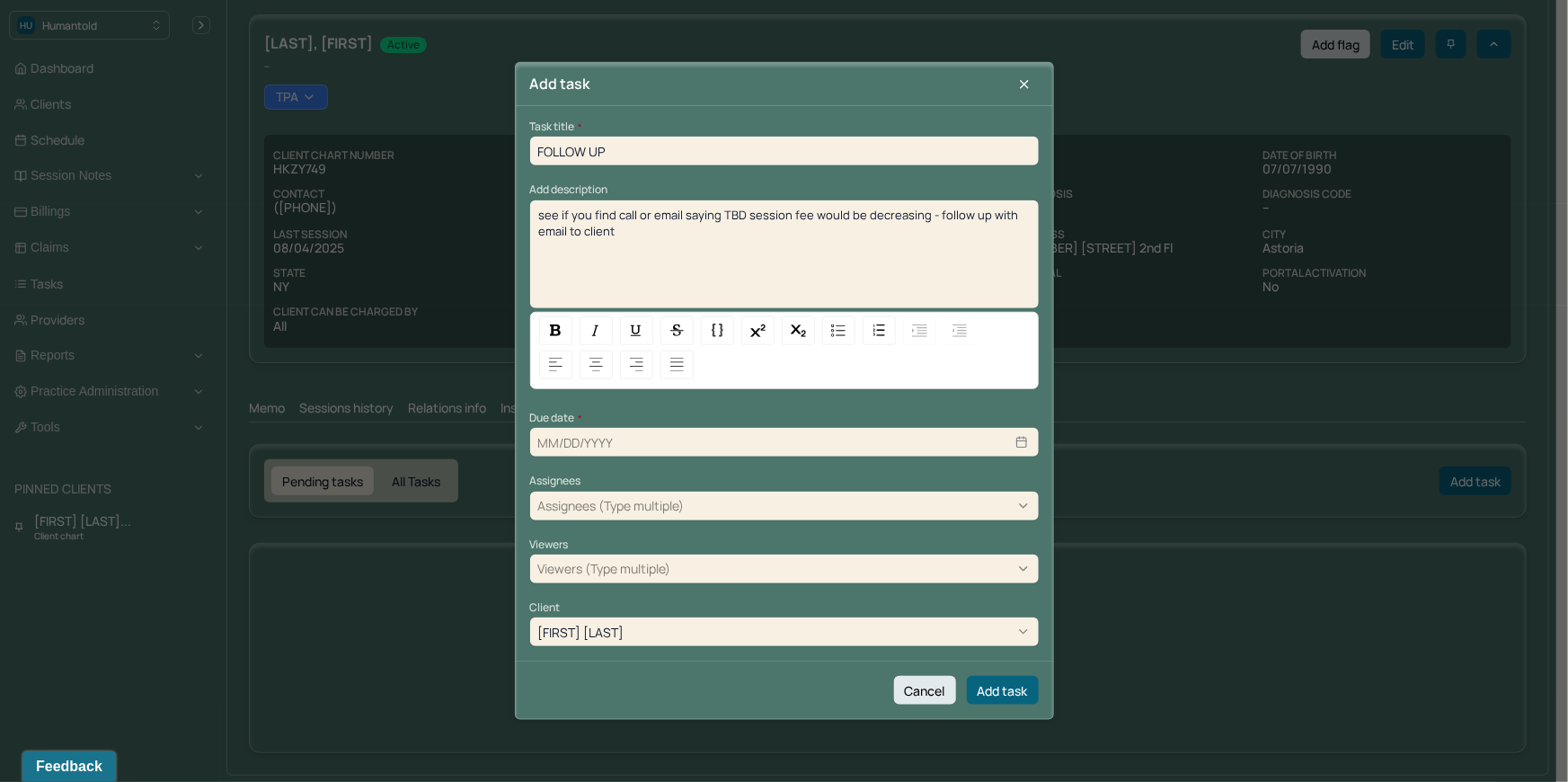 select on "7" 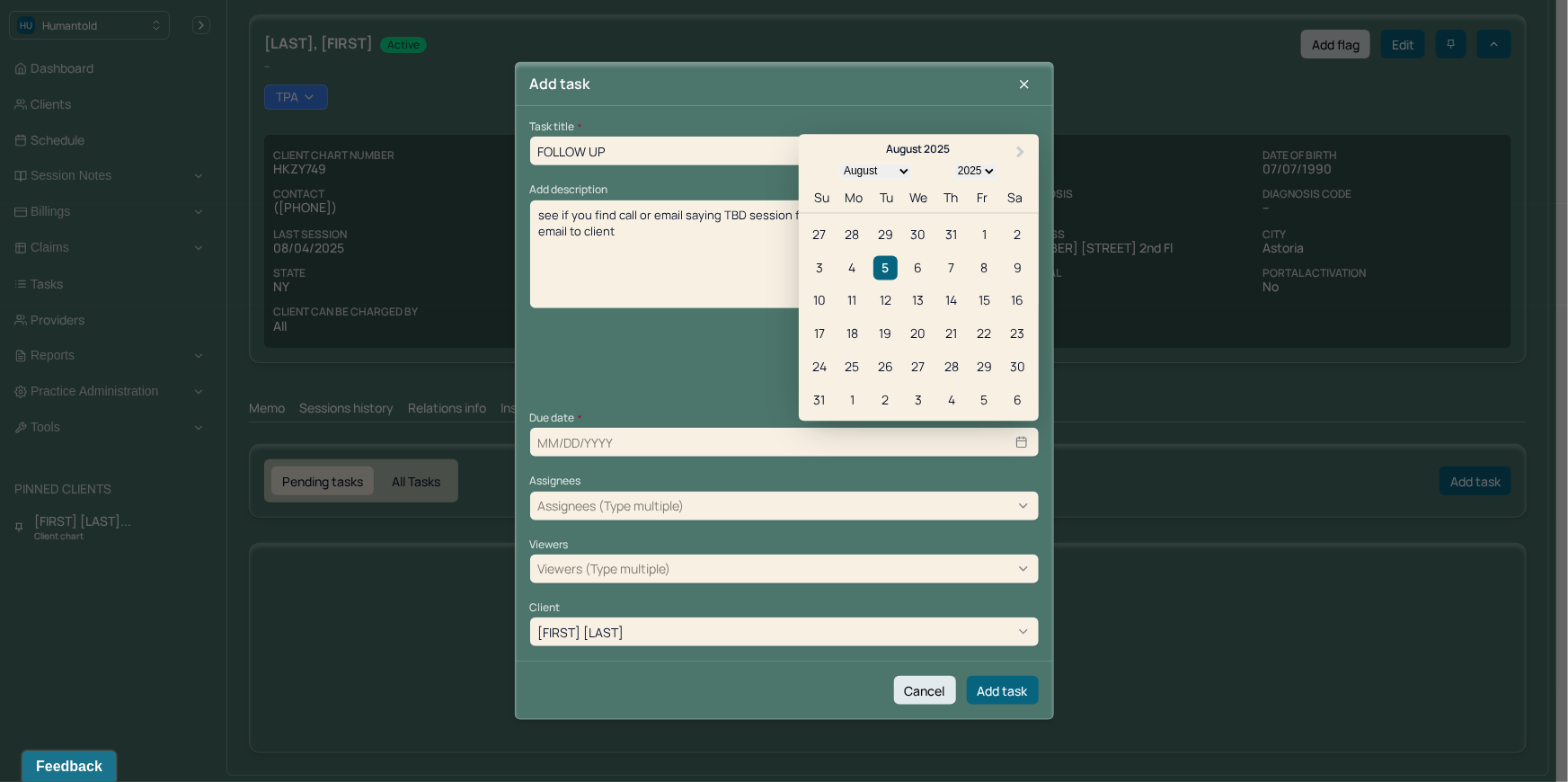 click at bounding box center (784, 442) 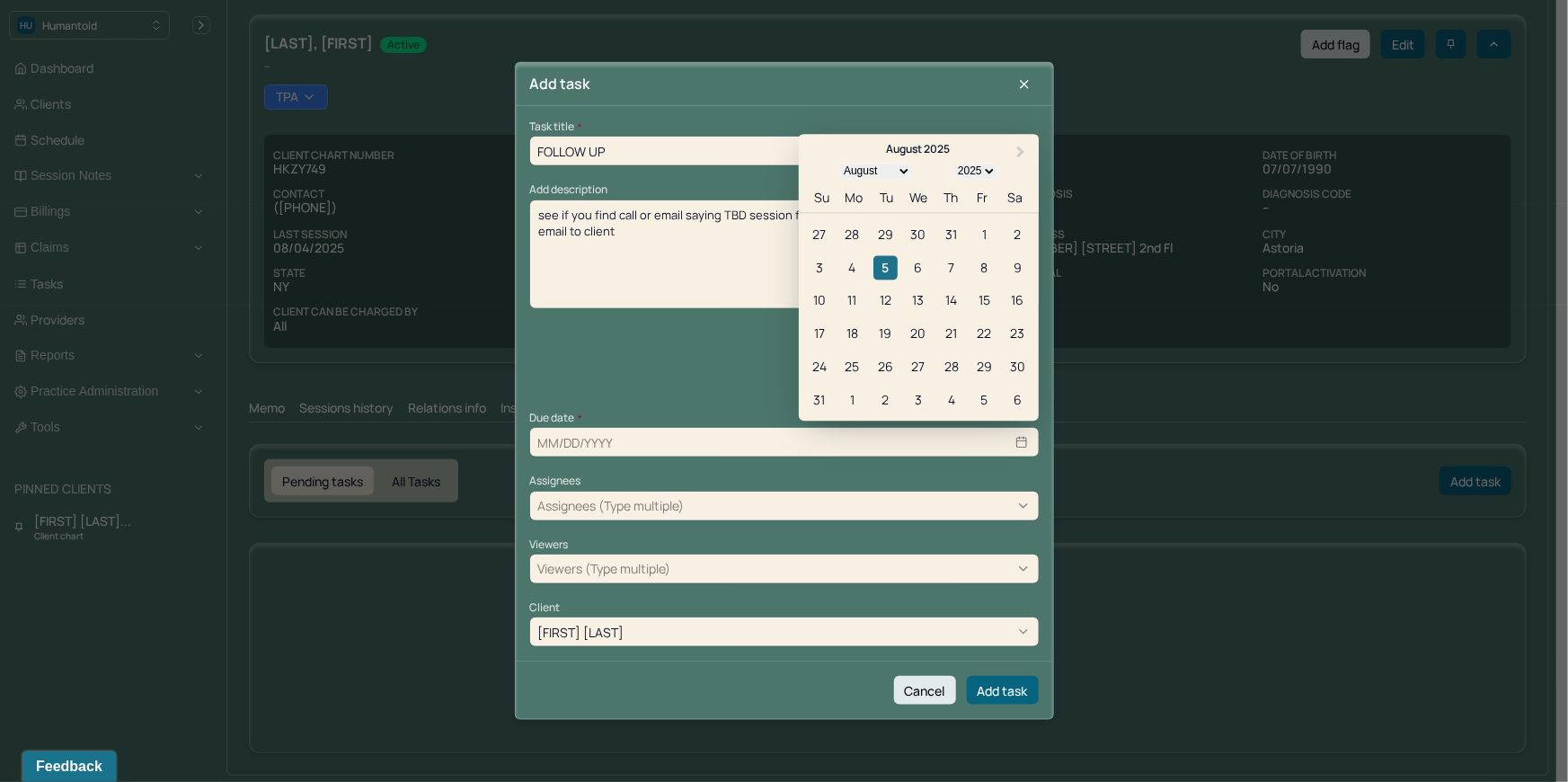 click on "5" at bounding box center [885, 267] 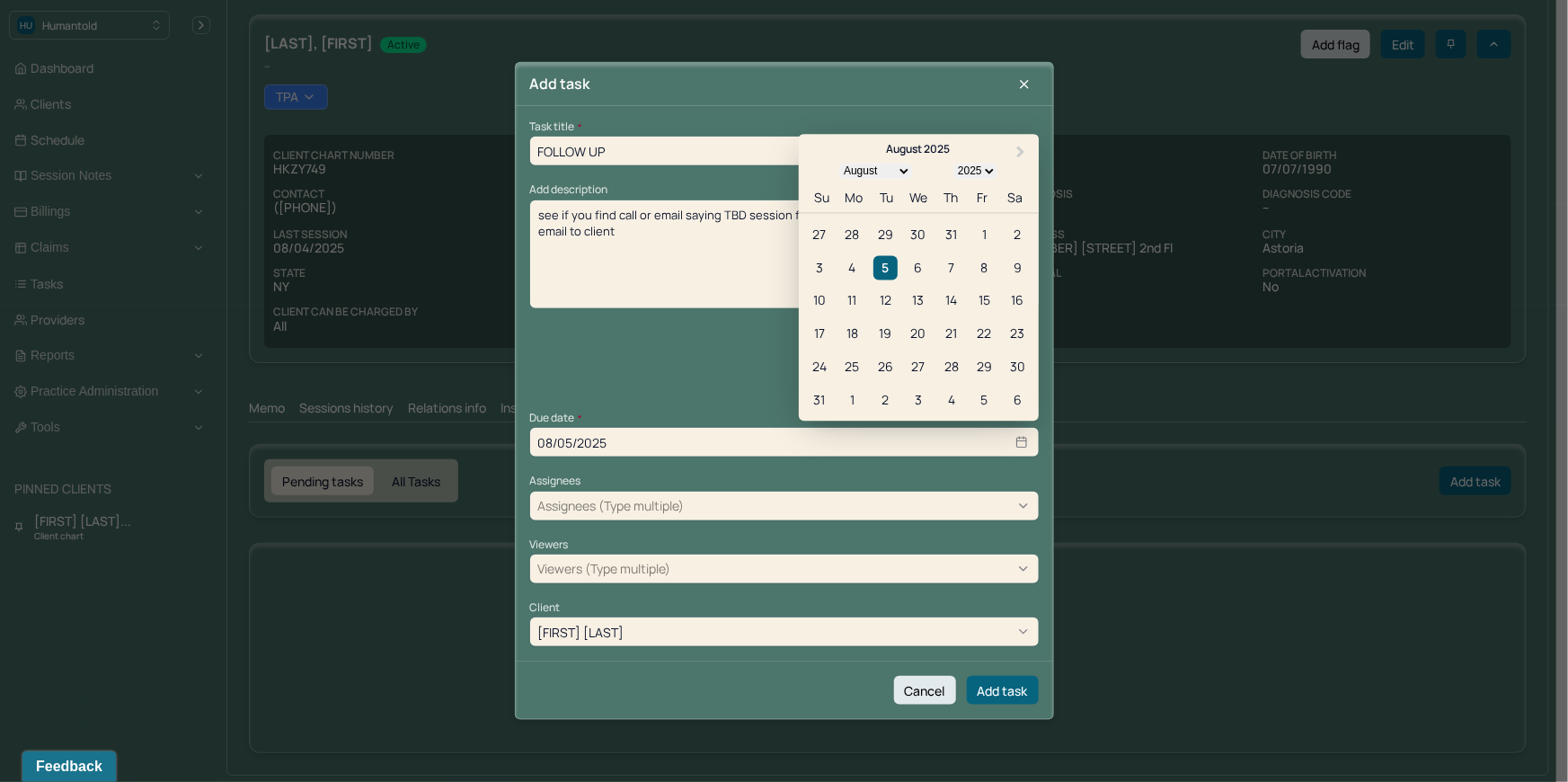 click at bounding box center [859, 505] 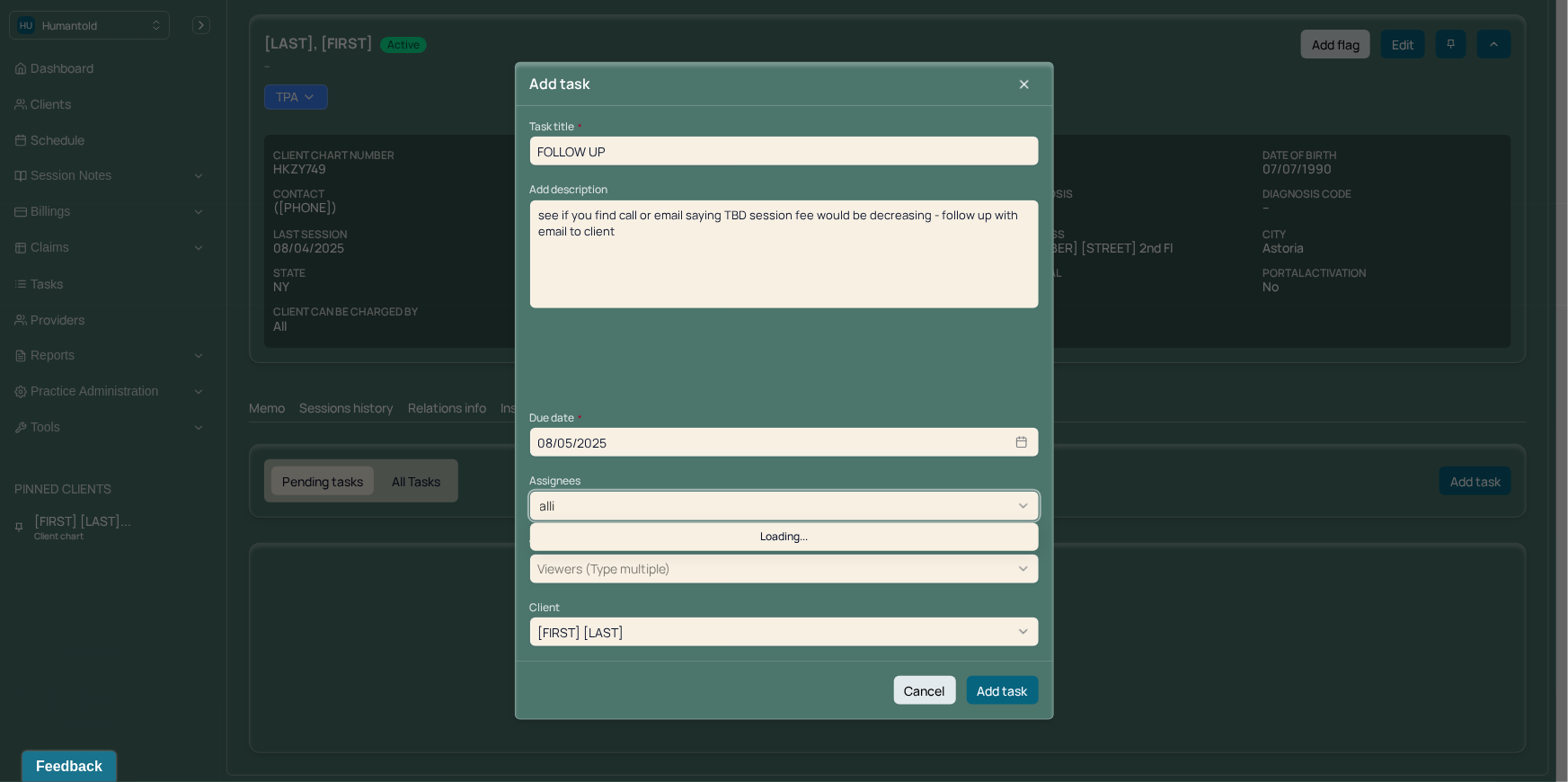 type on "allie" 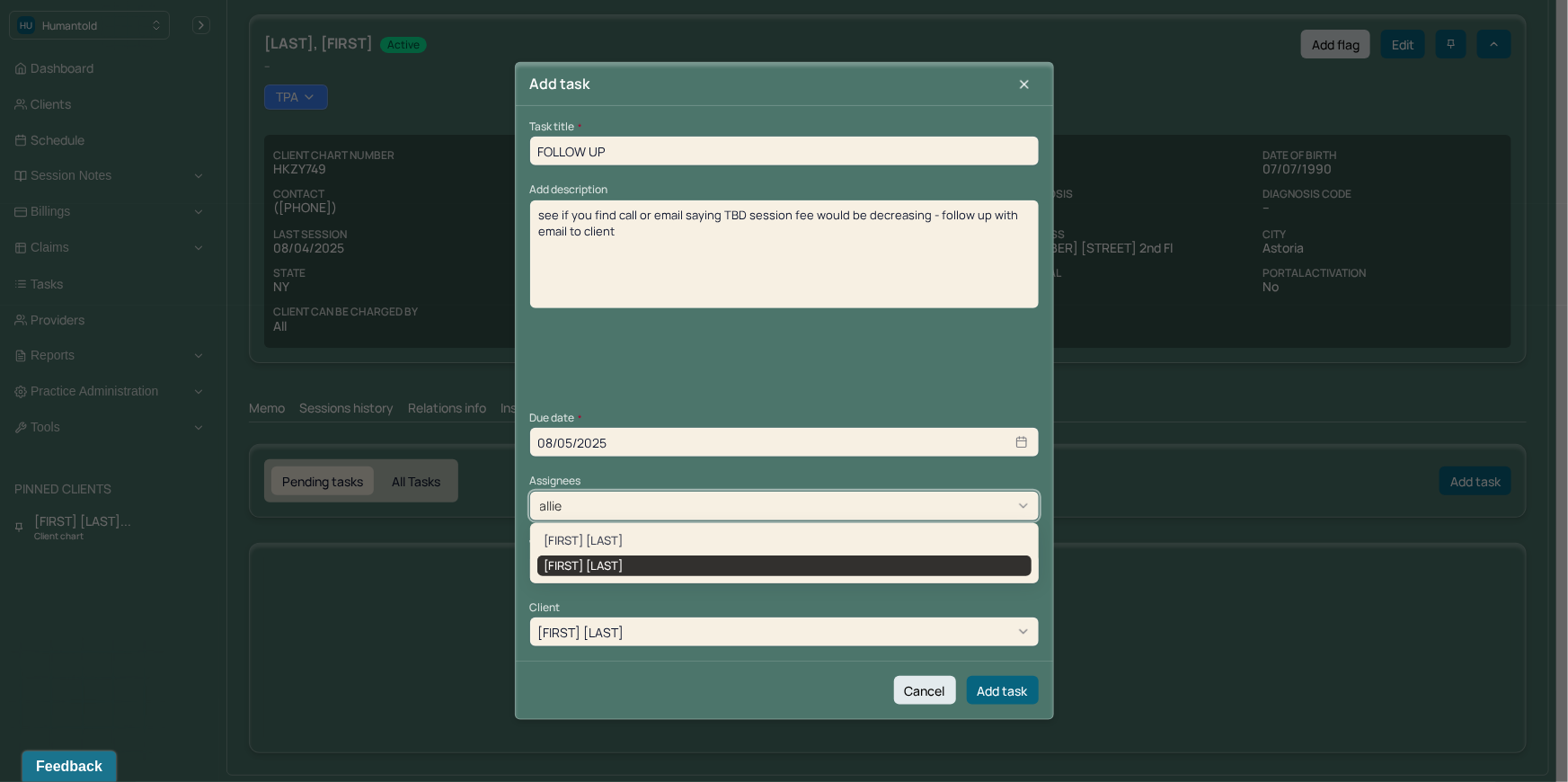 click on "[FIRST] [LAST]" at bounding box center [784, 566] 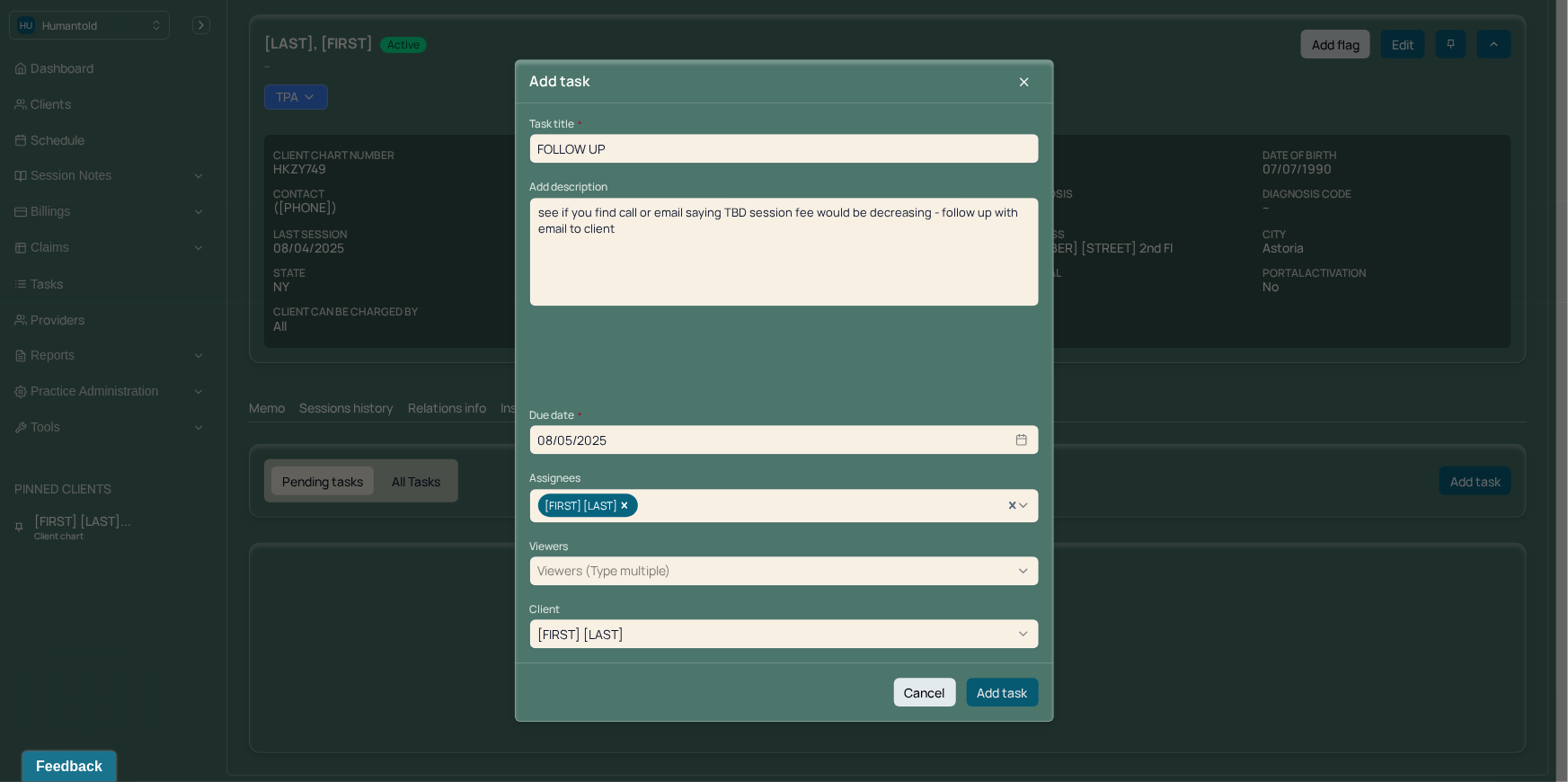 click on "Add task" at bounding box center [1003, 693] 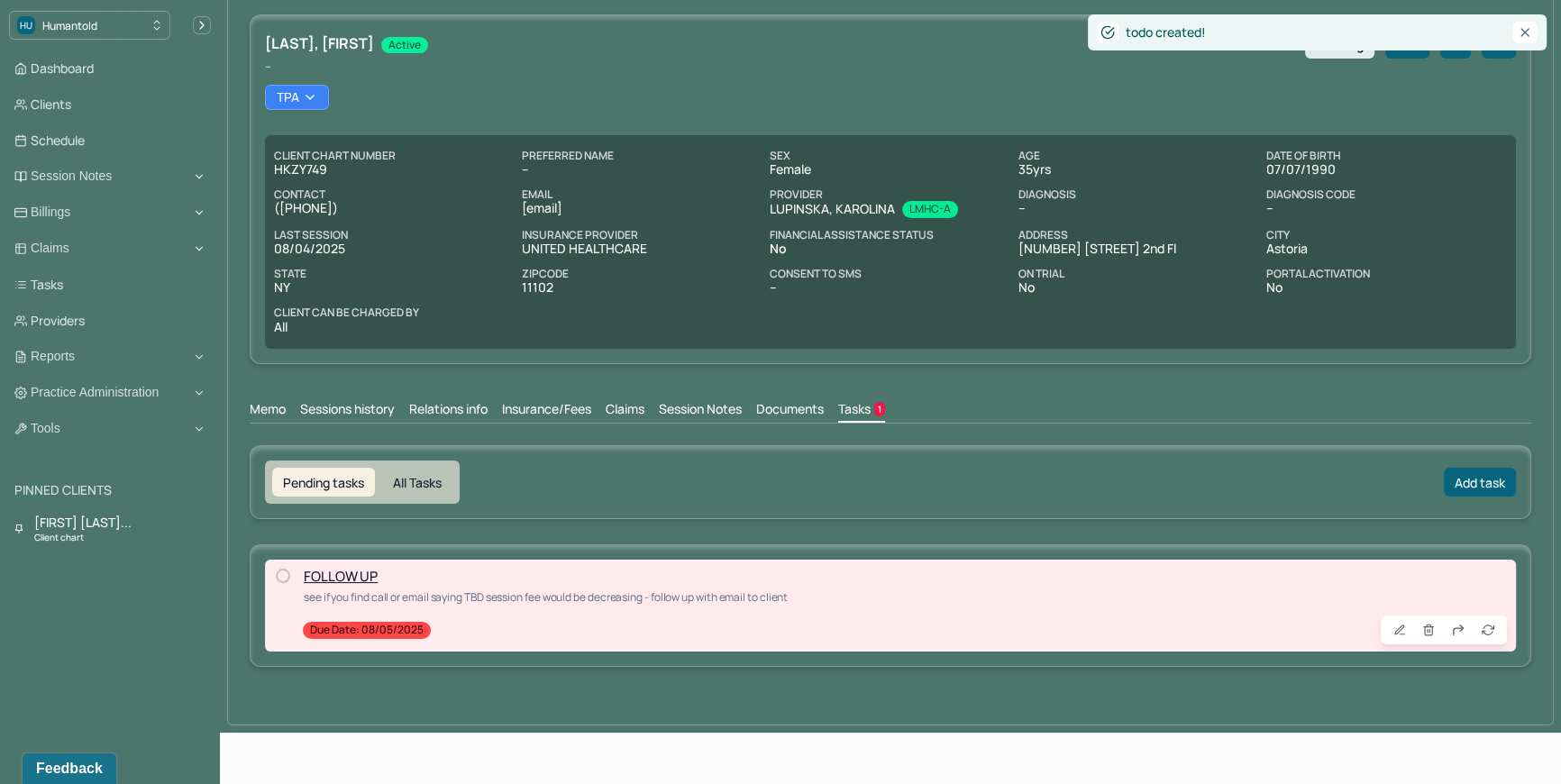 scroll, scrollTop: 0, scrollLeft: 0, axis: both 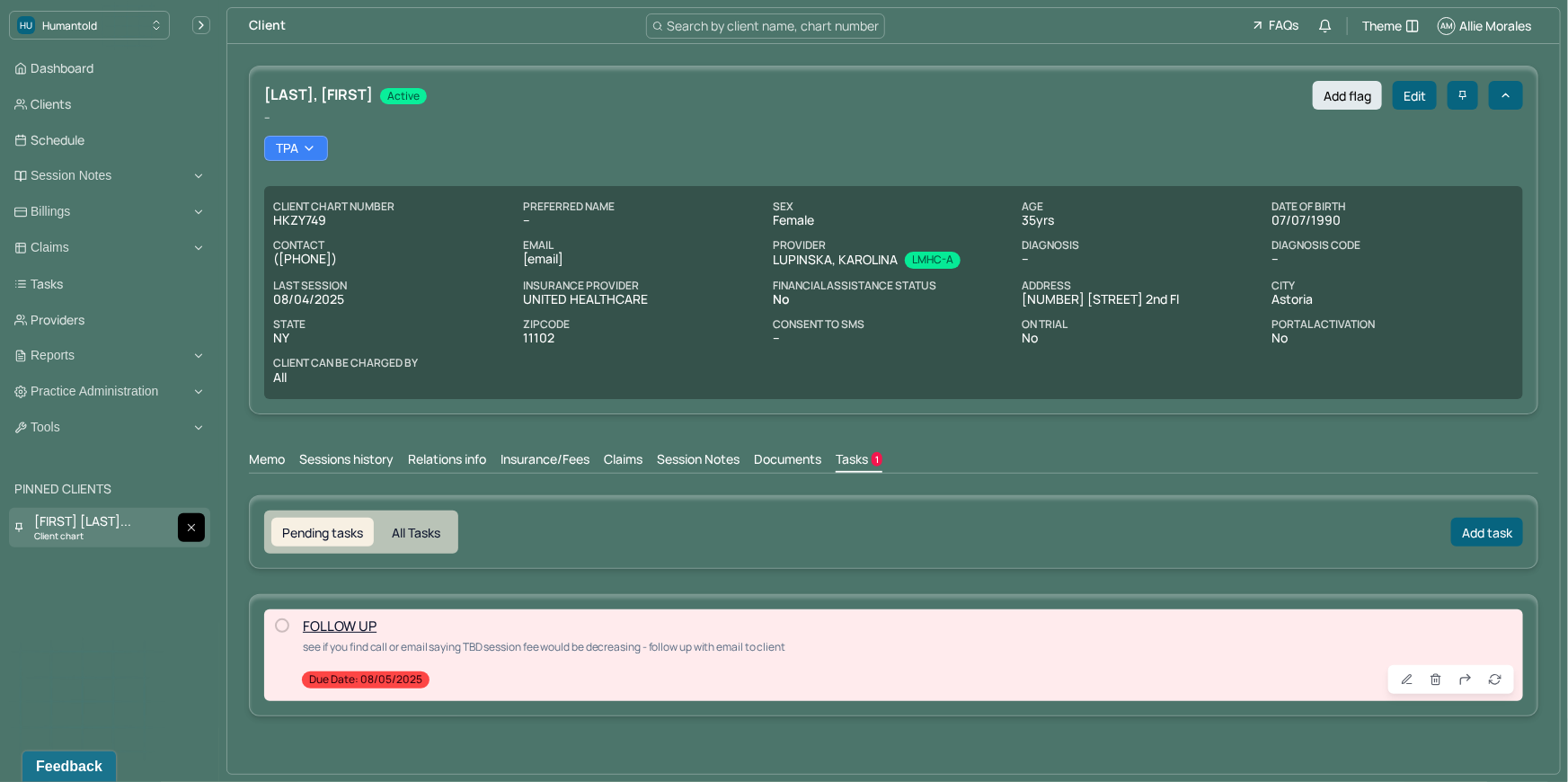 click at bounding box center [191, 528] 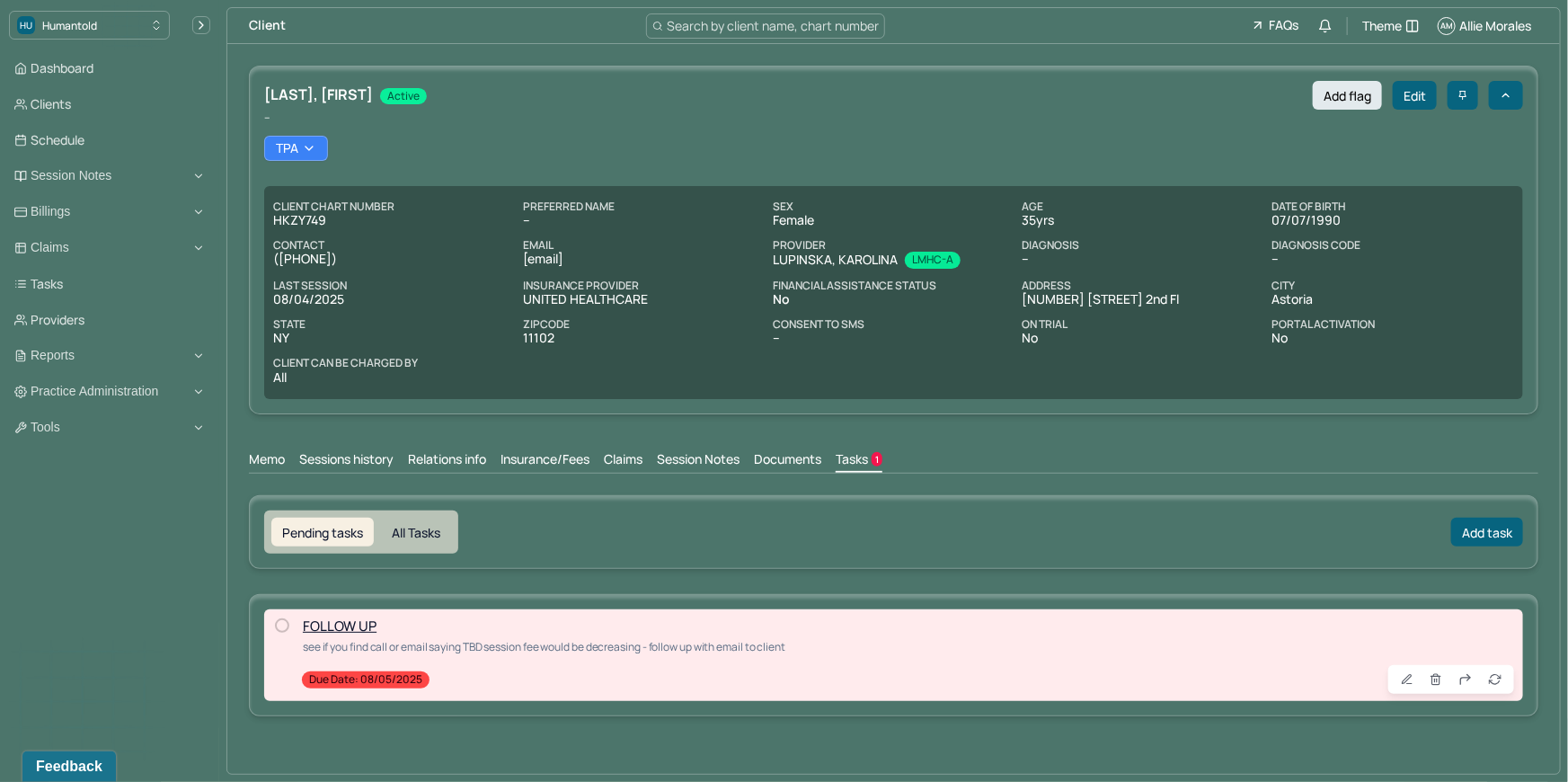 click on "Memo" at bounding box center (267, 461) 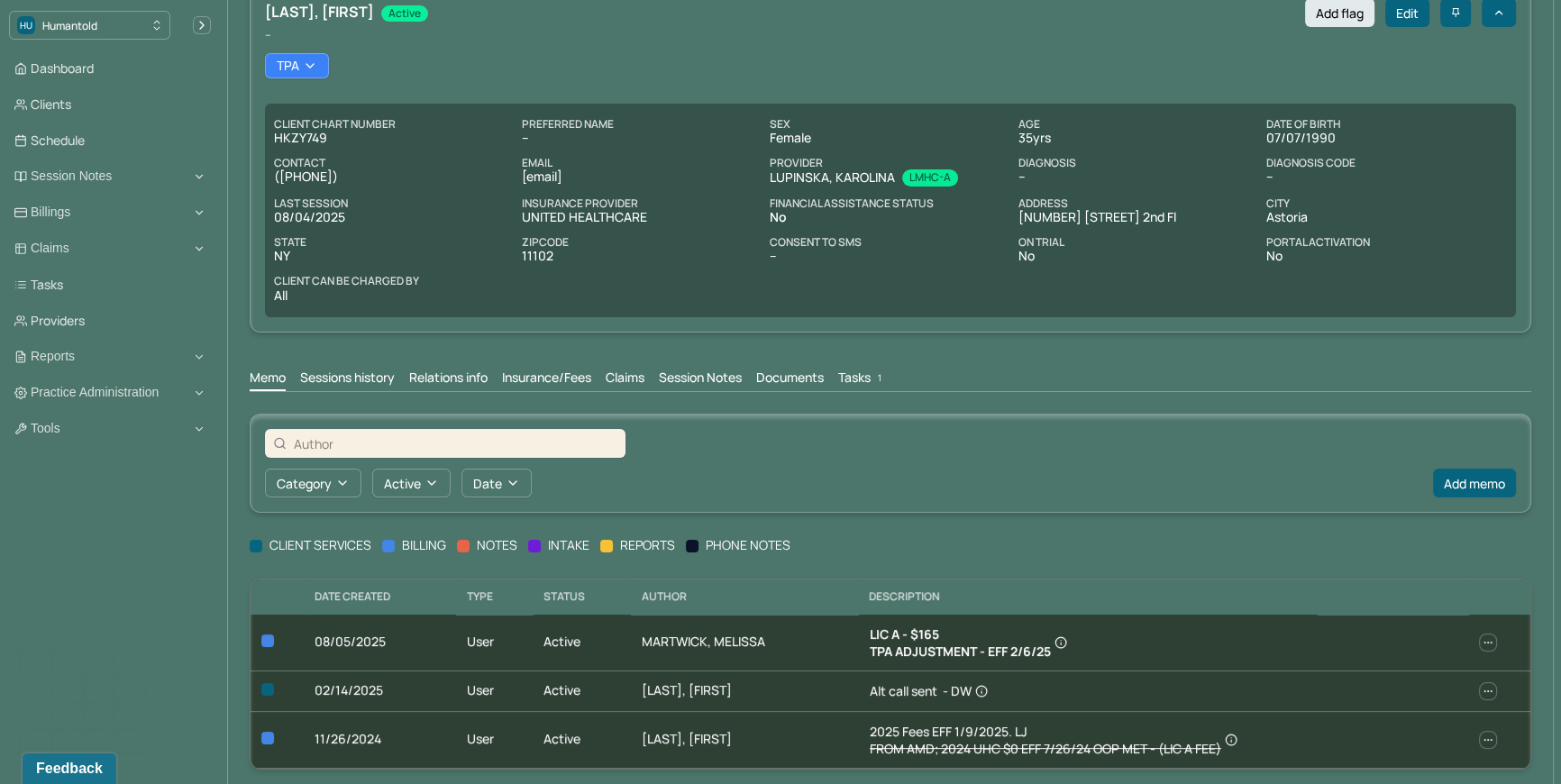scroll, scrollTop: 97, scrollLeft: 0, axis: vertical 